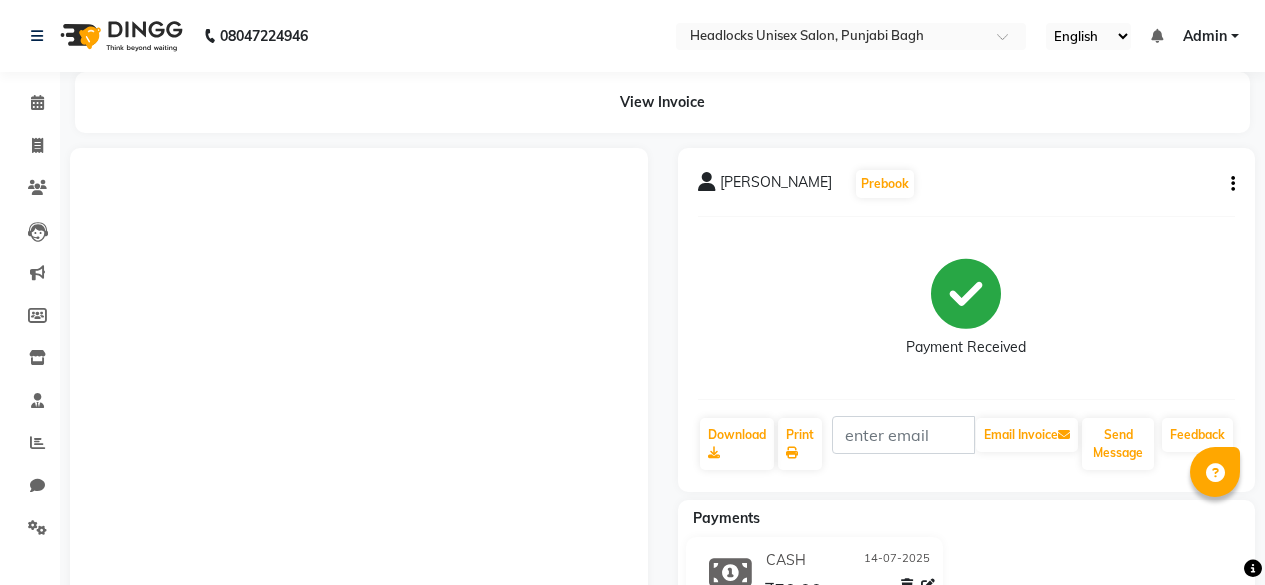 scroll, scrollTop: 0, scrollLeft: 0, axis: both 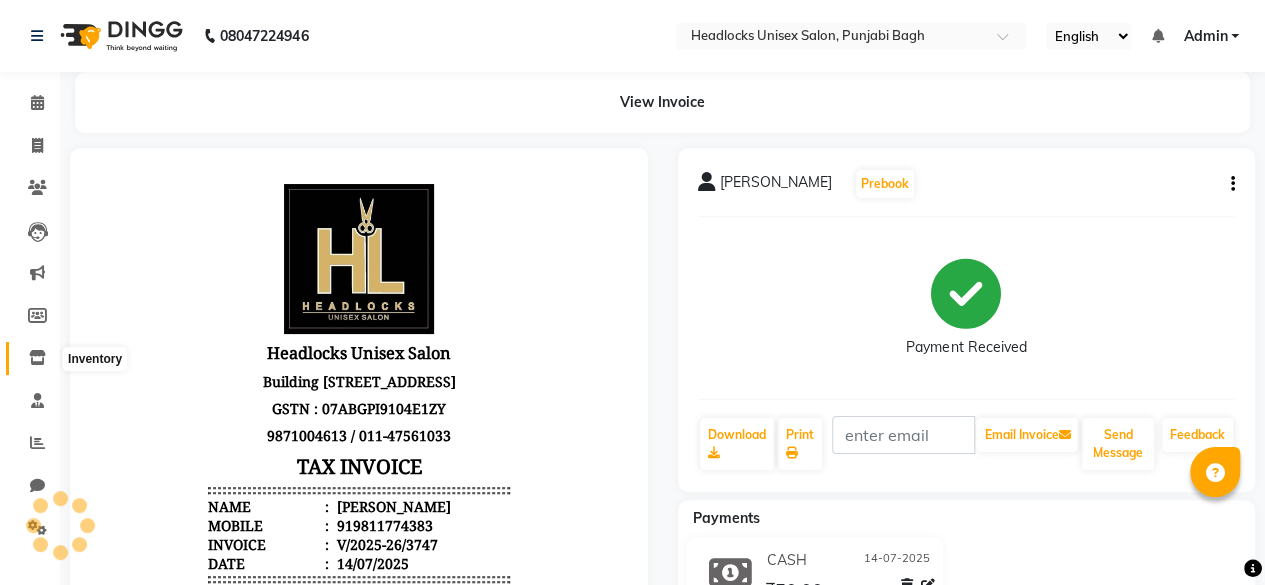 click 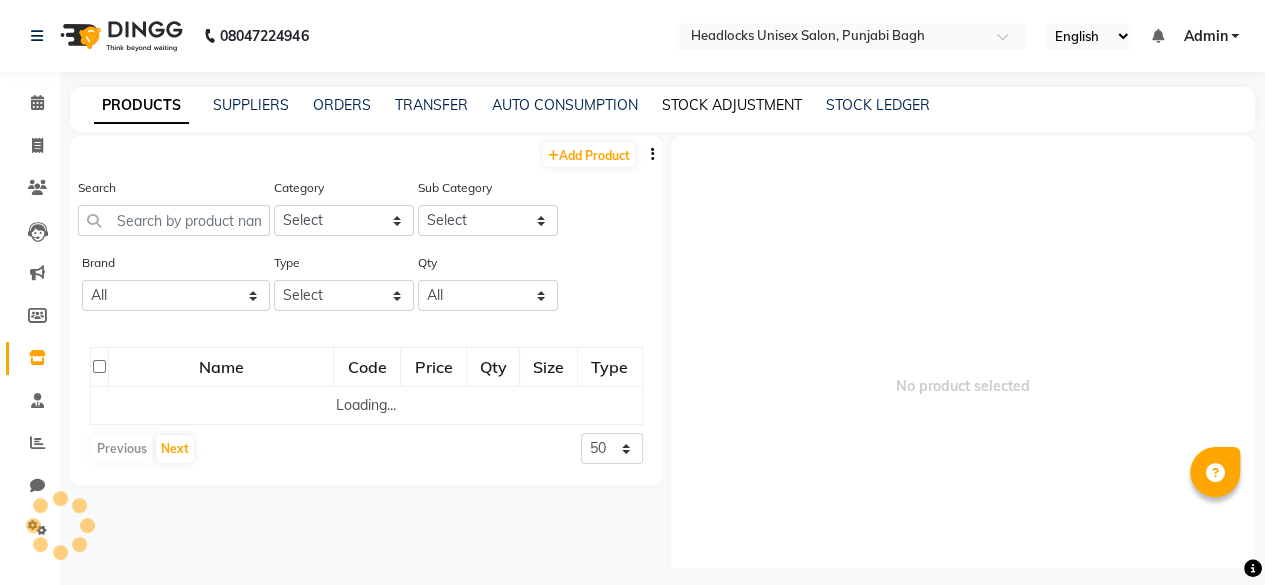 click on "STOCK ADJUSTMENT" 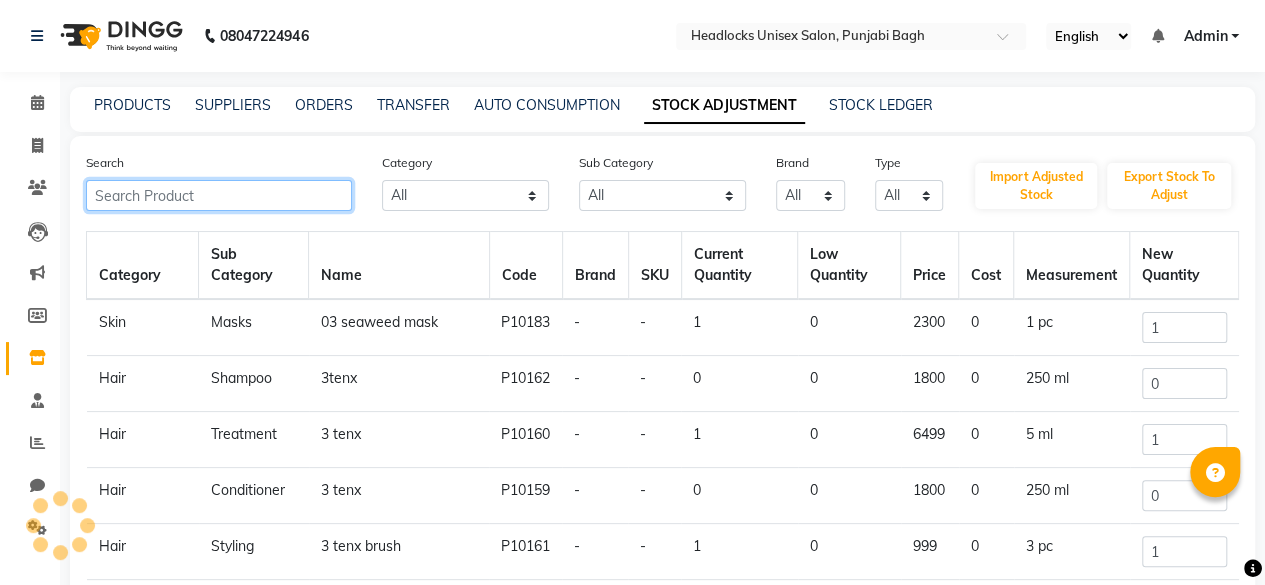 click 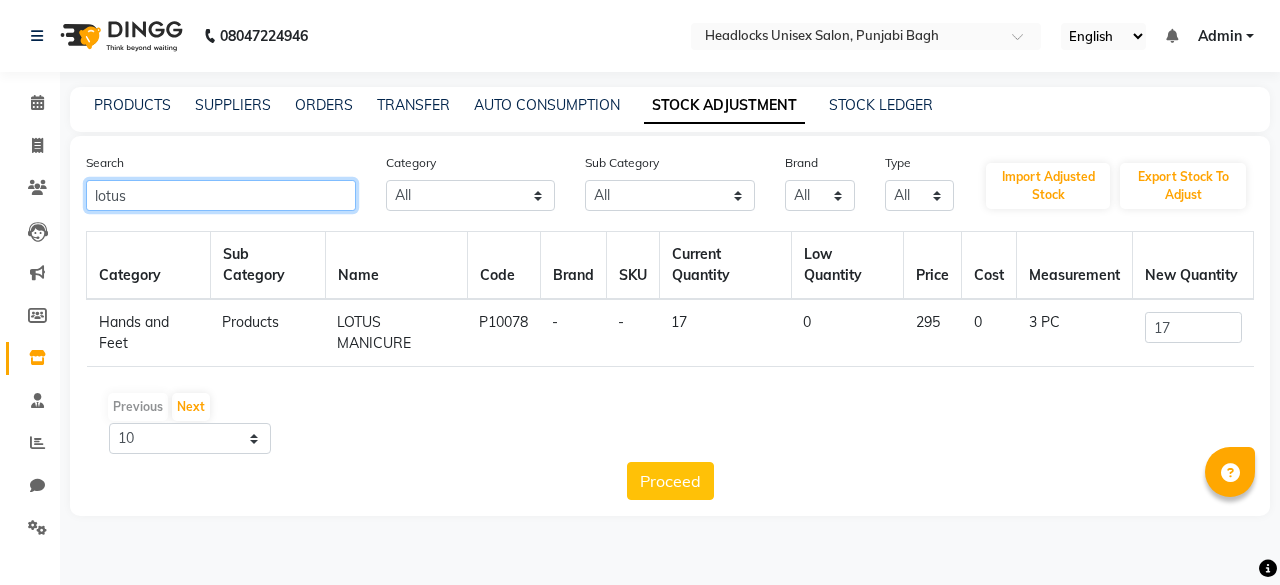 type on "lotus" 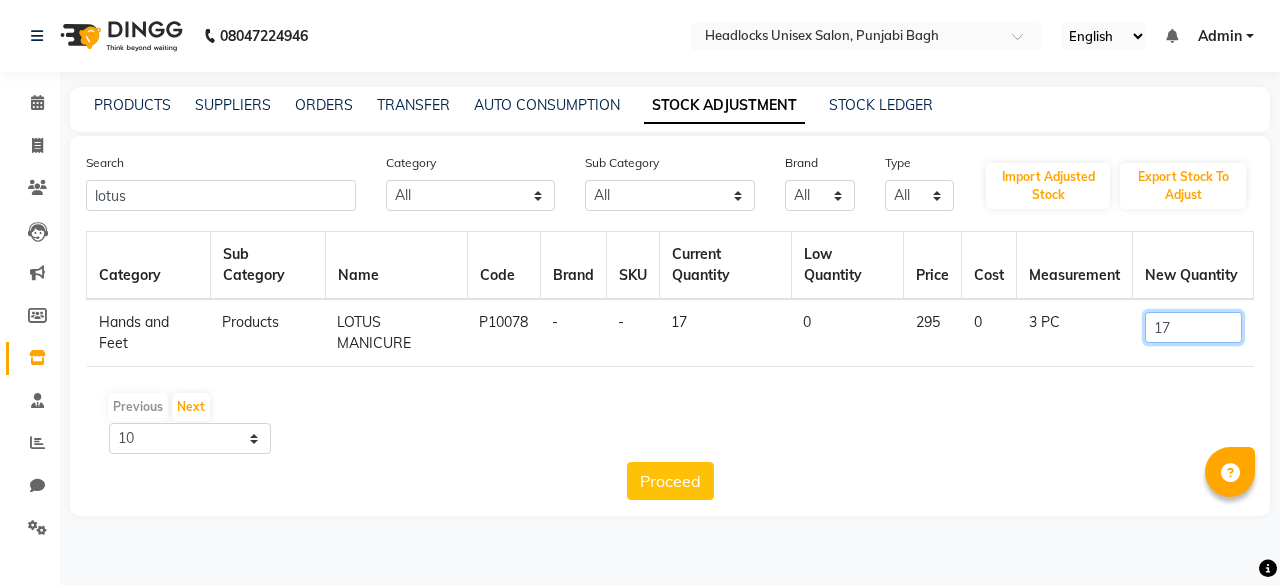 click on "17" 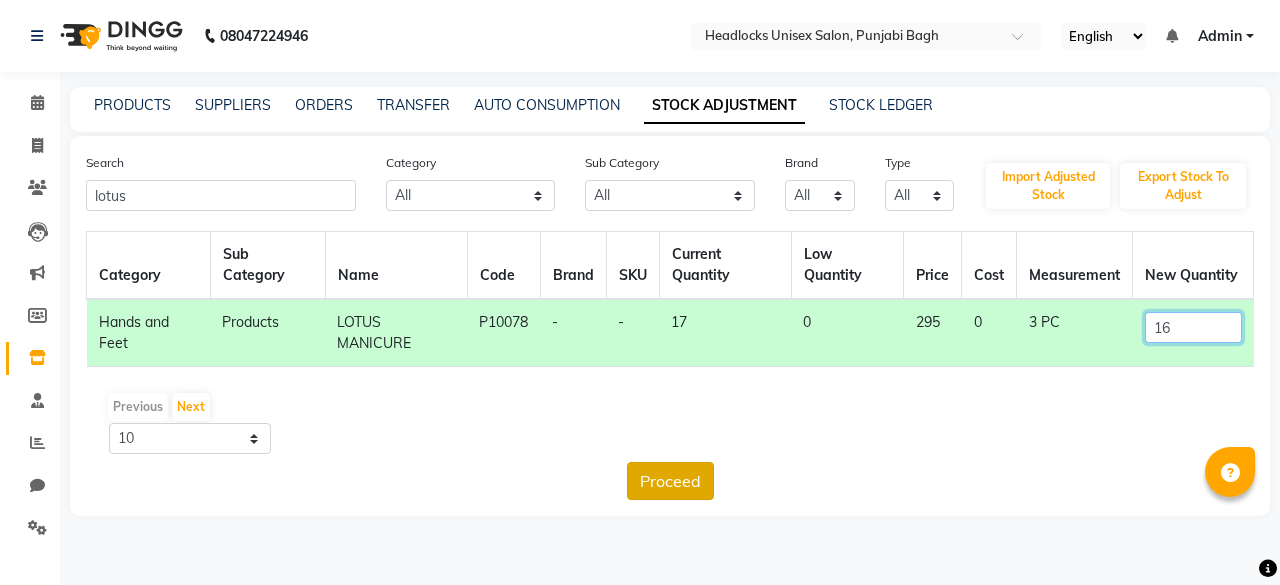 type on "16" 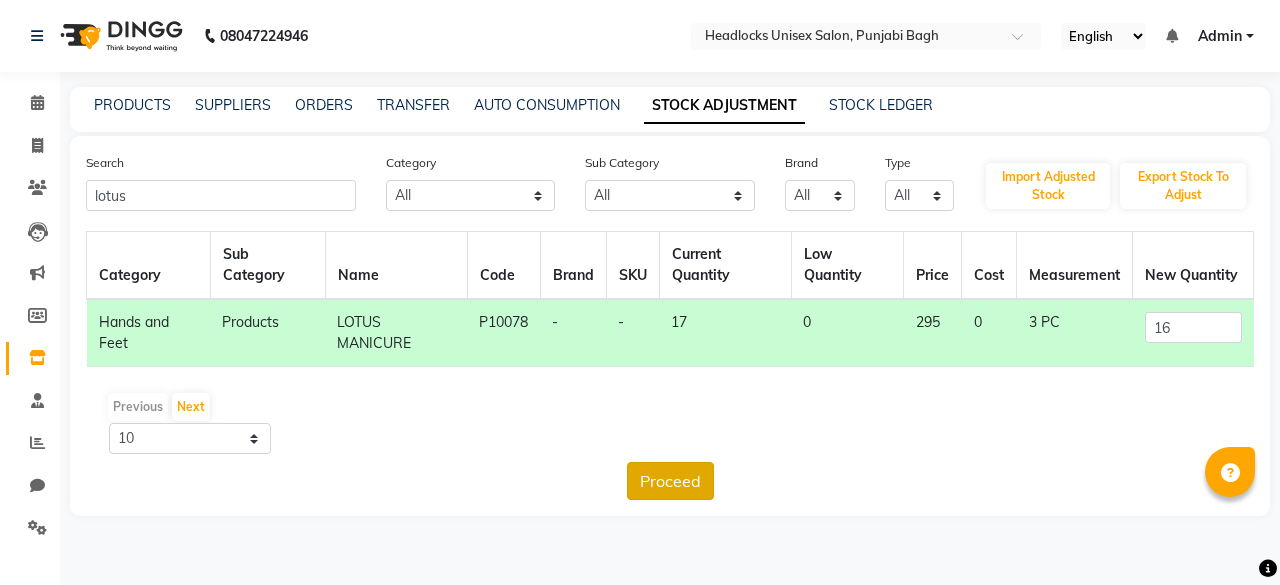 click on "Proceed" 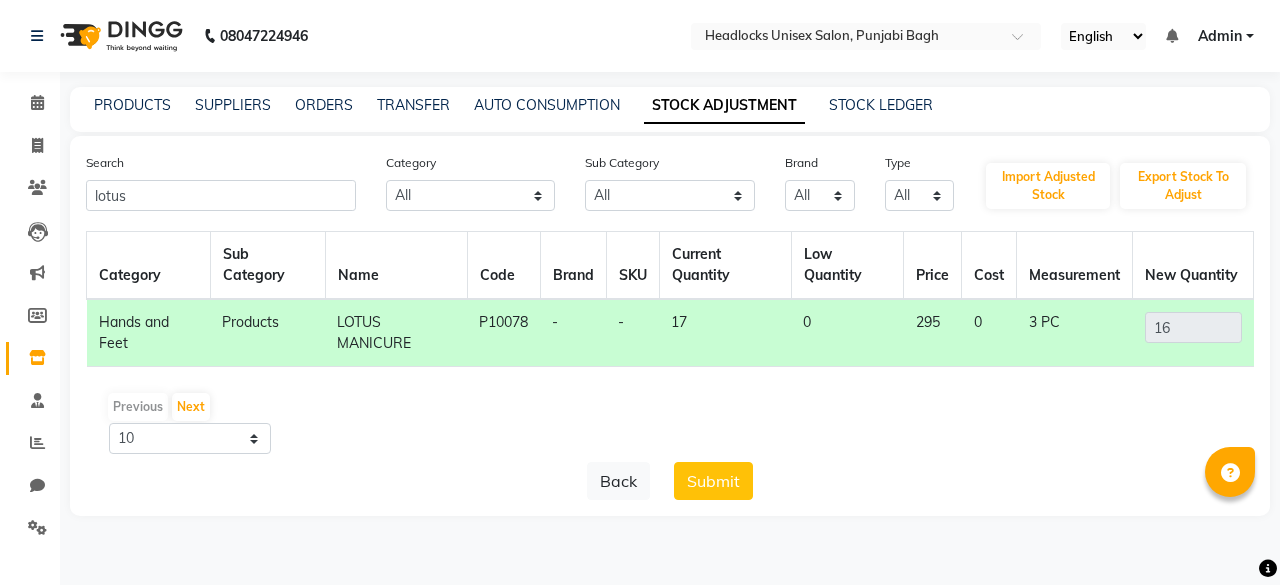 click on "Back   Submit" 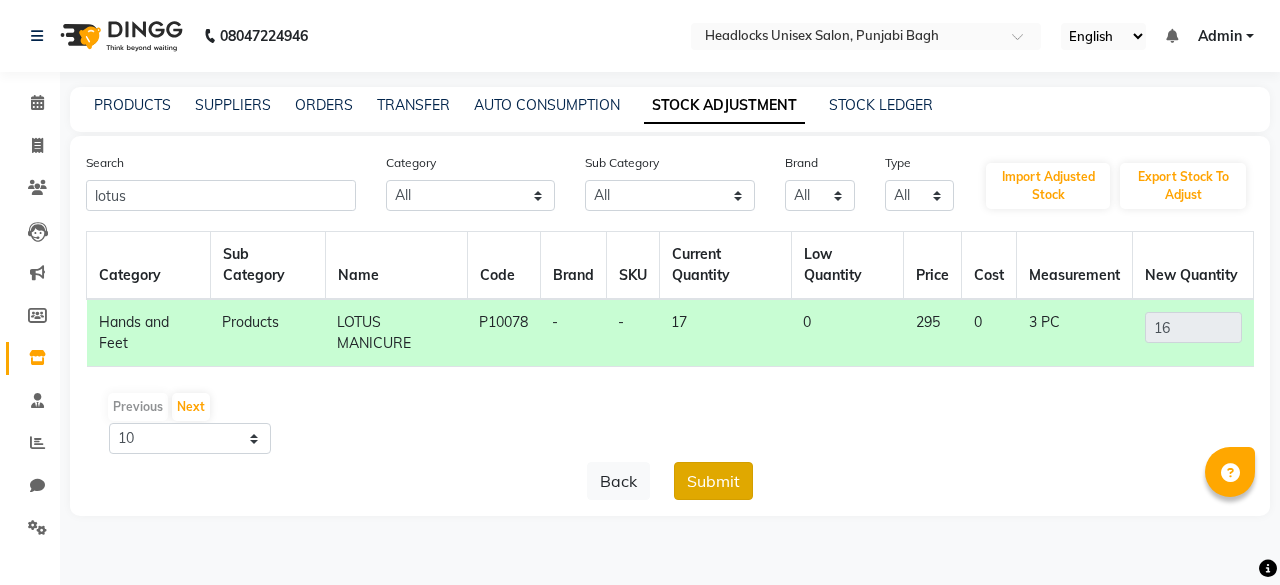 click on "Submit" 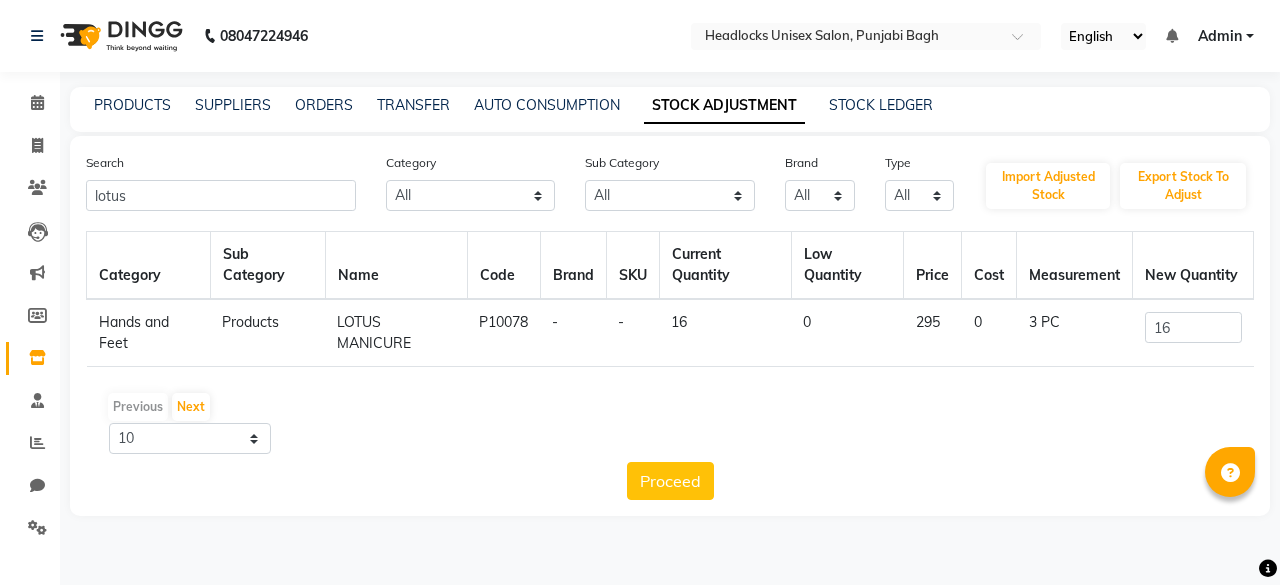 click on "Category Sub Category Name Code Brand SKU Current Quantity Low Quantity Price Cost Measurement New Quantity Hands and Feet  Products   LOTUS MANICURE   P10078   -   -   16   0   295   0   3 PC  16  Previous   Next  10 50 100  Proceed" 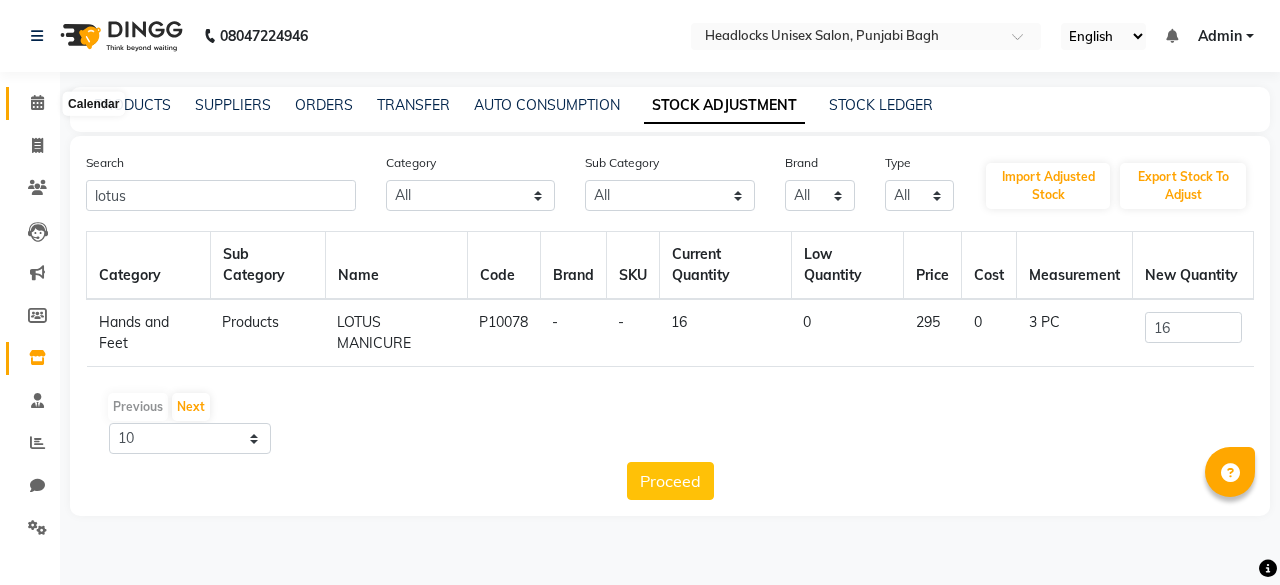 click 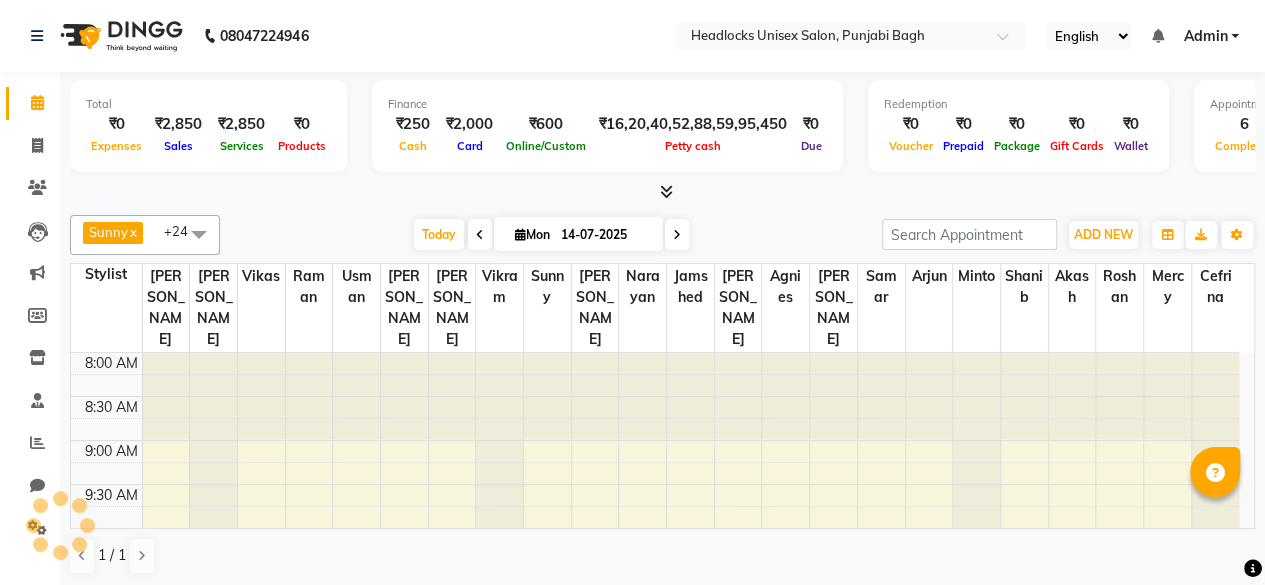 scroll, scrollTop: 0, scrollLeft: 0, axis: both 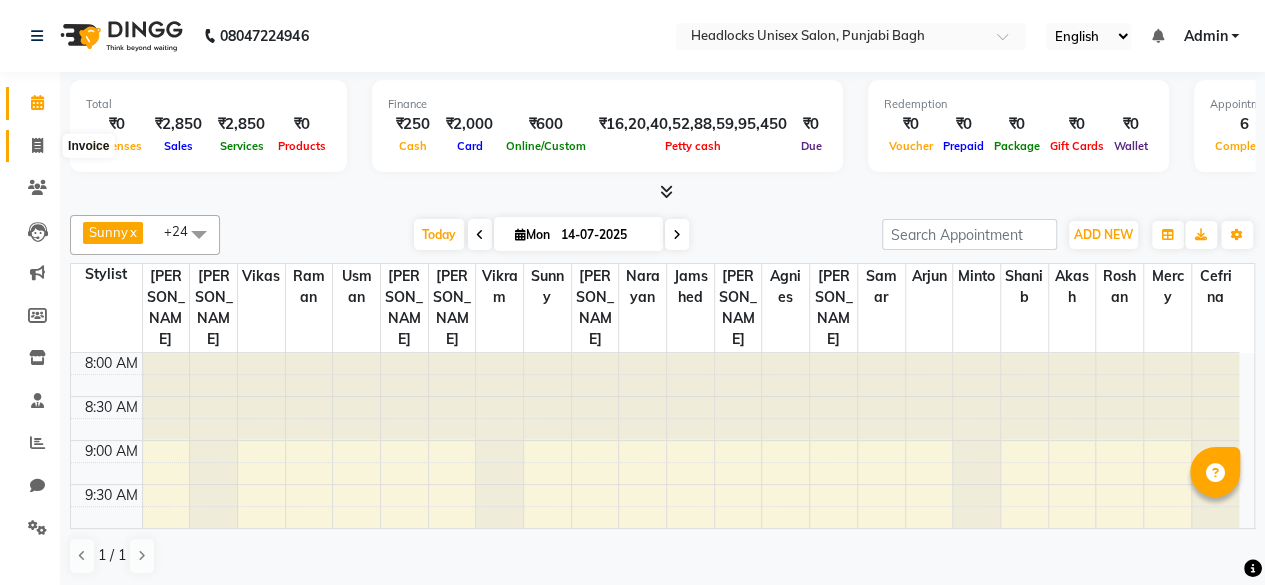click 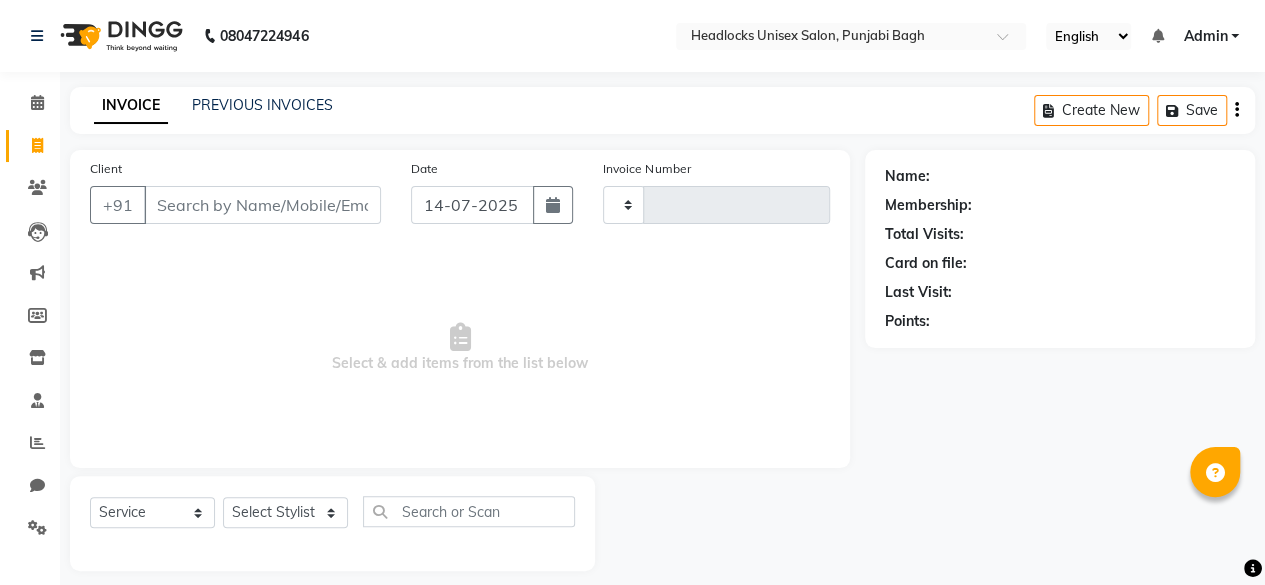 type on "3748" 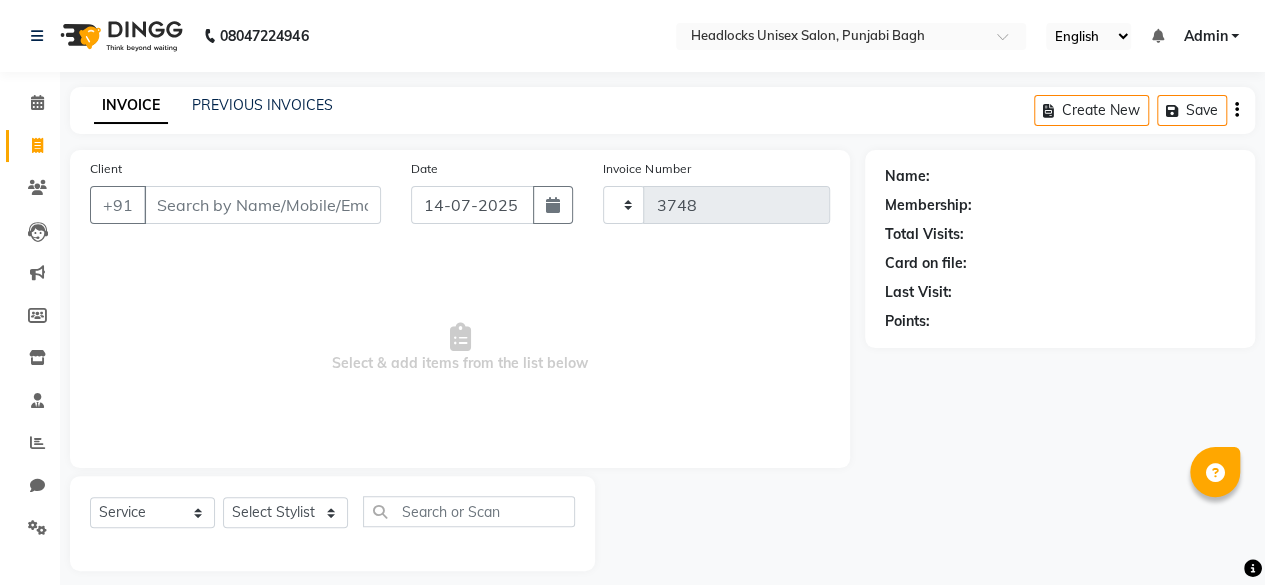 select on "7719" 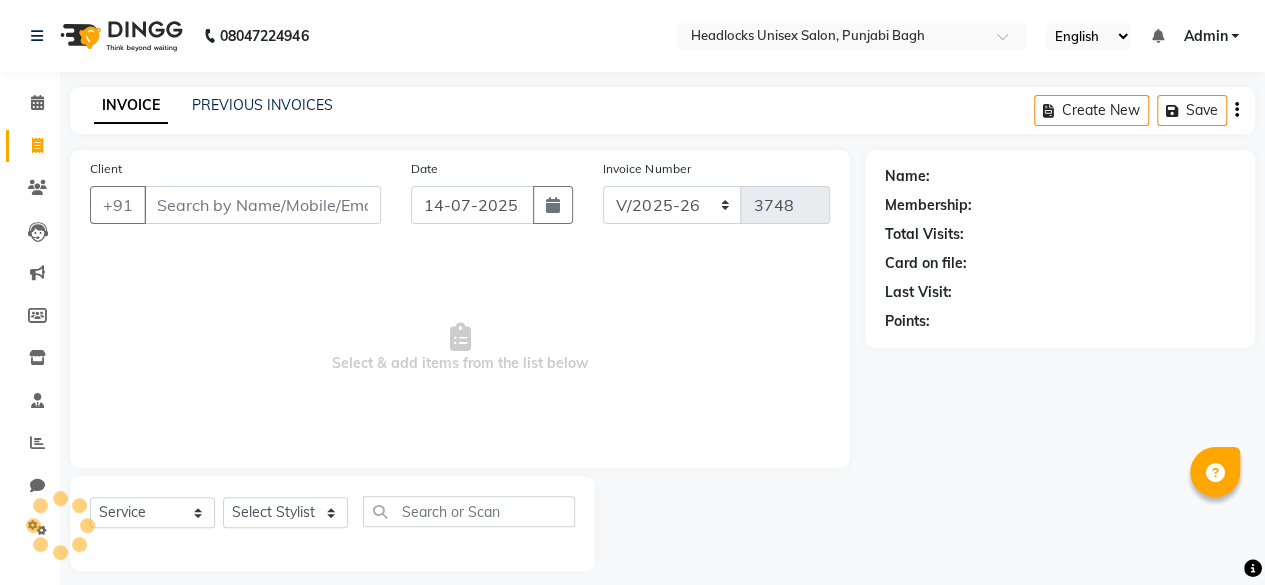 click on "Client" at bounding box center (262, 205) 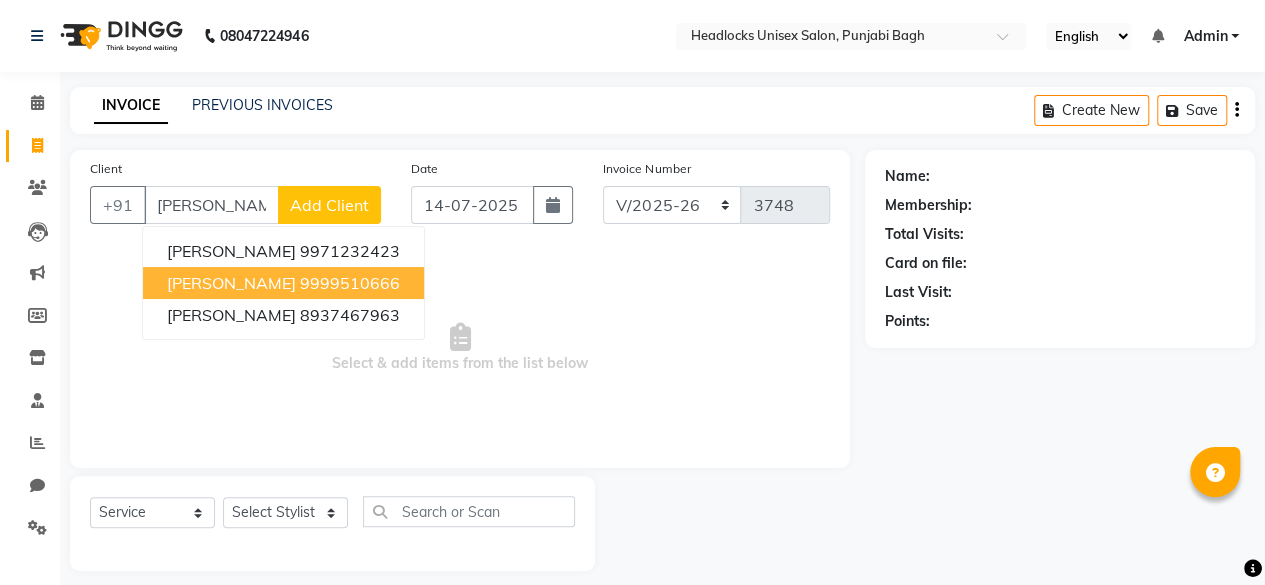 click on "[PERSON_NAME]" at bounding box center (231, 283) 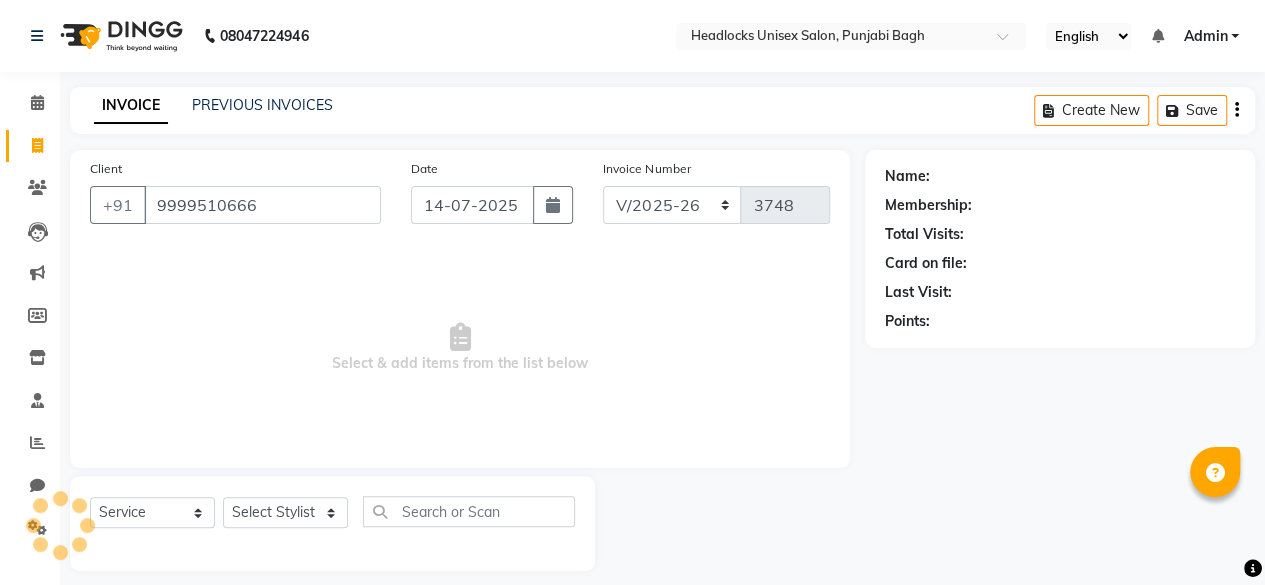 type on "9999510666" 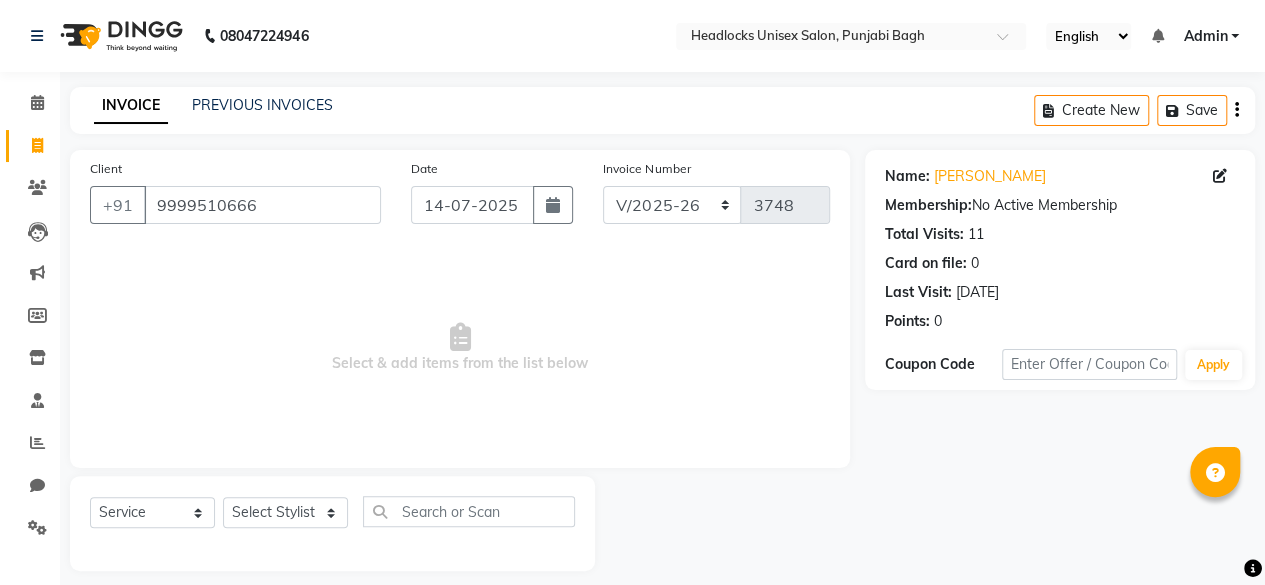 click on "Select  Service  Product  Membership  Package Voucher Prepaid Gift Card  Select Stylist ⁠Agnies ⁠[PERSON_NAME] [PERSON_NAME] [PERSON_NAME] kunal [PERSON_NAME] mercy ⁠Minto ⁠[PERSON_NAME]  [PERSON_NAME] priyanka [PERSON_NAME] ⁠[PERSON_NAME] ⁠[PERSON_NAME] [PERSON_NAME] [PERSON_NAME]  Sunny ⁠[PERSON_NAME]  ⁠Usman ⁠[PERSON_NAME]" 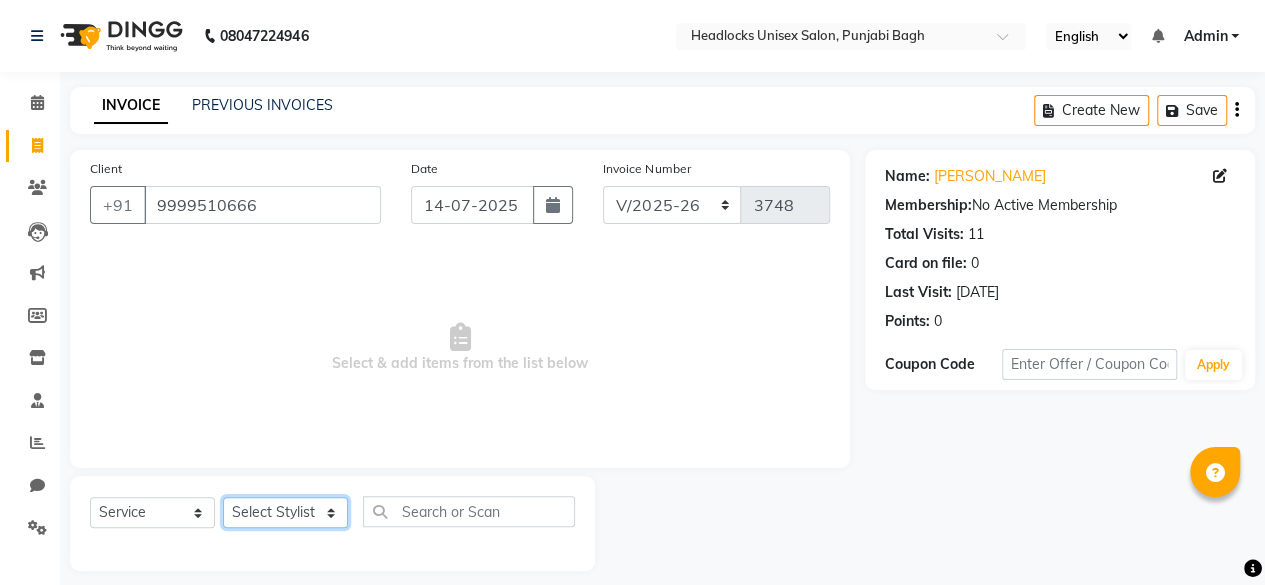 click on "Select Stylist ⁠Agnies ⁠[PERSON_NAME] [PERSON_NAME] [PERSON_NAME] kunal [PERSON_NAME] mercy ⁠Minto ⁠[PERSON_NAME]  [PERSON_NAME] priyanka [PERSON_NAME] ⁠[PERSON_NAME] ⁠[PERSON_NAME] [PERSON_NAME] [PERSON_NAME]  Sunny ⁠[PERSON_NAME] ⁠[PERSON_NAME]" 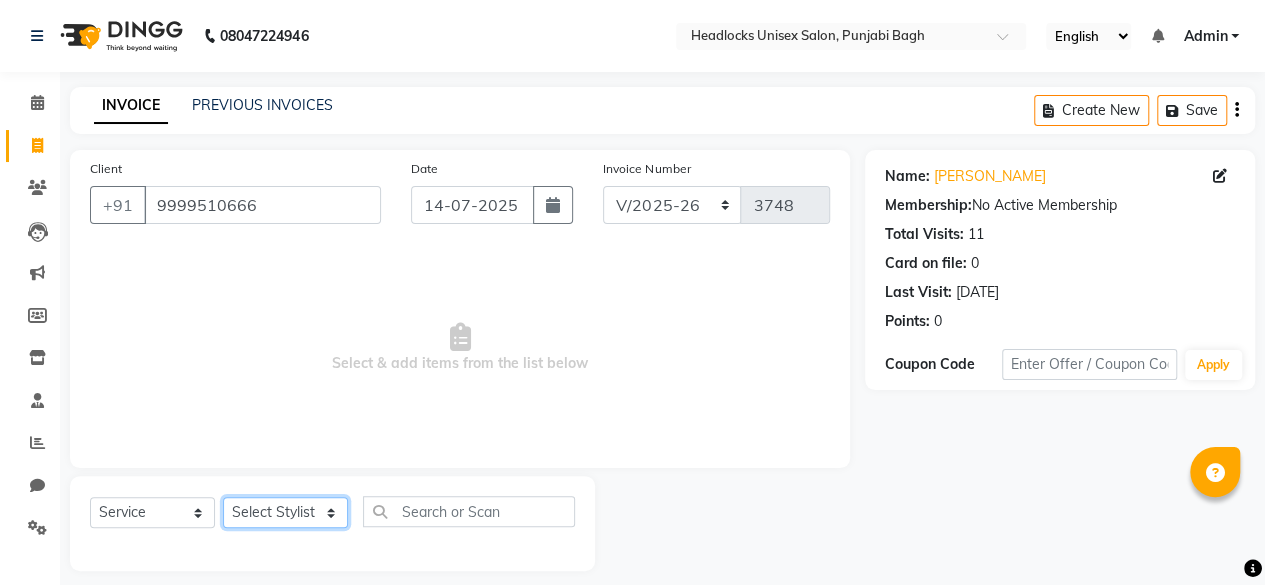 select on "69059" 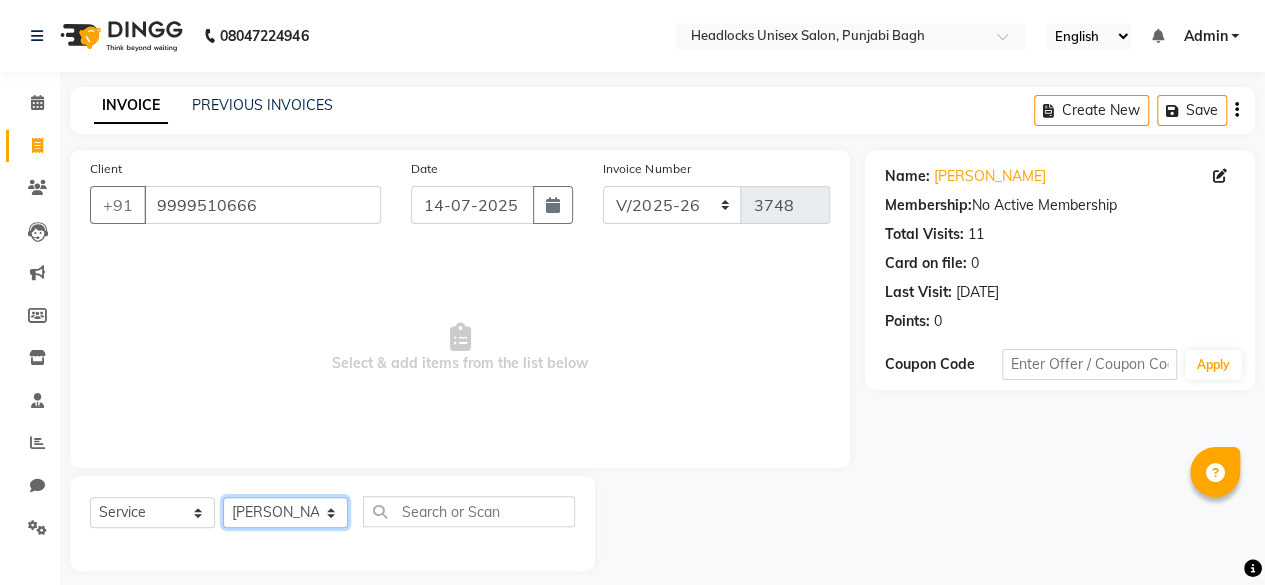 click on "Select Stylist ⁠Agnies ⁠[PERSON_NAME] [PERSON_NAME] [PERSON_NAME] kunal [PERSON_NAME] mercy ⁠Minto ⁠[PERSON_NAME]  [PERSON_NAME] priyanka [PERSON_NAME] ⁠[PERSON_NAME] ⁠[PERSON_NAME] [PERSON_NAME] [PERSON_NAME]  Sunny ⁠[PERSON_NAME] ⁠[PERSON_NAME]" 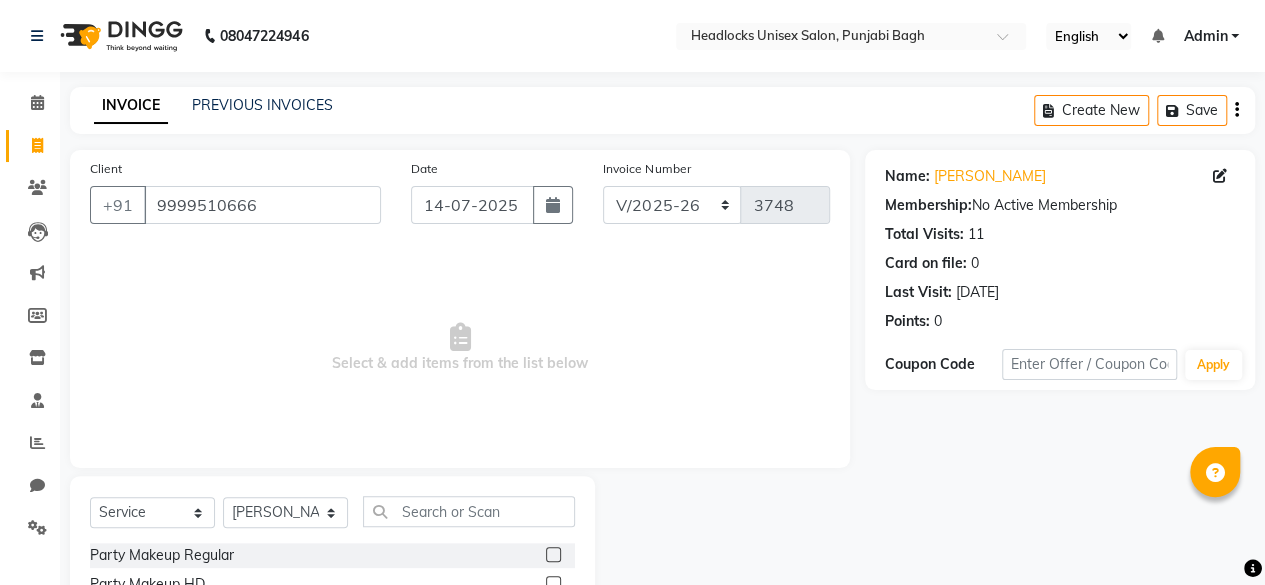 click on "Select  Service  Product  Membership  Package Voucher Prepaid Gift Card  Select Stylist ⁠Agnies ⁠[PERSON_NAME] [PERSON_NAME] [PERSON_NAME] kunal [PERSON_NAME] mercy ⁠Minto ⁠[PERSON_NAME]  [PERSON_NAME] priyanka [PERSON_NAME] ⁠[PERSON_NAME] ⁠[PERSON_NAME] [PERSON_NAME] [PERSON_NAME]  Sunny ⁠[PERSON_NAME]  ⁠Usman ⁠[PERSON_NAME]" 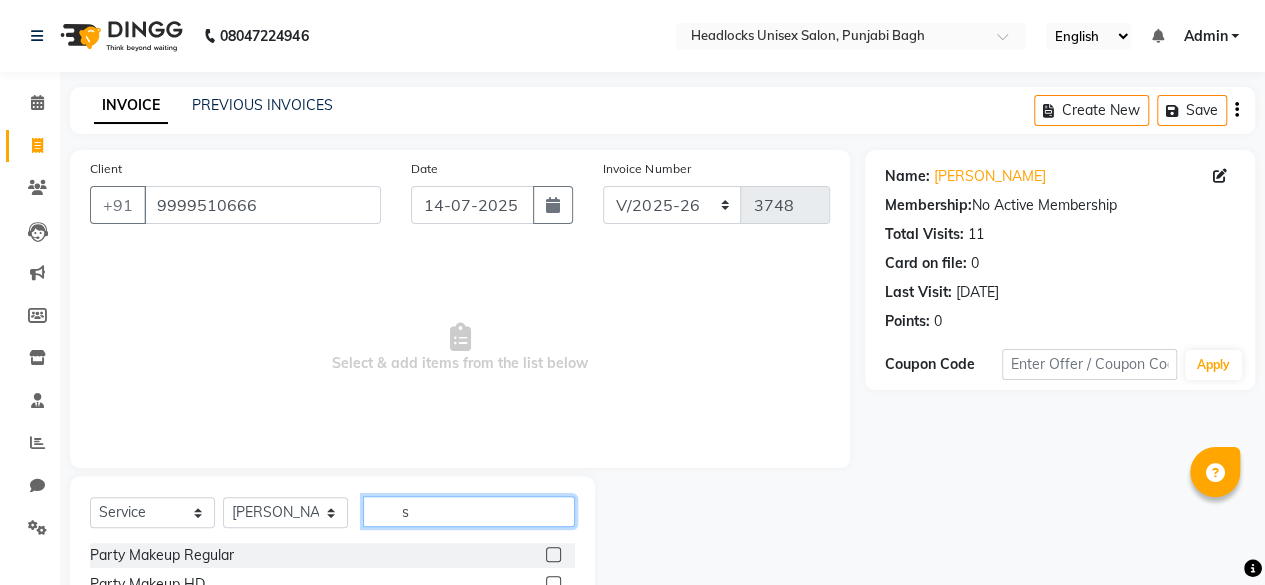 click on "s" 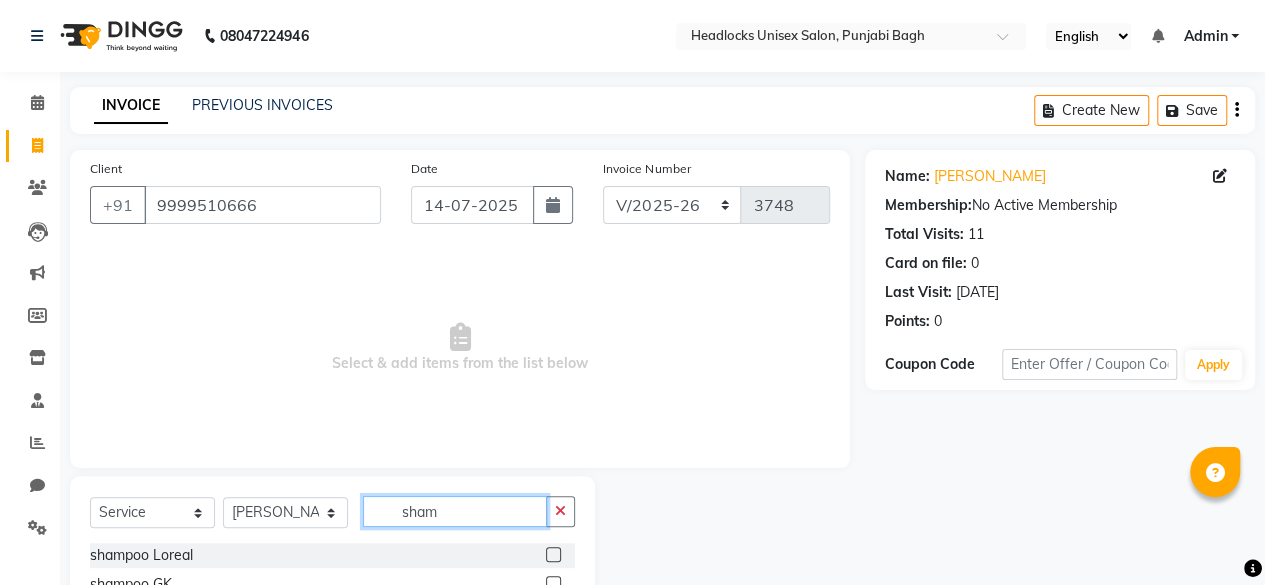 scroll, scrollTop: 215, scrollLeft: 0, axis: vertical 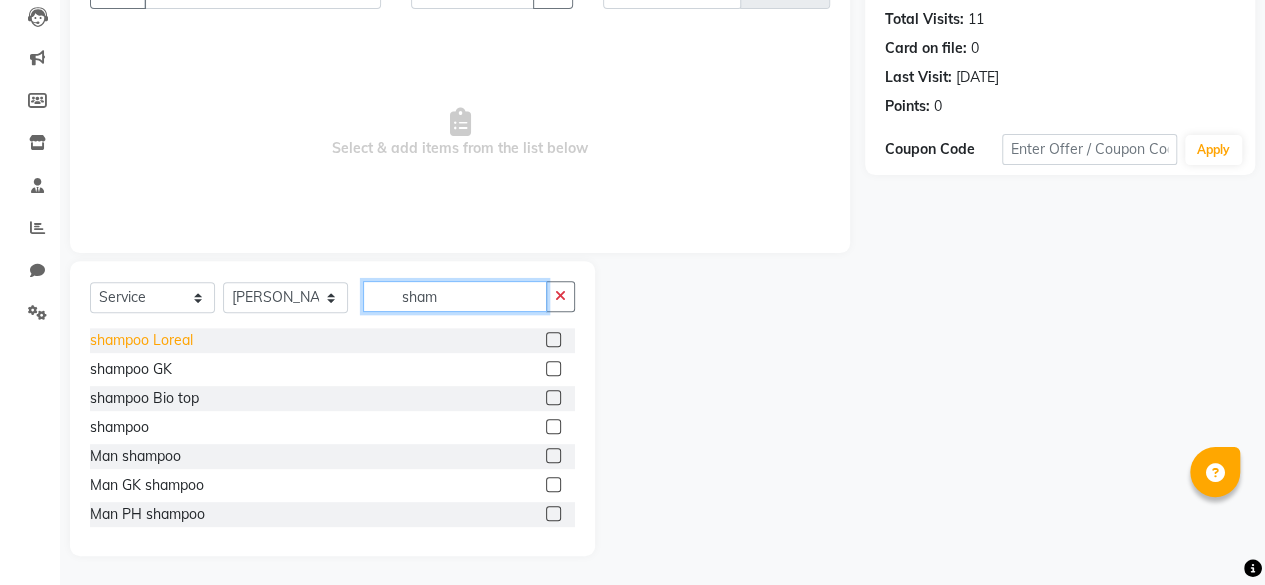 type on "sham" 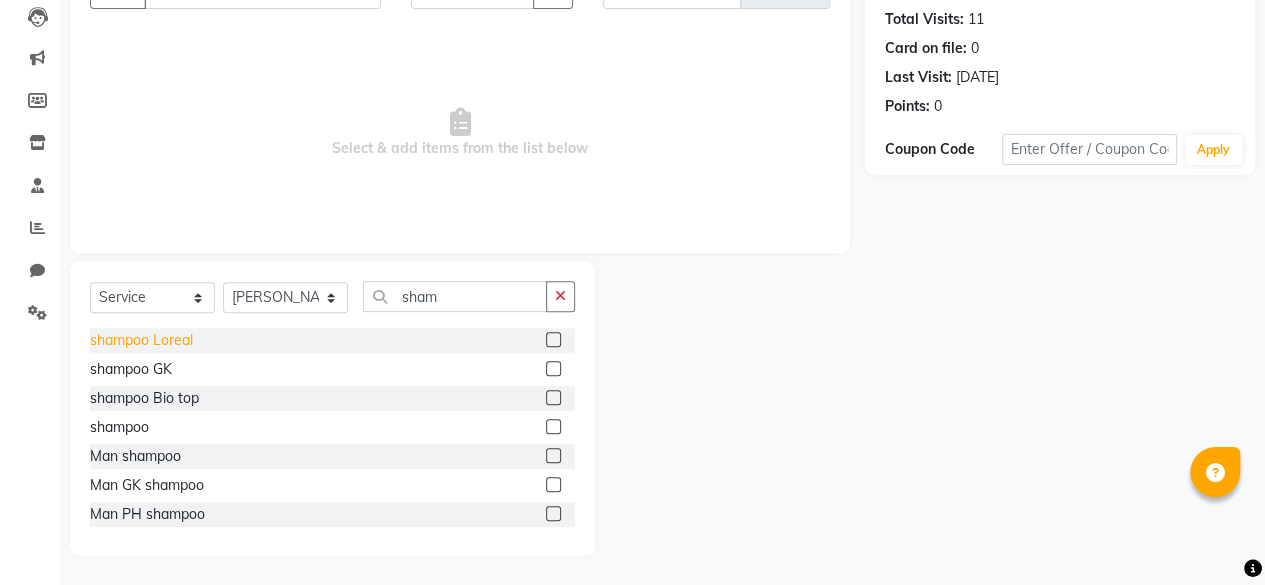 click on "shampoo Loreal" 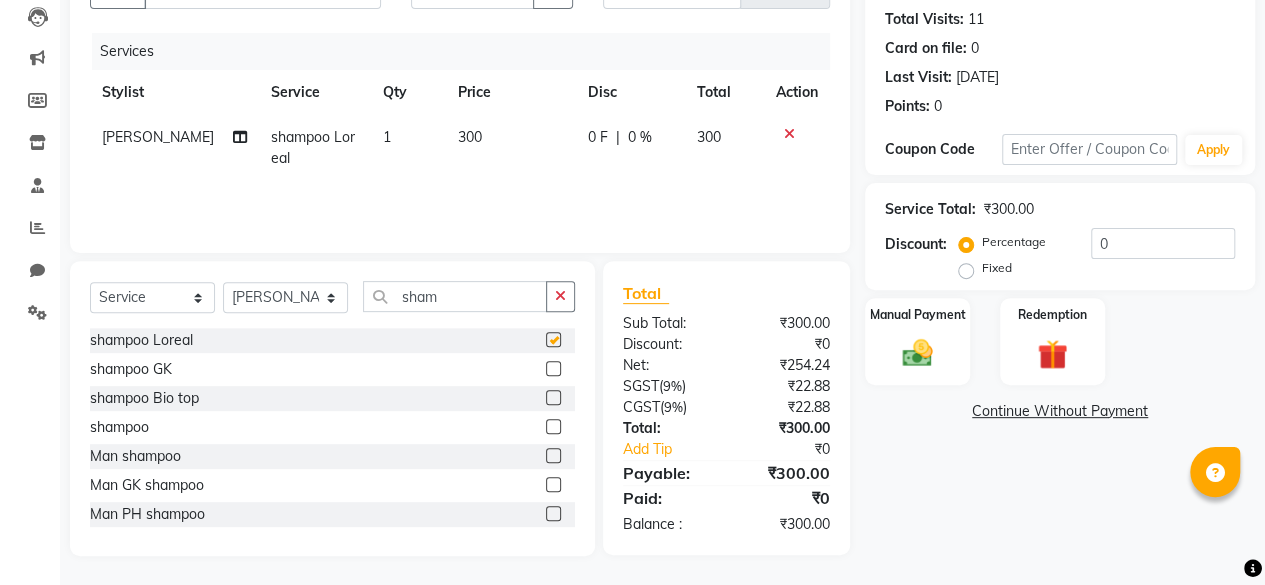 checkbox on "false" 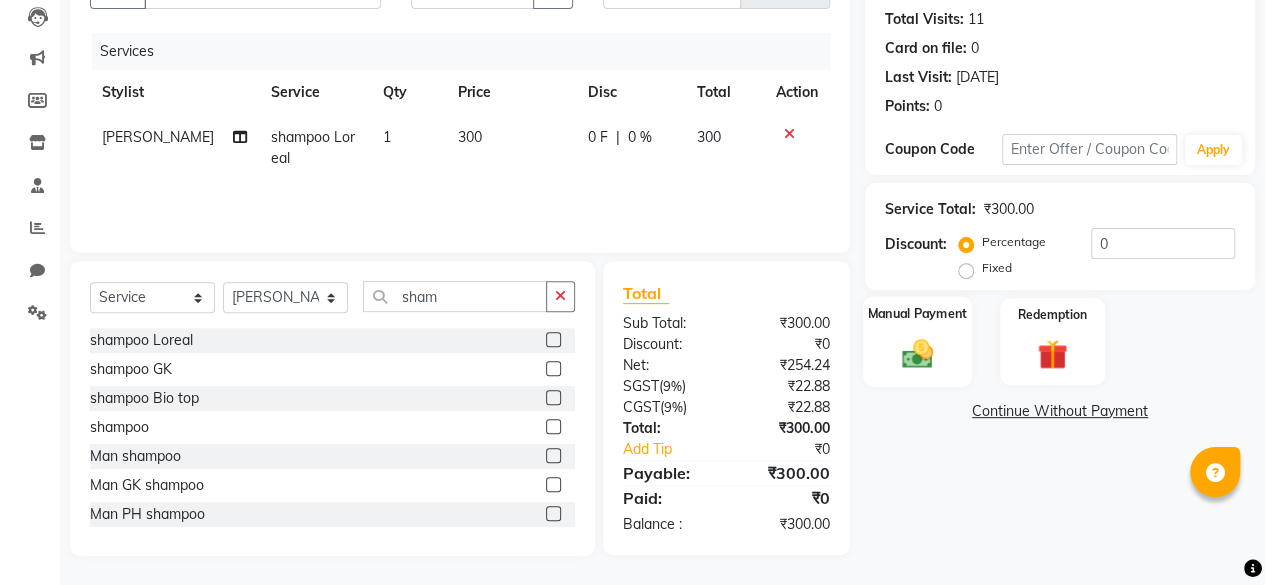 click on "Manual Payment" 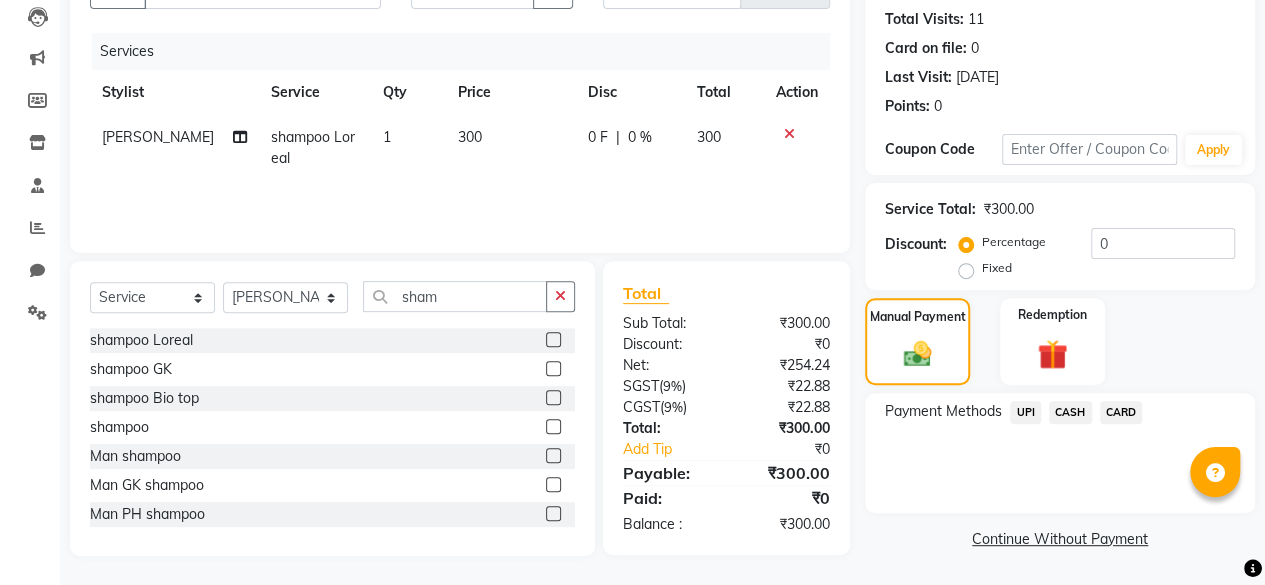 click on "CASH" 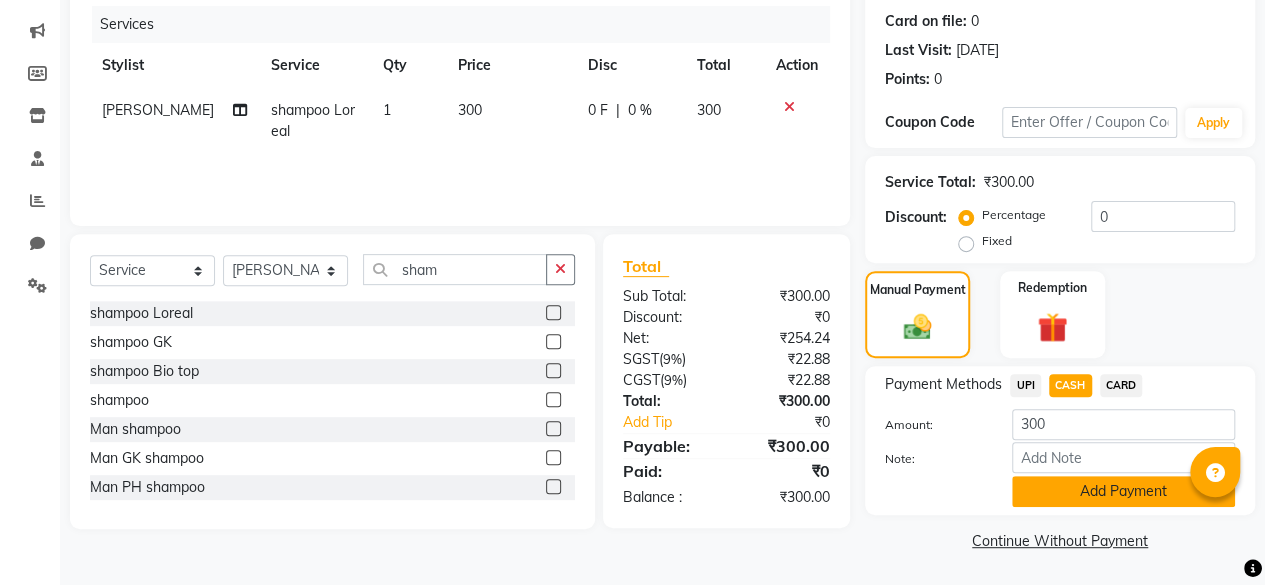 click on "Add Payment" 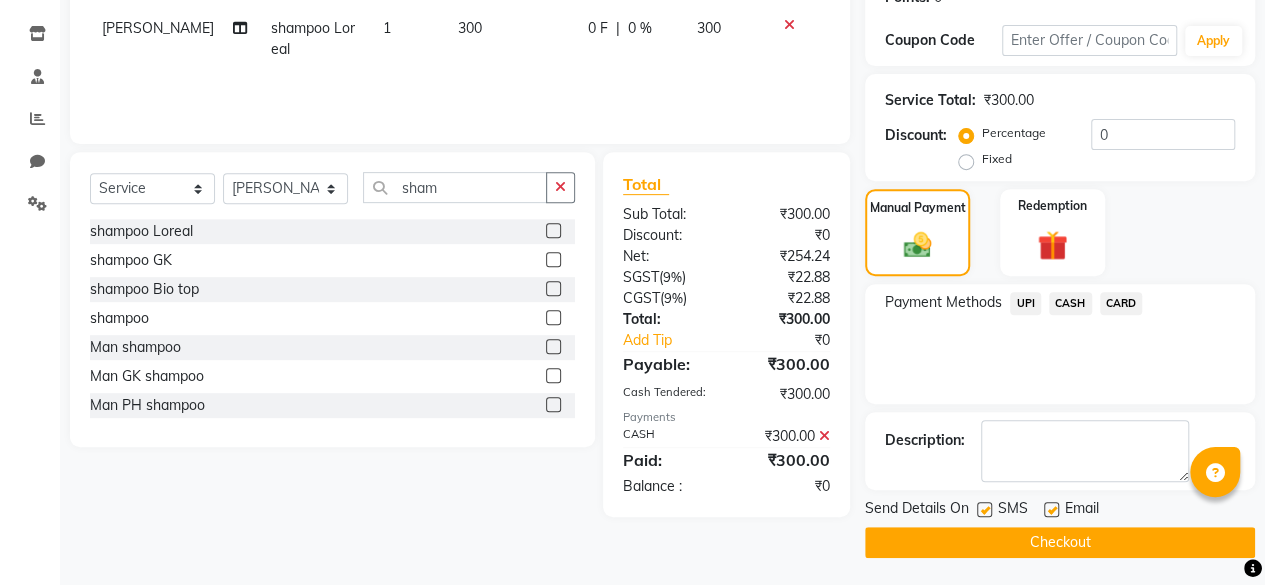 click 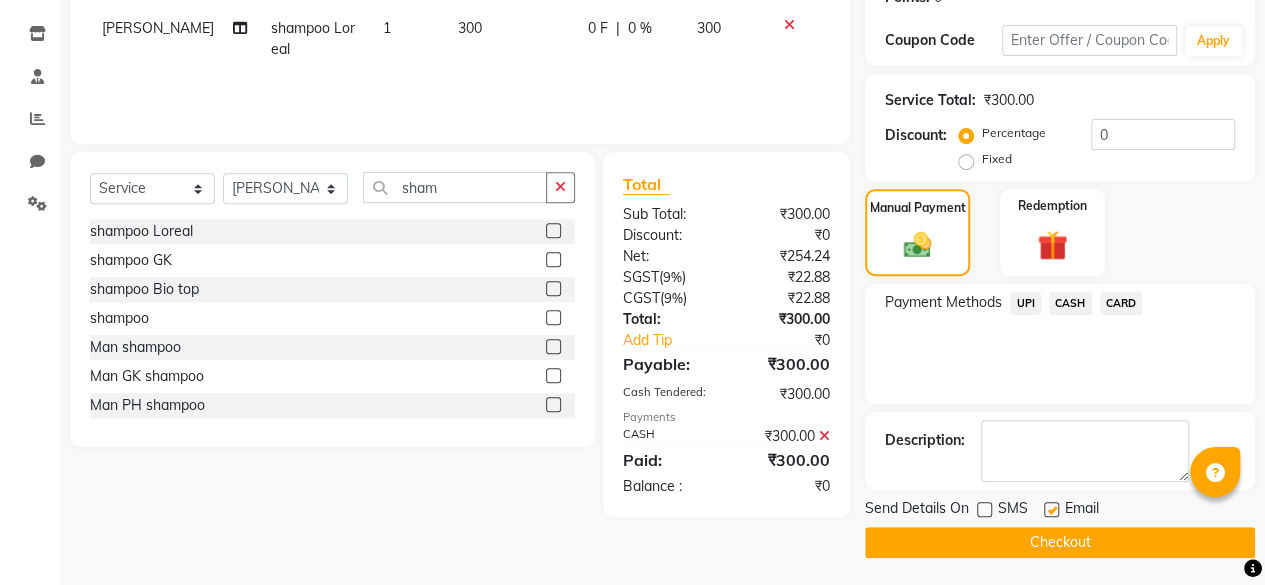 click on "Checkout" 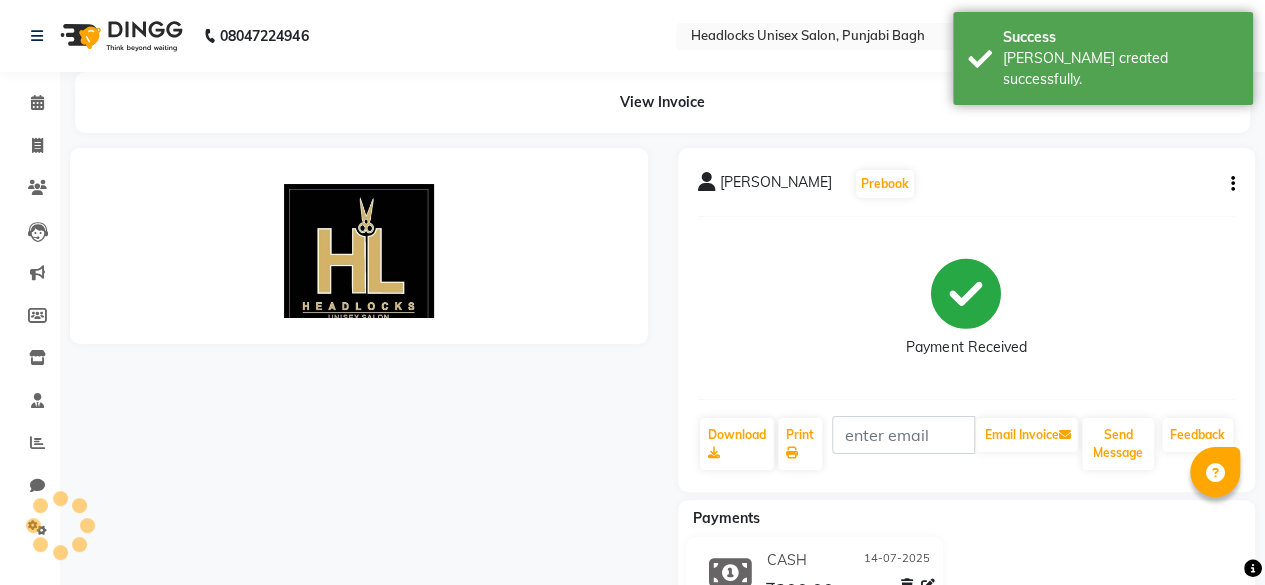 scroll, scrollTop: 0, scrollLeft: 0, axis: both 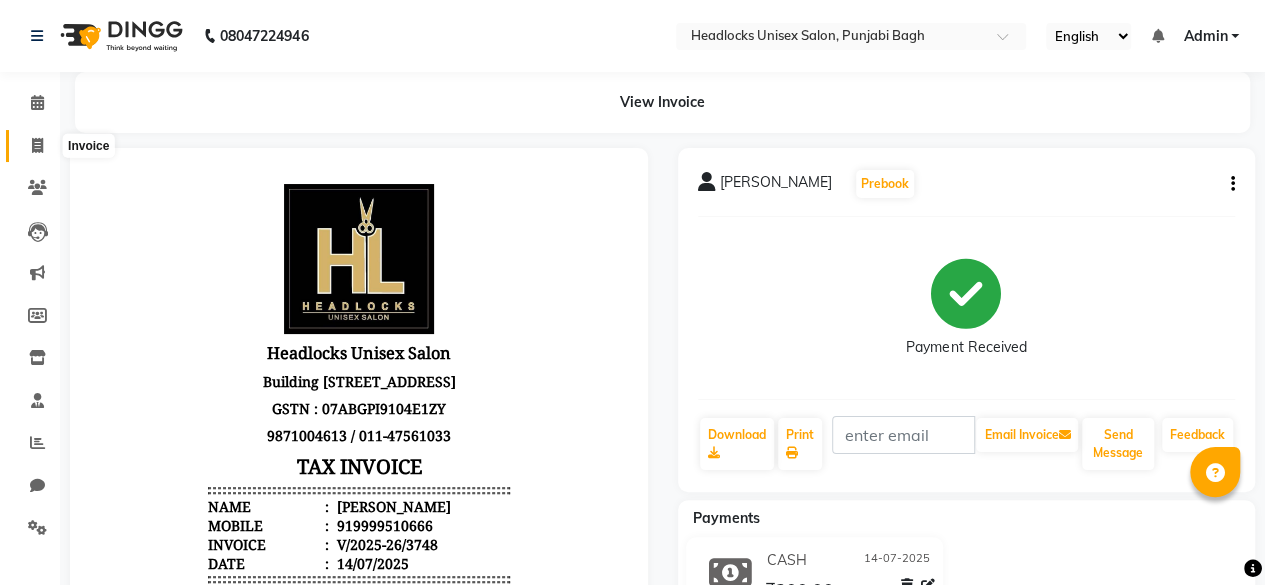 click 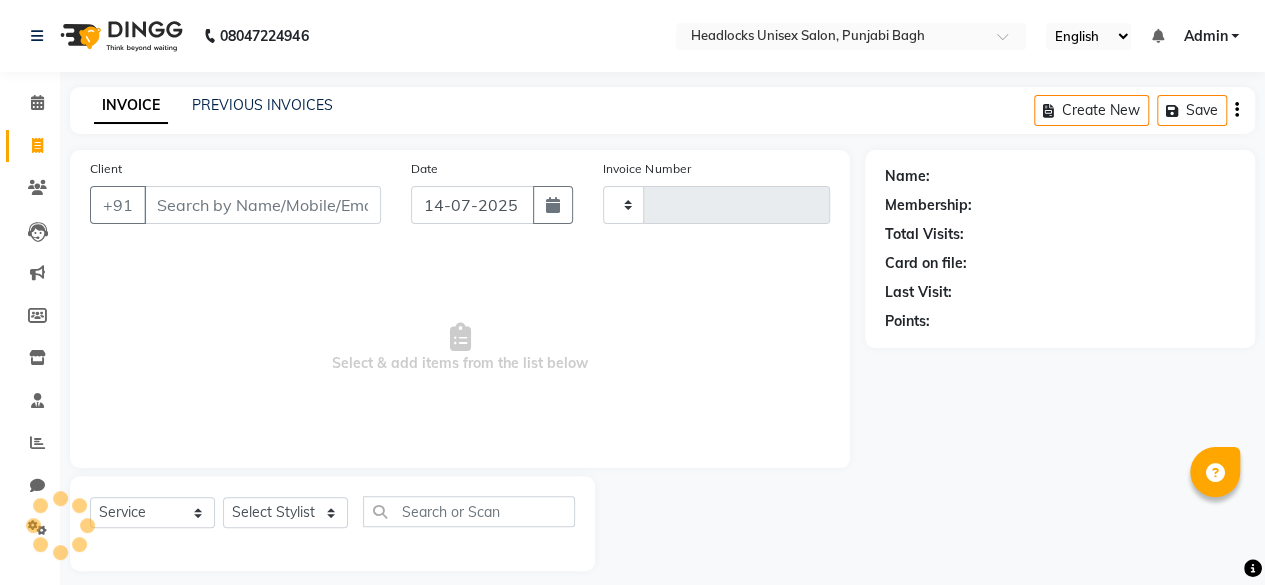 scroll, scrollTop: 15, scrollLeft: 0, axis: vertical 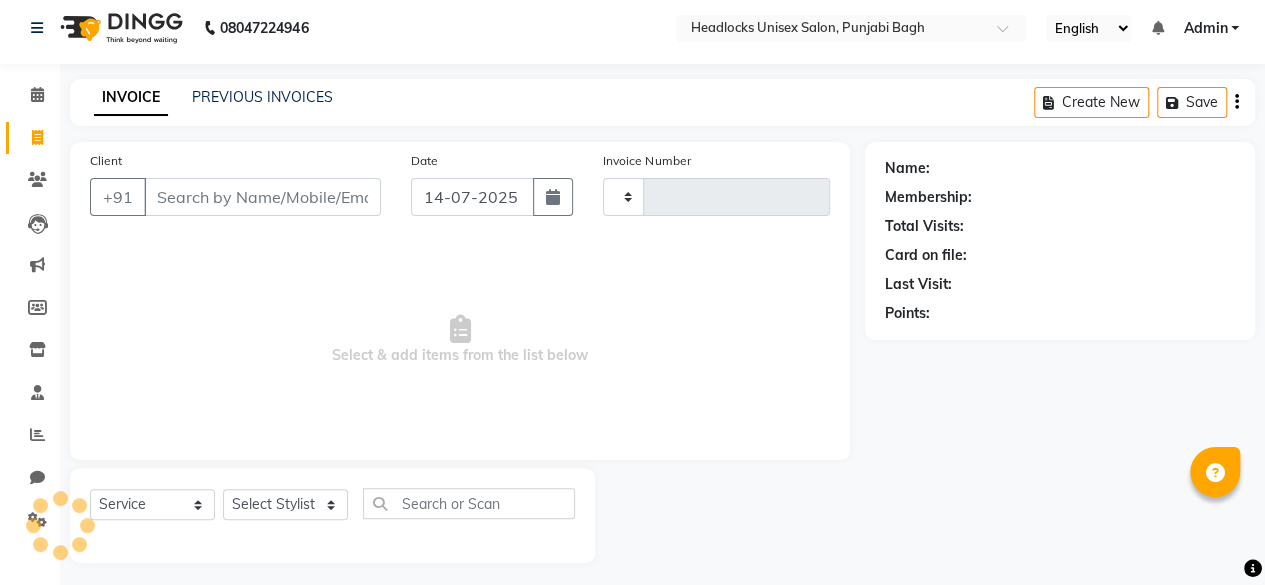 type on "3749" 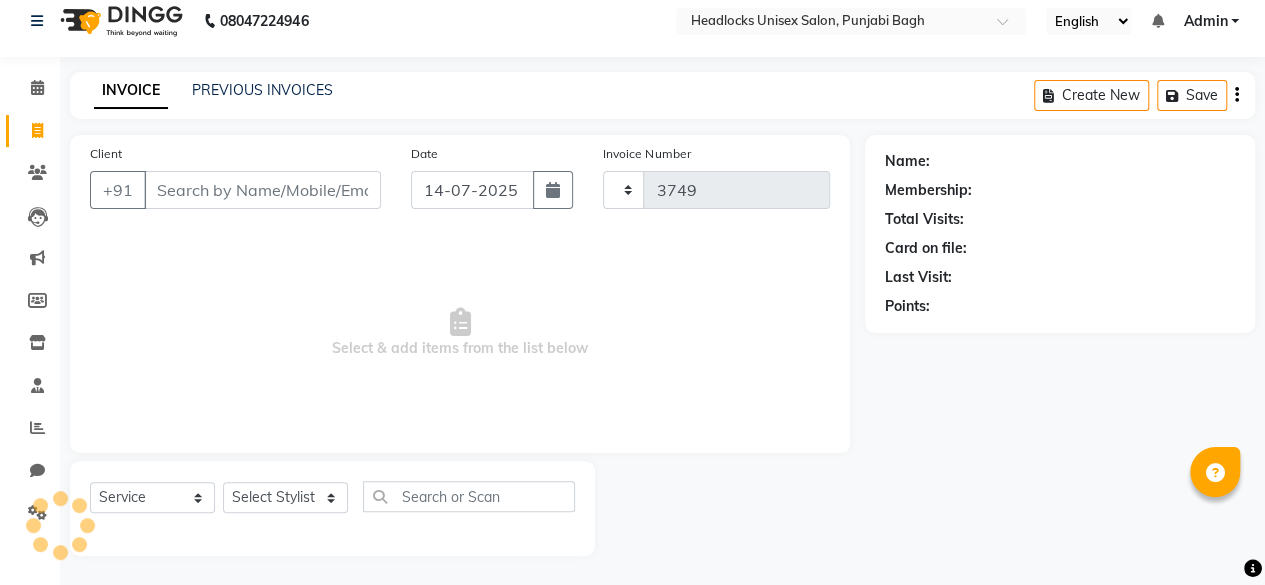 select on "7719" 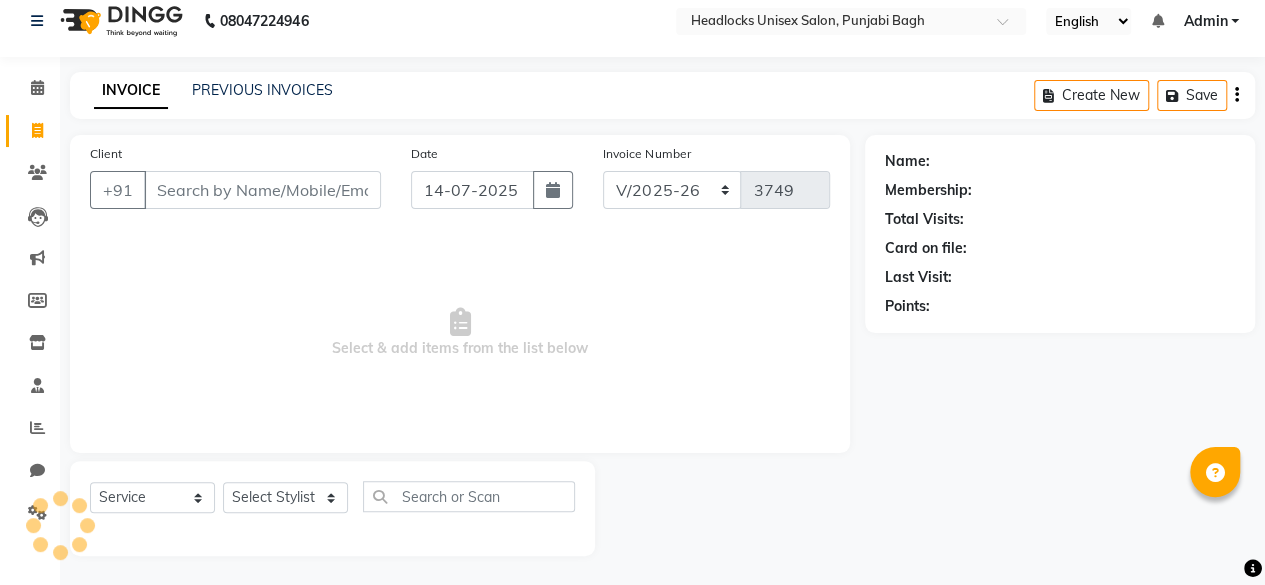 click on "Client" at bounding box center [262, 190] 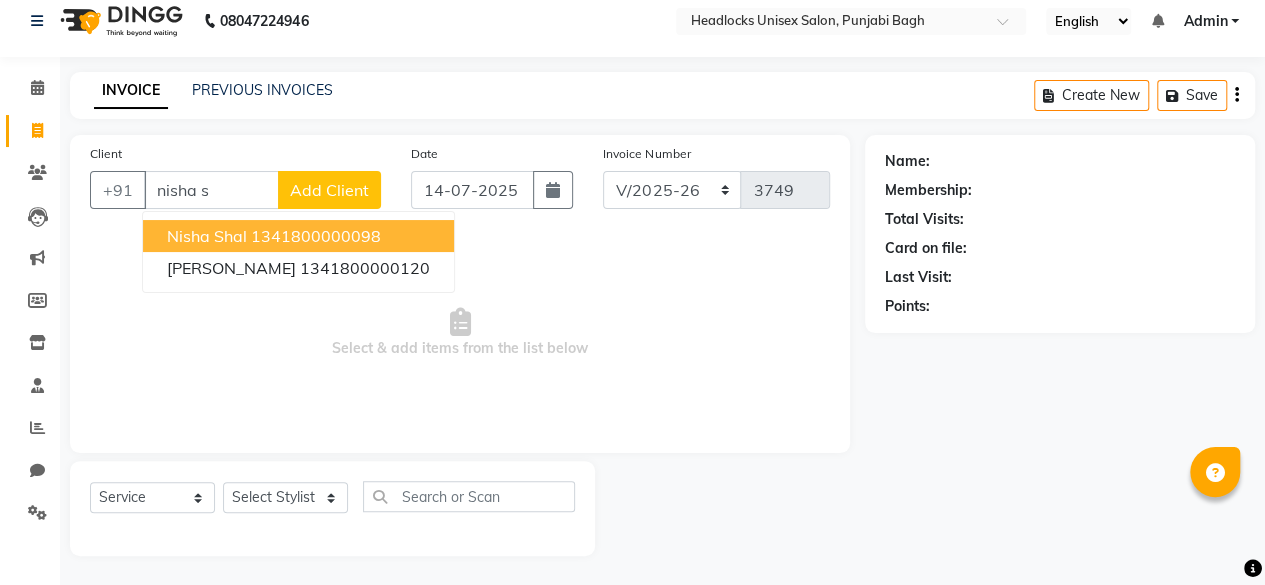 click on "1341800000098" at bounding box center [316, 236] 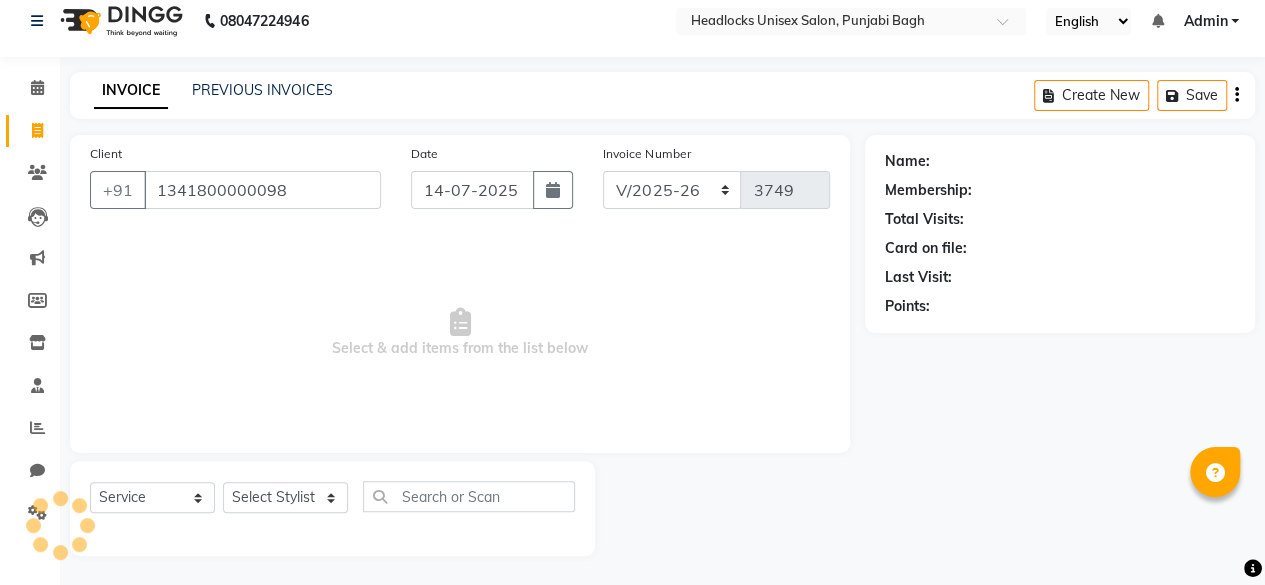type on "1341800000098" 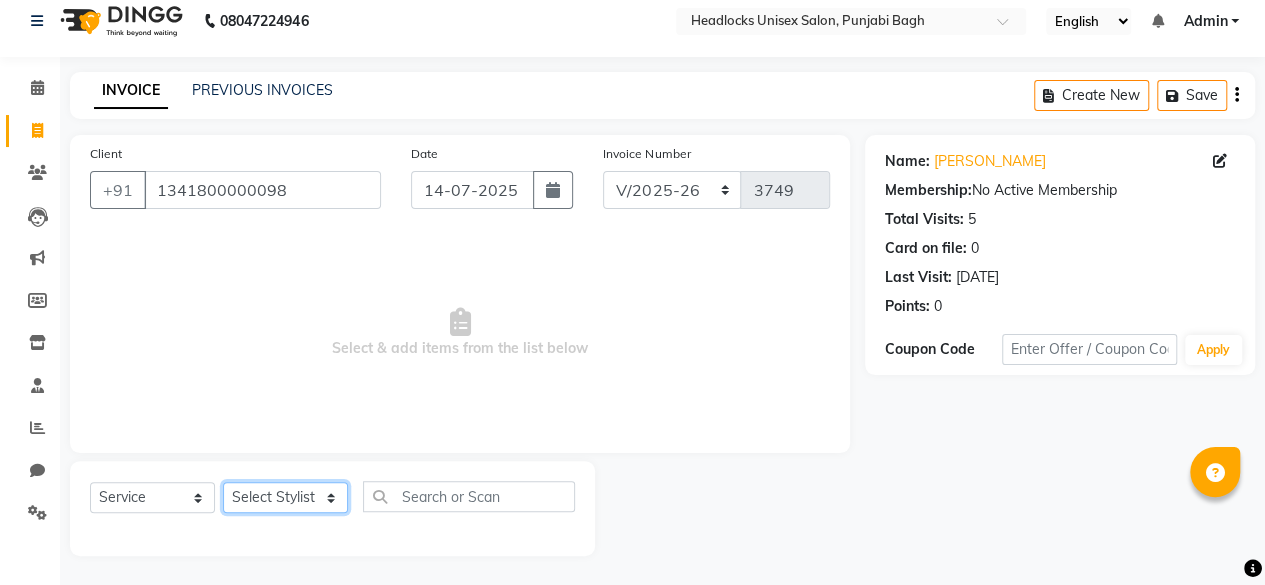 click on "Select Stylist ⁠Agnies ⁠[PERSON_NAME] [PERSON_NAME] [PERSON_NAME] kunal [PERSON_NAME] mercy ⁠Minto ⁠[PERSON_NAME]  [PERSON_NAME] priyanka [PERSON_NAME] ⁠[PERSON_NAME] ⁠[PERSON_NAME] [PERSON_NAME] [PERSON_NAME]  Sunny ⁠[PERSON_NAME] ⁠[PERSON_NAME]" 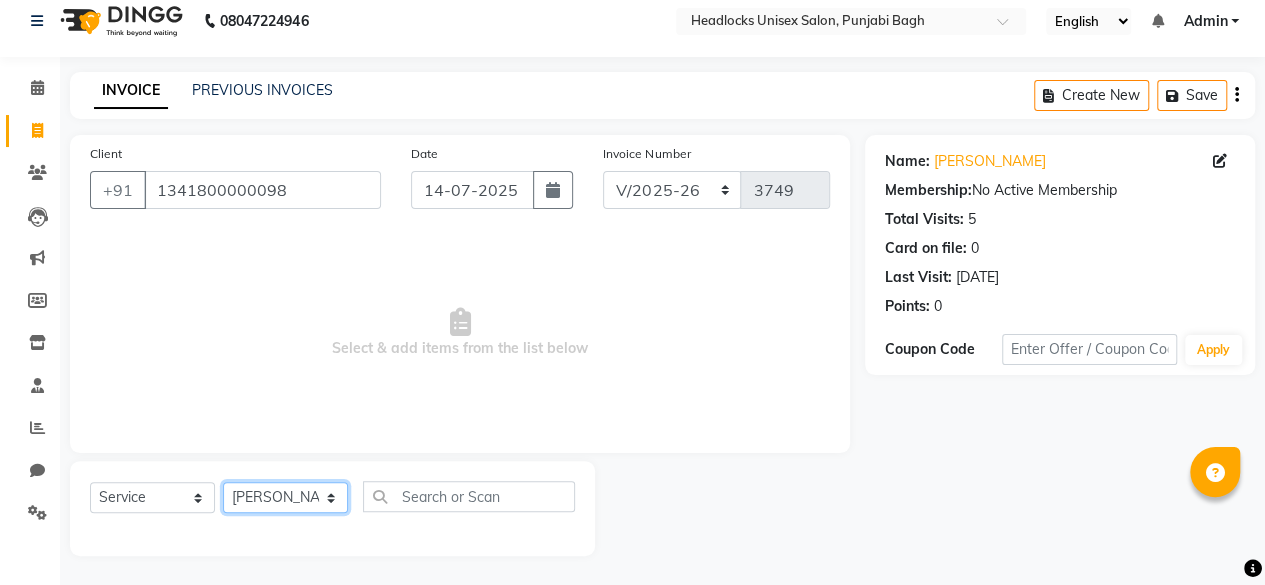 click on "Select Stylist ⁠Agnies ⁠[PERSON_NAME] [PERSON_NAME] [PERSON_NAME] kunal [PERSON_NAME] mercy ⁠Minto ⁠[PERSON_NAME]  [PERSON_NAME] priyanka [PERSON_NAME] ⁠[PERSON_NAME] ⁠[PERSON_NAME] [PERSON_NAME] [PERSON_NAME]  Sunny ⁠[PERSON_NAME] ⁠[PERSON_NAME]" 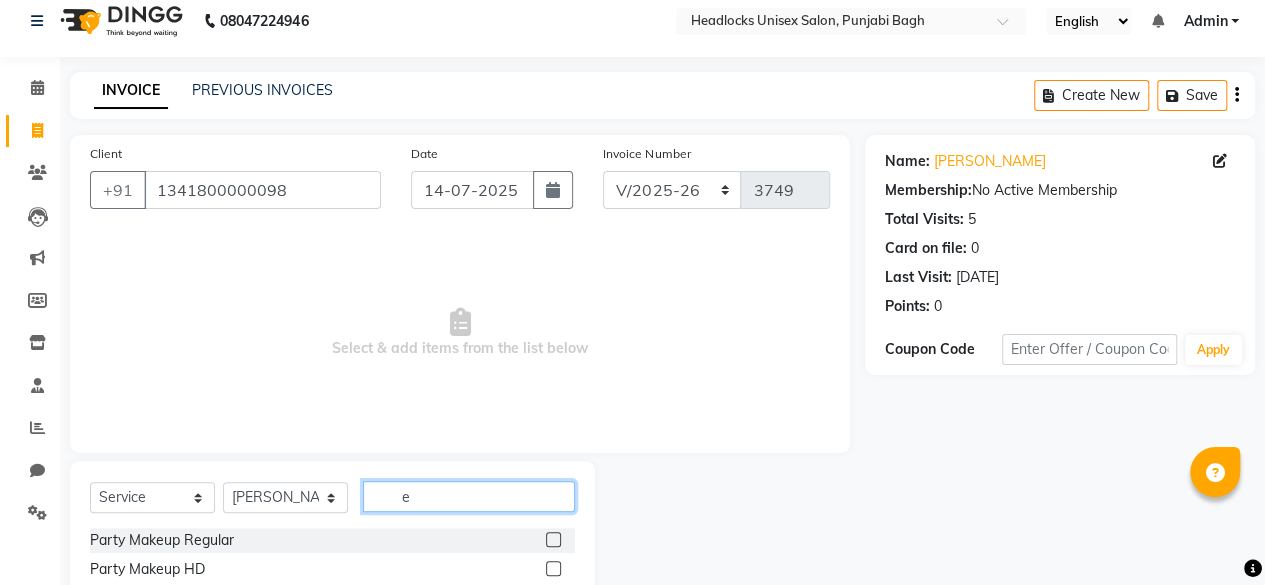 click on "e" 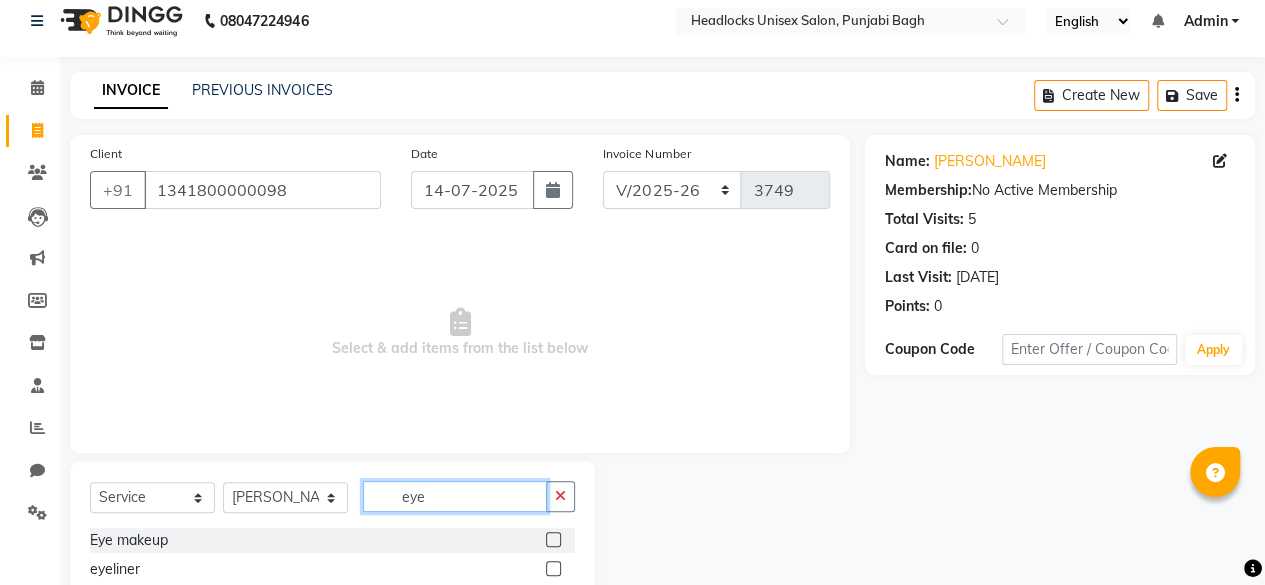 scroll, scrollTop: 160, scrollLeft: 0, axis: vertical 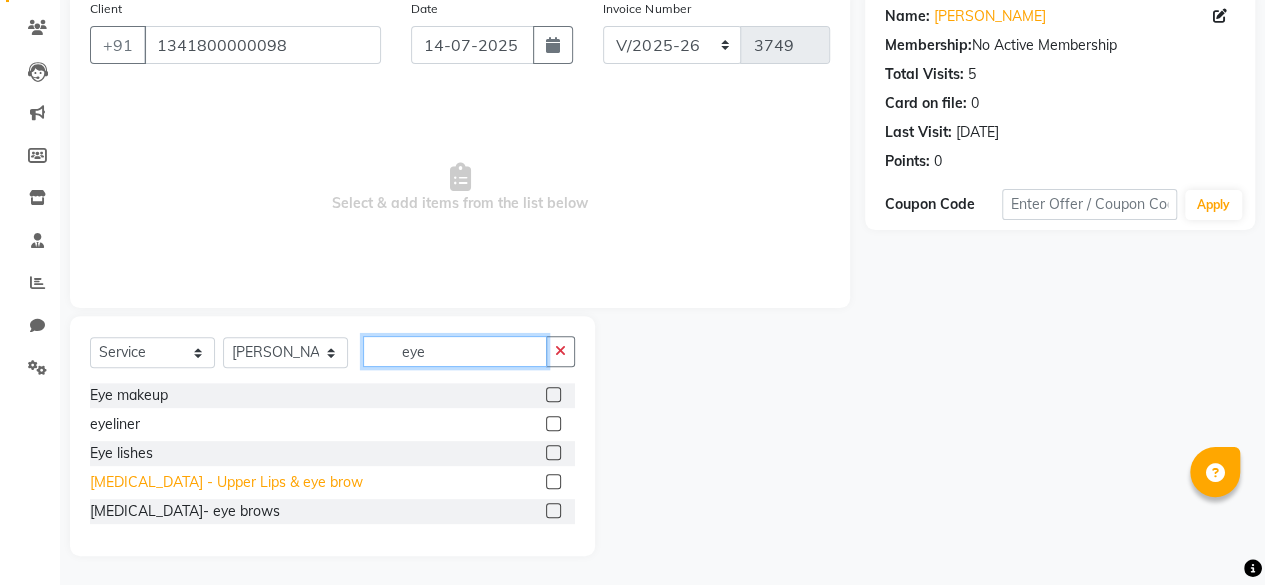 type on "eye" 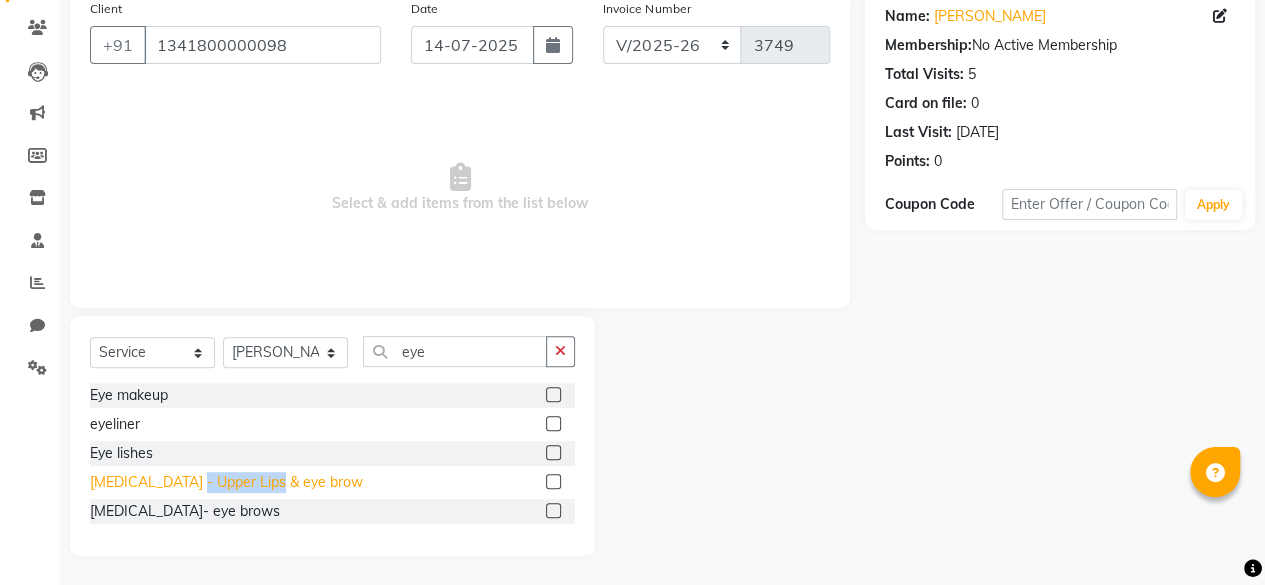 drag, startPoint x: 267, startPoint y: 483, endPoint x: 188, endPoint y: 482, distance: 79.00633 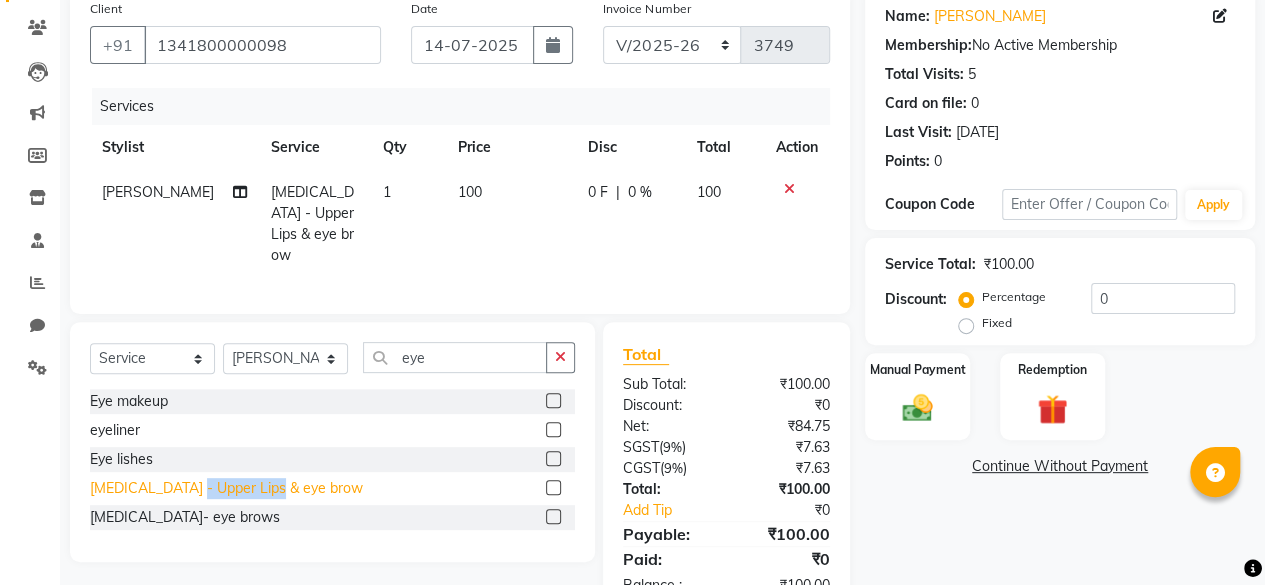 click on "[MEDICAL_DATA] - Upper Lips & eye brow" 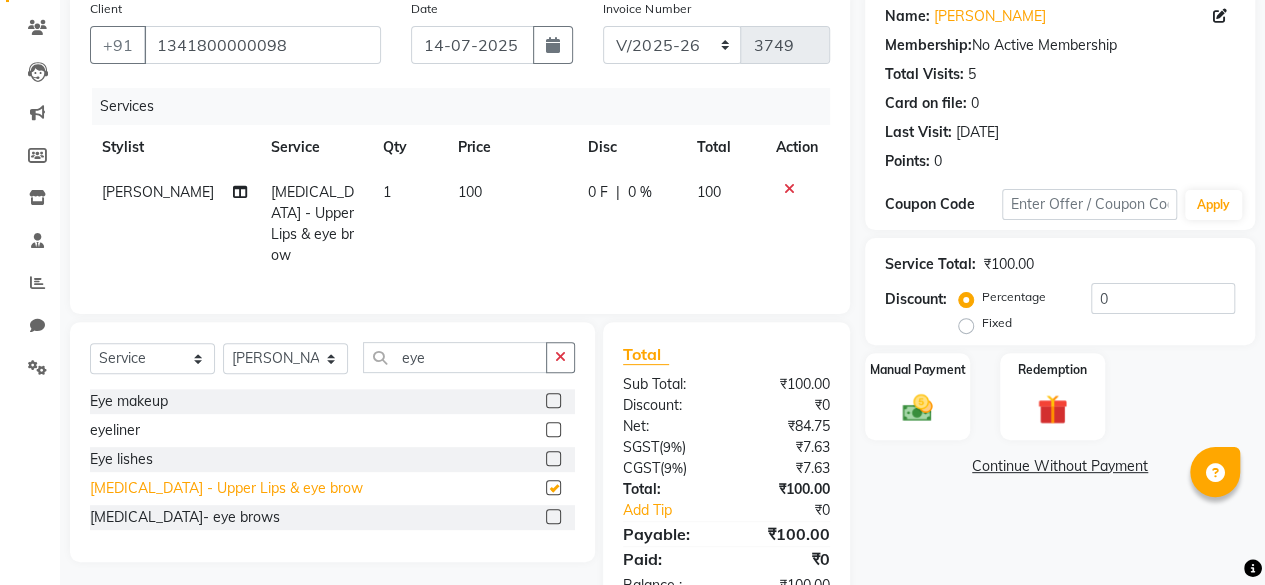 checkbox on "false" 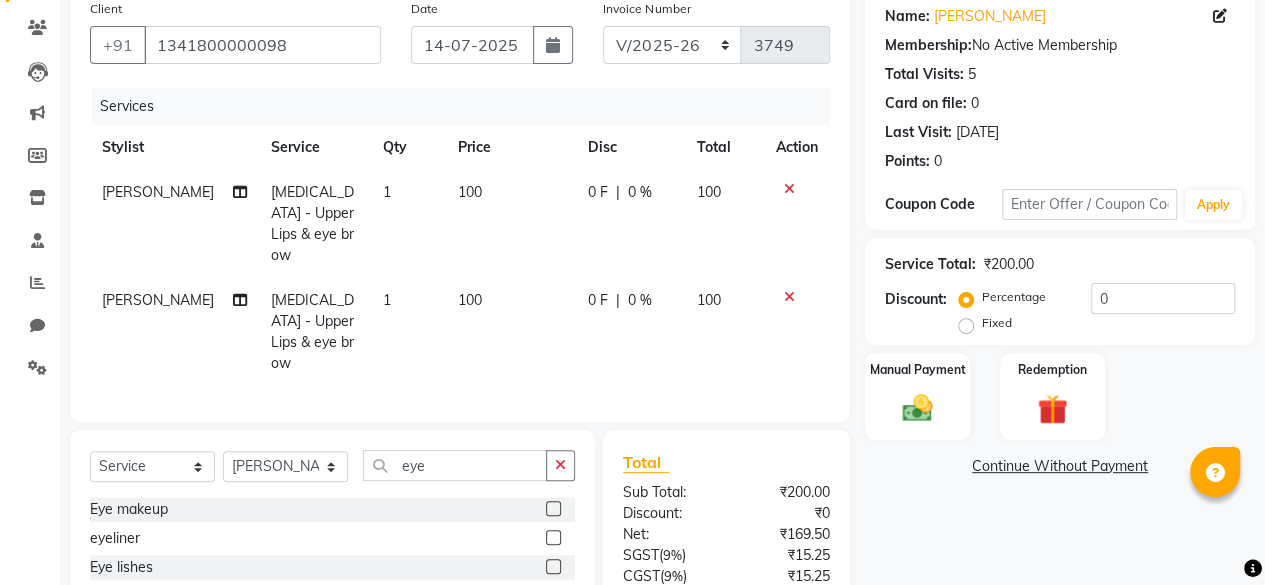 click 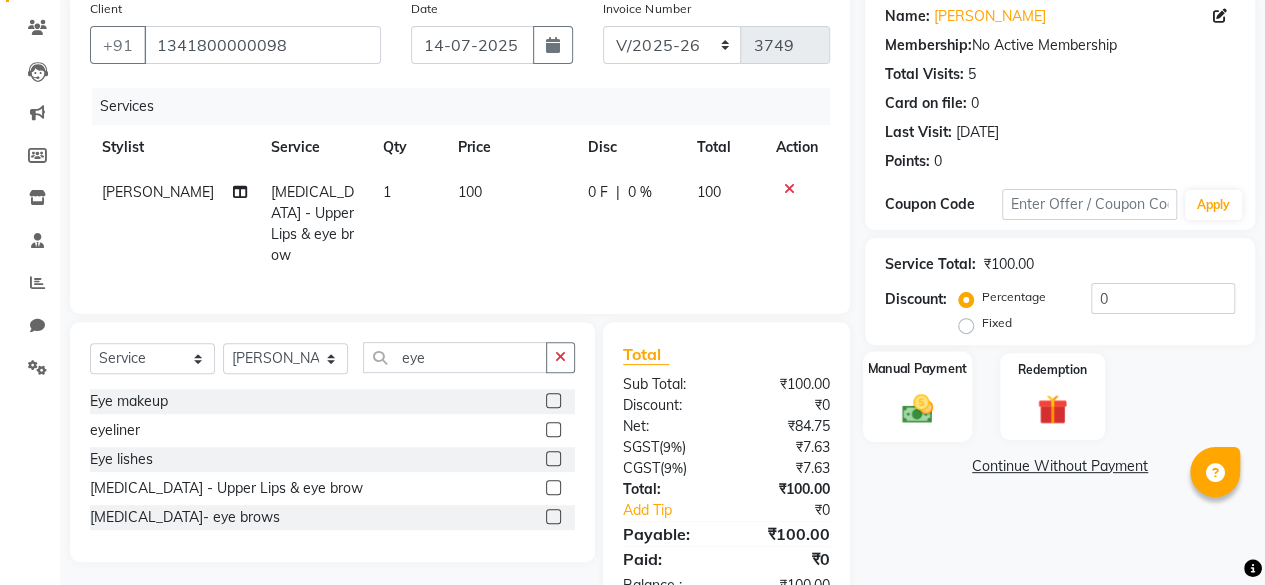 click on "Manual Payment" 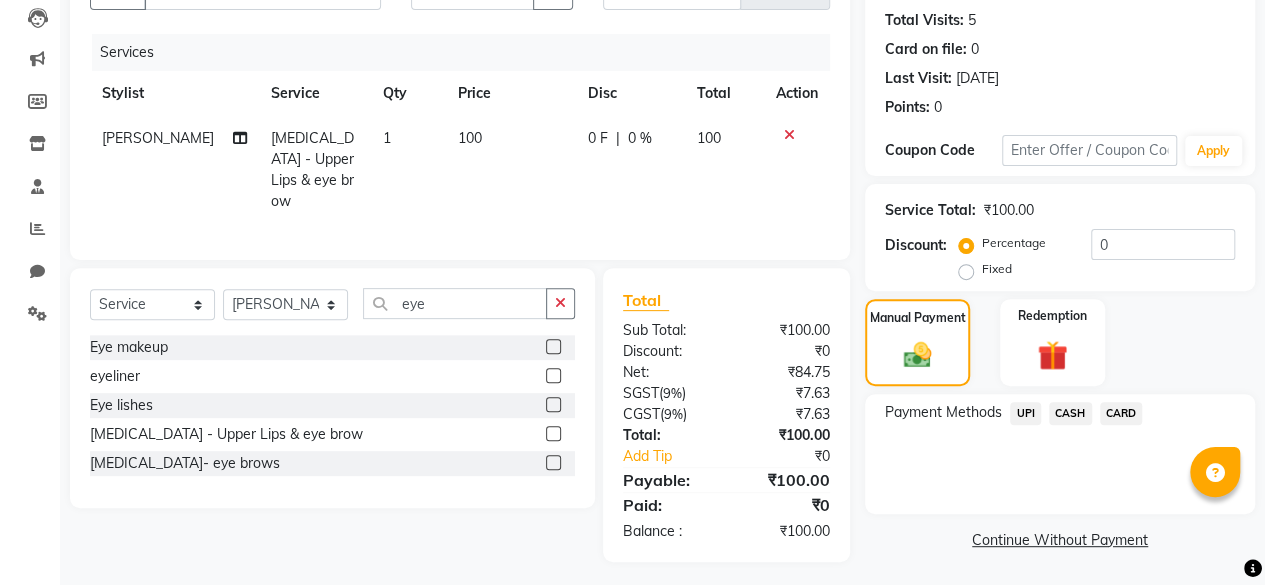 click on "CASH" 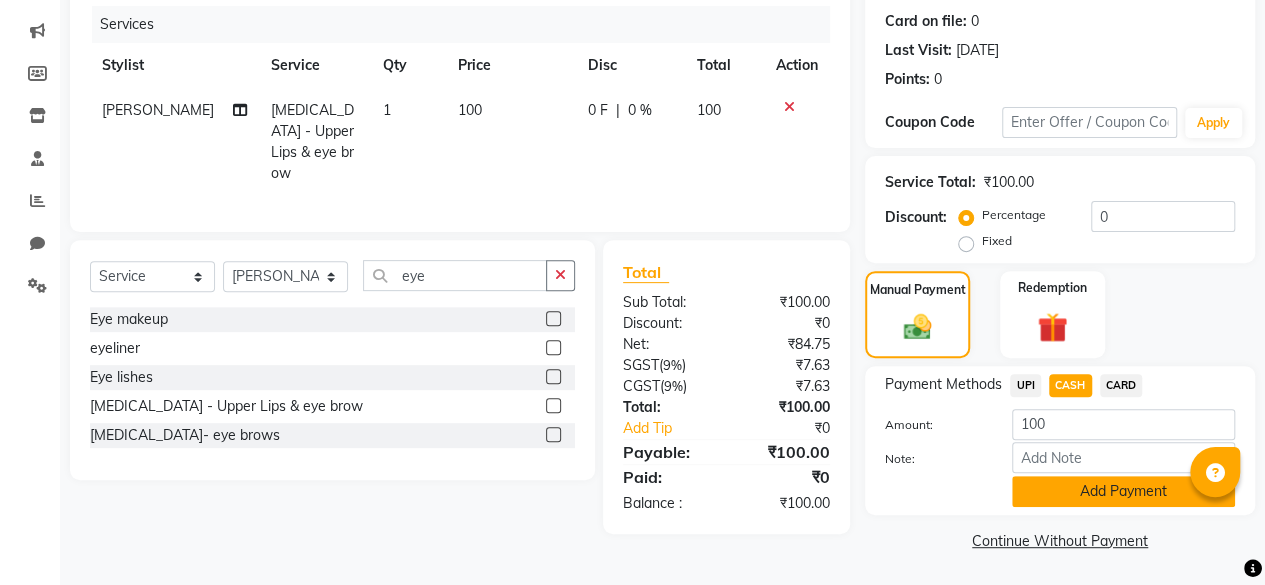 click on "Add Payment" 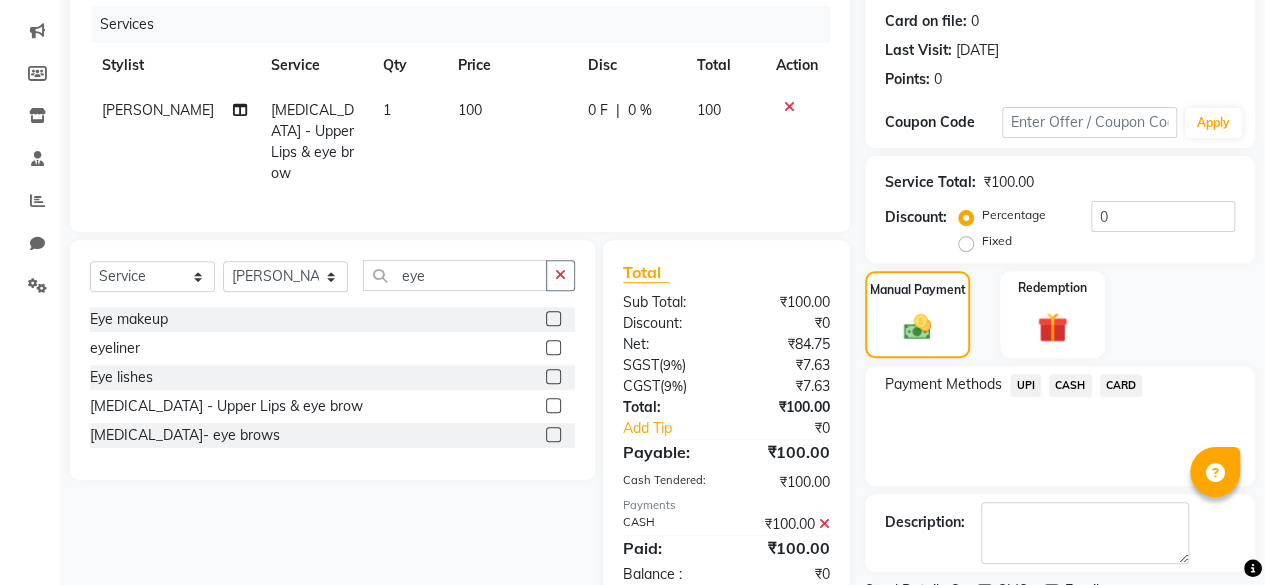 scroll, scrollTop: 324, scrollLeft: 0, axis: vertical 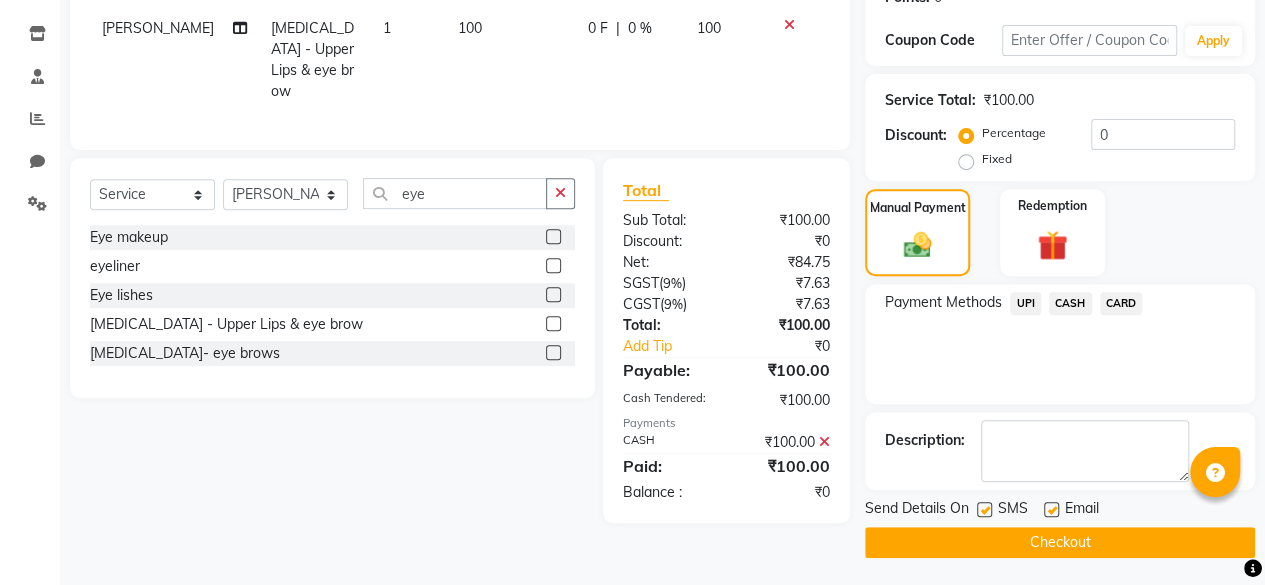 click 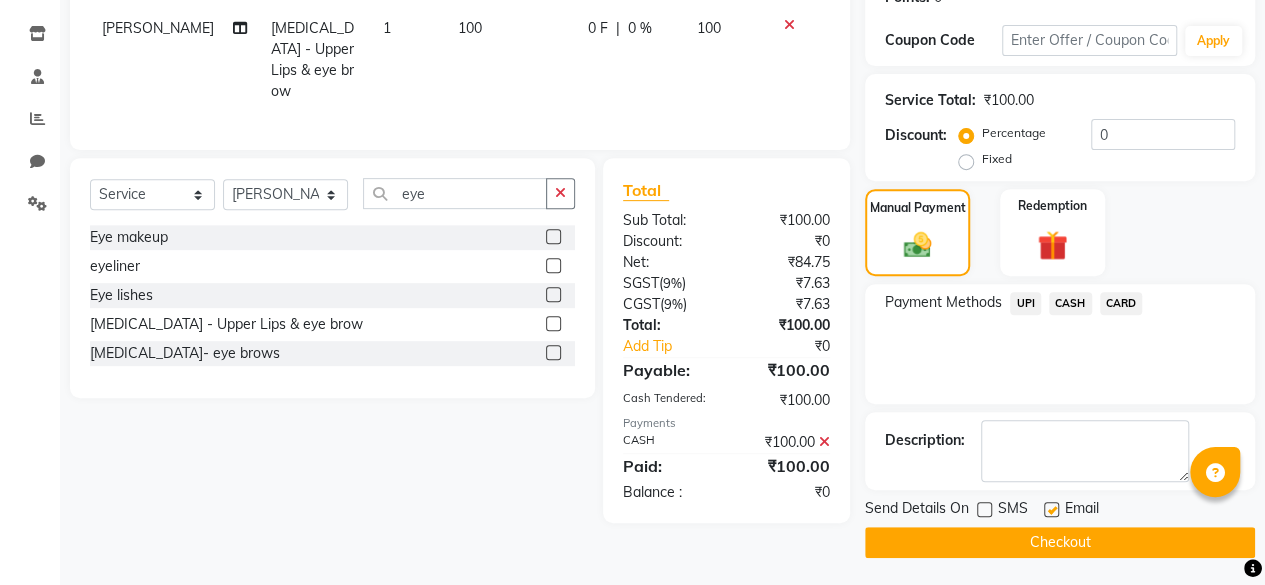 click on "Checkout" 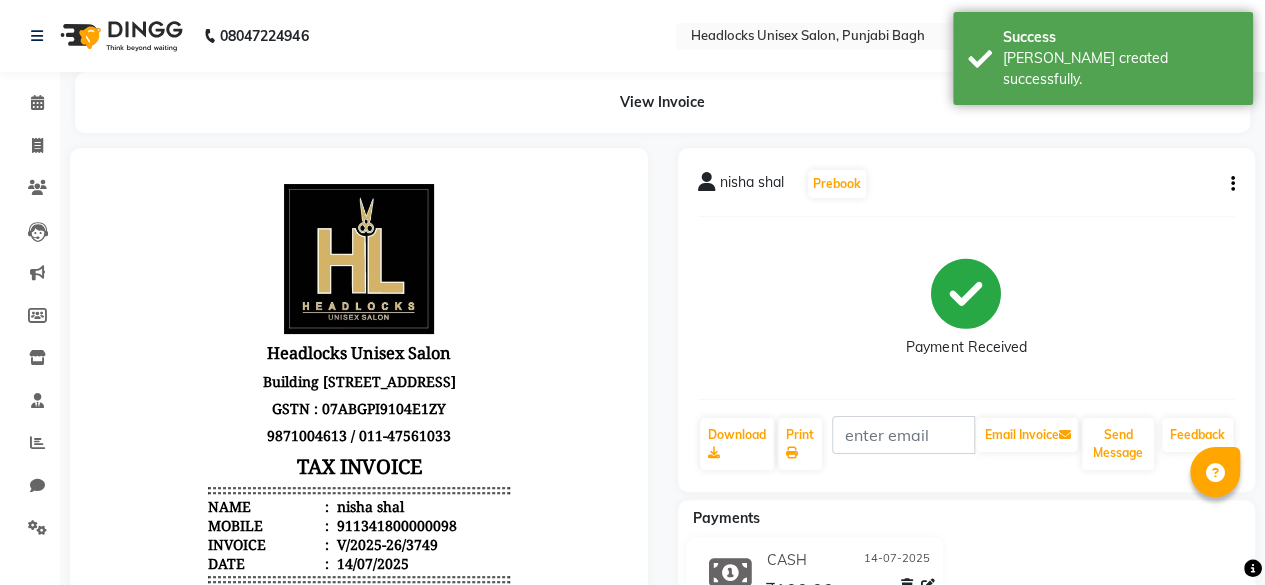 scroll, scrollTop: 0, scrollLeft: 0, axis: both 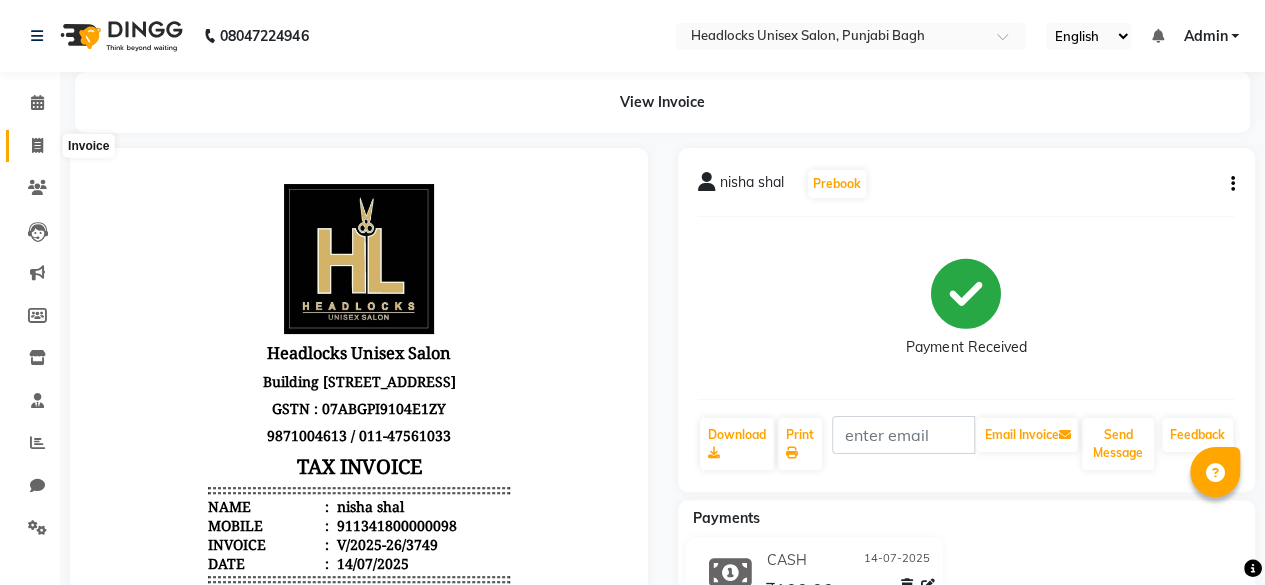 click 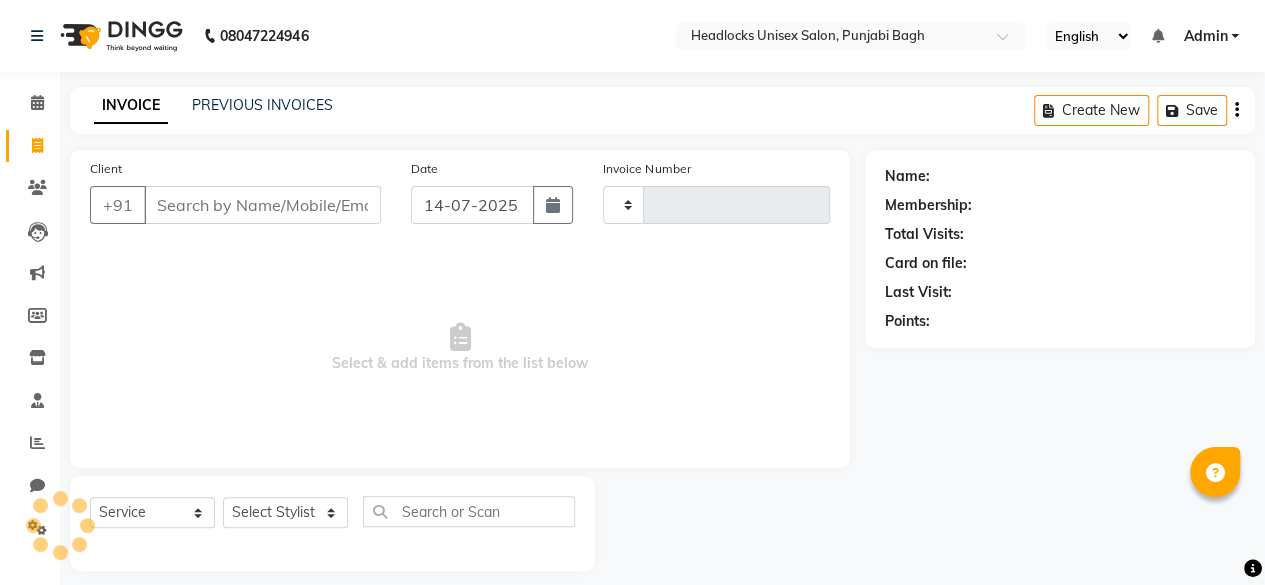 scroll, scrollTop: 15, scrollLeft: 0, axis: vertical 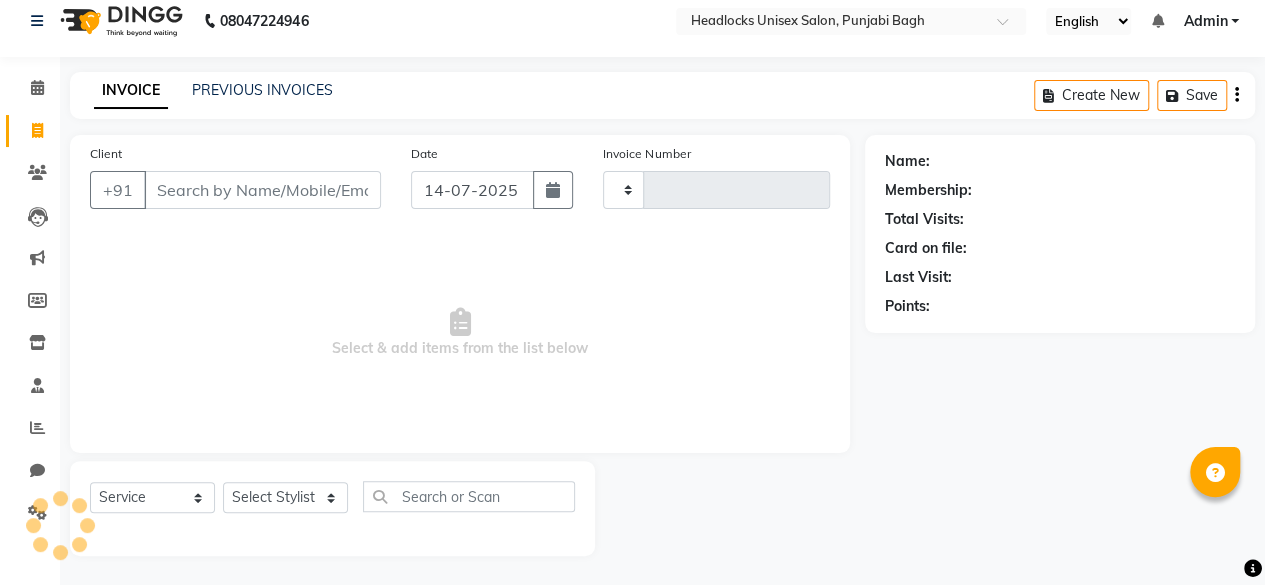 type on "3750" 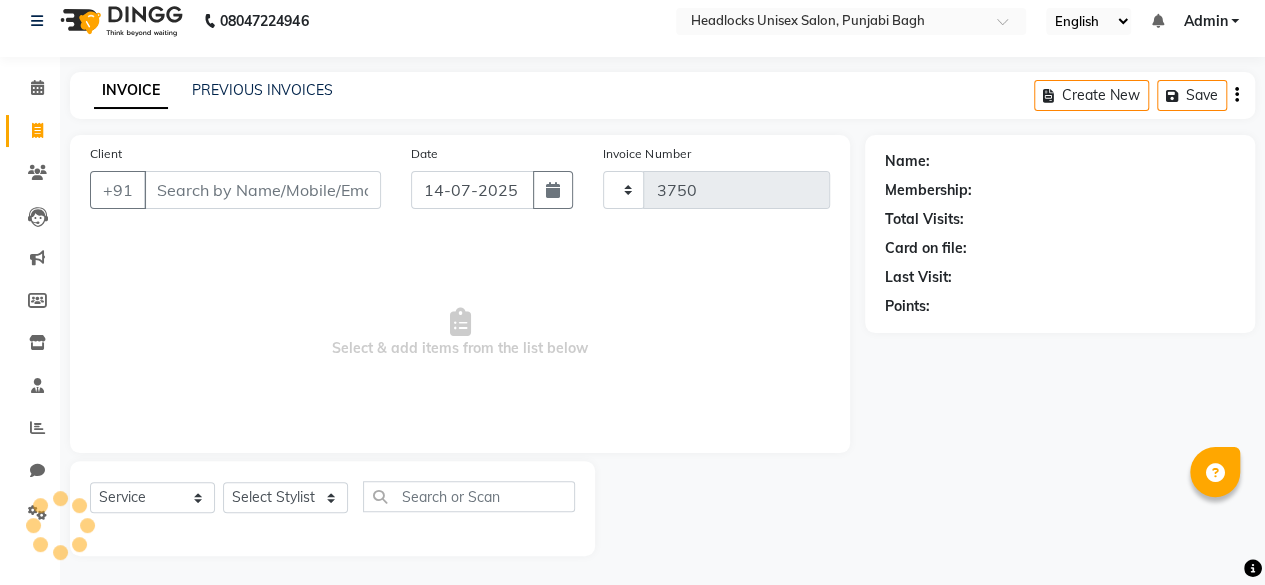 select on "7719" 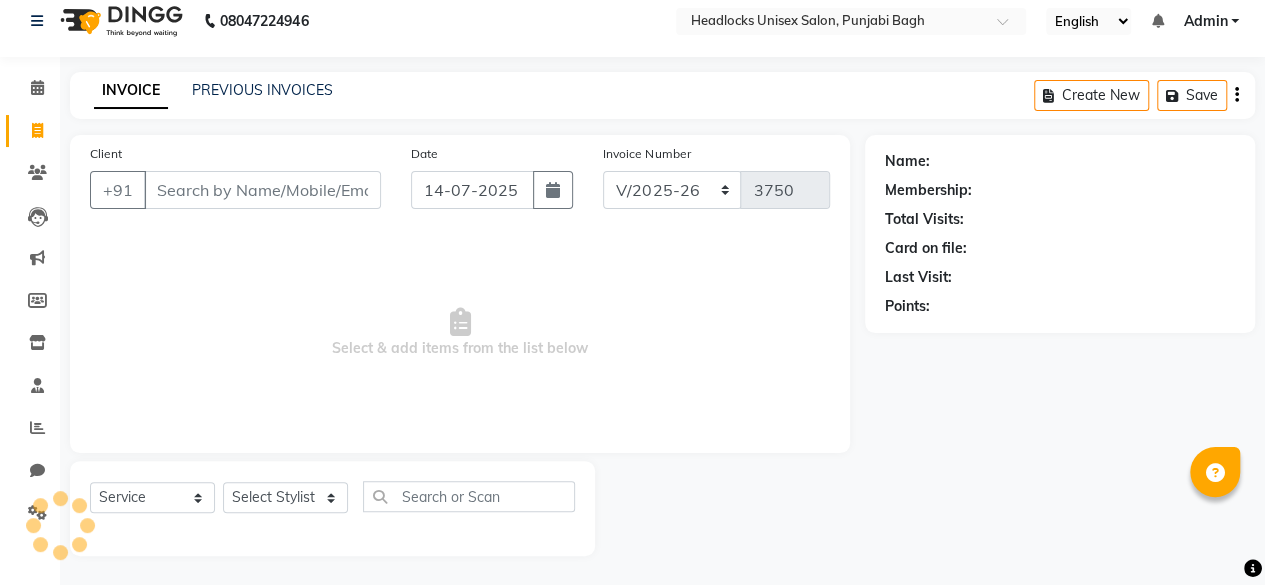 click on "Client" at bounding box center (262, 190) 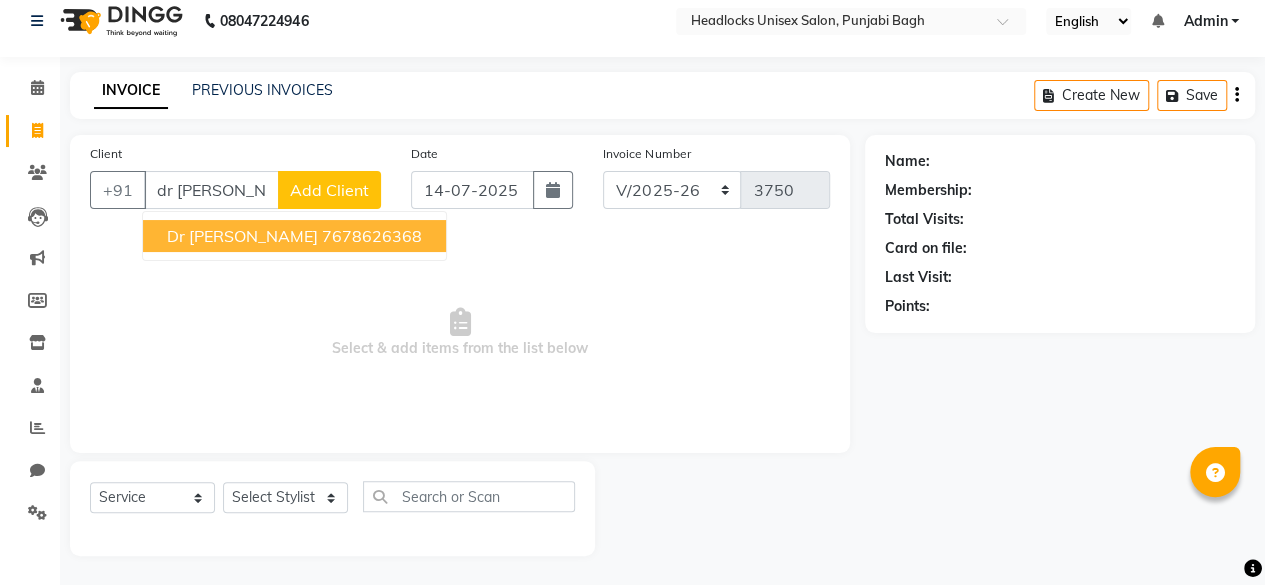 click on "dr [PERSON_NAME]  7678626368" at bounding box center [294, 236] 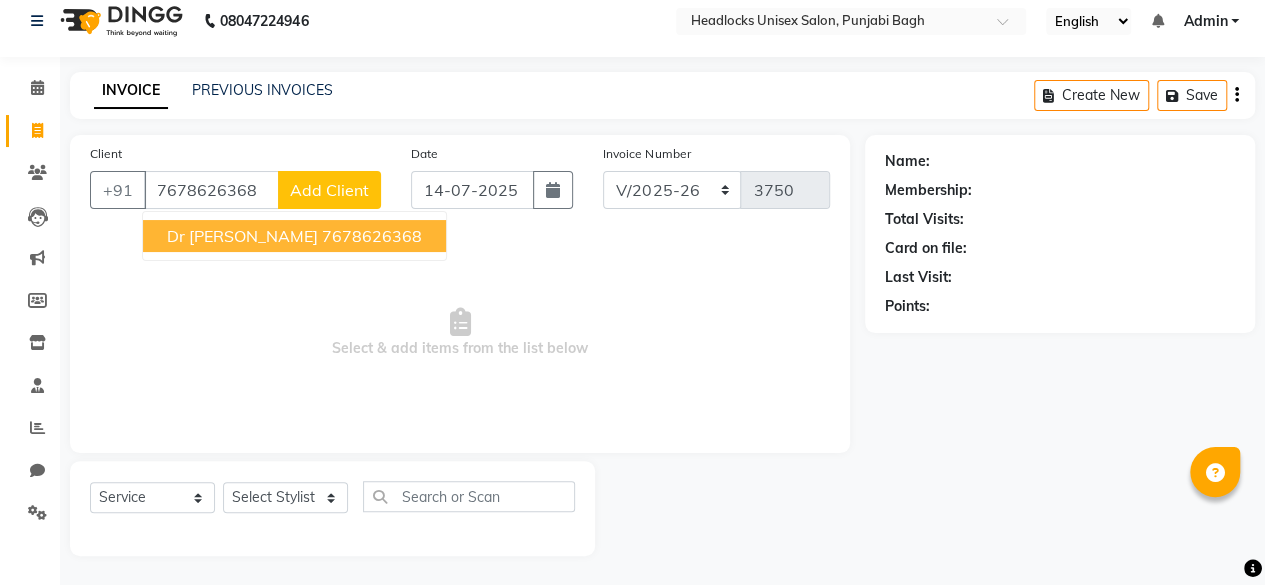 type on "7678626368" 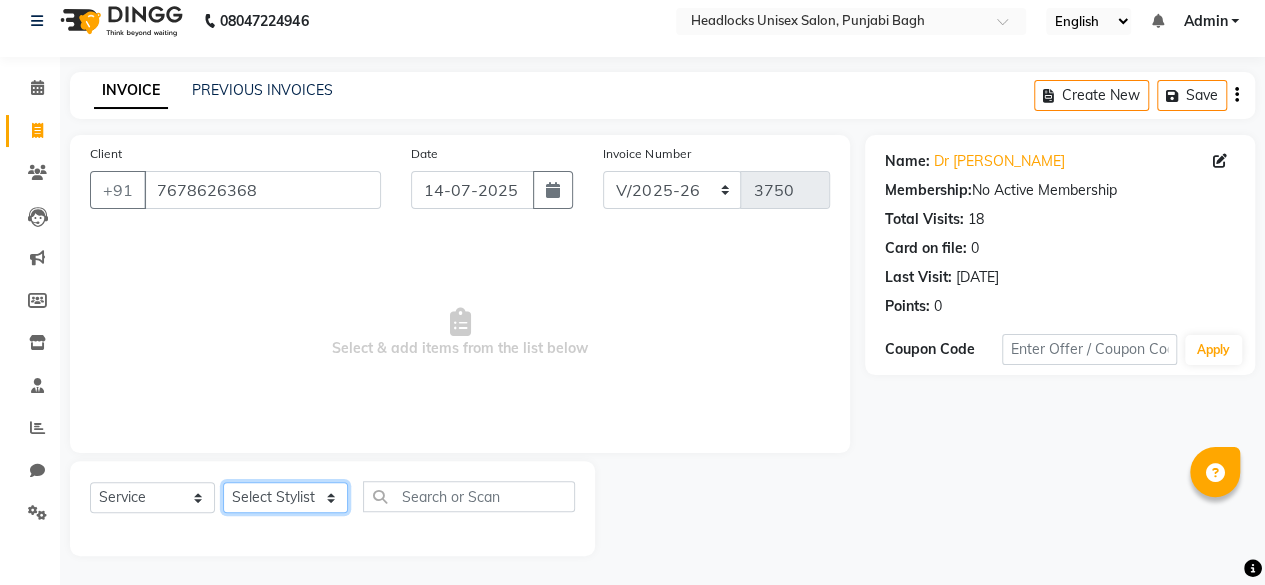 click on "Select Stylist ⁠Agnies ⁠[PERSON_NAME] [PERSON_NAME] [PERSON_NAME] kunal [PERSON_NAME] mercy ⁠Minto ⁠[PERSON_NAME]  [PERSON_NAME] priyanka [PERSON_NAME] ⁠[PERSON_NAME] ⁠[PERSON_NAME] [PERSON_NAME] [PERSON_NAME]  Sunny ⁠[PERSON_NAME] ⁠[PERSON_NAME]" 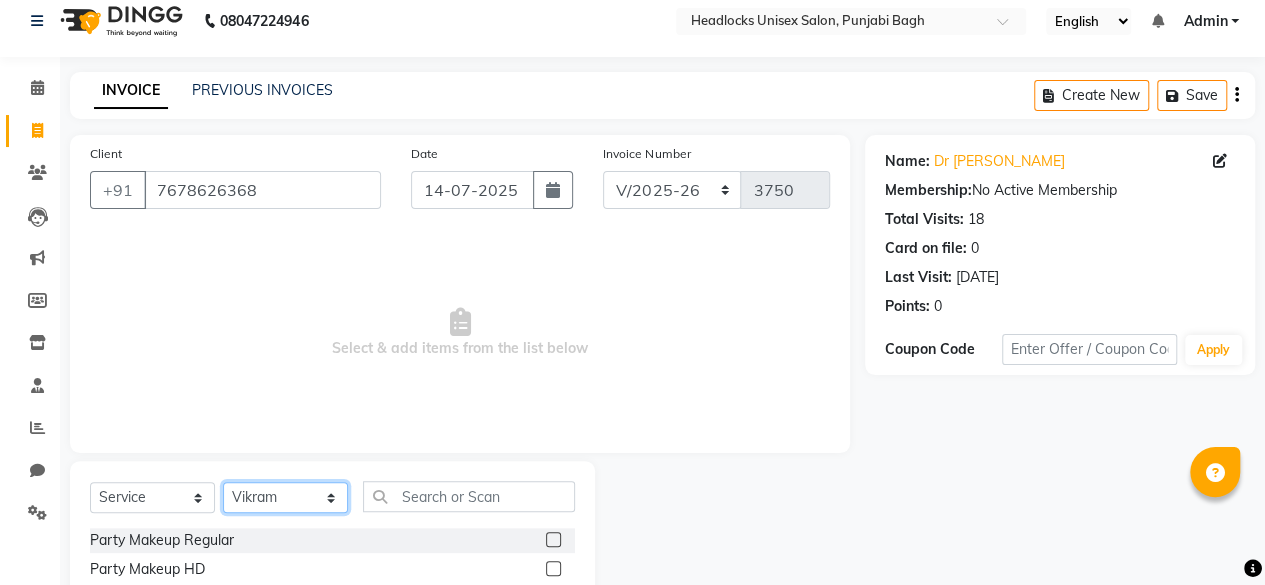 select on "69050" 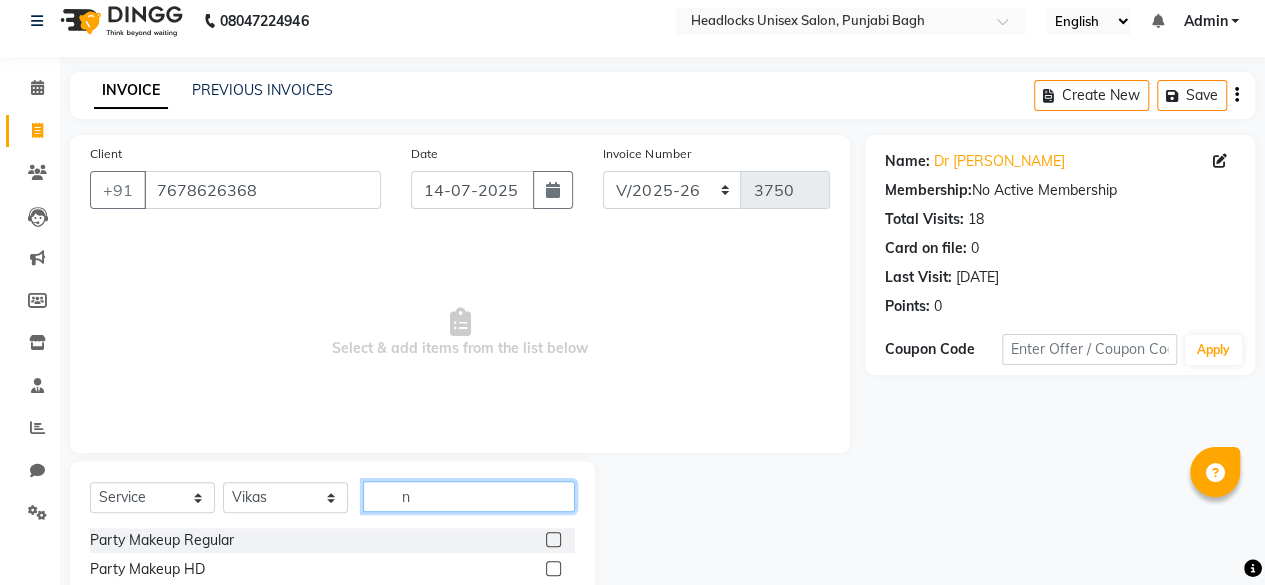 click on "n" 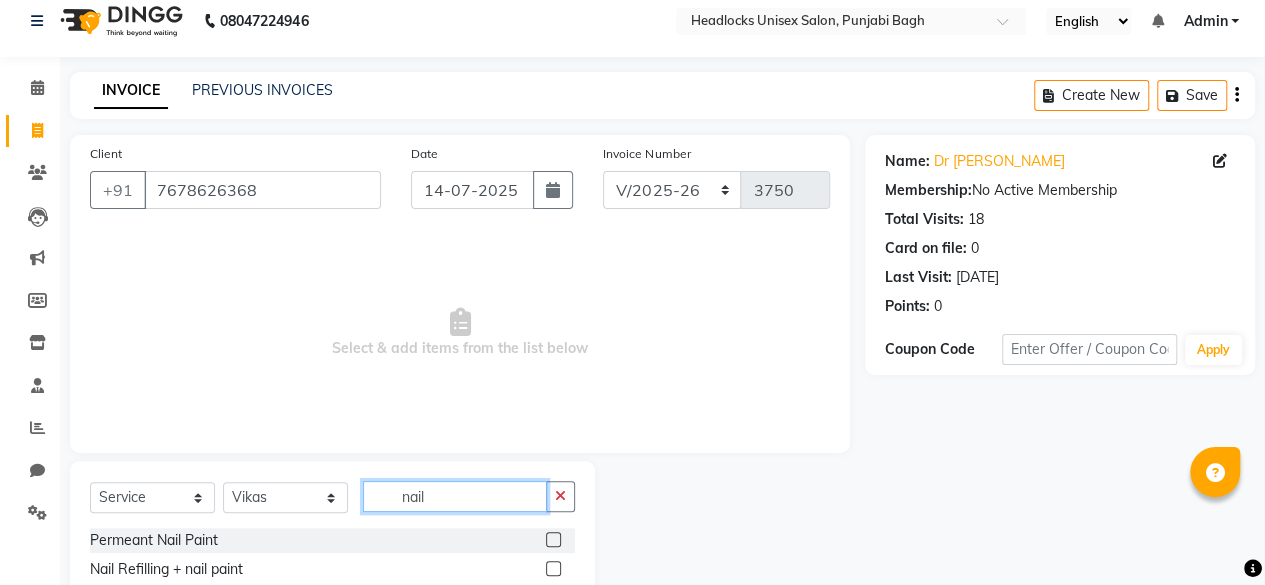 scroll, scrollTop: 215, scrollLeft: 0, axis: vertical 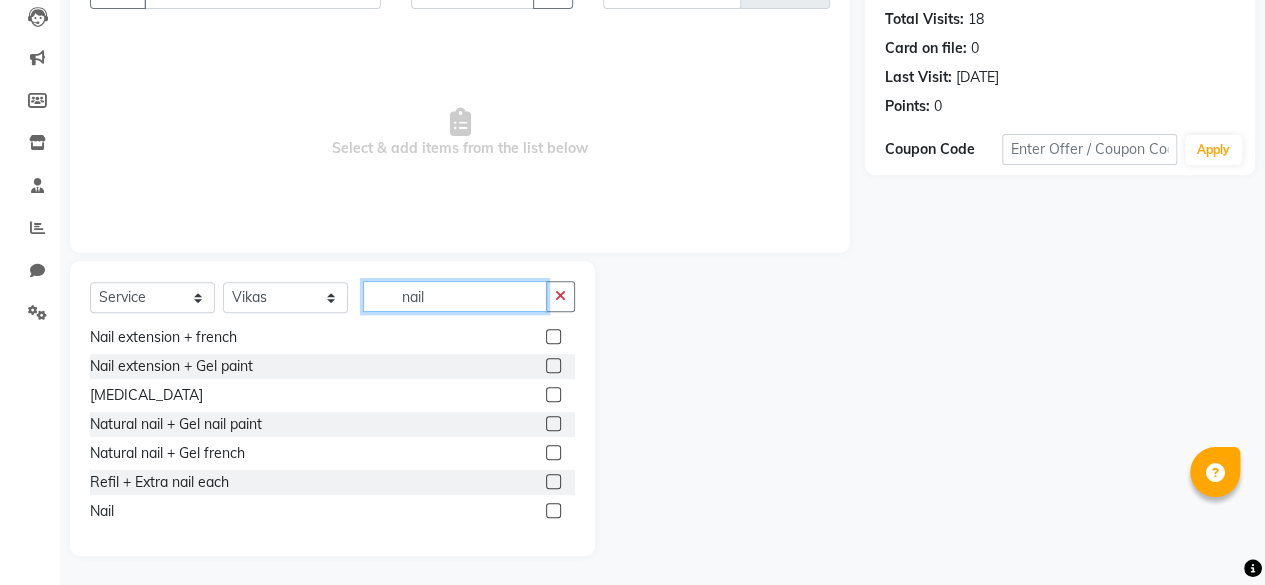 type on "nail" 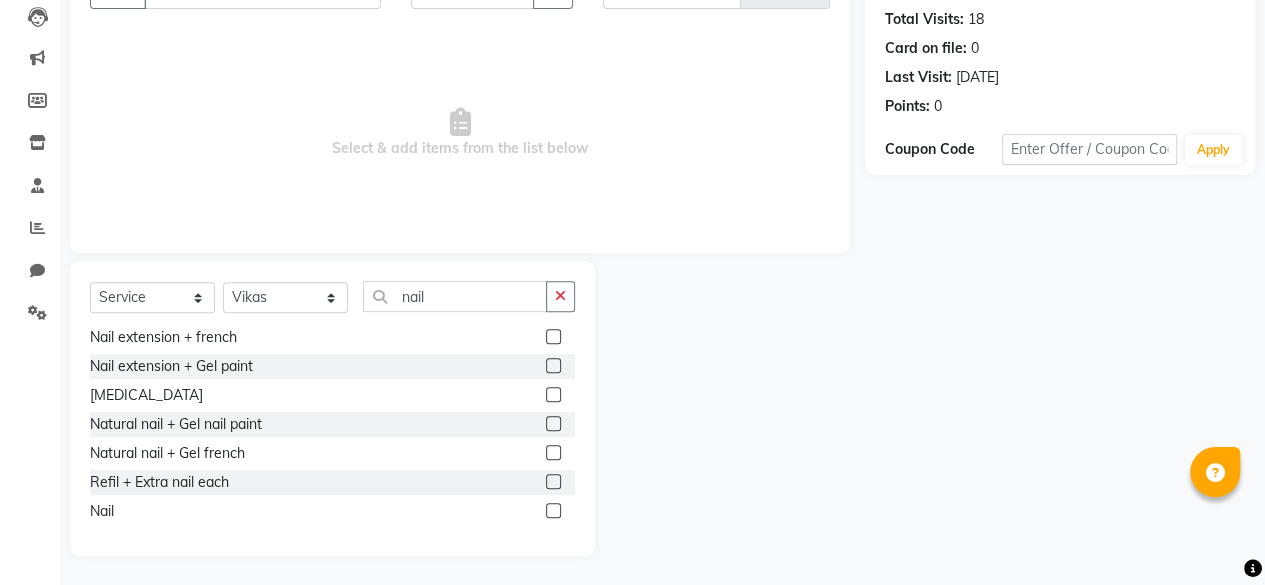 click at bounding box center [60, 525] 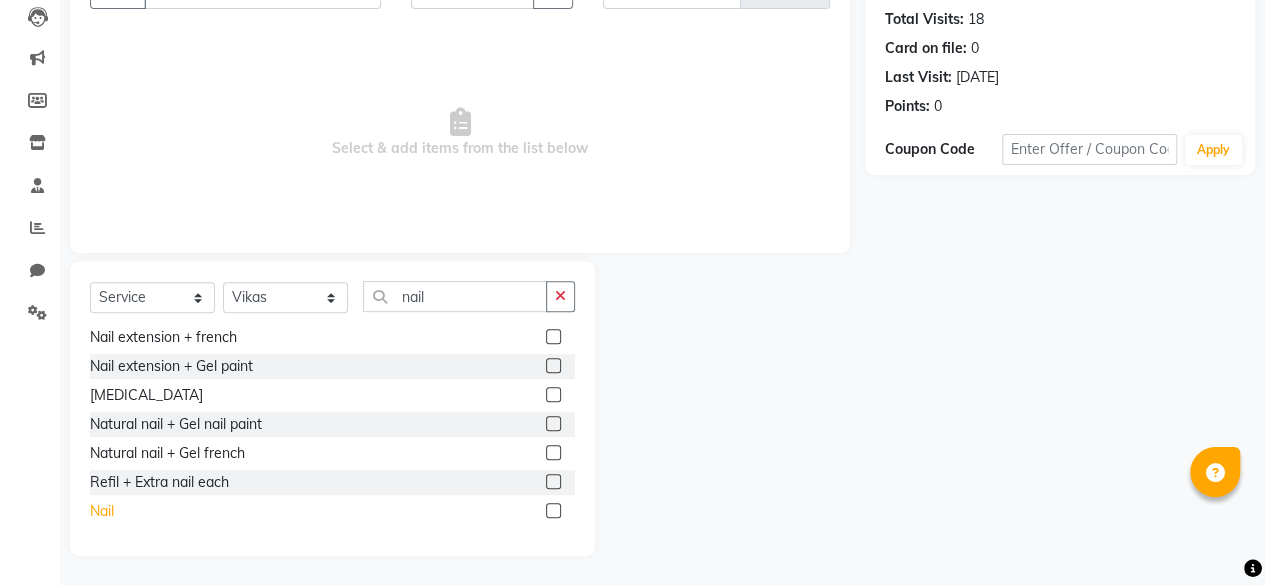 click on "Nail" 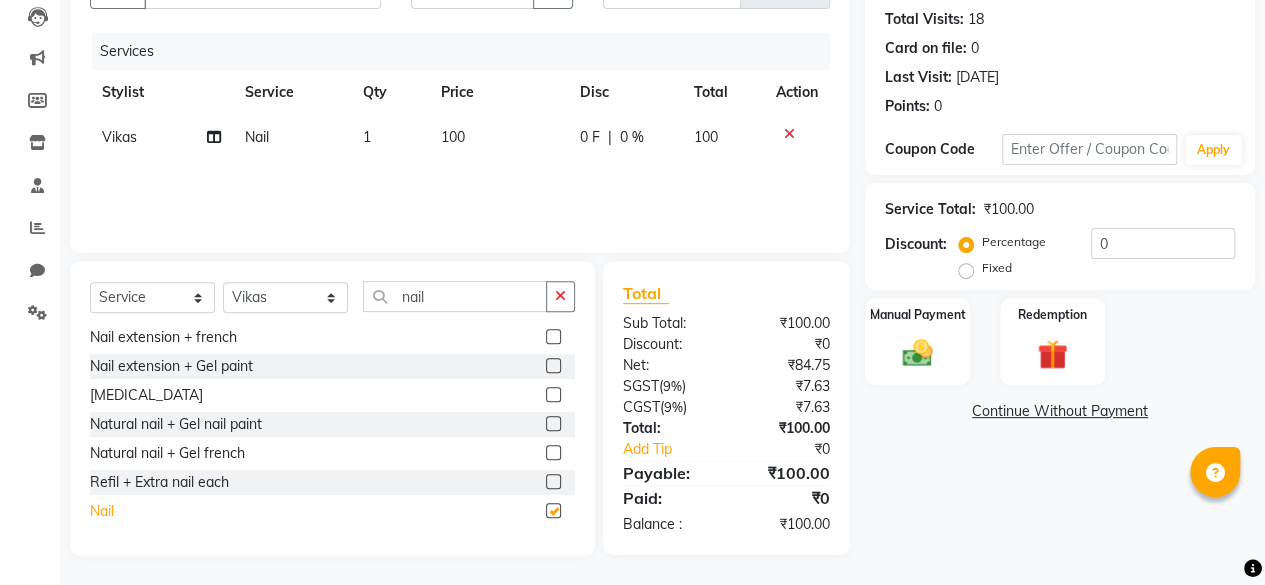 checkbox on "false" 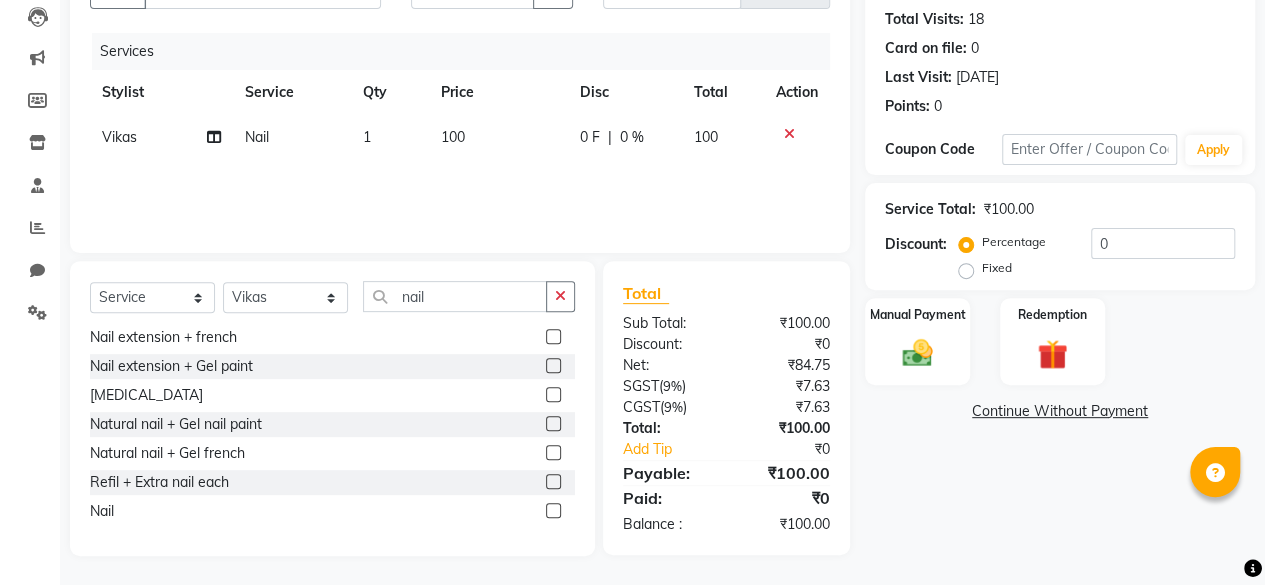 click on "100" 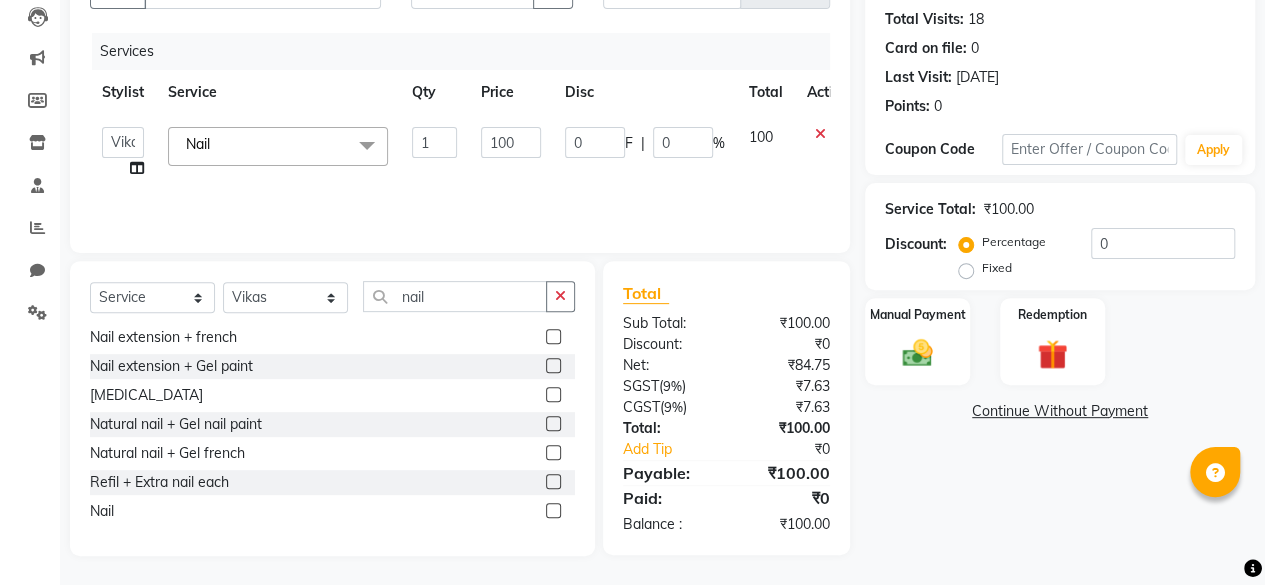 click on "100" 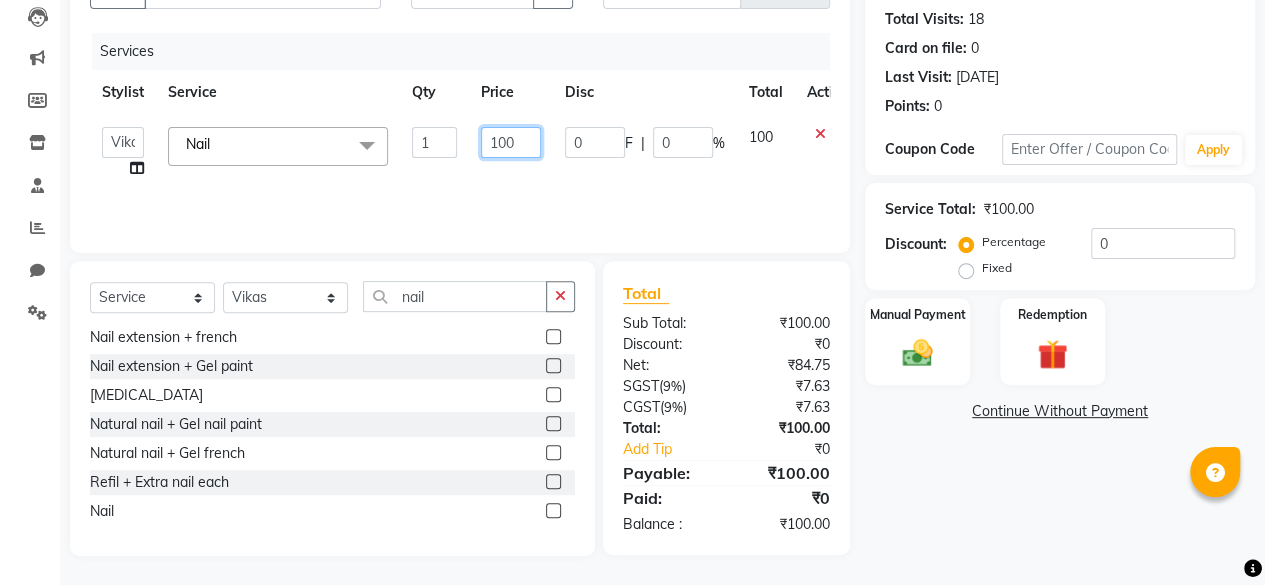click on "100" 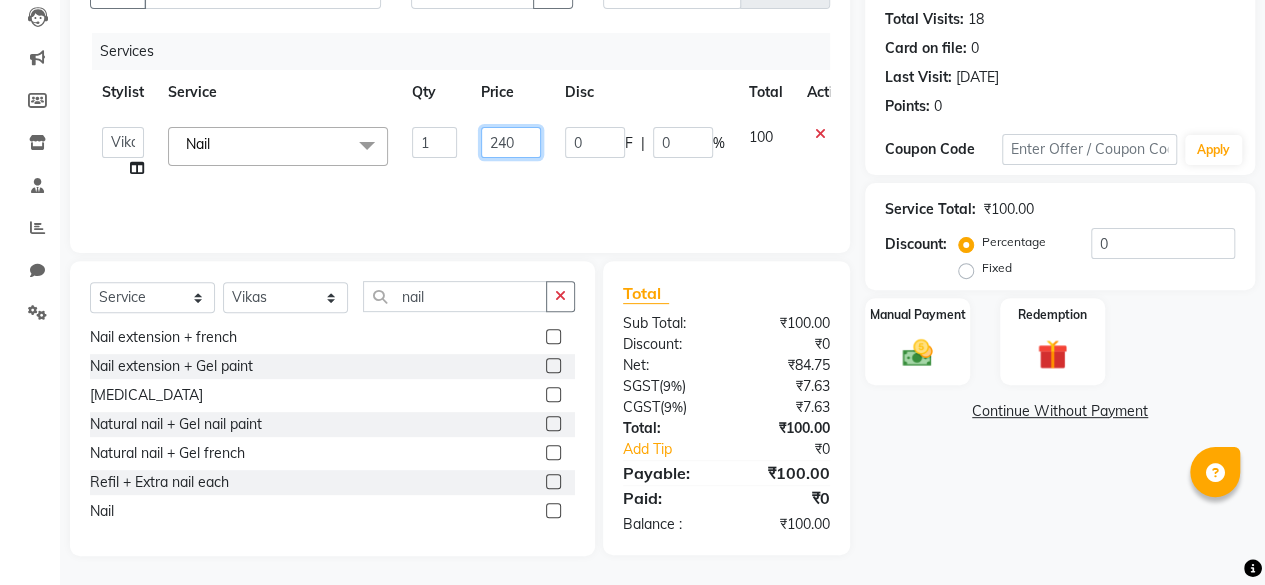 type on "2400" 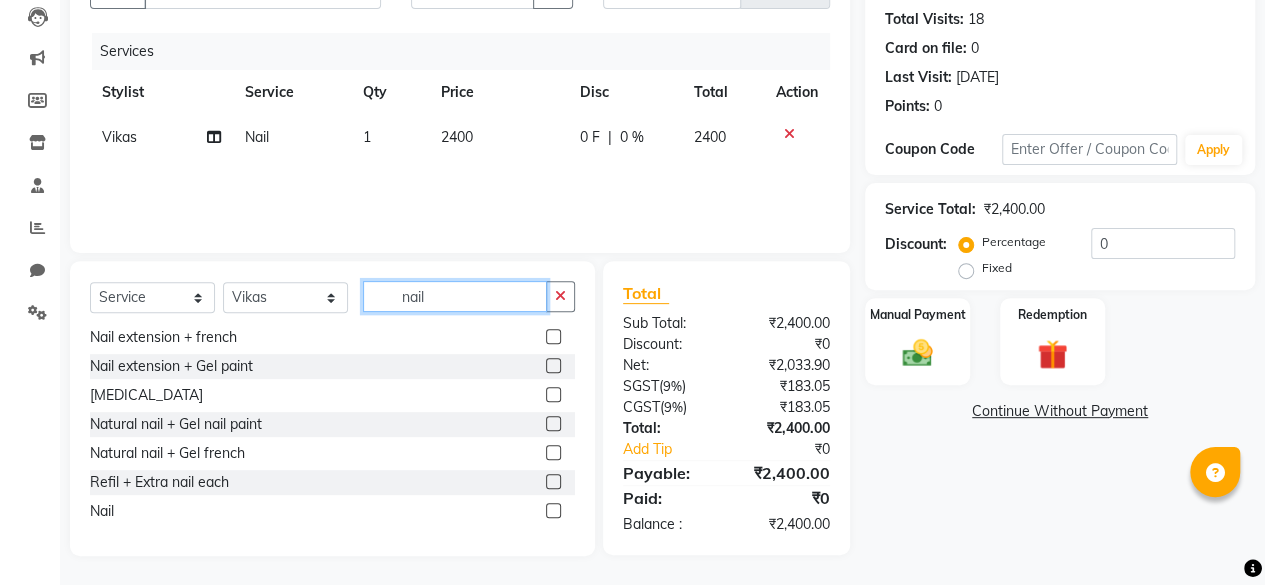 click on "nail" 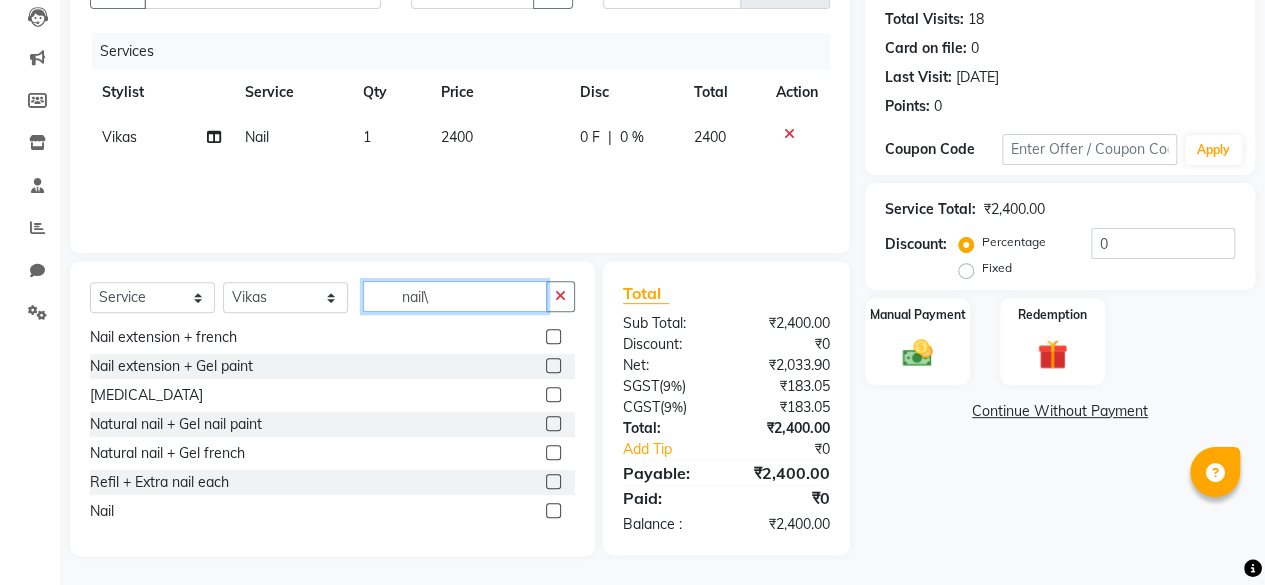 type on "nail" 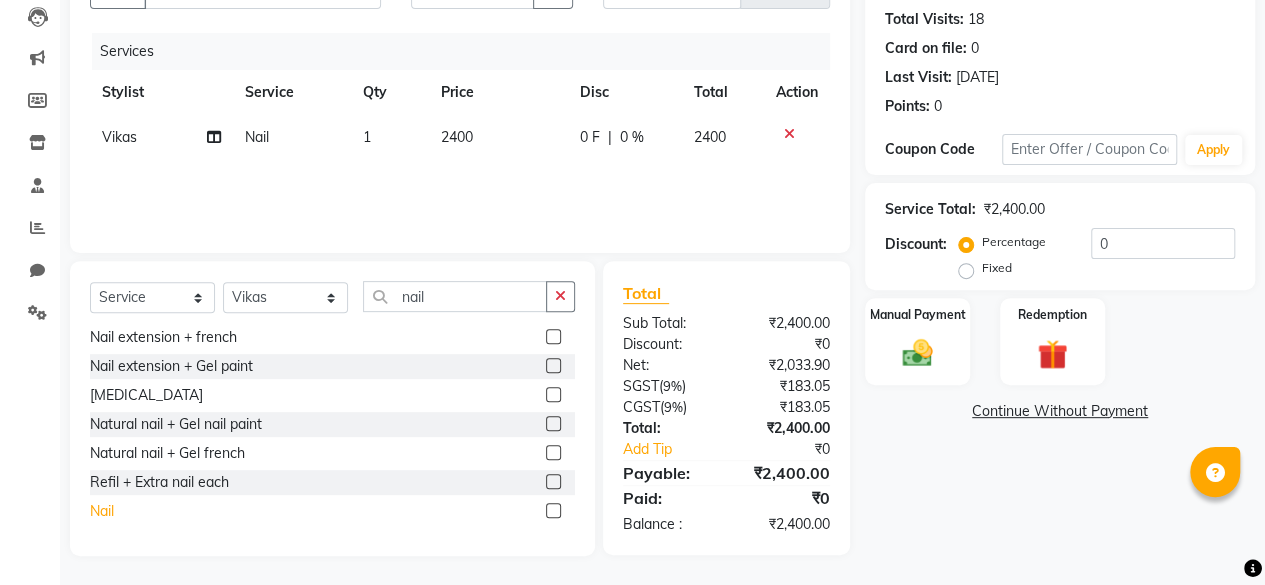 click on "Nail" 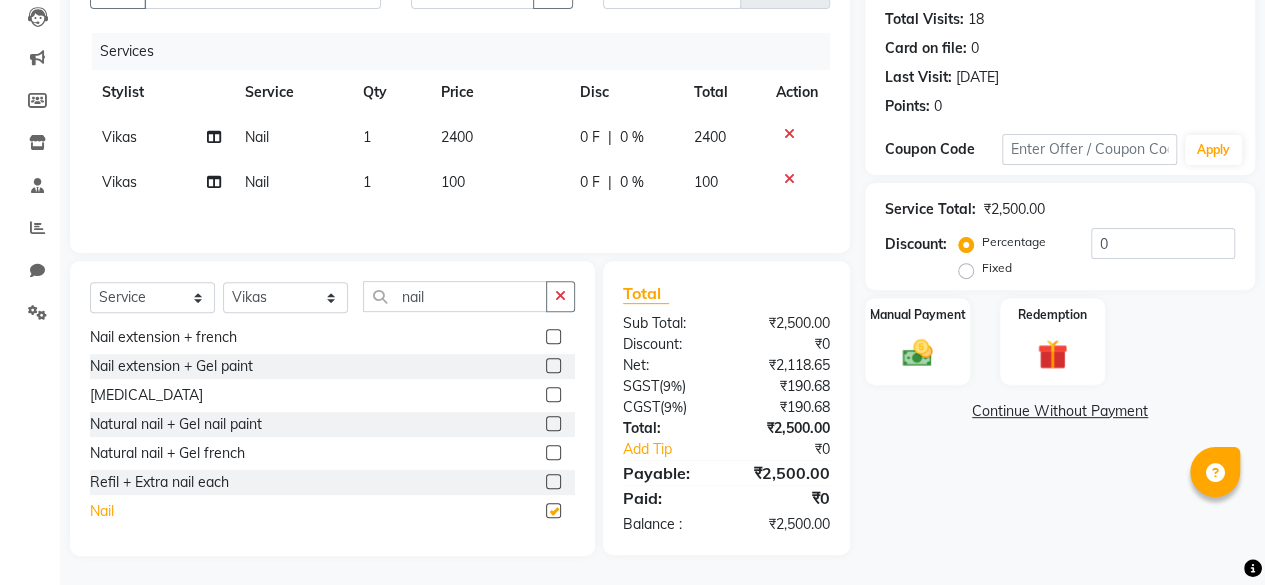 checkbox on "false" 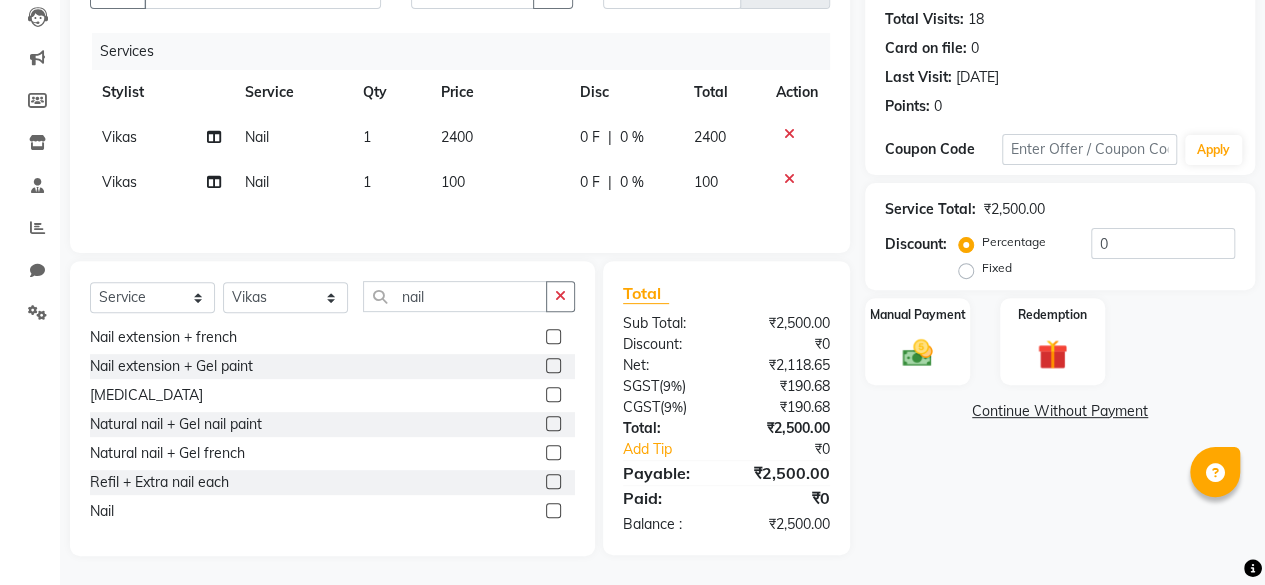 click on "100" 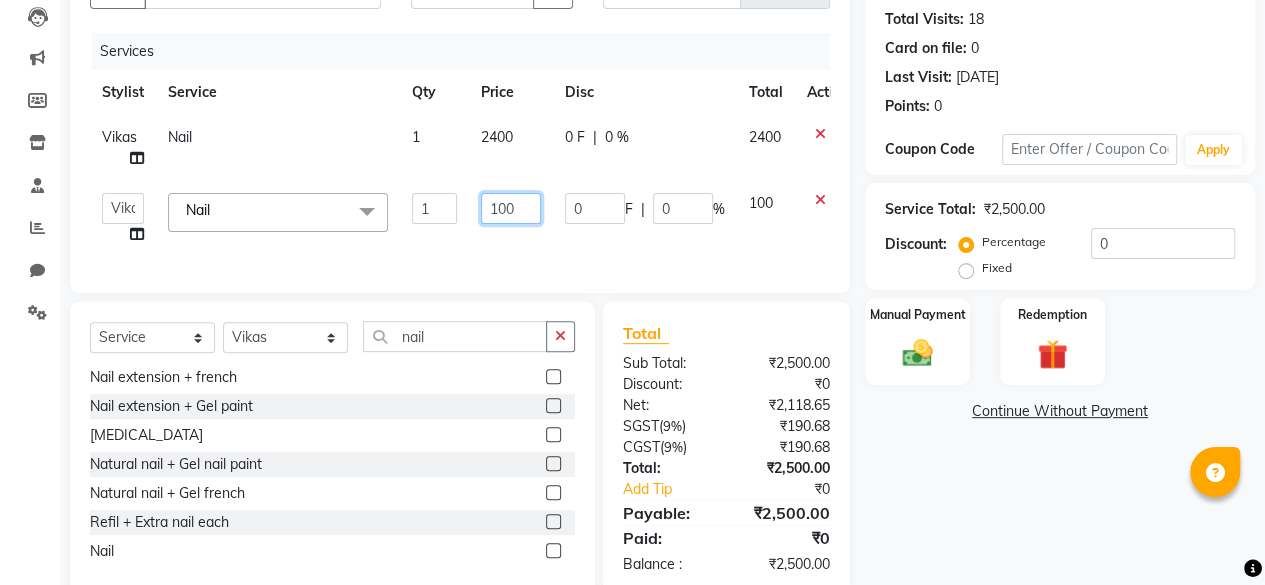 click on "100" 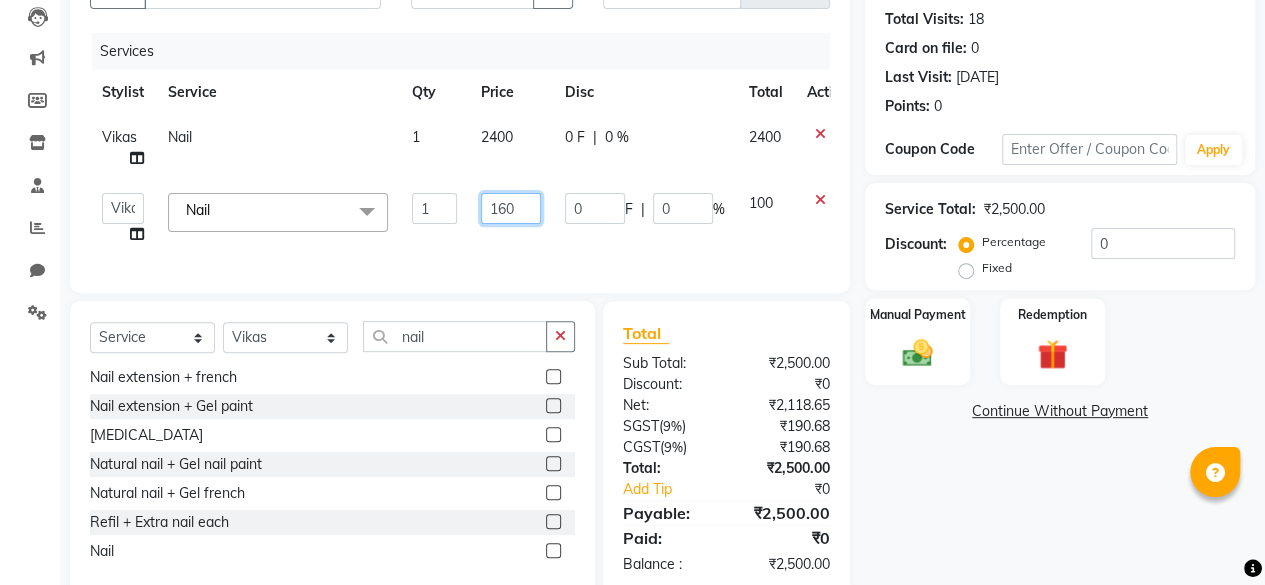 type on "1600" 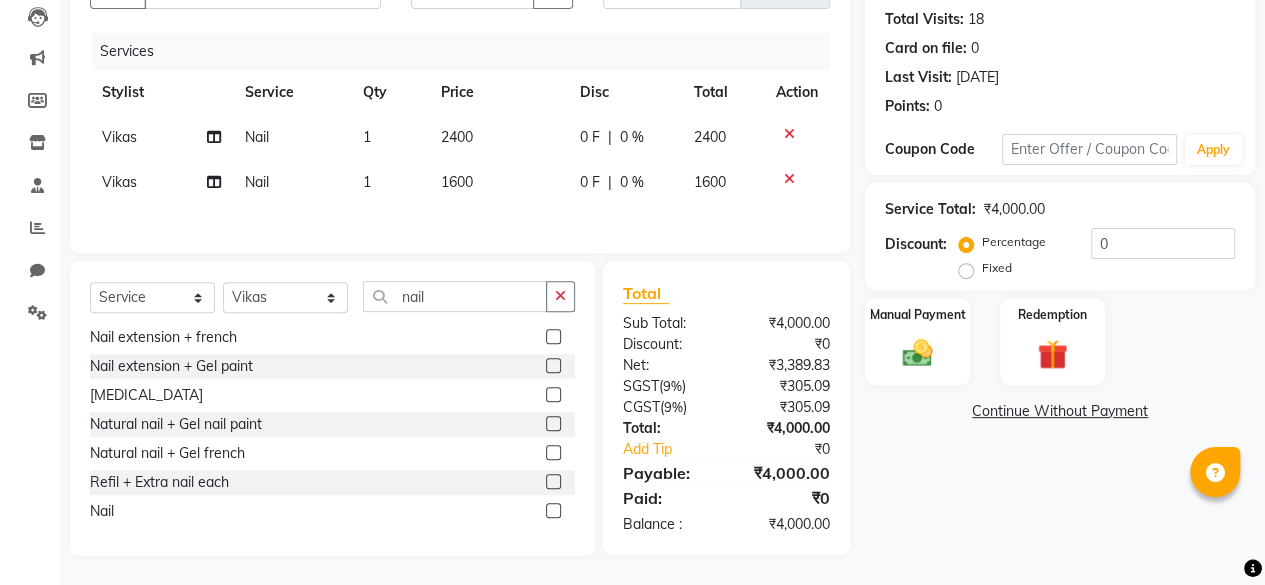 click on "Services Stylist Service Qty Price Disc Total Action ⁠Vikas Nail 1 2400 0 F | 0 % 2400 ⁠Vikas Nail 1 1600 0 F | 0 % 1600" 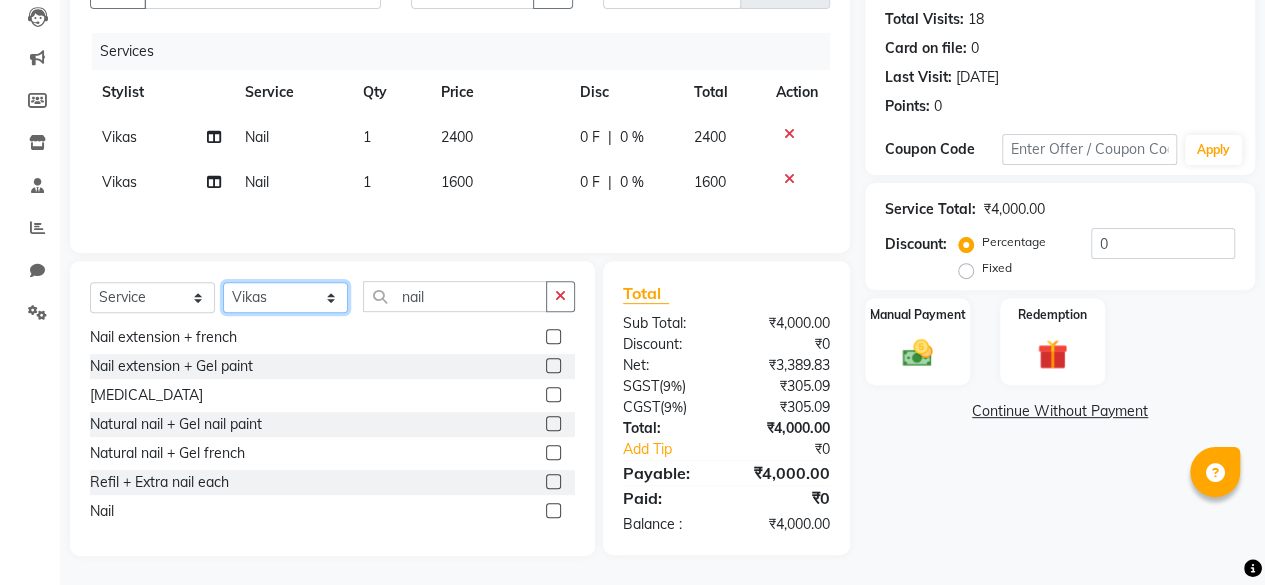 click on "Select Stylist ⁠Agnies ⁠[PERSON_NAME] [PERSON_NAME] [PERSON_NAME] kunal [PERSON_NAME] mercy ⁠Minto ⁠[PERSON_NAME]  [PERSON_NAME] priyanka [PERSON_NAME] ⁠[PERSON_NAME] ⁠[PERSON_NAME] [PERSON_NAME] [PERSON_NAME]  Sunny ⁠[PERSON_NAME] ⁠[PERSON_NAME]" 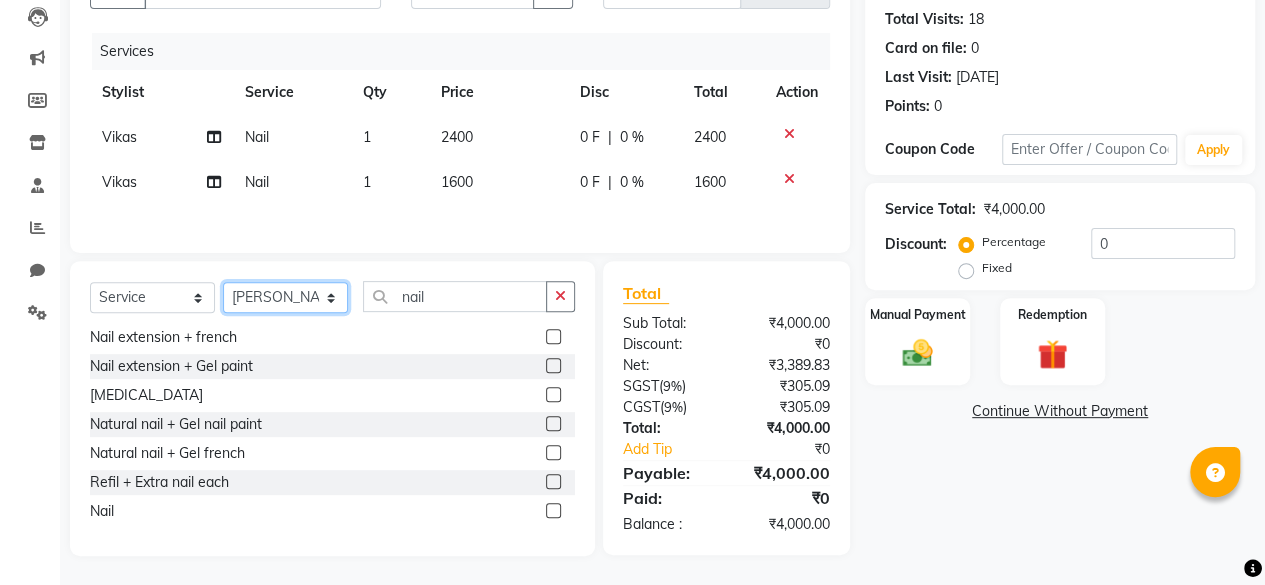 click on "Select Stylist ⁠Agnies ⁠[PERSON_NAME] [PERSON_NAME] [PERSON_NAME] kunal [PERSON_NAME] mercy ⁠Minto ⁠[PERSON_NAME]  [PERSON_NAME] priyanka [PERSON_NAME] ⁠[PERSON_NAME] ⁠[PERSON_NAME] [PERSON_NAME] [PERSON_NAME]  Sunny ⁠[PERSON_NAME] ⁠[PERSON_NAME]" 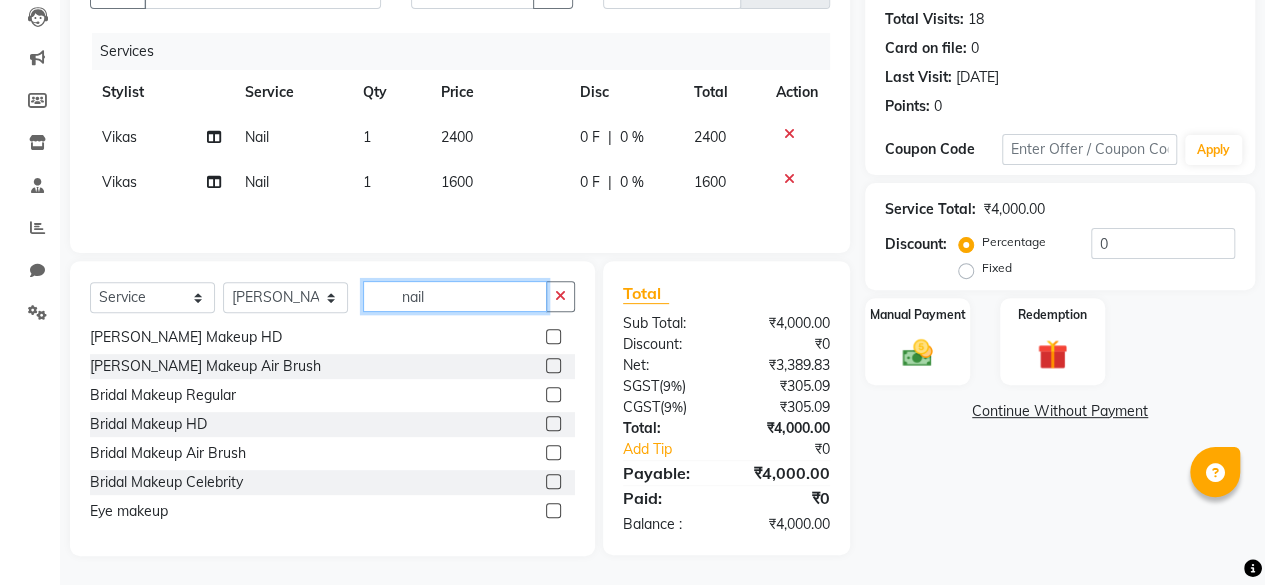 click on "nail" 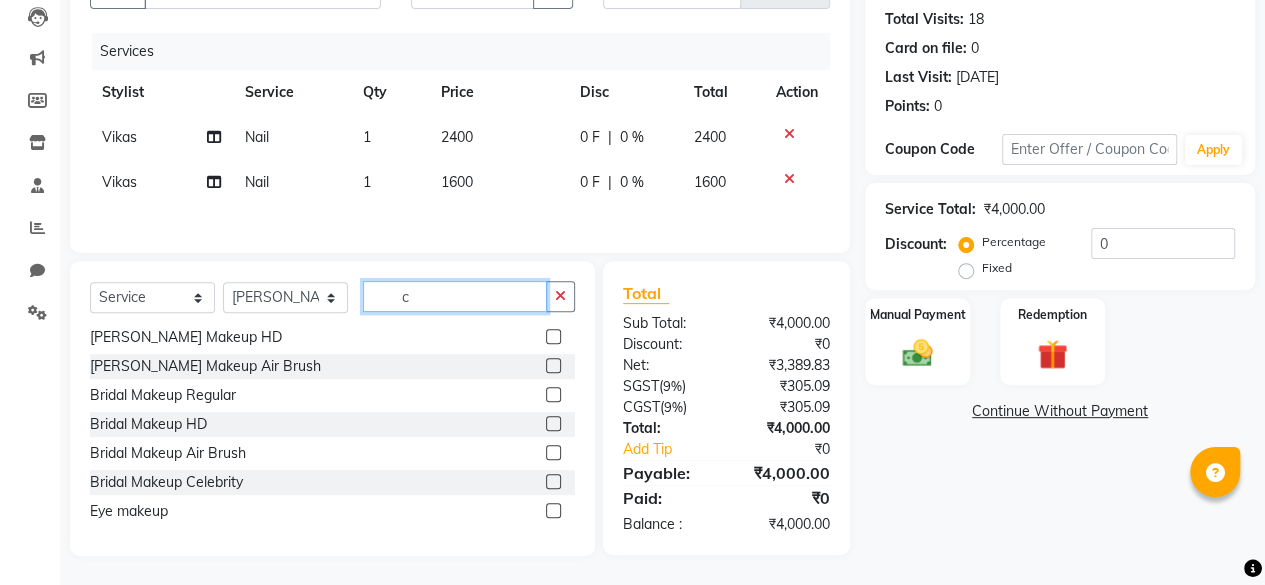 scroll, scrollTop: 0, scrollLeft: 0, axis: both 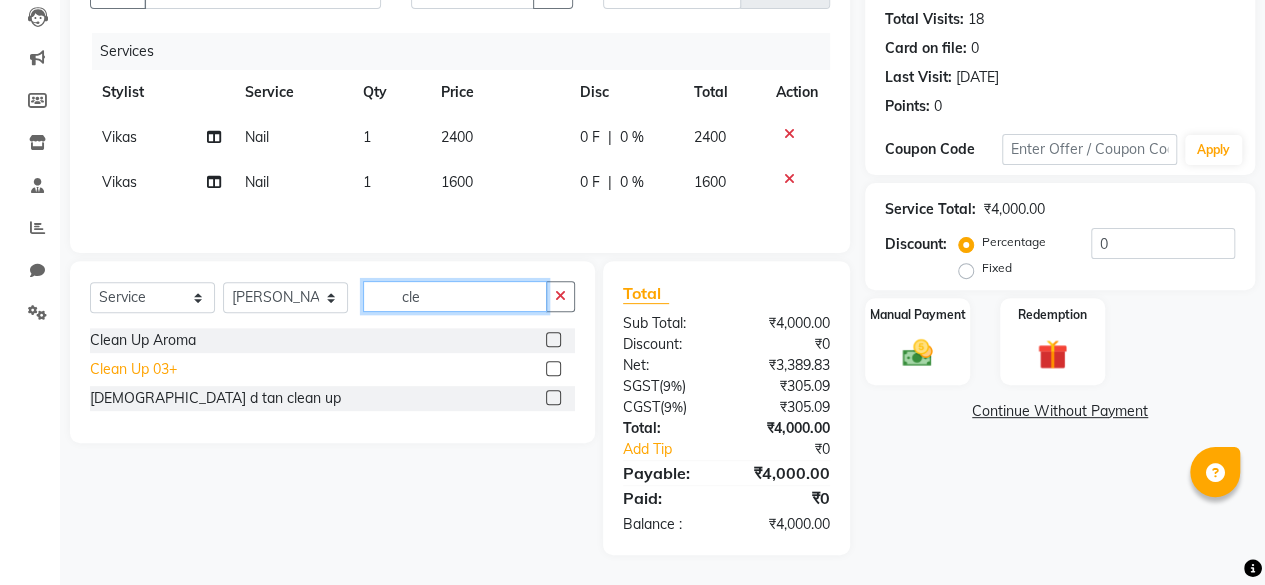 type on "cle" 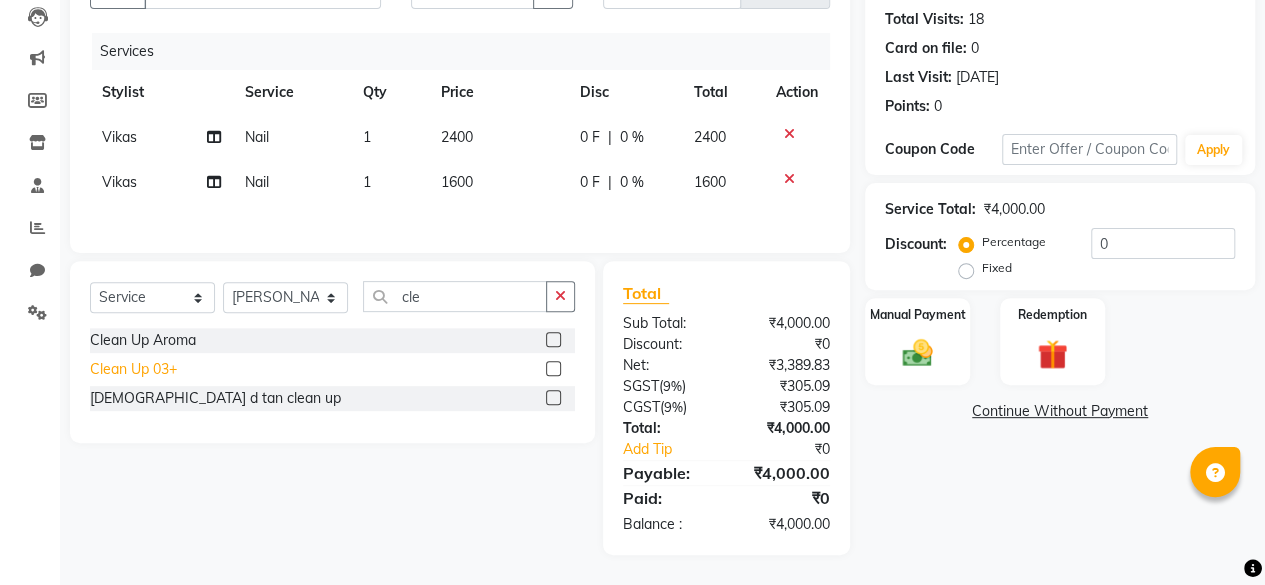 click on "Clean Up 03+" 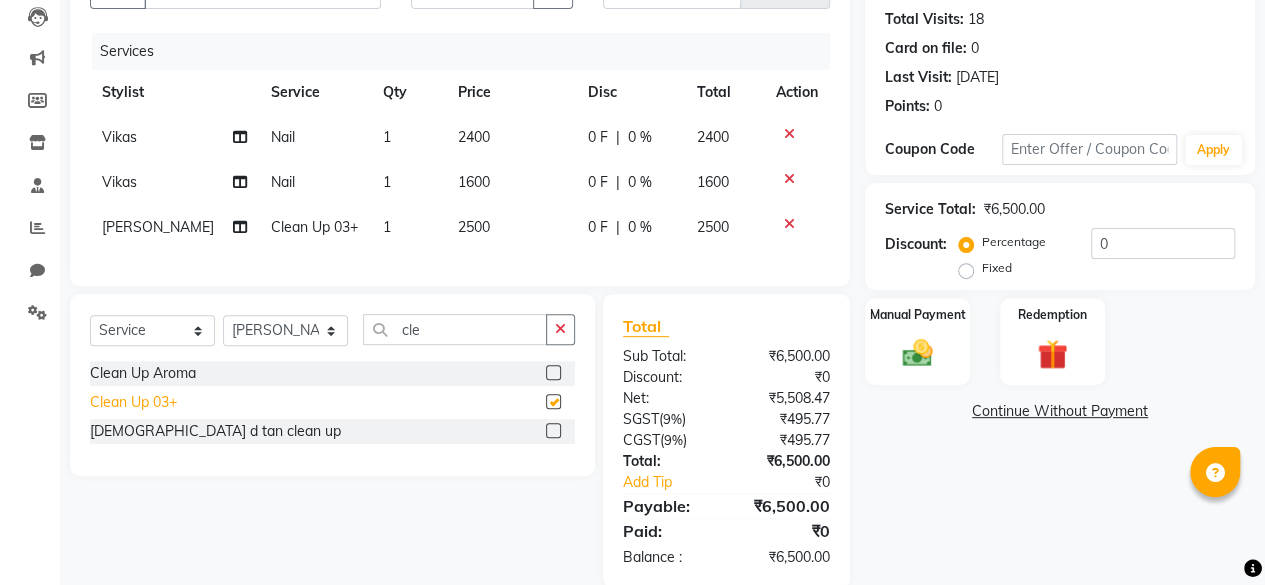 checkbox on "false" 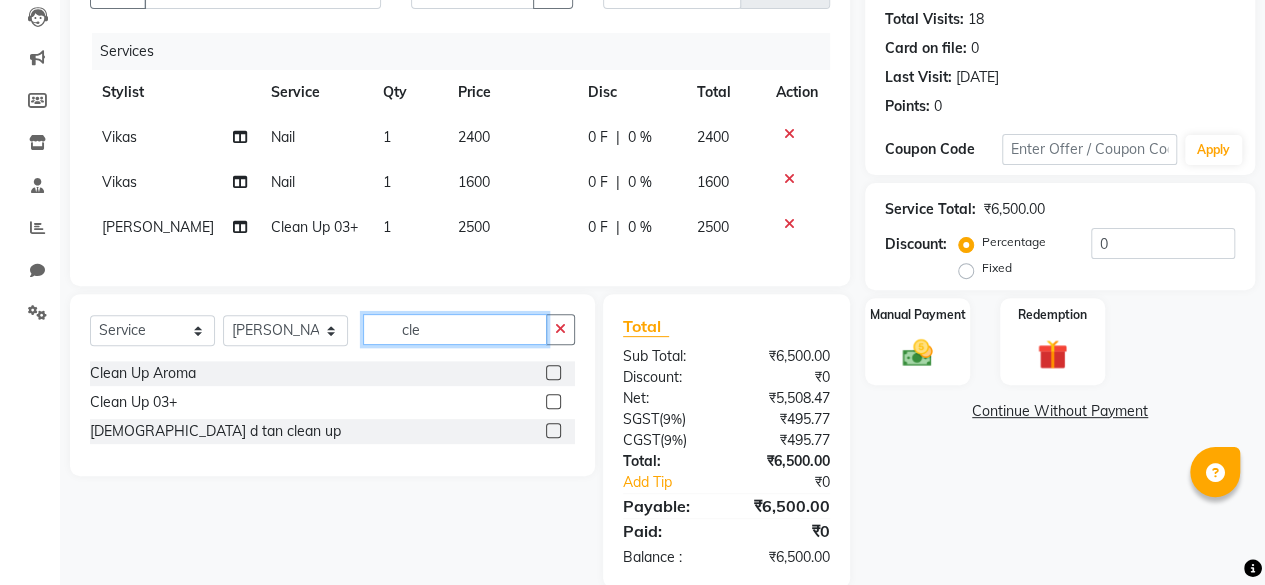 click on "cle" 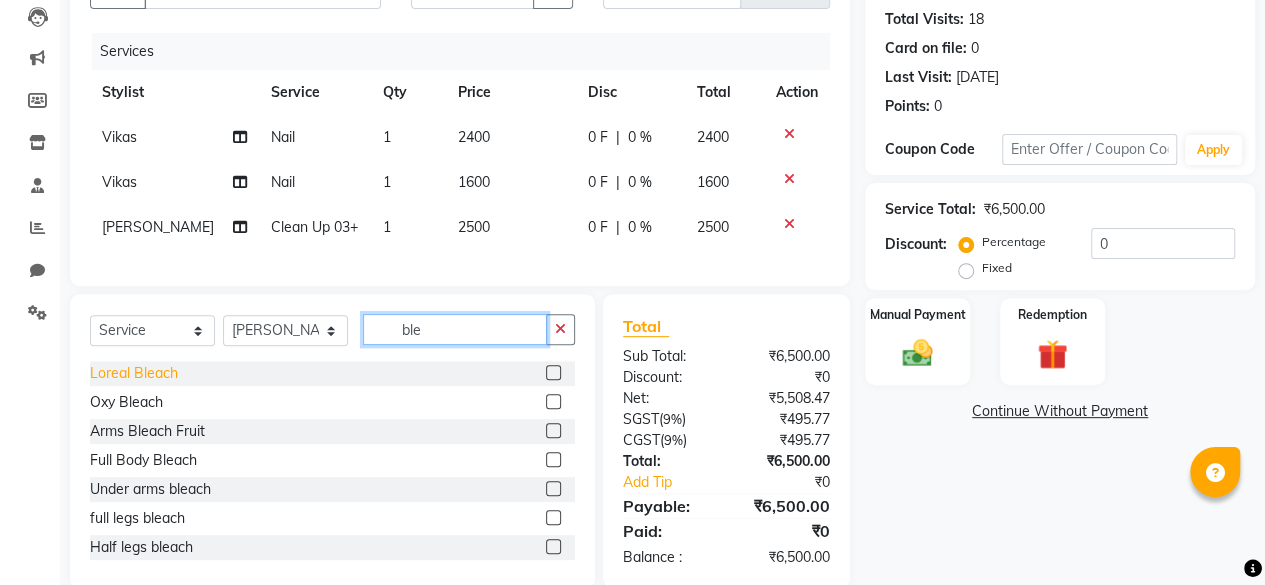 type on "ble" 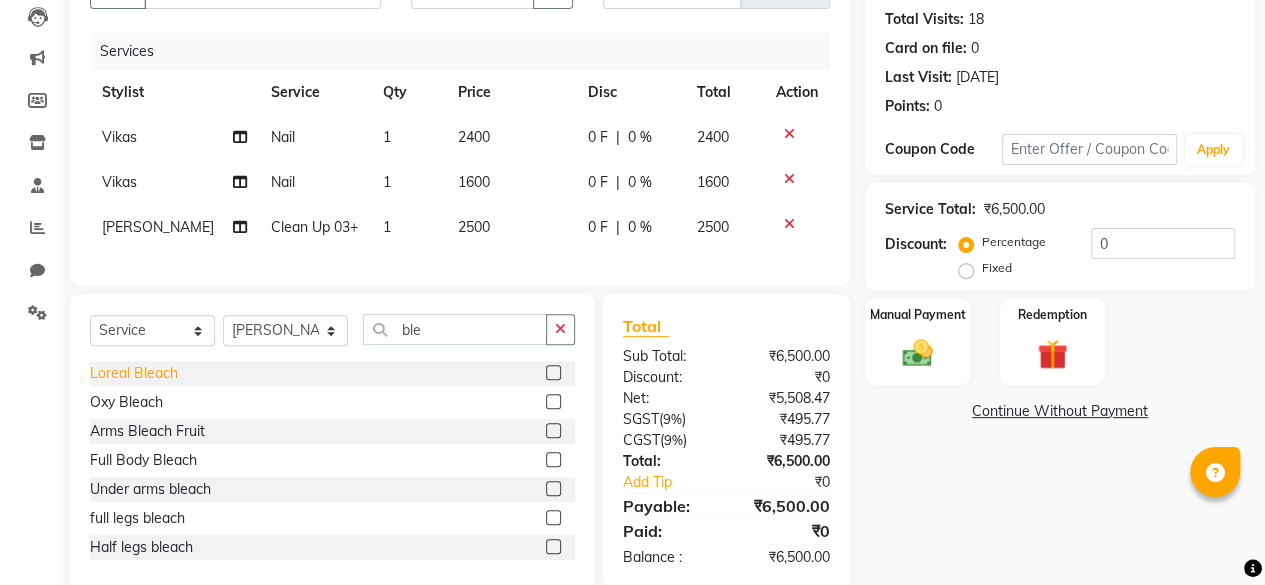 click on "Loreal Bleach" 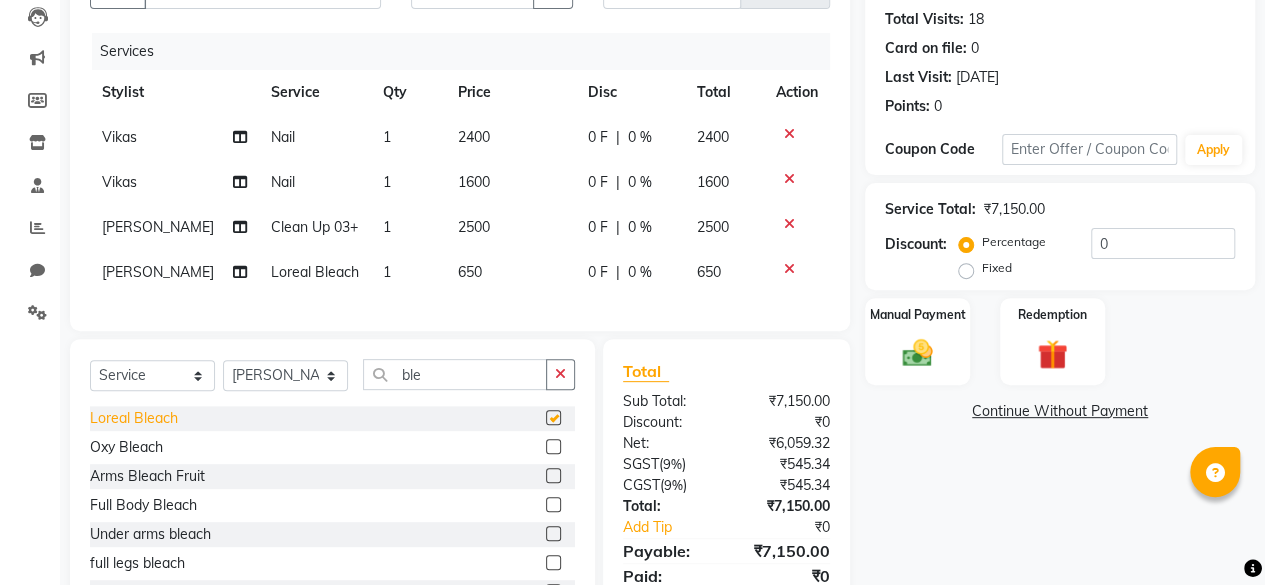 checkbox on "false" 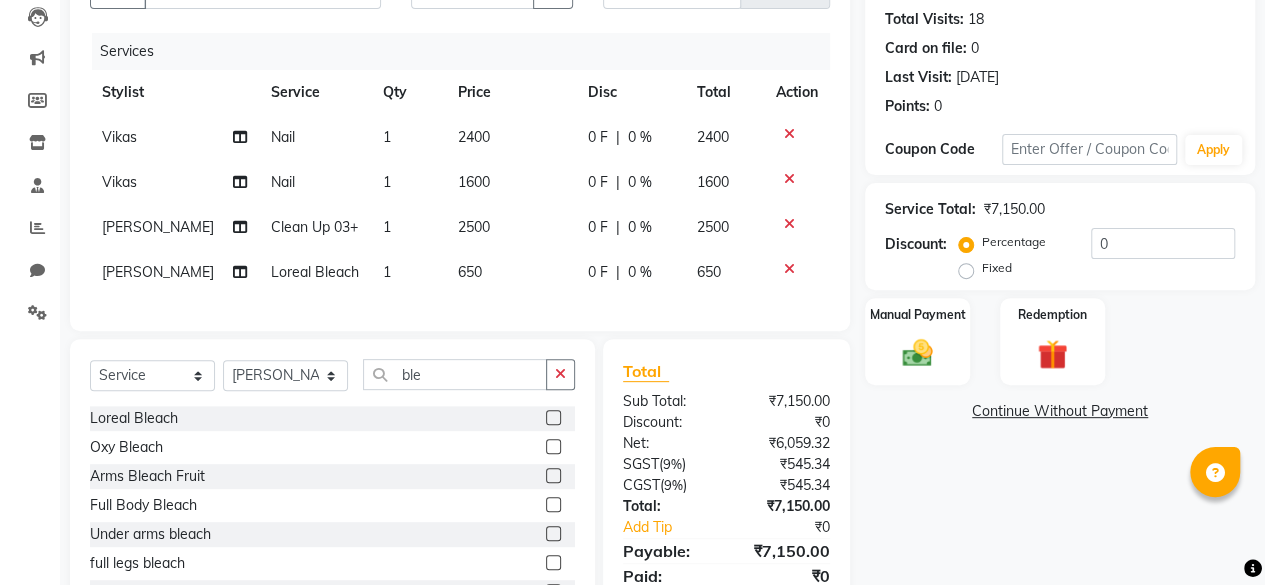 click on "650" 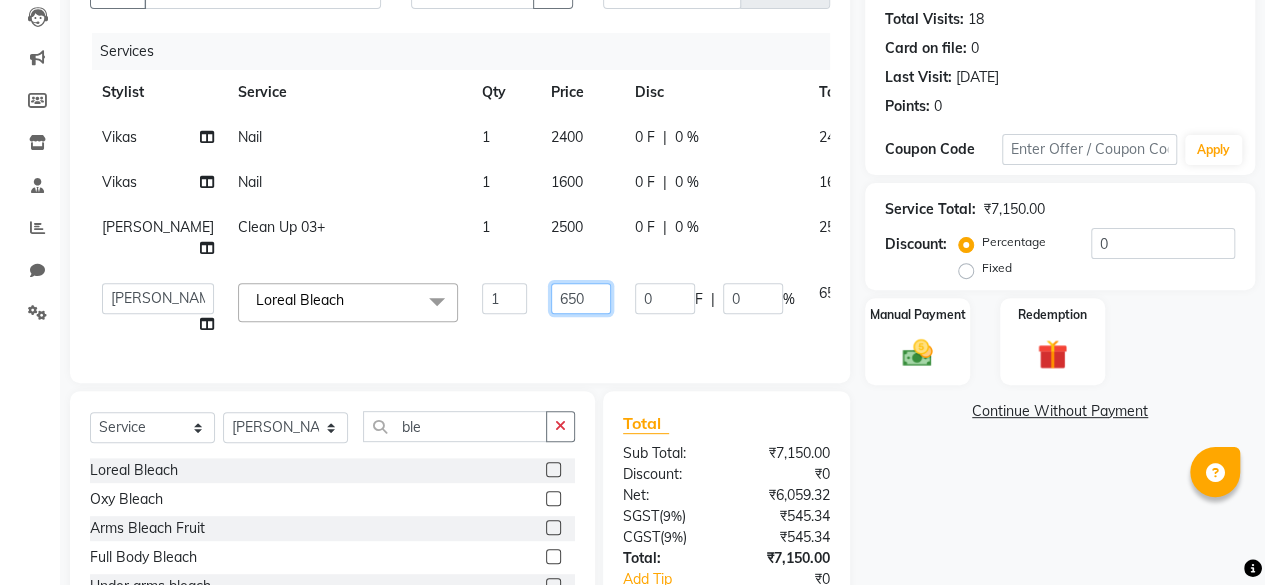 drag, startPoint x: 522, startPoint y: 364, endPoint x: 514, endPoint y: 329, distance: 35.902645 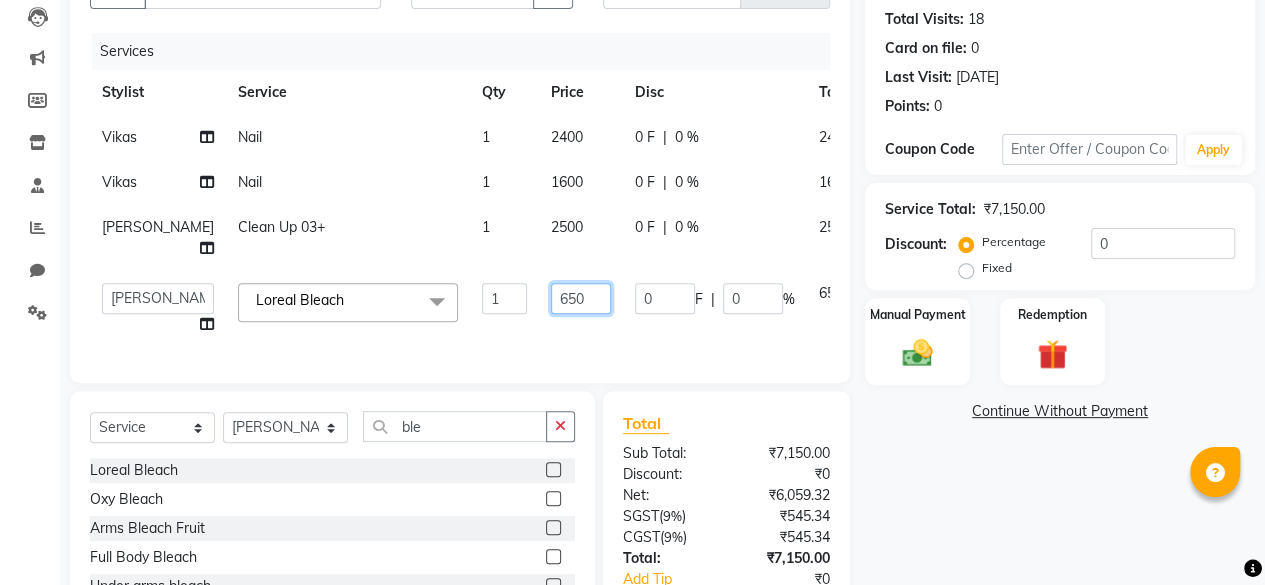 click on "650" 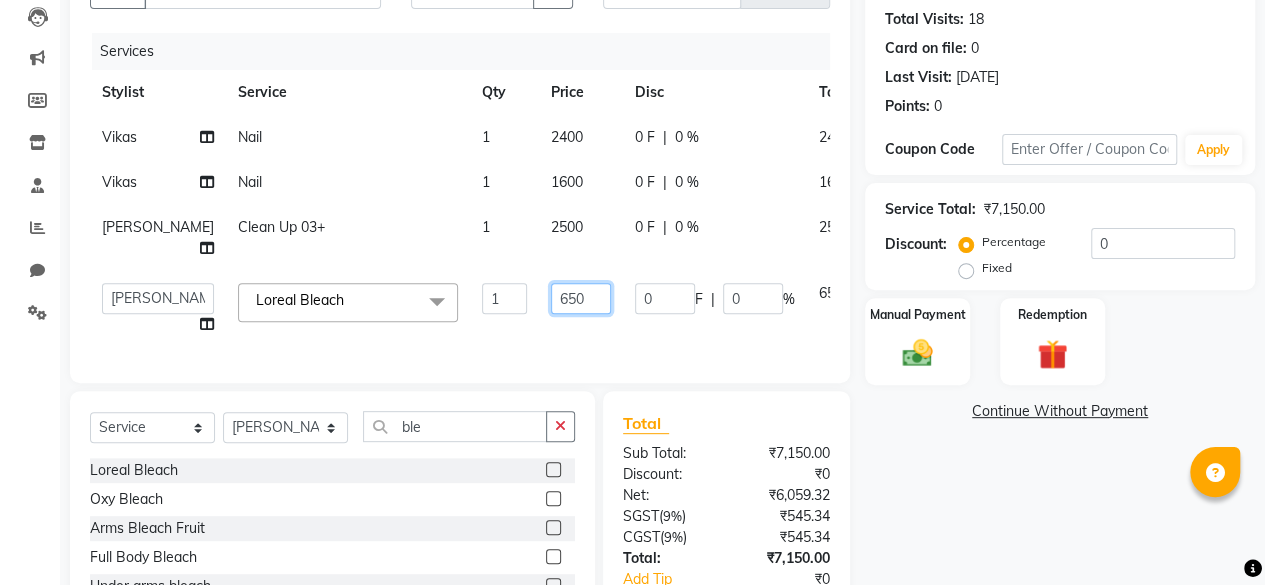 click on "650" 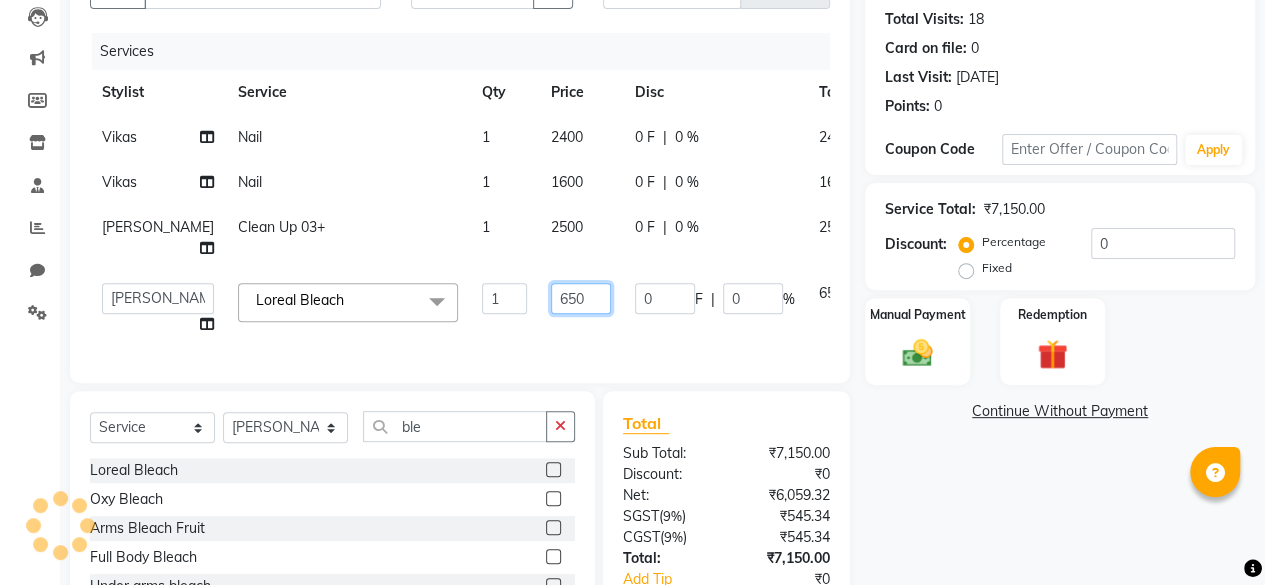 click on "650" 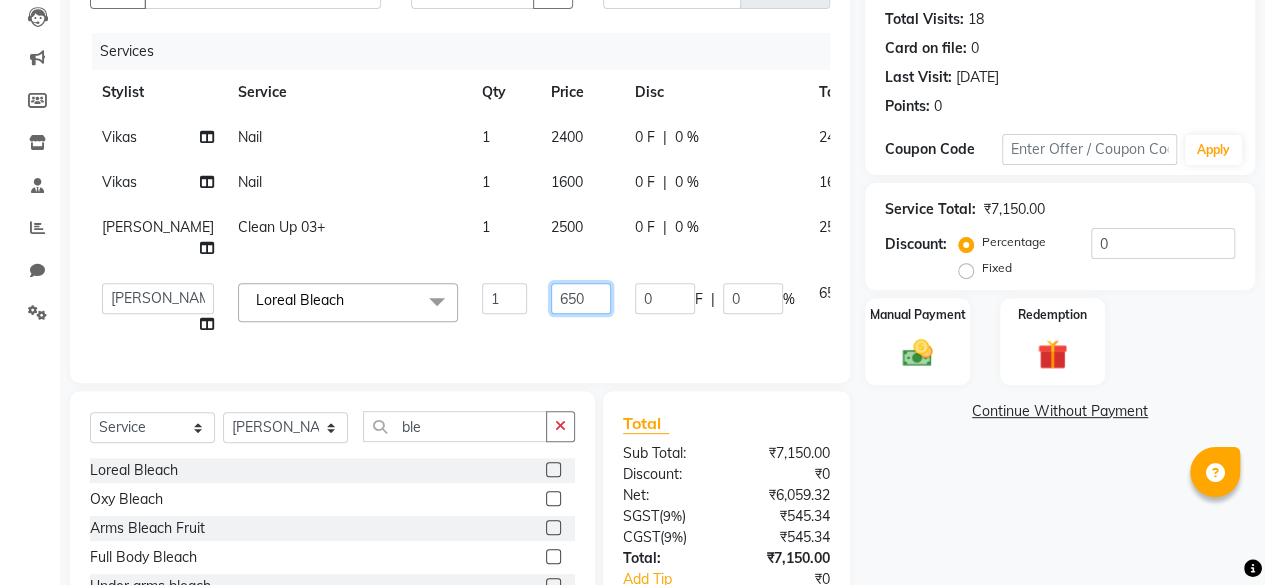 click on "650" 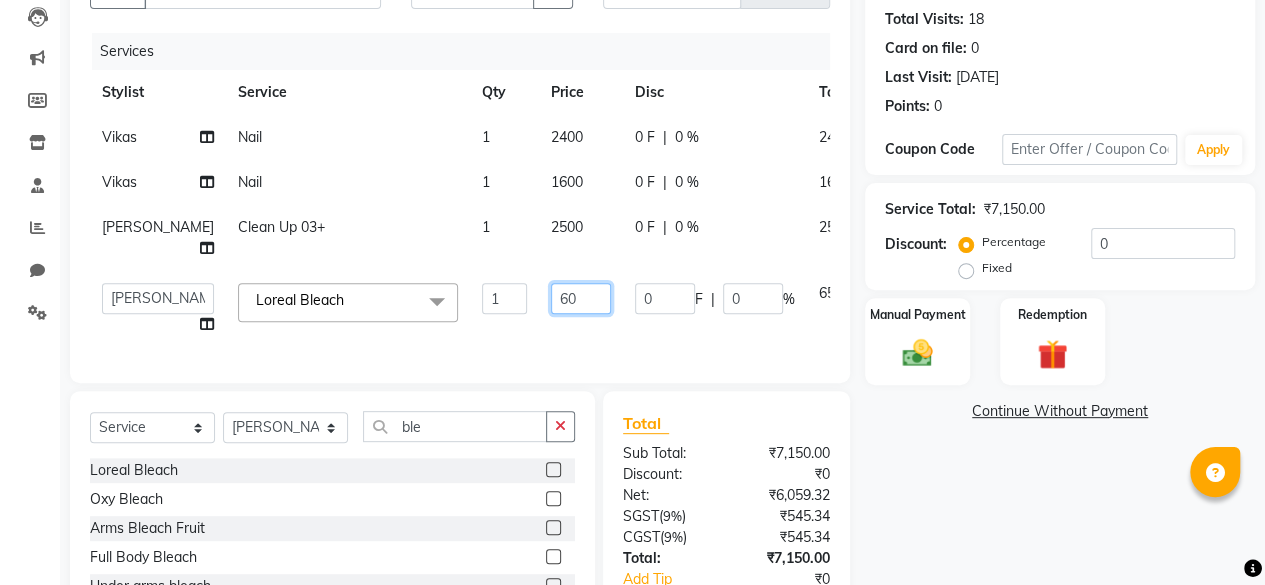 type on "600" 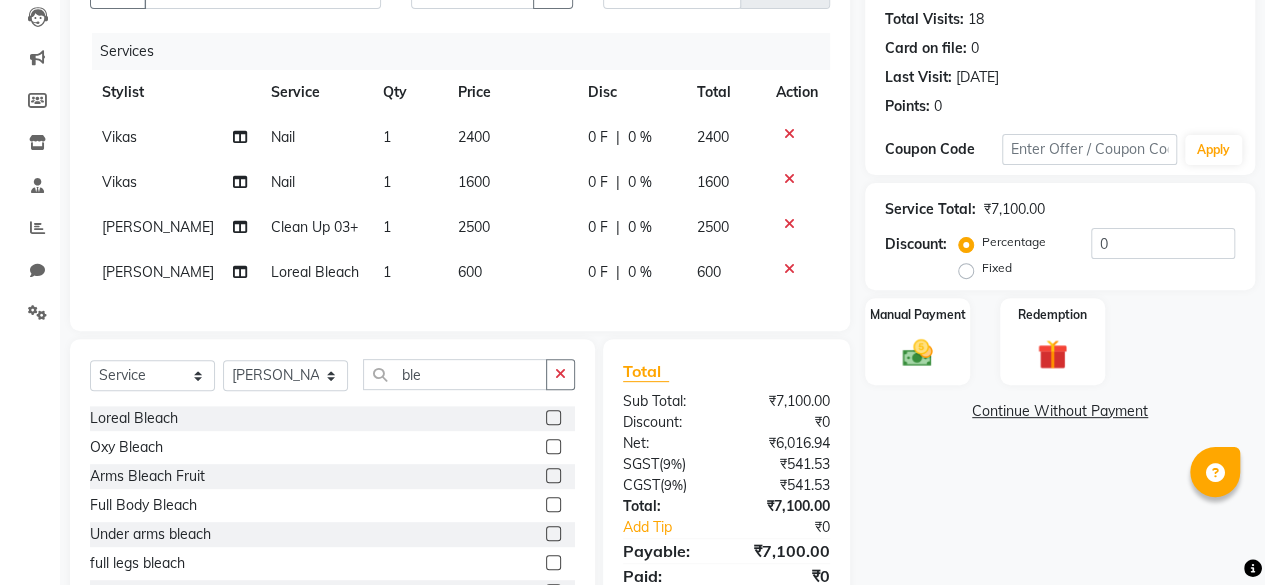 click on "Client [PHONE_NUMBER] Date [DATE] Invoice Number csh/2025-26 V/2025 V/[PHONE_NUMBER] Services Stylist Service Qty Price Disc Total Action ⁠Vikas Nail 1 2400 0 F | 0 % 2400 ⁠Vikas Nail 1 1600 0 F | 0 % 1600 [PERSON_NAME] Clean Up 03+ 1 2500 0 F | 0 % 2500 [PERSON_NAME] Loreal Bleach 1 600 0 F | 0 % 600 Select  Service  Product  Membership  Package Voucher Prepaid Gift Card  Select Stylist ⁠Agnies ⁠Akash Arjun  Ashi Cefrina  [PERSON_NAME] [PERSON_NAME] [PERSON_NAME] kunal [PERSON_NAME] mercy ⁠Minto ⁠[PERSON_NAME]  [PERSON_NAME] priyanka [PERSON_NAME] ⁠[PERSON_NAME] ⁠[PERSON_NAME] [PERSON_NAME] [PERSON_NAME]  Sunny ⁠[PERSON_NAME]  ⁠Usman ⁠Vikas Vikram ble Loreal Bleach  Oxy Bleach  Arms Bleach Fruit  Full Body Bleach  Under arms bleach  full legs bleach   Half legs bleach   Full arms bleach  Half arms bleach   Full front bleach   Half arms bleach   Full body bleach   Stomach bleach  Total Sub Total: ₹7,100.00 Discount: ₹0 Net: ₹6,016.94 SGST  ( 9% ) ₹541.53 CGST  ( 9% ) ₹541.53 Total: ₹7,100.00 Add Tip ₹0 Payable: Paid:" 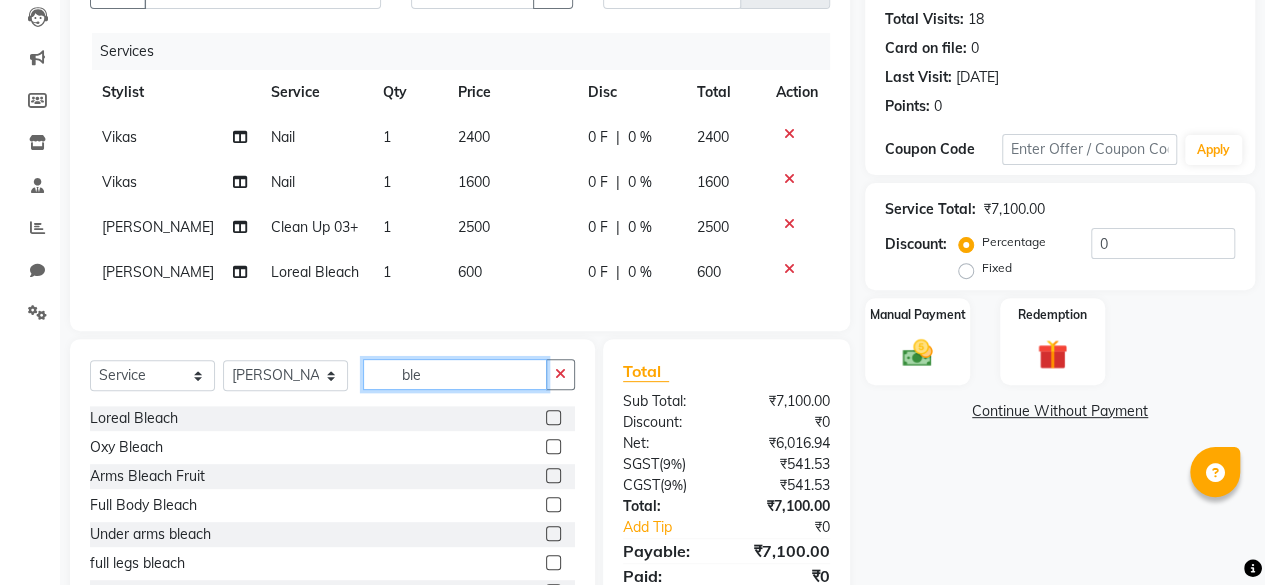 click on "ble" 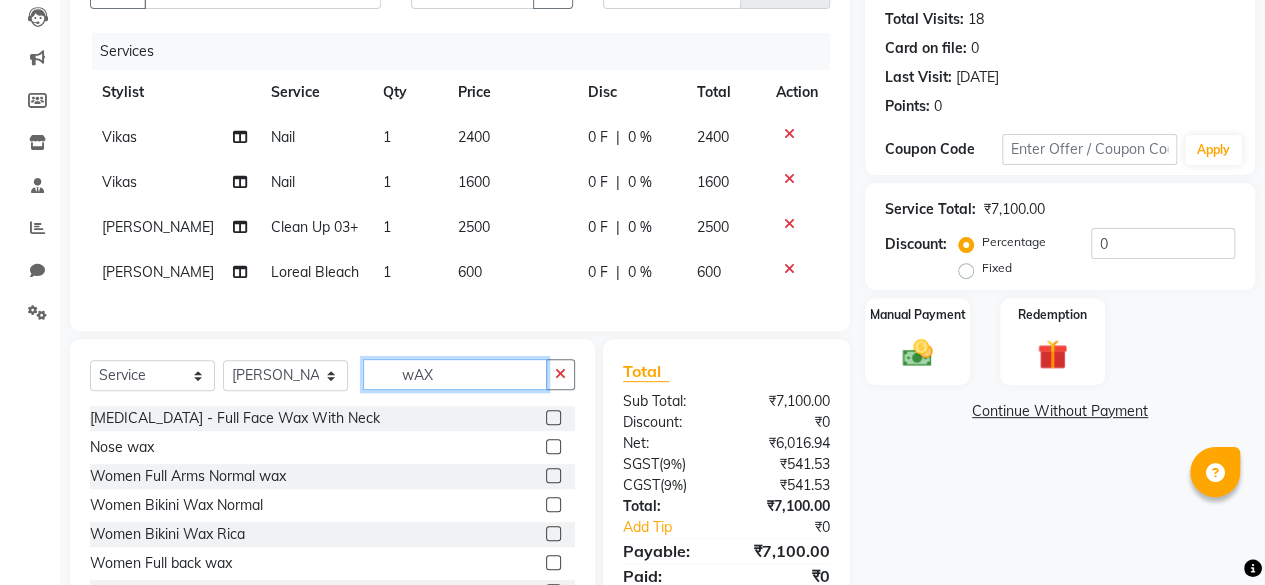 scroll, scrollTop: 32, scrollLeft: 0, axis: vertical 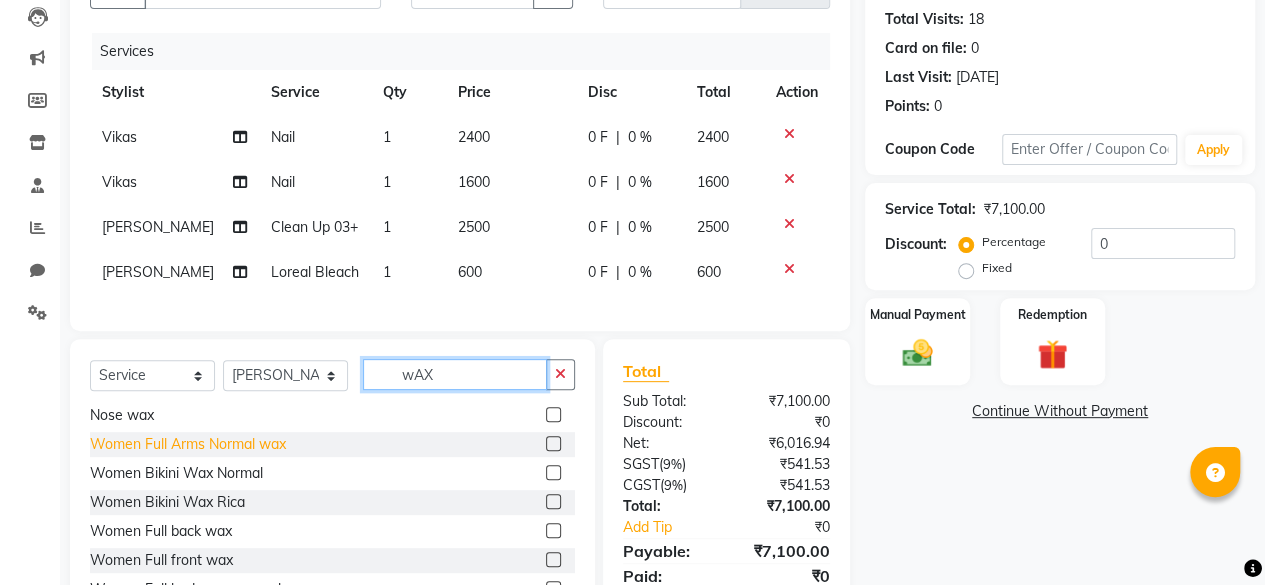 type on "wAX" 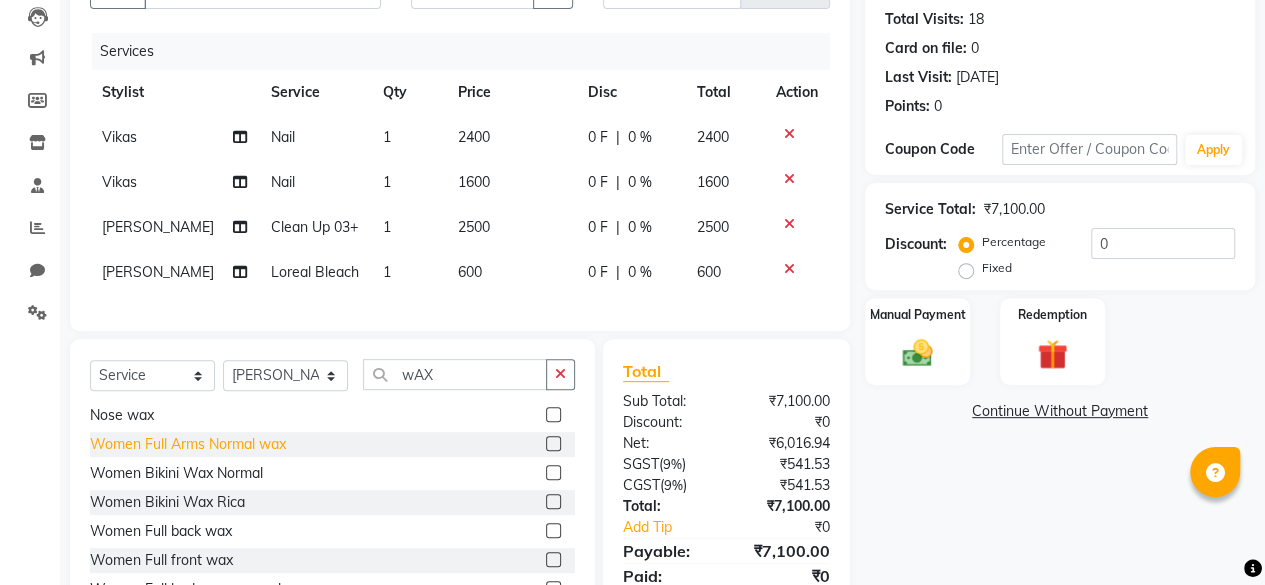 click on "Women Full Arms Normal wax" 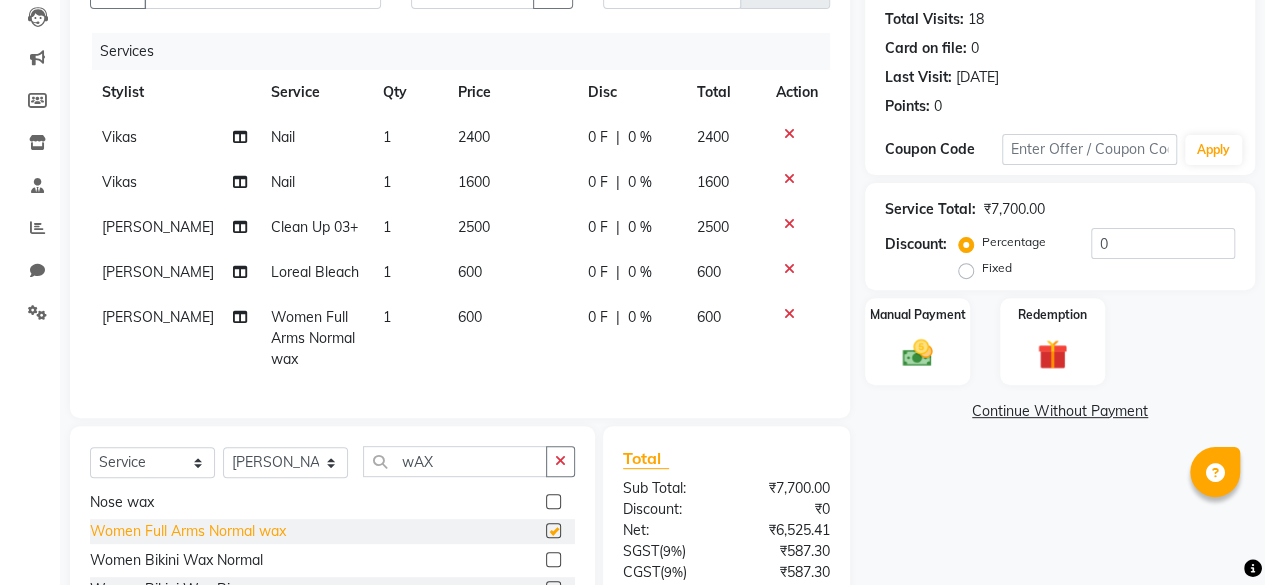 checkbox on "false" 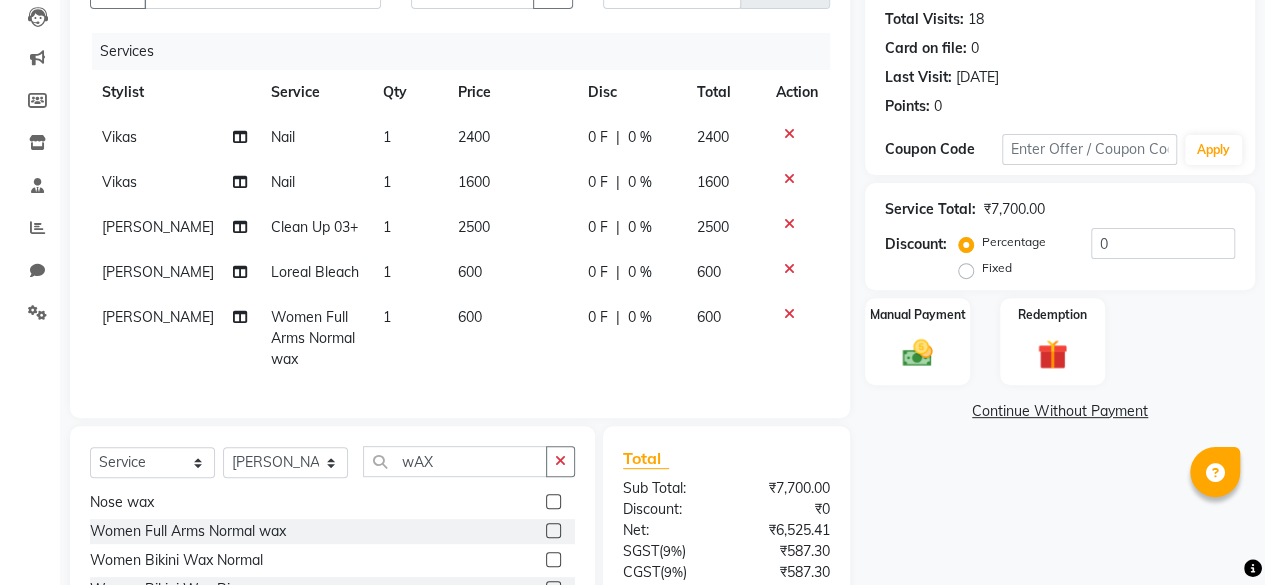 click on "600" 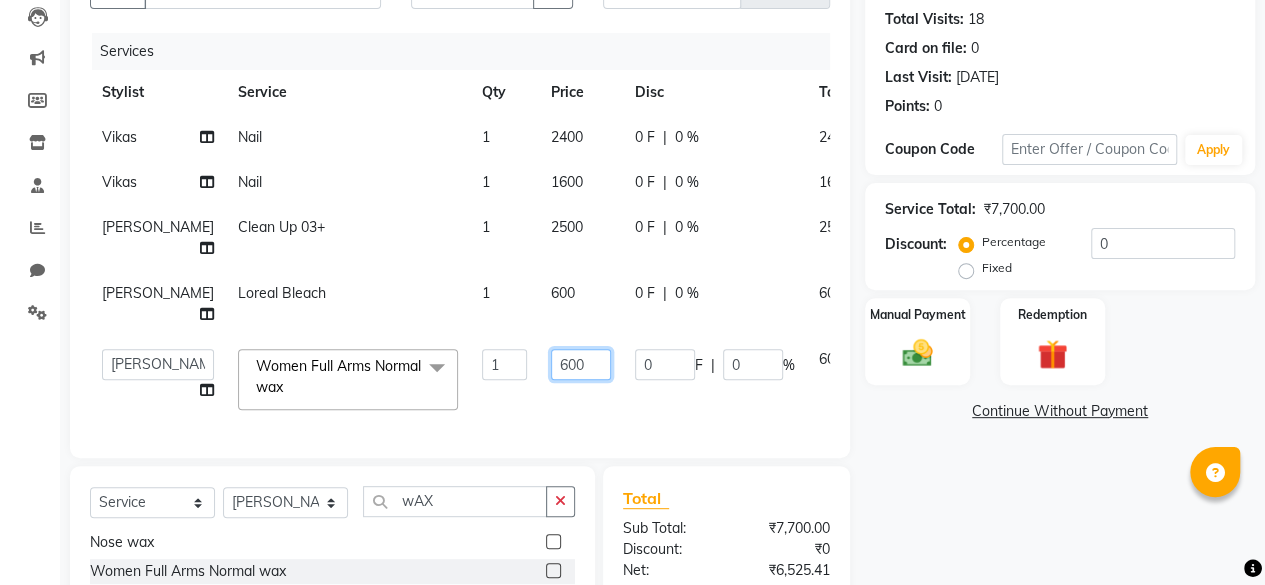 click on "600" 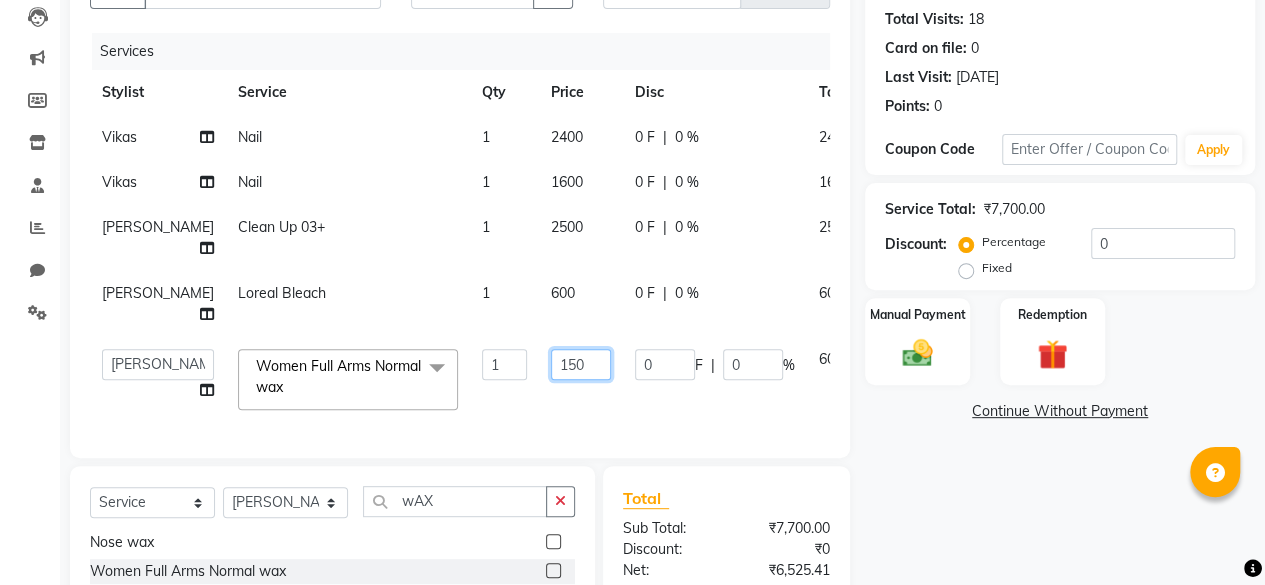 type on "1500" 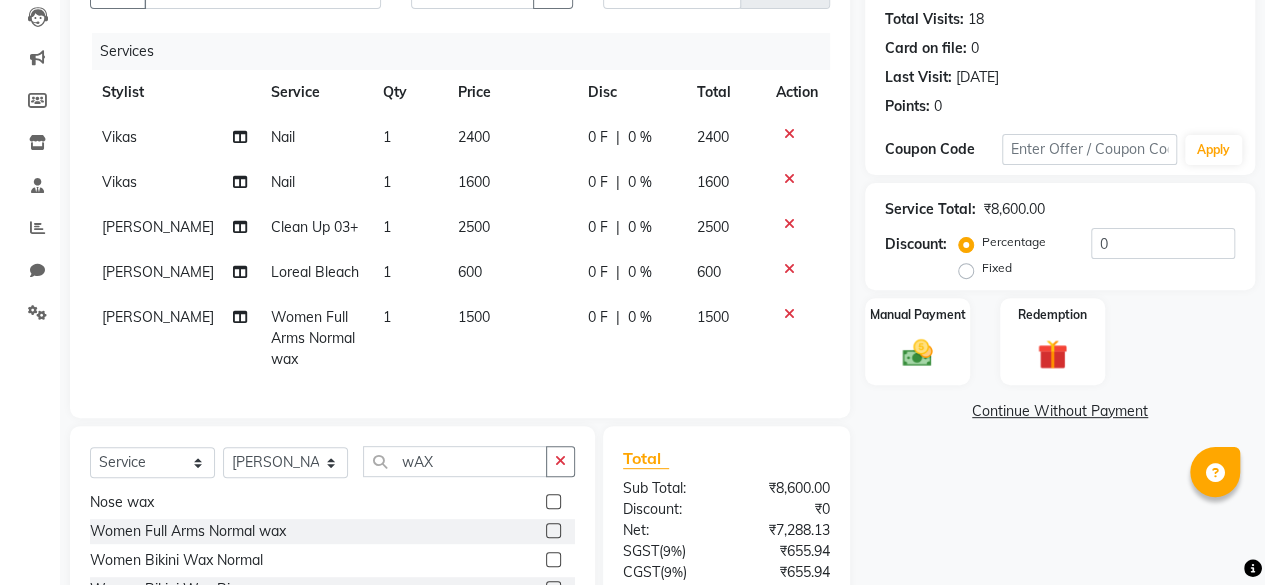click on "Client [PHONE_NUMBER] Date [DATE] Invoice Number csh/2025-26 V/2025 V/[PHONE_NUMBER] Services Stylist Service Qty Price Disc Total Action ⁠Vikas Nail 1 2400 0 F | 0 % 2400 ⁠Vikas Nail 1 1600 0 F | 0 % 1600 [PERSON_NAME] Clean Up 03+ 1 2500 0 F | 0 % 2500 [PERSON_NAME] Loreal Bleach 1 600 0 F | 0 % 600 [PERSON_NAME] Women Full Arms Normal wax 1 1500 0 F | 0 % 1500 Select  Service  Product  Membership  Package Voucher Prepaid Gift Card  Select Stylist ⁠Agnies ⁠Akash Arjun  Ashi Cefrina  [PERSON_NAME] [PERSON_NAME] [PERSON_NAME] kunal [PERSON_NAME] mercy ⁠Minto ⁠[PERSON_NAME]  [PERSON_NAME] priyanka [PERSON_NAME] ⁠[PERSON_NAME] ⁠[PERSON_NAME] [PERSON_NAME] [PERSON_NAME]  Sunny ⁠[PERSON_NAME]  ⁠Usman ⁠Vikas Vikram wAX [MEDICAL_DATA] - Full Face Wax With Neck  Nose wax  Women Full Arms Normal wax  Women Bikini Wax Normal  Women Bikini Wax Rica  Women Full back wax  Women Full front wax  Women Full body wax normal  Total Sub Total: ₹8,600.00 Discount: ₹0 Net: ₹7,288.13 SGST  ( 9% ) ₹655.94 CGST  ( 9% ) ₹655.94 Total: ₹8,600.00 Add Tip  :" 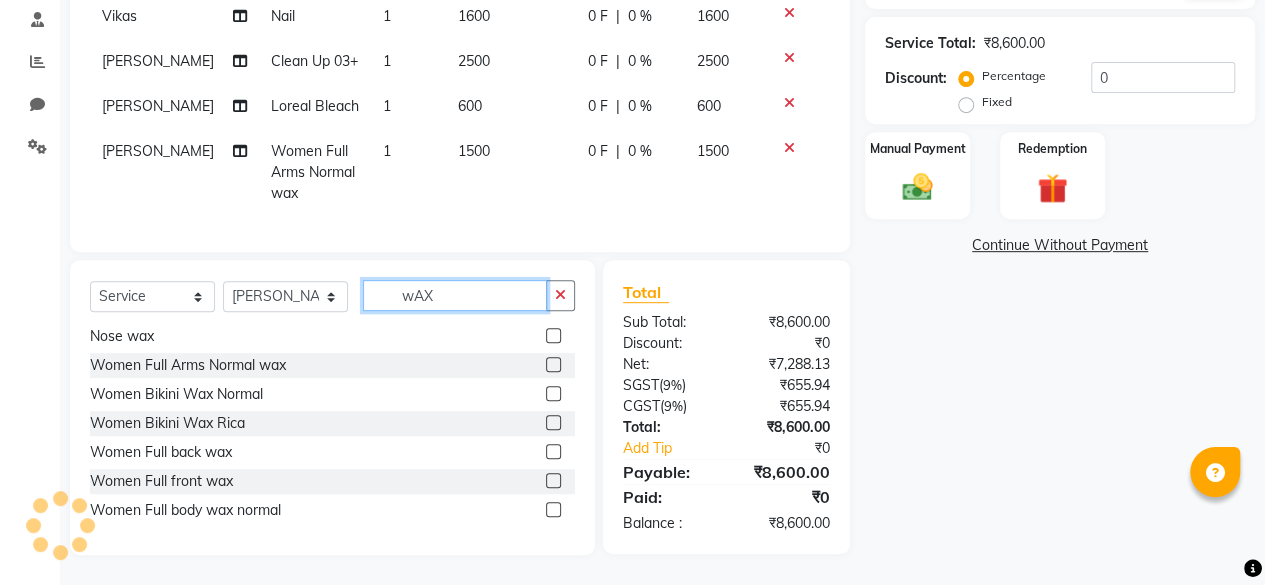 click on "wAX" 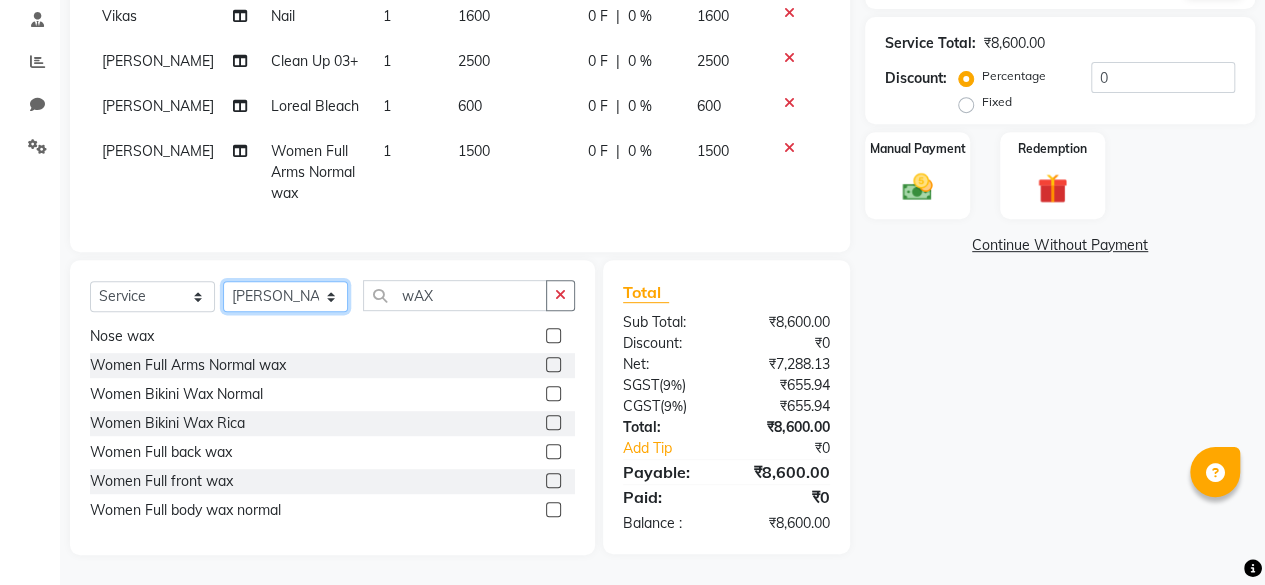 click on "Select Stylist ⁠Agnies ⁠[PERSON_NAME] [PERSON_NAME] [PERSON_NAME] kunal [PERSON_NAME] mercy ⁠Minto ⁠[PERSON_NAME]  [PERSON_NAME] priyanka [PERSON_NAME] ⁠[PERSON_NAME] ⁠[PERSON_NAME] [PERSON_NAME] [PERSON_NAME]  Sunny ⁠[PERSON_NAME] ⁠[PERSON_NAME]" 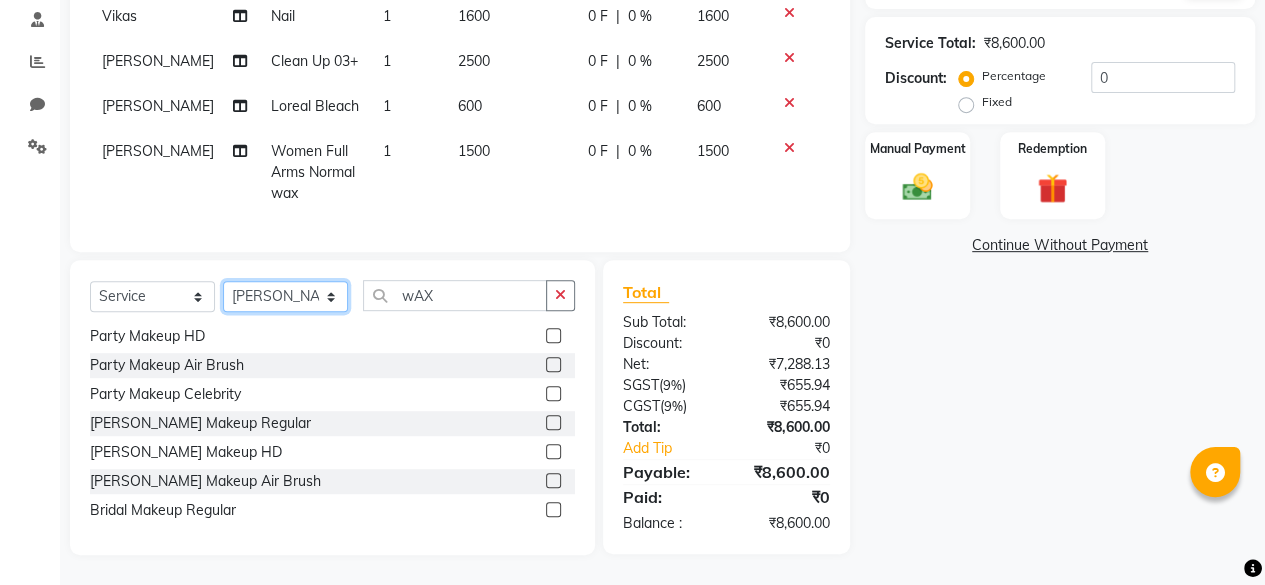 select on "69060" 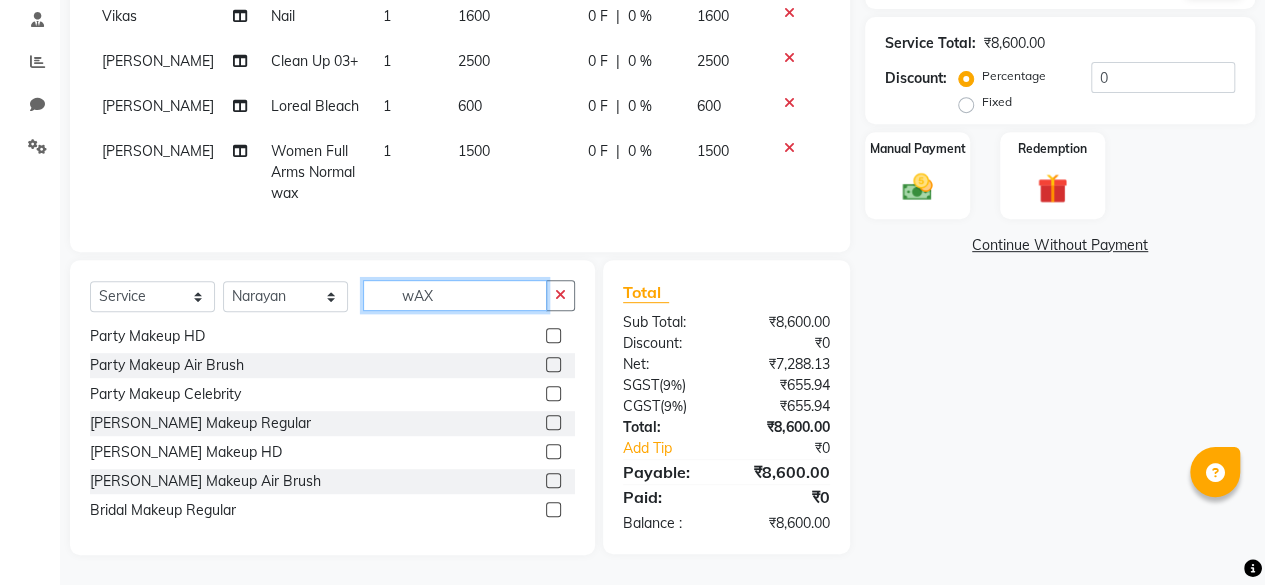 click on "wAX" 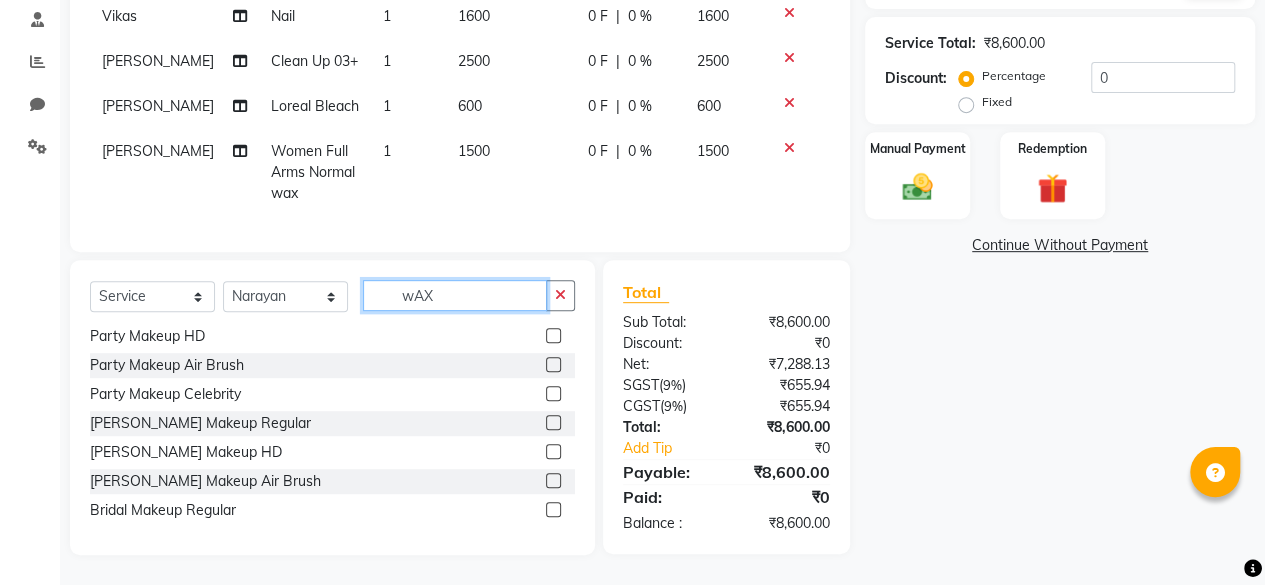 click on "wAX" 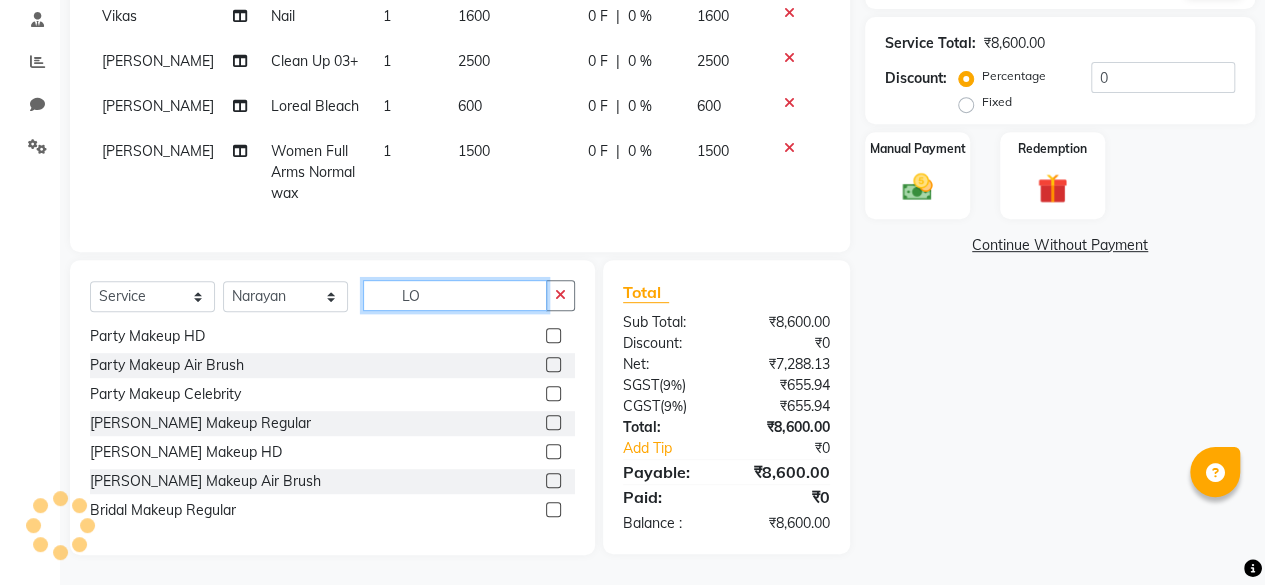 scroll, scrollTop: 0, scrollLeft: 0, axis: both 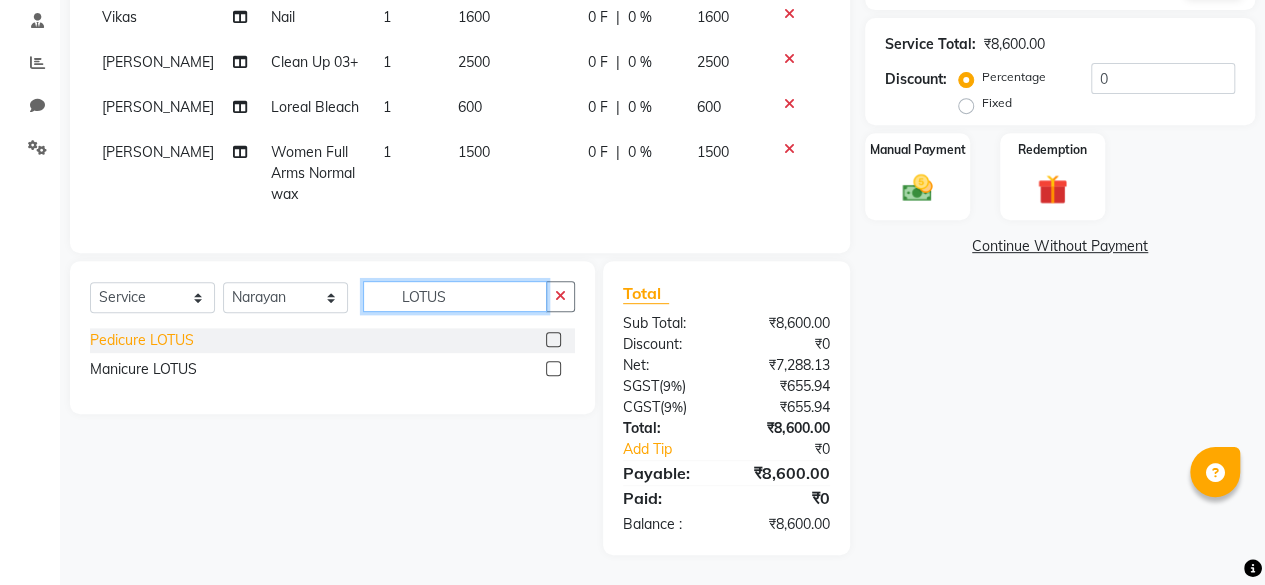 type on "LOTUS" 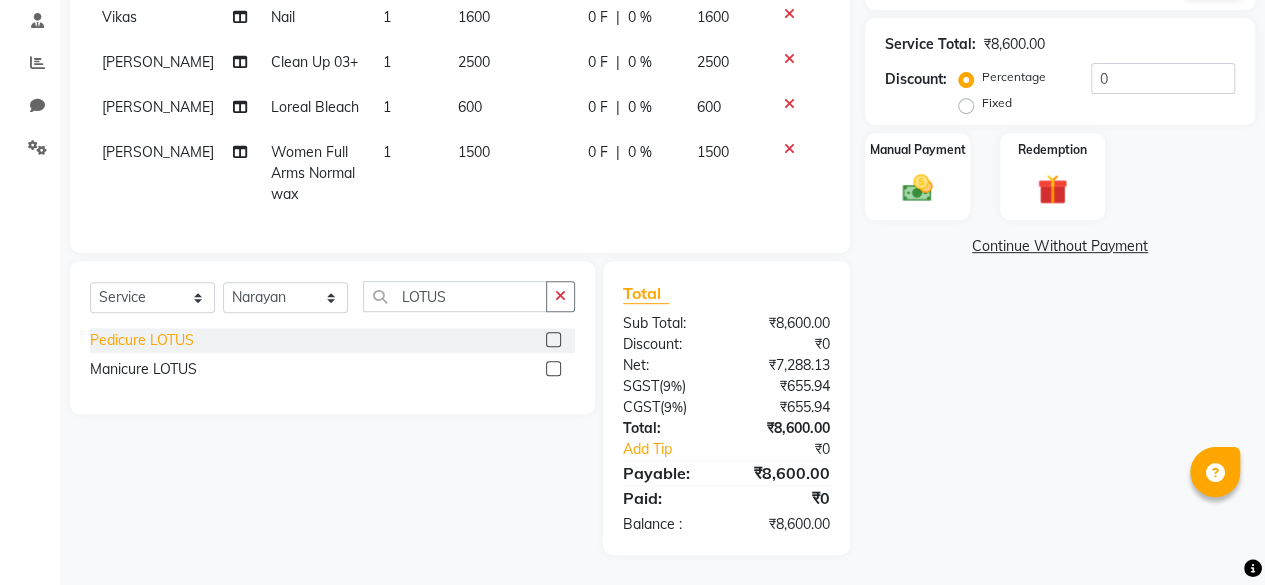 click on "Pedicure LOTUS" 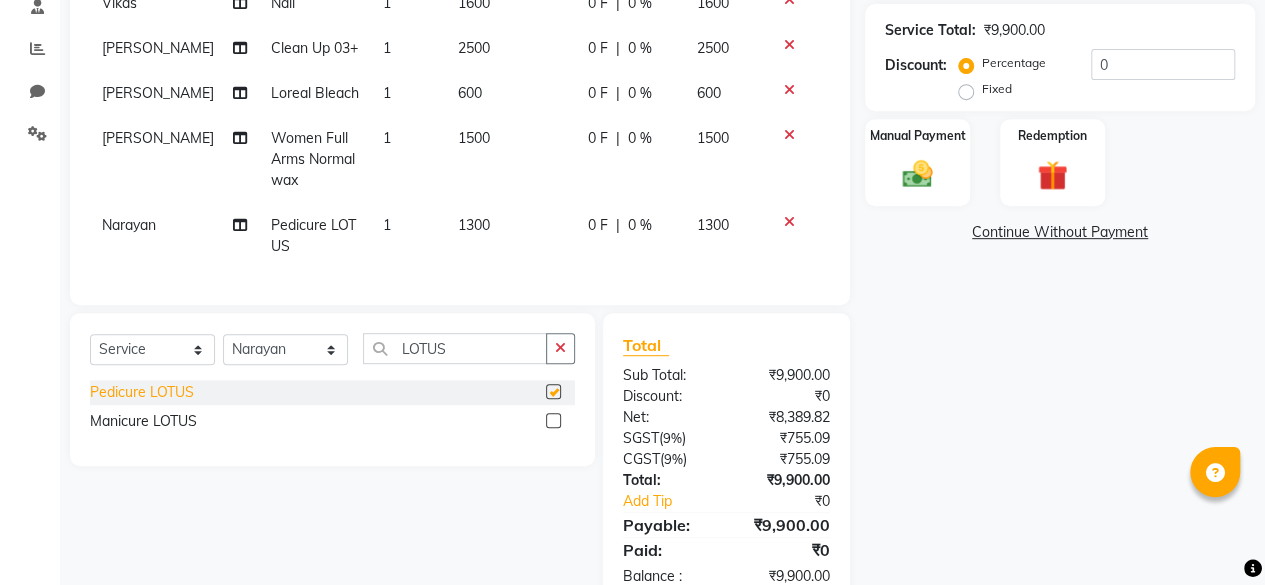 checkbox on "false" 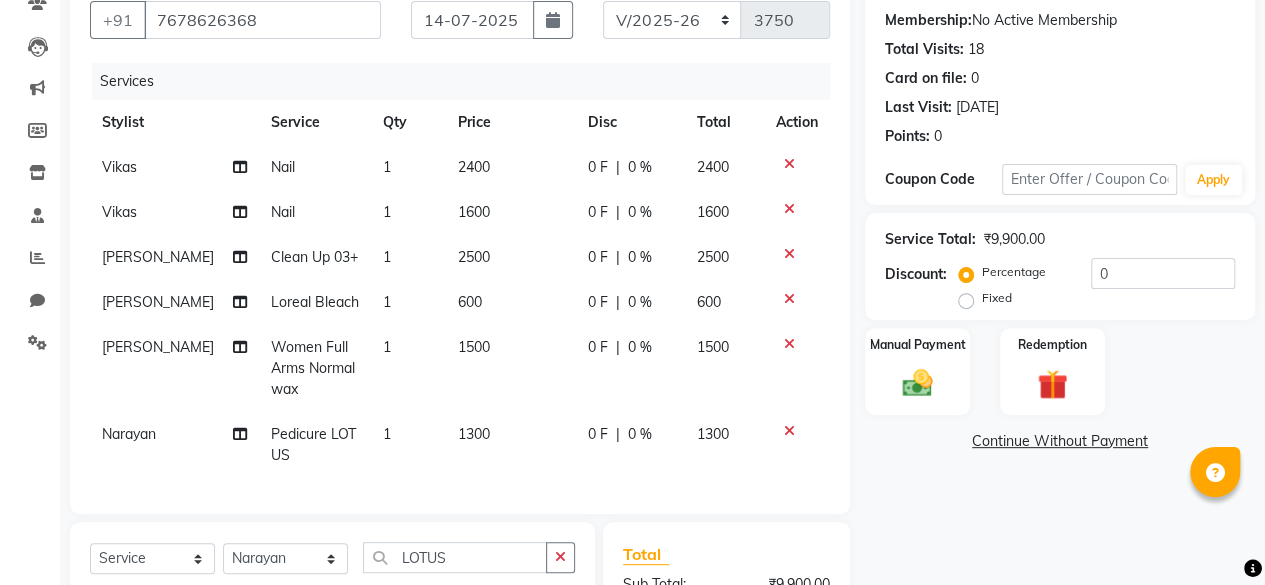 scroll, scrollTop: 184, scrollLeft: 0, axis: vertical 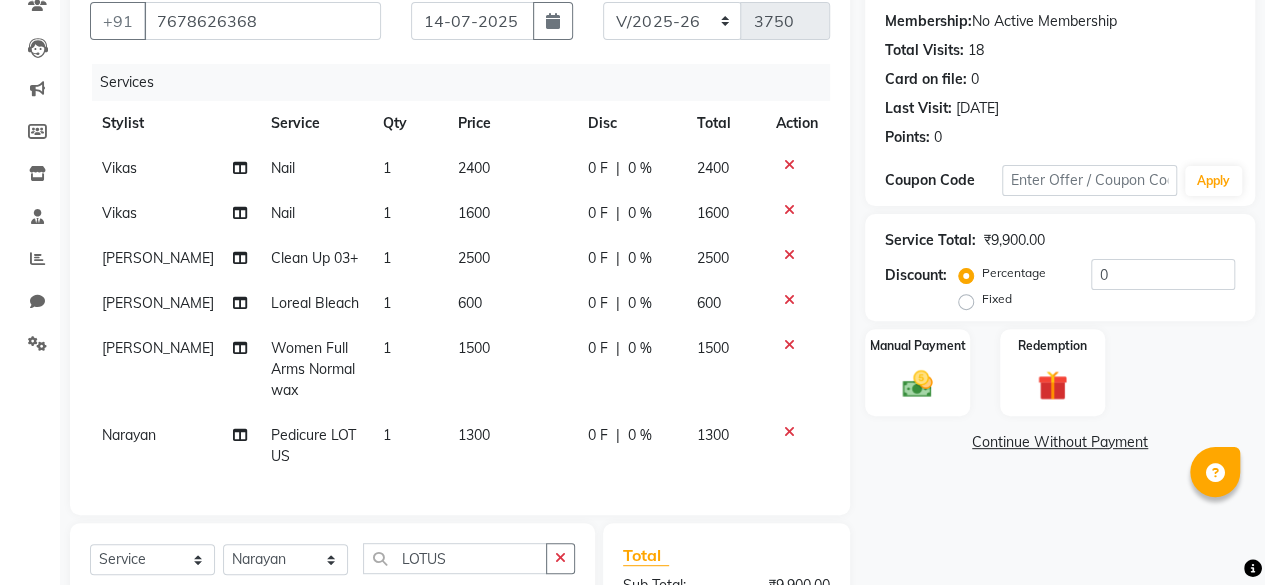 click on "2400" 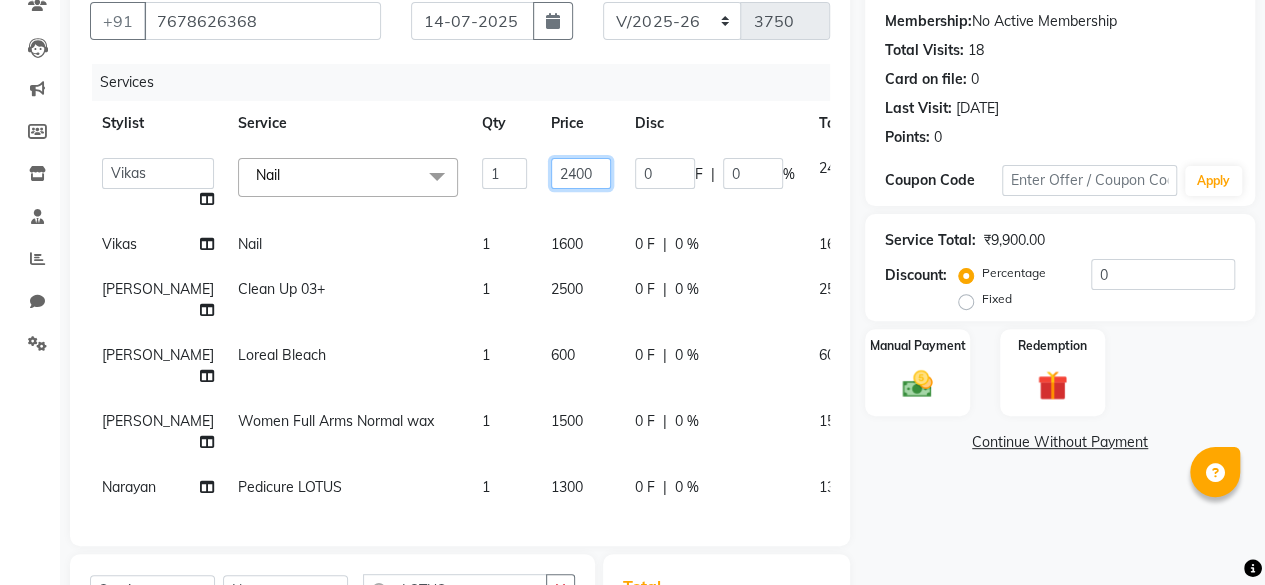 click on "2400" 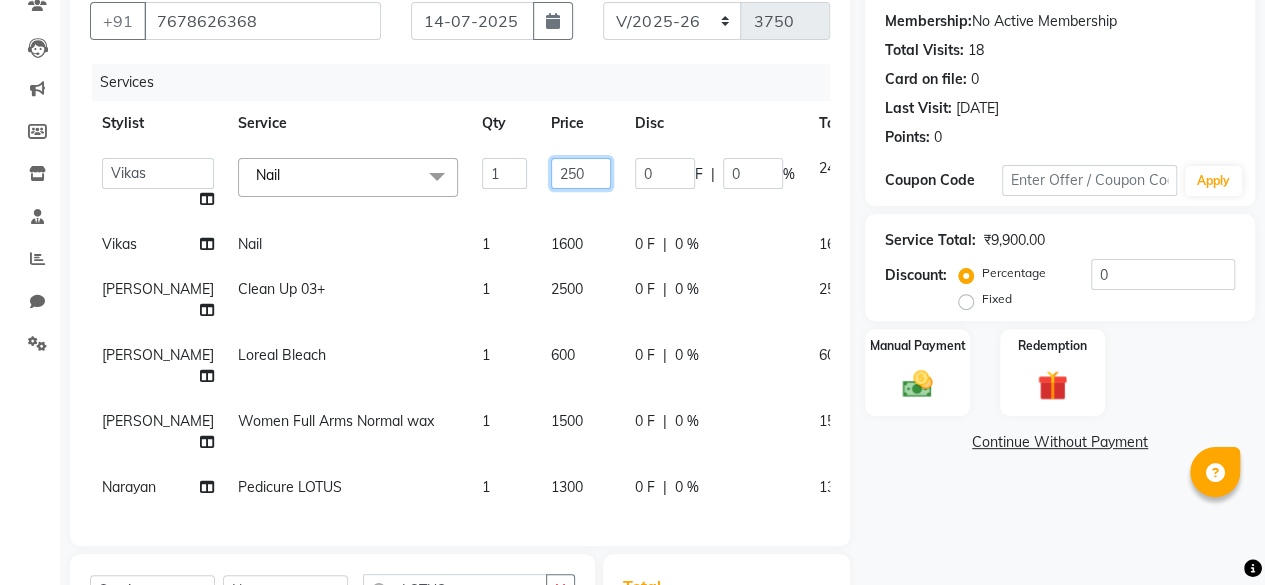 type on "2500" 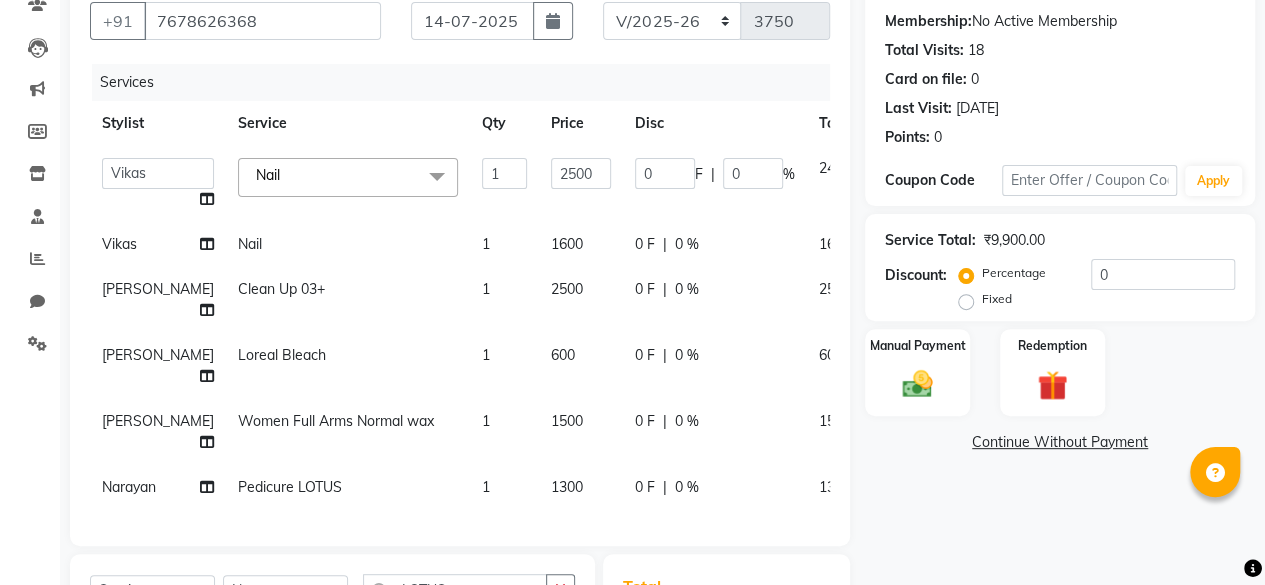 click on "⁠Agnies   ⁠[PERSON_NAME]   [PERSON_NAME]   [PERSON_NAME]   kunal   [PERSON_NAME]   mercy   ⁠Minto   ⁠[PERSON_NAME]    [PERSON_NAME]   priyanka   [PERSON_NAME]   ⁠[PERSON_NAME]   ⁠[PERSON_NAME]   [PERSON_NAME]   [PERSON_NAME]    Sunny   ⁠[PERSON_NAME]    ⁠Usman   ⁠[PERSON_NAME]  x Party Makeup Regular Party Makeup HD Party Makeup Air Brush Party Makeup Celebrity [PERSON_NAME] Makeup Regular [PERSON_NAME] Makeup HD [PERSON_NAME] Makeup Air Brush Bridal Makeup Regular Bridal Makeup HD Bridal Makeup Air Brush Bridal Makeup Celebrity Eye makeup eyeliner lipsticks Dressing Eye lishes Saree driping  Loreal Bleach Oxy Bleach Arms Bleach Fruit Full Body Bleach Body Polishing d tan Under arms bleach Body massage  full legs bleach  Half legs bleach  Full arms bleach Half arms bleach  Full front bleach  Half arms bleach  Full body bleach  Body scrub Stomach bleach Back massage  Foot massage Hand massage Head massage Dry massage Permeant Nail Paint Nail Refilling + nail paint Nail Extension Nail 1 0" 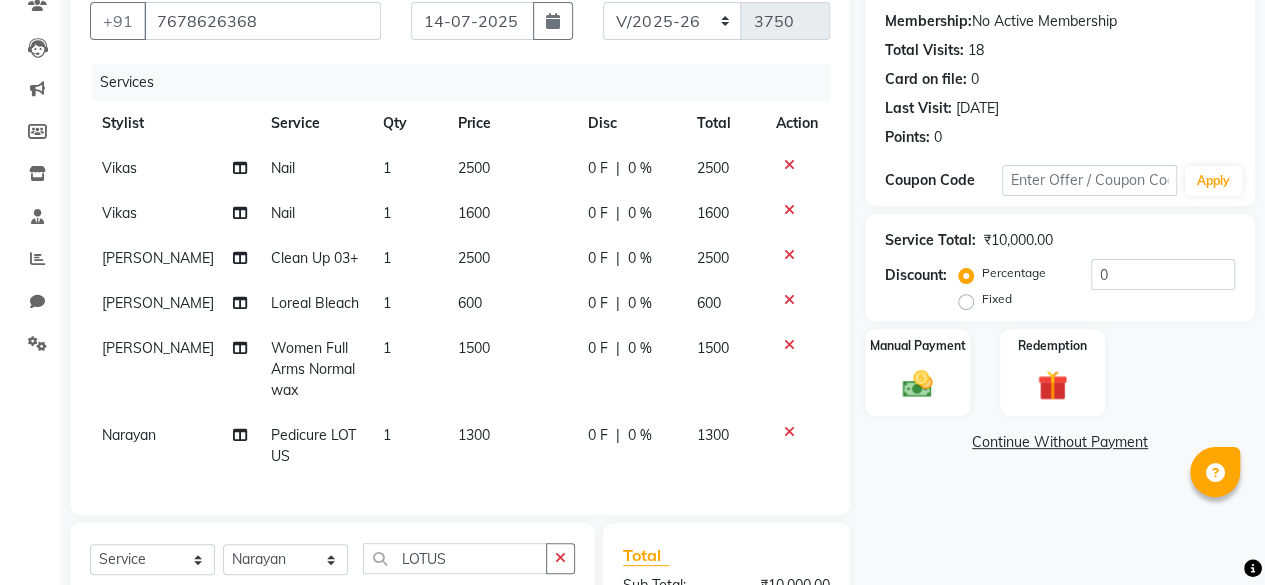 scroll, scrollTop: 460, scrollLeft: 0, axis: vertical 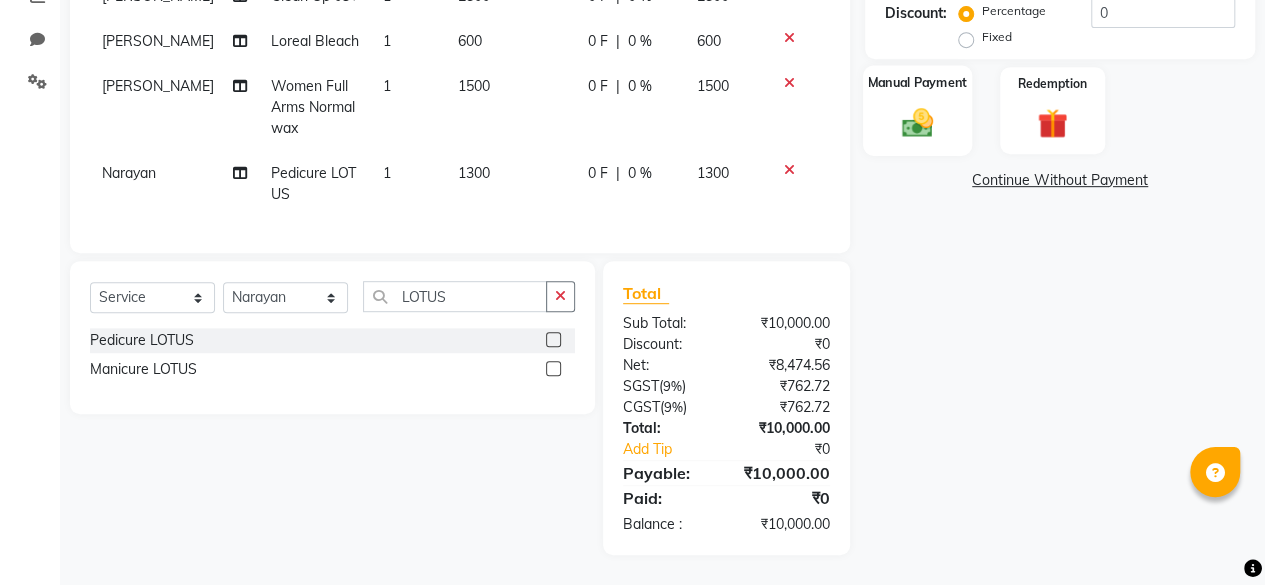 click 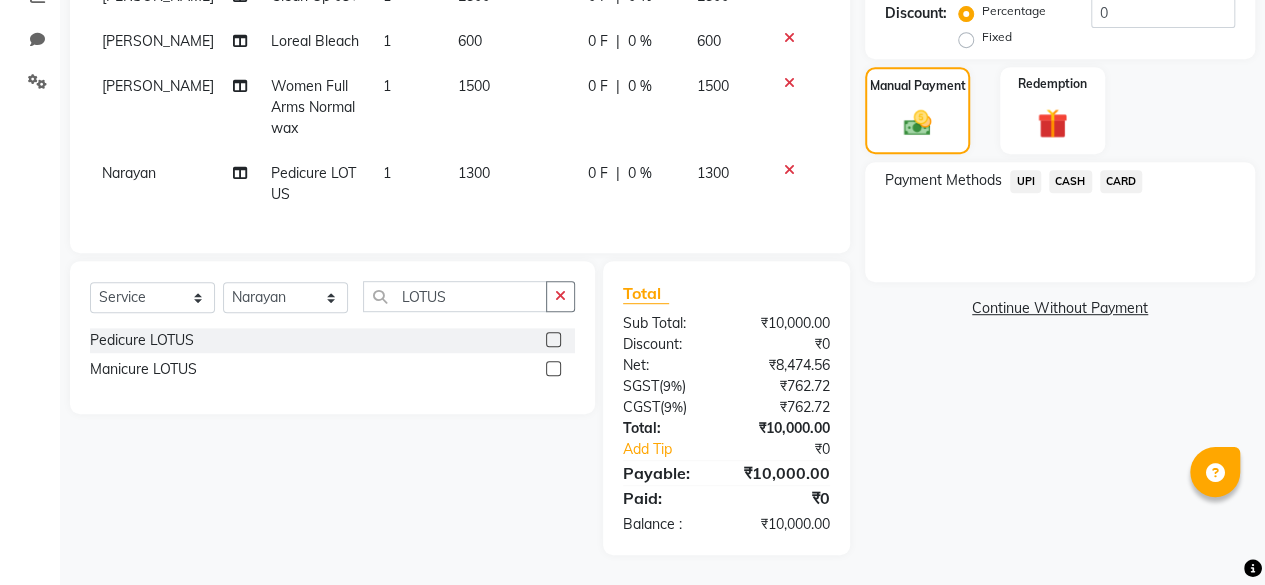 click on "UPI" 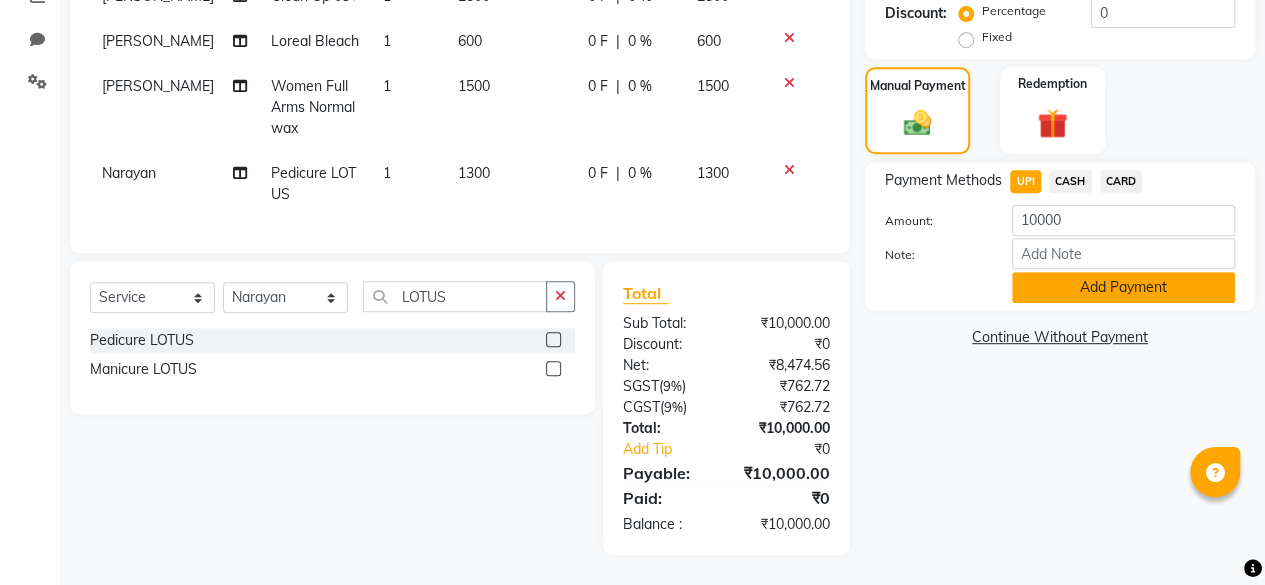 click on "Add Payment" 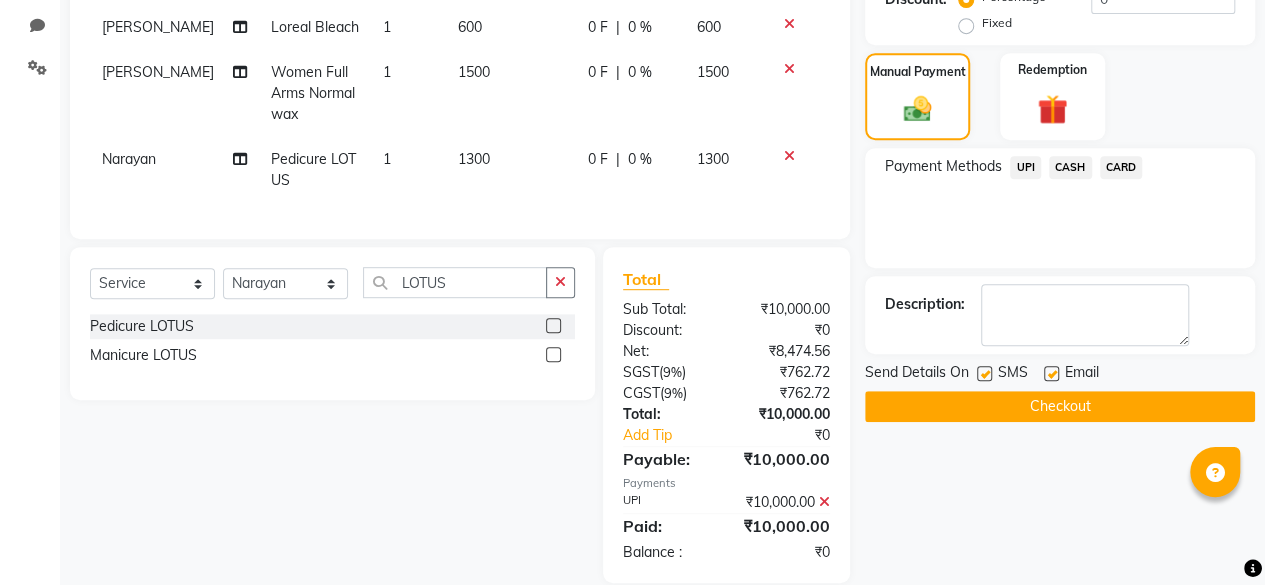 click on "UPI" 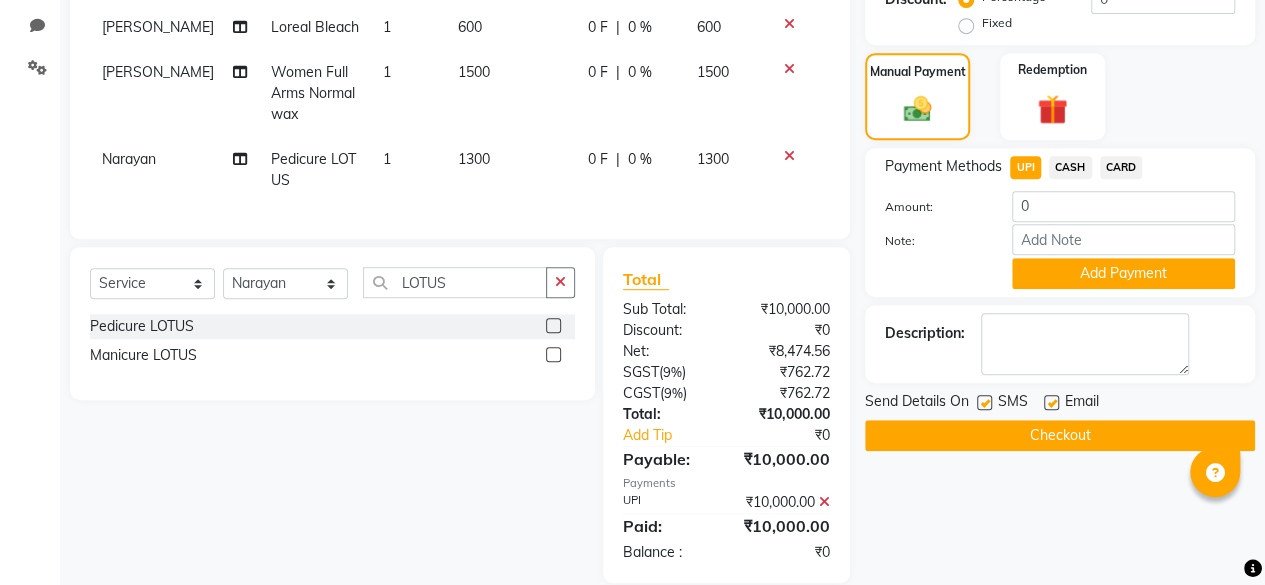 click on "Amount: 0" 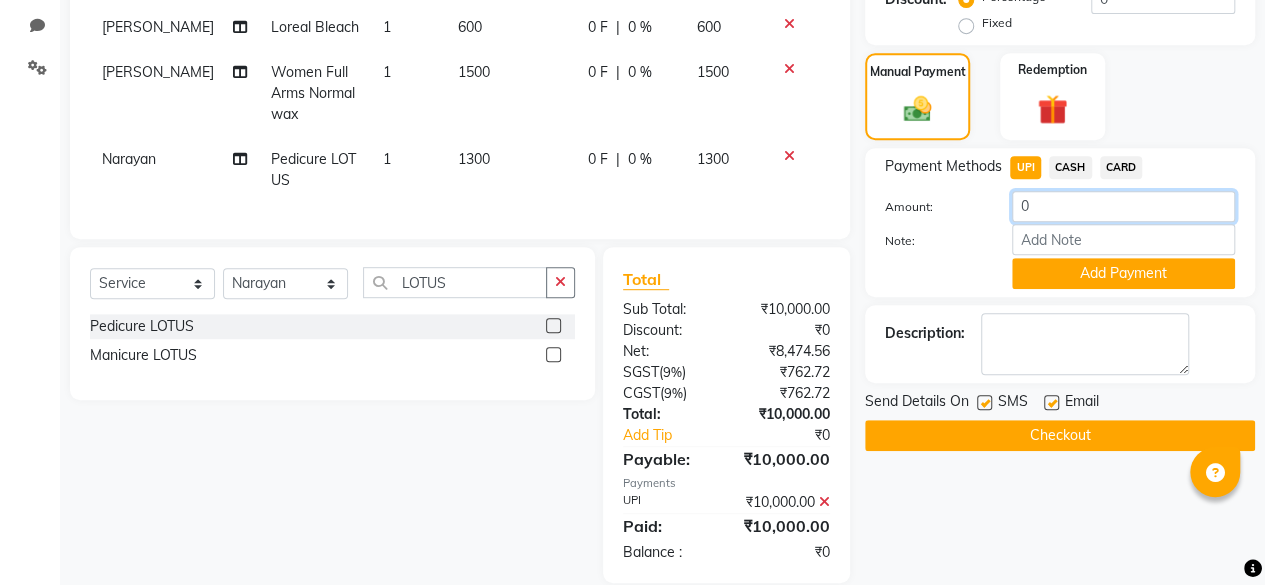 drag, startPoint x: 1048, startPoint y: 223, endPoint x: 1056, endPoint y: 210, distance: 15.264338 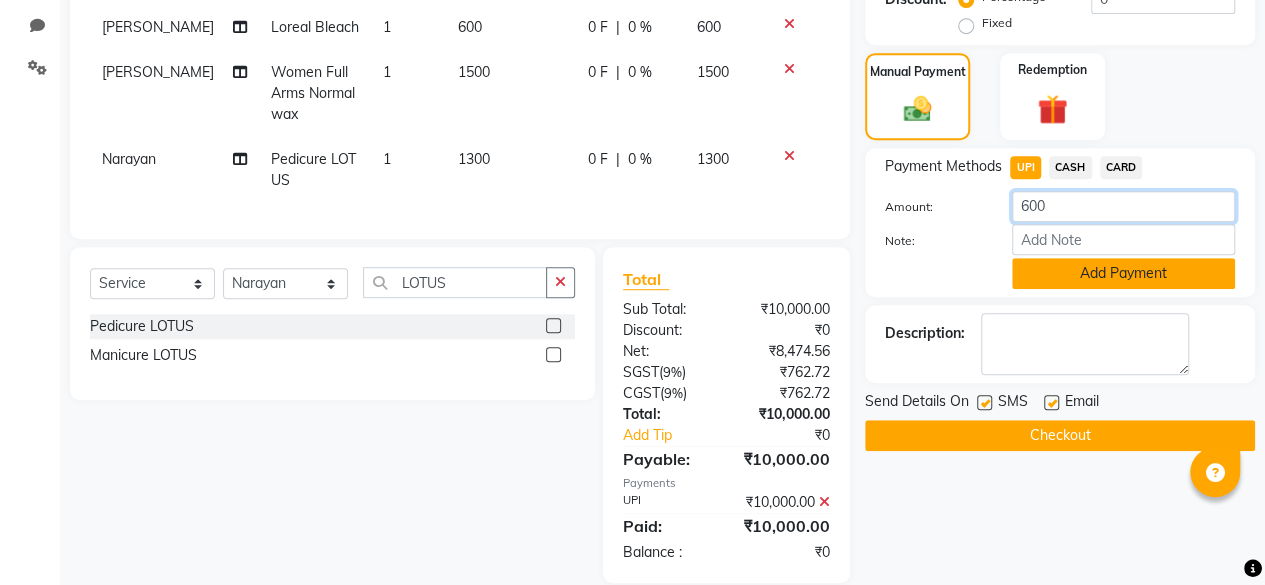 type on "600" 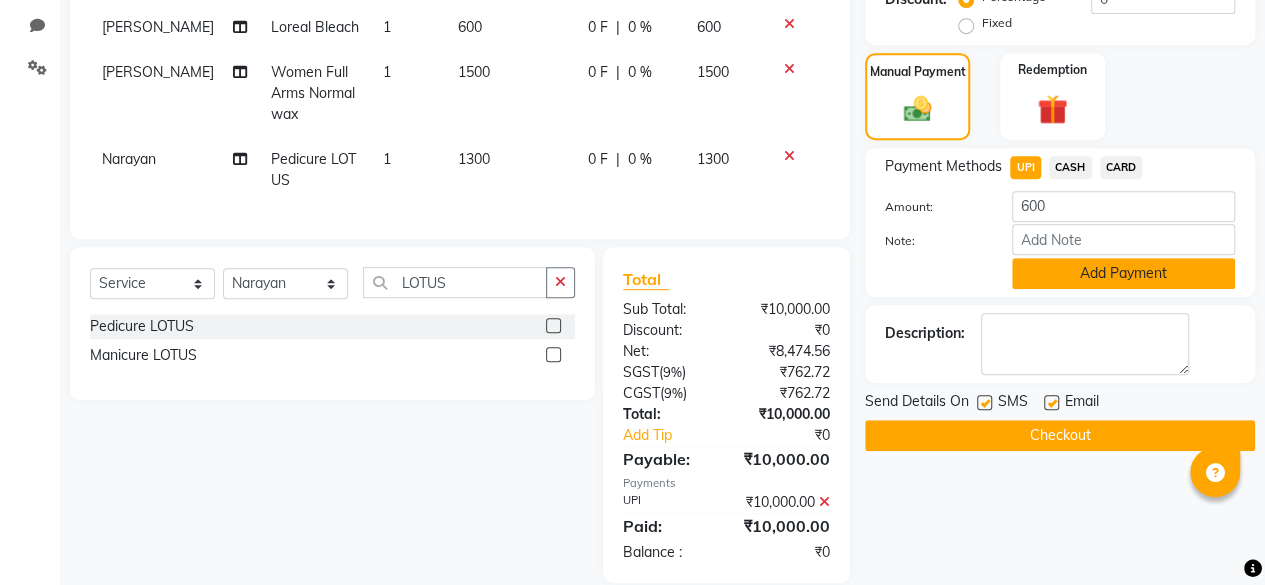 click on "Add Payment" 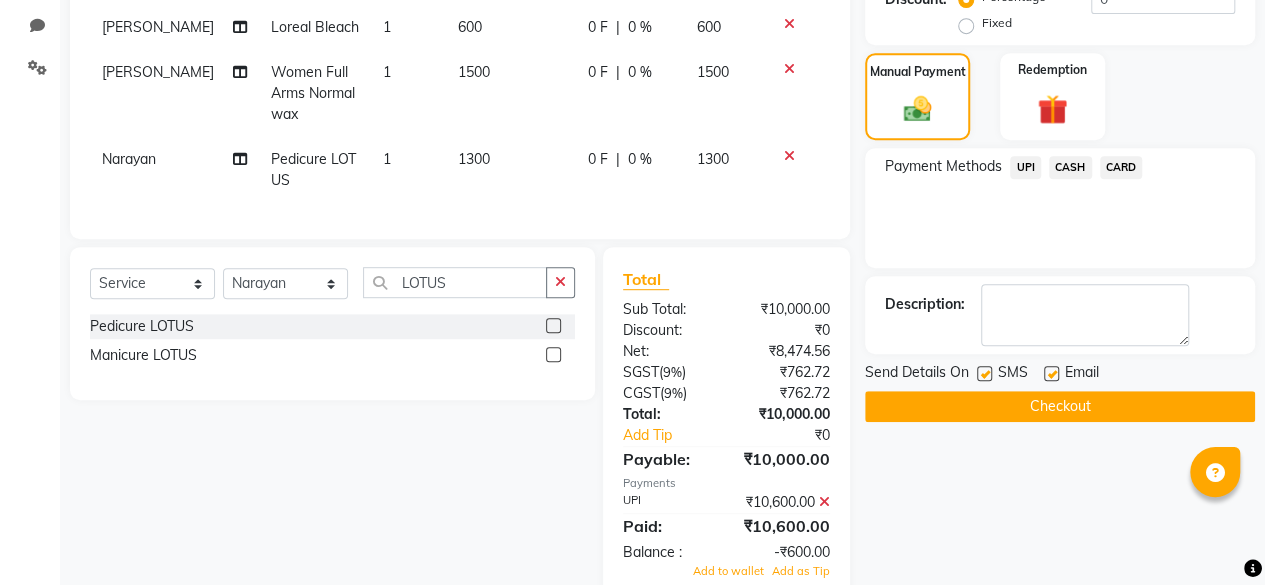 scroll, scrollTop: 539, scrollLeft: 0, axis: vertical 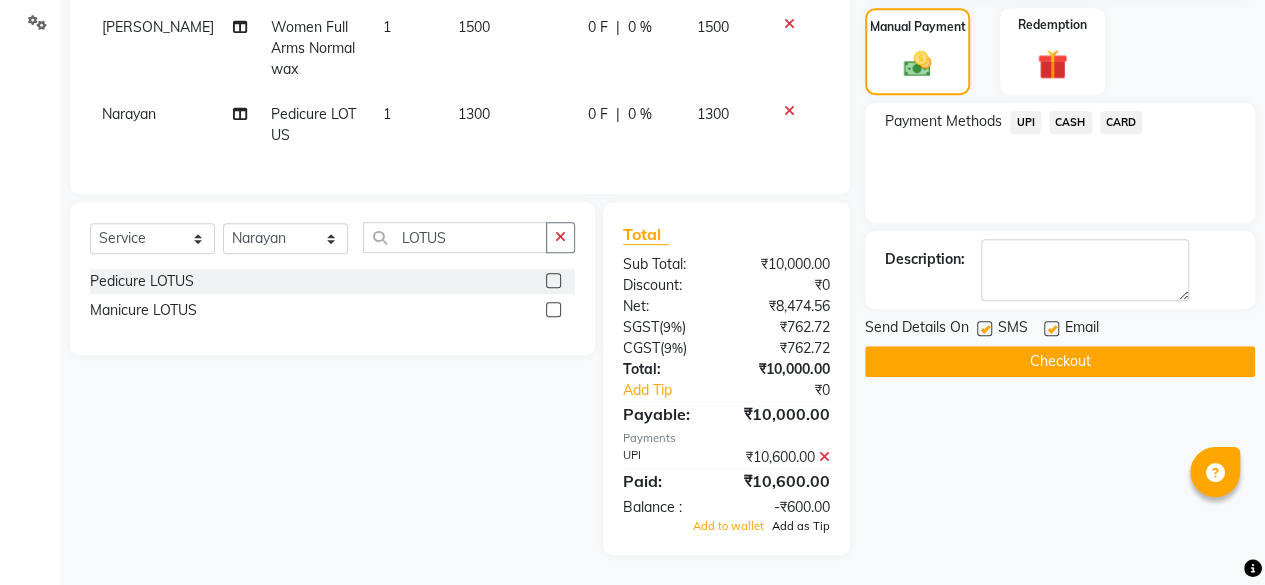 click on "Add as Tip" 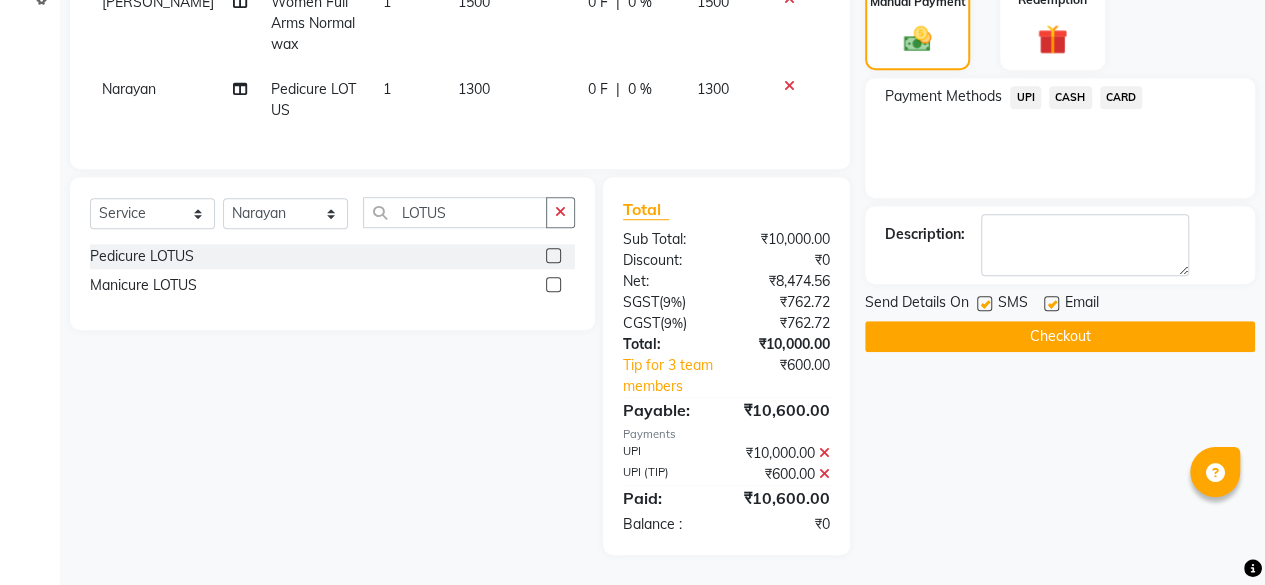 click 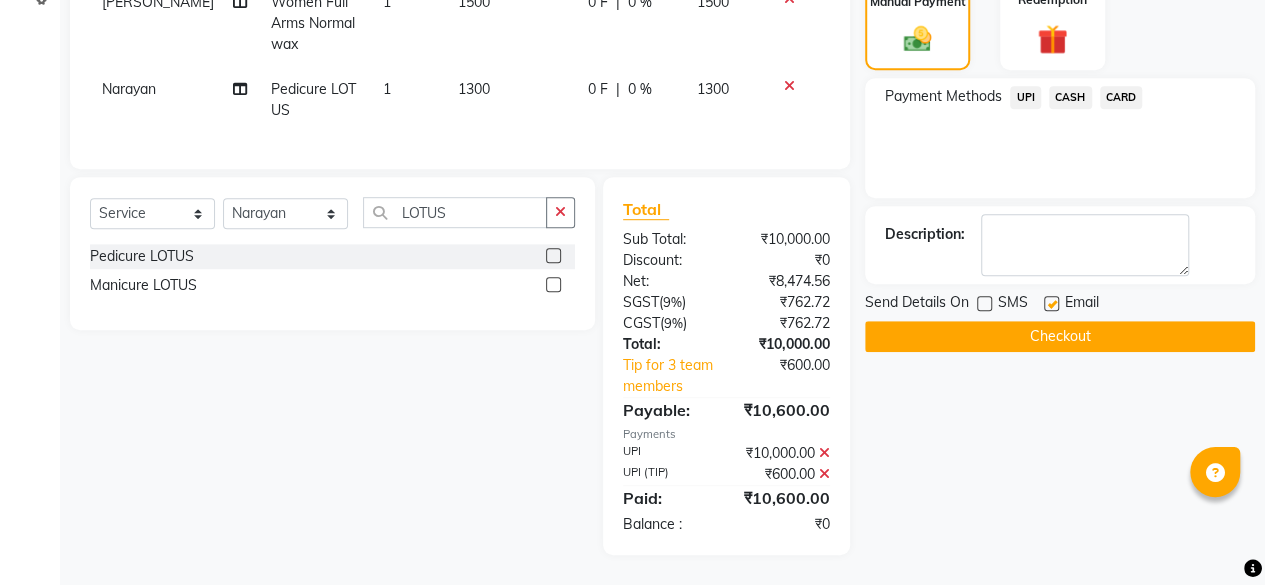click on "Checkout" 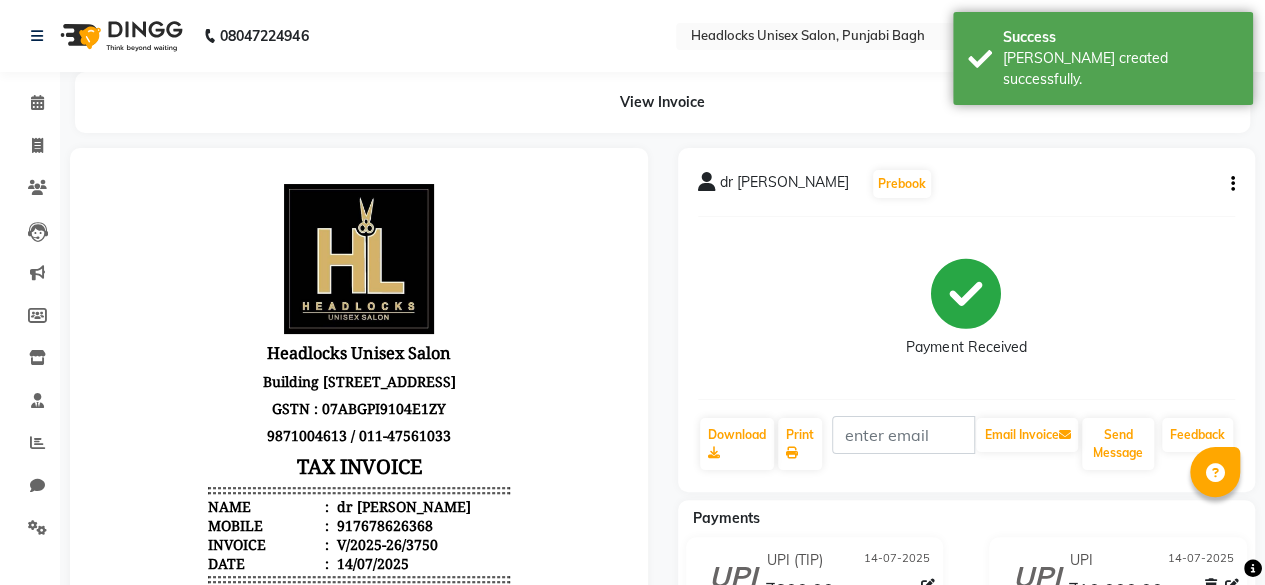 scroll, scrollTop: 0, scrollLeft: 0, axis: both 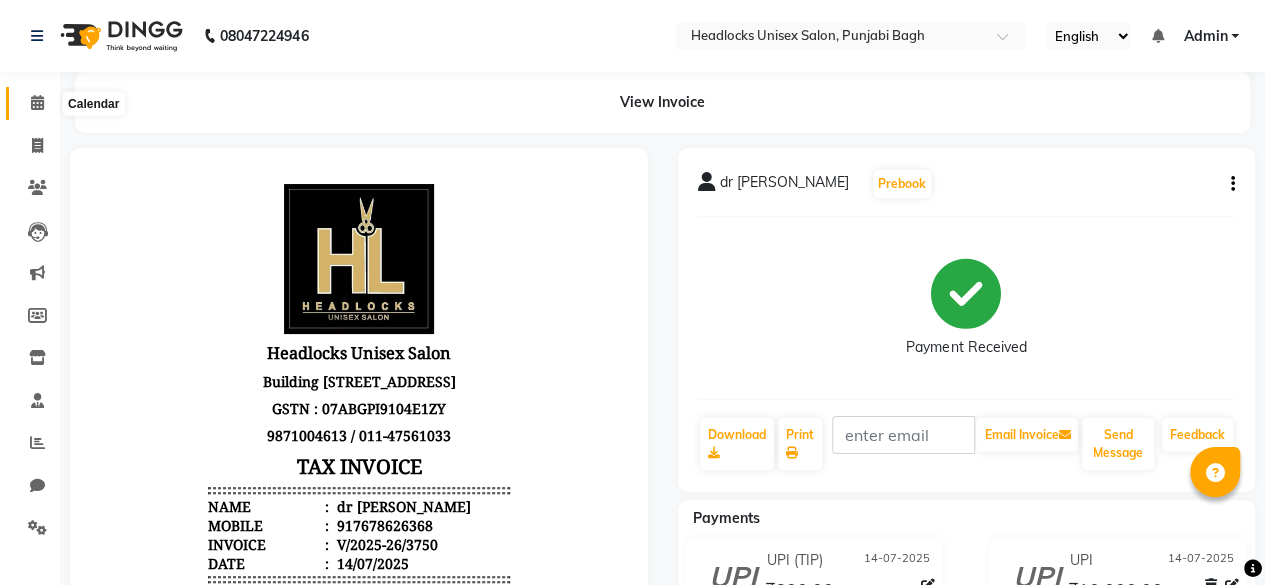 click 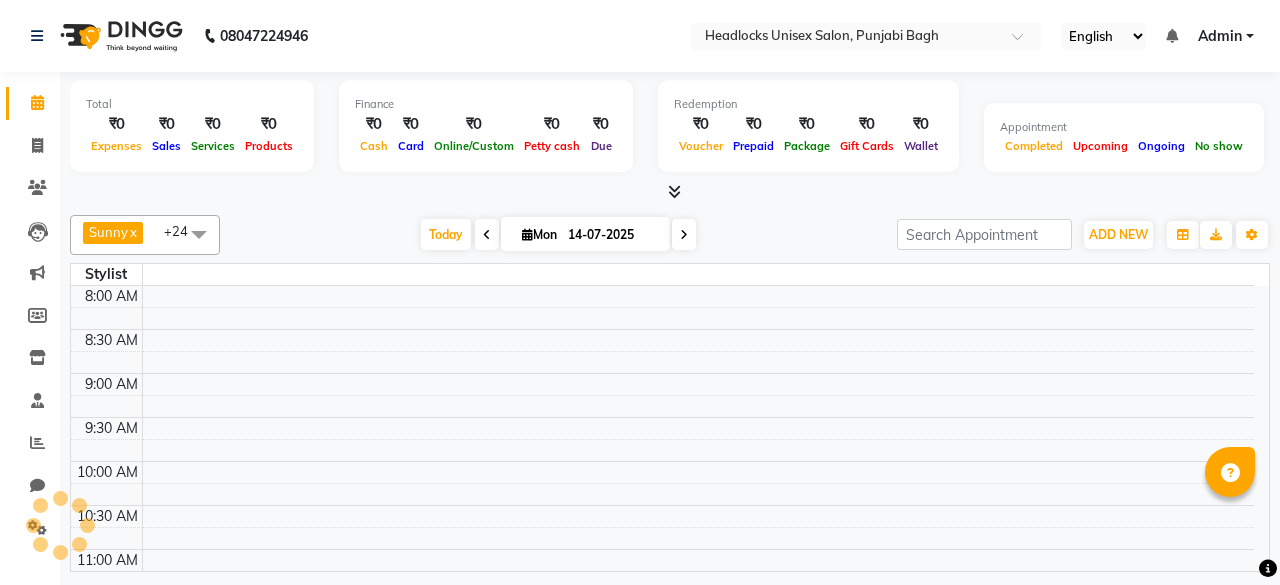 scroll, scrollTop: 0, scrollLeft: 0, axis: both 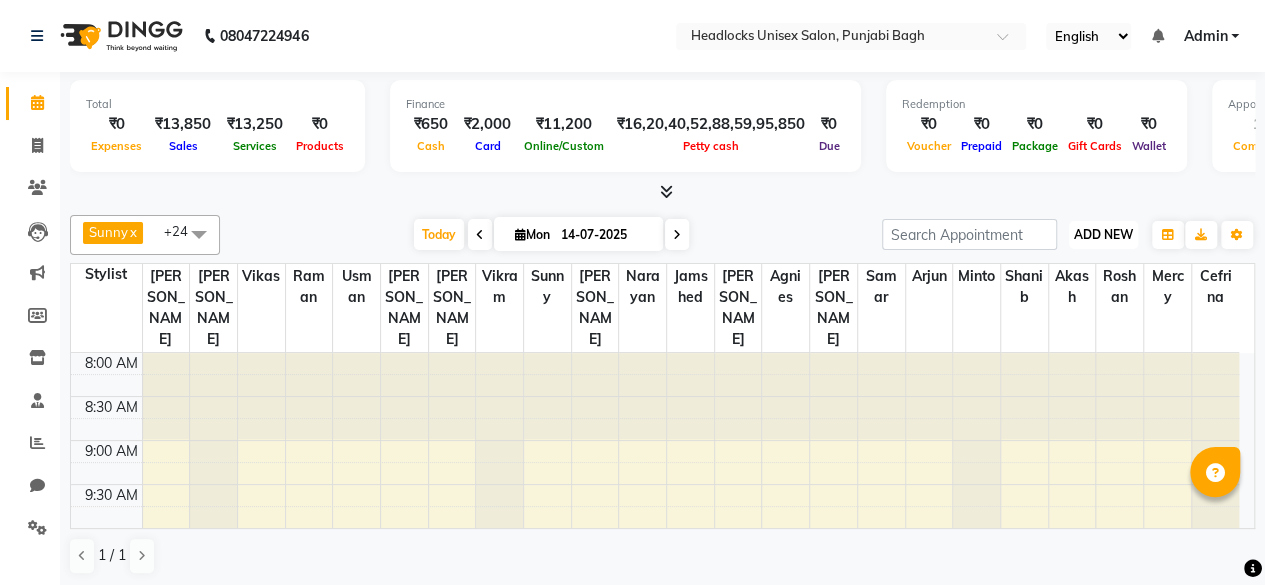 click on "ADD NEW" at bounding box center (1103, 234) 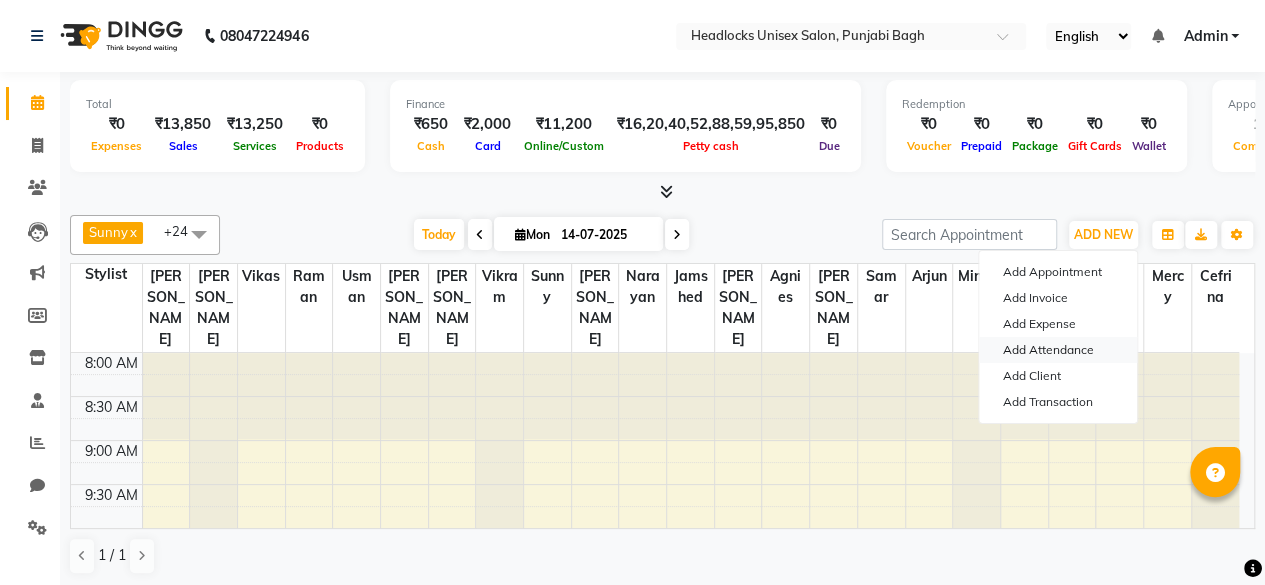 click on "Add Attendance" at bounding box center [1058, 350] 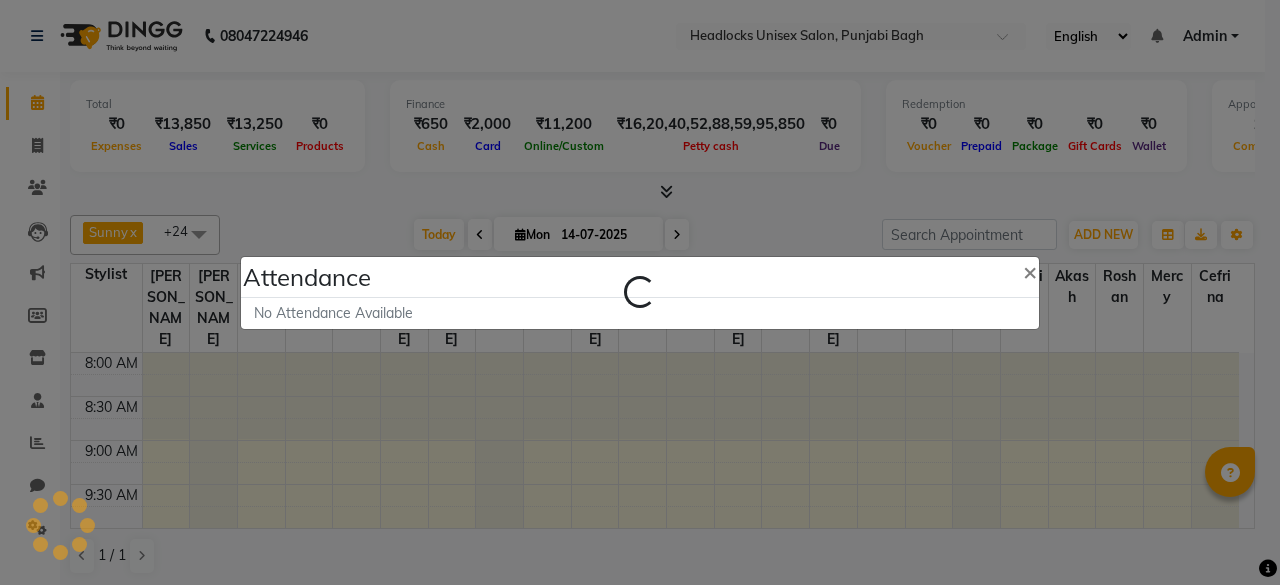 select on "W" 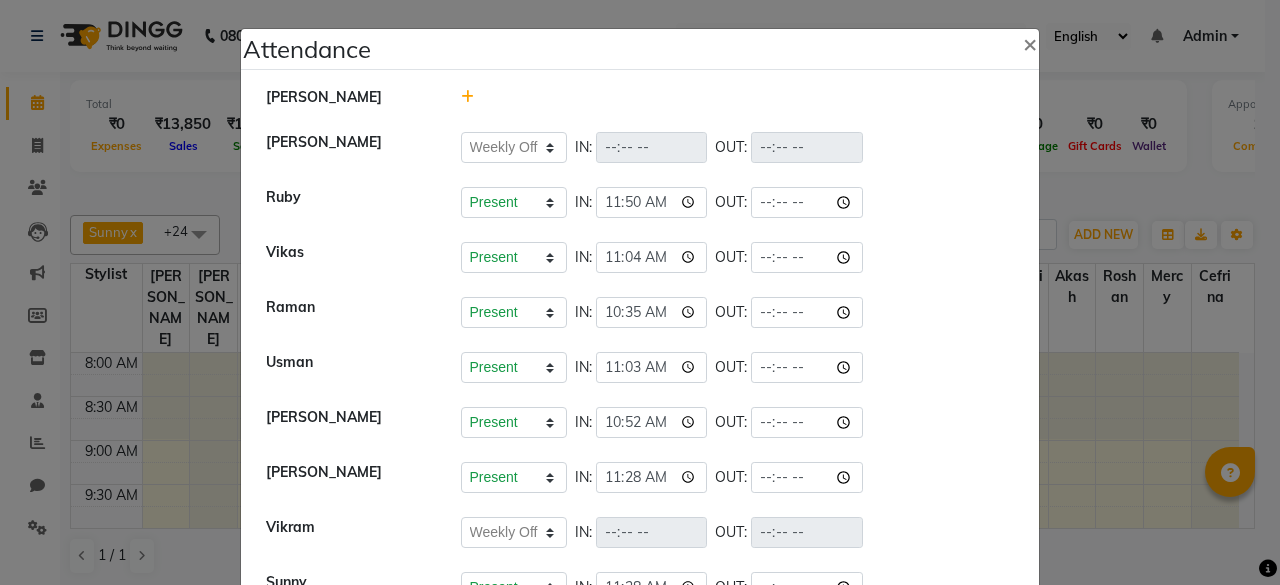 click 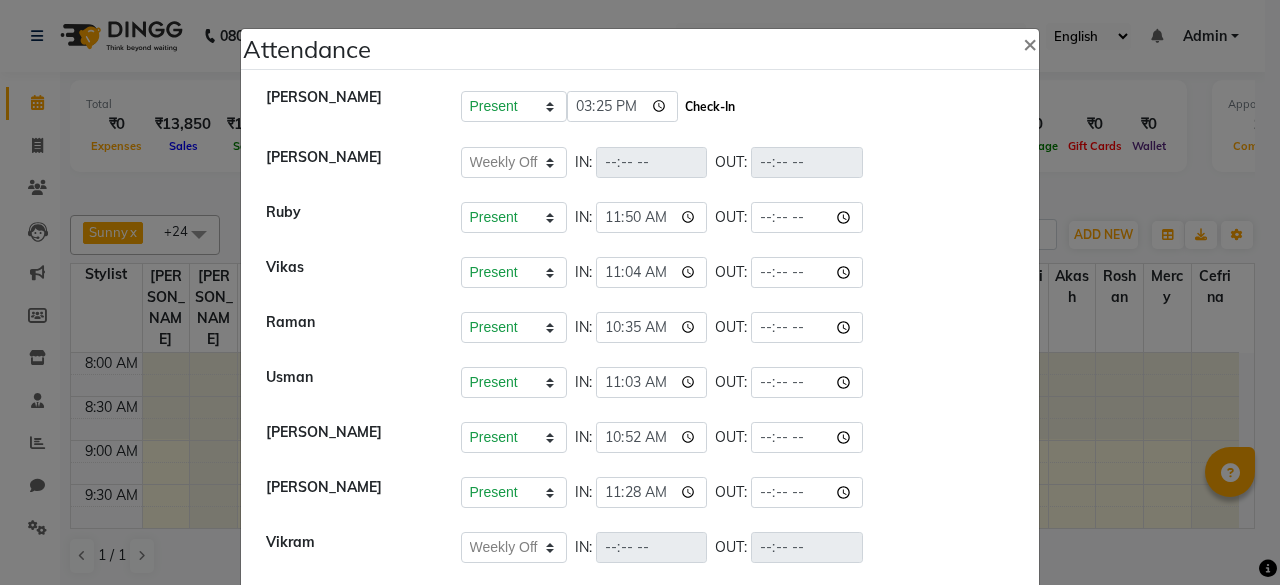 click on "Check-In" 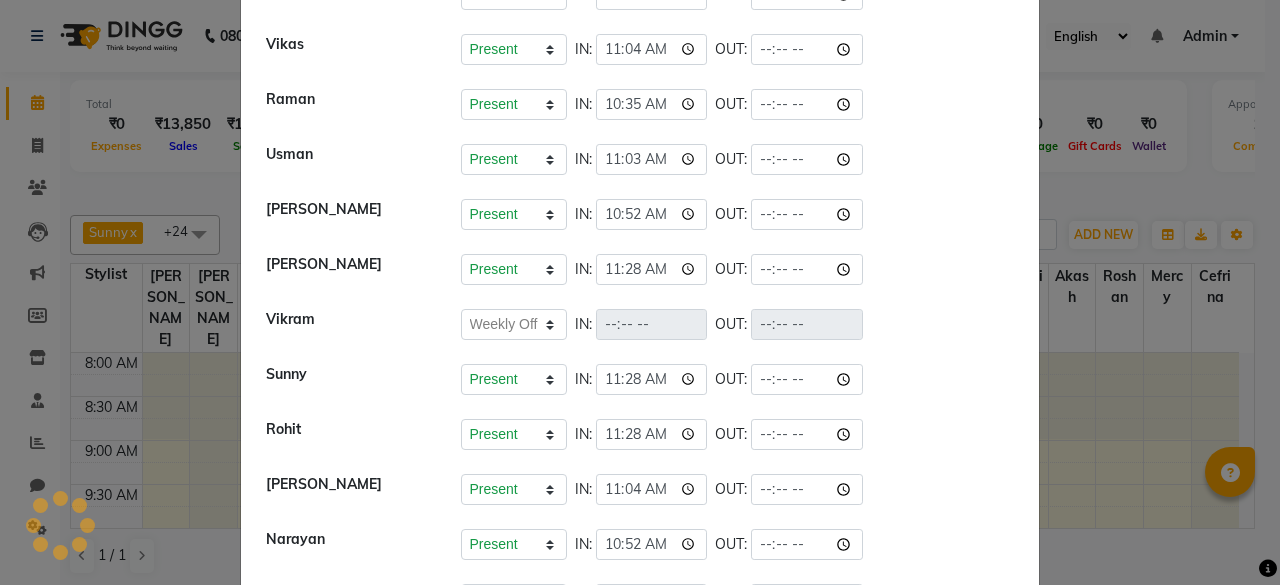 select on "W" 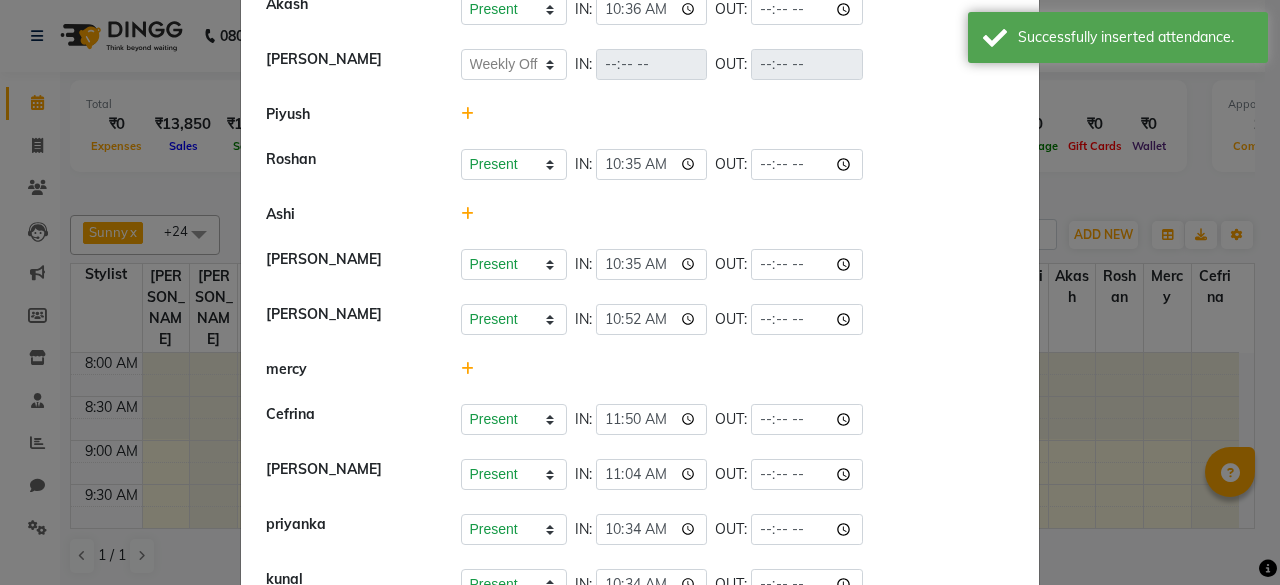 scroll, scrollTop: 1239, scrollLeft: 0, axis: vertical 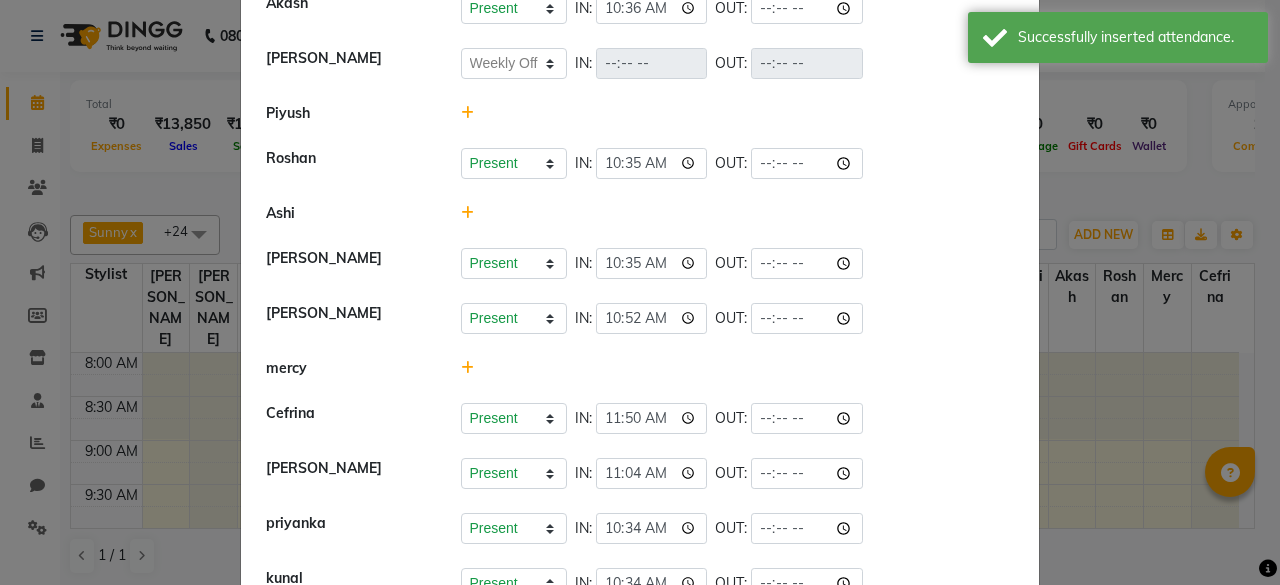 click 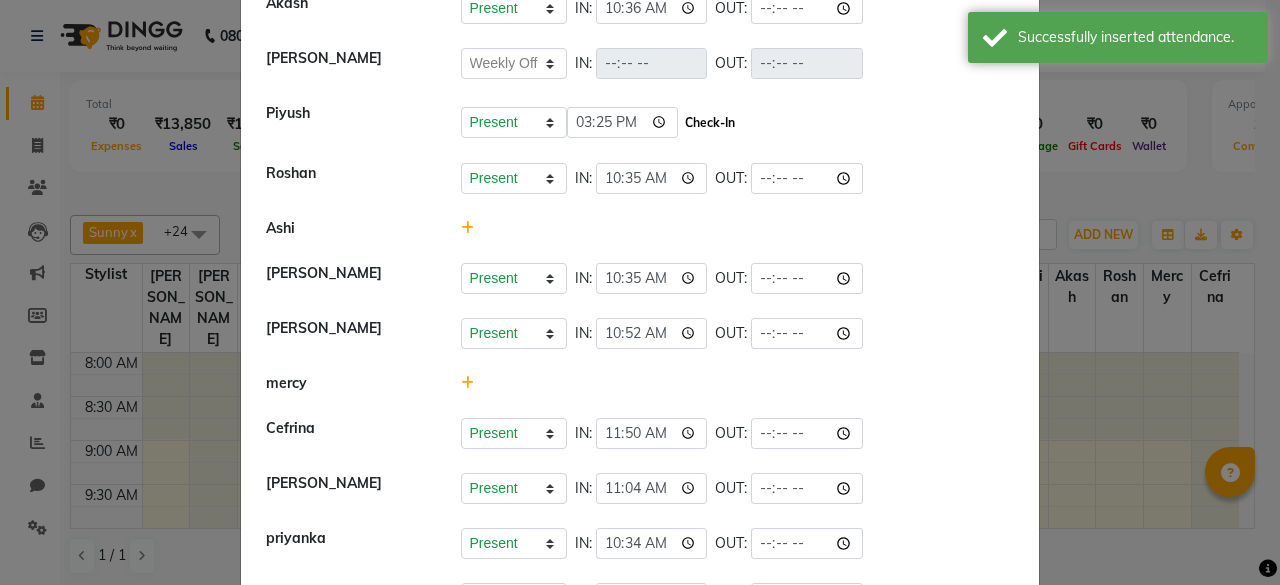 click on "Check-In" 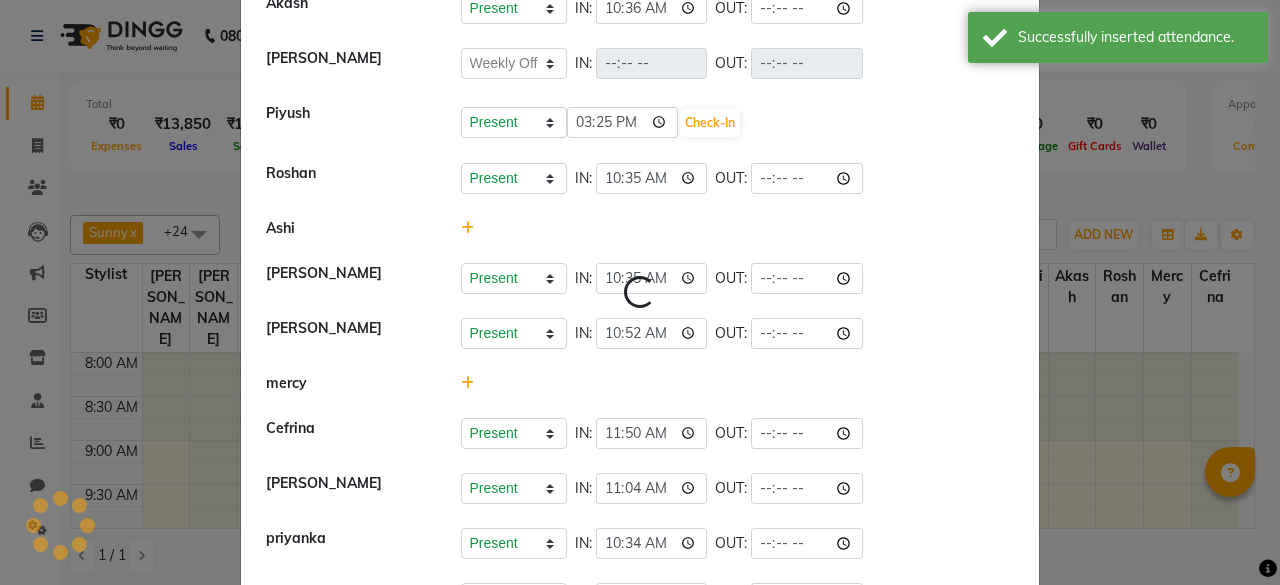 select on "W" 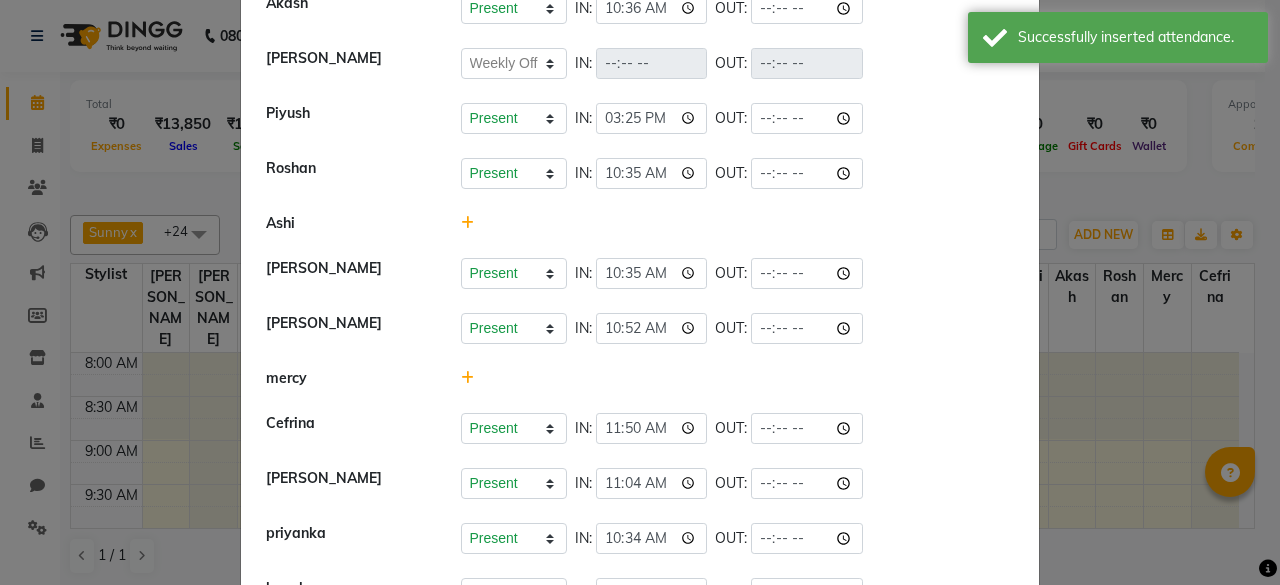 click 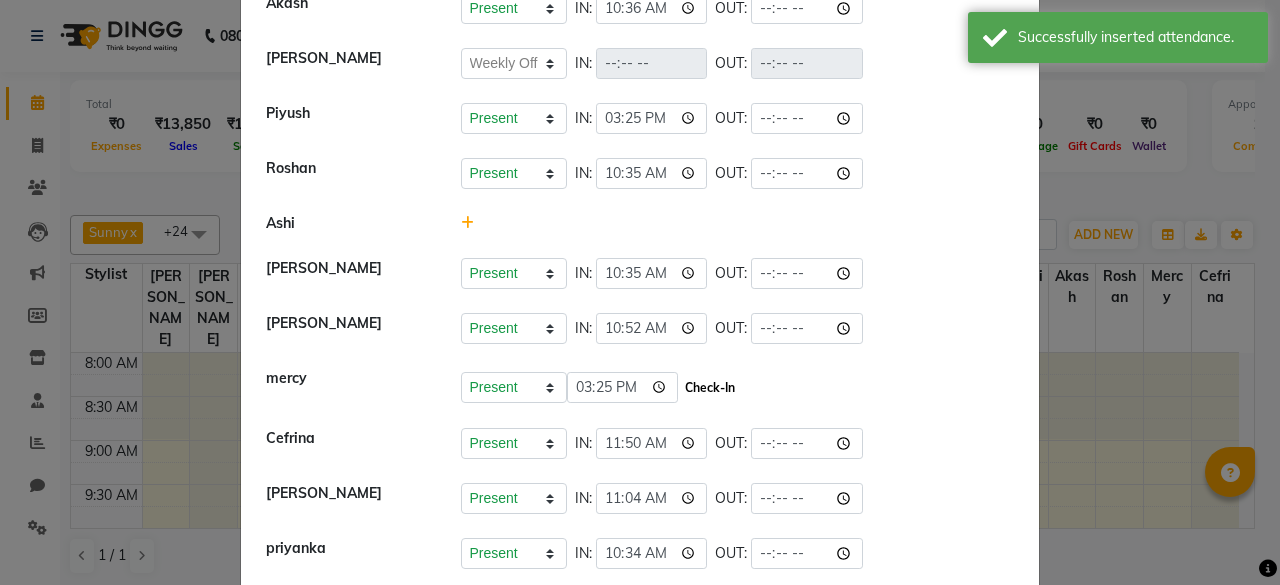 click on "Check-In" 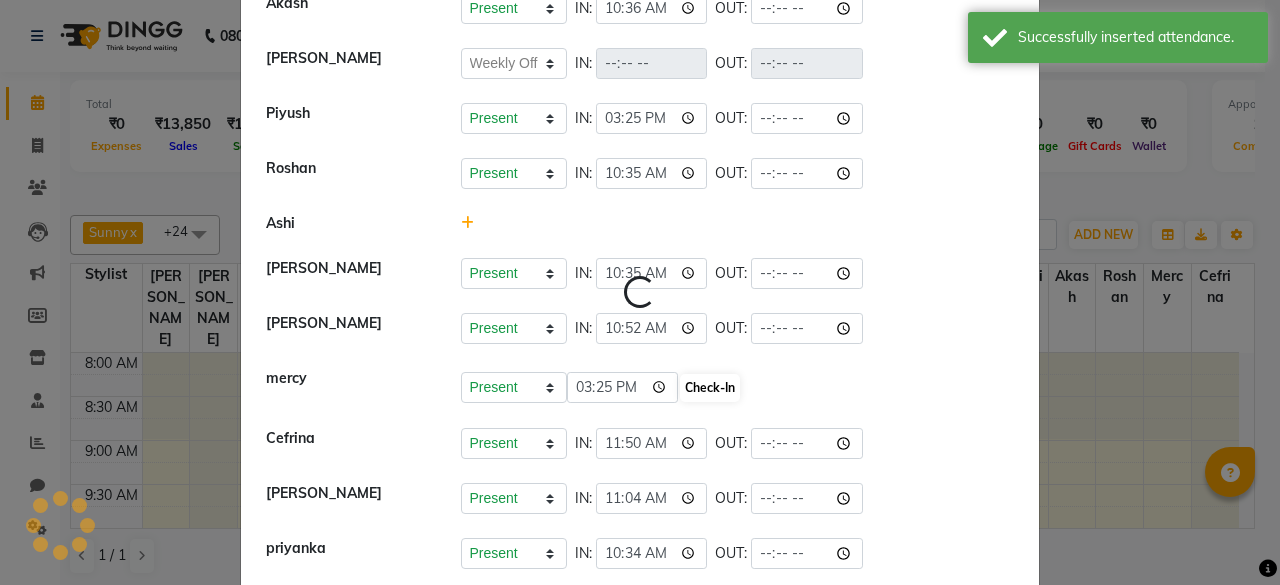 select on "W" 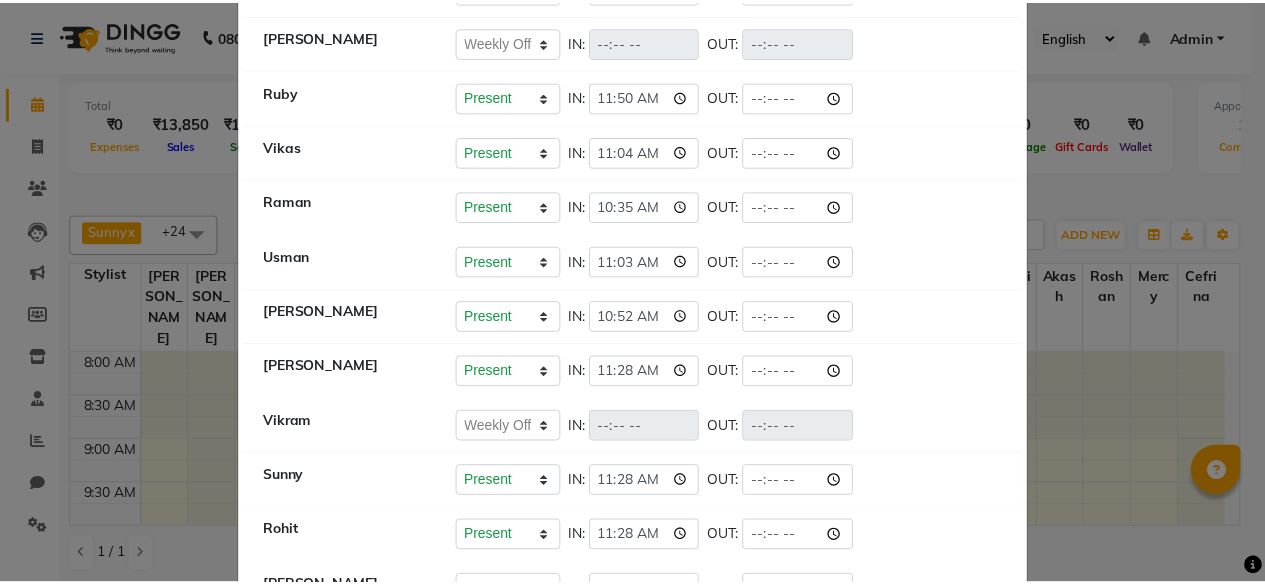 scroll, scrollTop: 0, scrollLeft: 0, axis: both 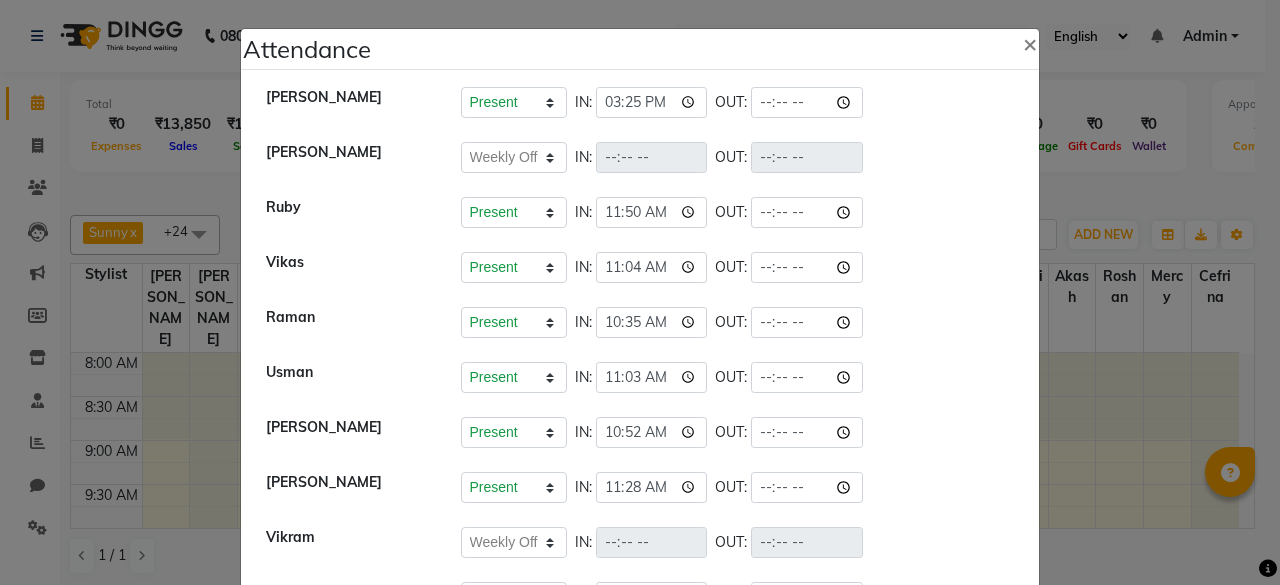 click on "Attendance ×   [PERSON_NAME]   Present   Absent   Late   Half Day   Weekly Off  IN:  15:25 OUT:   [PERSON_NAME]   Present   Absent   Late   Half Day   Weekly Off  IN:  OUT:   Ruby   Present   Absent   Late   Half Day   Weekly Off  IN:  11:50 OUT:   ⁠Vikas   Present   Absent   Late   Half Day   Weekly Off  IN:  11:04 OUT:   ⁠Raman   Present   Absent   Late   Half Day   Weekly Off  IN:  10:35 OUT:    ⁠Usman   Present   Absent   Late   Half Day   Weekly Off  IN:  11:03 OUT:   [PERSON_NAME]   Present   Absent   Late   Half Day   Weekly Off  IN:  10:52 OUT:   [PERSON_NAME]   Present   Absent   Late   Half Day   Weekly Off  IN:  11:28 OUT:   [PERSON_NAME]   Present   Absent   Late   Half Day   Weekly Off  IN:  OUT:    Sunny   Present   Absent   Late   Half Day   Weekly Off  IN:  11:28 OUT:   ⁠Rohit   Present   Absent   Late   Half Day   Weekly Off  IN:  11:28 OUT:   [PERSON_NAME]   Present   Absent   Late   Half Day   Weekly Off  IN:  11:04 OUT:   ⁠[PERSON_NAME]   Present   Absent   Late   Half Day   Weekly Off  IN:  10:52 OUT:   Jamshed   Present   Late" 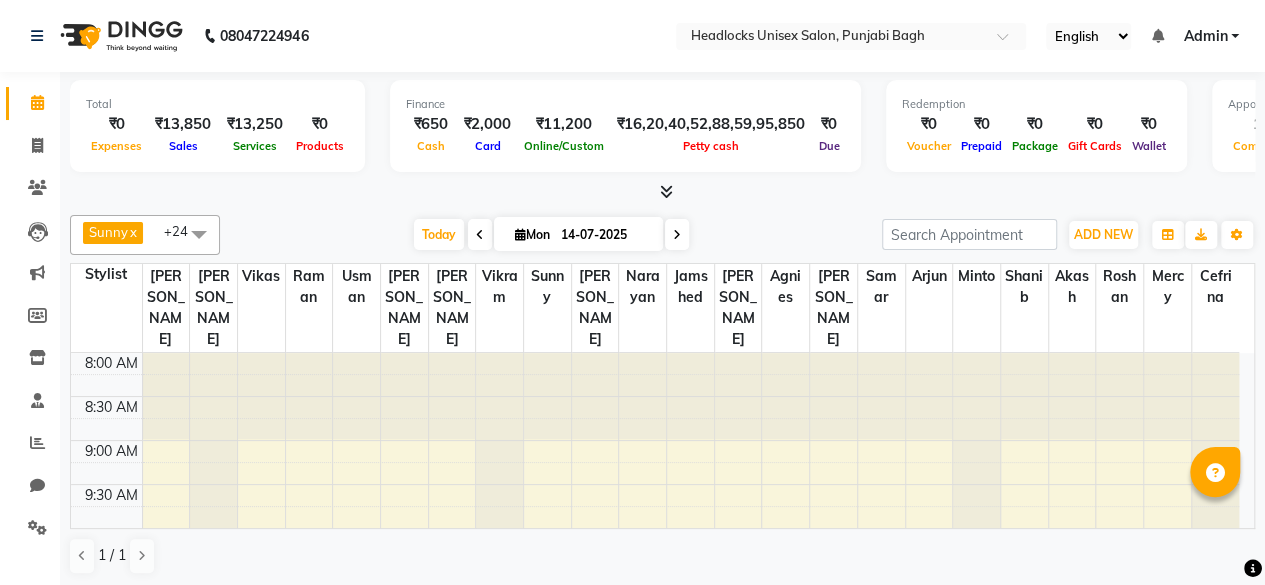 click on "Total  ₹0  Expenses ₹13,850  Sales ₹13,250  Services ₹0  Products Finance  ₹650  Cash ₹2,000  Card ₹11,200  Online/Custom ₹16,20,40,52,88,59,95,850 [PERSON_NAME] cash ₹0 Due  Redemption  ₹0 Voucher ₹0 Prepaid ₹0 Package ₹0  Gift Cards ₹0  Wallet  Appointment  11 Completed 0 Upcoming 0 Ongoing 0 No show  Other sales  ₹0  Packages ₹0  Memberships ₹0  Vouchers ₹0  Prepaids ₹0  Gift Cards  Sunny  x  ⁠Usman  x ⁠Agnies  x ⁠Akash  x Anurag  x Arjun  x Cefrina   x [PERSON_NAME]  x [PERSON_NAME]  x [PERSON_NAME]  x mercy  x ⁠Minto  x [PERSON_NAME]  x ⁠Raman  x Roshan  x Samar  x Shanib  x [PERSON_NAME]  x ⁠Vikas  x Vikram  x ⁠Narayan  x  [PERSON_NAME]  x +24 Select All  Ashi  Irfan  Piyush  Sunny  ⁠Usman ⁠Agnies ⁠[PERSON_NAME] [PERSON_NAME] [PERSON_NAME] kunal [PERSON_NAME] mercy ⁠Minto ⁠[PERSON_NAME] priyanka [PERSON_NAME] ⁠[PERSON_NAME] ⁠[PERSON_NAME] [PERSON_NAME] [PERSON_NAME] ⁠[PERSON_NAME] ⁠[PERSON_NAME] [DATE]  [DATE] Toggle Dropdown Add Invoice x" 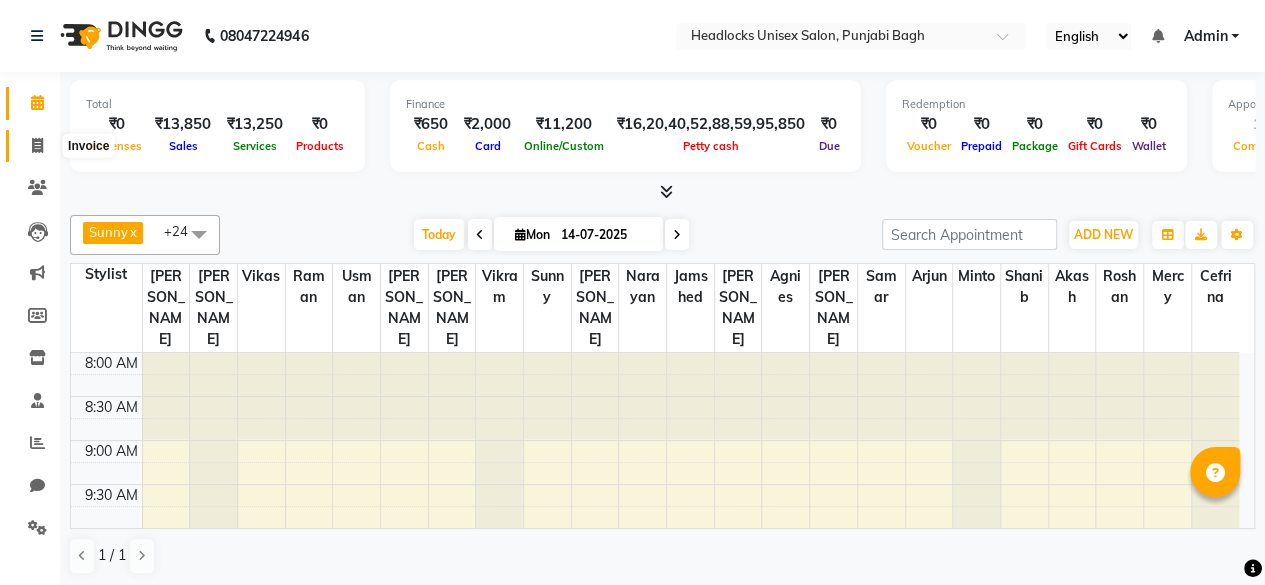 click 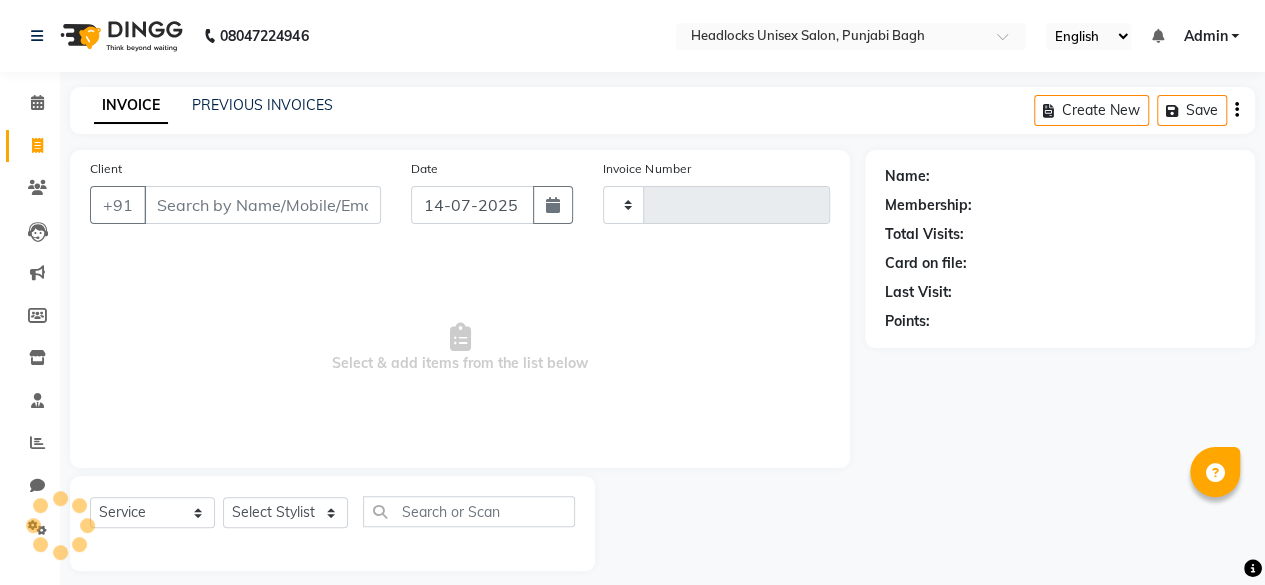 click on "Client" at bounding box center (262, 205) 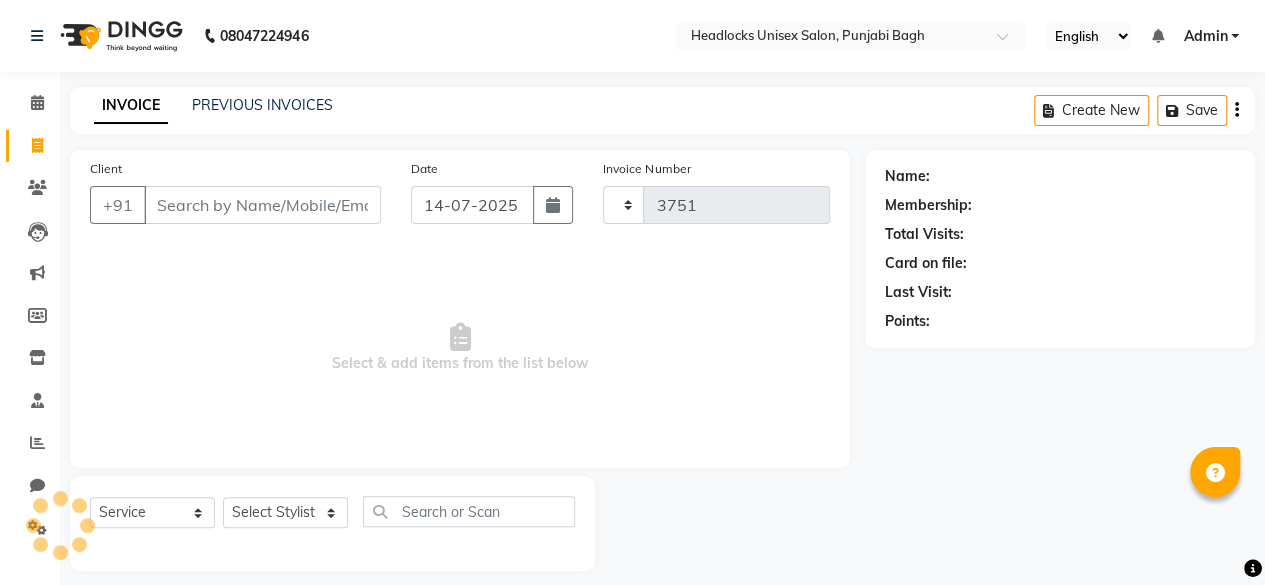 select on "7719" 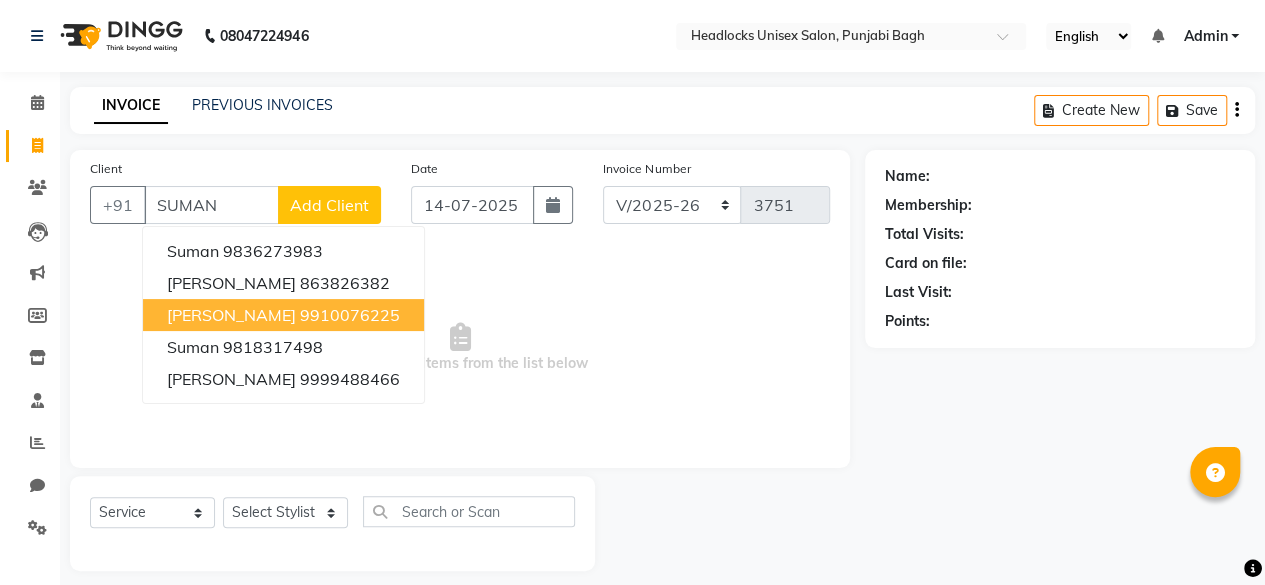 click on "[PERSON_NAME]" at bounding box center (231, 315) 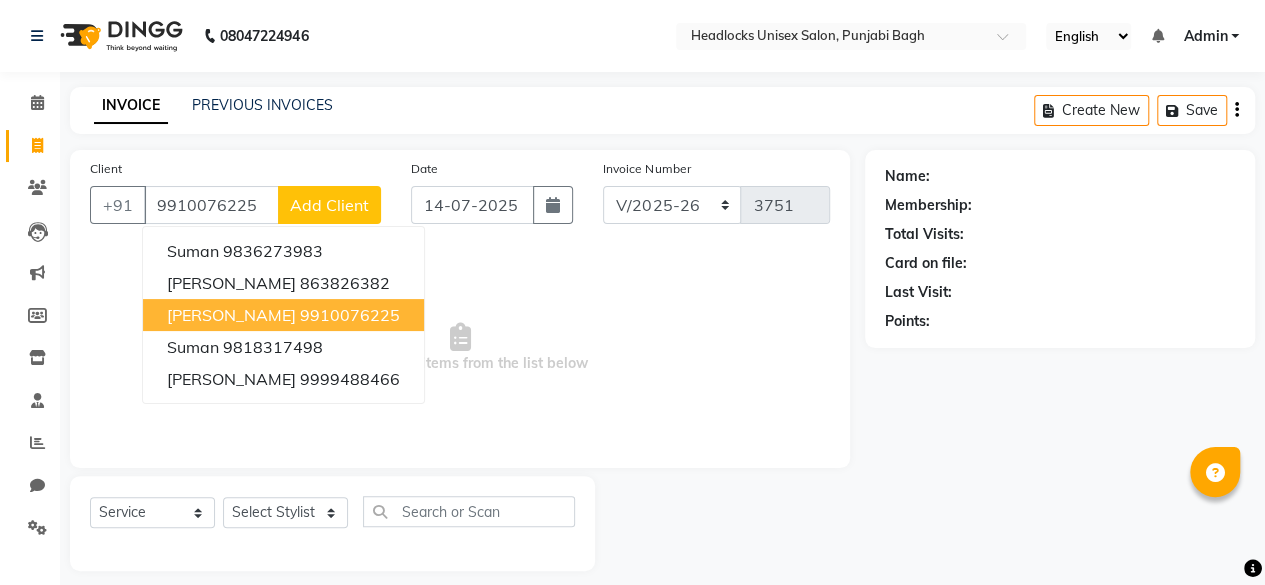 type on "9910076225" 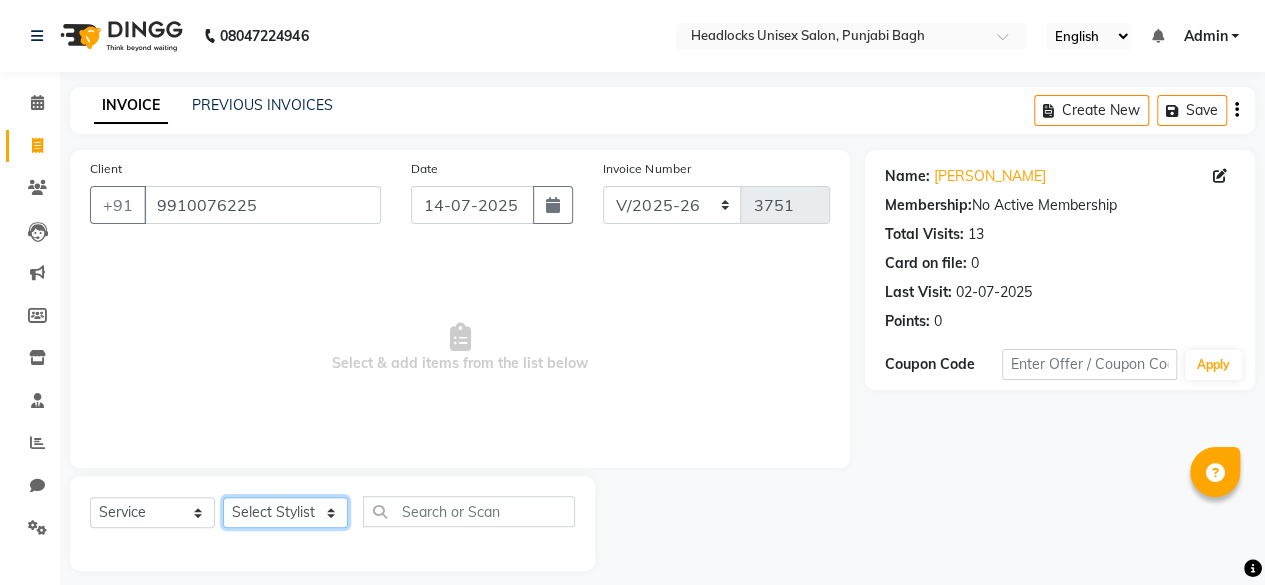 click on "Select Stylist ⁠Agnies ⁠[PERSON_NAME] [PERSON_NAME] [PERSON_NAME] kunal [PERSON_NAME] mercy ⁠Minto ⁠[PERSON_NAME]  [PERSON_NAME] priyanka [PERSON_NAME] ⁠[PERSON_NAME] ⁠[PERSON_NAME] [PERSON_NAME] [PERSON_NAME]  Sunny ⁠[PERSON_NAME] ⁠[PERSON_NAME]" 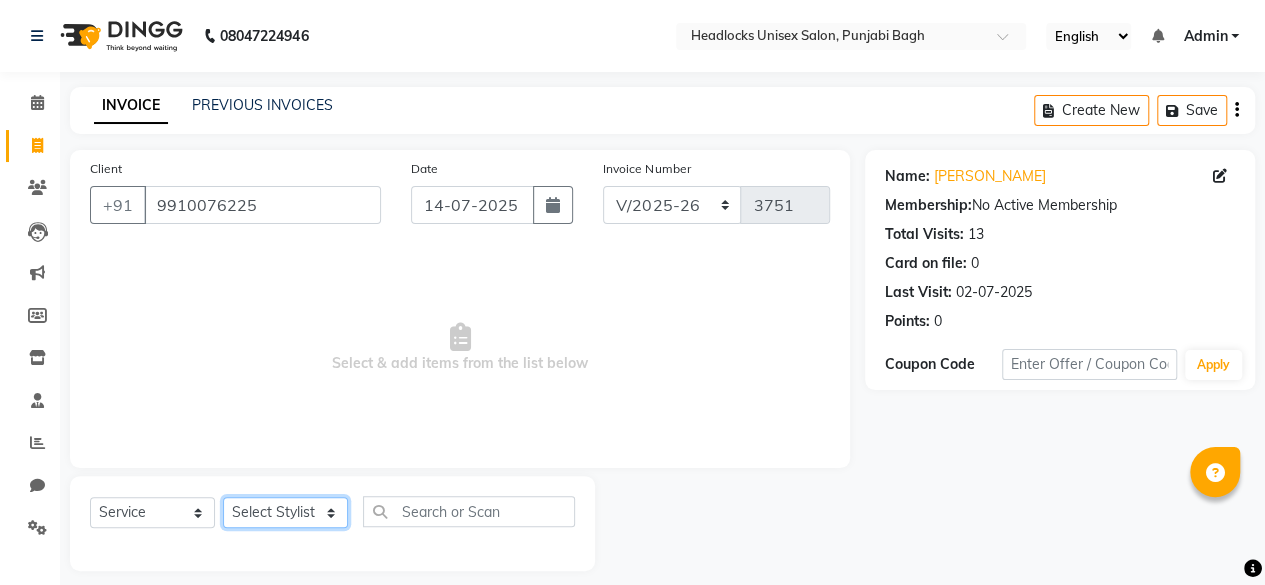 select on "69083" 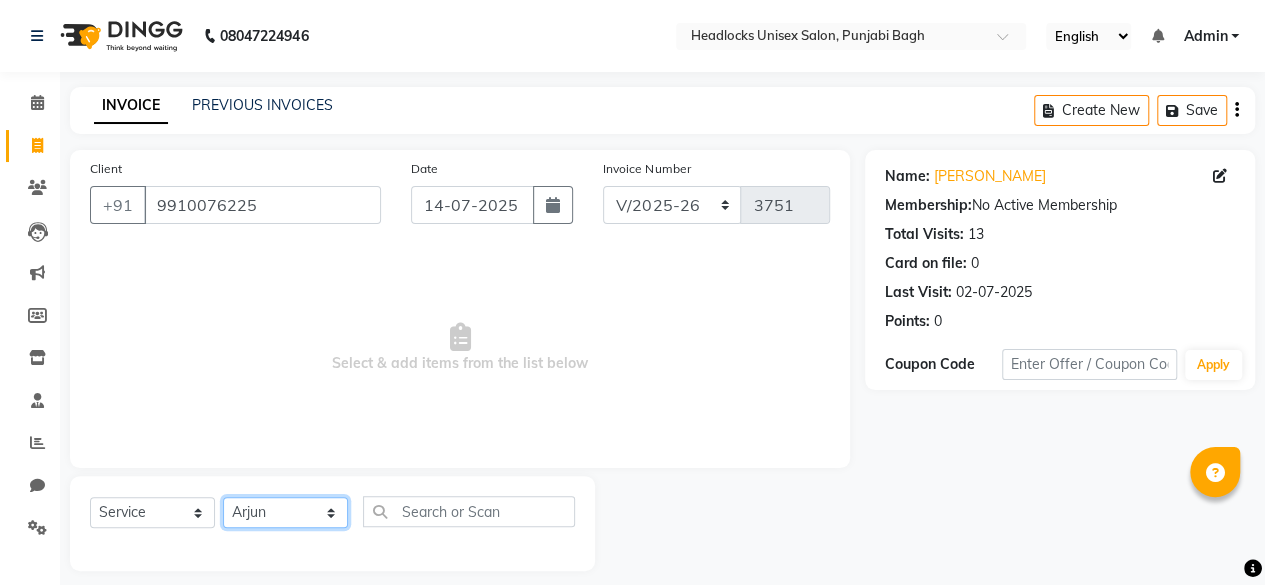 click on "Select Stylist ⁠Agnies ⁠[PERSON_NAME] [PERSON_NAME] [PERSON_NAME] kunal [PERSON_NAME] mercy ⁠Minto ⁠[PERSON_NAME]  [PERSON_NAME] priyanka [PERSON_NAME] ⁠[PERSON_NAME] ⁠[PERSON_NAME] [PERSON_NAME] [PERSON_NAME]  Sunny ⁠[PERSON_NAME] ⁠[PERSON_NAME]" 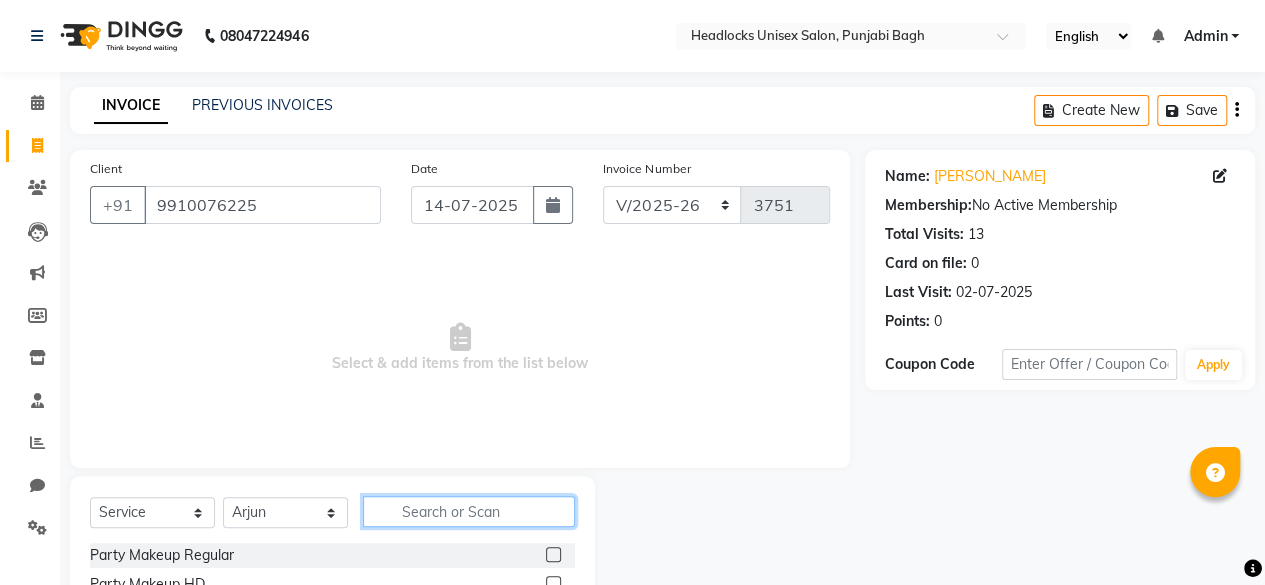 click 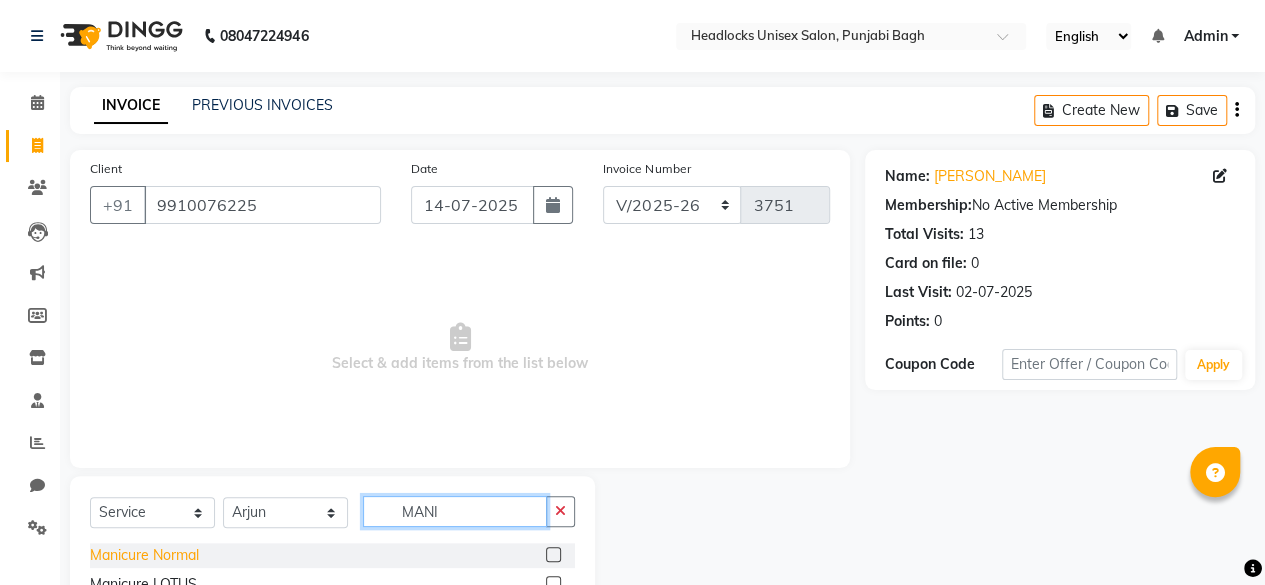 type on "MANI" 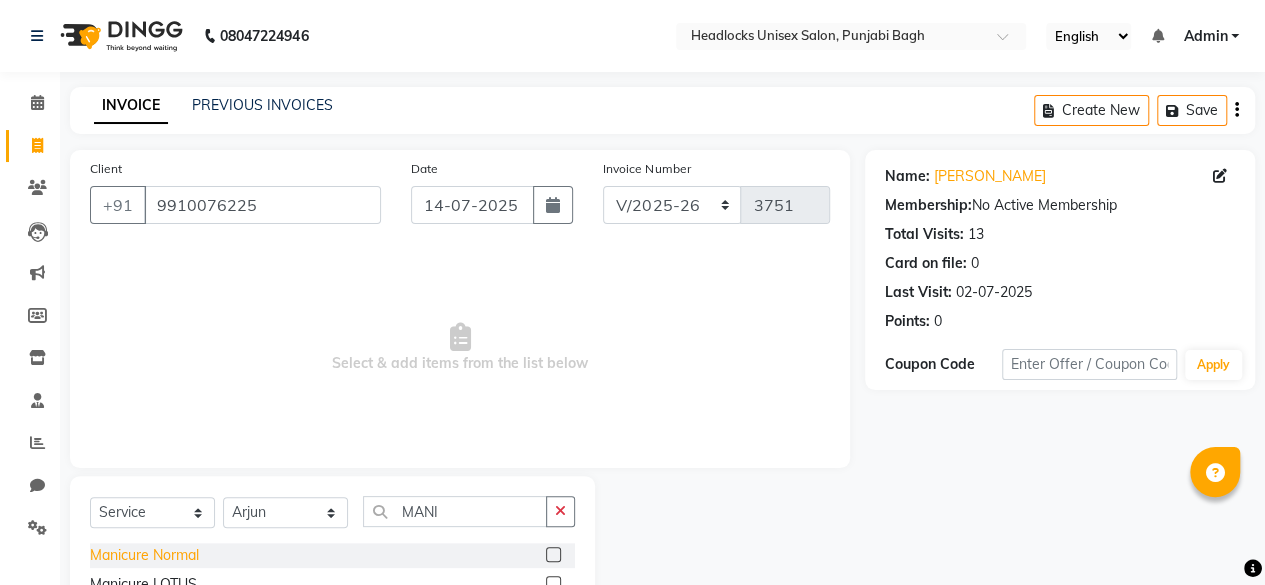 click on "Manicure Normal" 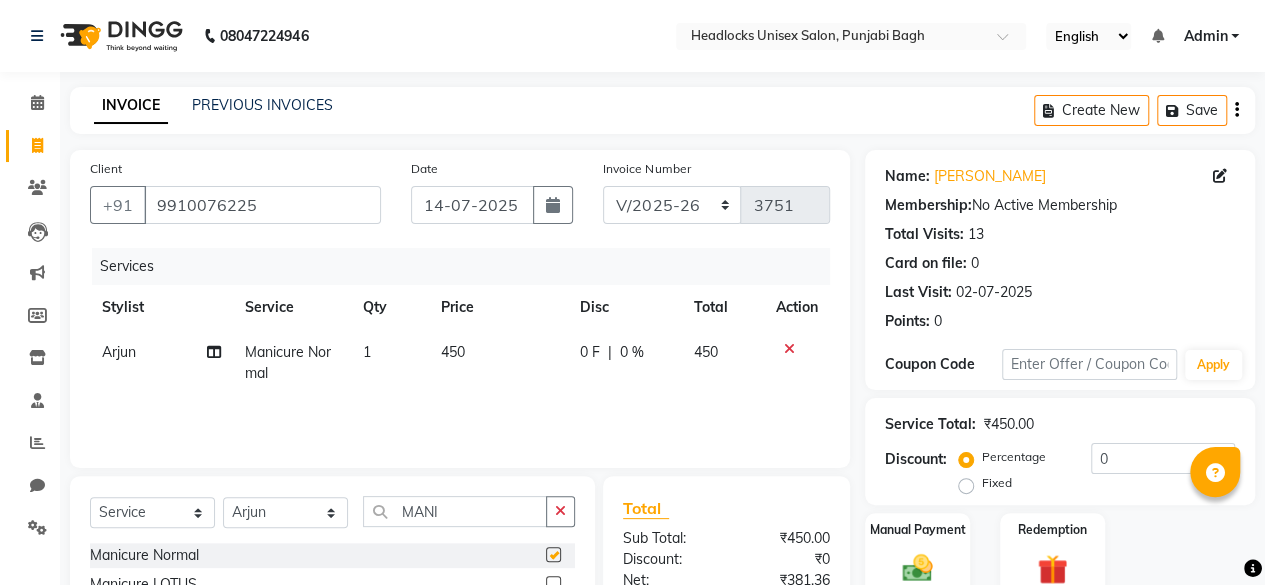 checkbox on "false" 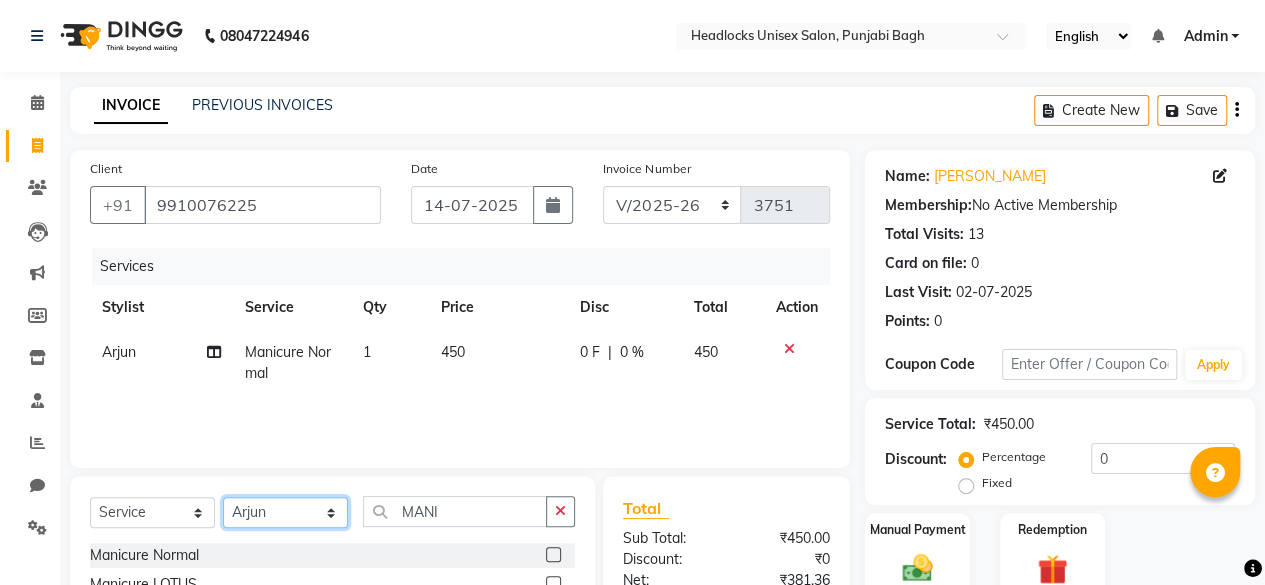 click on "Select Stylist ⁠Agnies ⁠[PERSON_NAME] [PERSON_NAME] [PERSON_NAME] kunal [PERSON_NAME] mercy ⁠Minto ⁠[PERSON_NAME]  [PERSON_NAME] priyanka [PERSON_NAME] ⁠[PERSON_NAME] ⁠[PERSON_NAME] [PERSON_NAME] [PERSON_NAME]  Sunny ⁠[PERSON_NAME] ⁠[PERSON_NAME]" 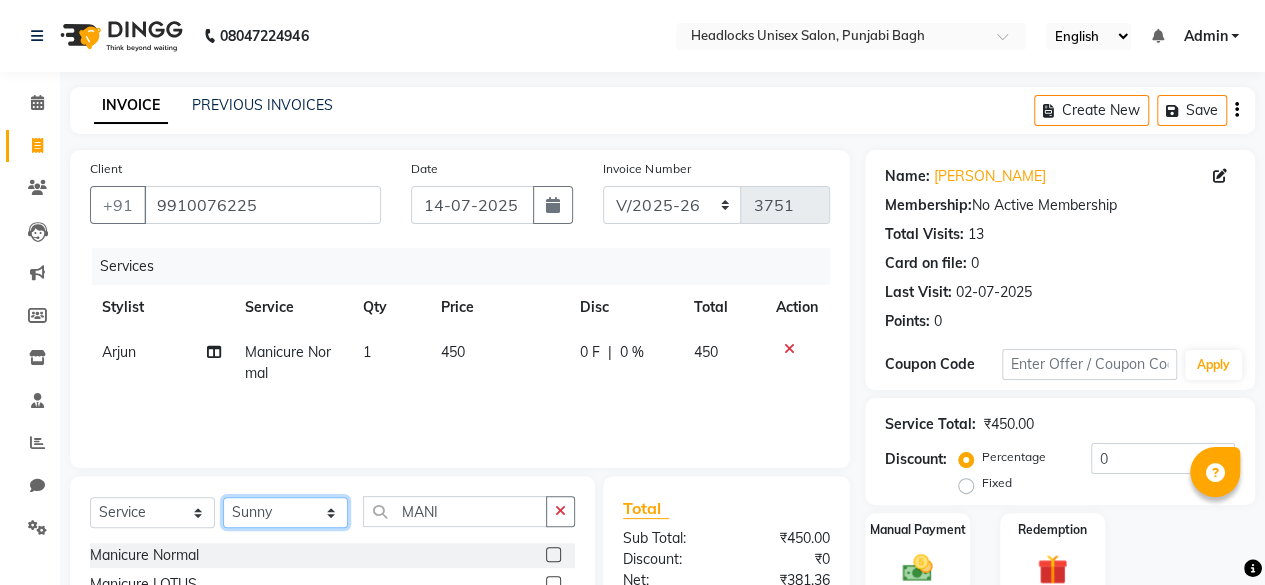 click on "Select Stylist ⁠Agnies ⁠[PERSON_NAME] [PERSON_NAME] [PERSON_NAME] kunal [PERSON_NAME] mercy ⁠Minto ⁠[PERSON_NAME]  [PERSON_NAME] priyanka [PERSON_NAME] ⁠[PERSON_NAME] ⁠[PERSON_NAME] [PERSON_NAME] [PERSON_NAME]  Sunny ⁠[PERSON_NAME] ⁠[PERSON_NAME]" 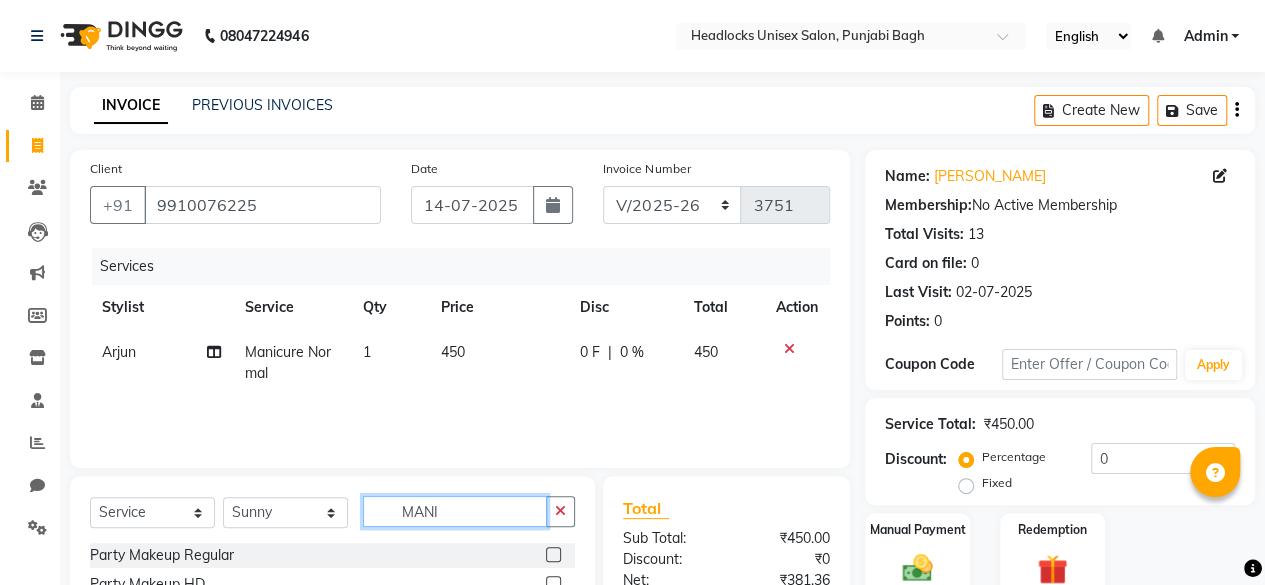 click on "MANI" 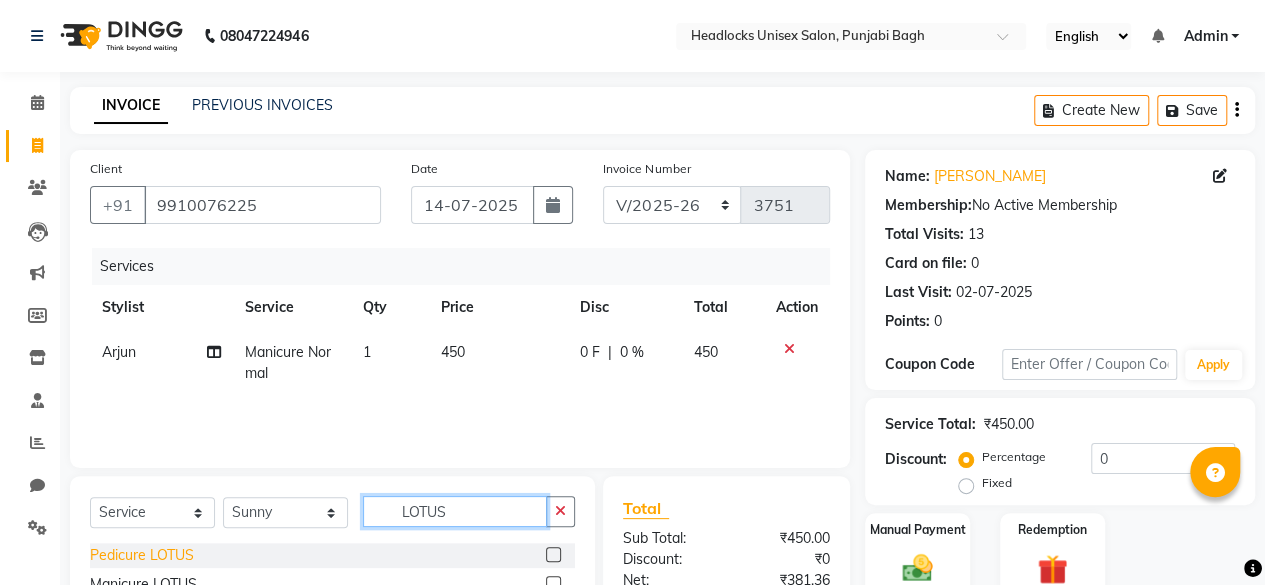 type on "LOTUS" 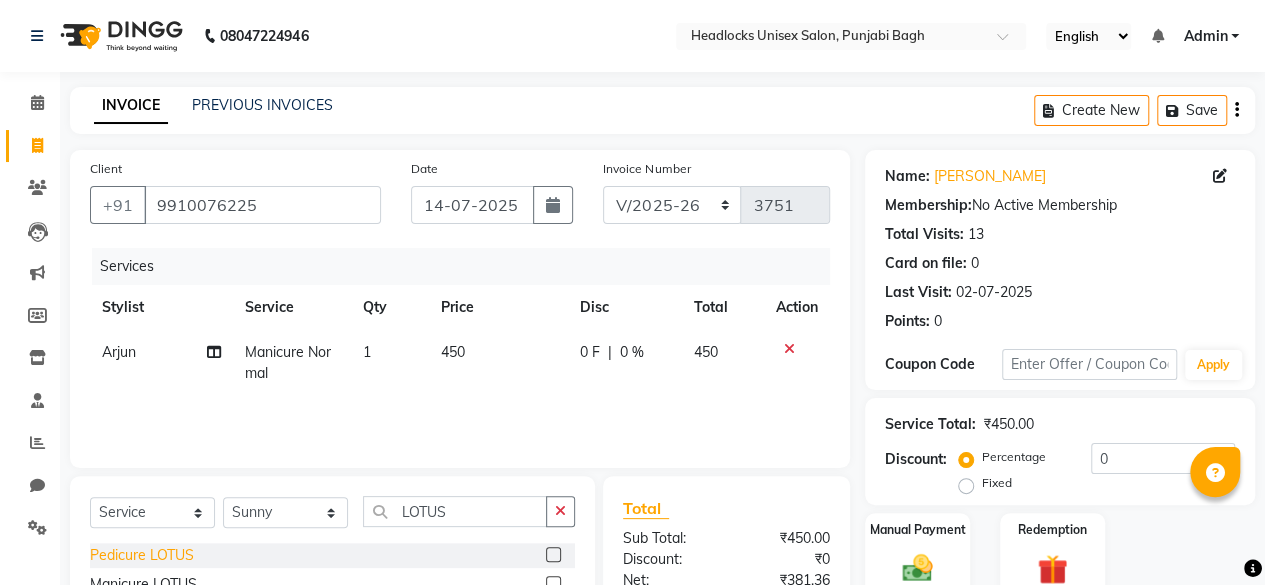 click on "Pedicure LOTUS" 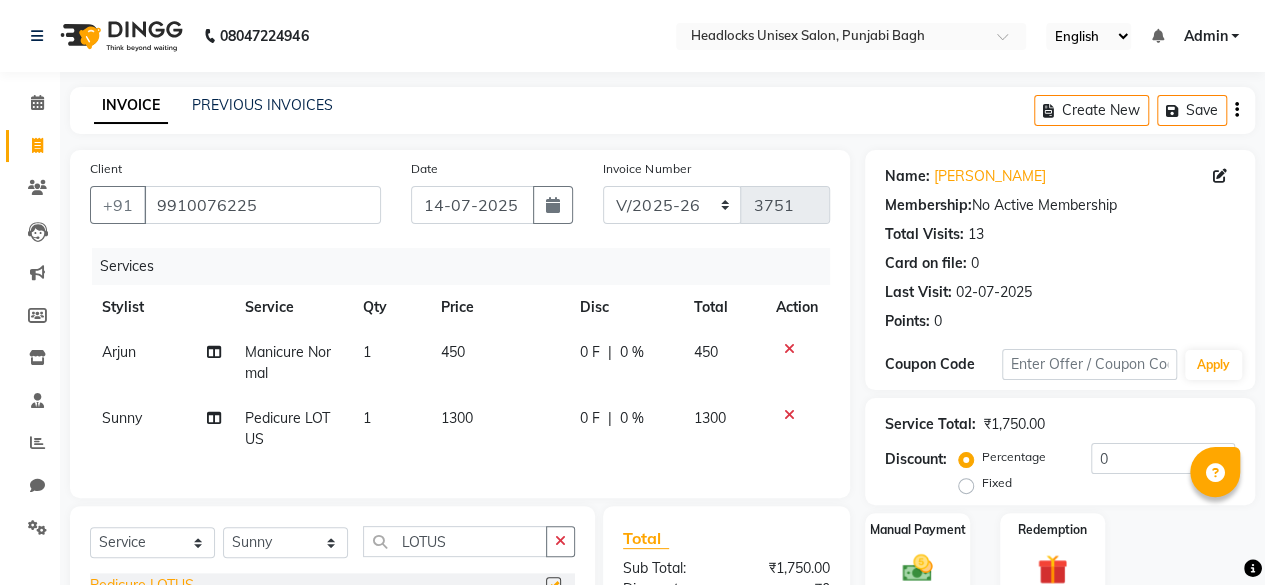 checkbox on "false" 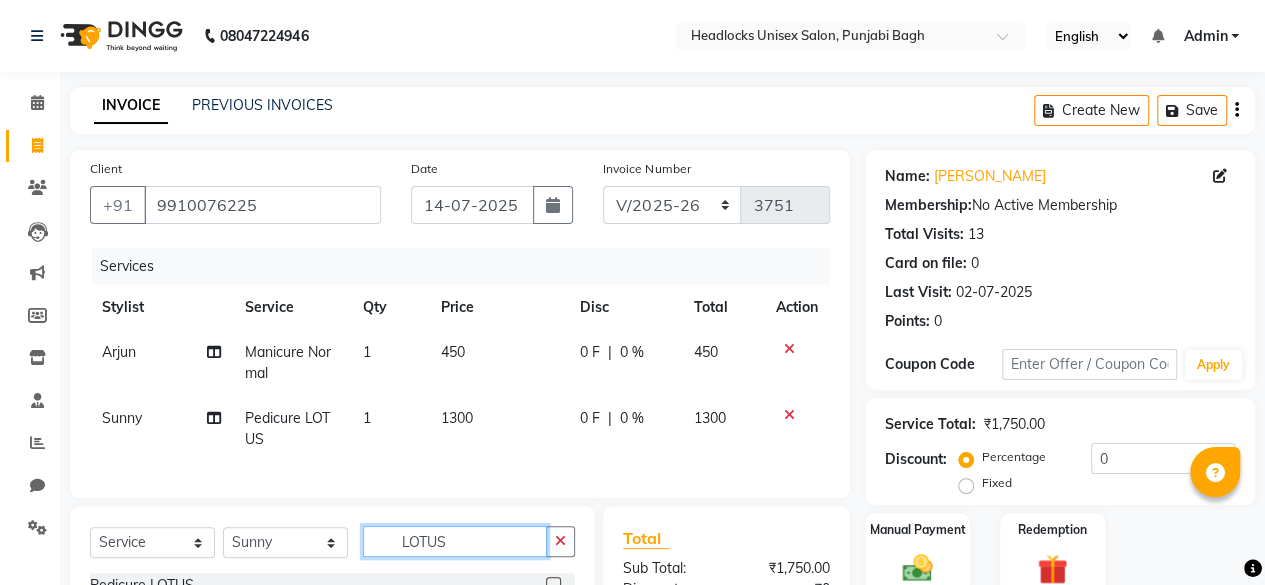 click on "LOTUS" 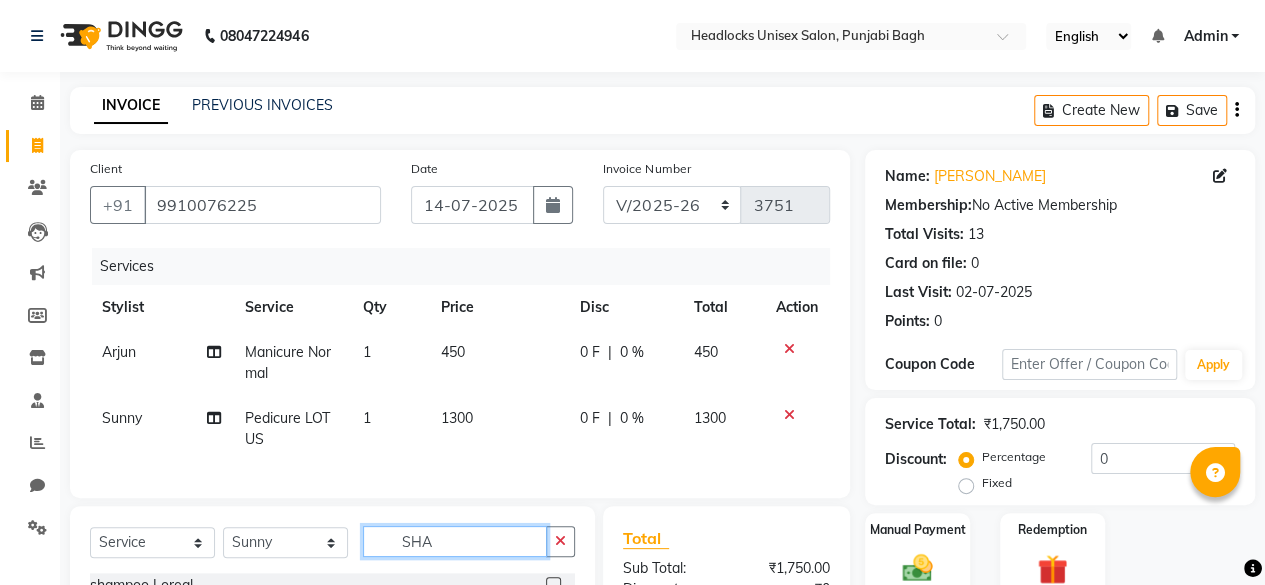 scroll, scrollTop: 260, scrollLeft: 0, axis: vertical 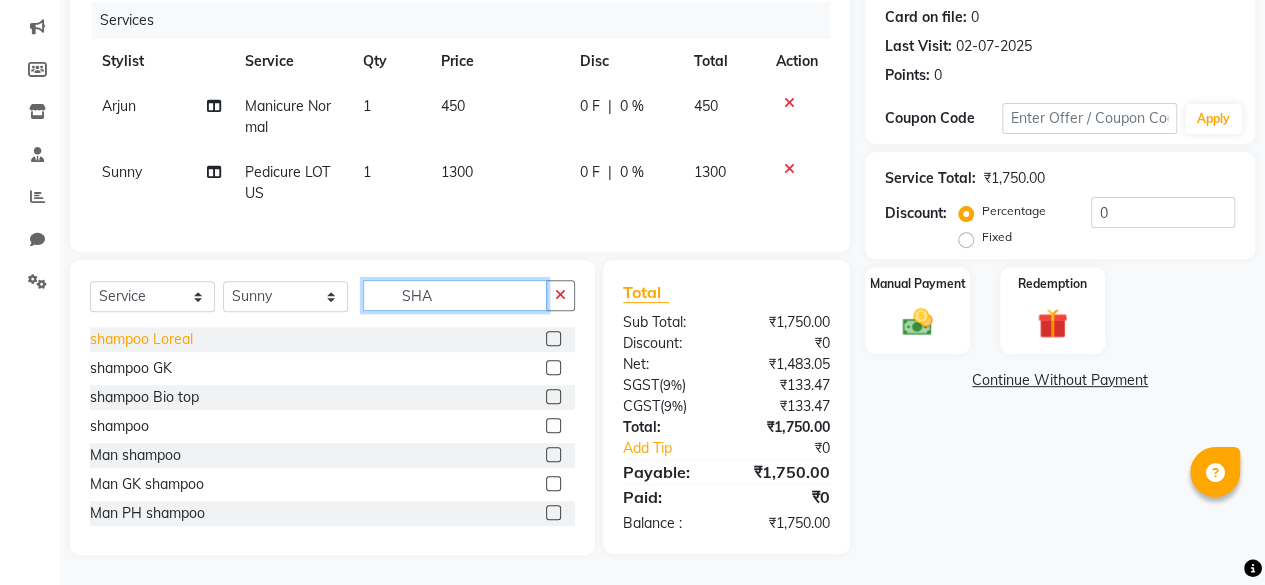 type on "SHA" 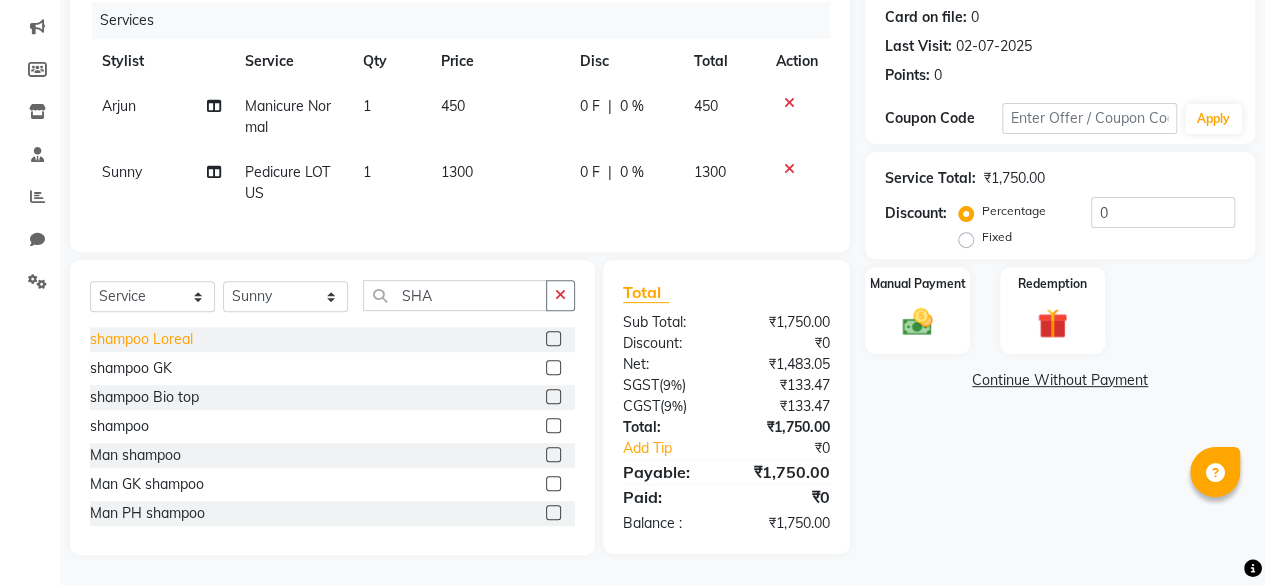 click on "shampoo Loreal" 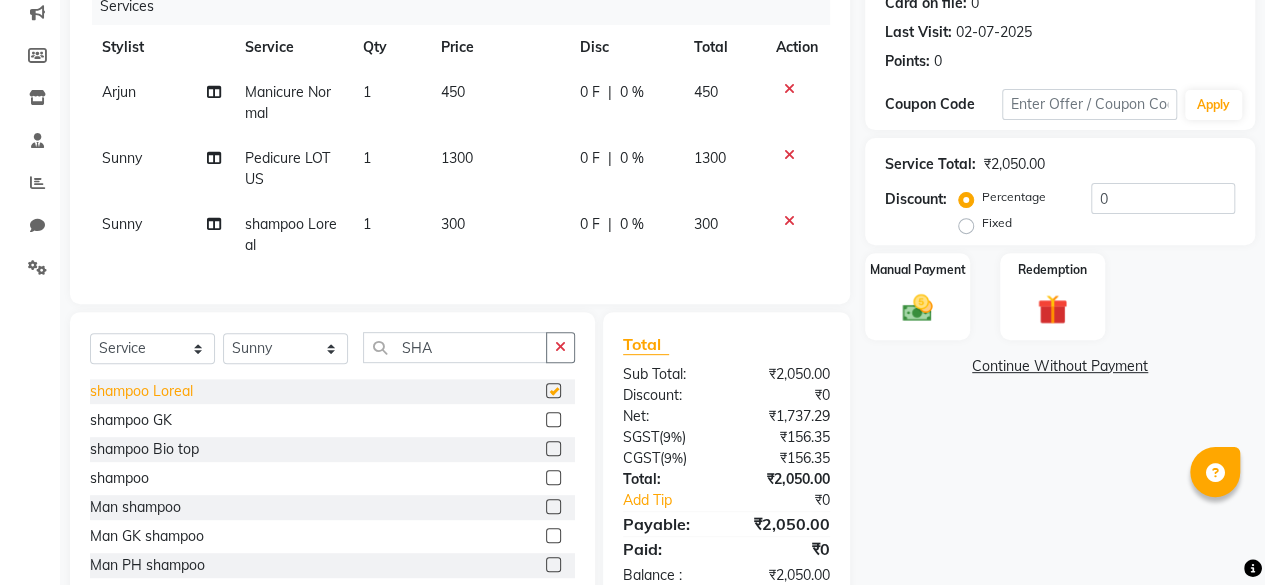 checkbox on "false" 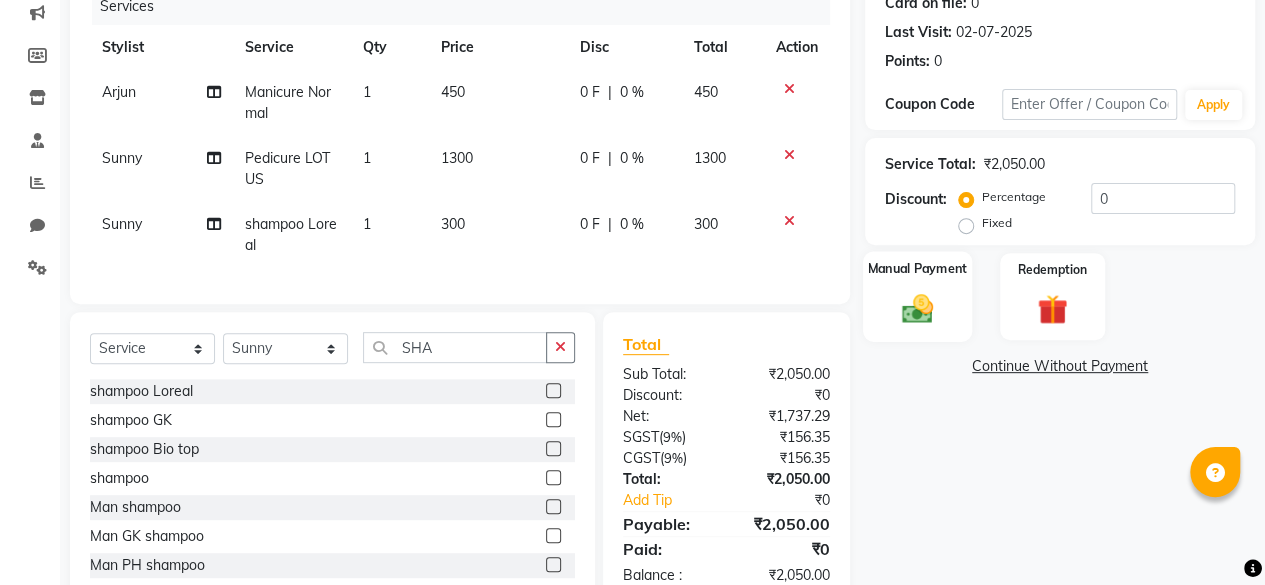 click on "Manual Payment" 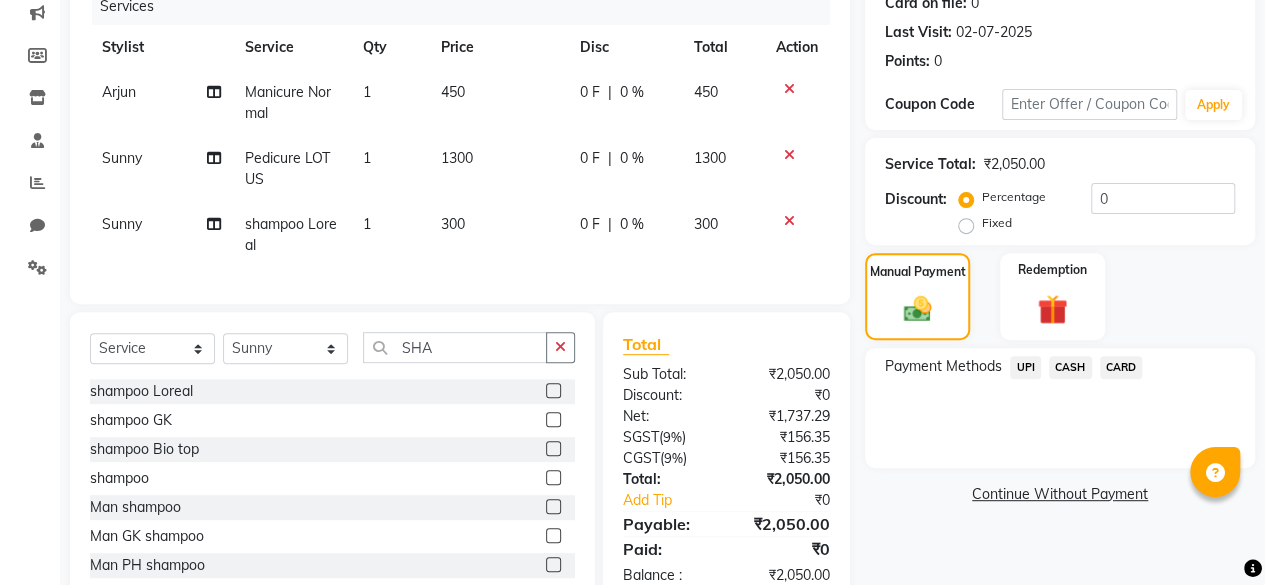 click on "UPI" 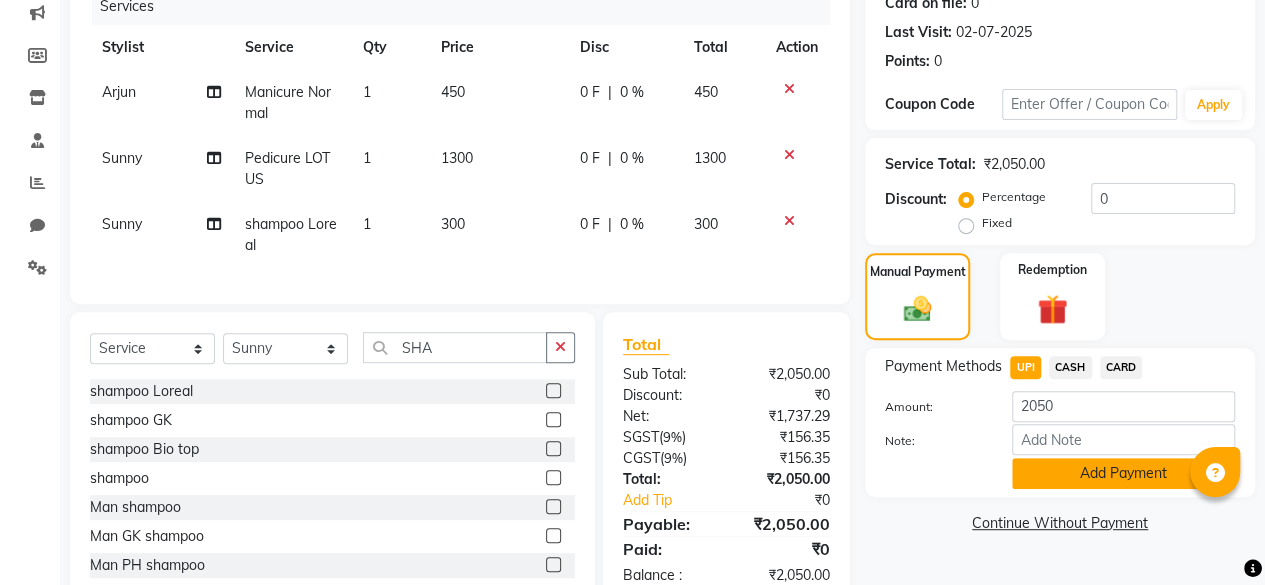 click on "Add Payment" 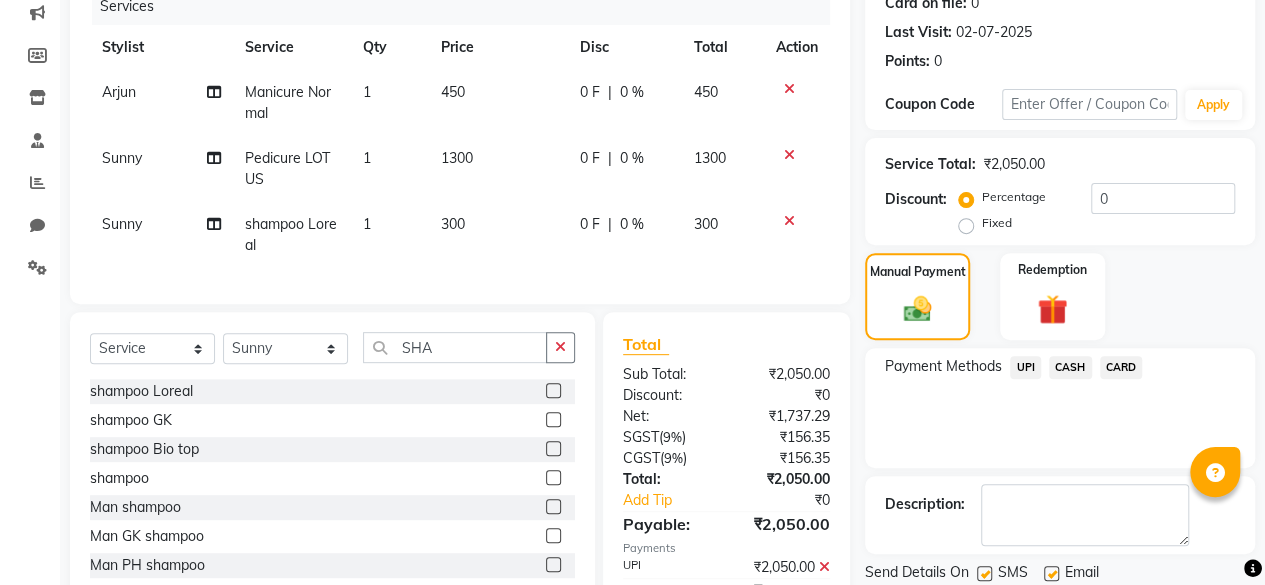 click on "UPI" 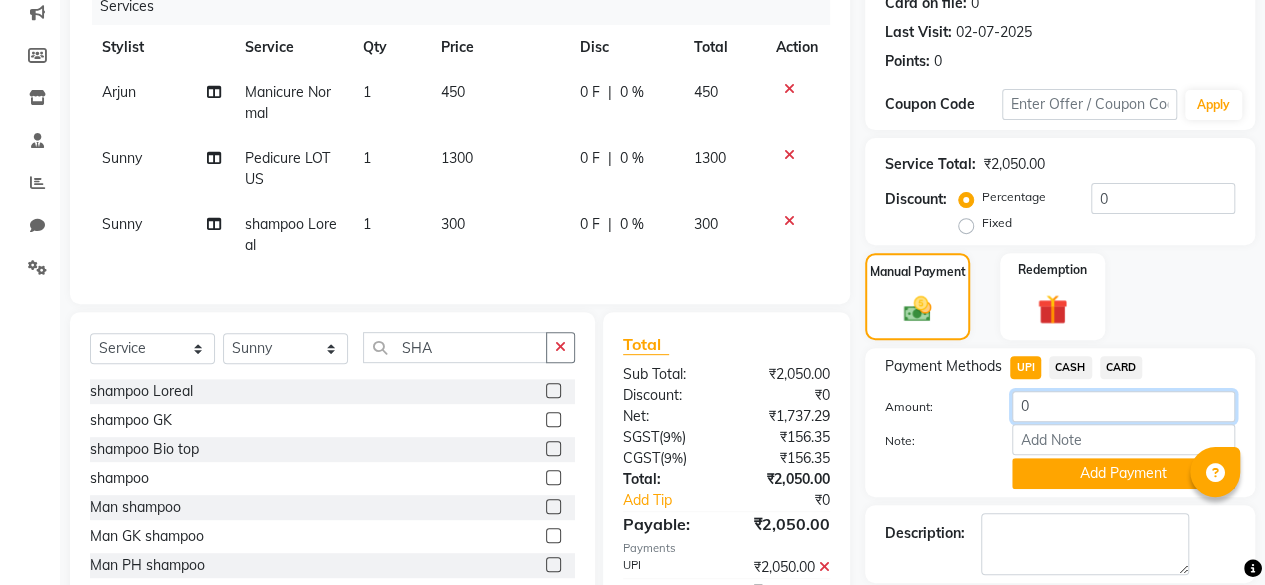 click on "0" 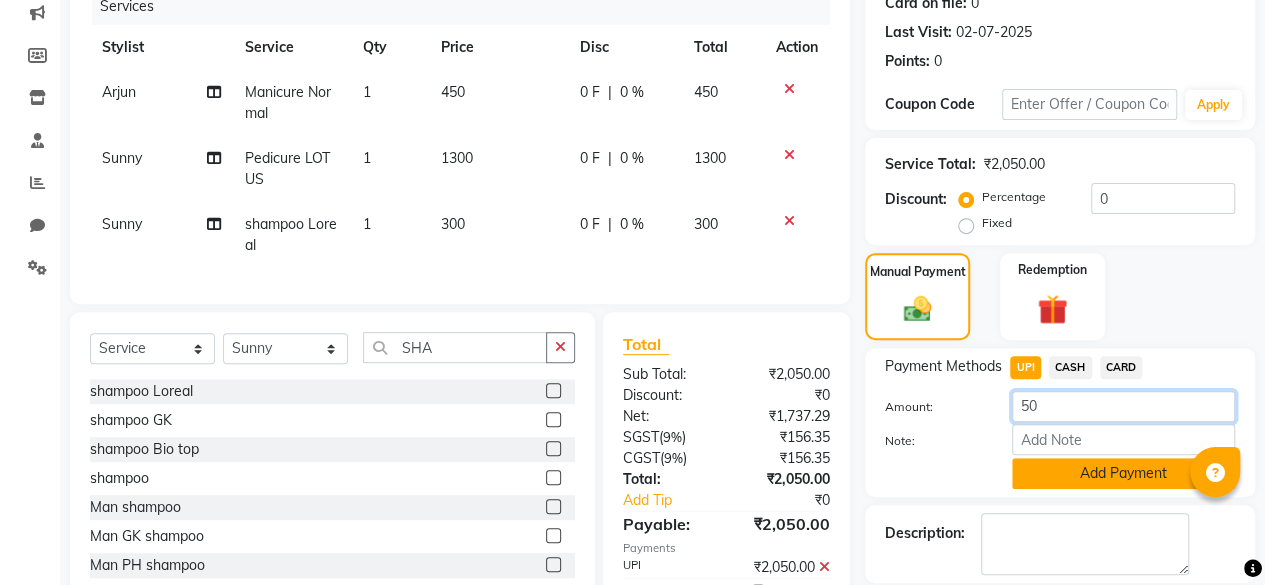 type on "50" 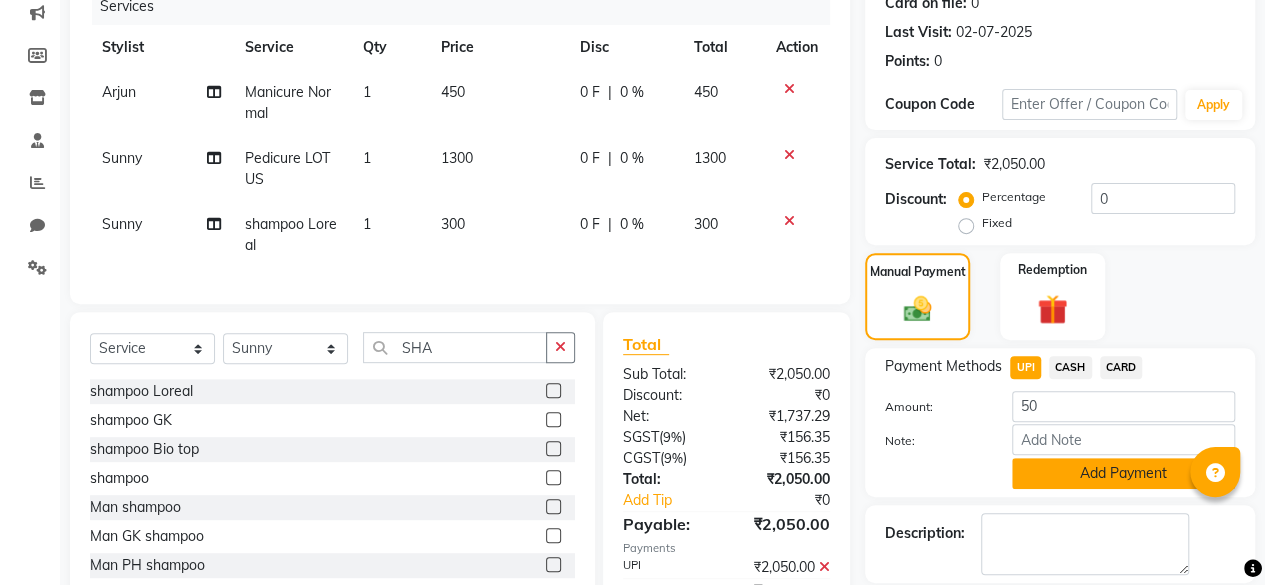 click on "Add Payment" 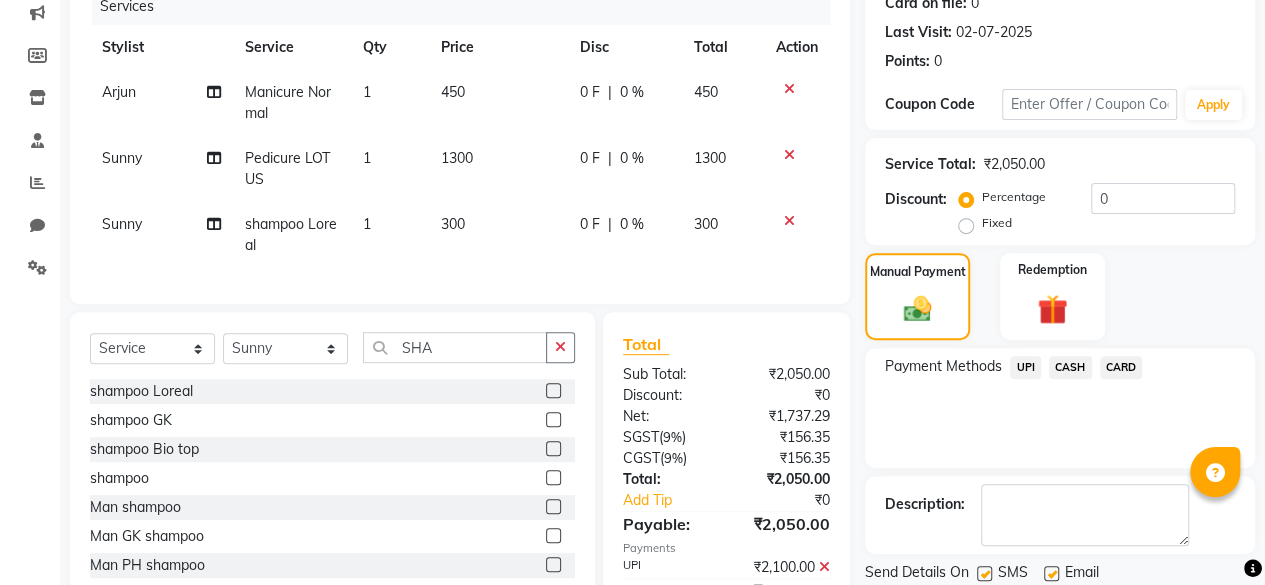 scroll, scrollTop: 383, scrollLeft: 0, axis: vertical 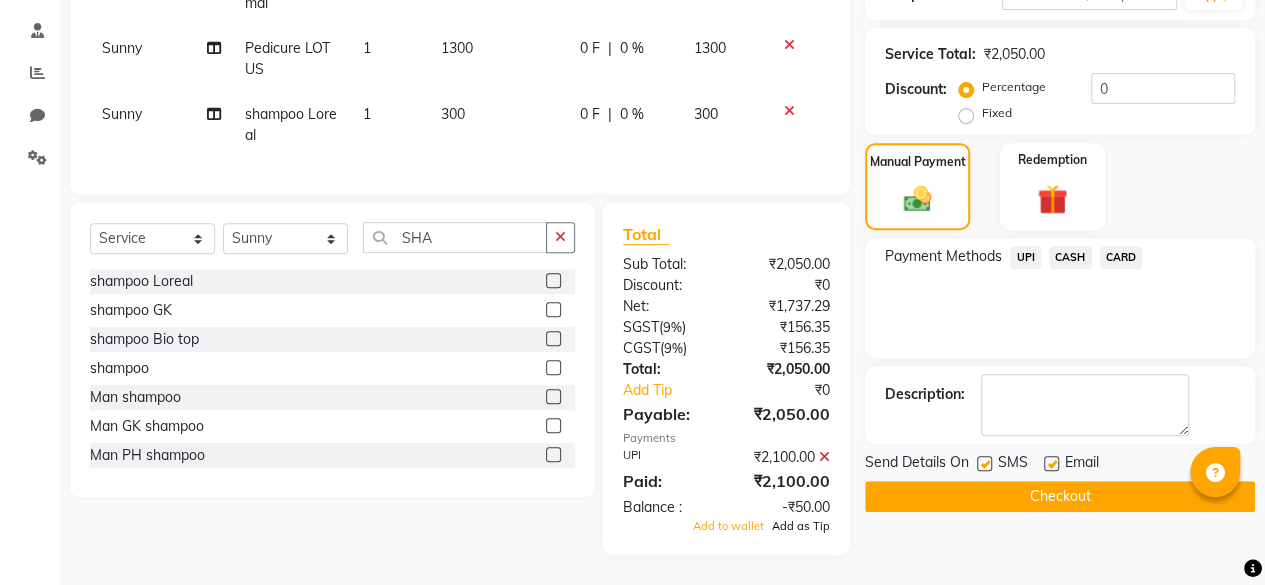 click on "Add as Tip" 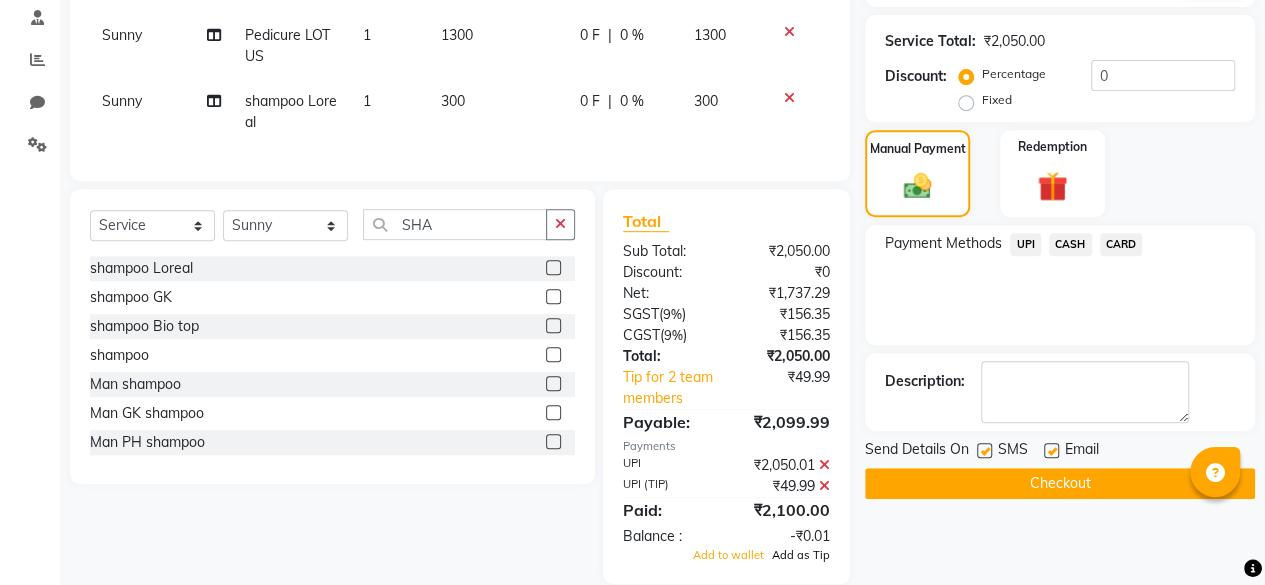 click on "Add as Tip" 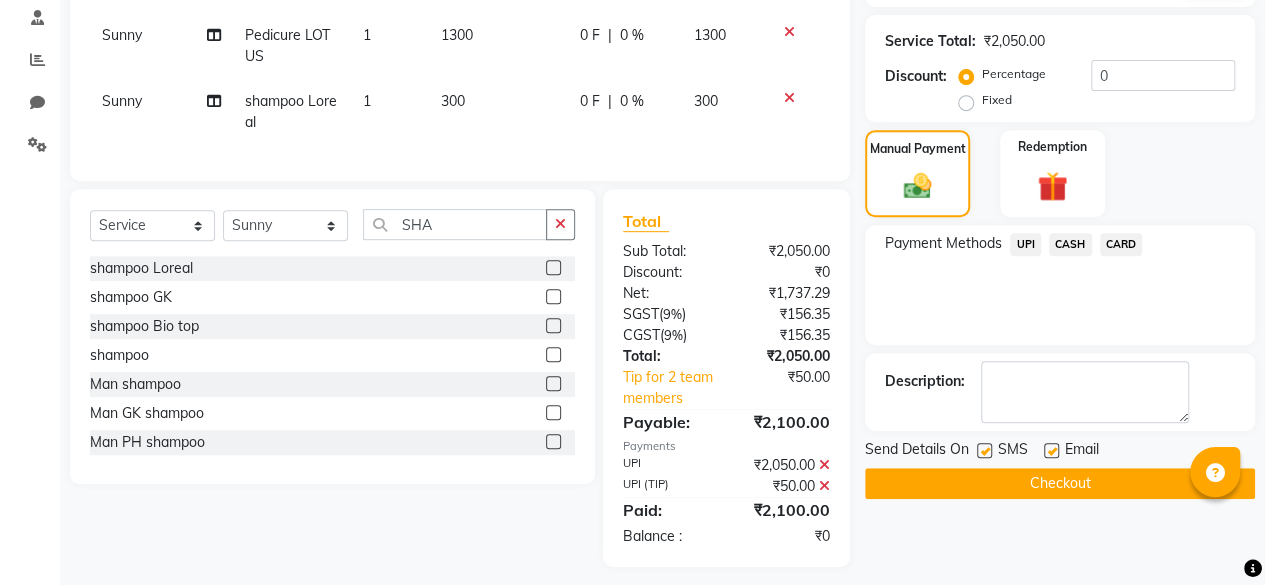 click 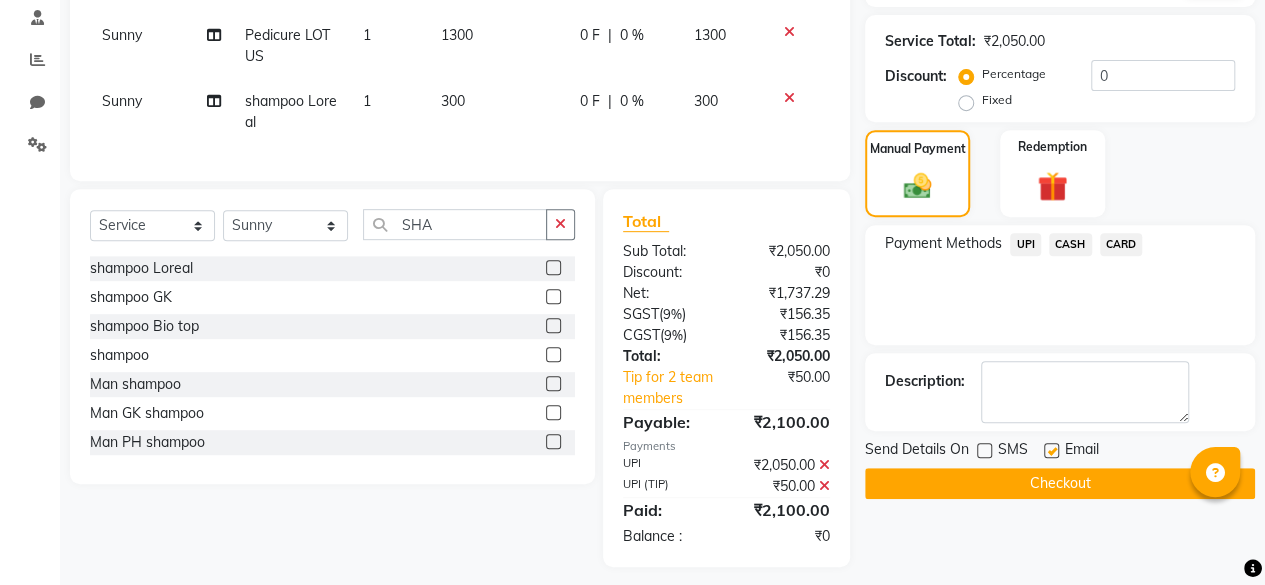 click on "Checkout" 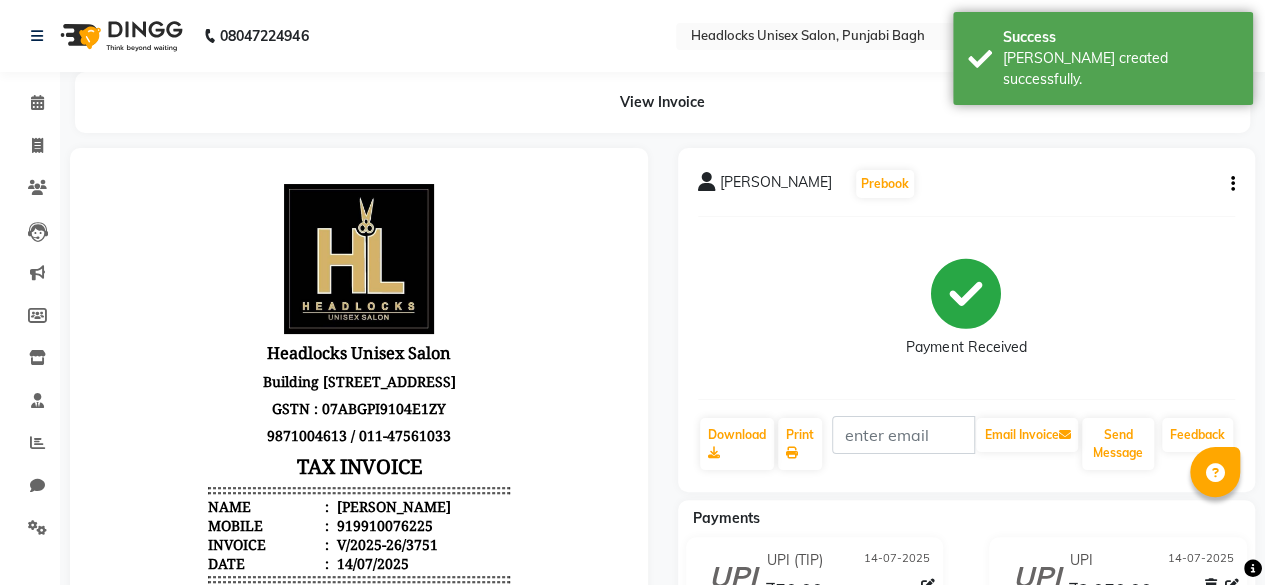 scroll, scrollTop: 0, scrollLeft: 0, axis: both 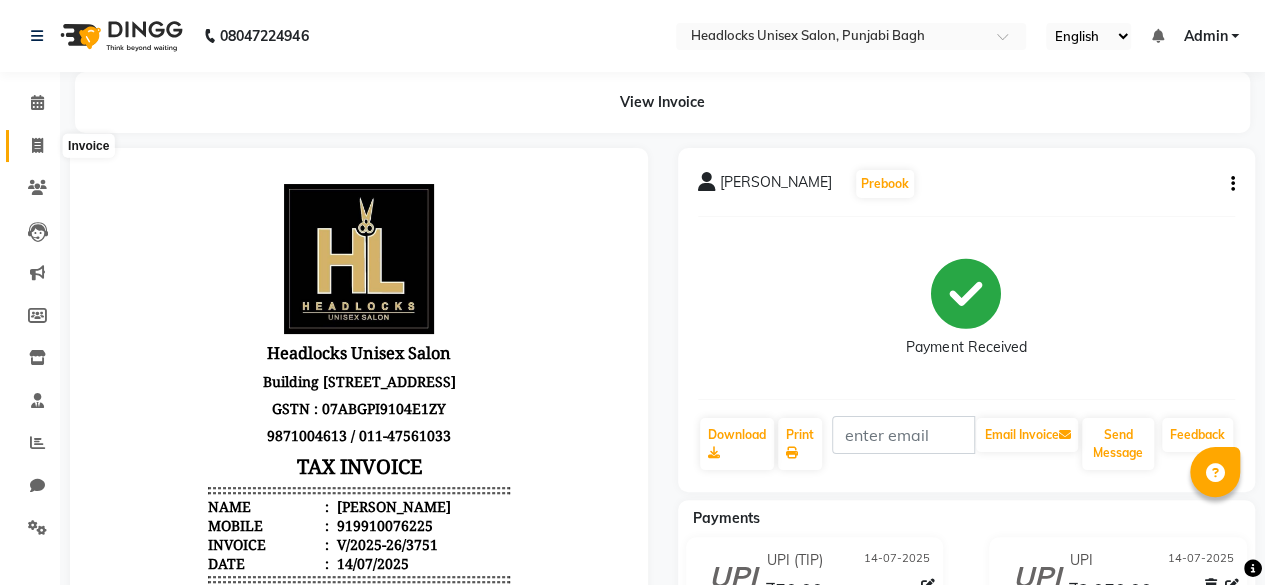 click 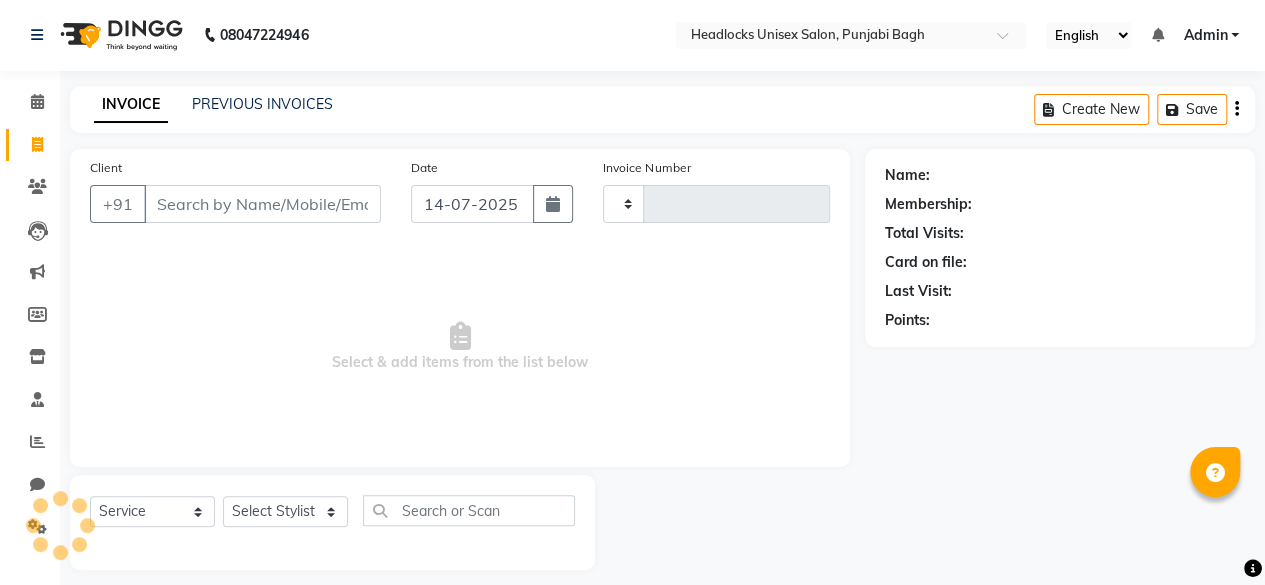 type on "3752" 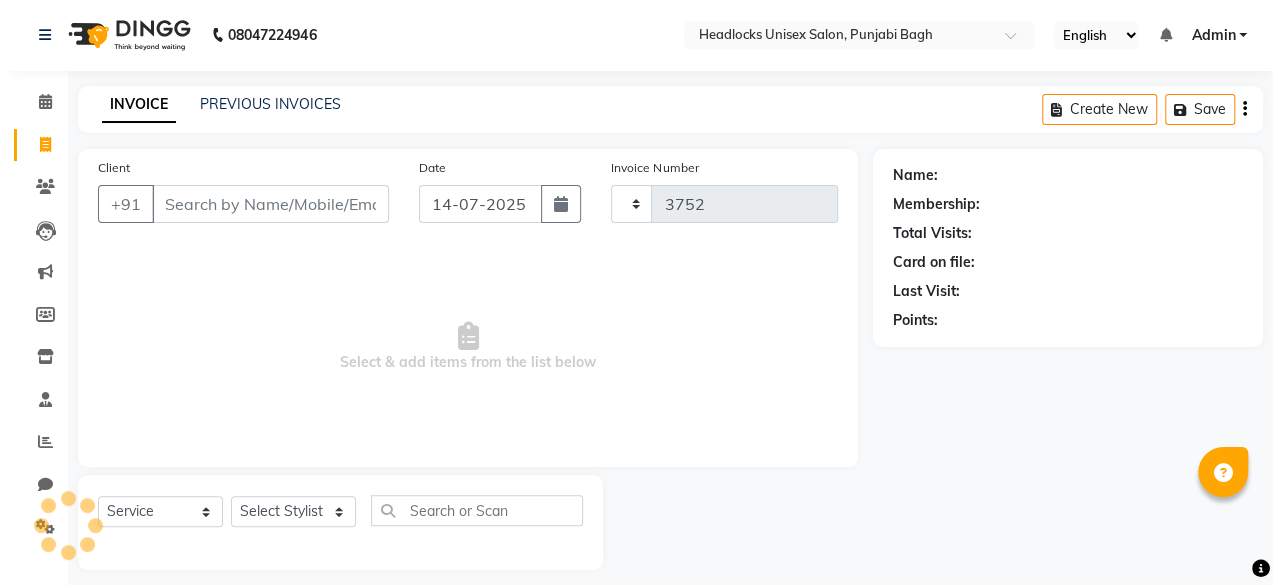 scroll, scrollTop: 15, scrollLeft: 0, axis: vertical 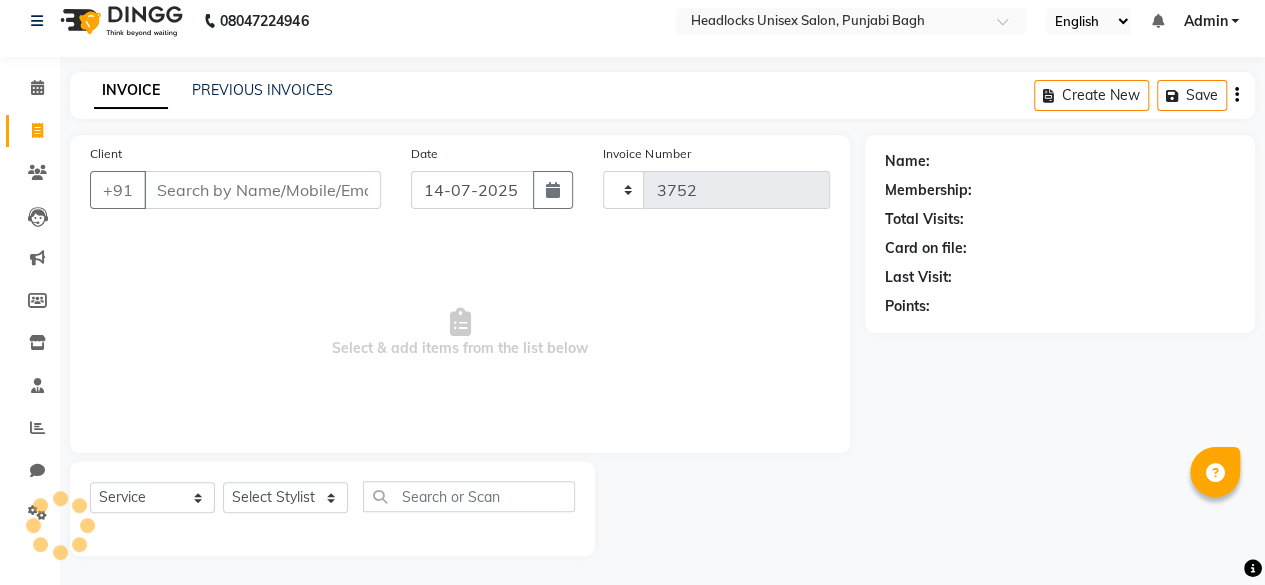 select on "7719" 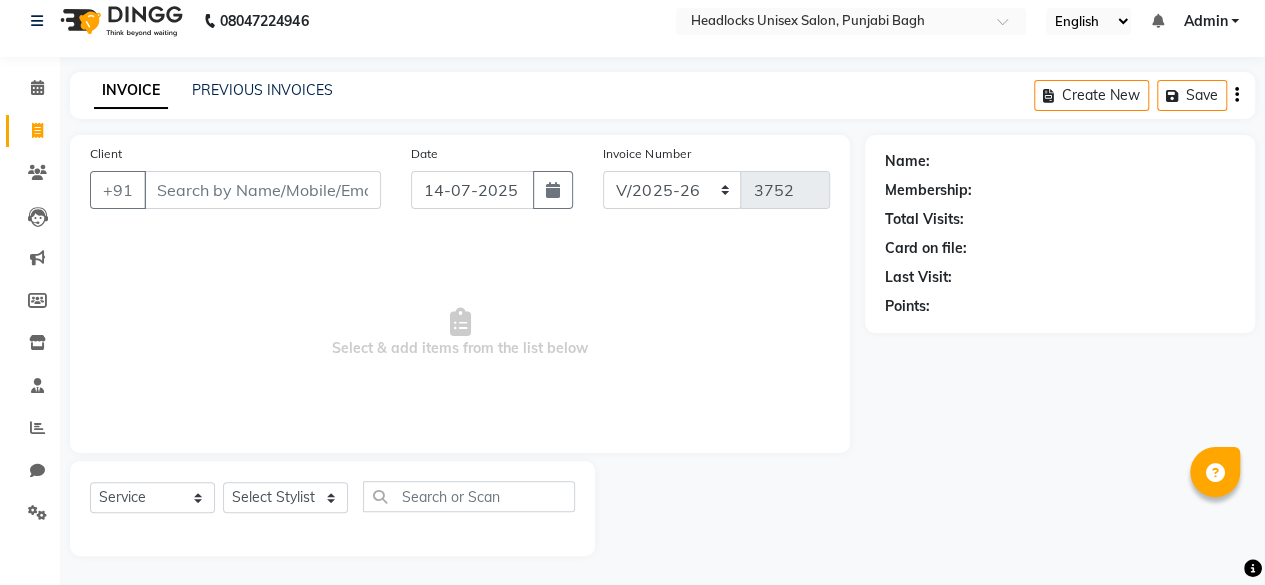 click on "Client" at bounding box center (262, 190) 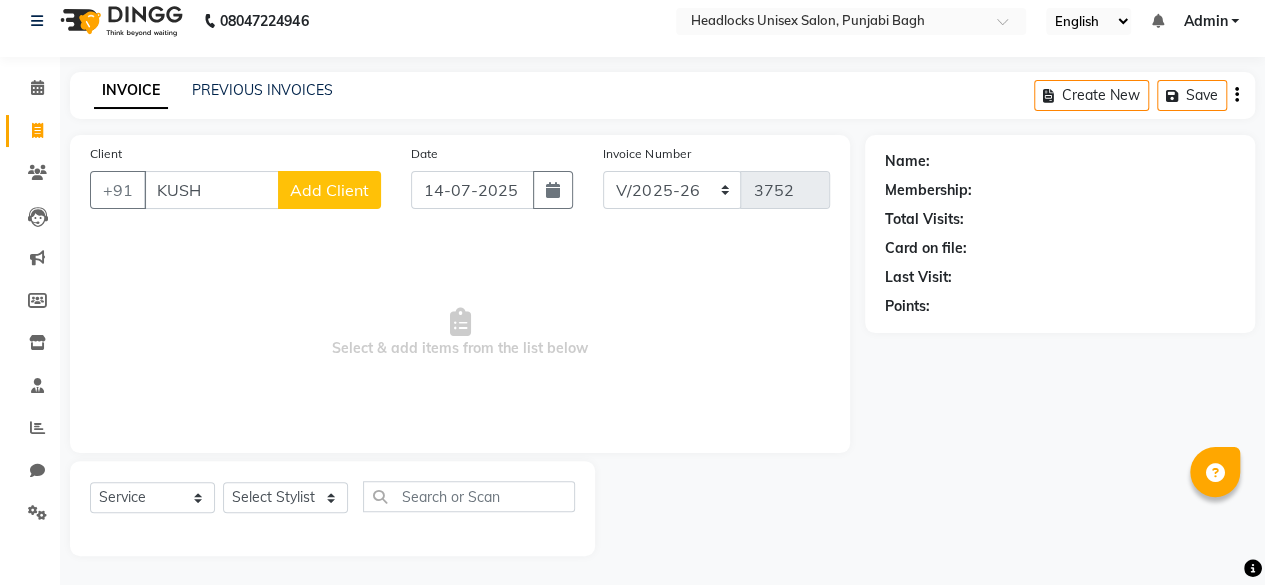 type on "KUSH" 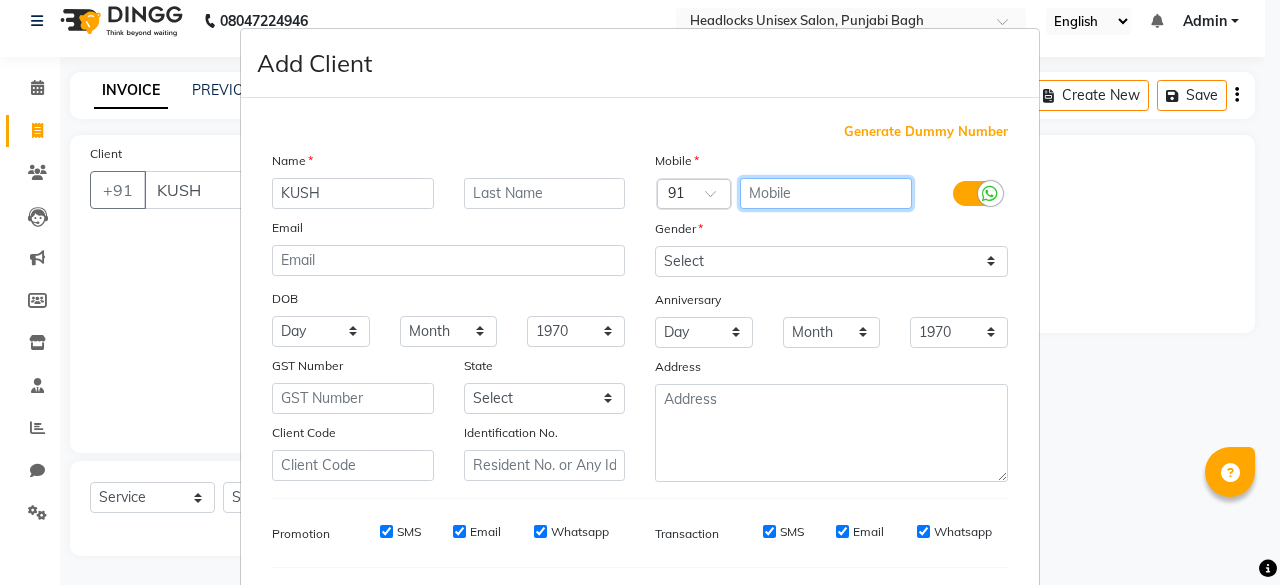 click at bounding box center (826, 193) 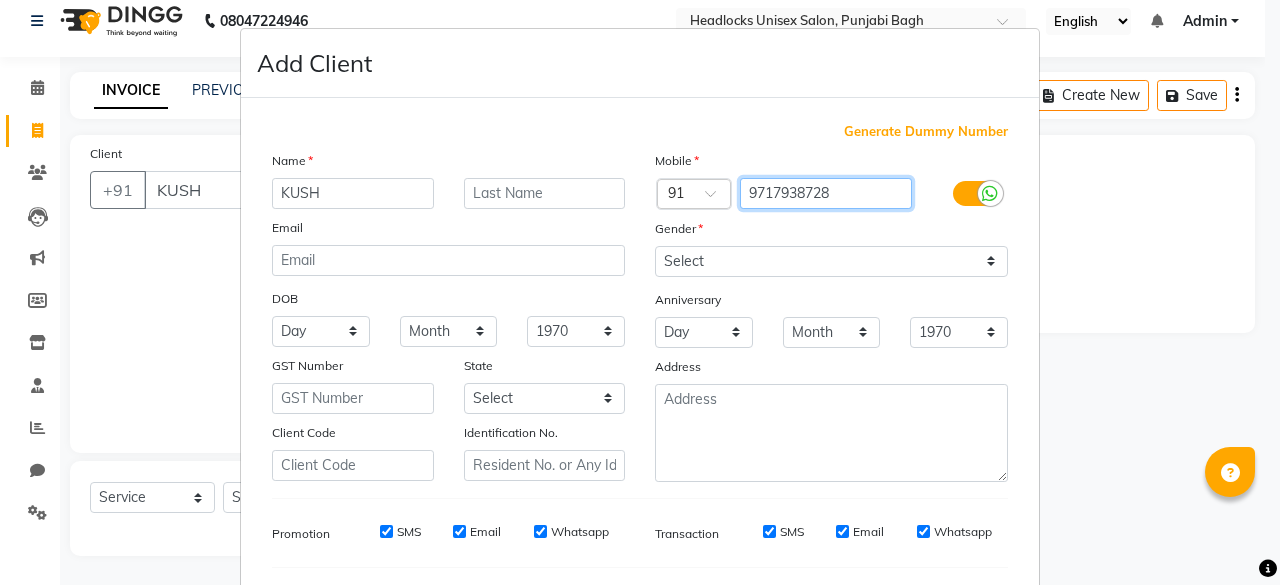 type on "9717938728" 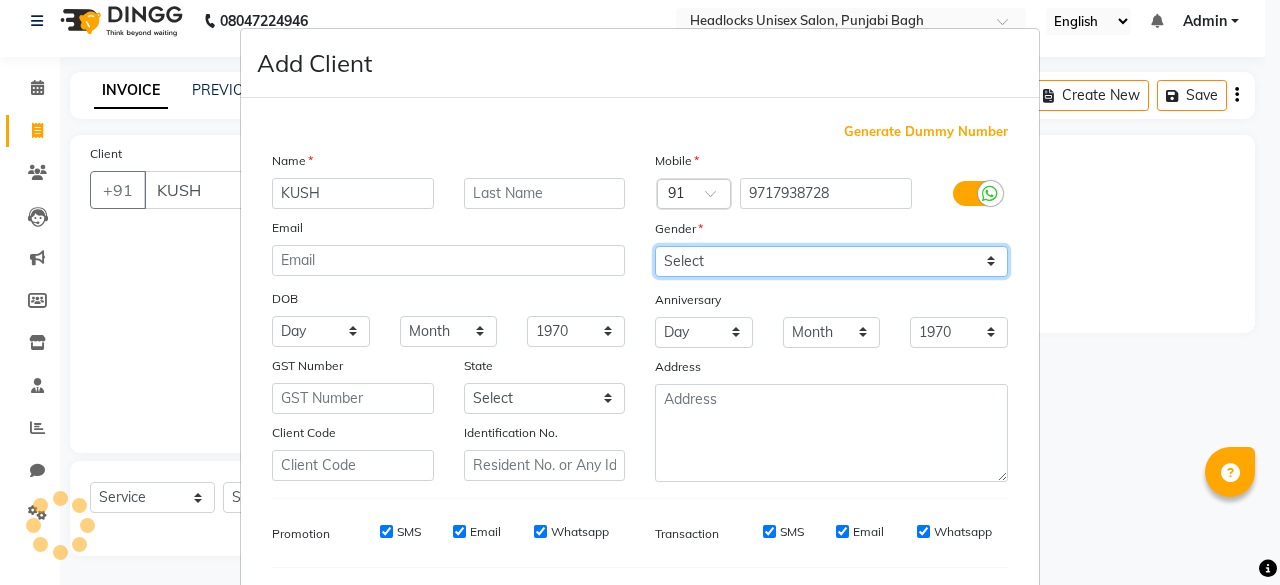 click on "Select [DEMOGRAPHIC_DATA] [DEMOGRAPHIC_DATA] Other Prefer Not To Say" at bounding box center (831, 261) 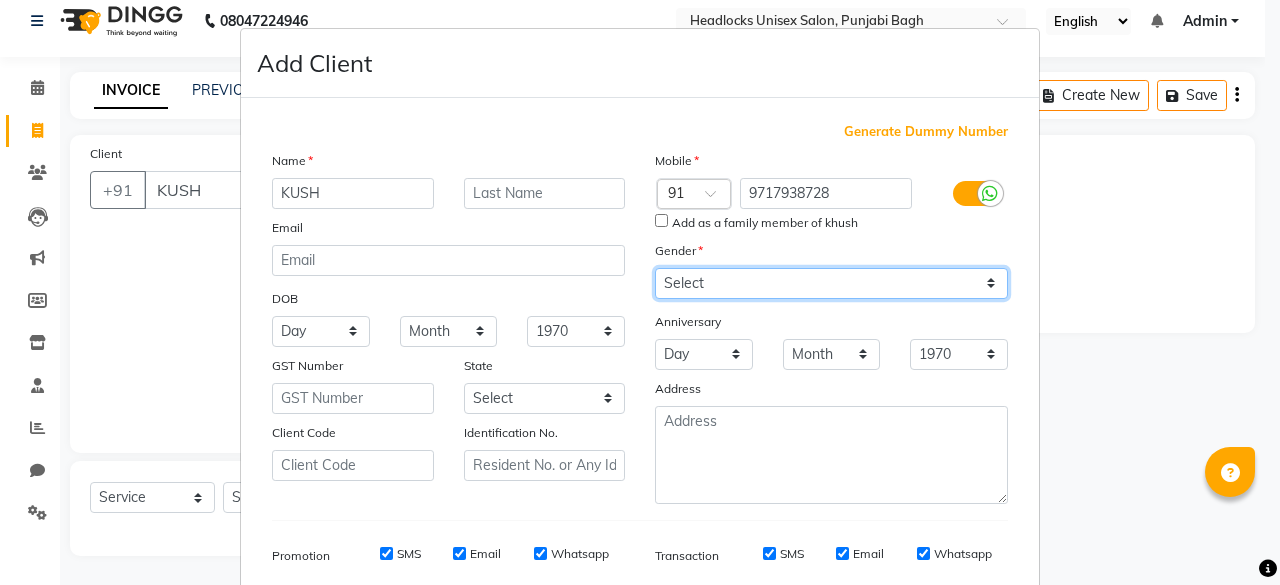 select on "[DEMOGRAPHIC_DATA]" 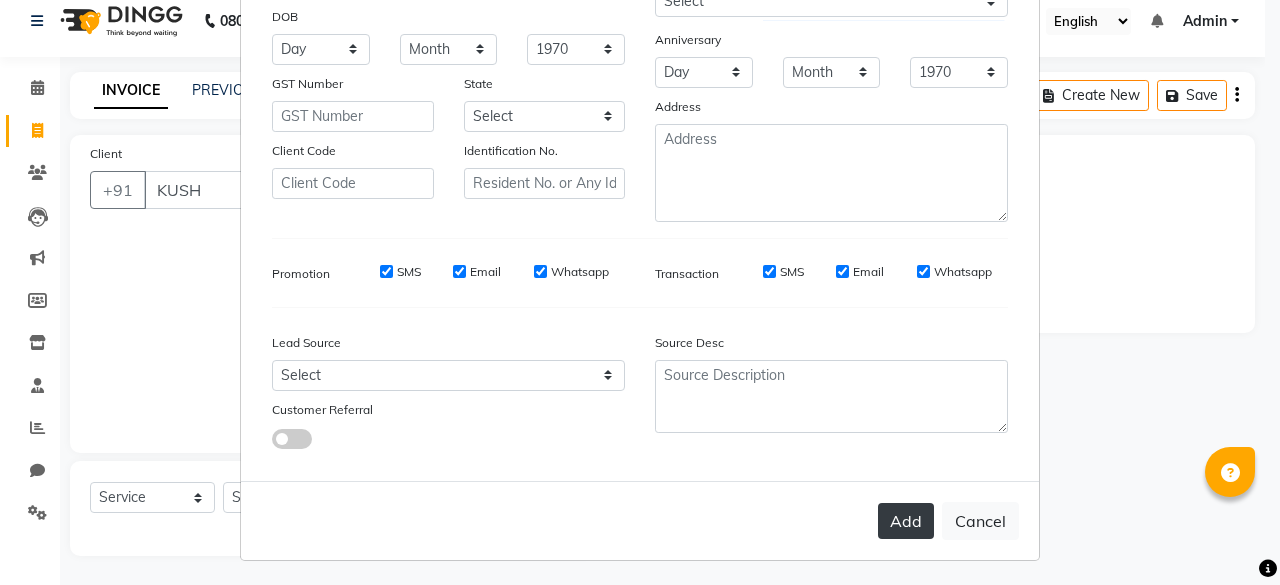 click on "Add" at bounding box center [906, 521] 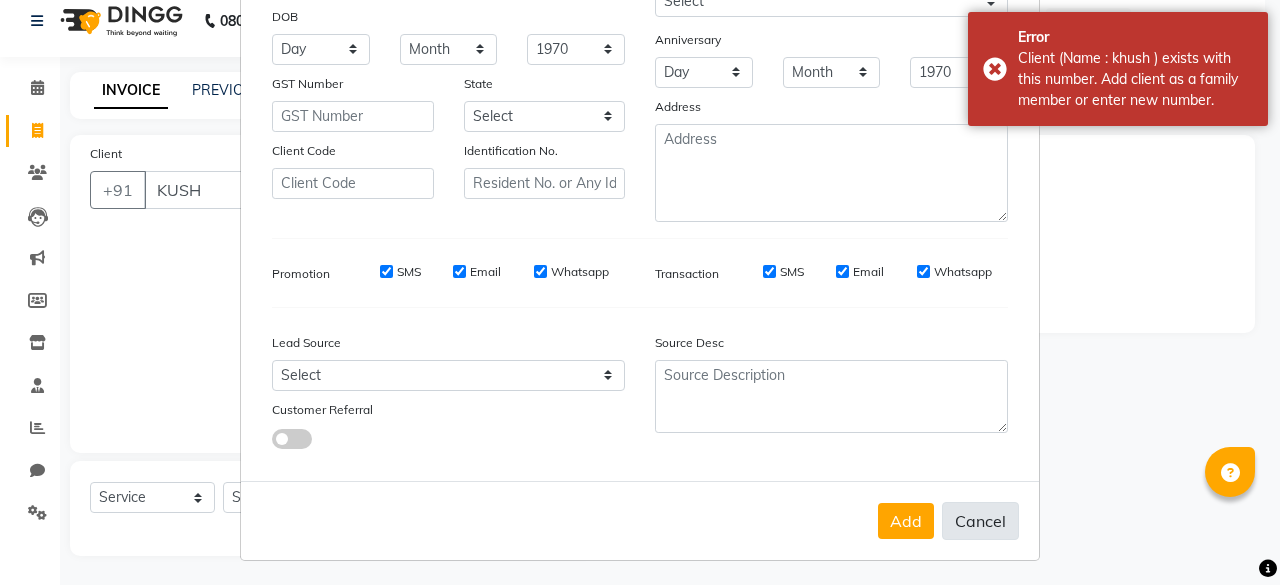 click on "Cancel" at bounding box center (980, 521) 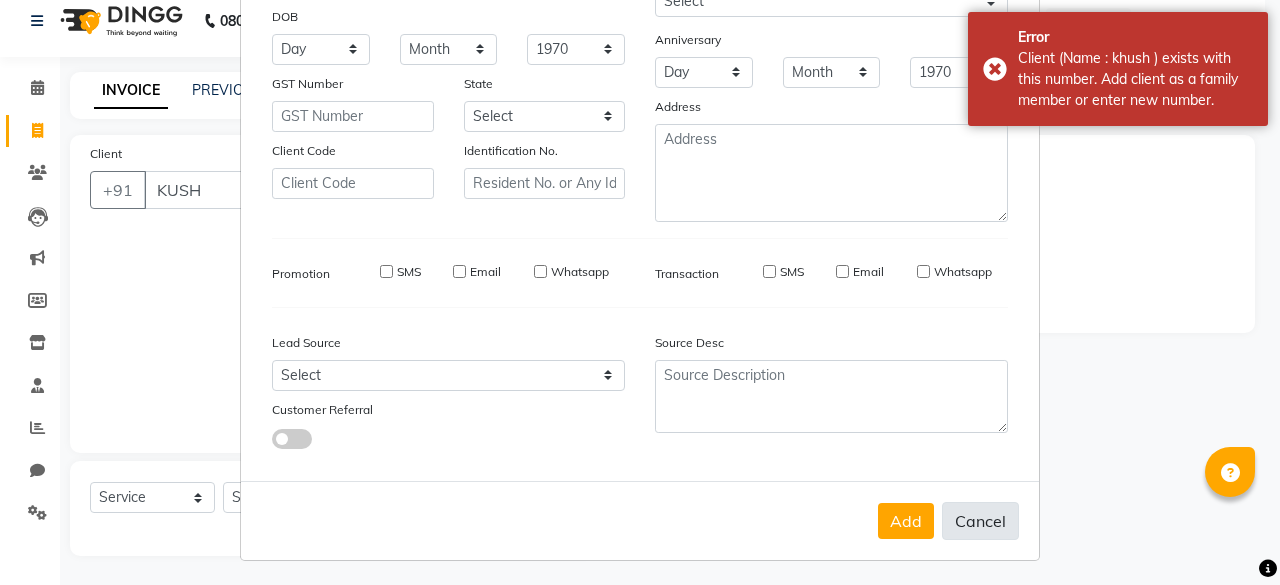 type 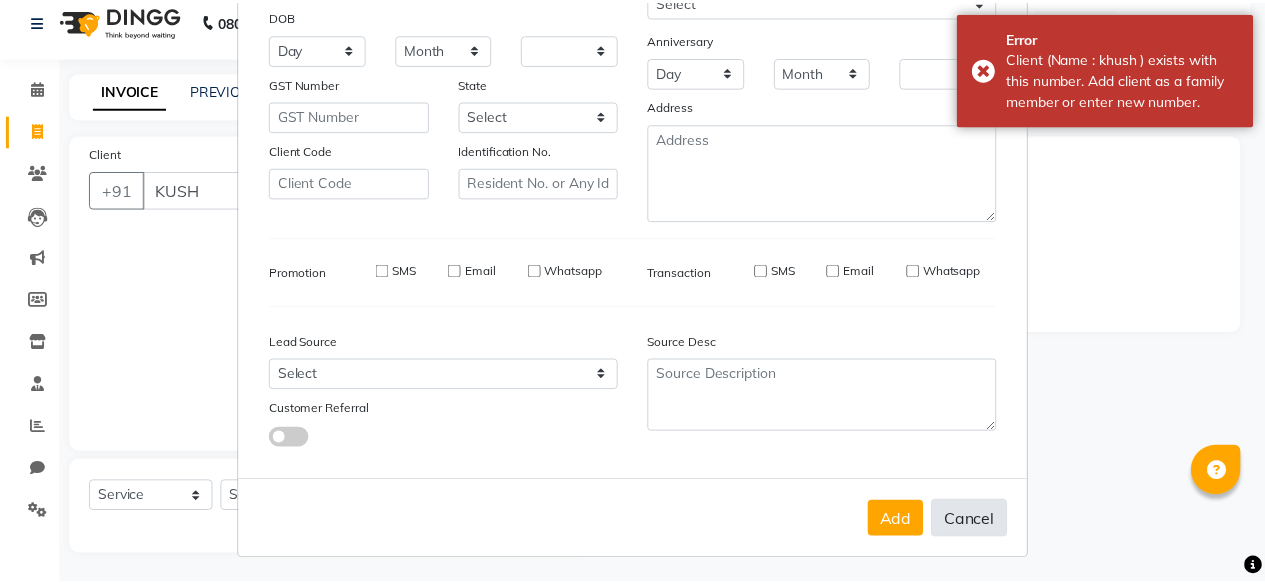 scroll, scrollTop: 280, scrollLeft: 0, axis: vertical 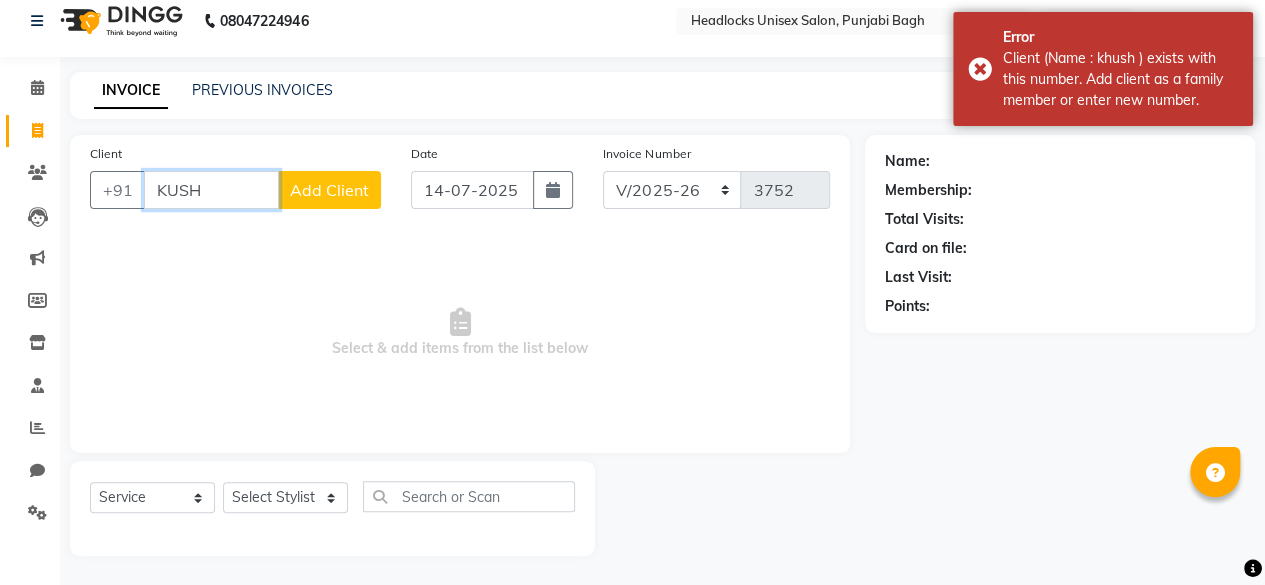 click on "KUSH" at bounding box center (211, 190) 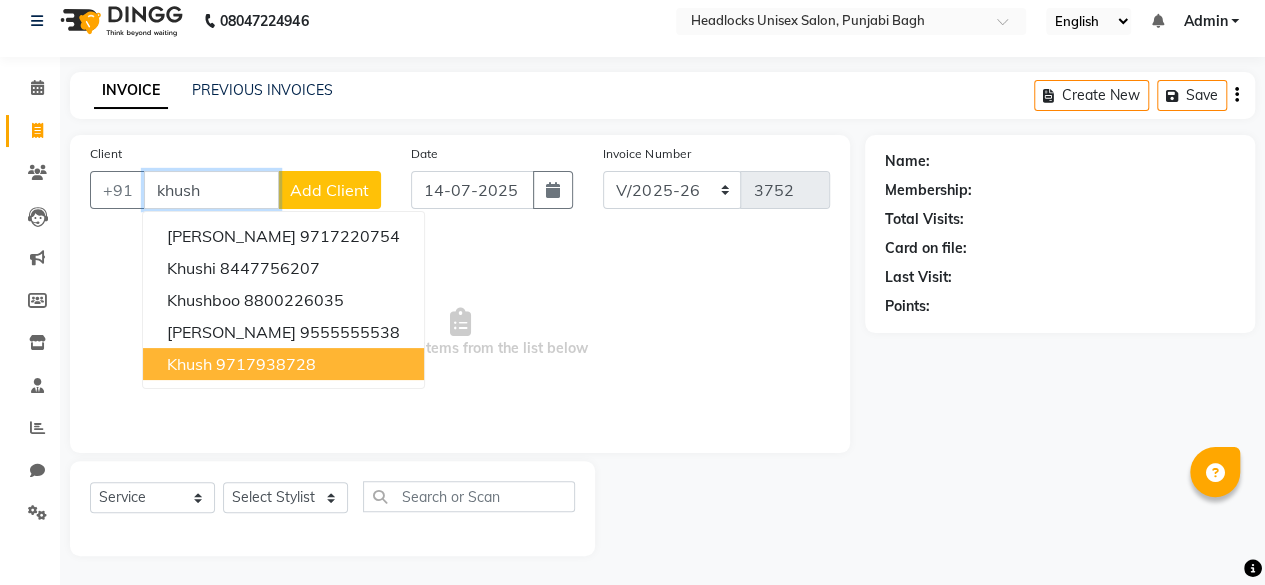click on "khush  9717938728" at bounding box center (283, 364) 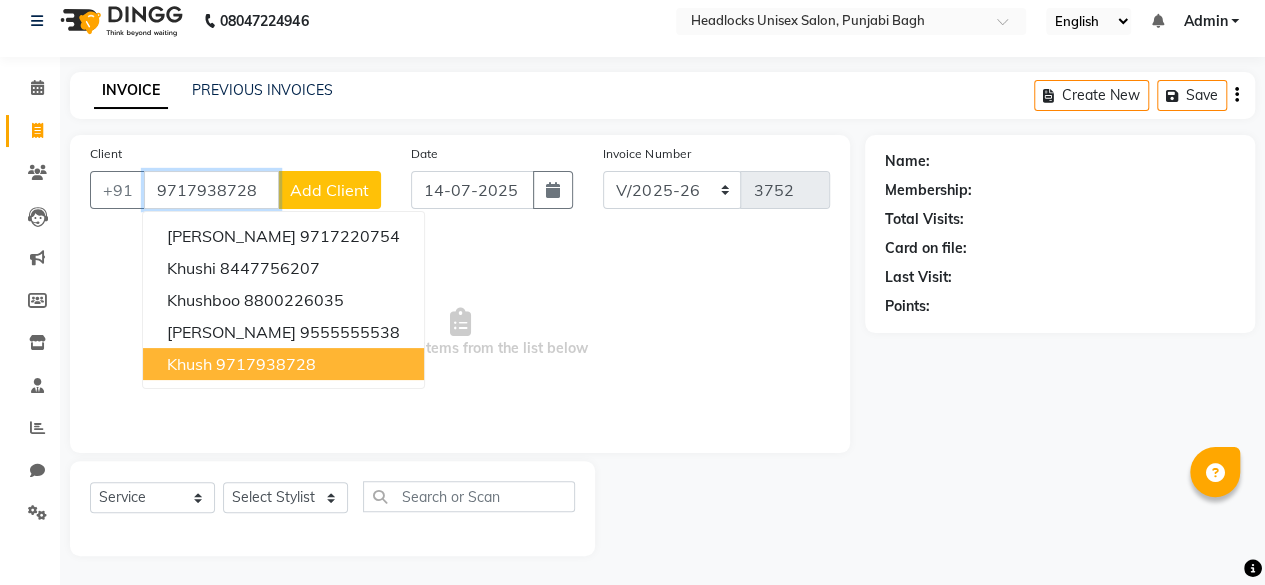 type on "9717938728" 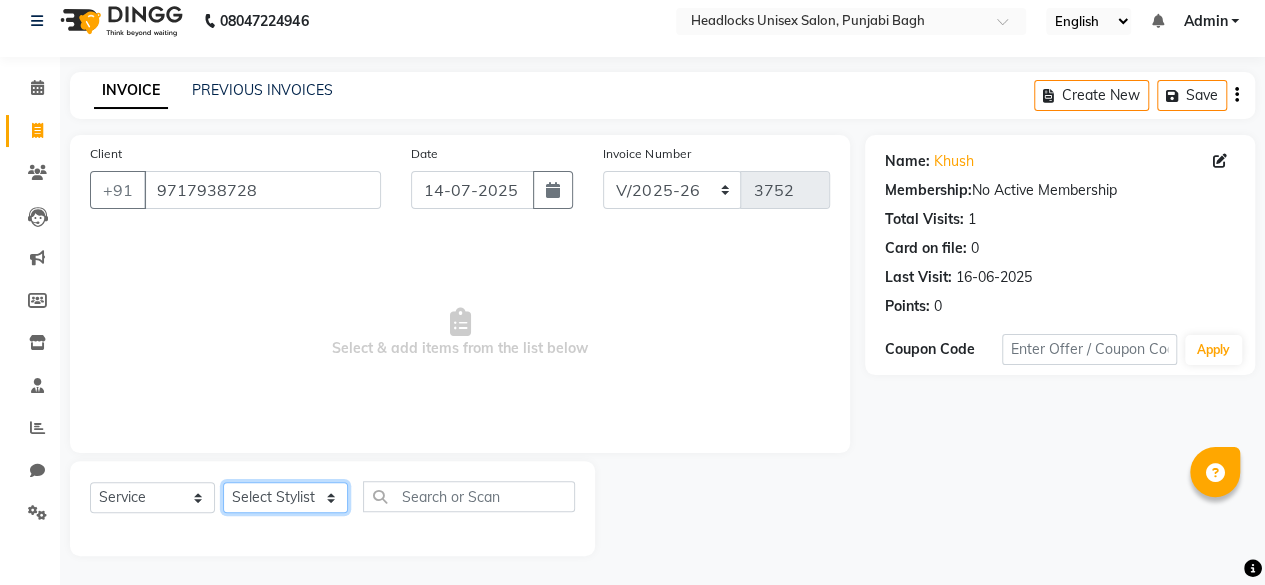 click on "Select Stylist ⁠Agnies ⁠[PERSON_NAME] [PERSON_NAME] [PERSON_NAME] kunal [PERSON_NAME] mercy ⁠Minto ⁠[PERSON_NAME]  [PERSON_NAME] priyanka [PERSON_NAME] ⁠[PERSON_NAME] ⁠[PERSON_NAME] [PERSON_NAME] [PERSON_NAME]  Sunny ⁠[PERSON_NAME] ⁠[PERSON_NAME]" 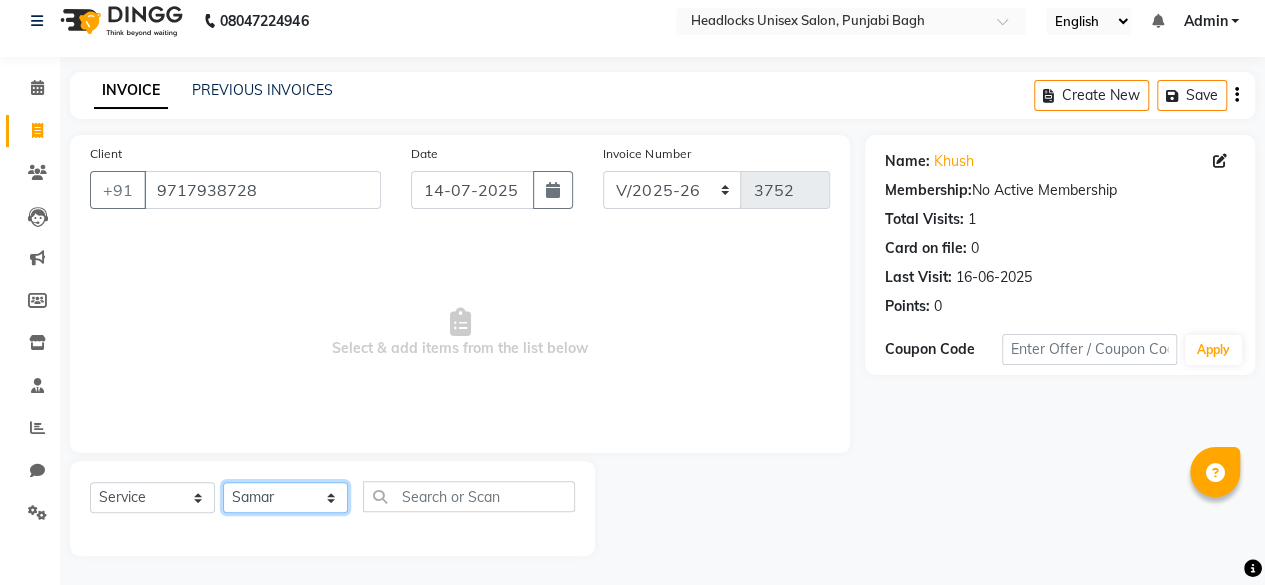 click on "Select Stylist ⁠Agnies ⁠[PERSON_NAME] [PERSON_NAME] [PERSON_NAME] kunal [PERSON_NAME] mercy ⁠Minto ⁠[PERSON_NAME]  [PERSON_NAME] priyanka [PERSON_NAME] ⁠[PERSON_NAME] ⁠[PERSON_NAME] [PERSON_NAME] [PERSON_NAME]  Sunny ⁠[PERSON_NAME] ⁠[PERSON_NAME]" 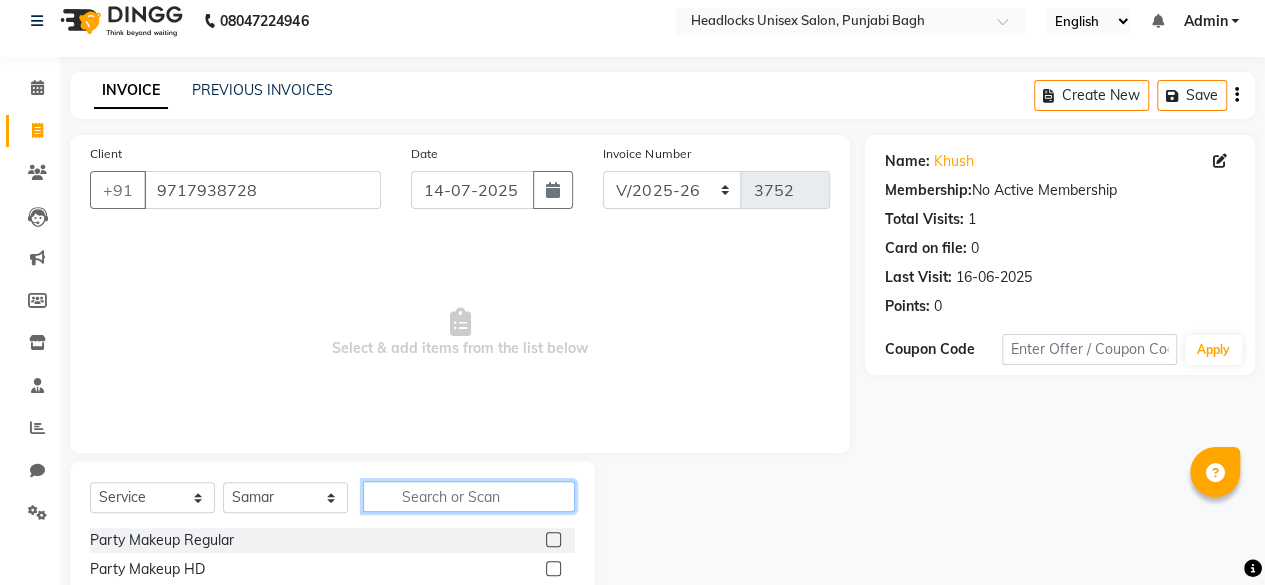 click 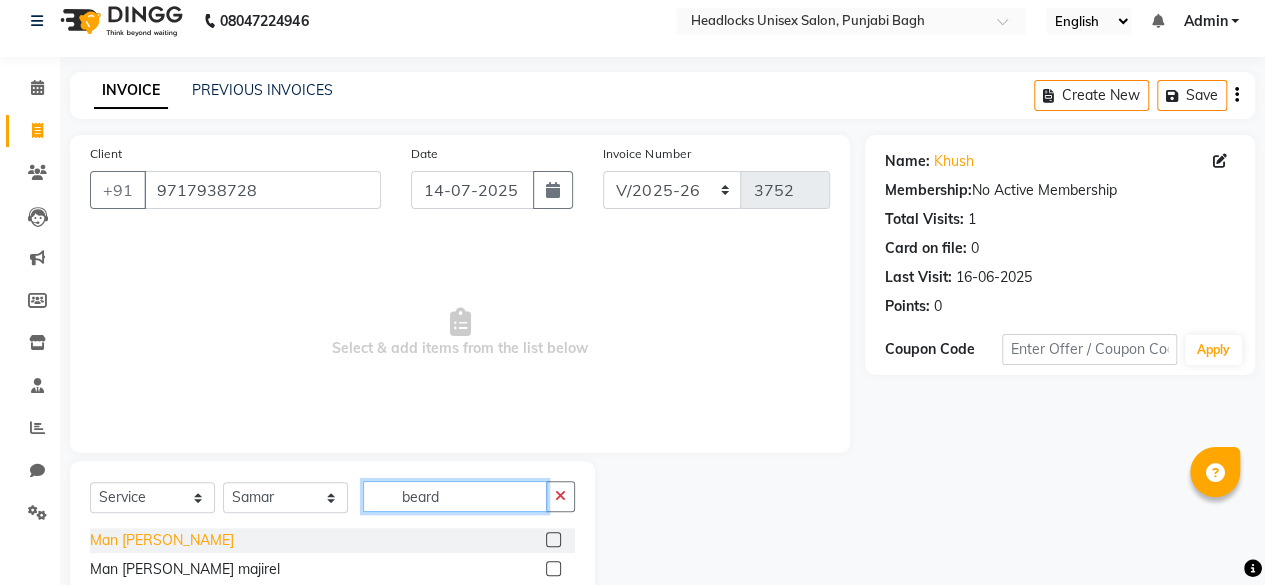 type on "beard" 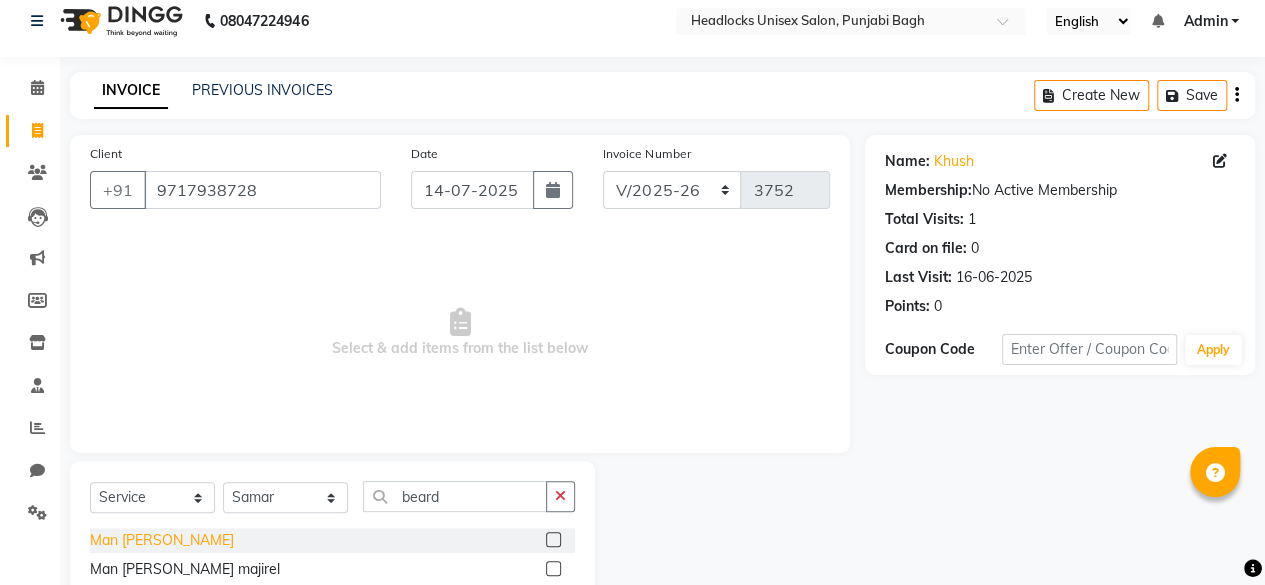 click on "Man [PERSON_NAME]" 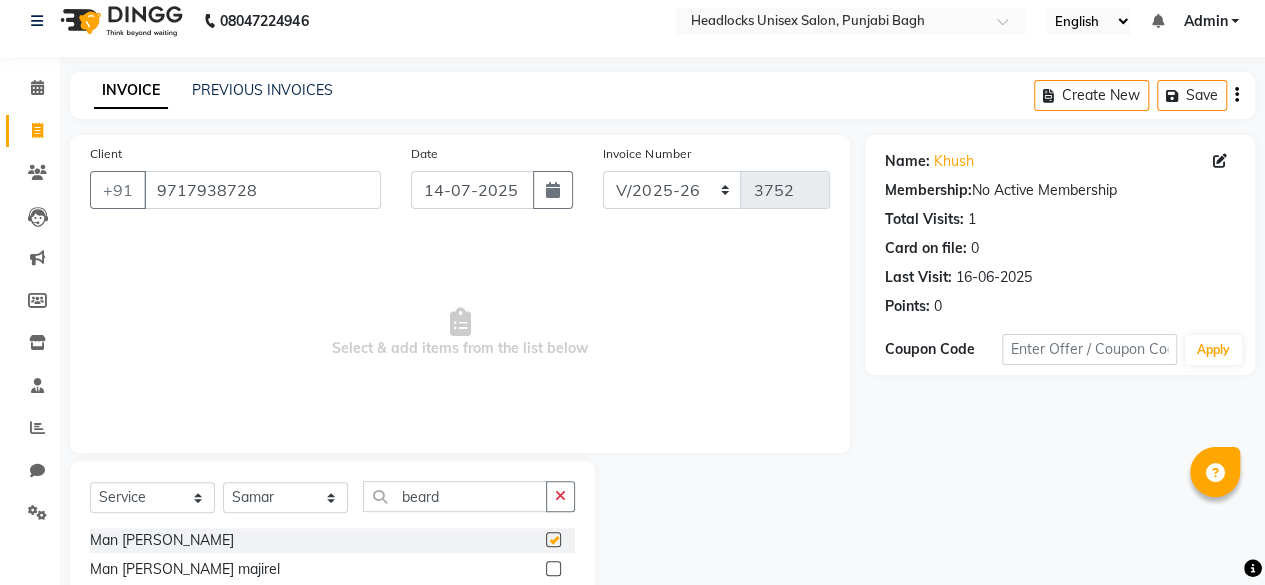 checkbox on "false" 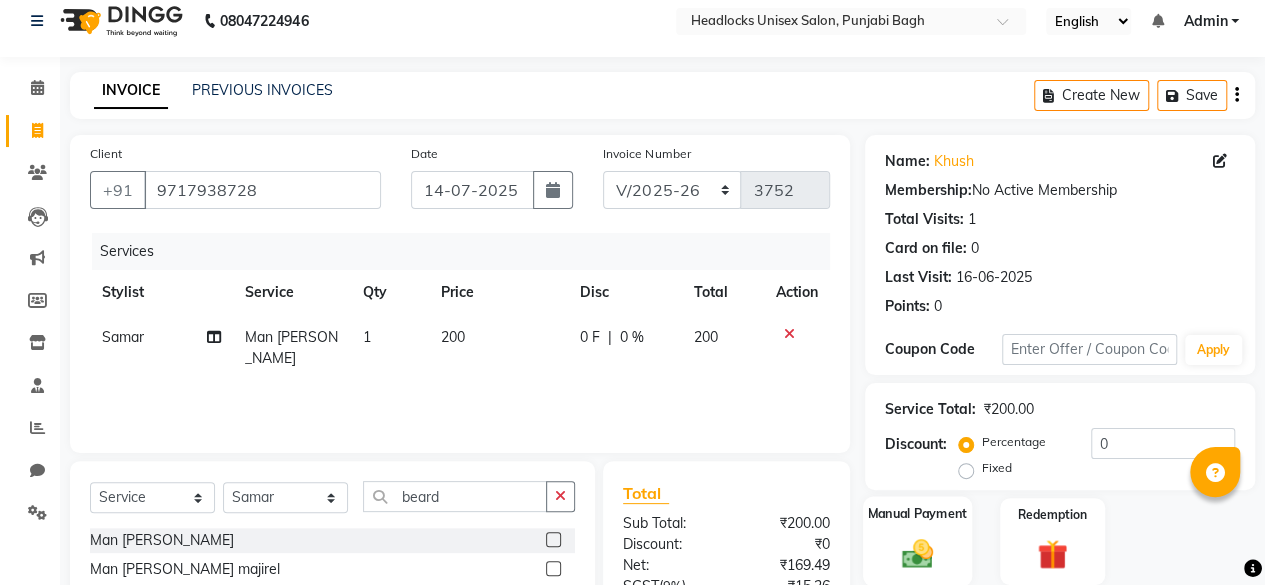 click on "Manual Payment" 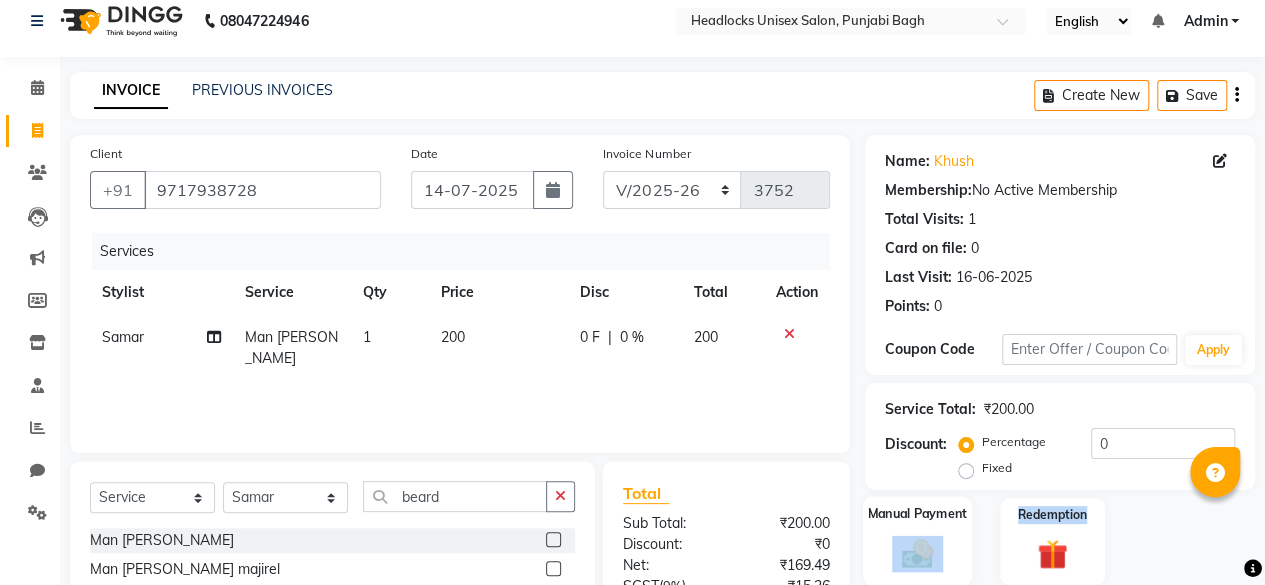 click on "Manual Payment" 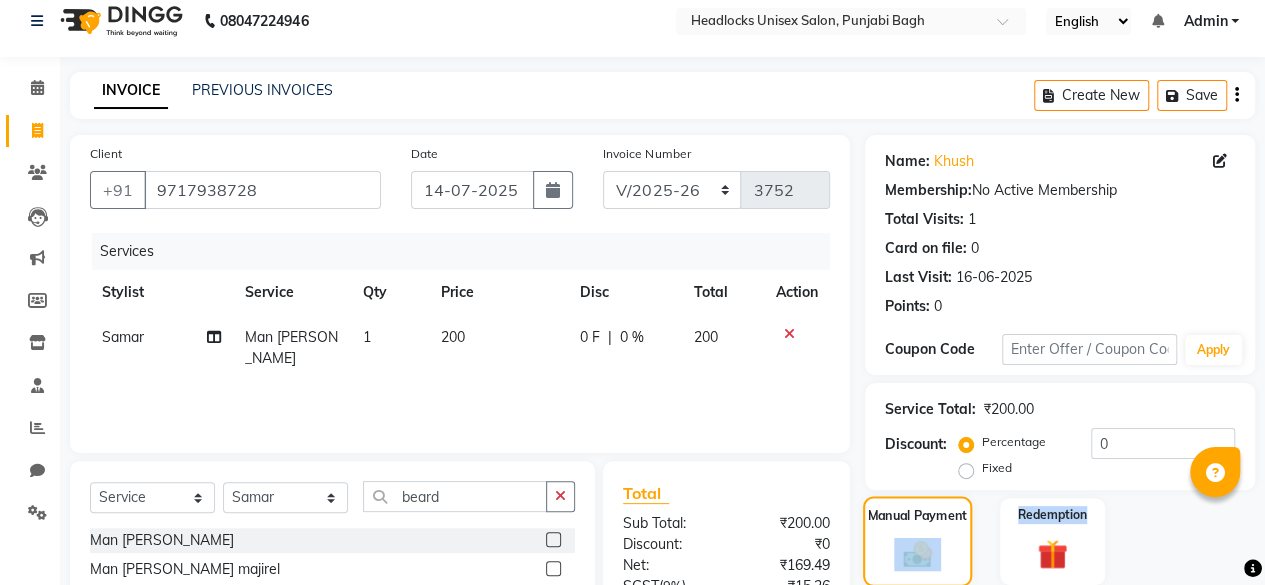 scroll, scrollTop: 213, scrollLeft: 0, axis: vertical 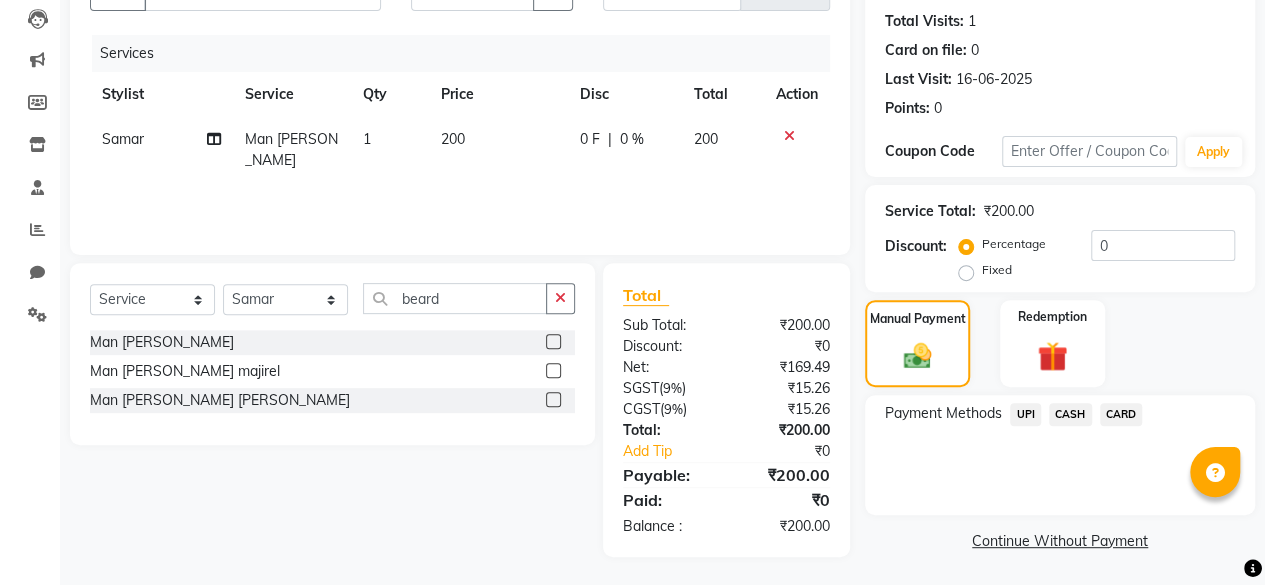 click on "CASH" 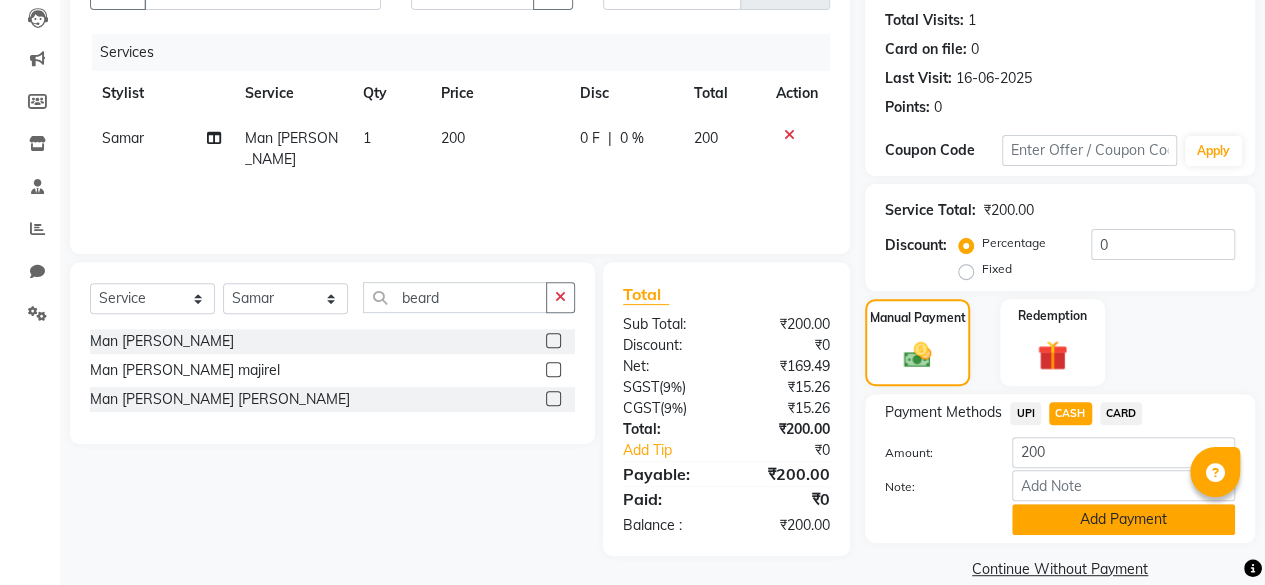 click on "Add Payment" 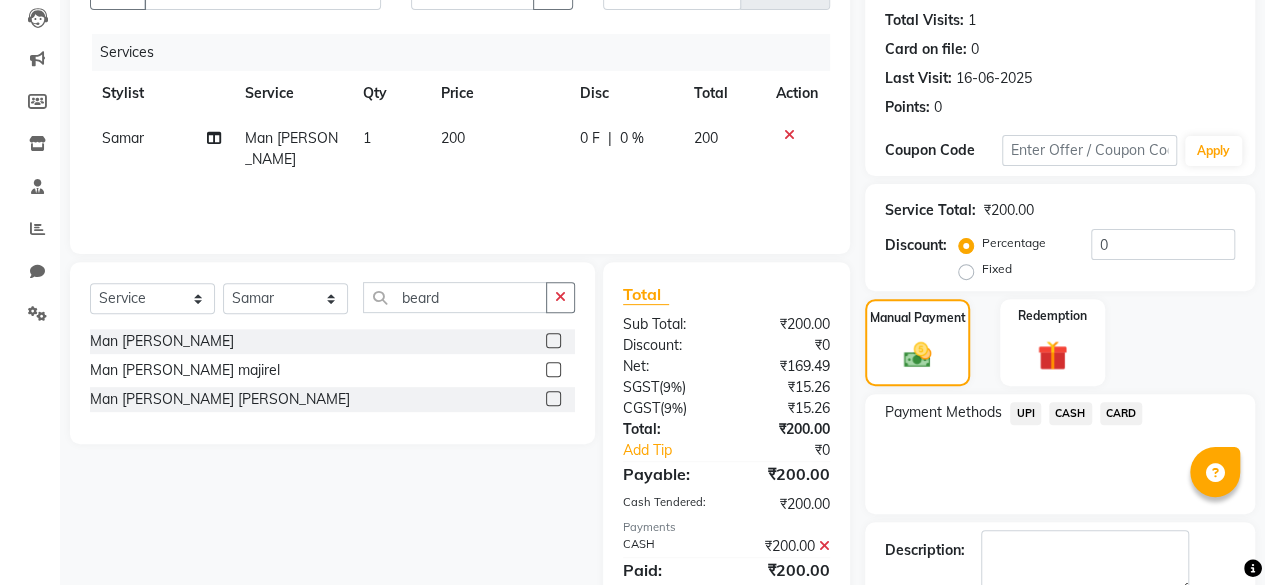 scroll, scrollTop: 324, scrollLeft: 0, axis: vertical 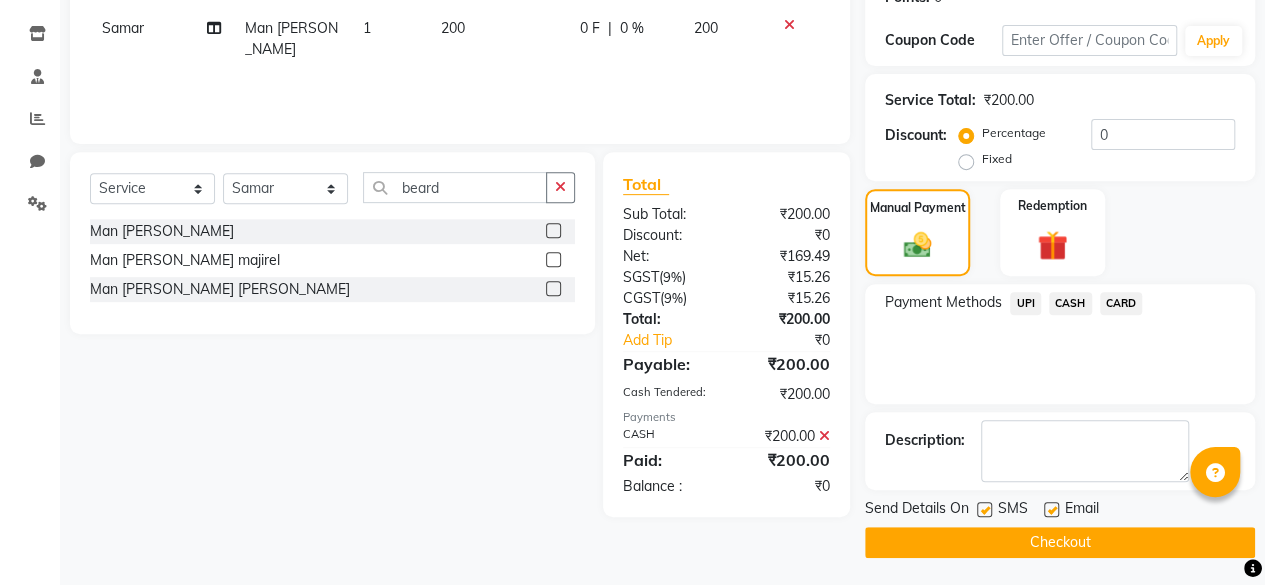 click 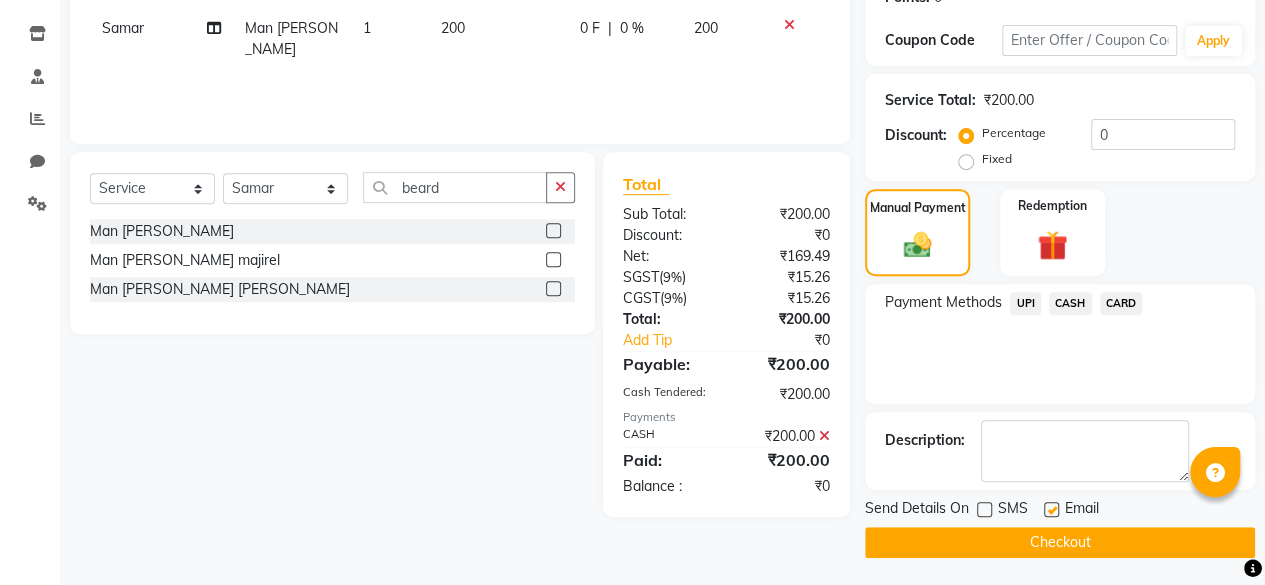 click on "Checkout" 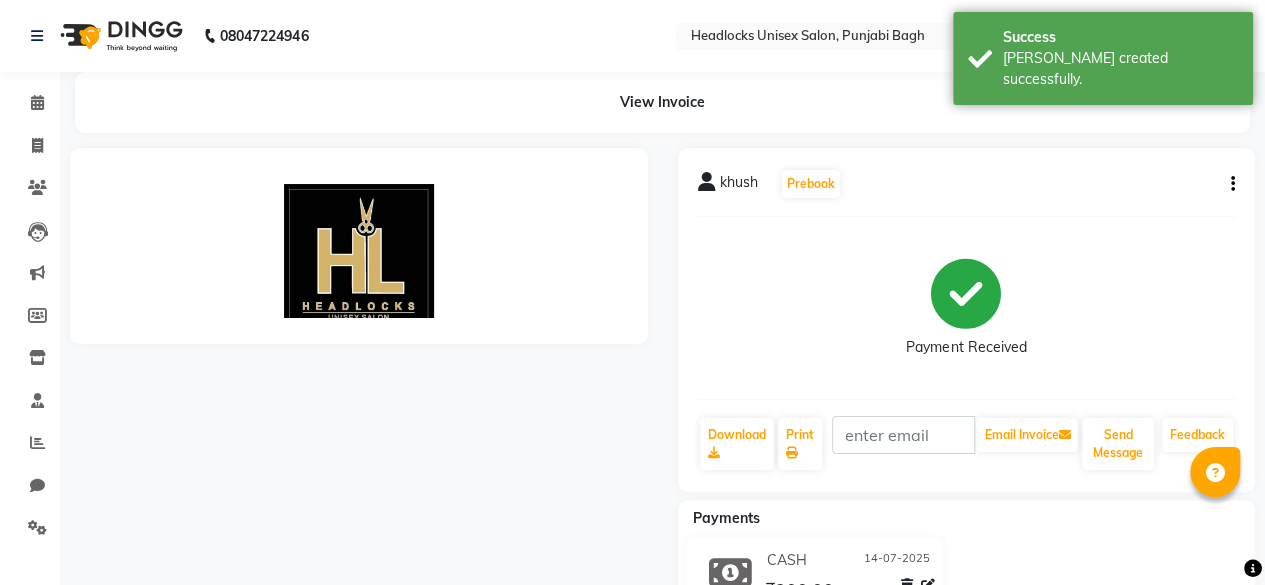 scroll, scrollTop: 0, scrollLeft: 0, axis: both 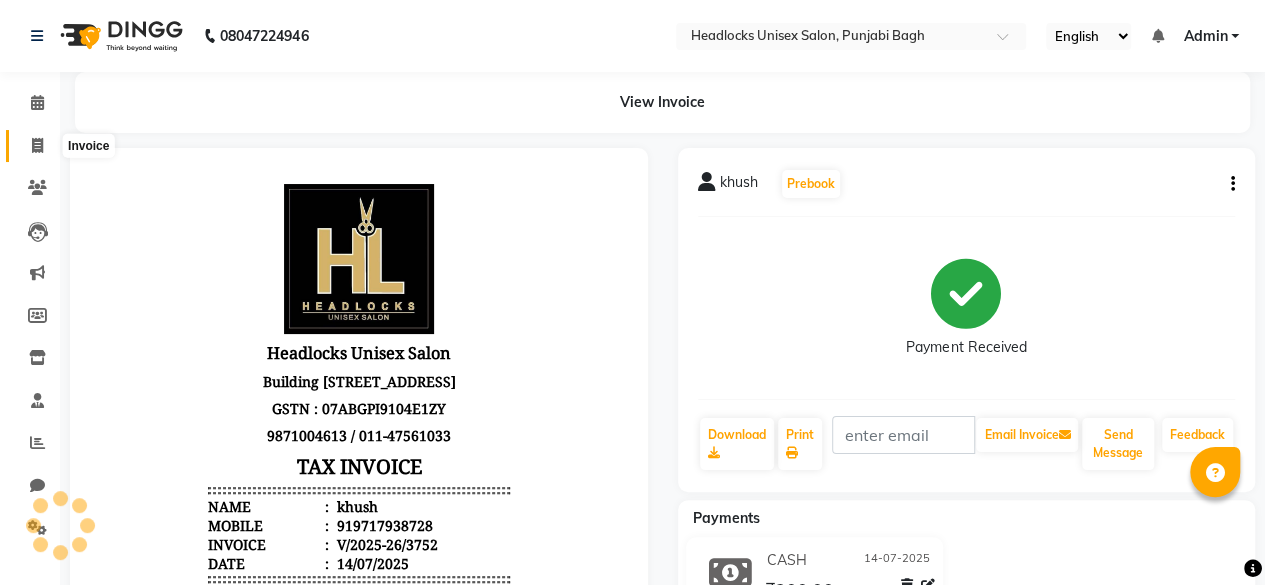 click 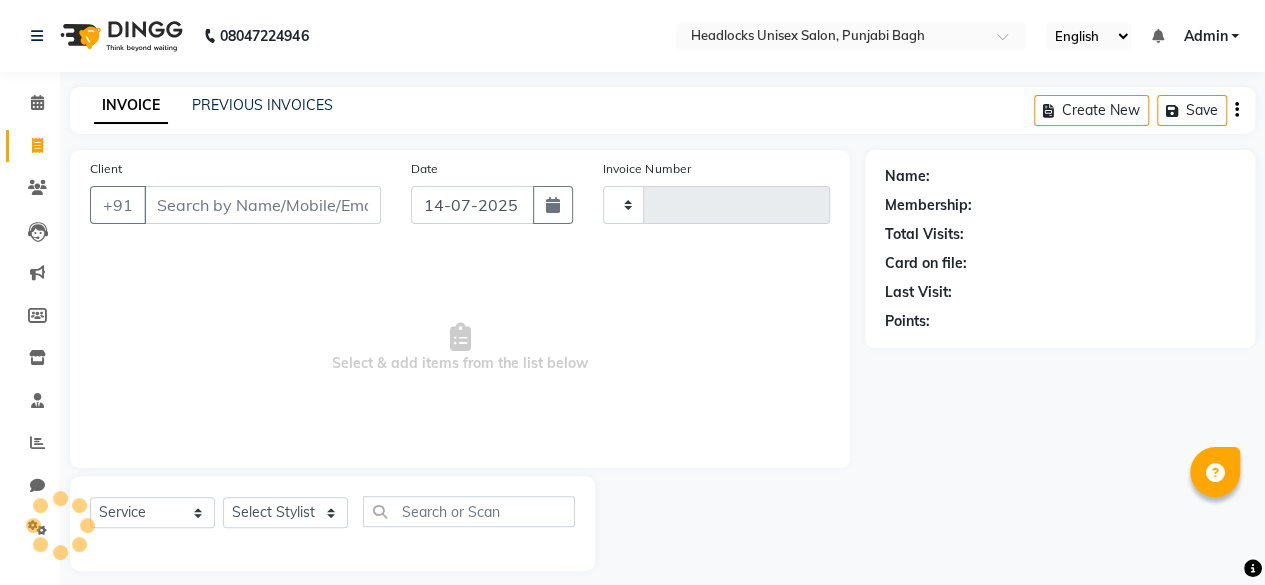 type on "3753" 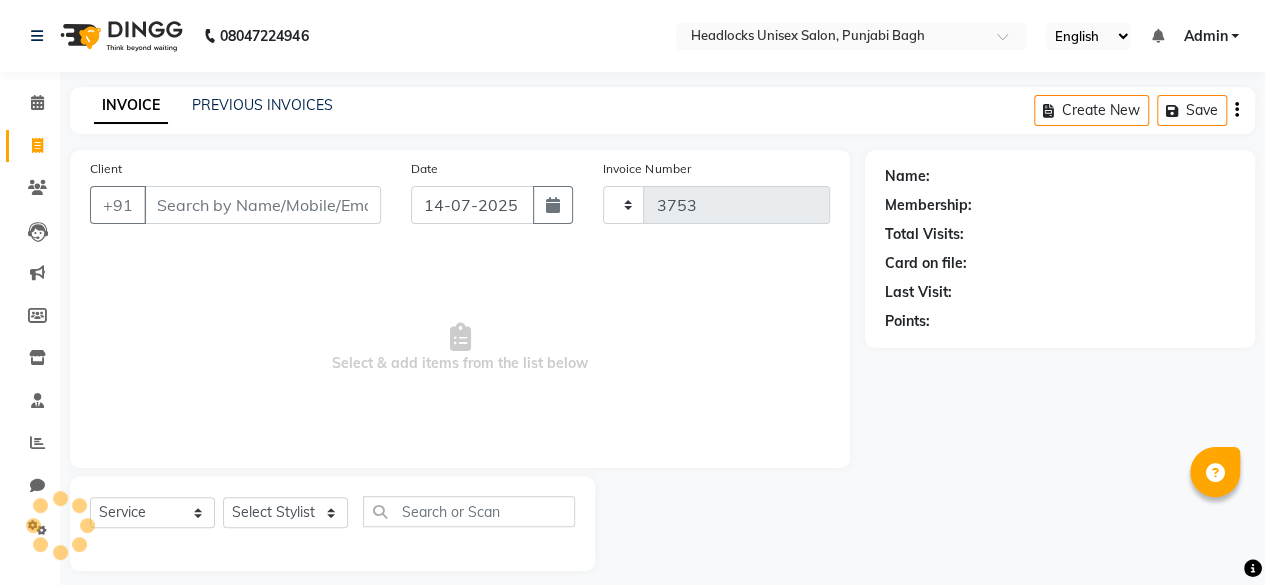 scroll, scrollTop: 15, scrollLeft: 0, axis: vertical 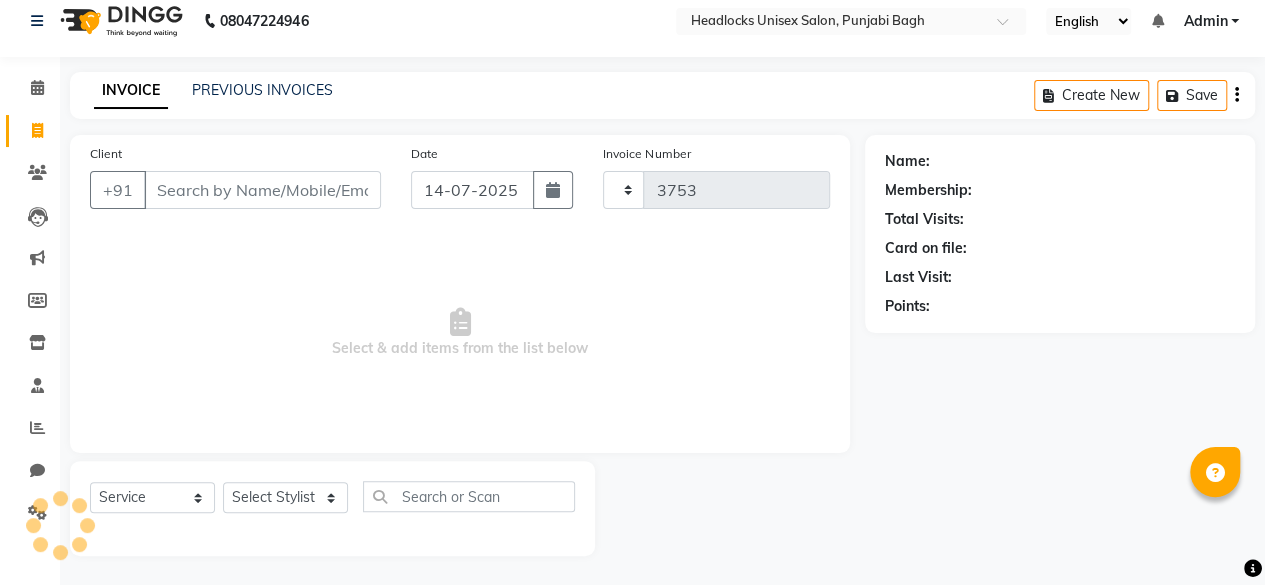 select on "7719" 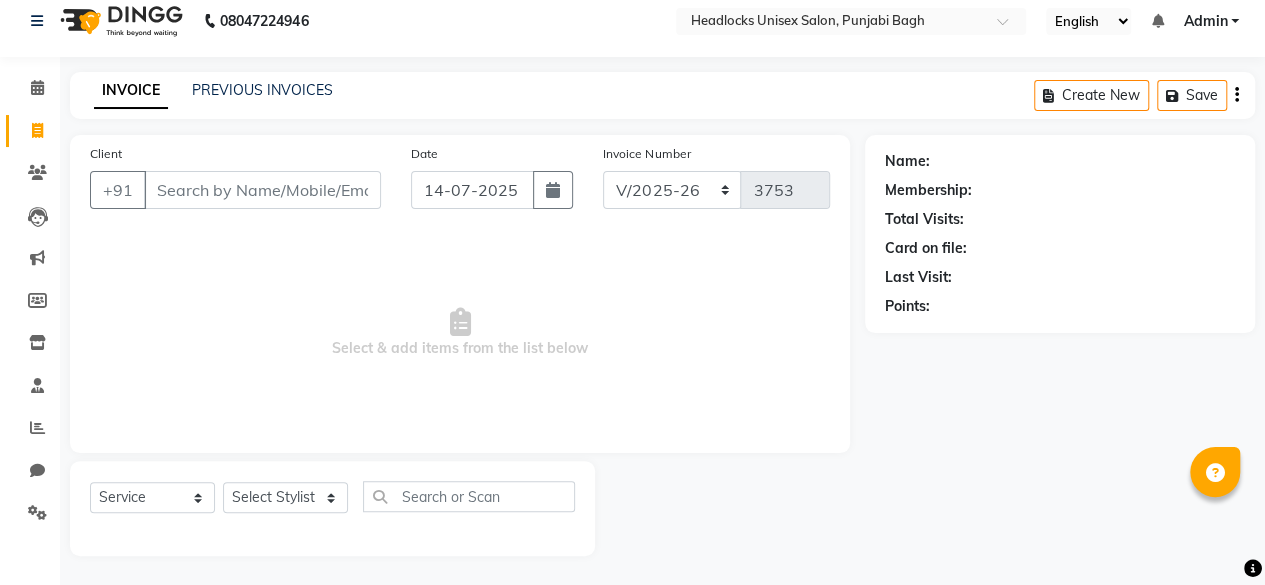 click on "Client" at bounding box center [262, 190] 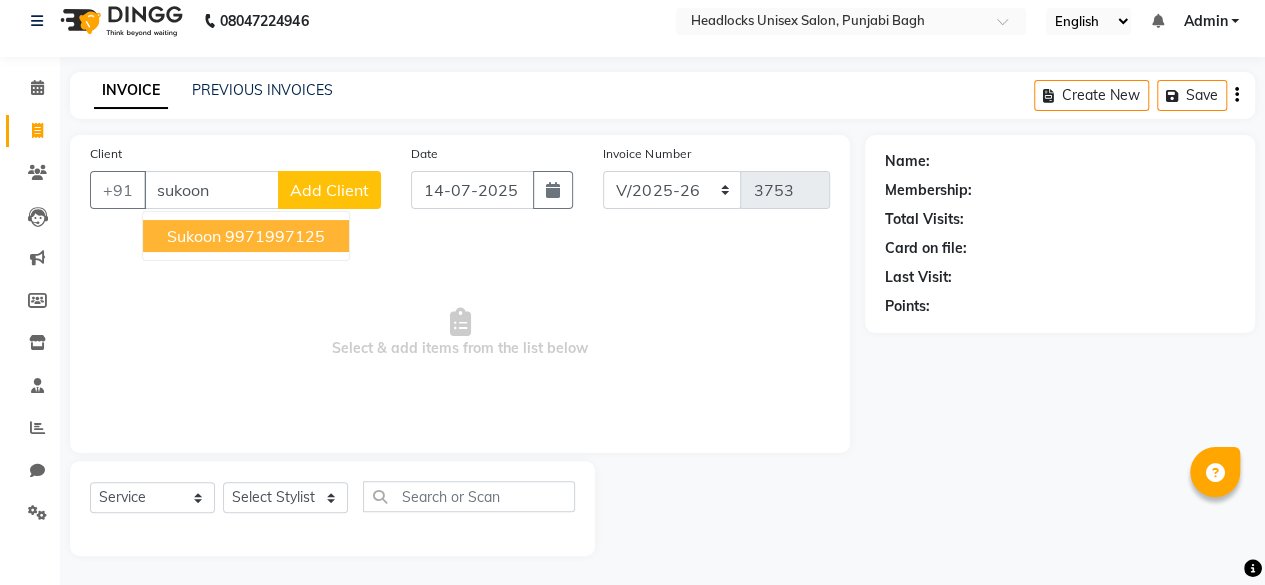 click on "9971997125" at bounding box center (275, 236) 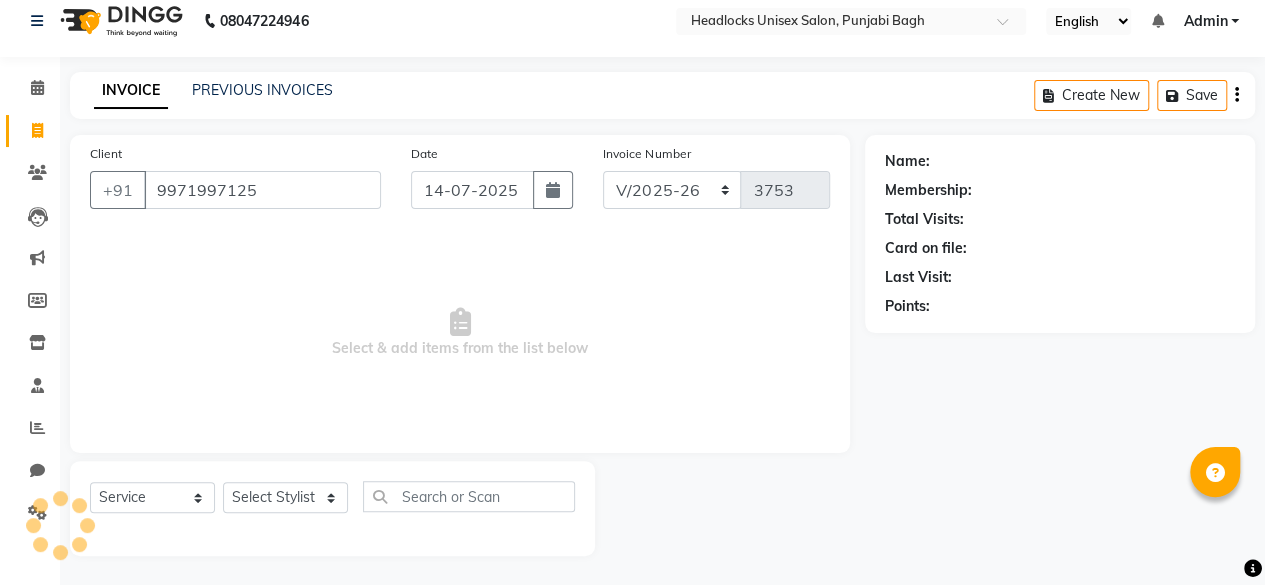 type on "9971997125" 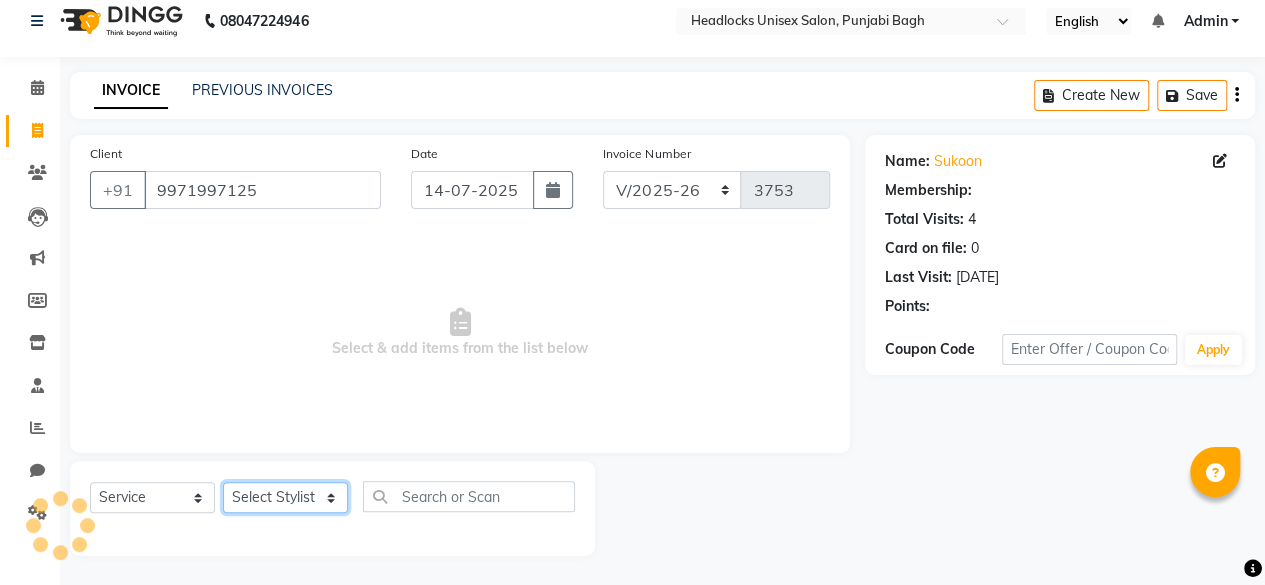 click on "Select Stylist ⁠Agnies ⁠[PERSON_NAME] [PERSON_NAME] [PERSON_NAME] kunal [PERSON_NAME] mercy ⁠Minto ⁠[PERSON_NAME]  [PERSON_NAME] priyanka [PERSON_NAME] ⁠[PERSON_NAME] ⁠[PERSON_NAME] [PERSON_NAME] [PERSON_NAME]  Sunny ⁠[PERSON_NAME] ⁠[PERSON_NAME]" 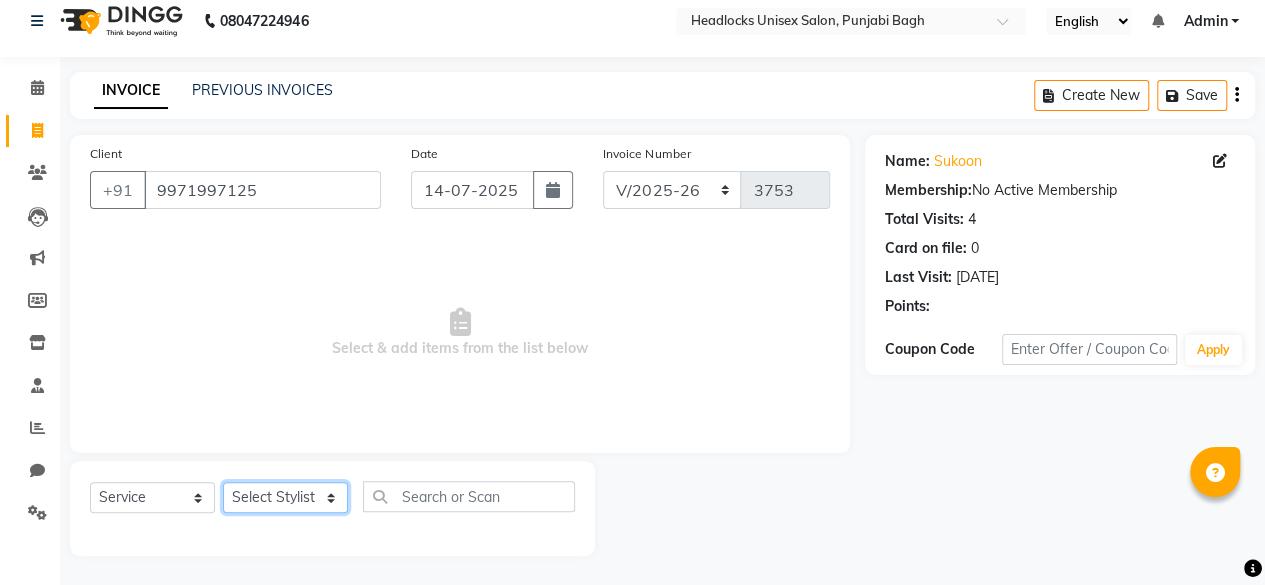 select on "69081" 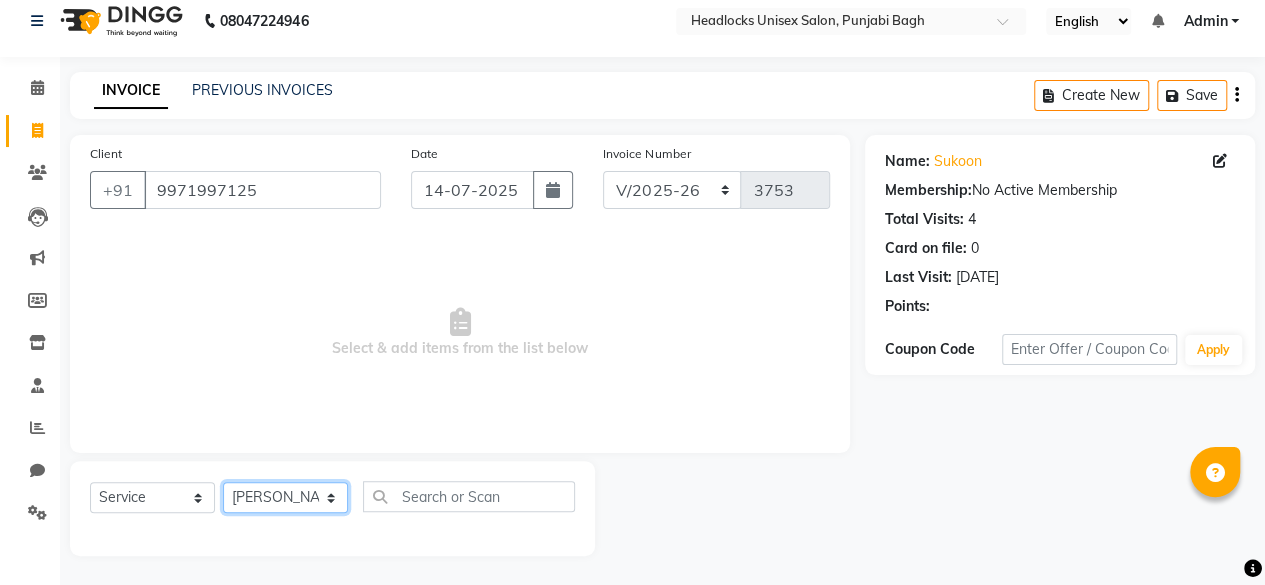 click on "Select Stylist ⁠Agnies ⁠[PERSON_NAME] [PERSON_NAME] [PERSON_NAME] kunal [PERSON_NAME] mercy ⁠Minto ⁠[PERSON_NAME]  [PERSON_NAME] priyanka [PERSON_NAME] ⁠[PERSON_NAME] ⁠[PERSON_NAME] [PERSON_NAME] [PERSON_NAME]  Sunny ⁠[PERSON_NAME] ⁠[PERSON_NAME]" 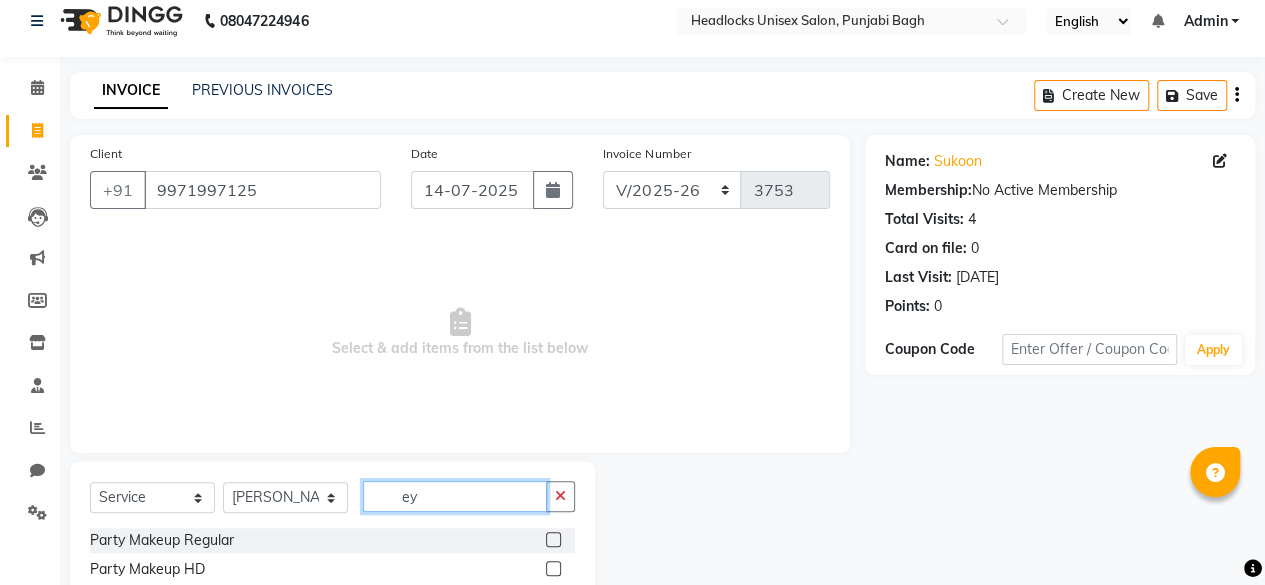 click on "ey" 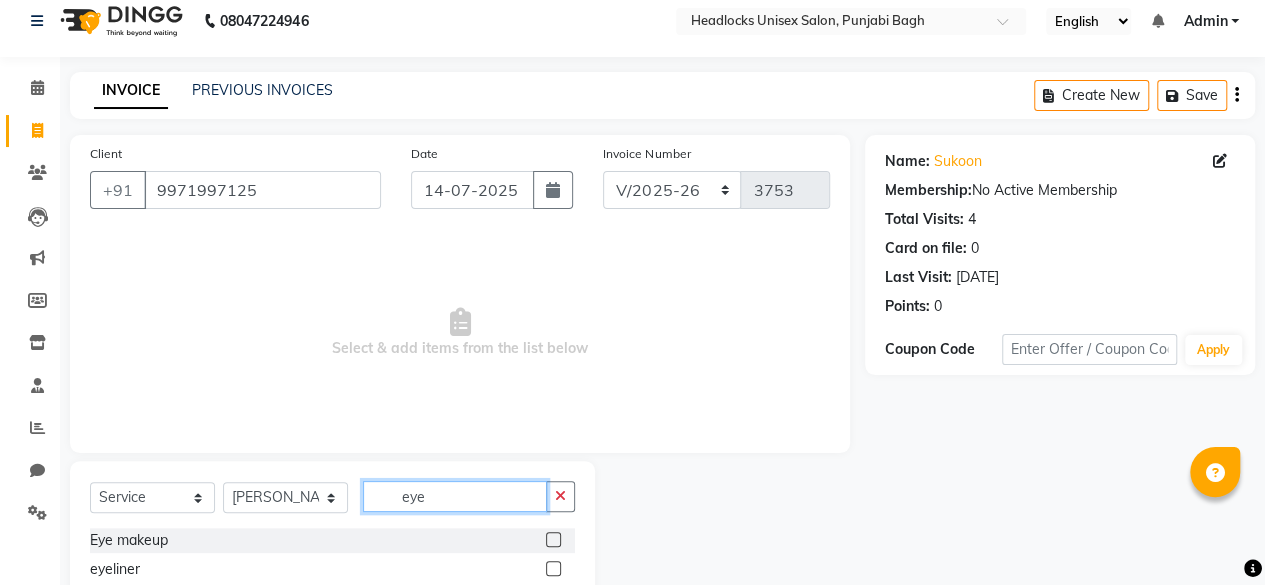 scroll, scrollTop: 160, scrollLeft: 0, axis: vertical 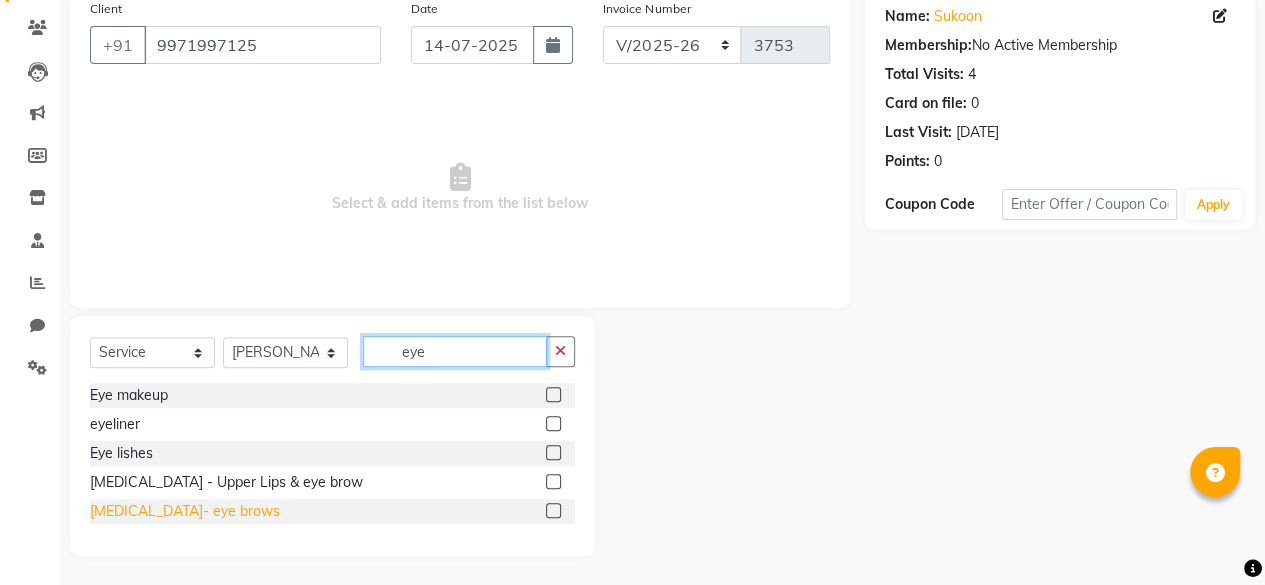 type on "eye" 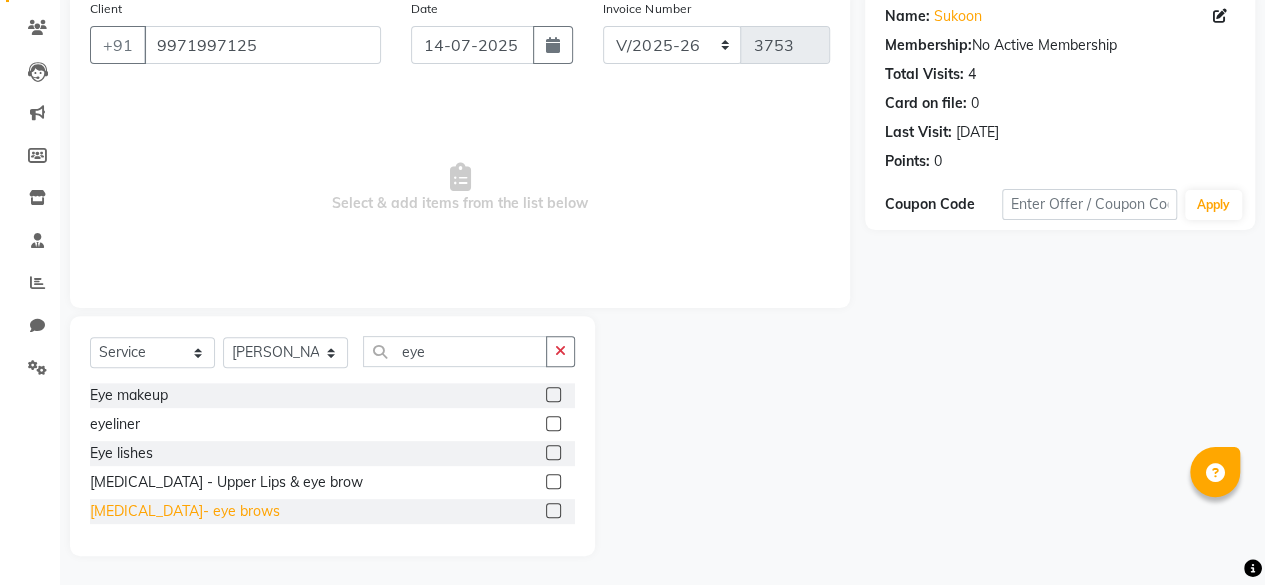 click on "[MEDICAL_DATA]- eye brows" 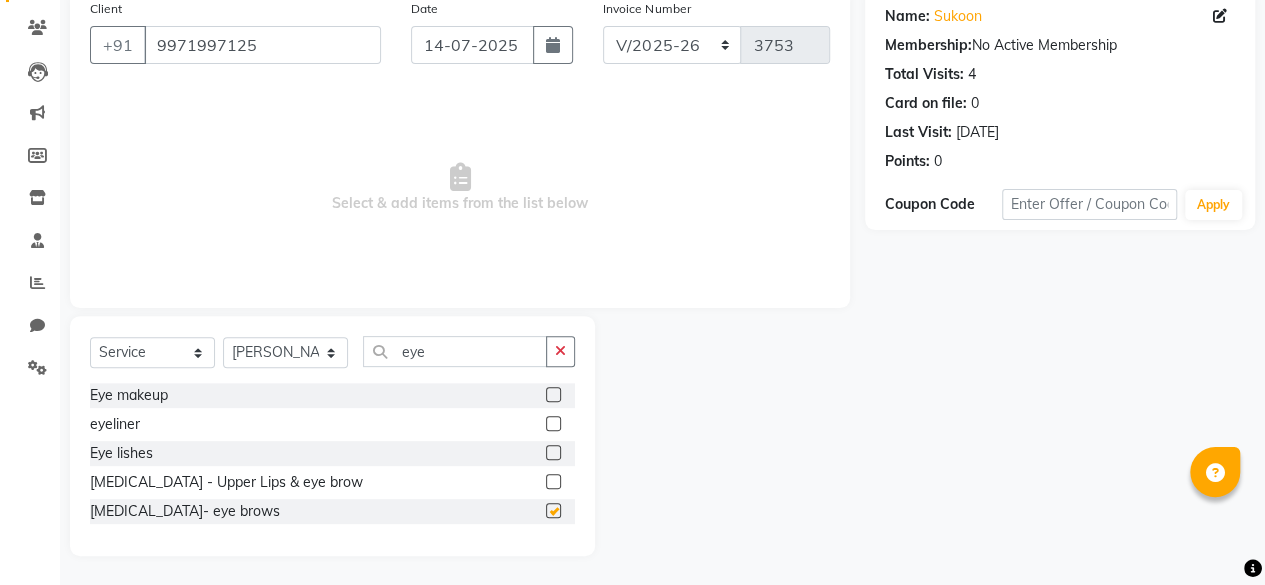 checkbox on "false" 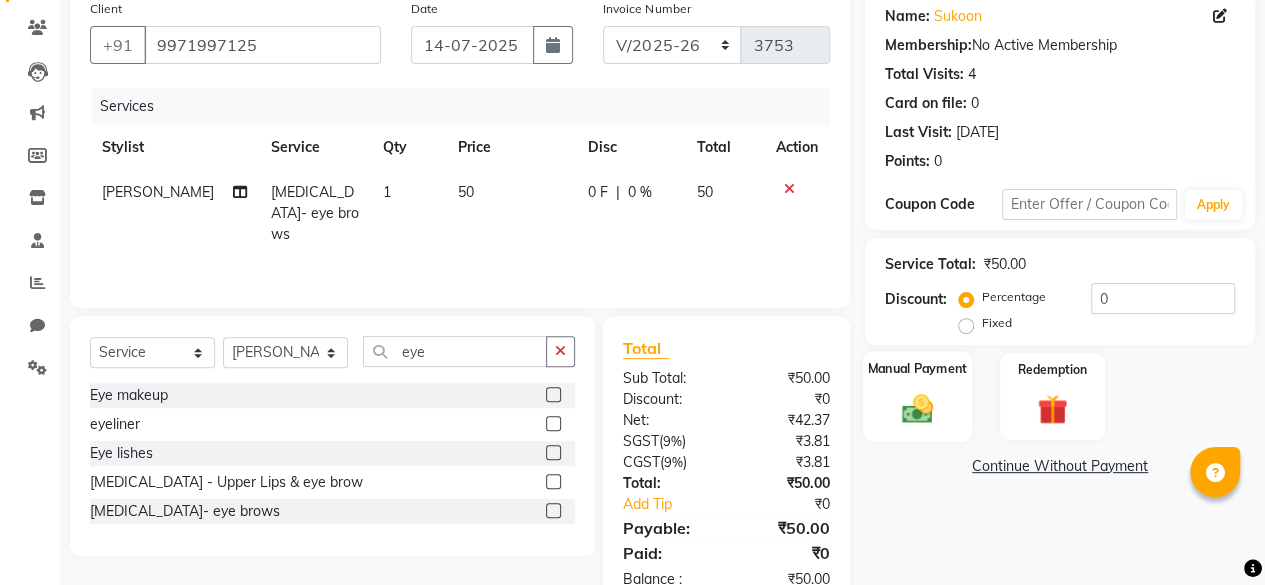 click on "Manual Payment" 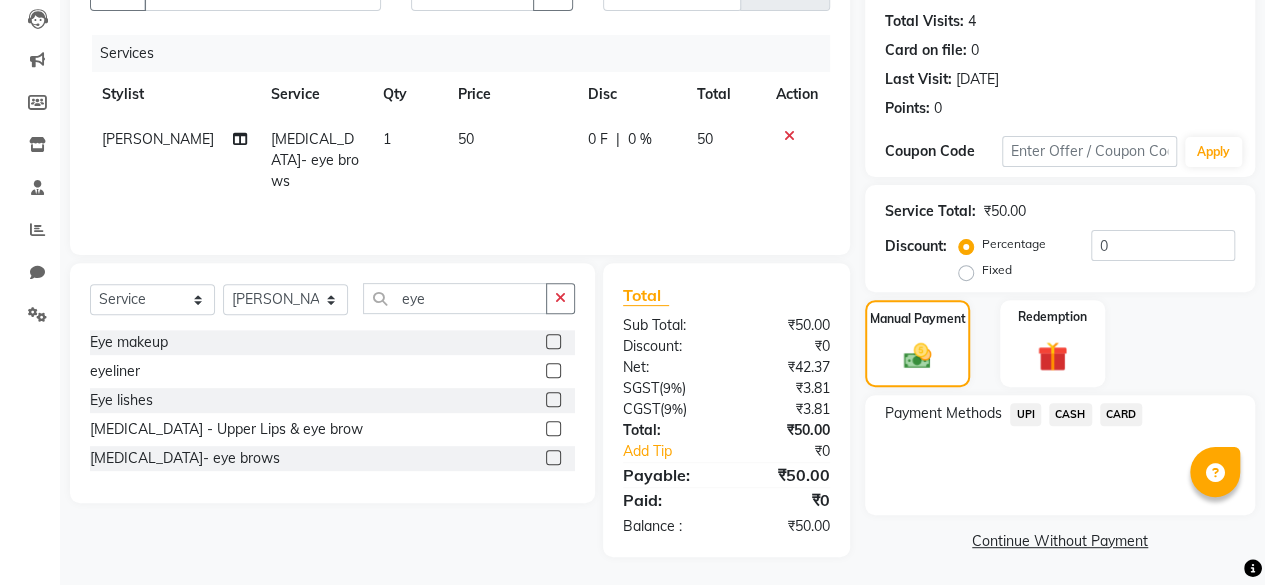 click on "CASH" 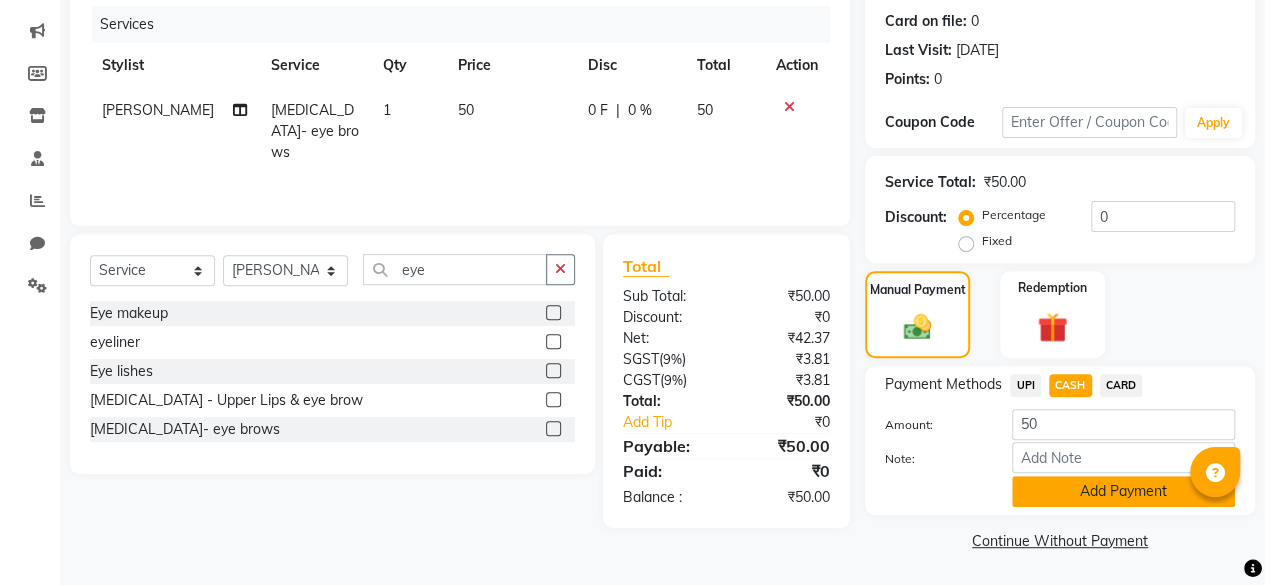 click on "Add Payment" 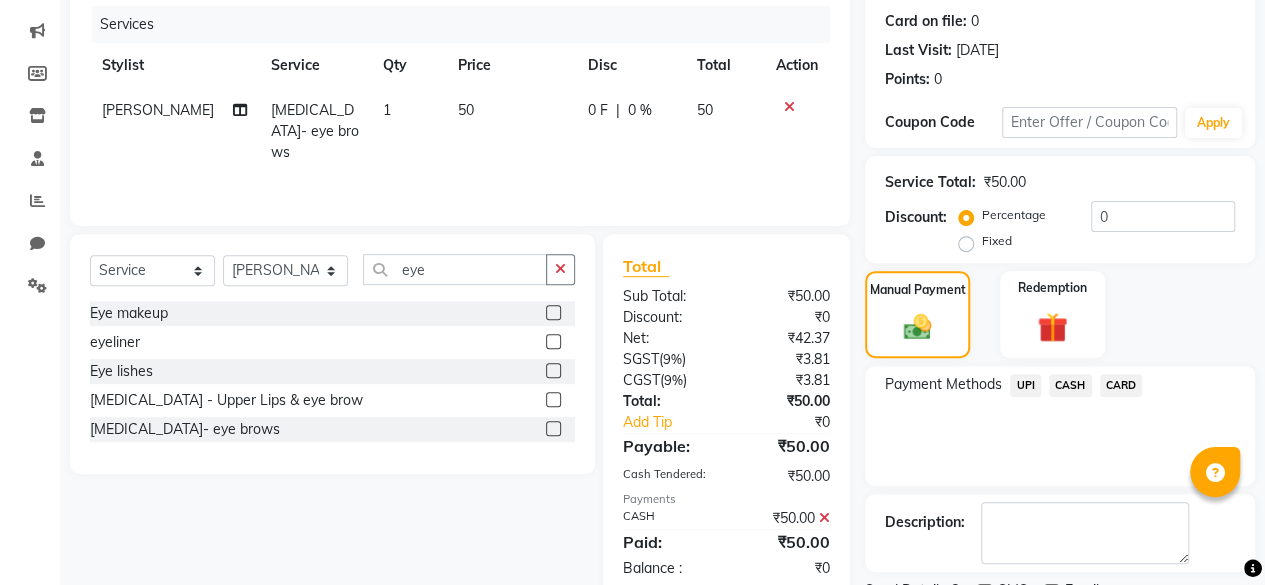 scroll, scrollTop: 324, scrollLeft: 0, axis: vertical 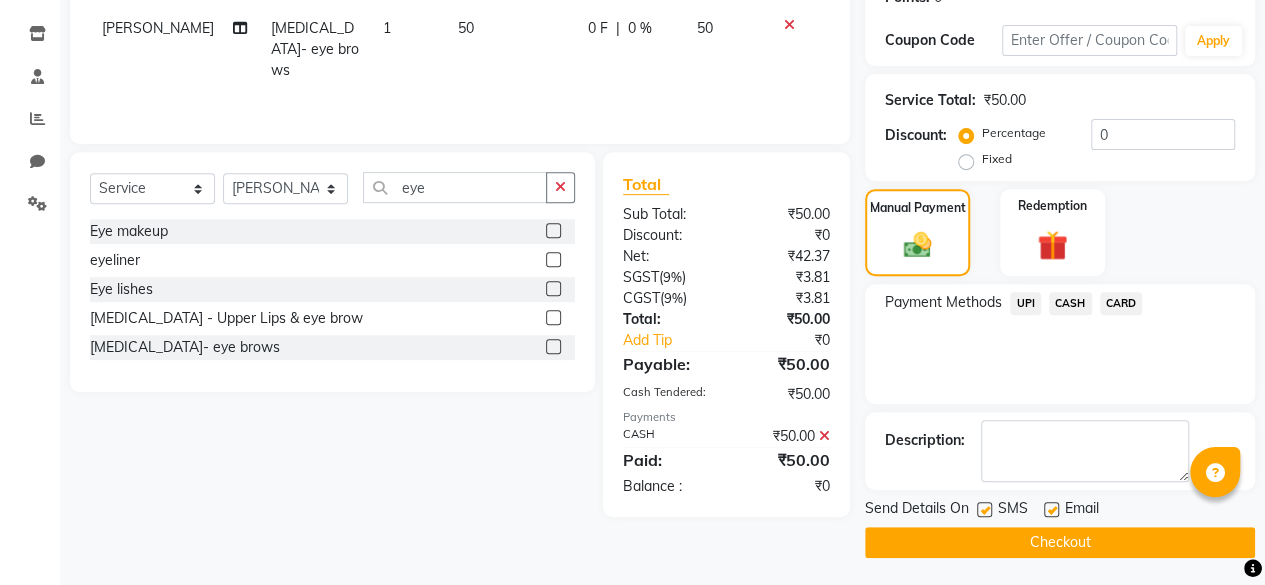 click 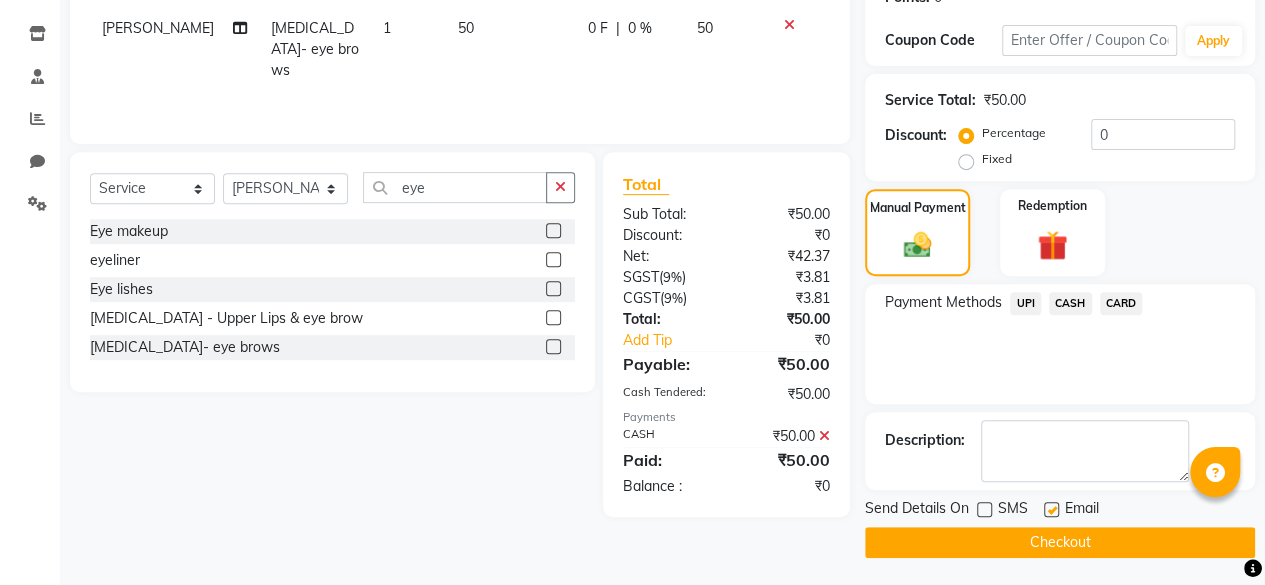 click on "Checkout" 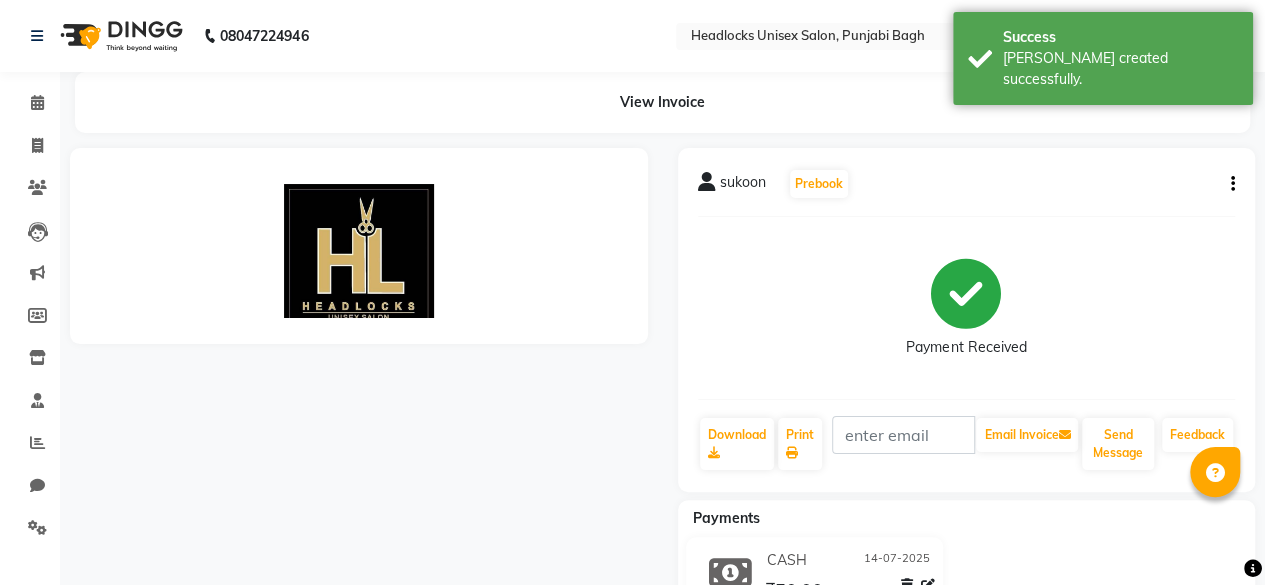 scroll, scrollTop: 0, scrollLeft: 0, axis: both 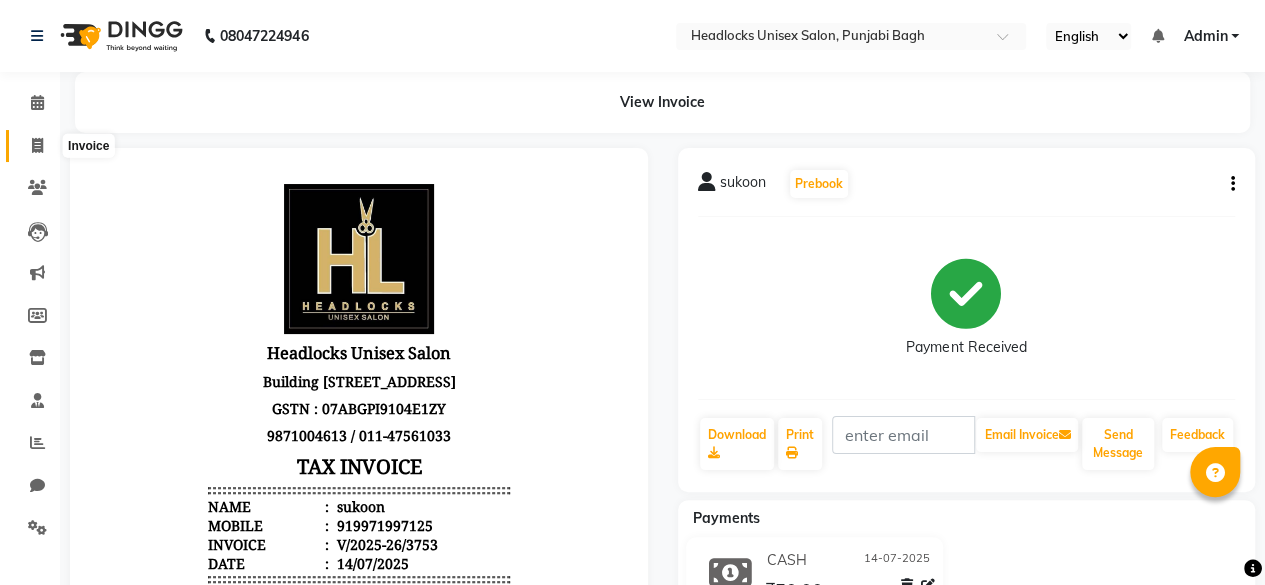 click 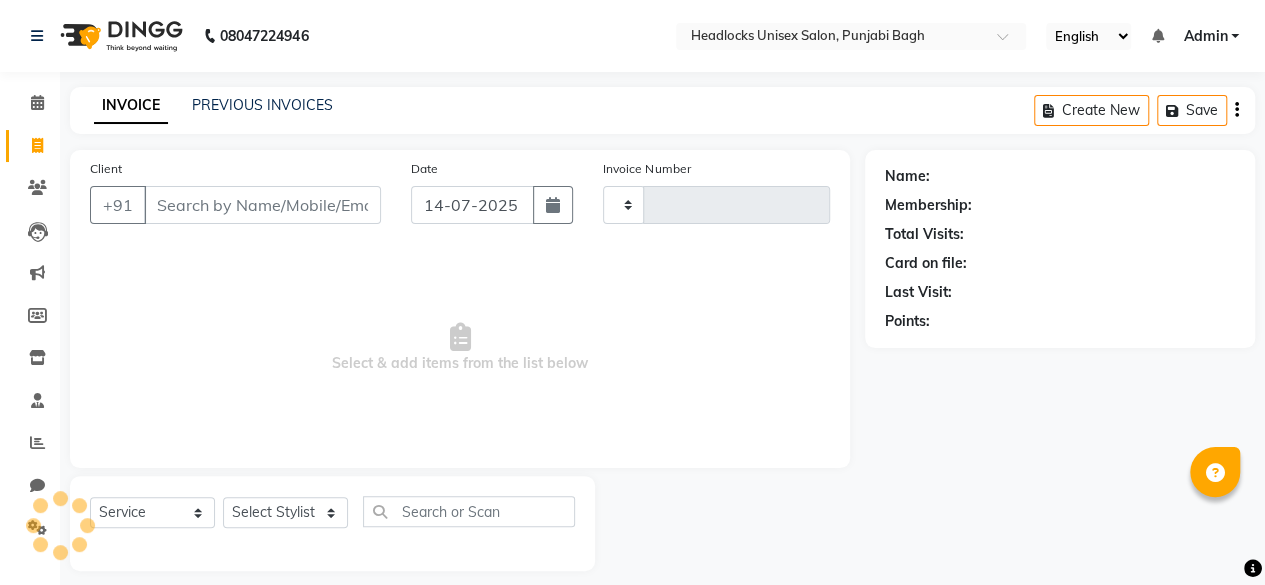 scroll, scrollTop: 15, scrollLeft: 0, axis: vertical 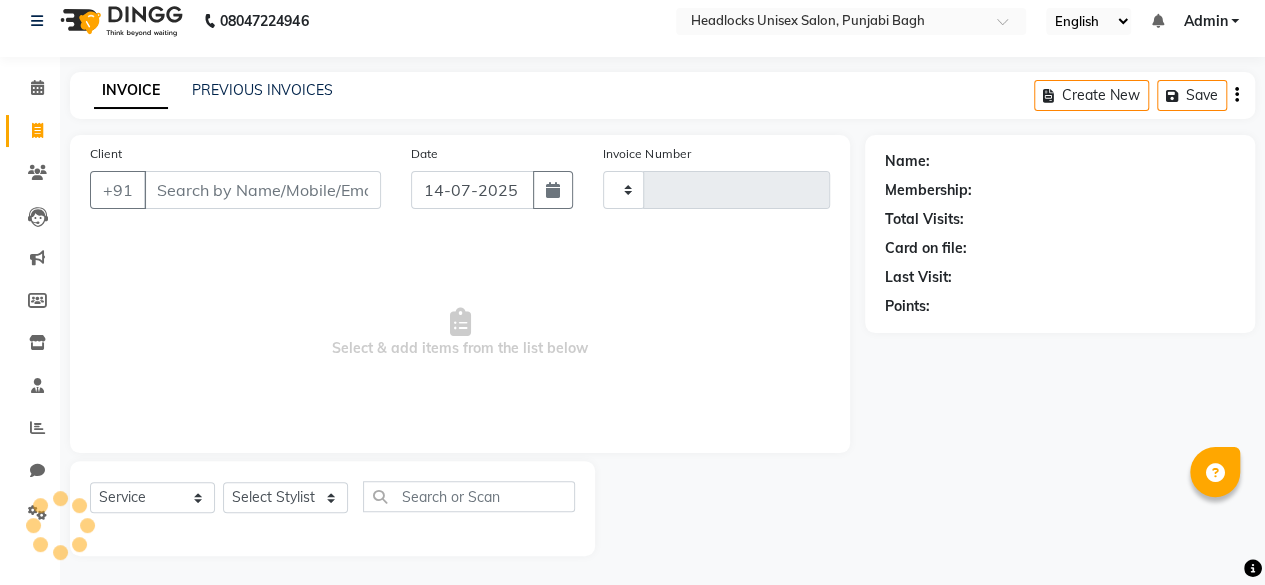 type on "3754" 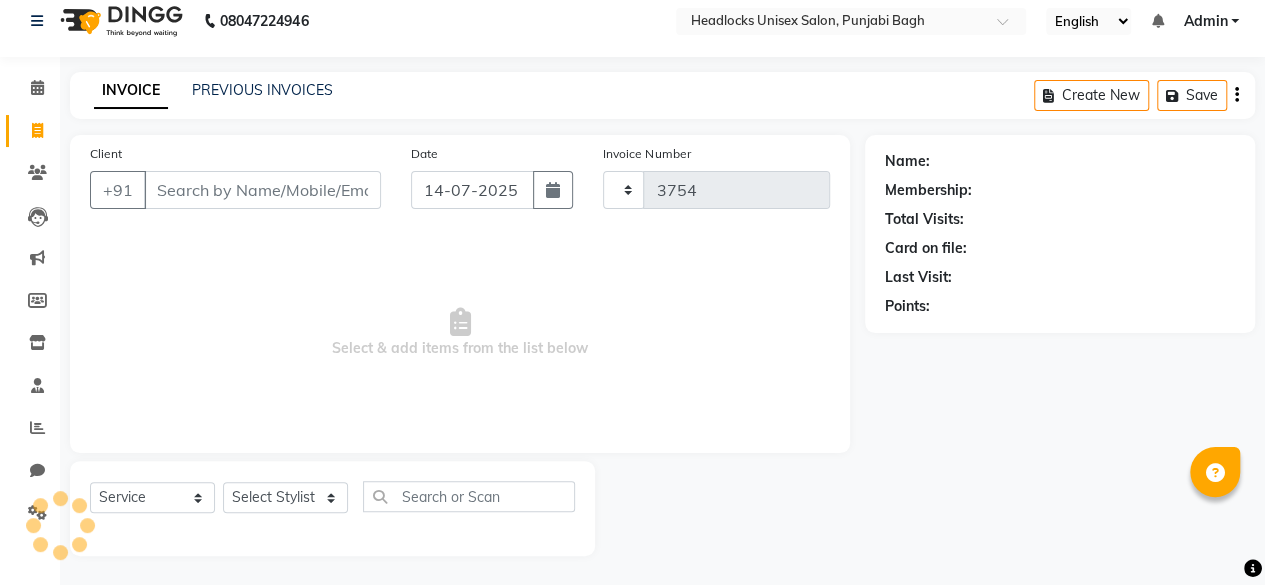 select on "7719" 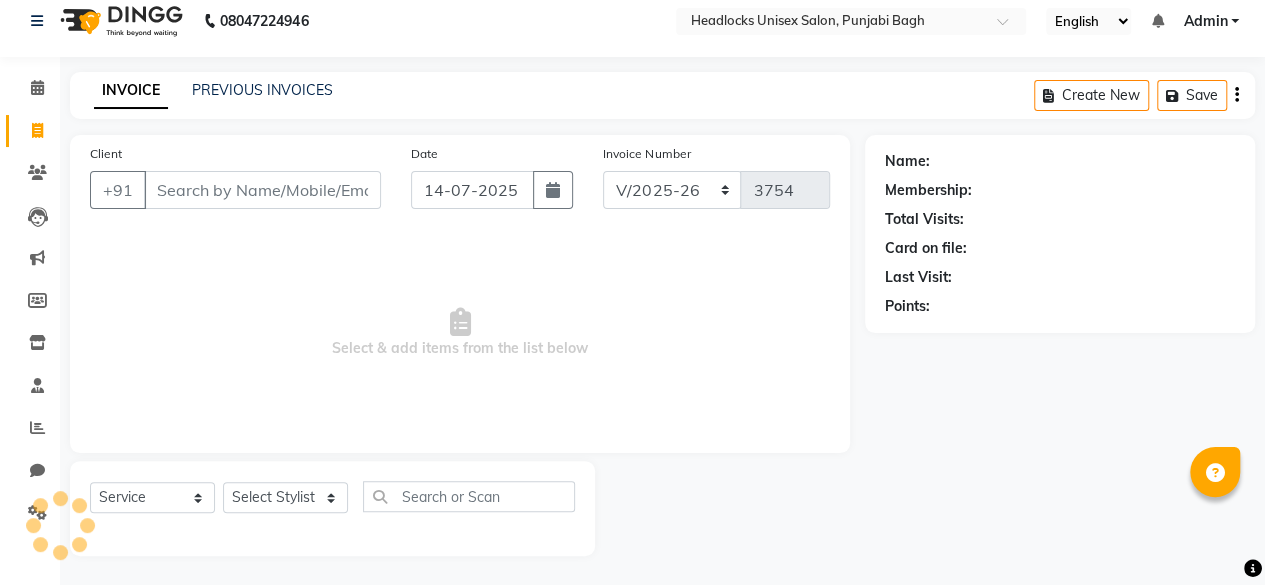 click on "Client" at bounding box center [262, 190] 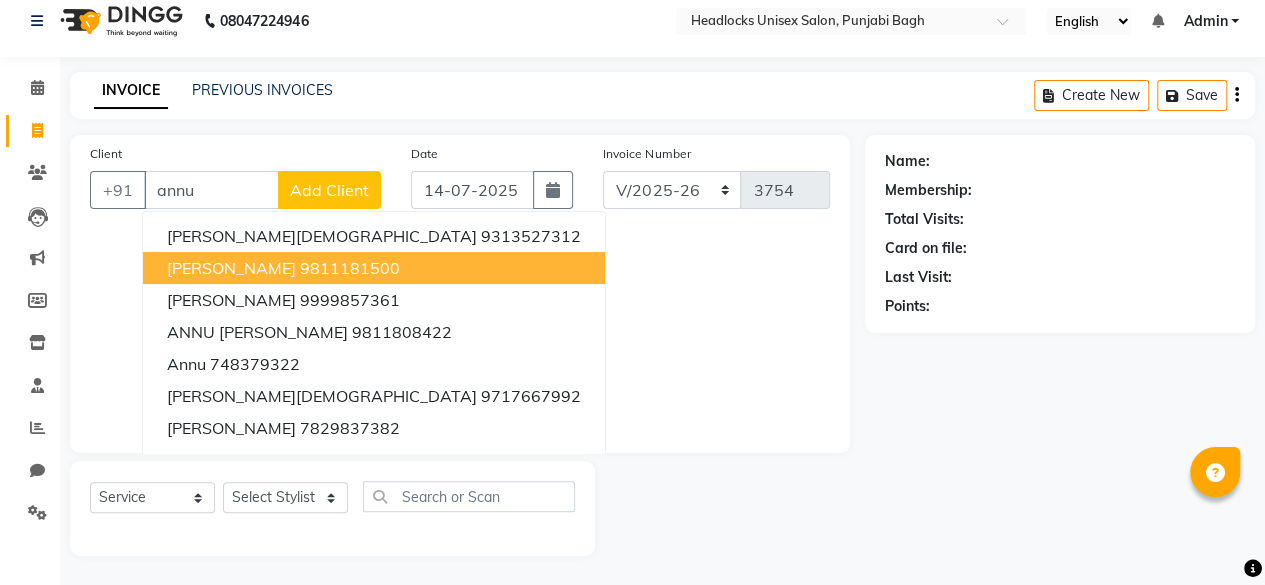 click on "9811181500" at bounding box center [350, 268] 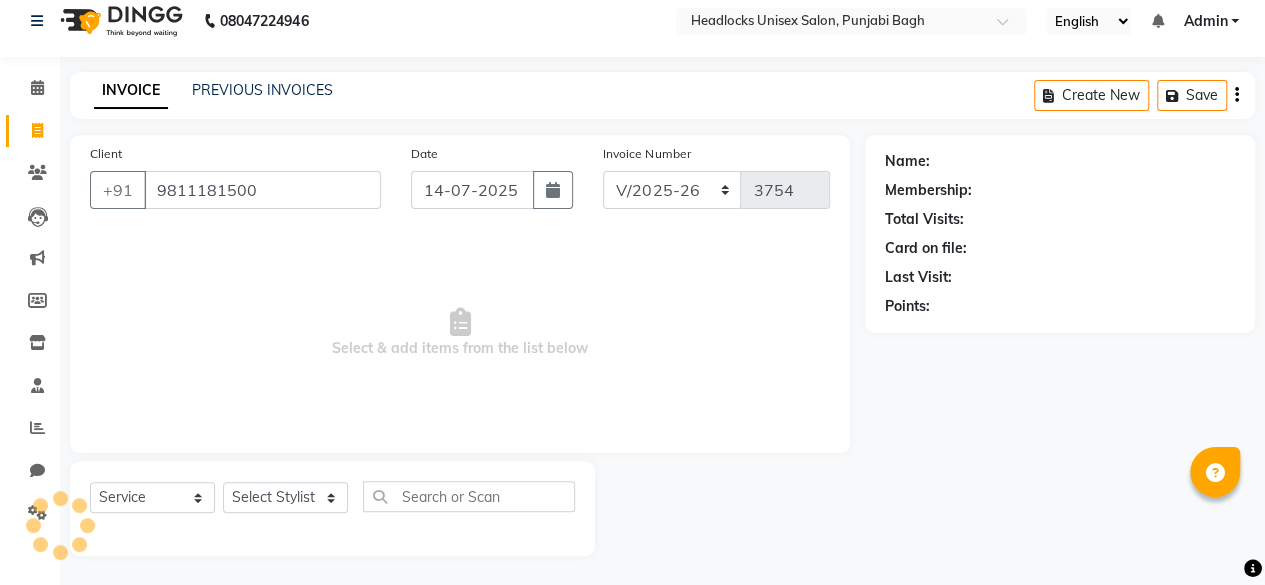 type on "9811181500" 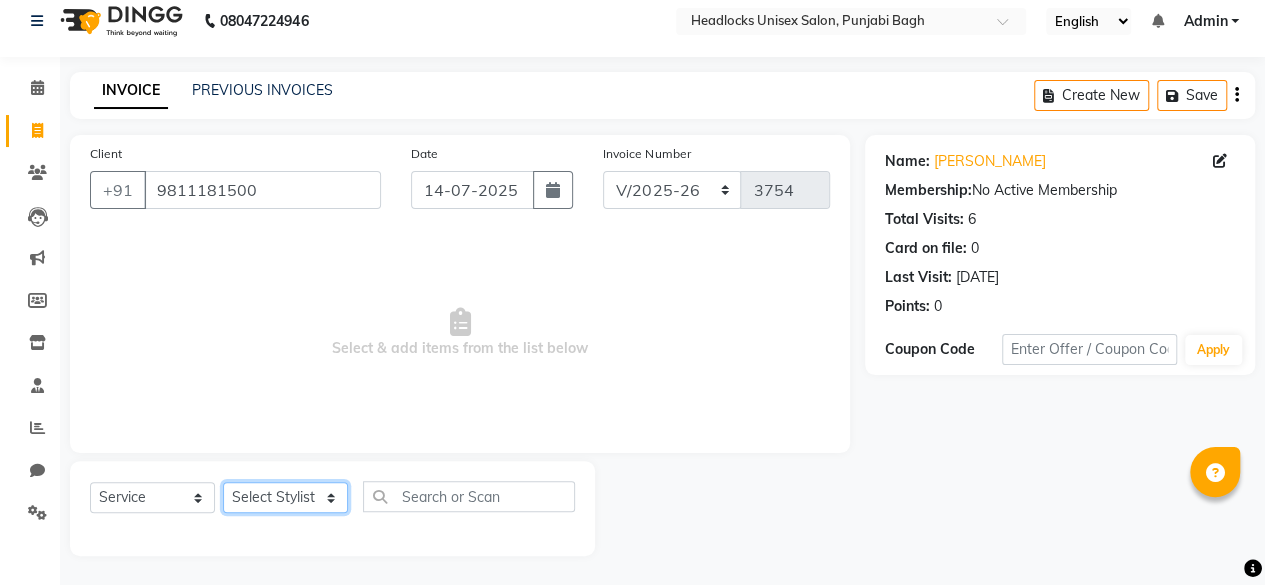 click on "Select Stylist ⁠Agnies ⁠[PERSON_NAME] [PERSON_NAME] [PERSON_NAME] kunal [PERSON_NAME] mercy ⁠Minto ⁠[PERSON_NAME]  [PERSON_NAME] priyanka [PERSON_NAME] ⁠[PERSON_NAME] ⁠[PERSON_NAME] [PERSON_NAME] [PERSON_NAME]  Sunny ⁠[PERSON_NAME] ⁠[PERSON_NAME]" 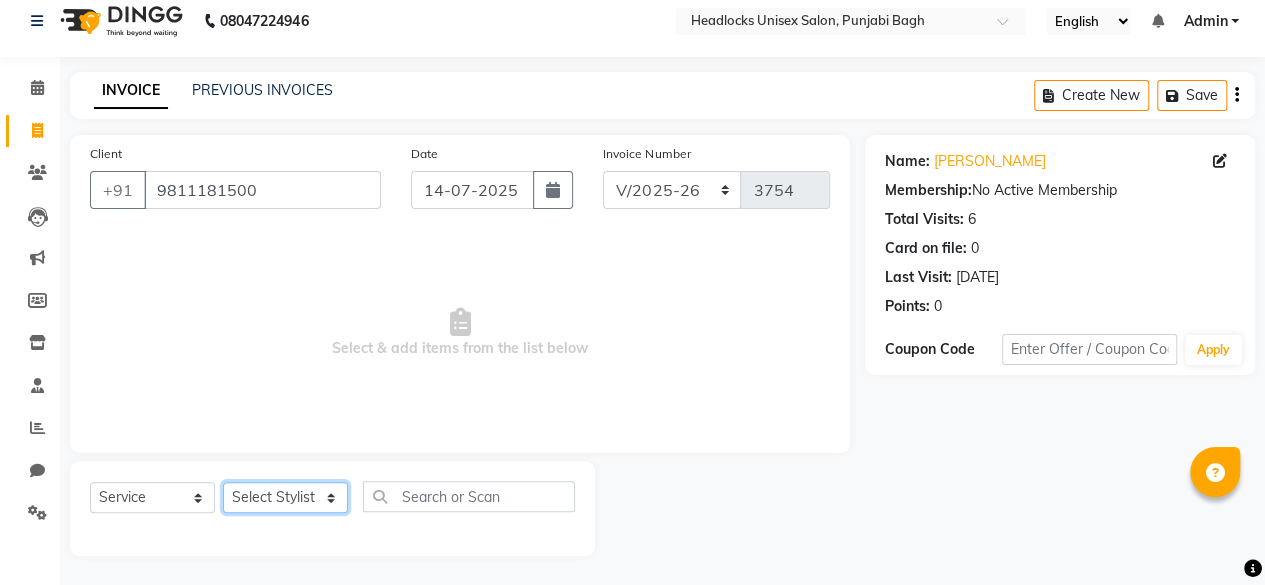 select on "69050" 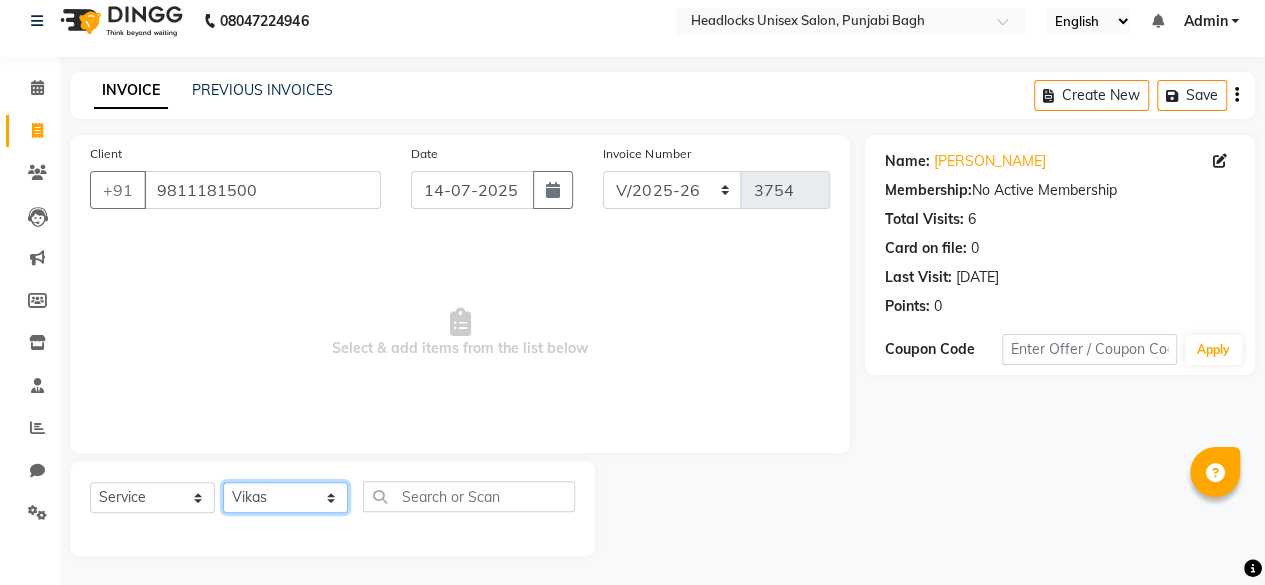 click on "Select Stylist ⁠Agnies ⁠[PERSON_NAME] [PERSON_NAME] [PERSON_NAME] kunal [PERSON_NAME] mercy ⁠Minto ⁠[PERSON_NAME]  [PERSON_NAME] priyanka [PERSON_NAME] ⁠[PERSON_NAME] ⁠[PERSON_NAME] [PERSON_NAME] [PERSON_NAME]  Sunny ⁠[PERSON_NAME] ⁠[PERSON_NAME]" 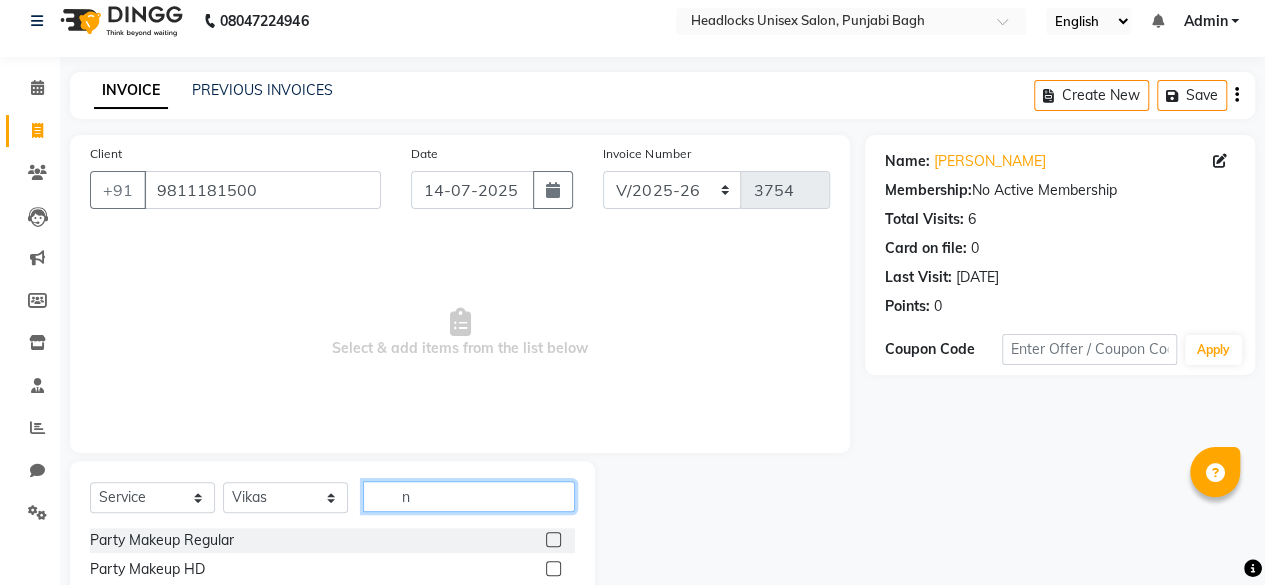 click on "n" 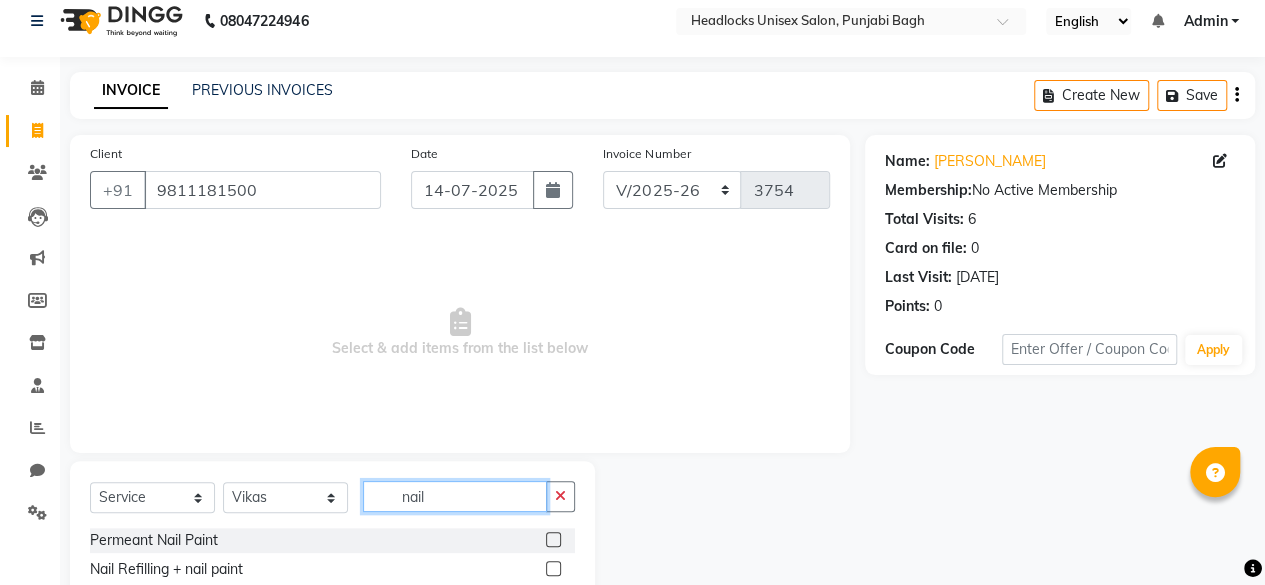 scroll, scrollTop: 215, scrollLeft: 0, axis: vertical 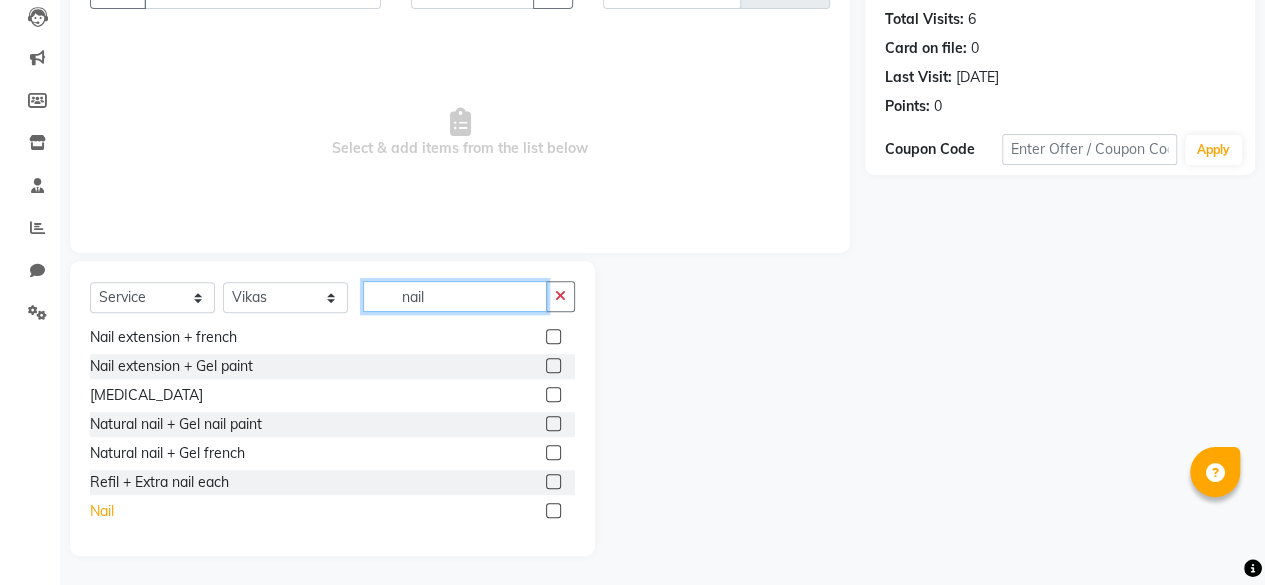 type on "nail" 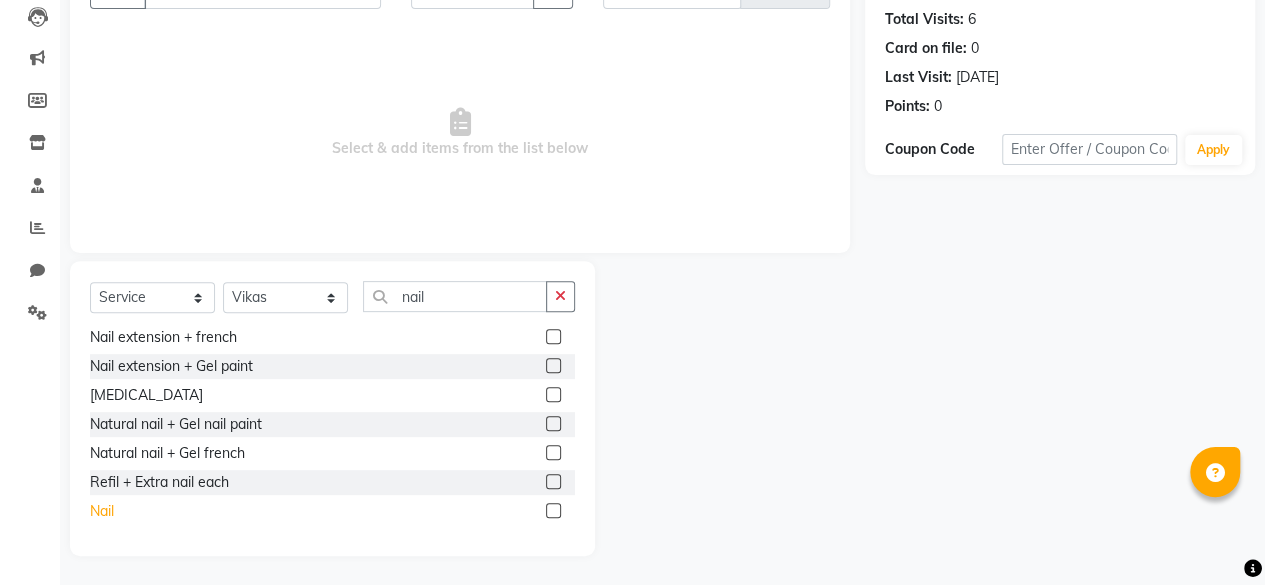 click on "Nail" 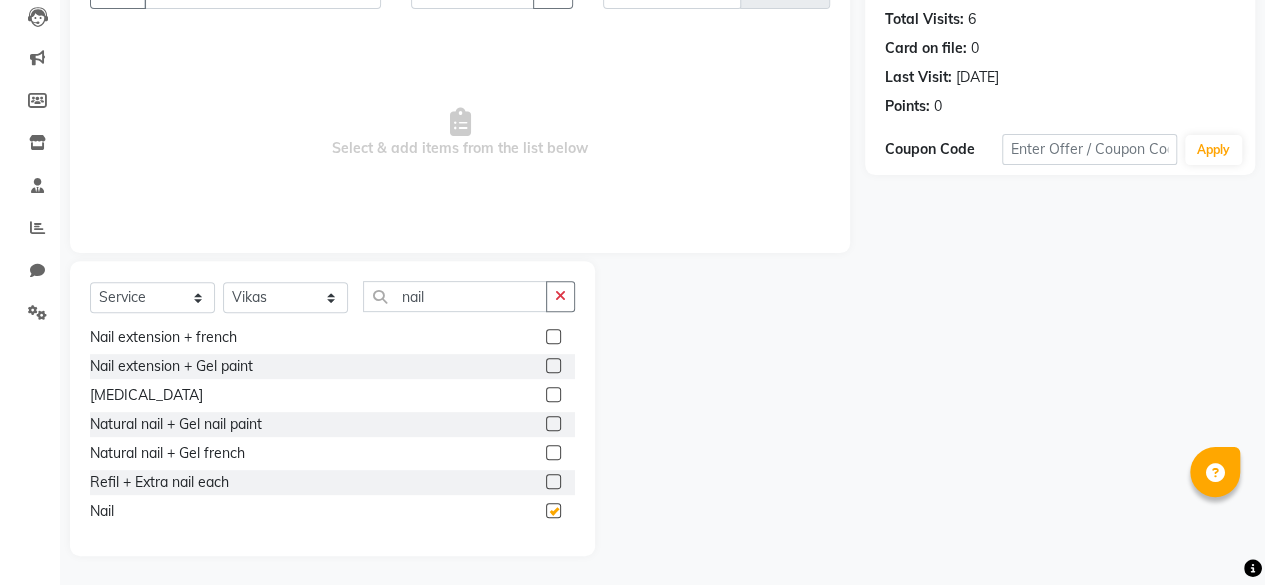 checkbox on "false" 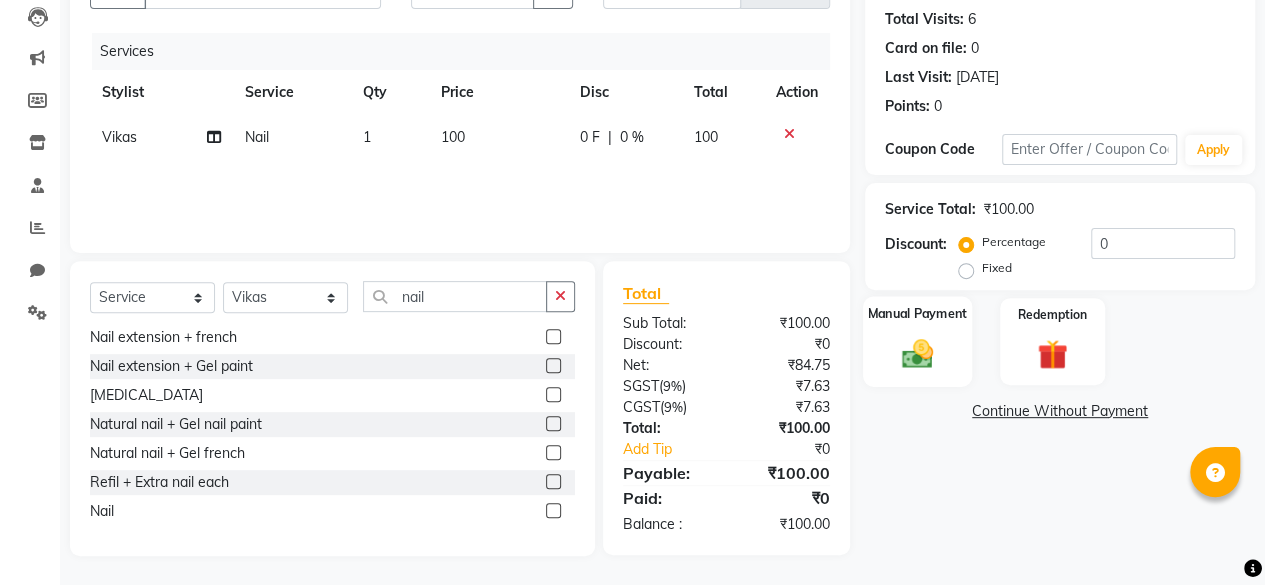 click on "Manual Payment" 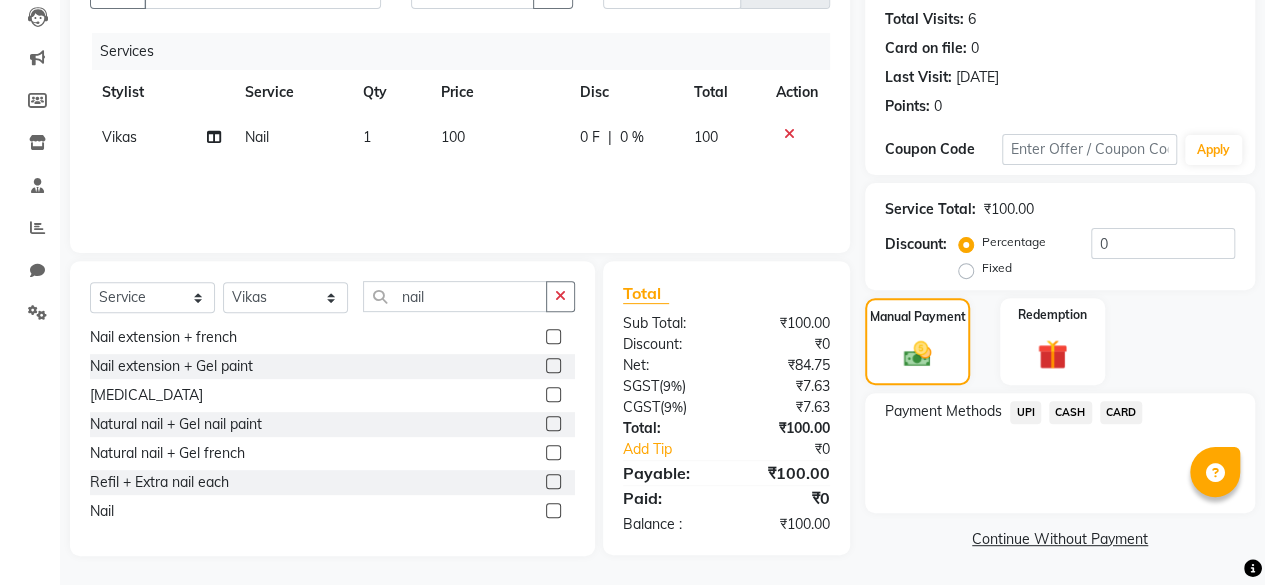 click on "CASH" 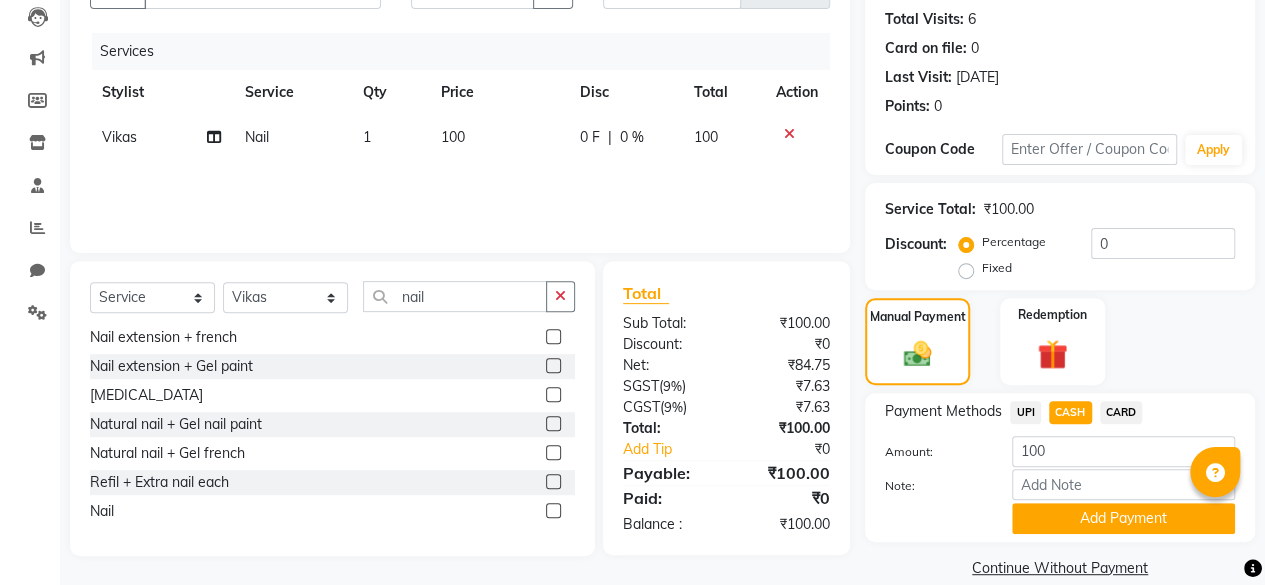 scroll, scrollTop: 242, scrollLeft: 0, axis: vertical 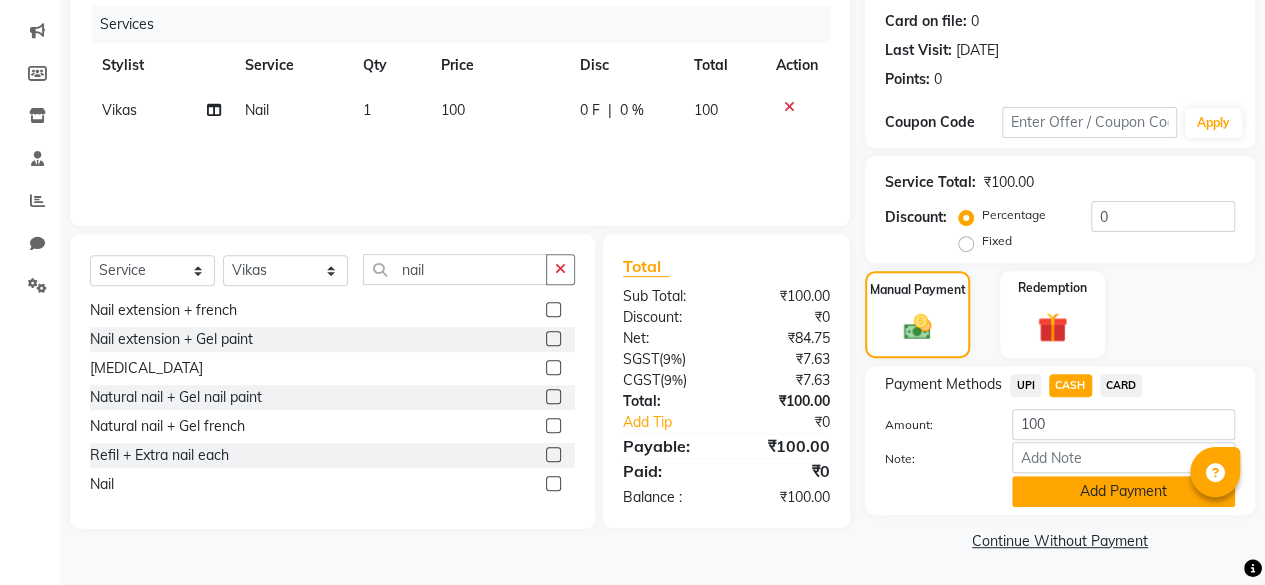 click on "Add Payment" 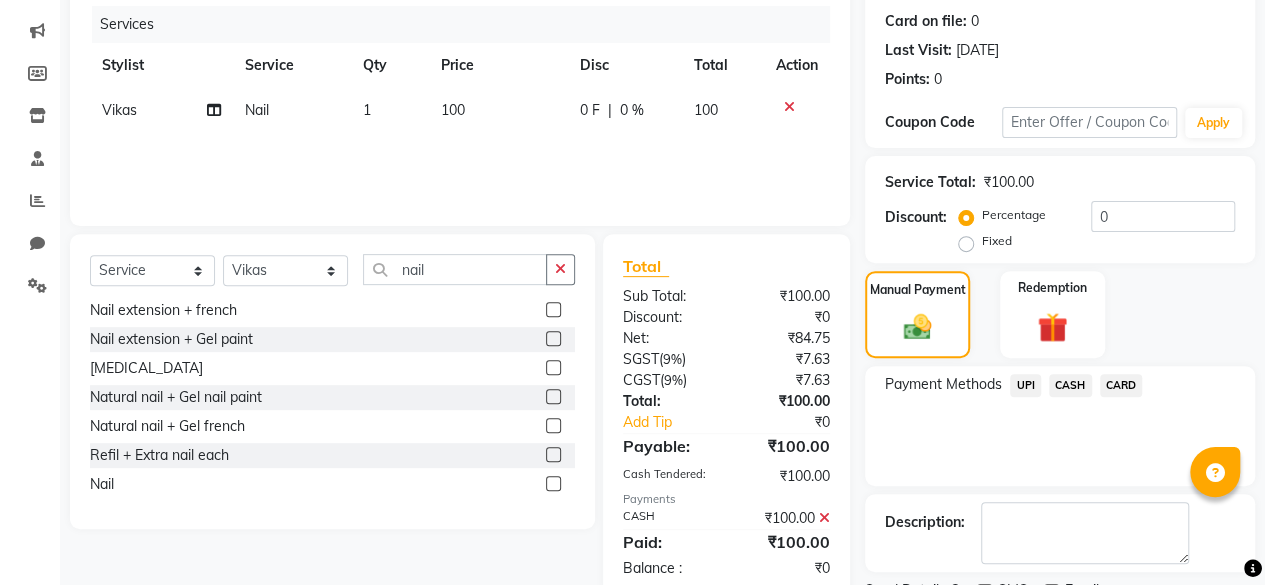 scroll, scrollTop: 324, scrollLeft: 0, axis: vertical 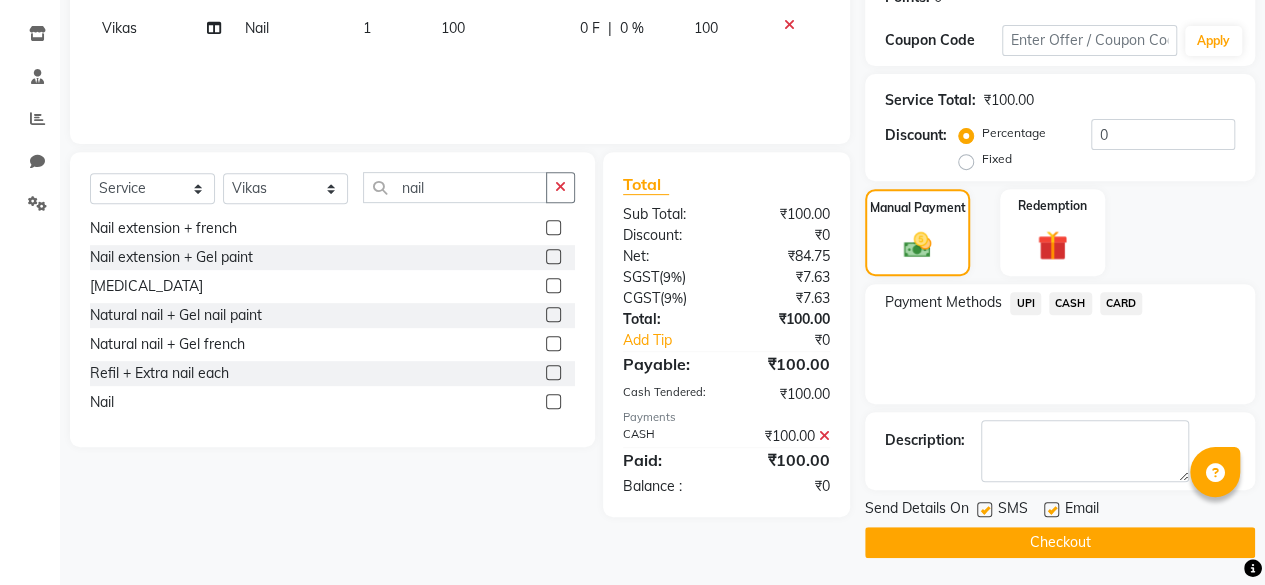 click 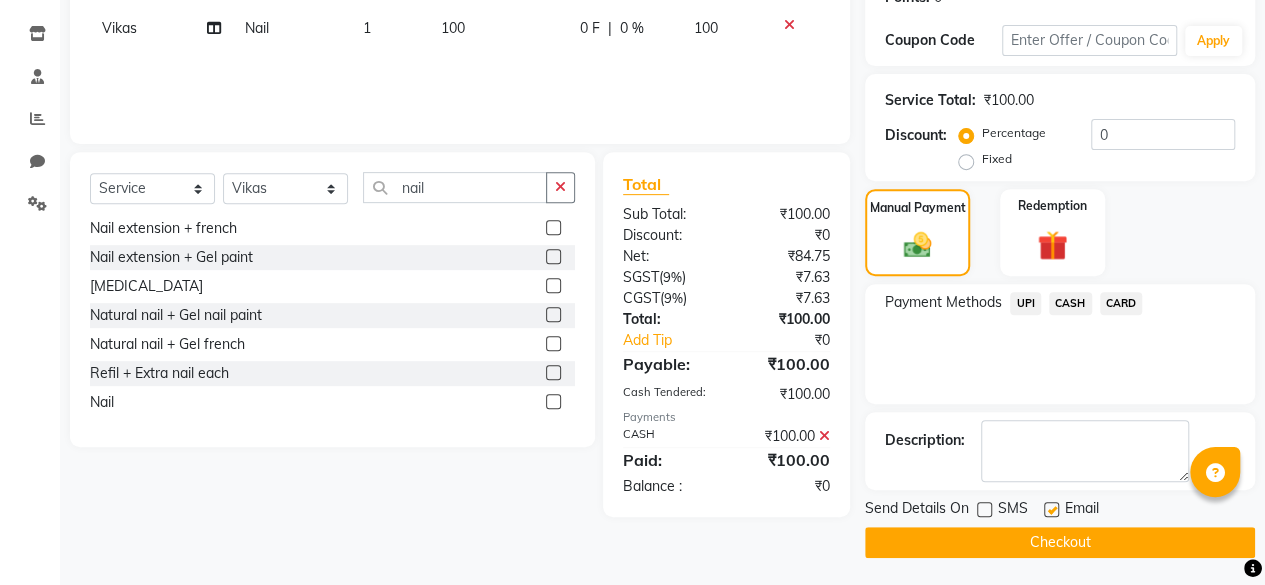click on "Checkout" 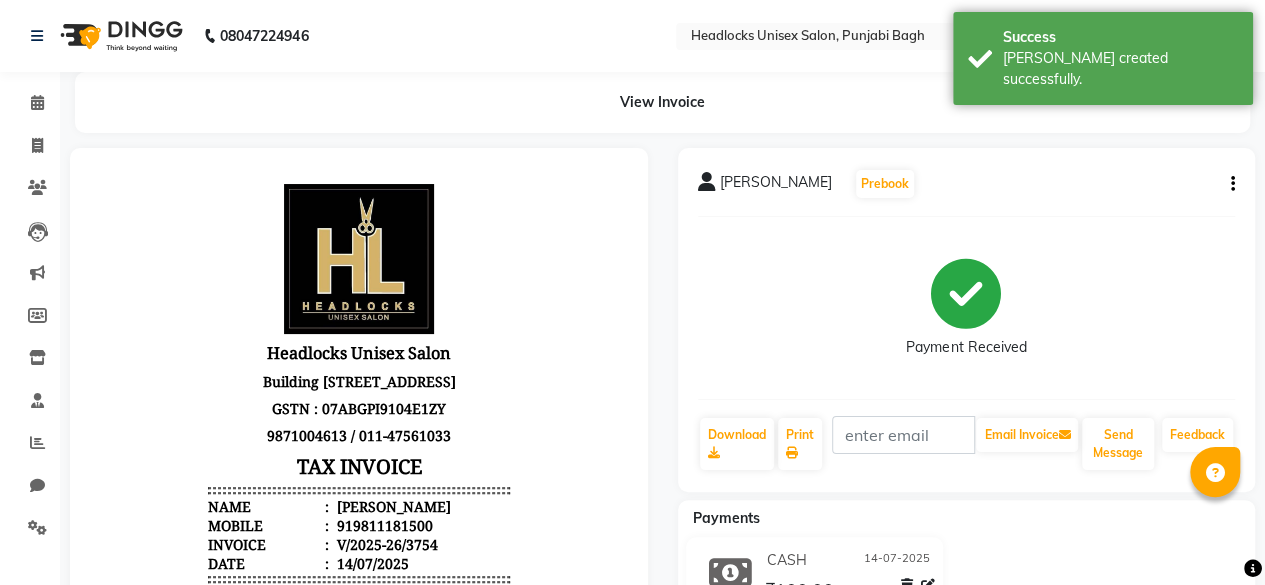 scroll, scrollTop: 0, scrollLeft: 0, axis: both 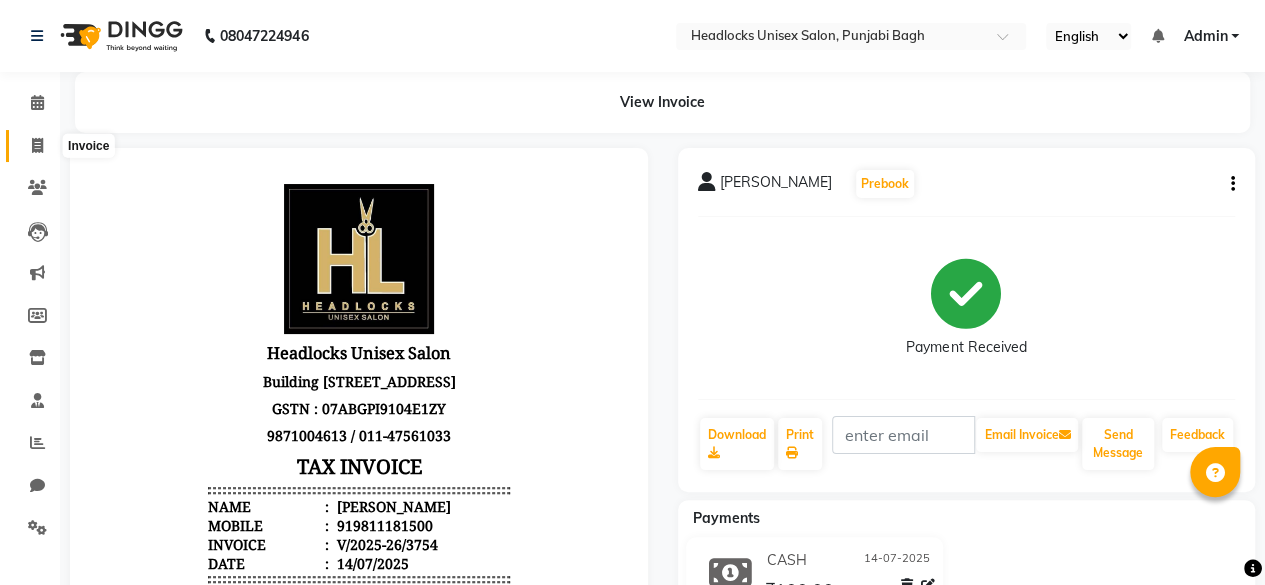 click 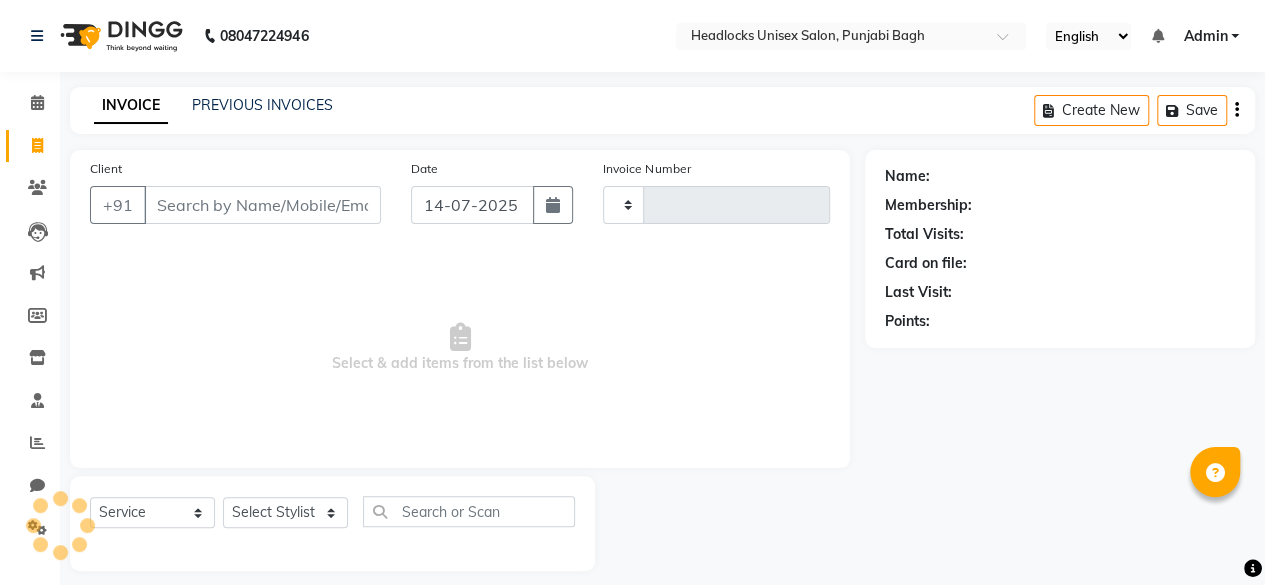 type on "3755" 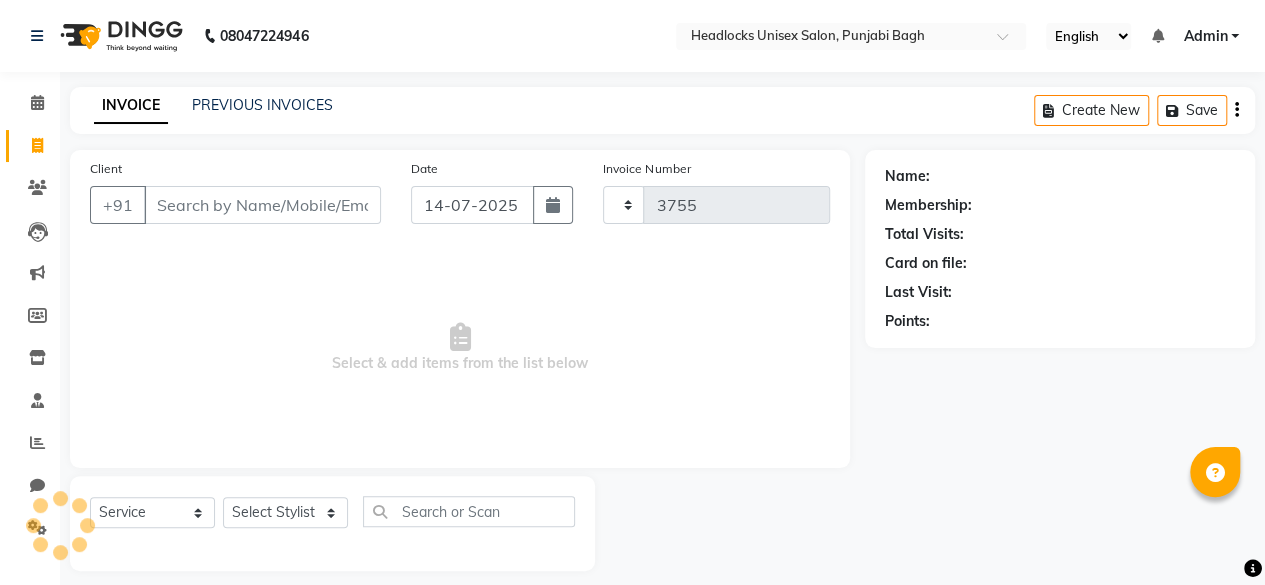 scroll, scrollTop: 15, scrollLeft: 0, axis: vertical 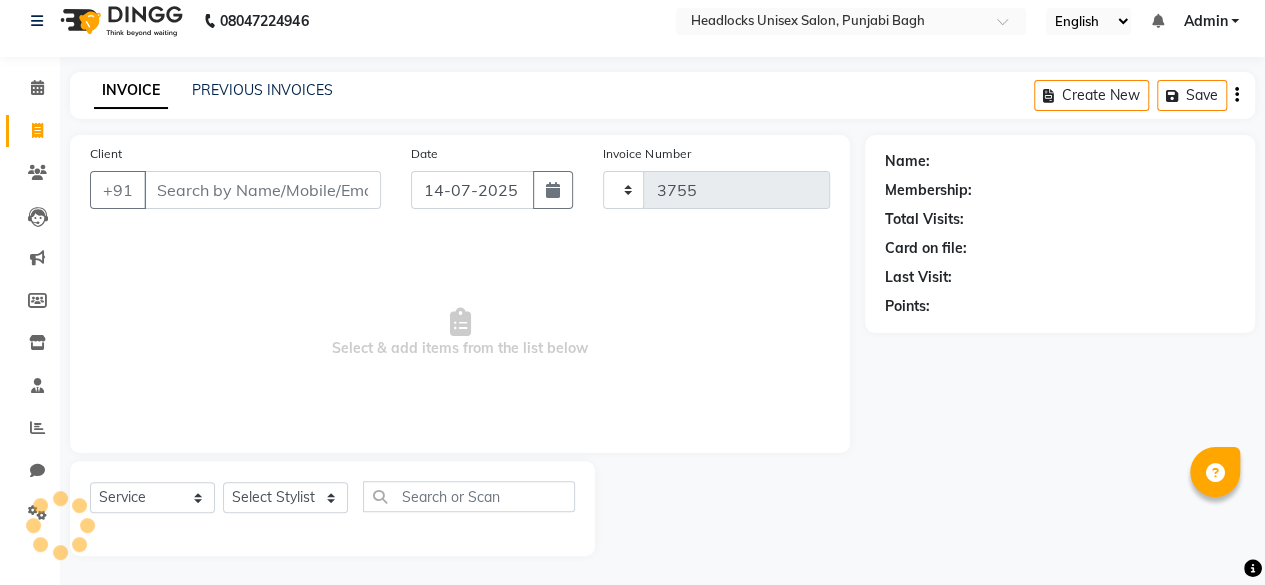 select on "7719" 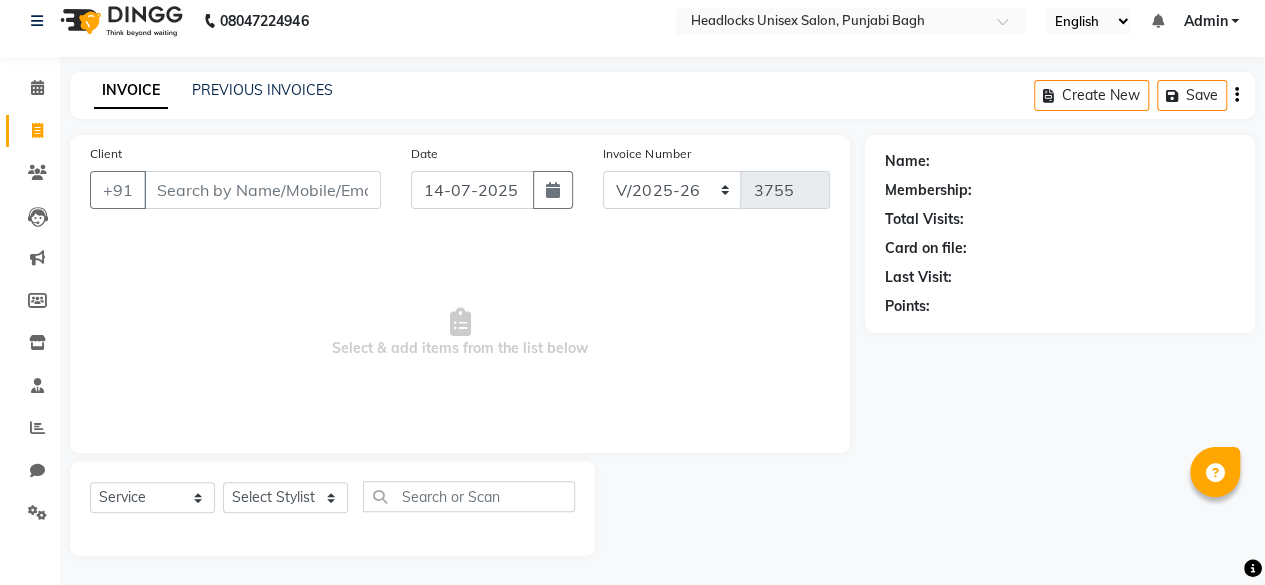 click on "Client" at bounding box center (262, 190) 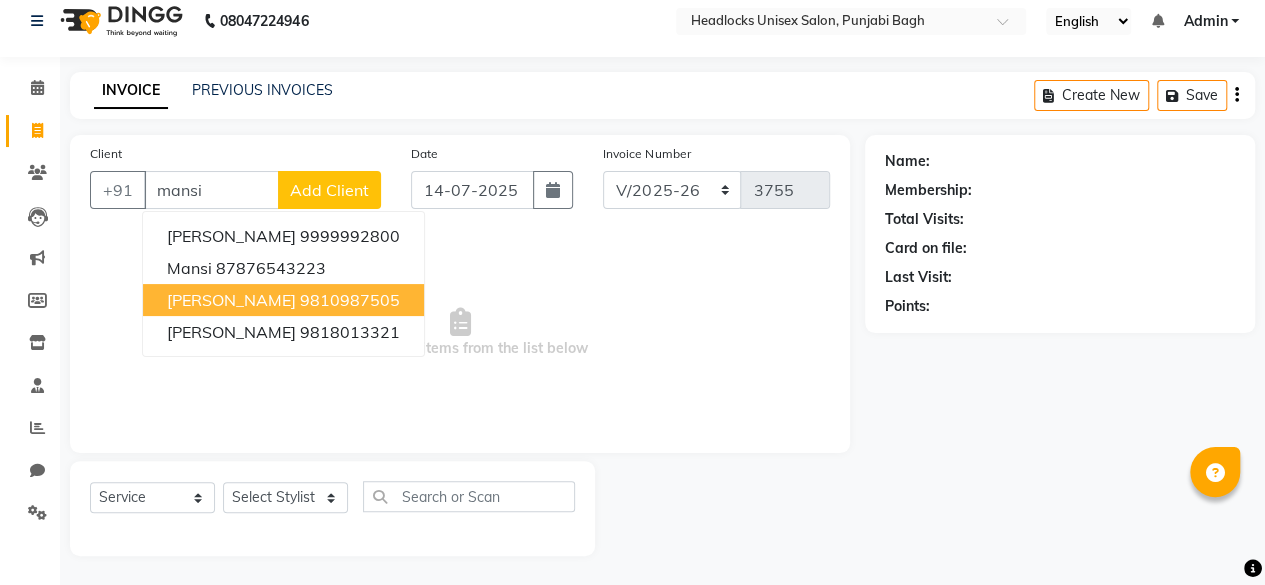 click on "9810987505" at bounding box center (350, 300) 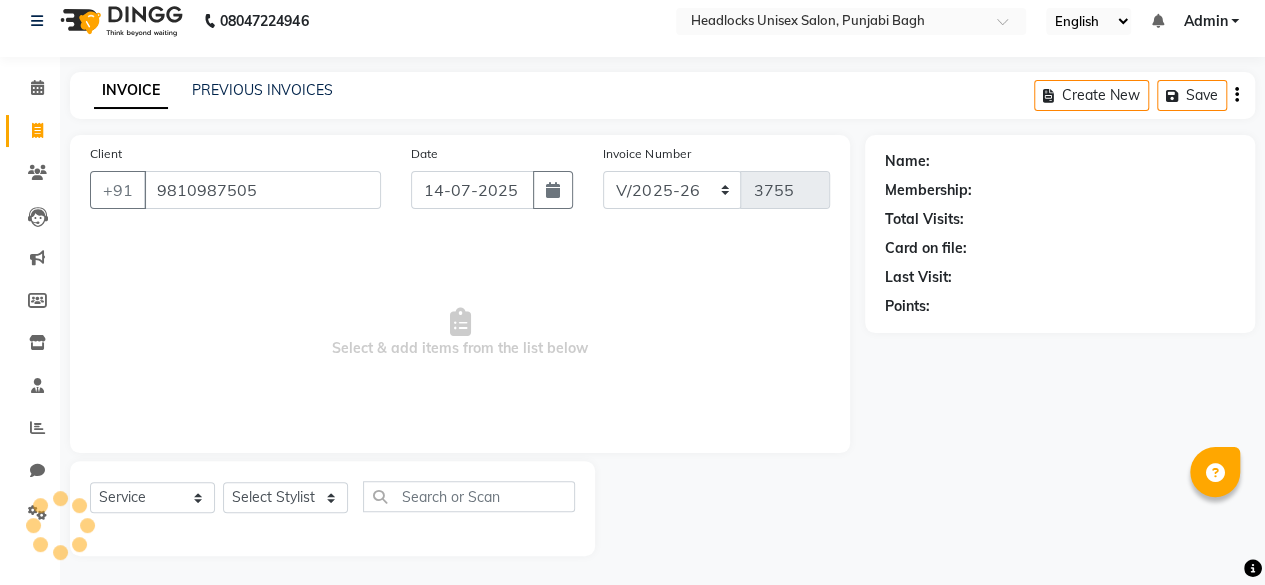 type on "9810987505" 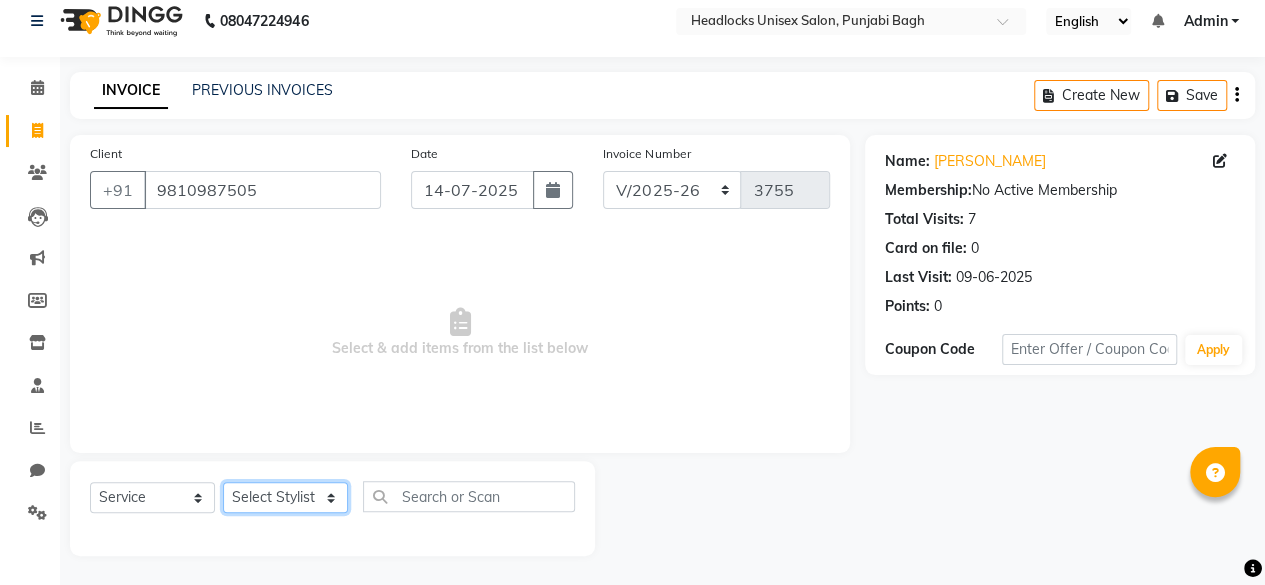 click on "Select Stylist ⁠Agnies ⁠[PERSON_NAME] [PERSON_NAME] [PERSON_NAME] kunal [PERSON_NAME] mercy ⁠Minto ⁠[PERSON_NAME]  [PERSON_NAME] priyanka [PERSON_NAME] ⁠[PERSON_NAME] ⁠[PERSON_NAME] [PERSON_NAME] [PERSON_NAME]  Sunny ⁠[PERSON_NAME] ⁠[PERSON_NAME]" 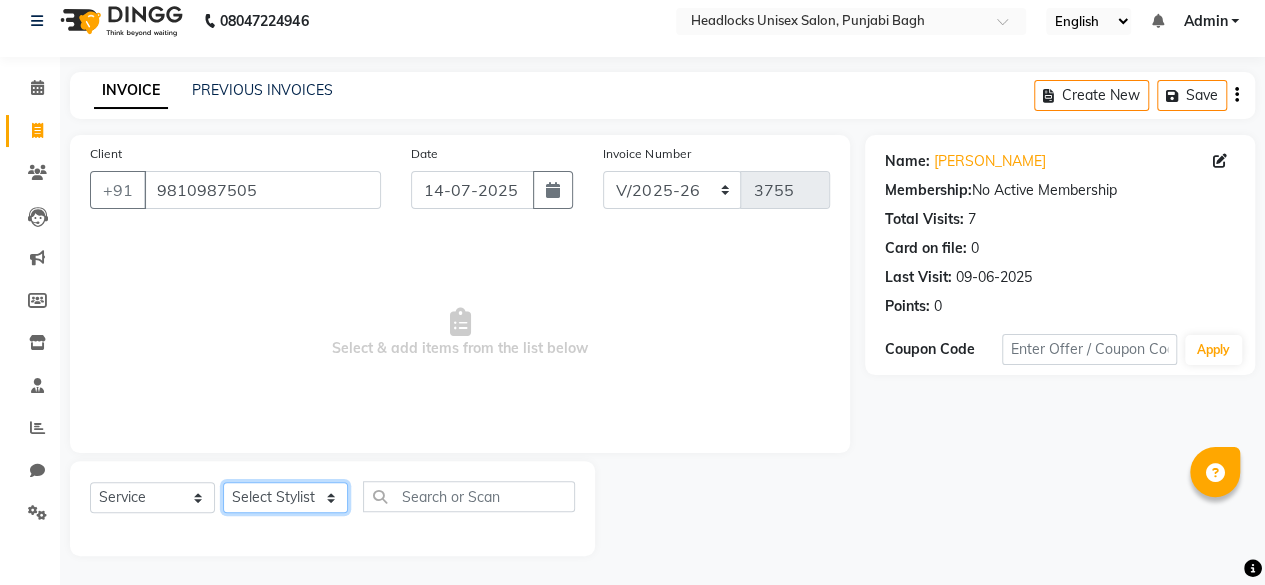 select on "69053" 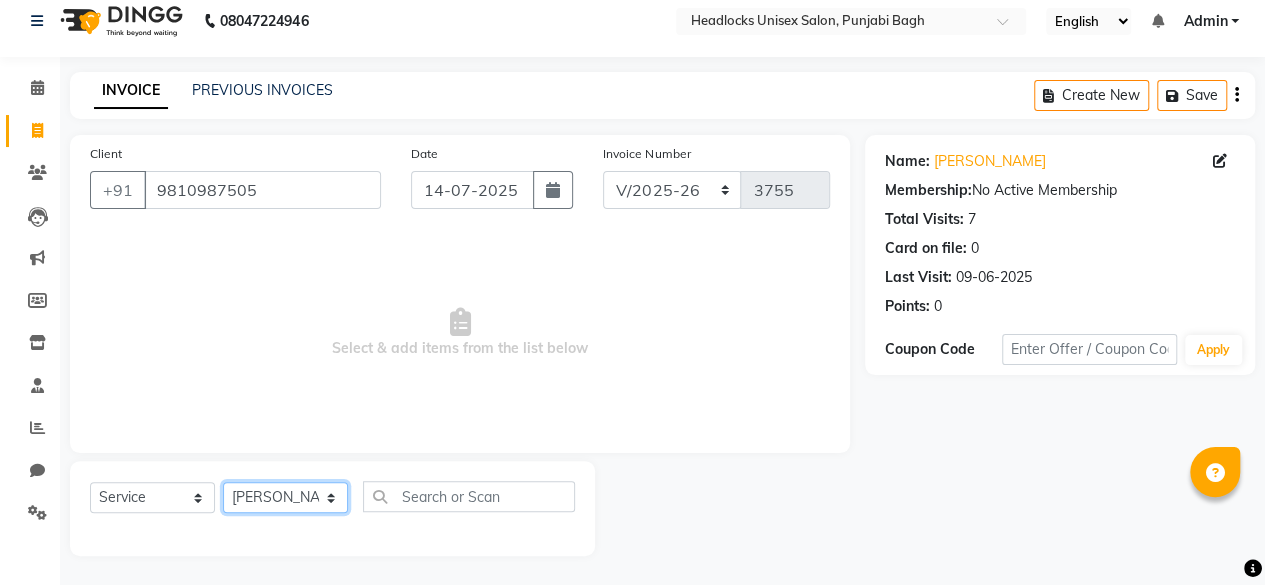 click on "Select Stylist ⁠Agnies ⁠[PERSON_NAME] [PERSON_NAME] [PERSON_NAME] kunal [PERSON_NAME] mercy ⁠Minto ⁠[PERSON_NAME]  [PERSON_NAME] priyanka [PERSON_NAME] ⁠[PERSON_NAME] ⁠[PERSON_NAME] [PERSON_NAME] [PERSON_NAME]  Sunny ⁠[PERSON_NAME] ⁠[PERSON_NAME]" 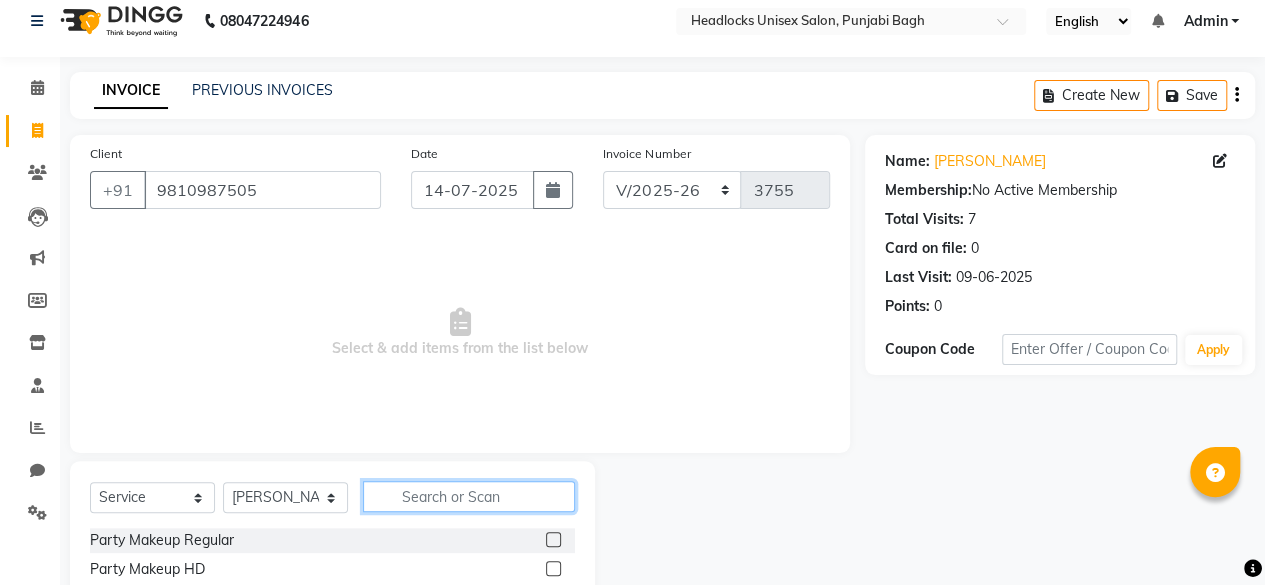 click 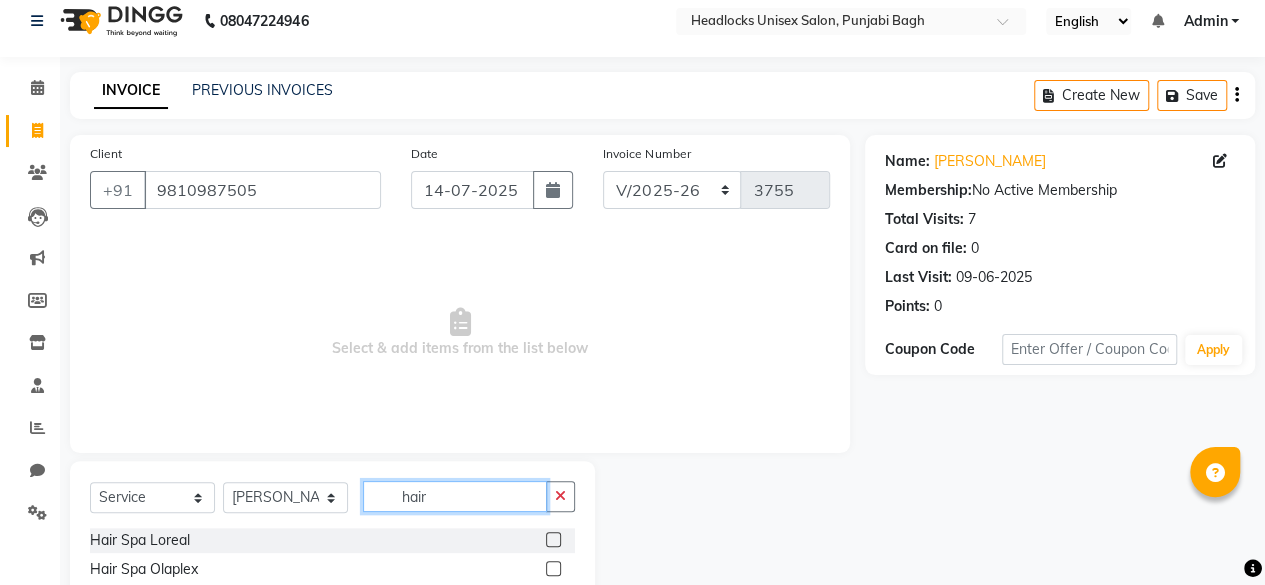scroll, scrollTop: 215, scrollLeft: 0, axis: vertical 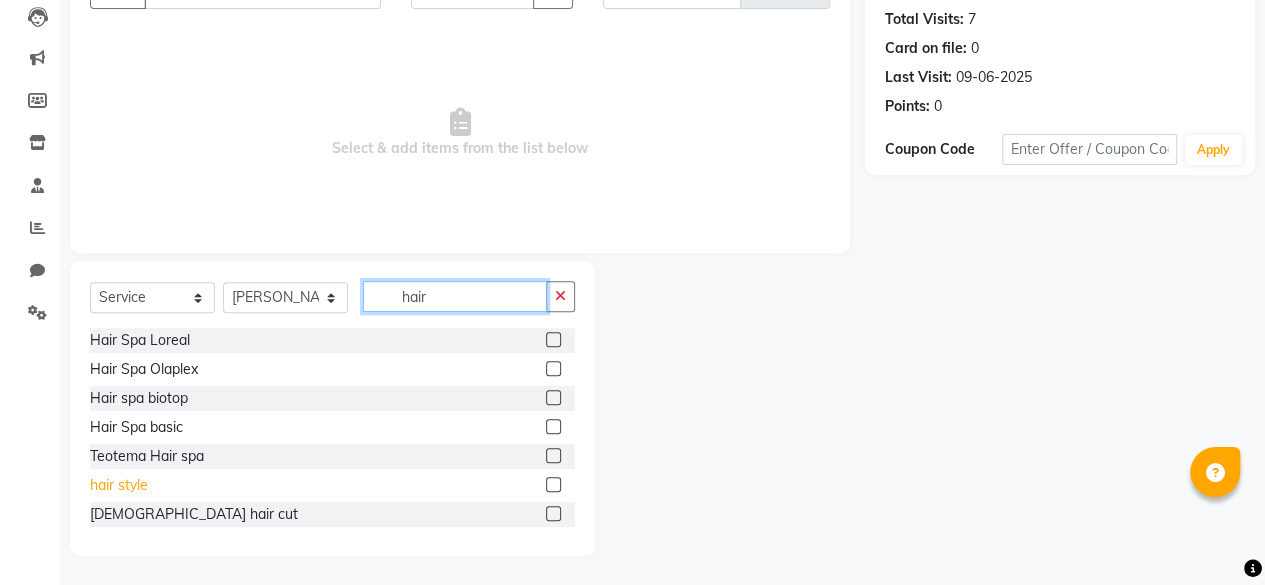 type on "hair" 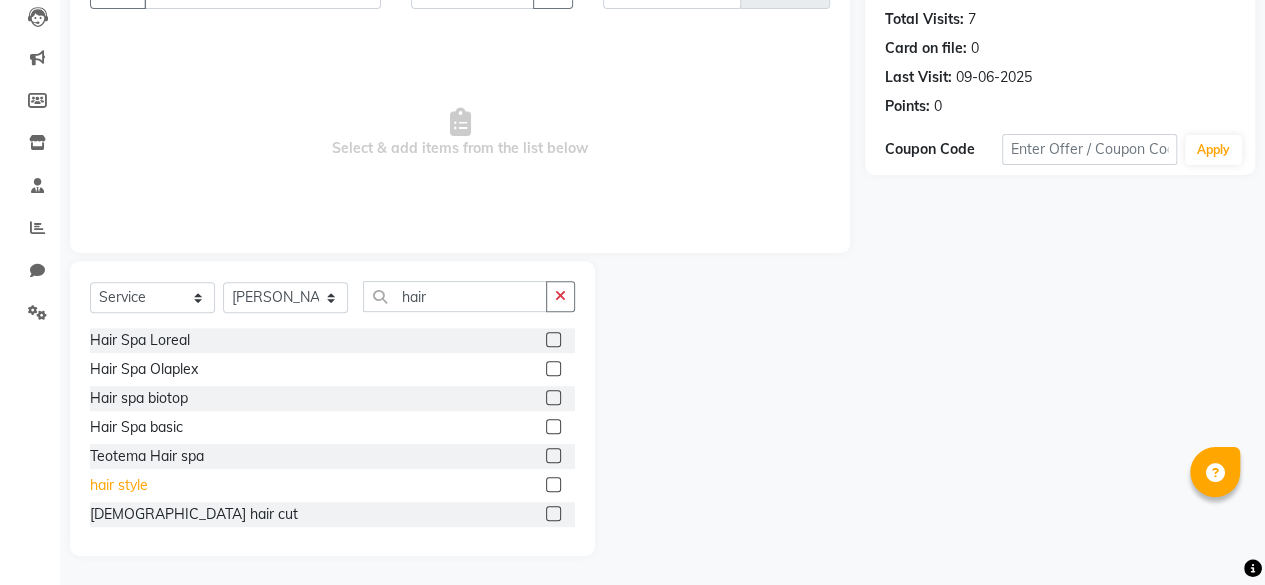 click on "hair style" 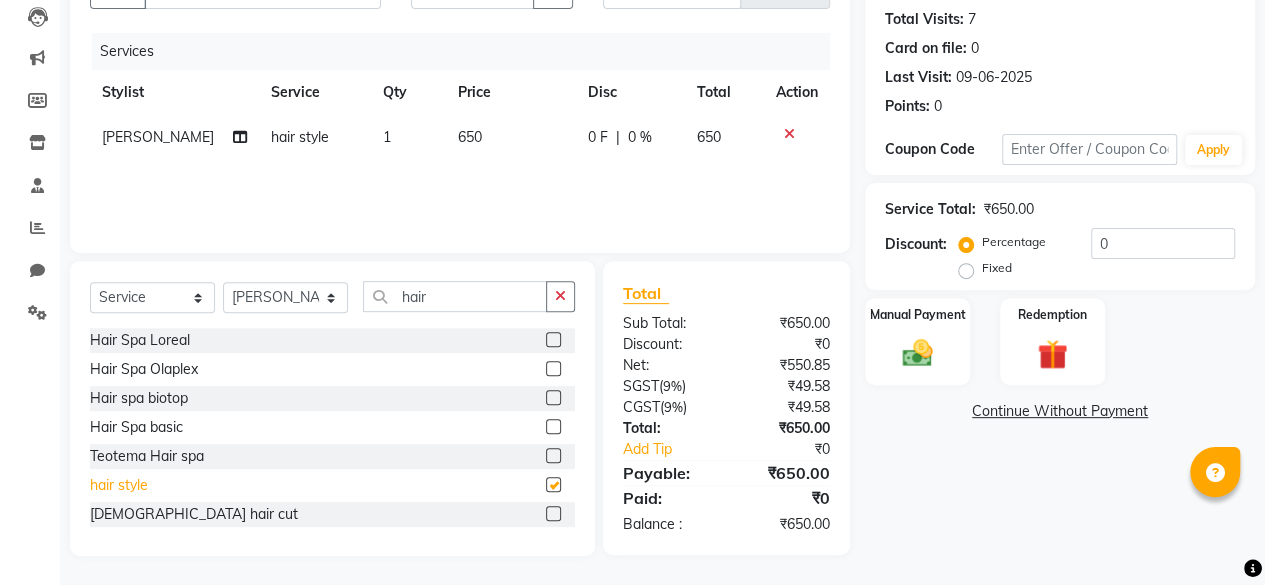 checkbox on "false" 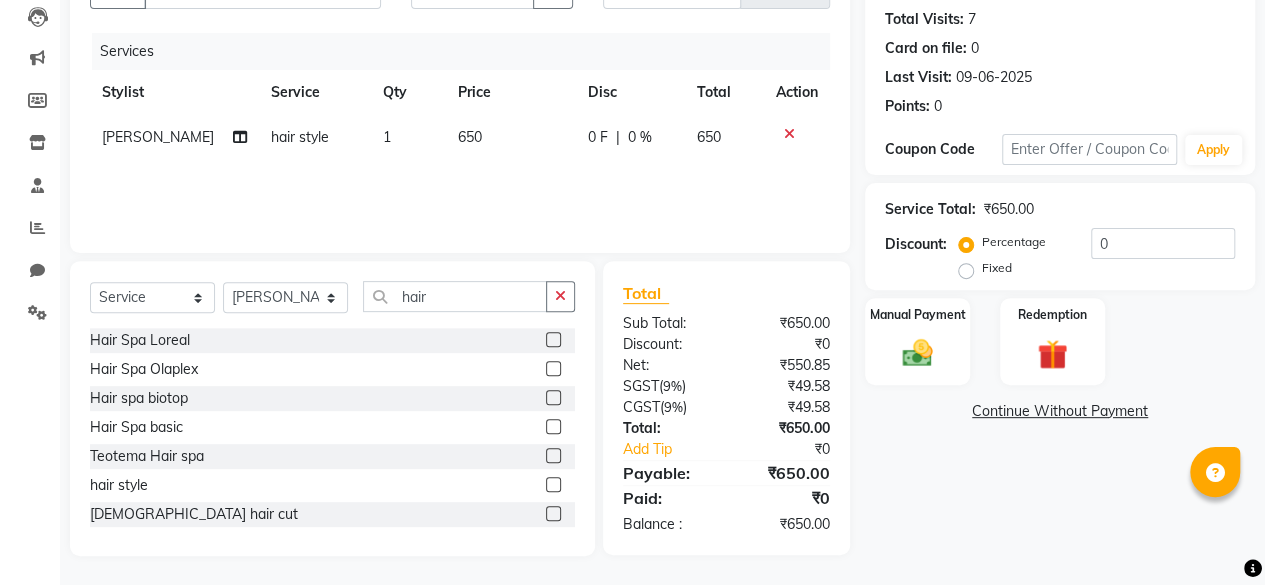 click on "650" 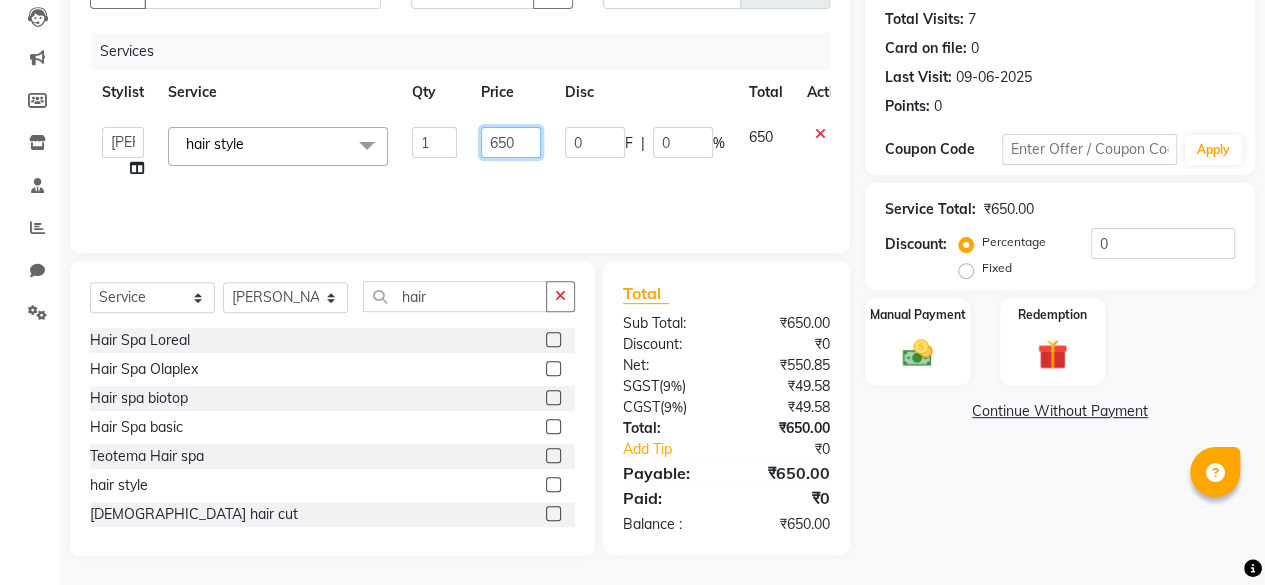 click on "650" 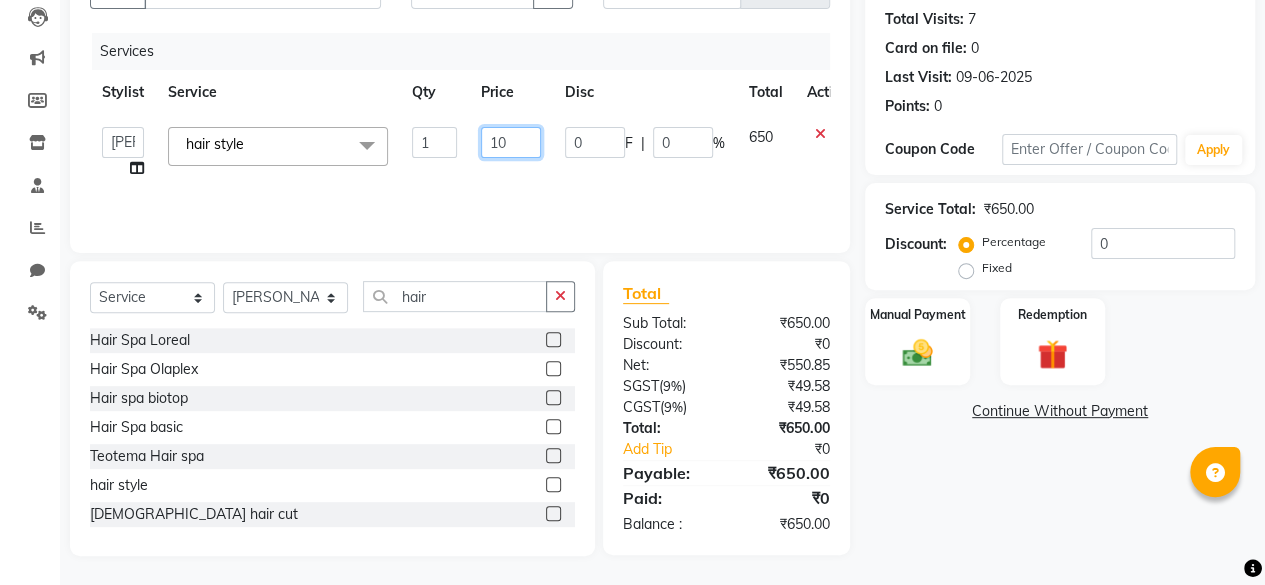 type on "100" 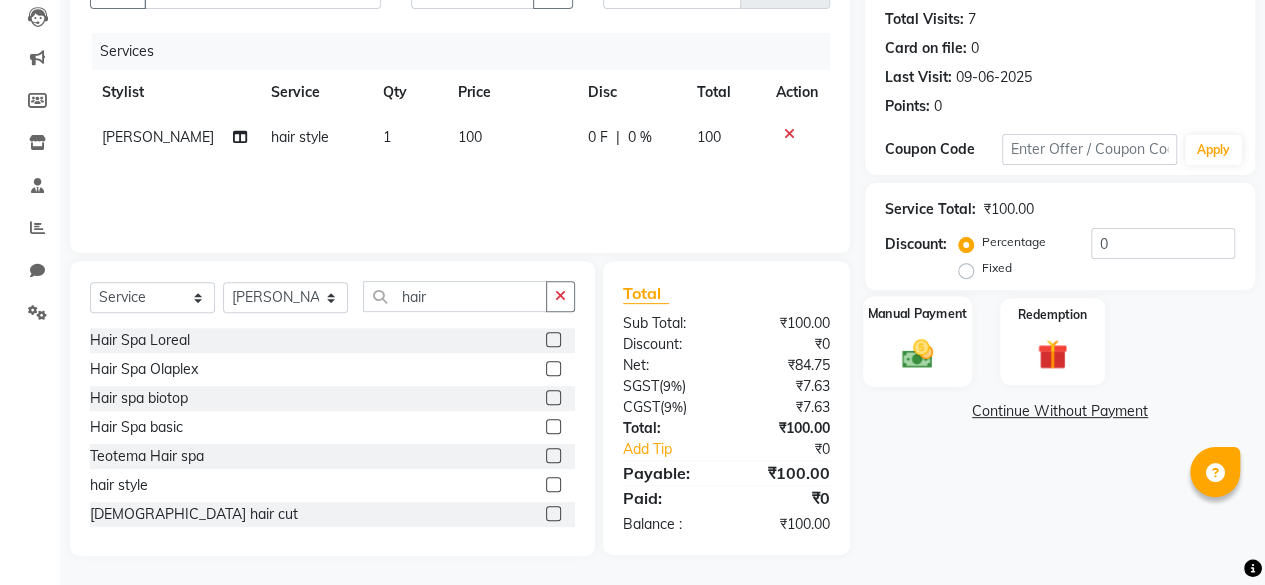 click 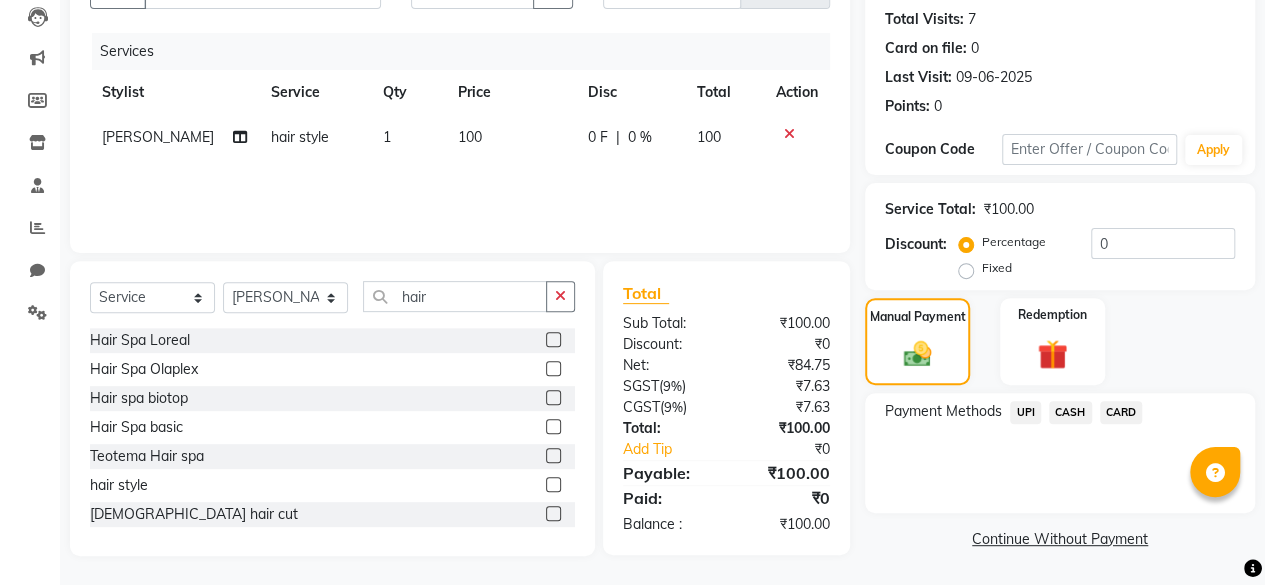 click on "CASH" 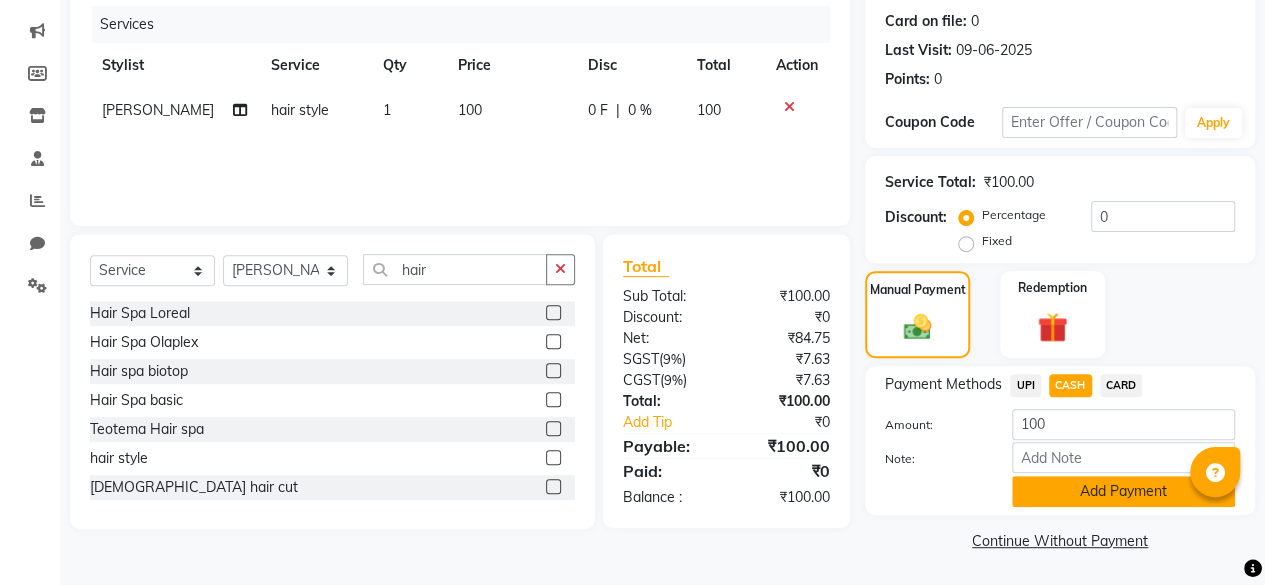 click on "Add Payment" 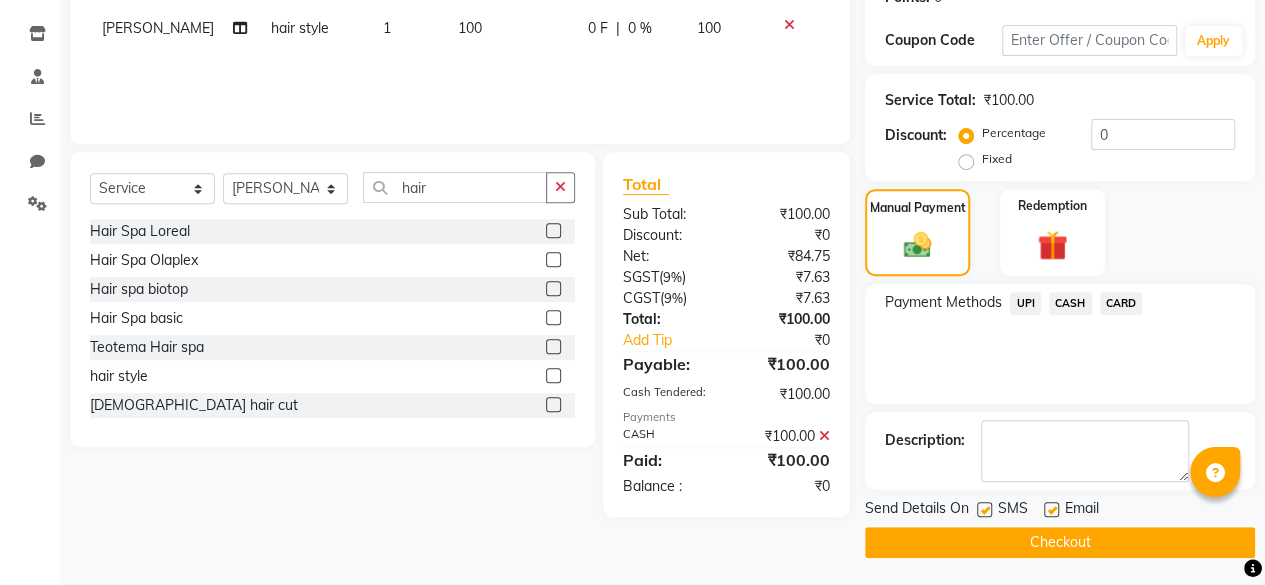 click 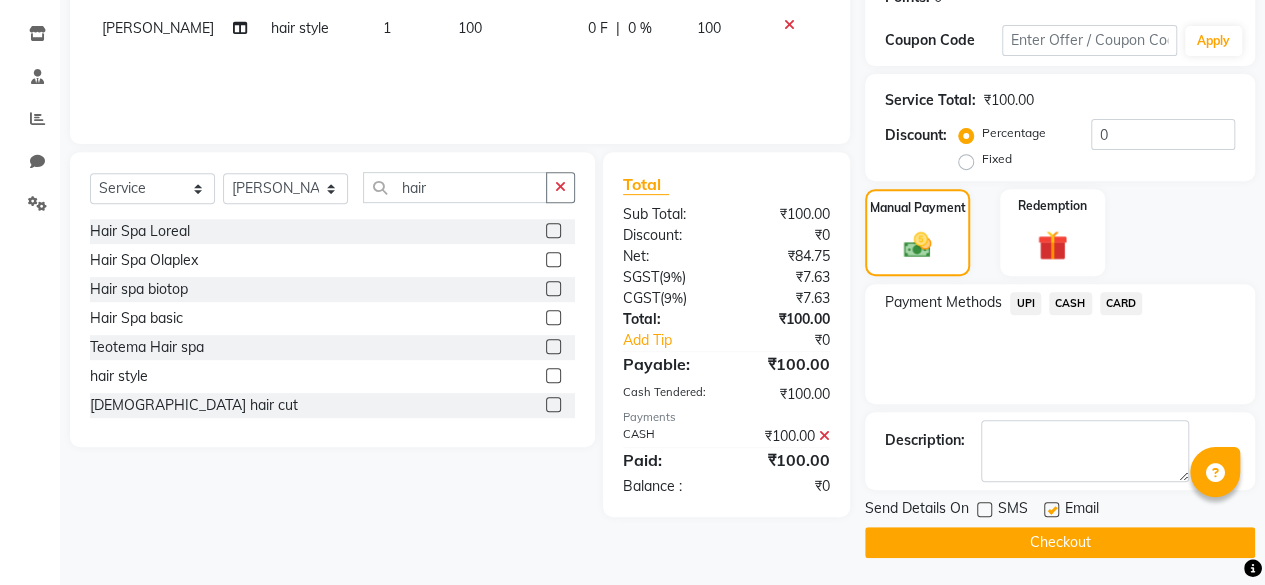 click on "Checkout" 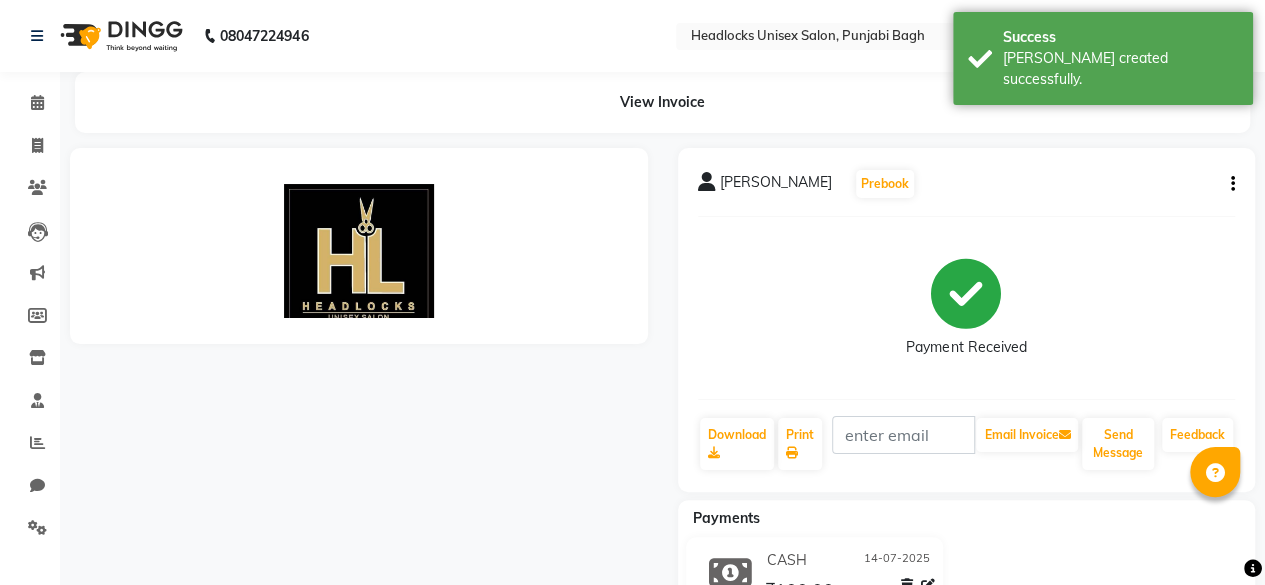 scroll, scrollTop: 0, scrollLeft: 0, axis: both 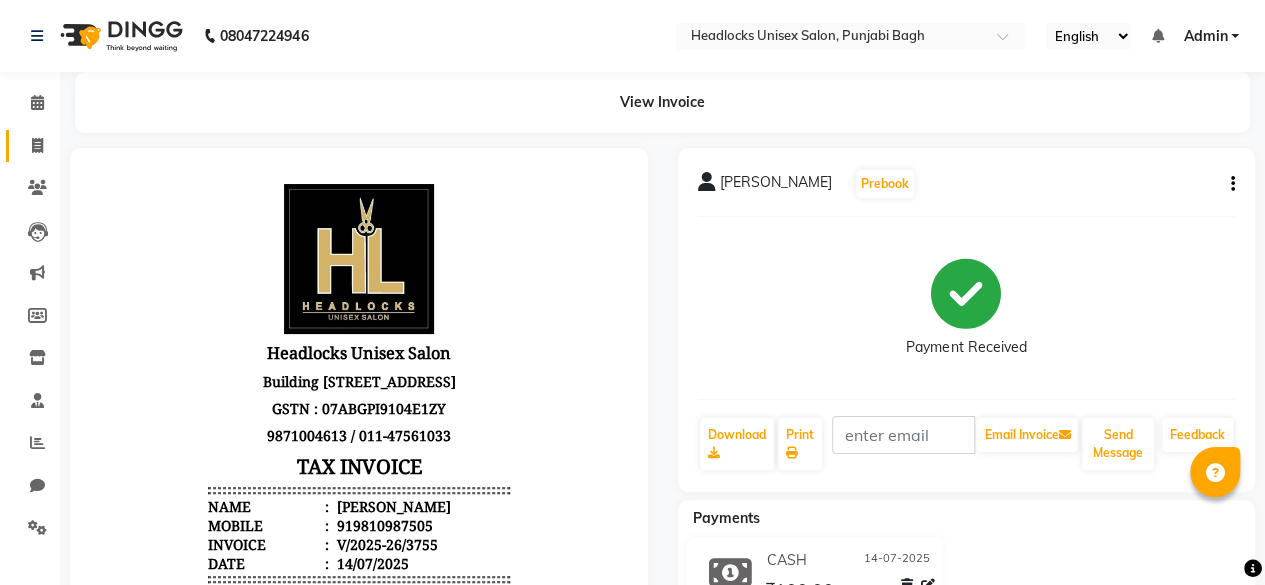 click on "Invoice" 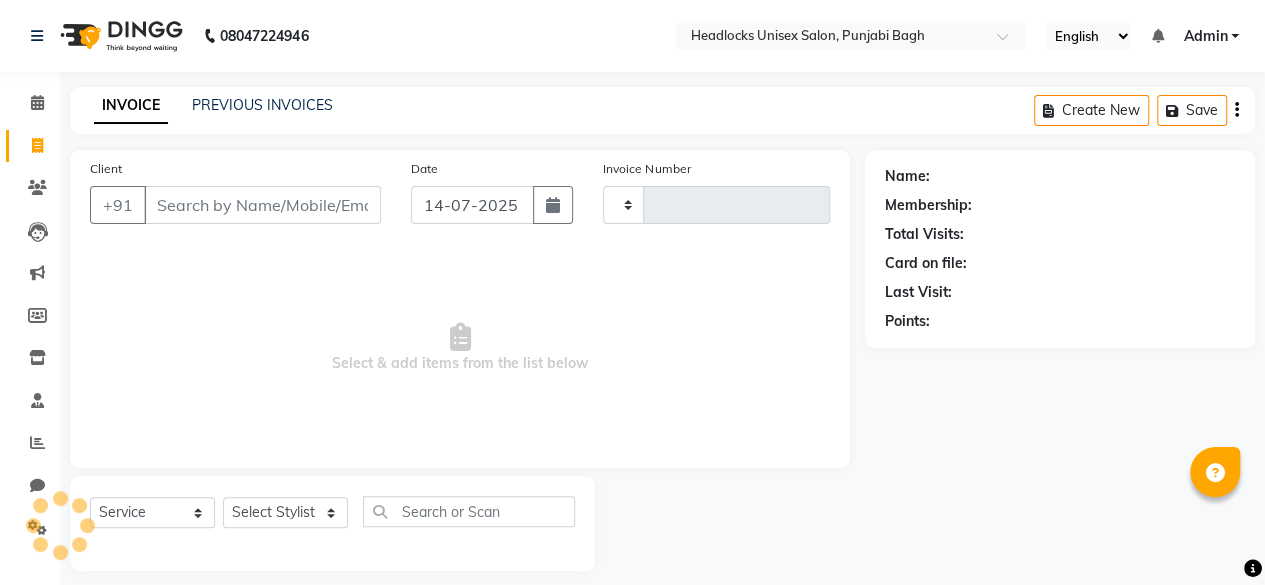 scroll, scrollTop: 15, scrollLeft: 0, axis: vertical 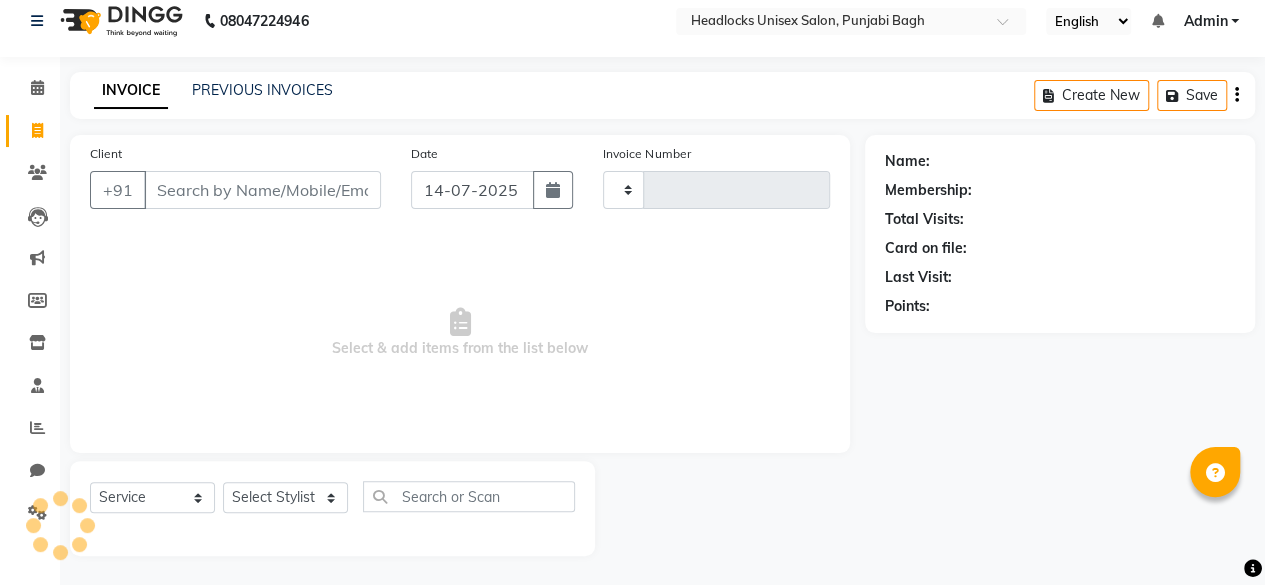 type on "3756" 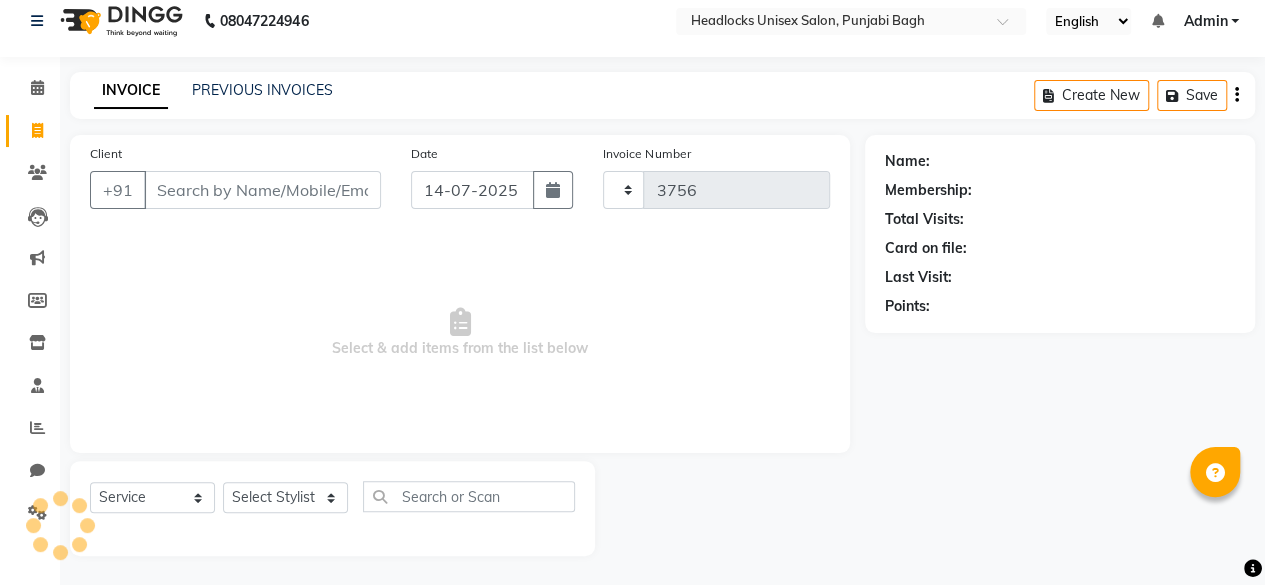 select on "7719" 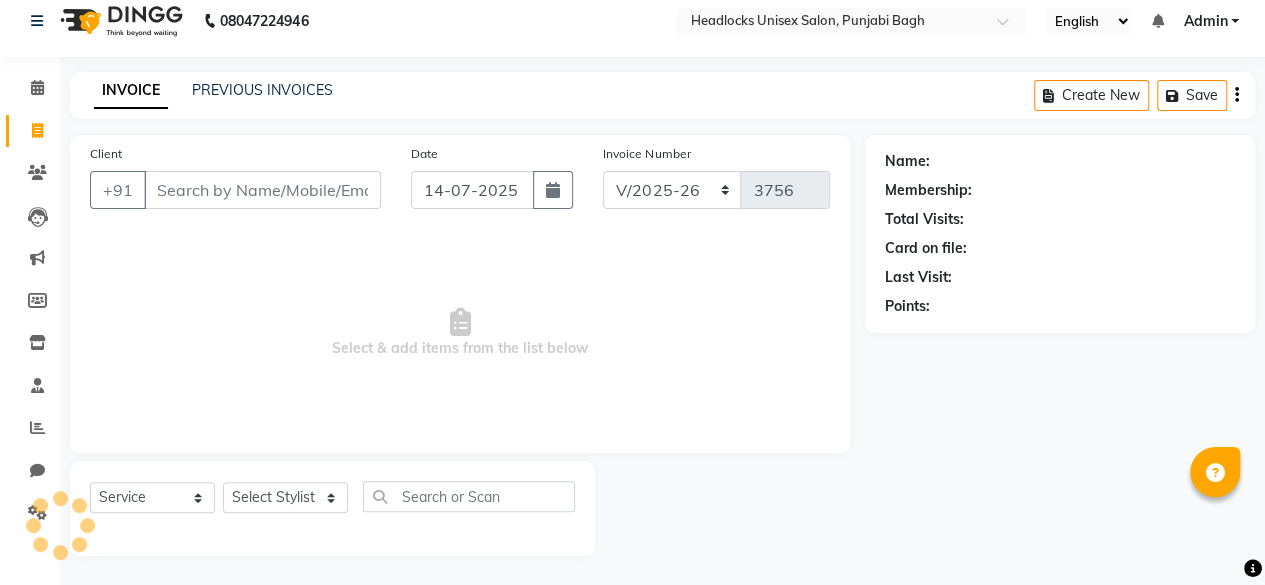 click on "Client" at bounding box center (262, 190) 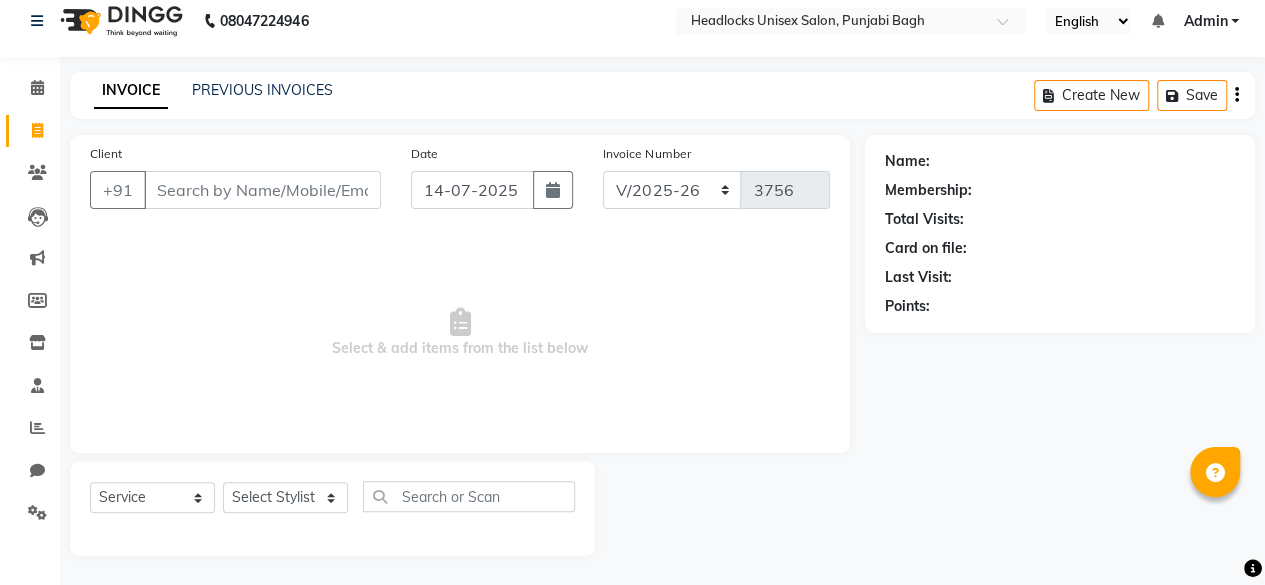 click on "Client" at bounding box center (262, 190) 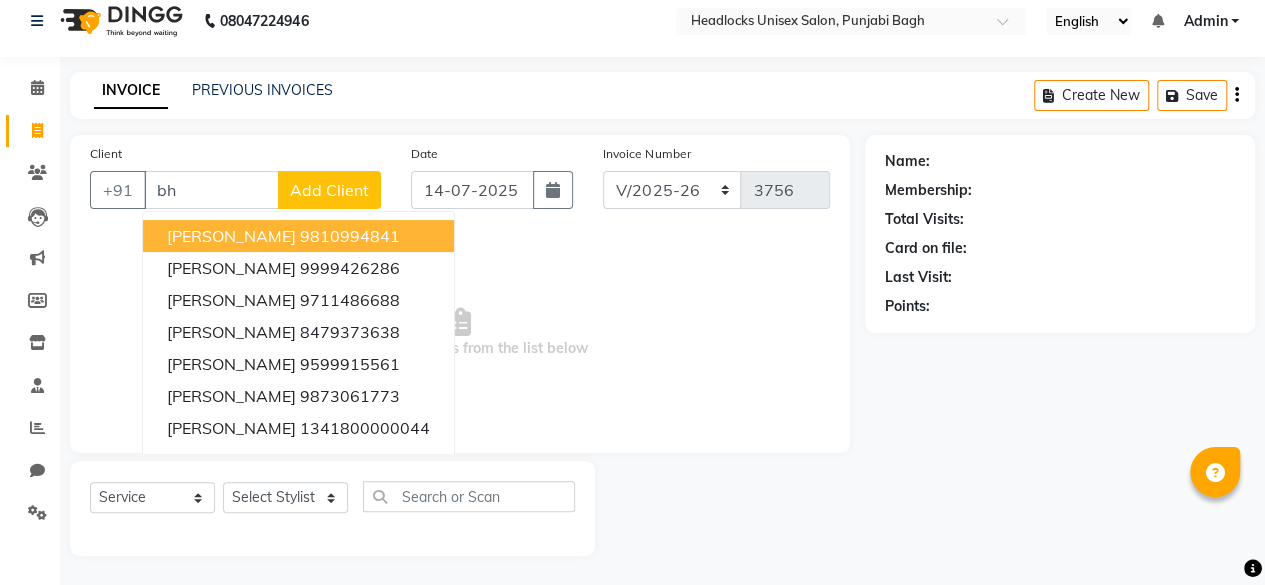 type on "b" 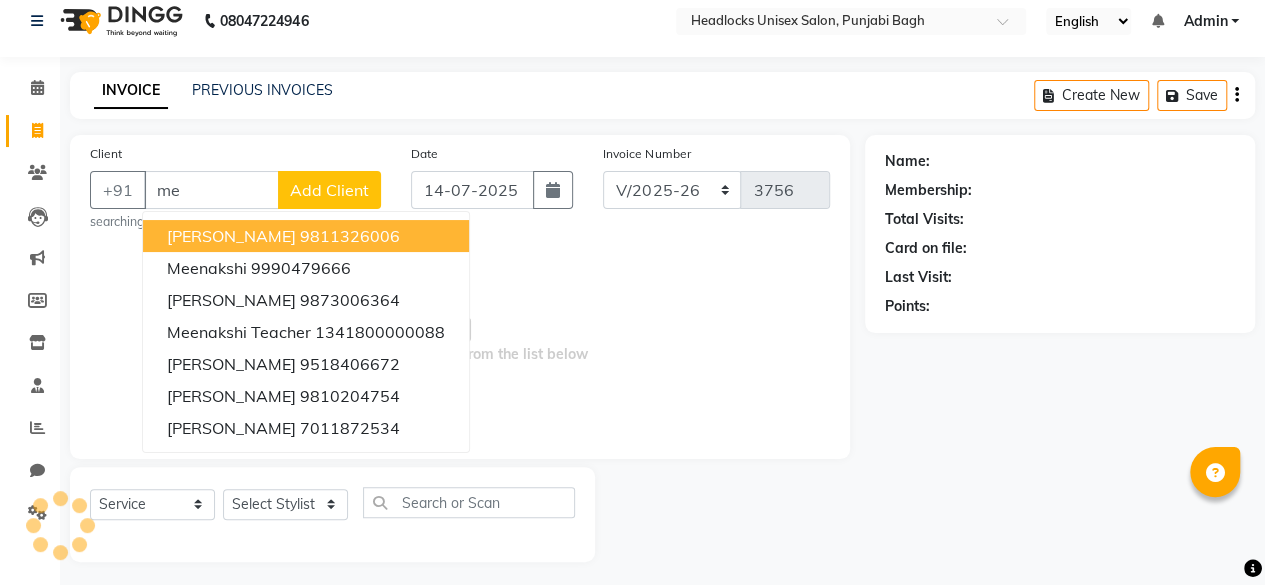 type on "m" 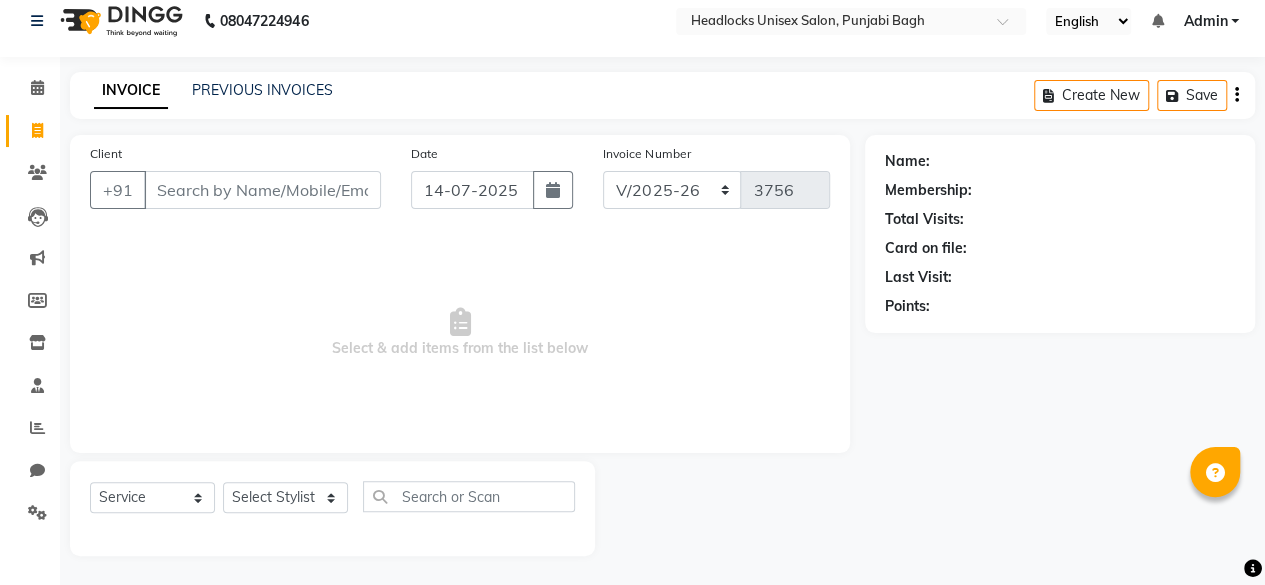 type on "s" 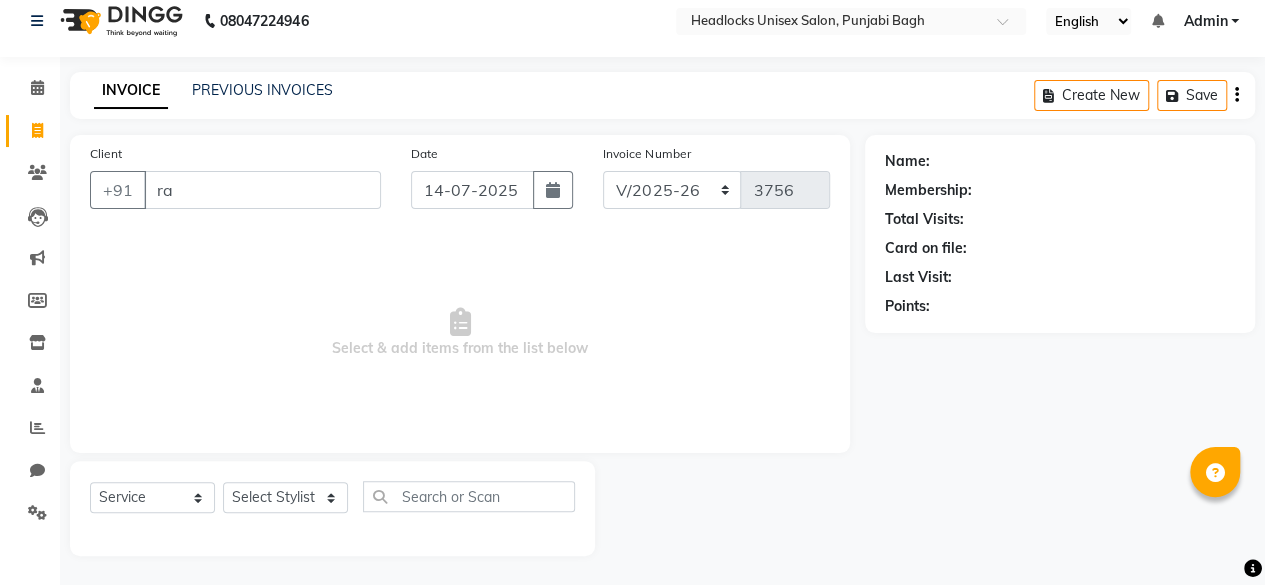 type on "r" 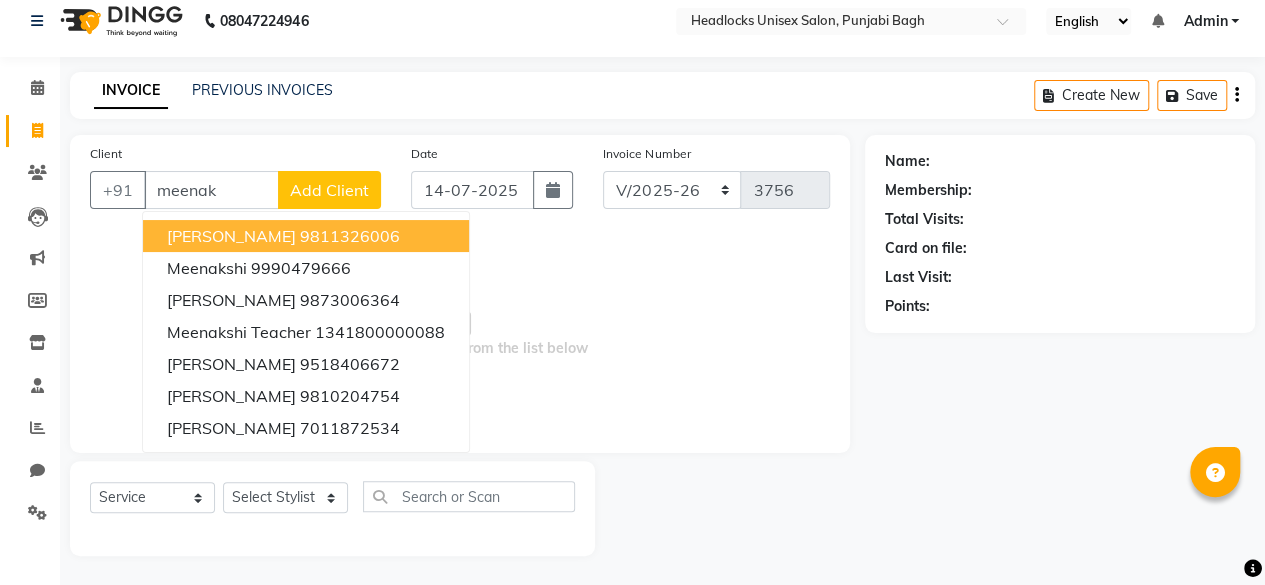 click on "[PERSON_NAME]" at bounding box center (231, 236) 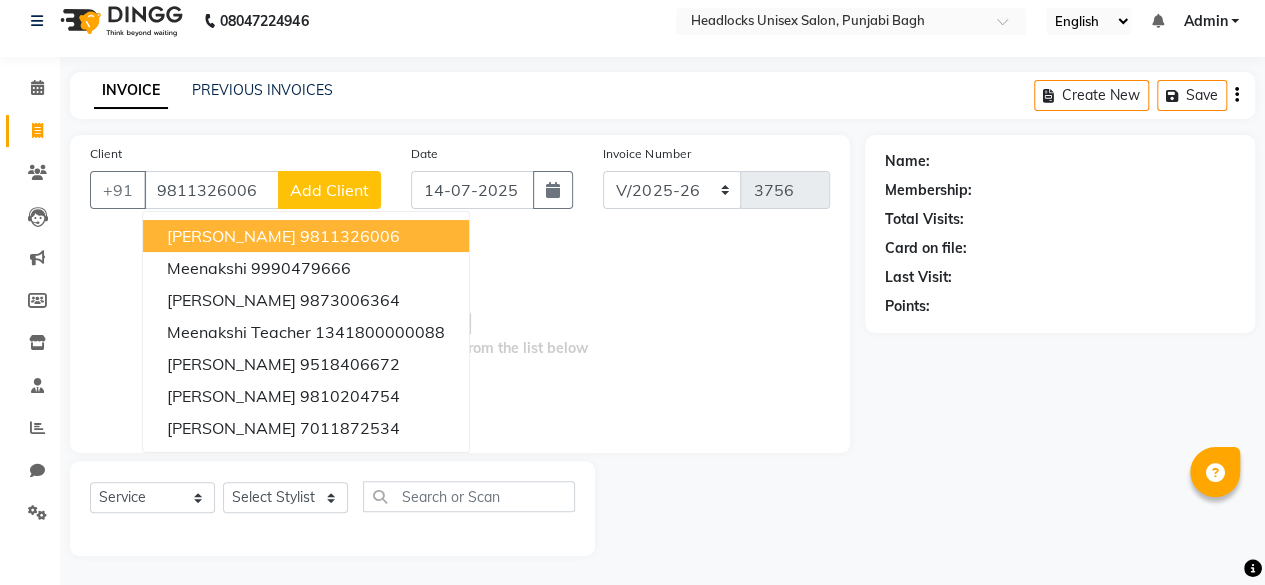 type on "9811326006" 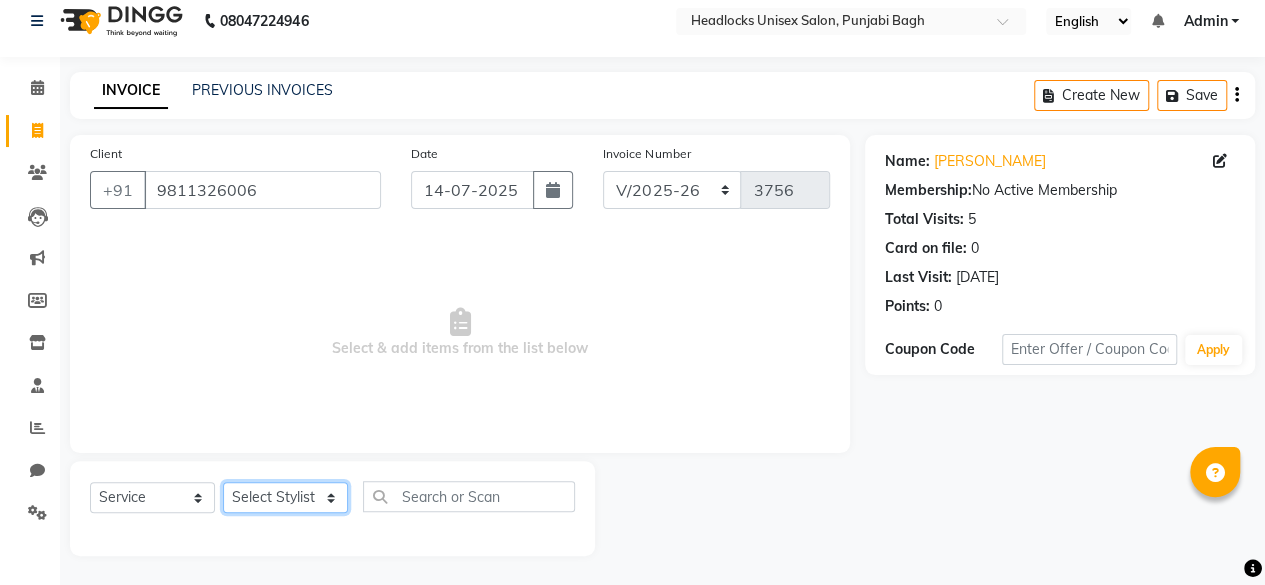 click on "Select Stylist ⁠Agnies ⁠[PERSON_NAME] [PERSON_NAME] [PERSON_NAME] kunal [PERSON_NAME] mercy ⁠Minto ⁠[PERSON_NAME]  [PERSON_NAME] priyanka [PERSON_NAME] ⁠[PERSON_NAME] ⁠[PERSON_NAME] [PERSON_NAME] [PERSON_NAME]  Sunny ⁠[PERSON_NAME] ⁠[PERSON_NAME]" 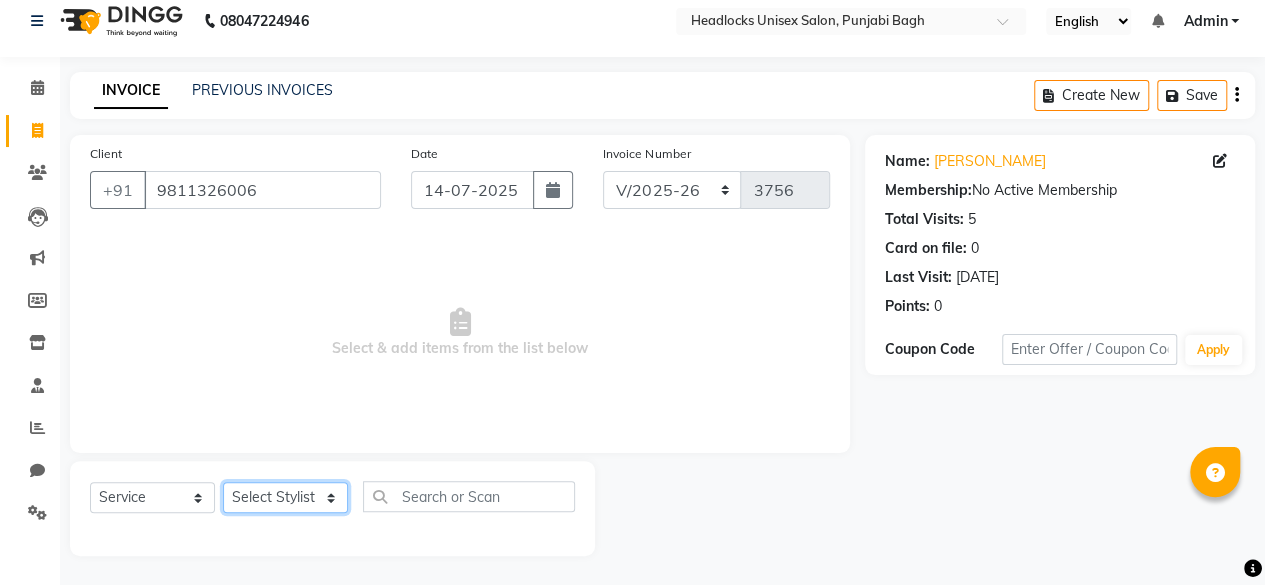 select on "69051" 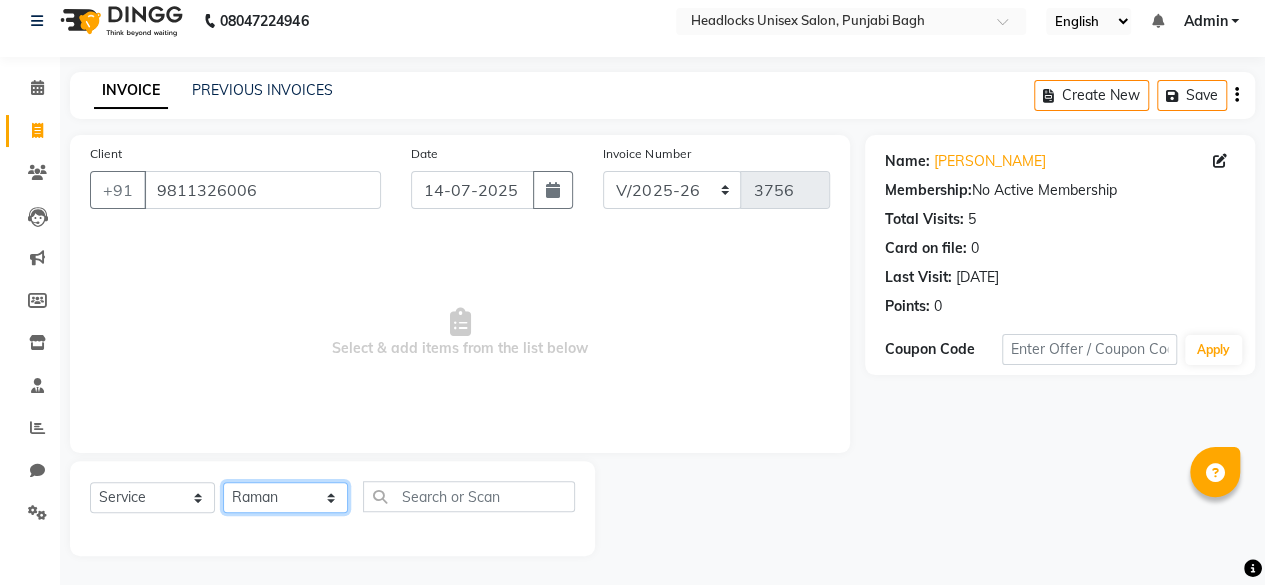 click on "Select Stylist ⁠Agnies ⁠[PERSON_NAME] [PERSON_NAME] [PERSON_NAME] kunal [PERSON_NAME] mercy ⁠Minto ⁠[PERSON_NAME]  [PERSON_NAME] priyanka [PERSON_NAME] ⁠[PERSON_NAME] ⁠[PERSON_NAME] [PERSON_NAME] [PERSON_NAME]  Sunny ⁠[PERSON_NAME] ⁠[PERSON_NAME]" 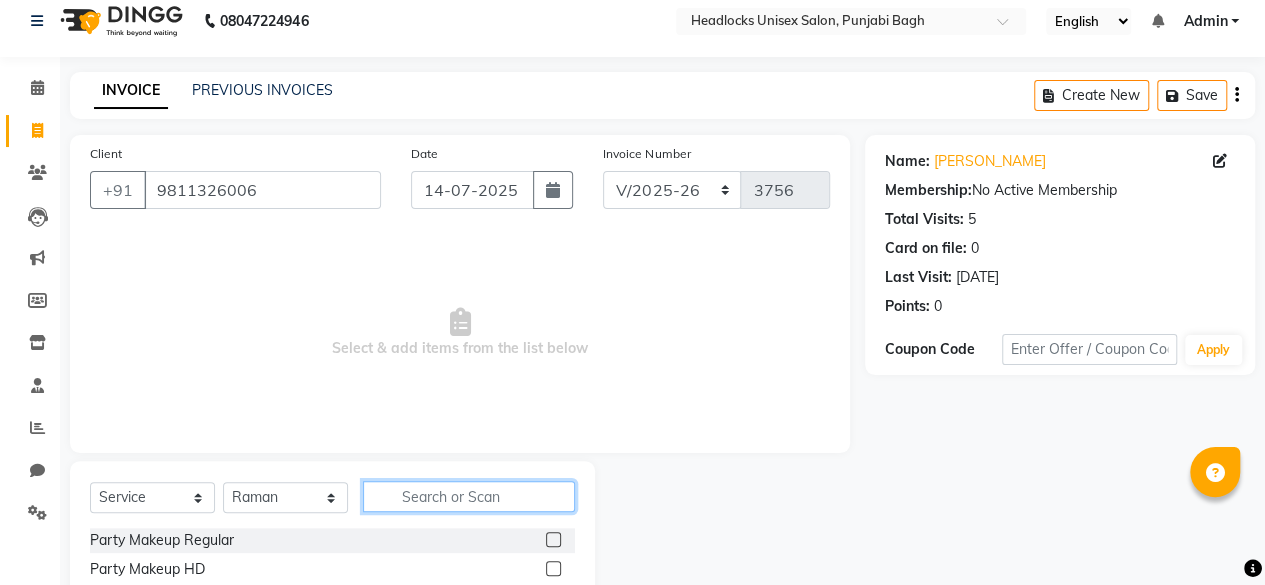 click 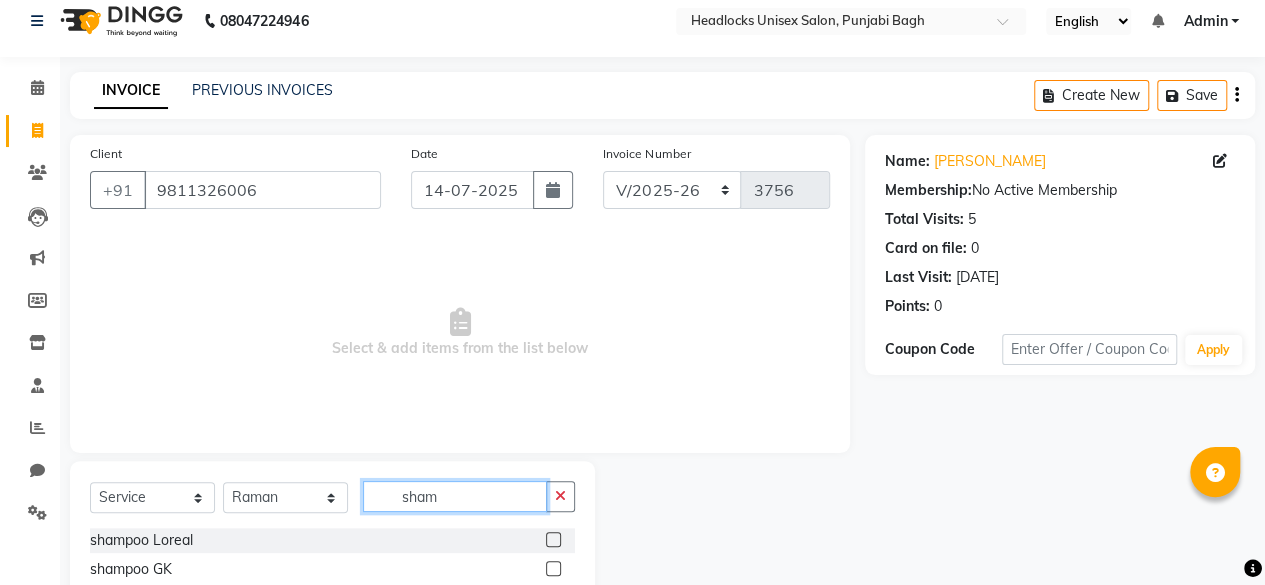 scroll, scrollTop: 215, scrollLeft: 0, axis: vertical 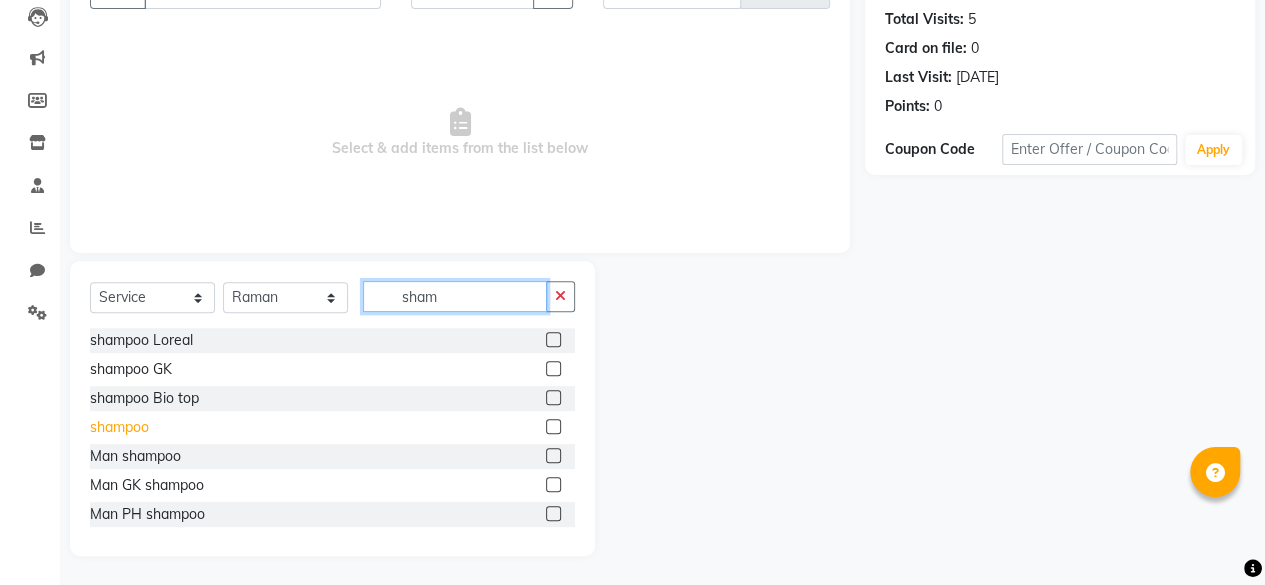 type on "sham" 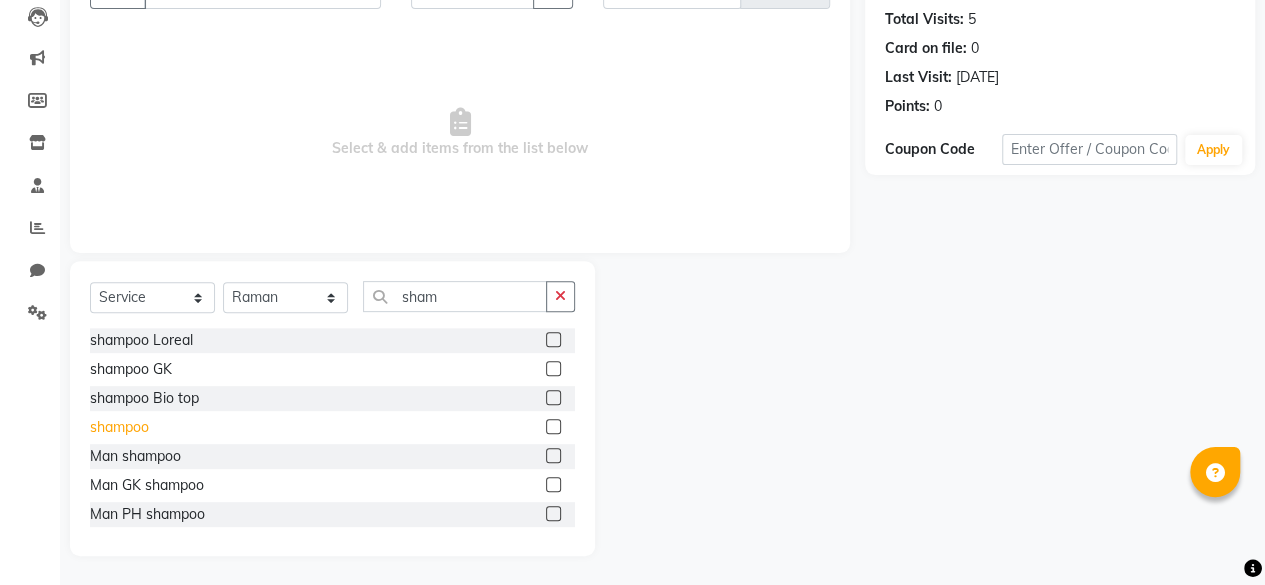 click on "shampoo" 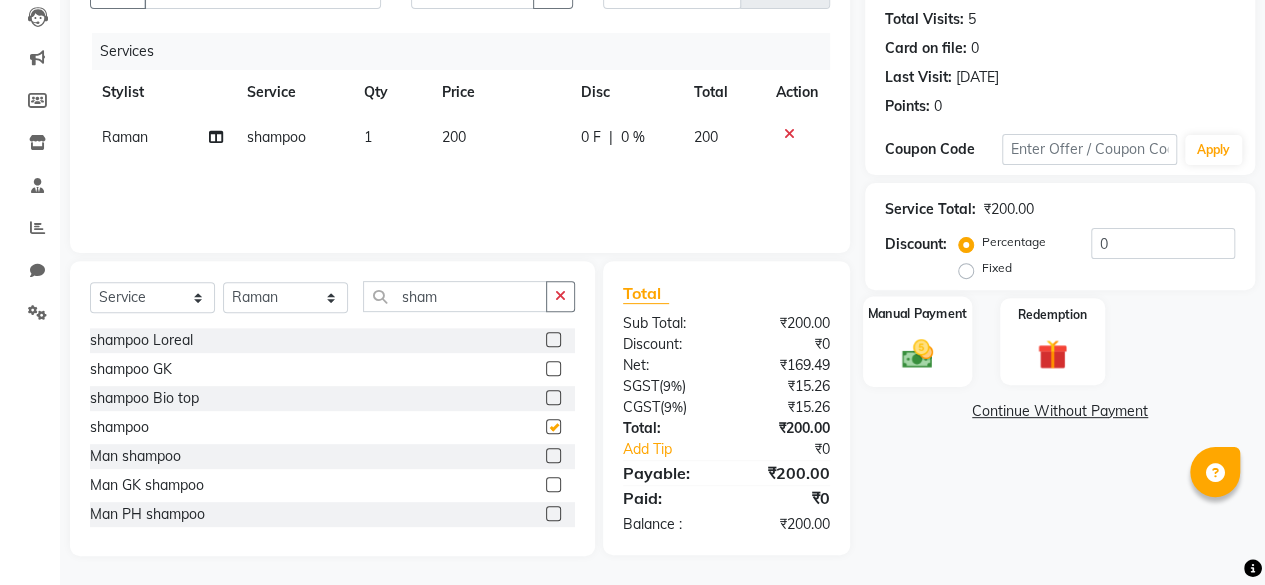 checkbox on "false" 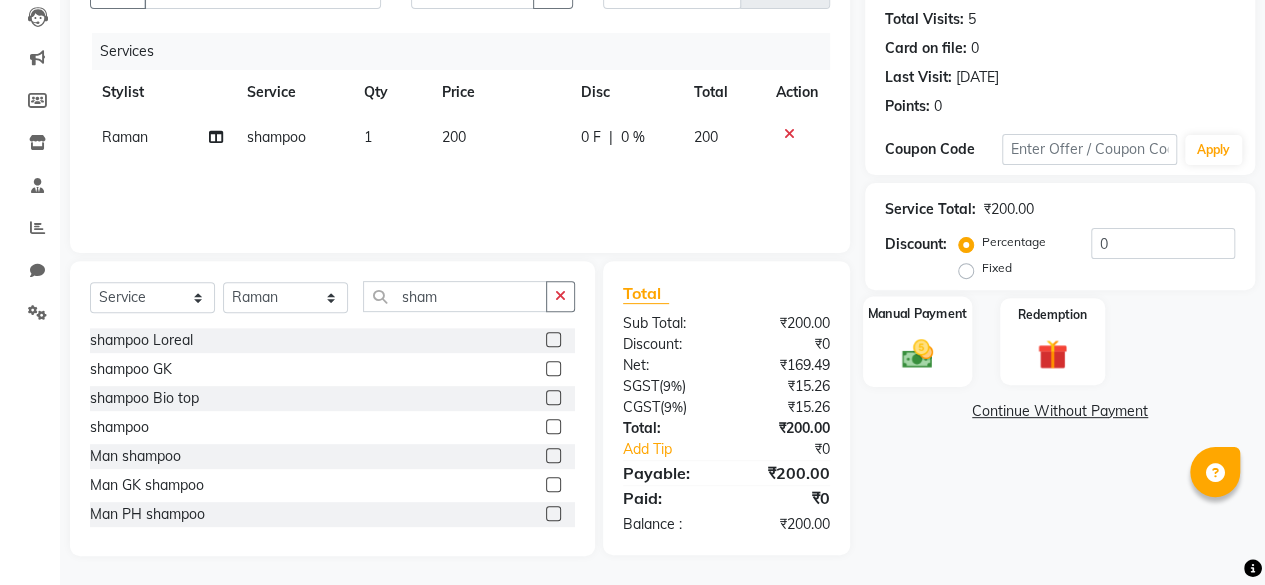 click on "Manual Payment" 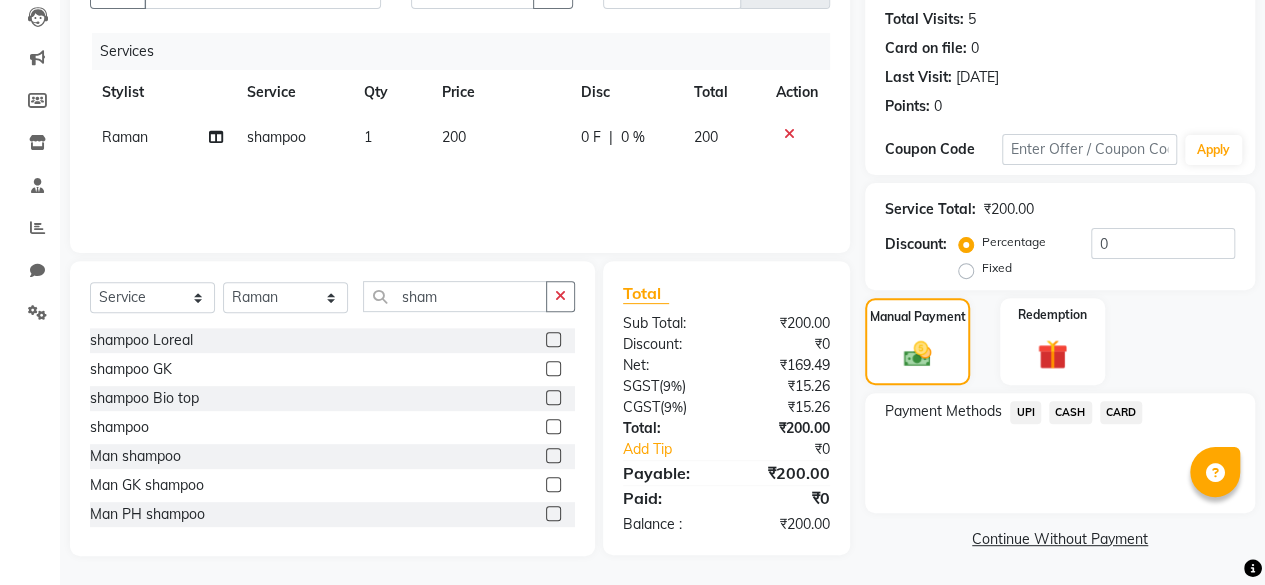 click on "CASH" 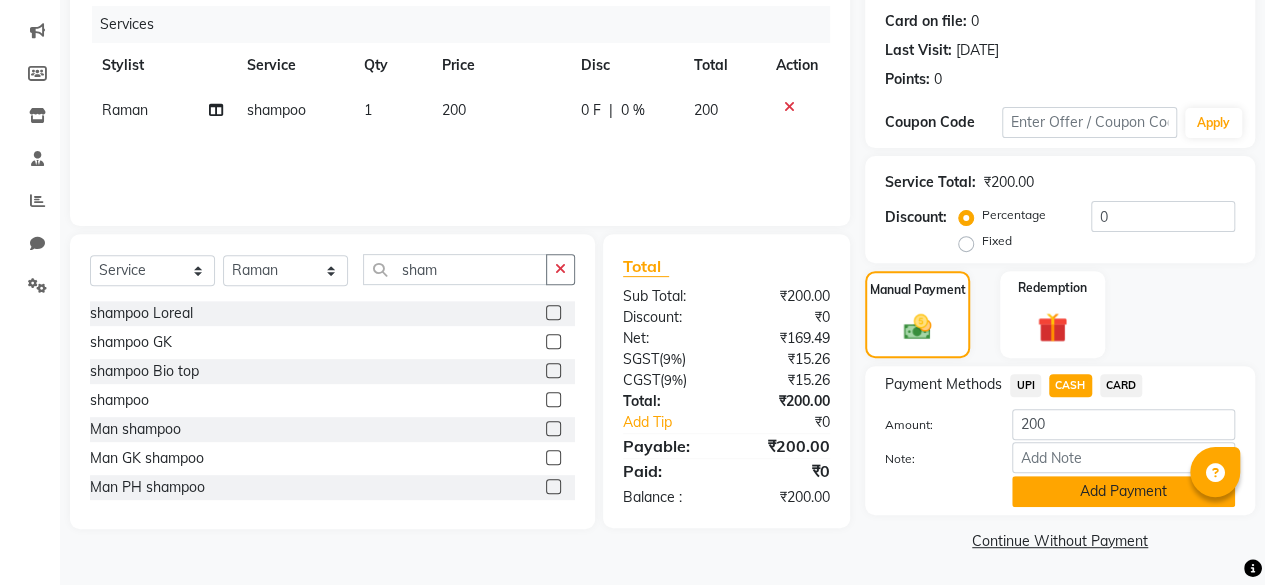 click on "Add Payment" 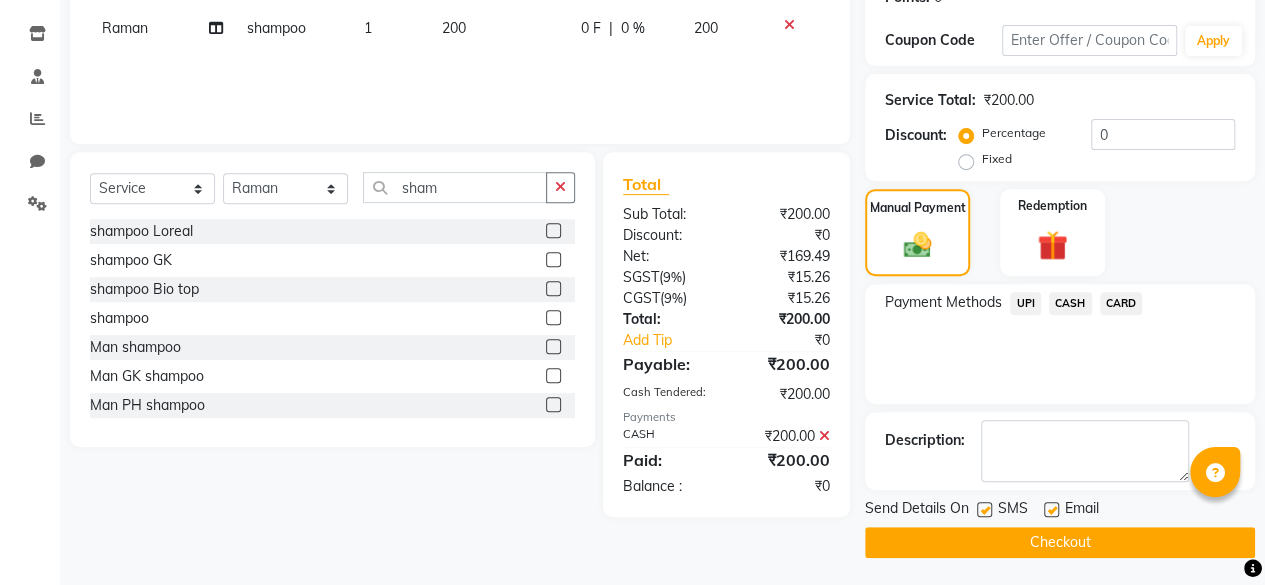 click 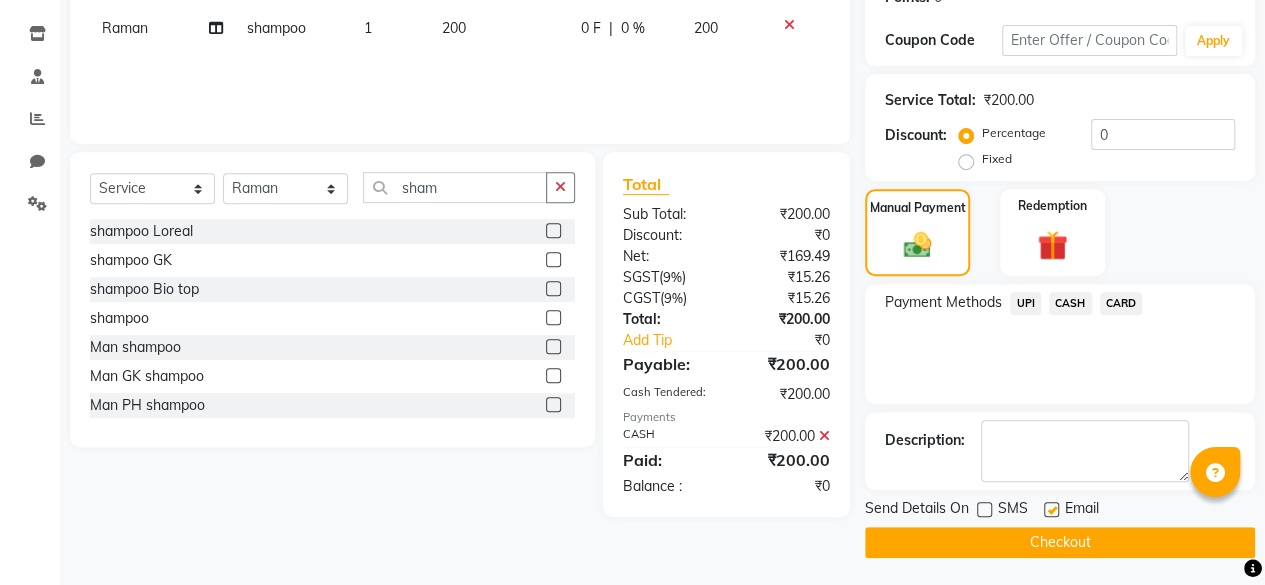 click on "Checkout" 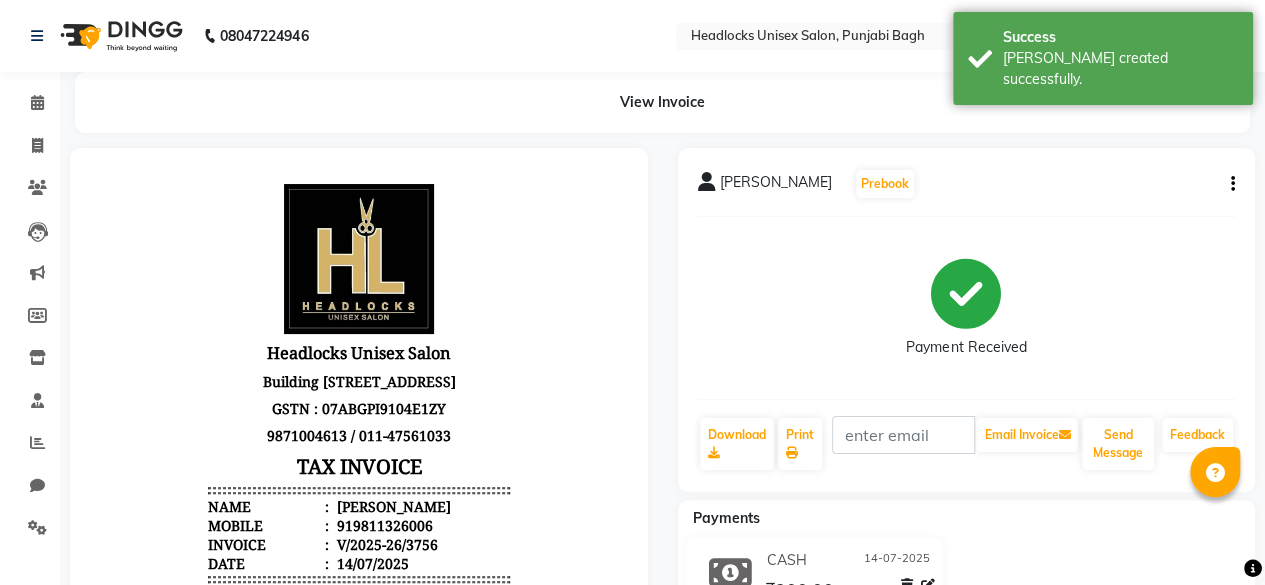 scroll, scrollTop: 0, scrollLeft: 0, axis: both 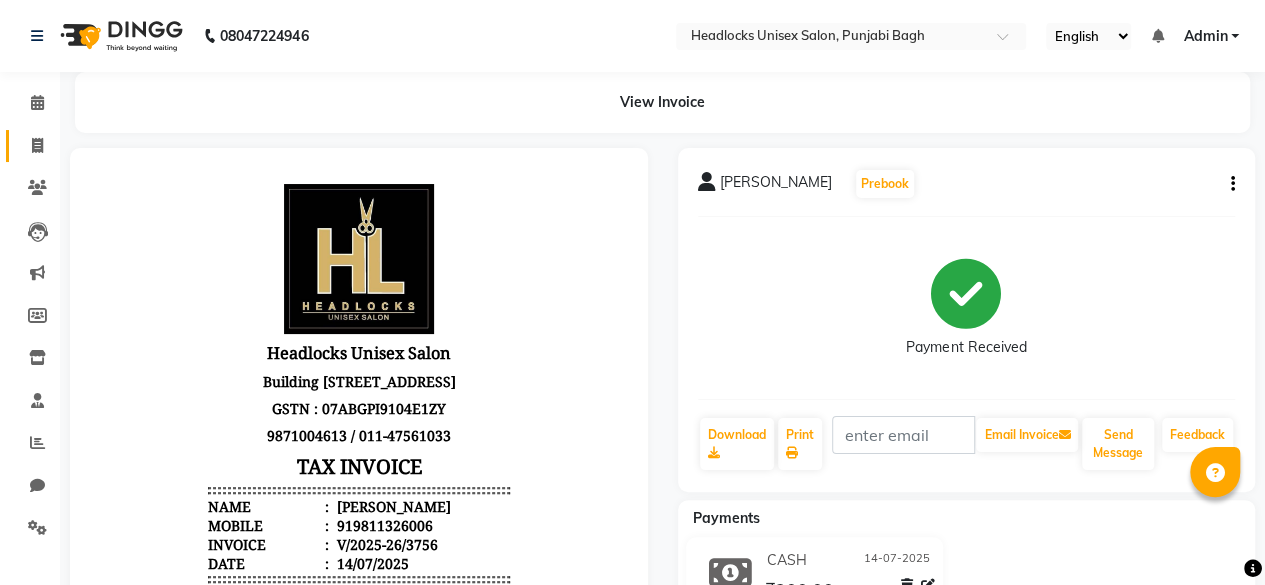 click on "Invoice" 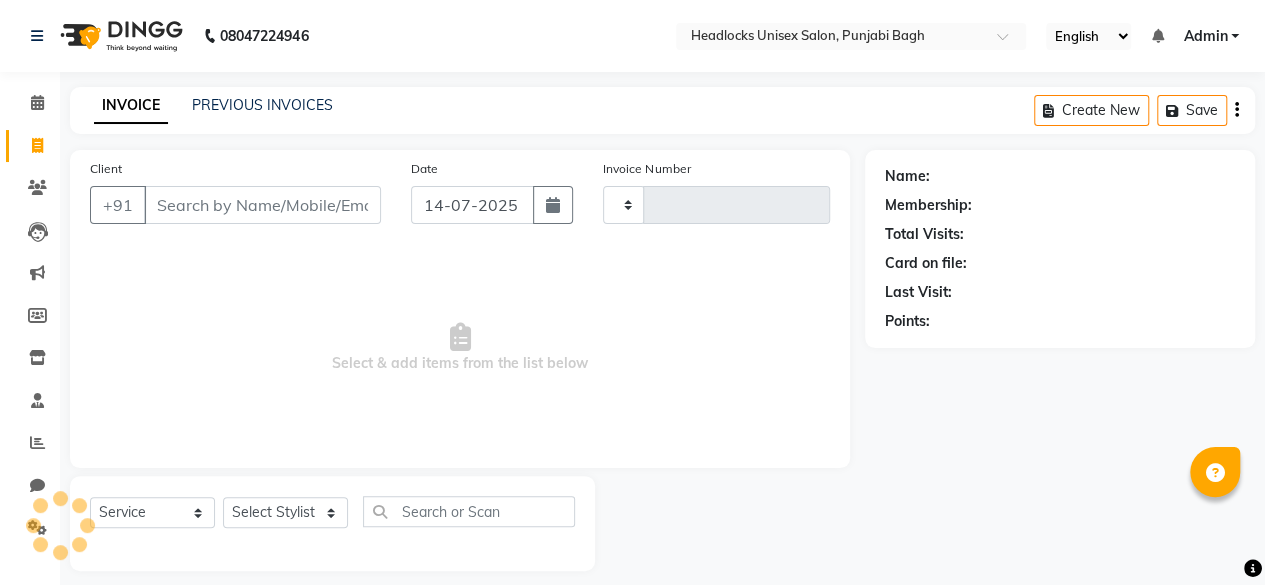 scroll, scrollTop: 15, scrollLeft: 0, axis: vertical 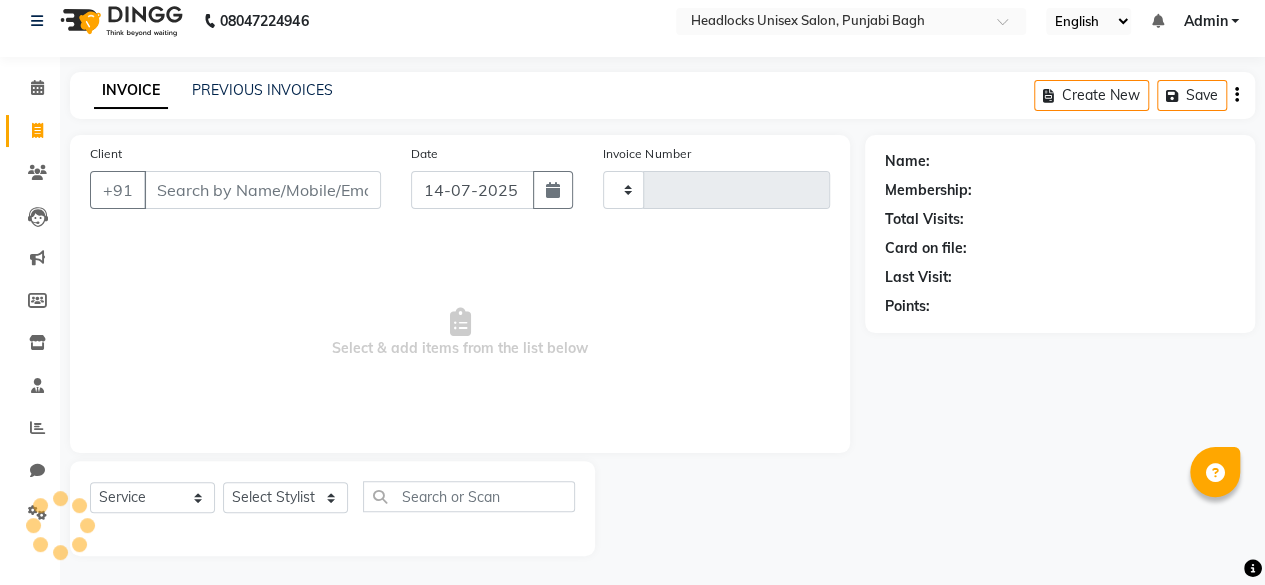 type on "3757" 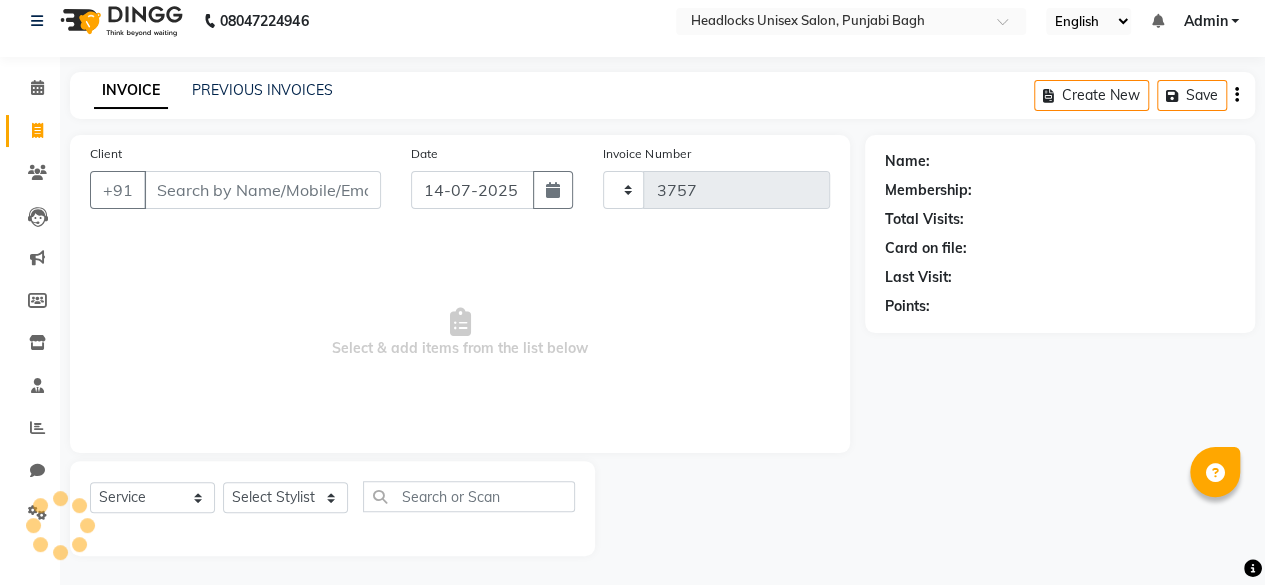 select on "7719" 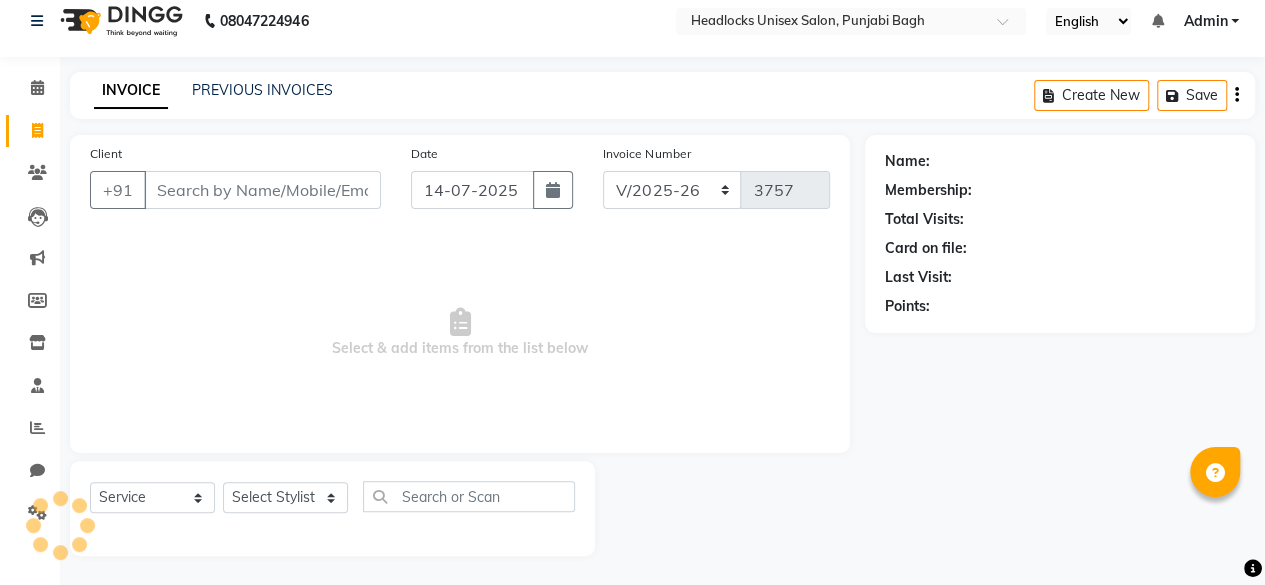 click on "Client" at bounding box center [262, 190] 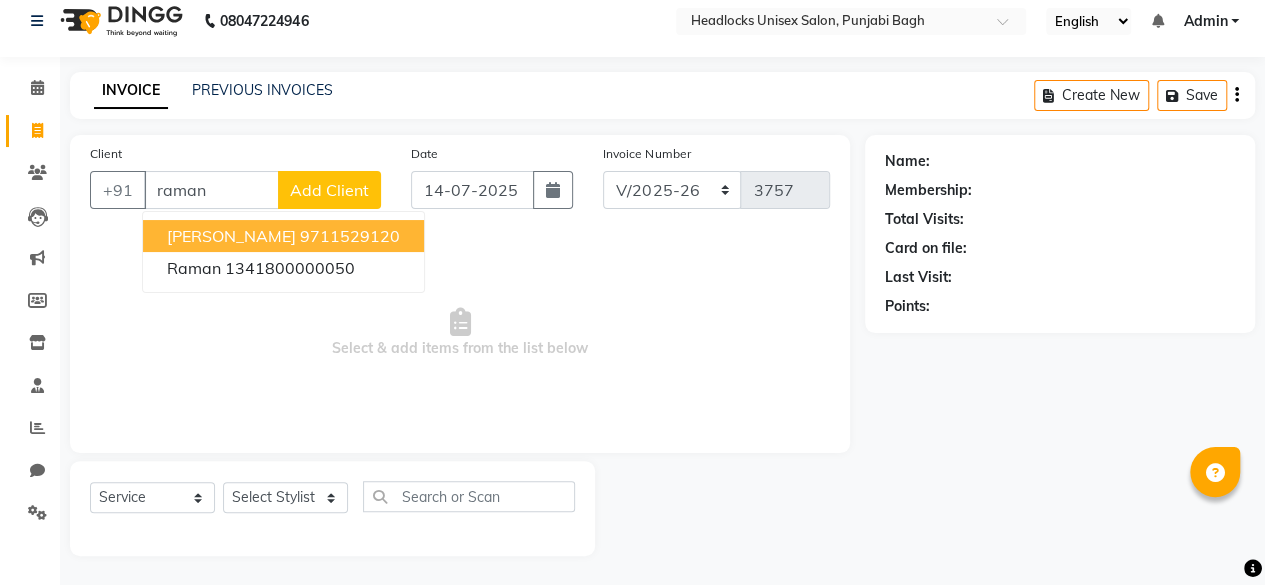 click on "raman" at bounding box center (211, 190) 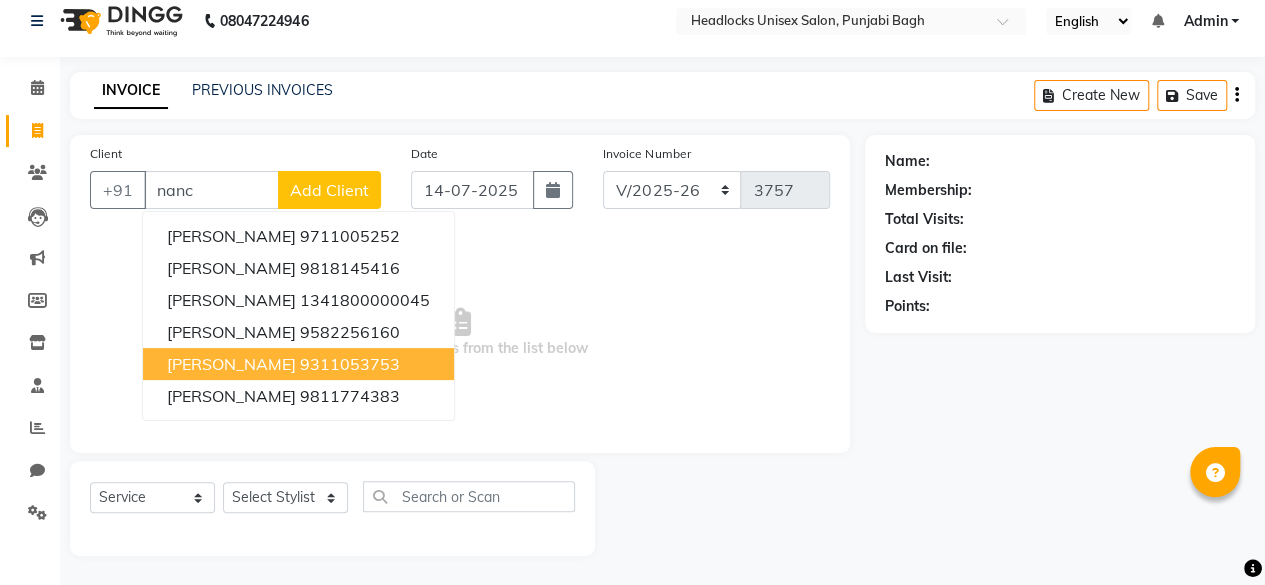 click on "[PERSON_NAME]  9311053753" at bounding box center (298, 364) 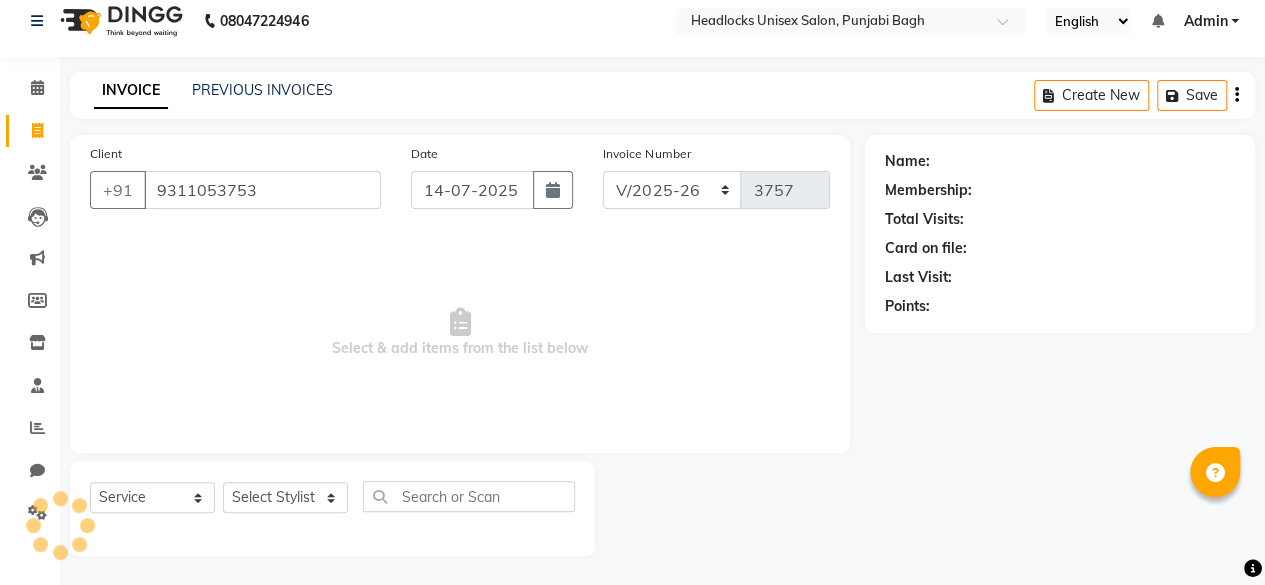 type on "9311053753" 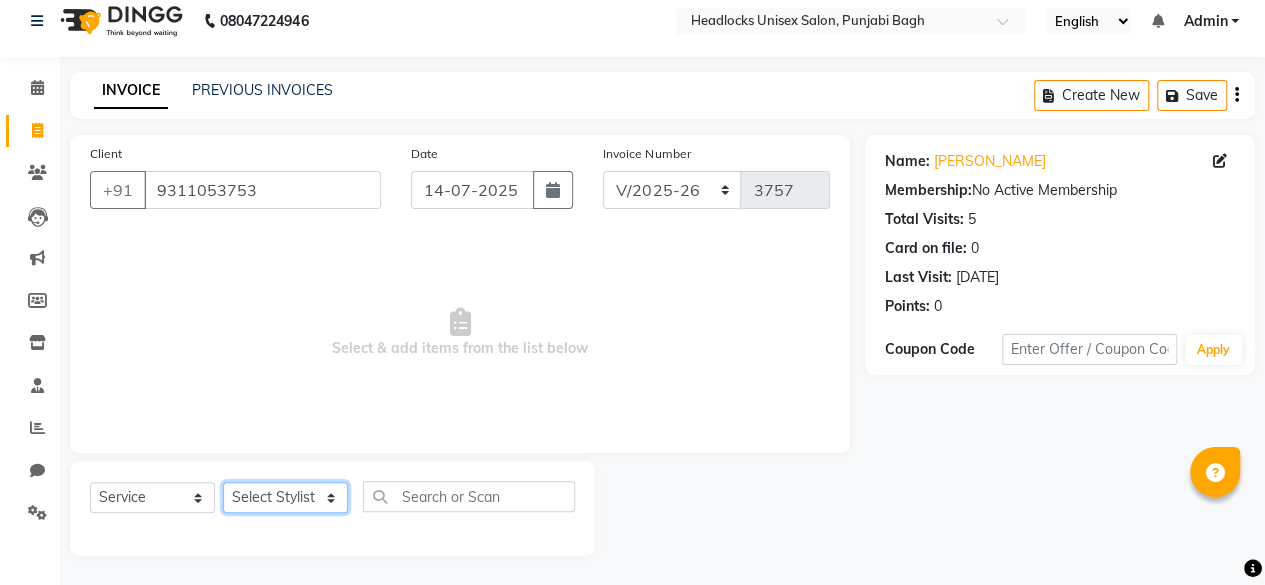 click on "Select Stylist ⁠Agnies ⁠[PERSON_NAME] [PERSON_NAME] [PERSON_NAME] kunal [PERSON_NAME] mercy ⁠Minto ⁠[PERSON_NAME]  [PERSON_NAME] priyanka [PERSON_NAME] ⁠[PERSON_NAME] ⁠[PERSON_NAME] [PERSON_NAME] [PERSON_NAME]  Sunny ⁠[PERSON_NAME] ⁠[PERSON_NAME]" 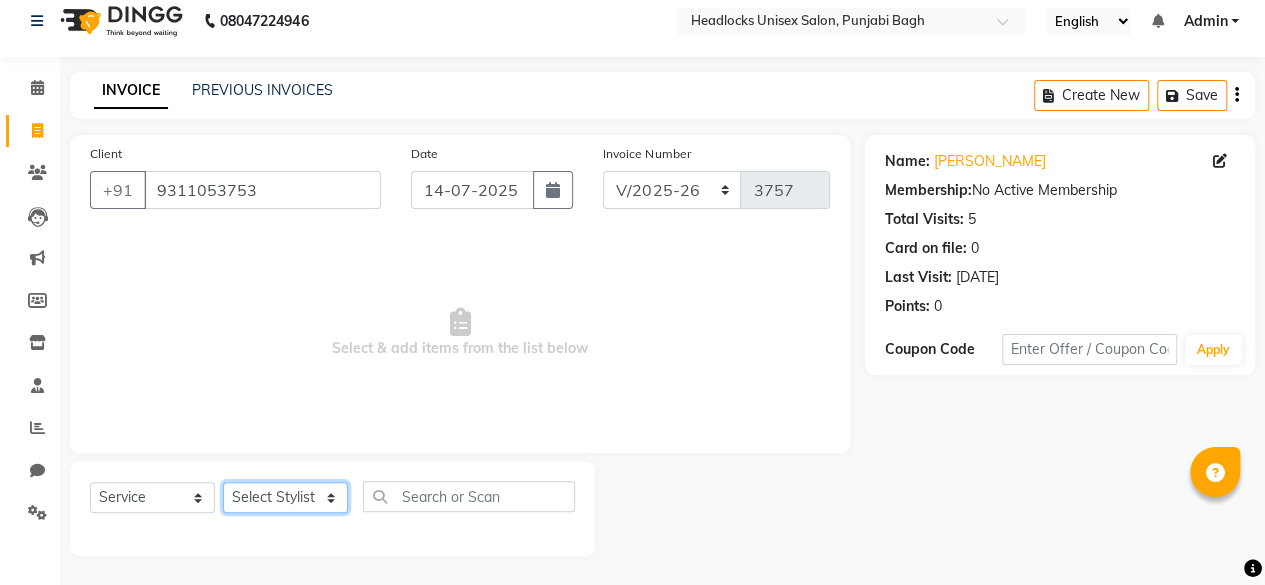 select on "69082" 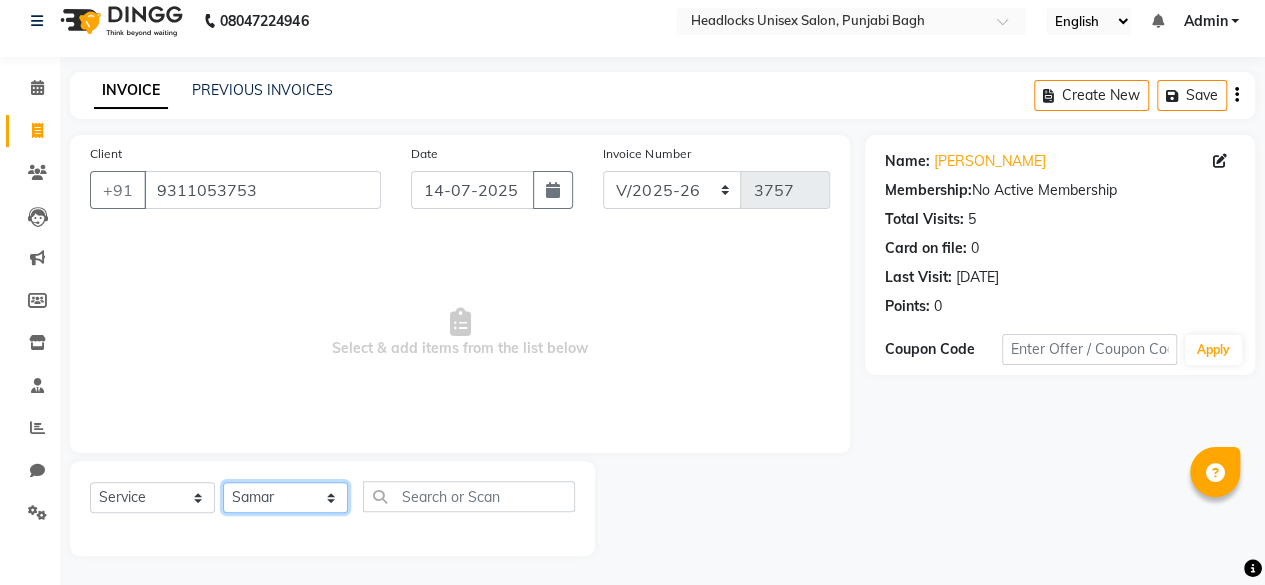 click on "Select Stylist ⁠Agnies ⁠[PERSON_NAME] [PERSON_NAME] [PERSON_NAME] kunal [PERSON_NAME] mercy ⁠Minto ⁠[PERSON_NAME]  [PERSON_NAME] priyanka [PERSON_NAME] ⁠[PERSON_NAME] ⁠[PERSON_NAME] [PERSON_NAME] [PERSON_NAME]  Sunny ⁠[PERSON_NAME] ⁠[PERSON_NAME]" 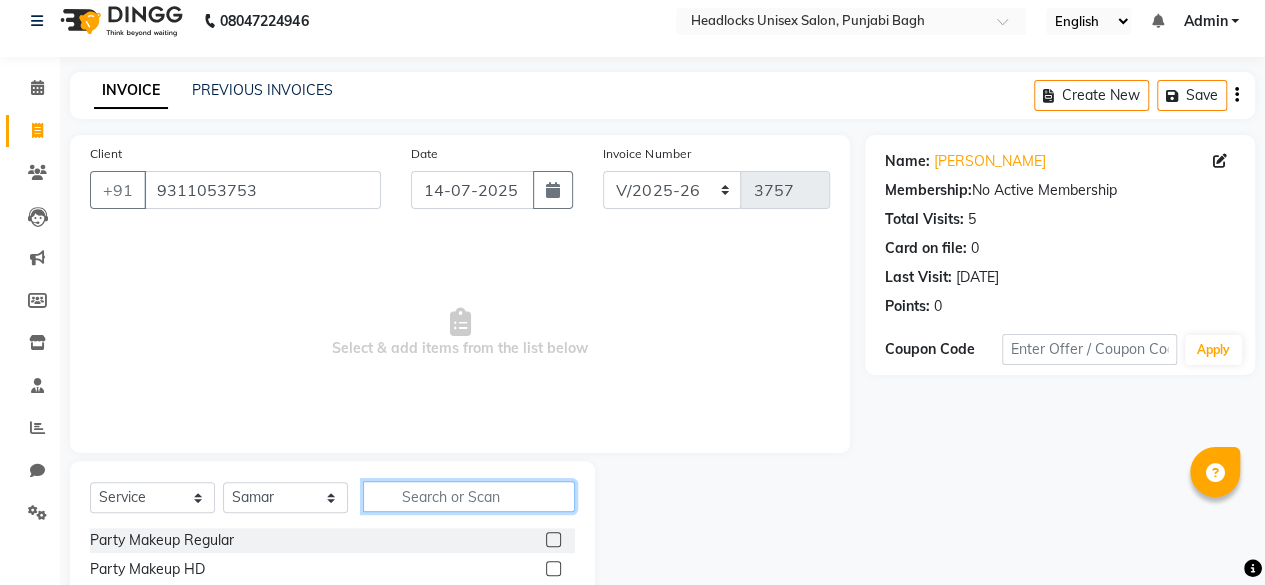 click 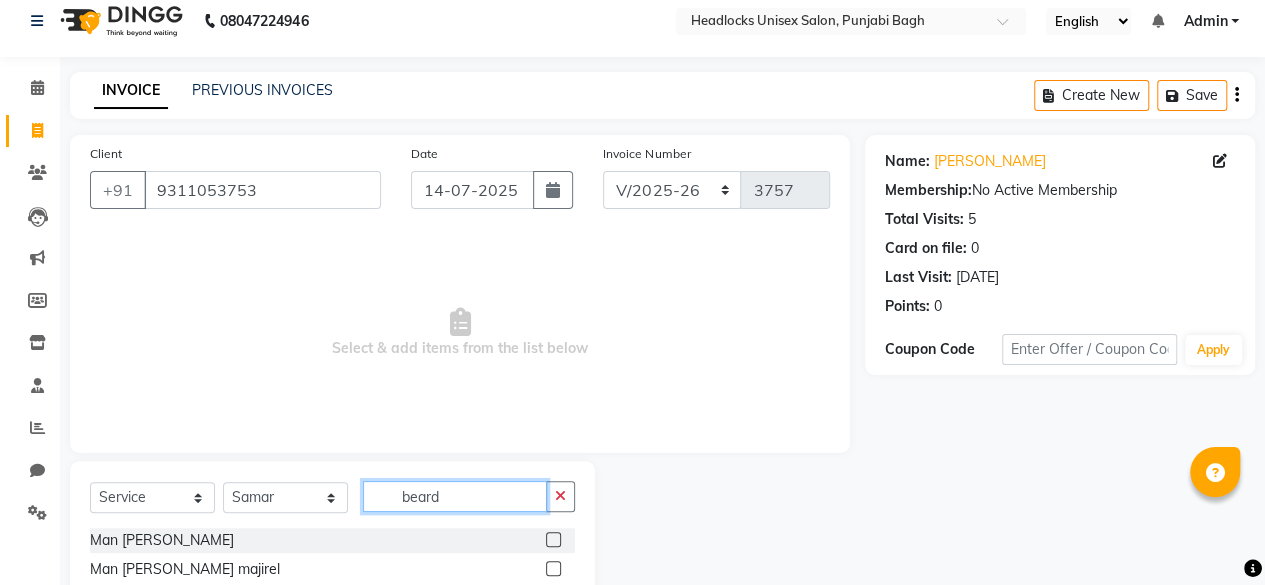 type on "beard" 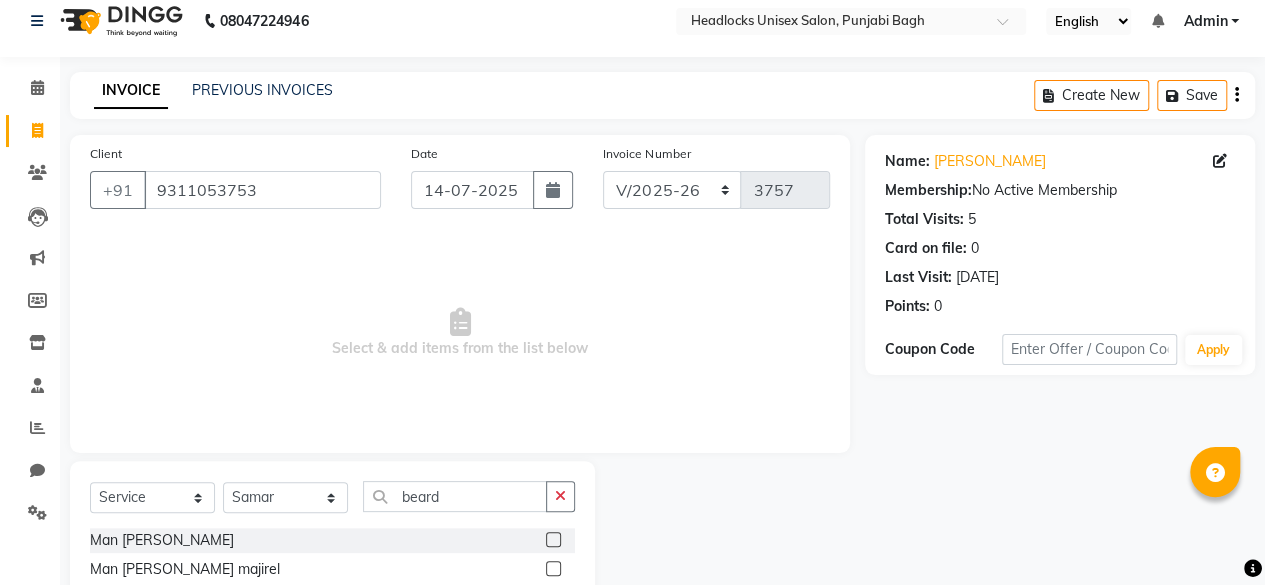 click on "Man [PERSON_NAME]" 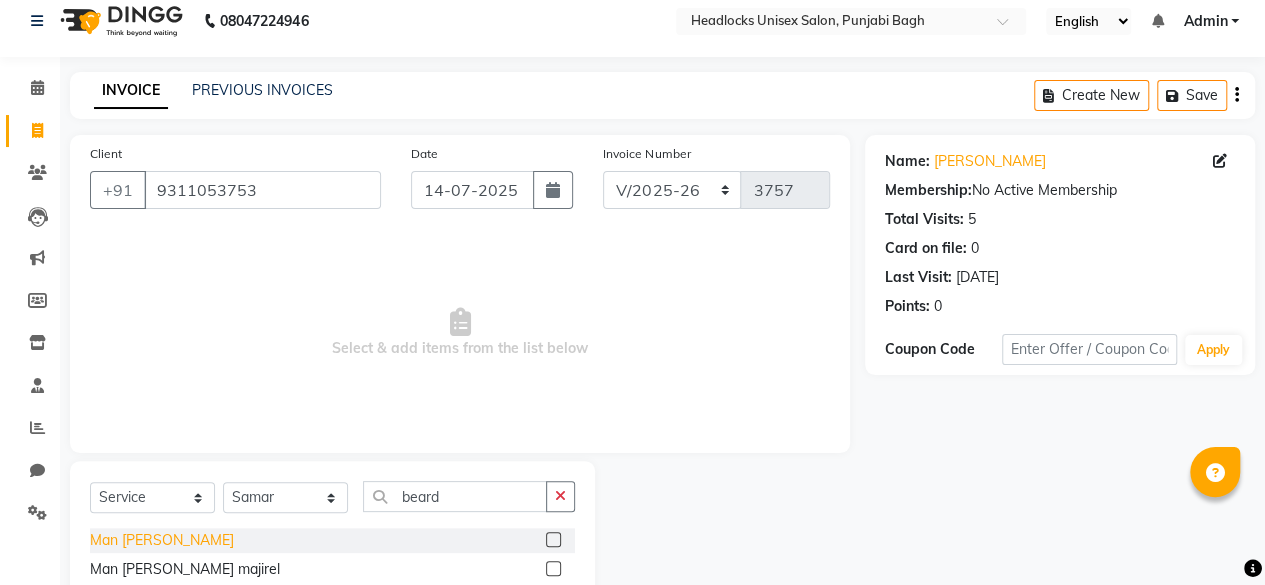 click on "Man [PERSON_NAME]" 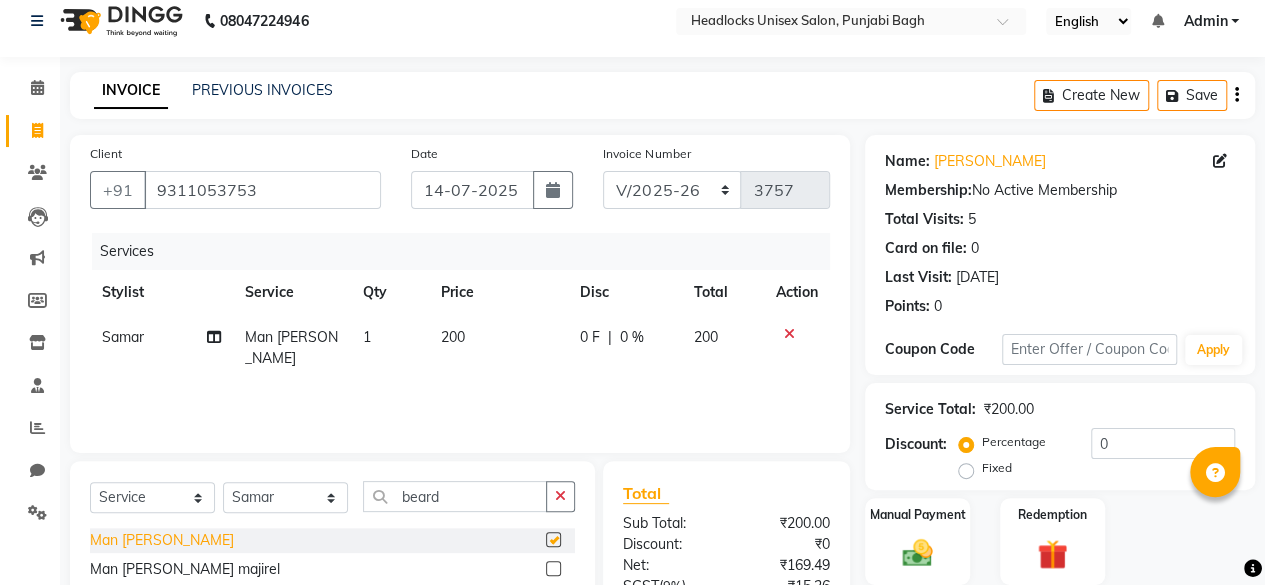 checkbox on "false" 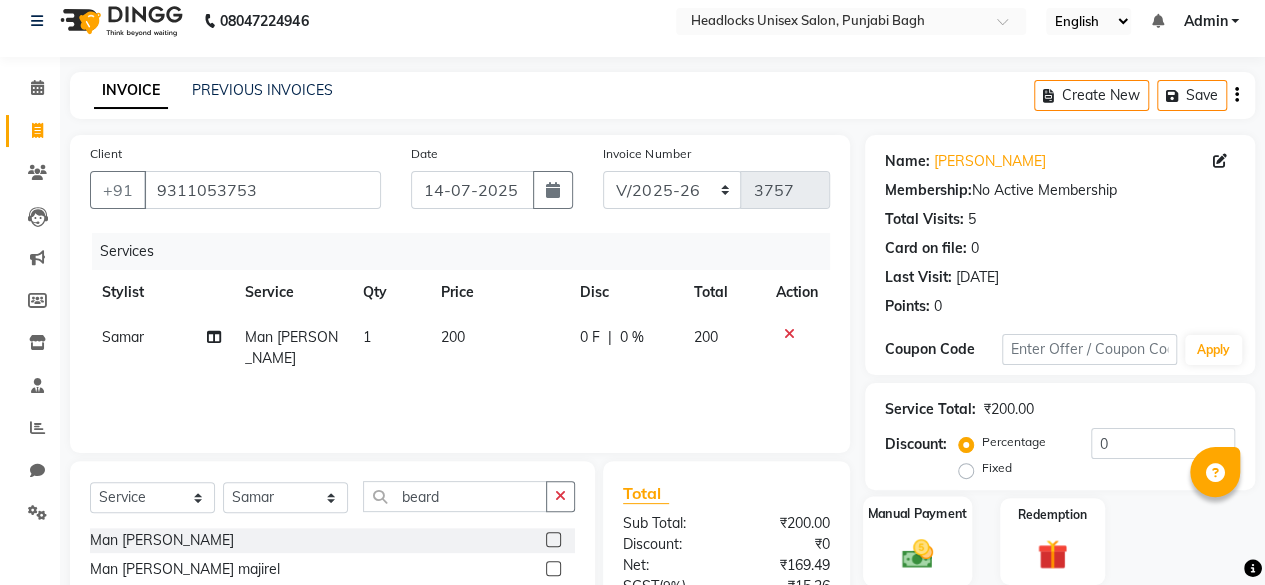 click 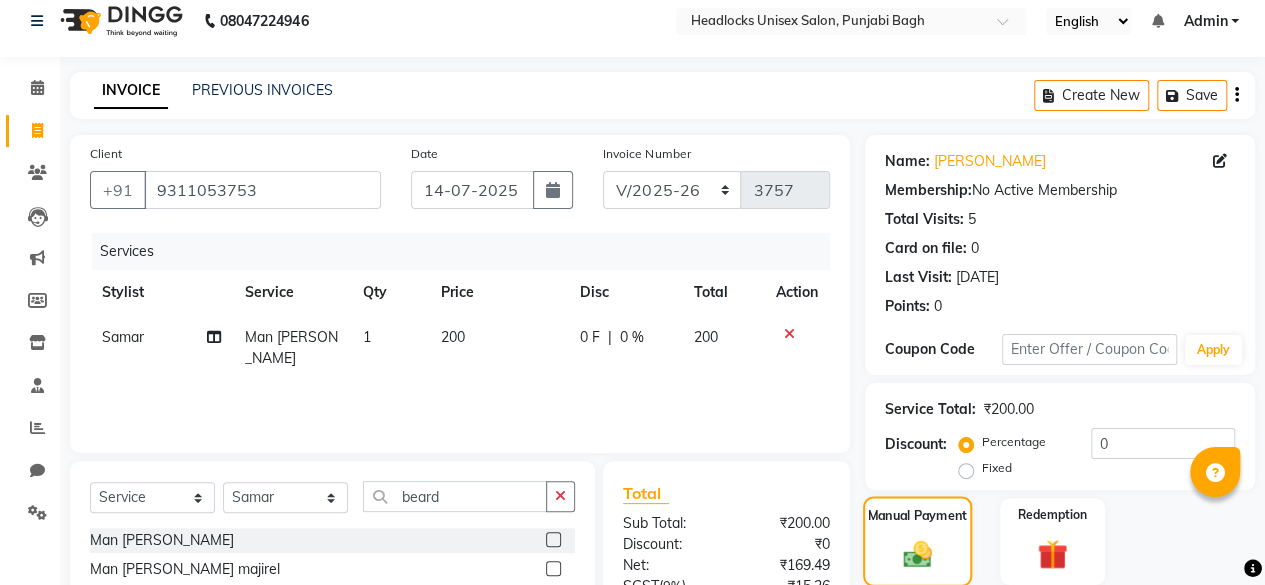 scroll, scrollTop: 213, scrollLeft: 0, axis: vertical 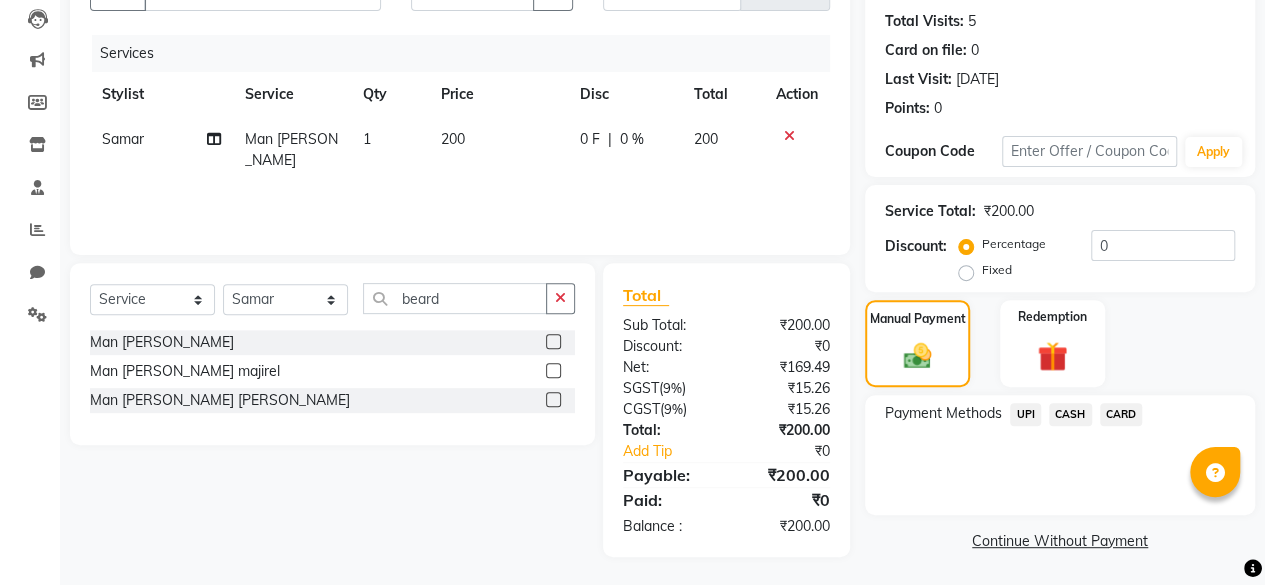 click on "CASH" 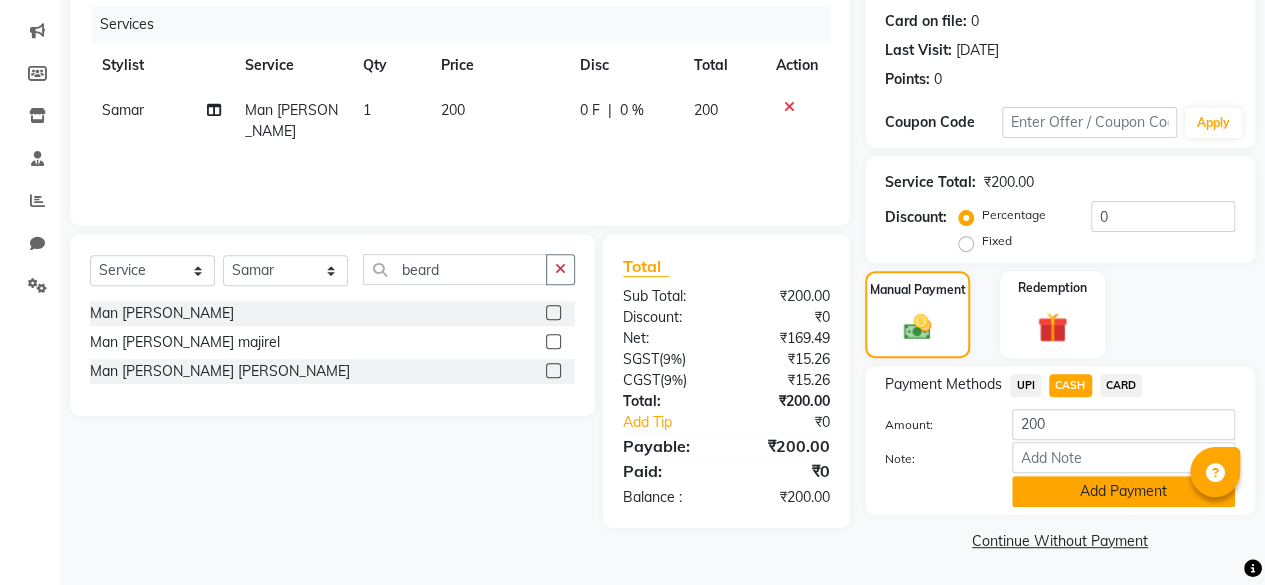 click on "Add Payment" 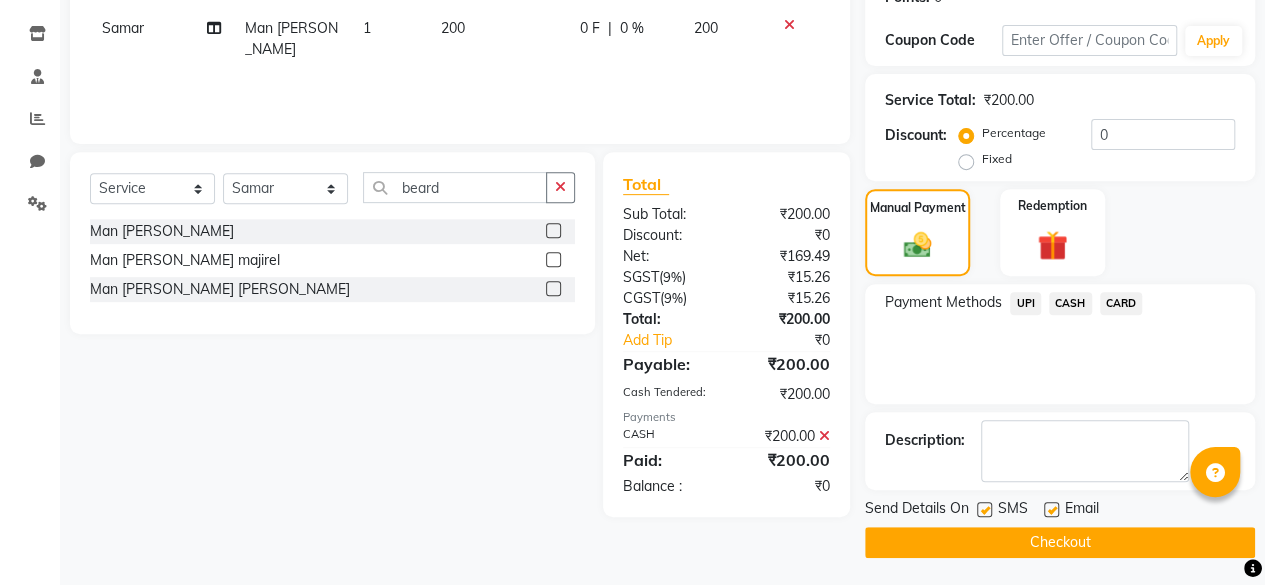 click 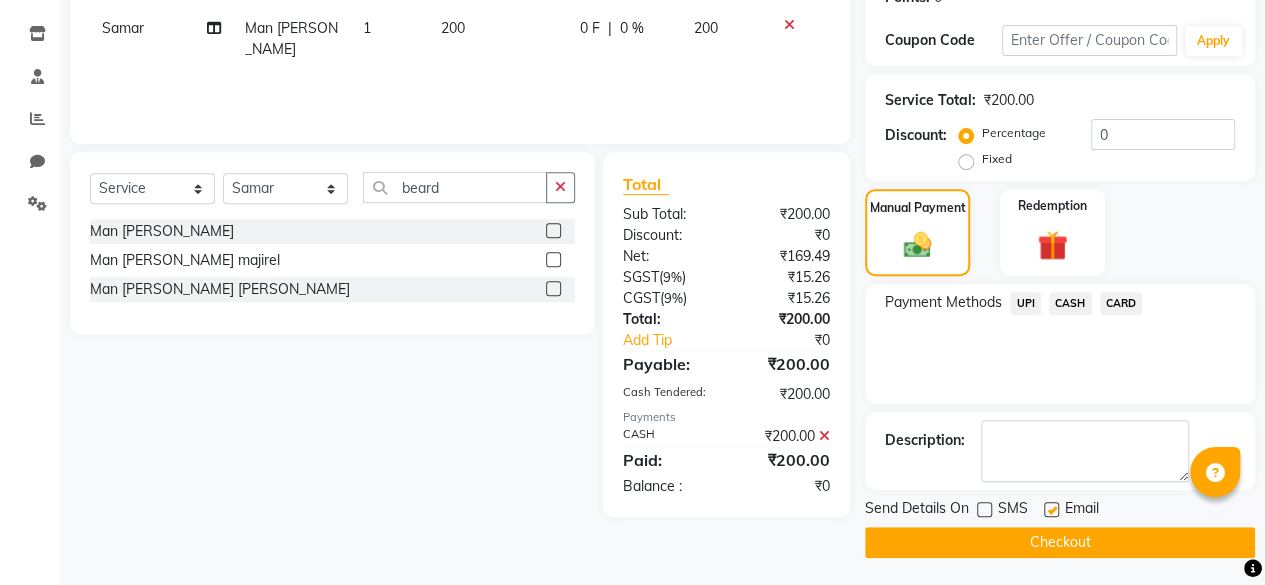 click on "Checkout" 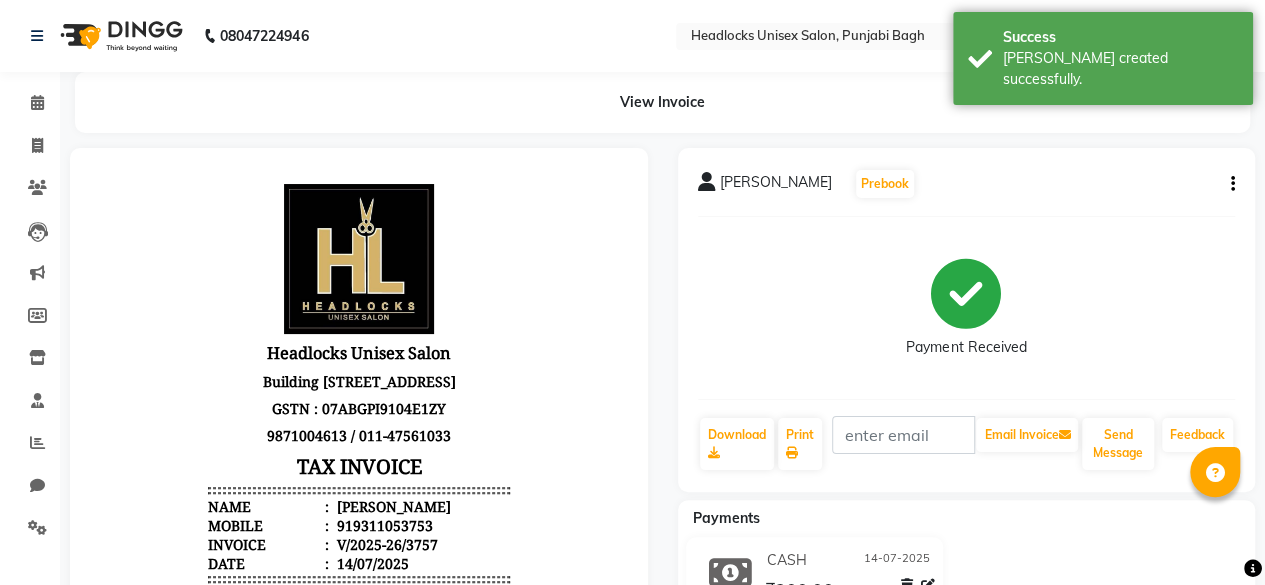 scroll, scrollTop: 0, scrollLeft: 0, axis: both 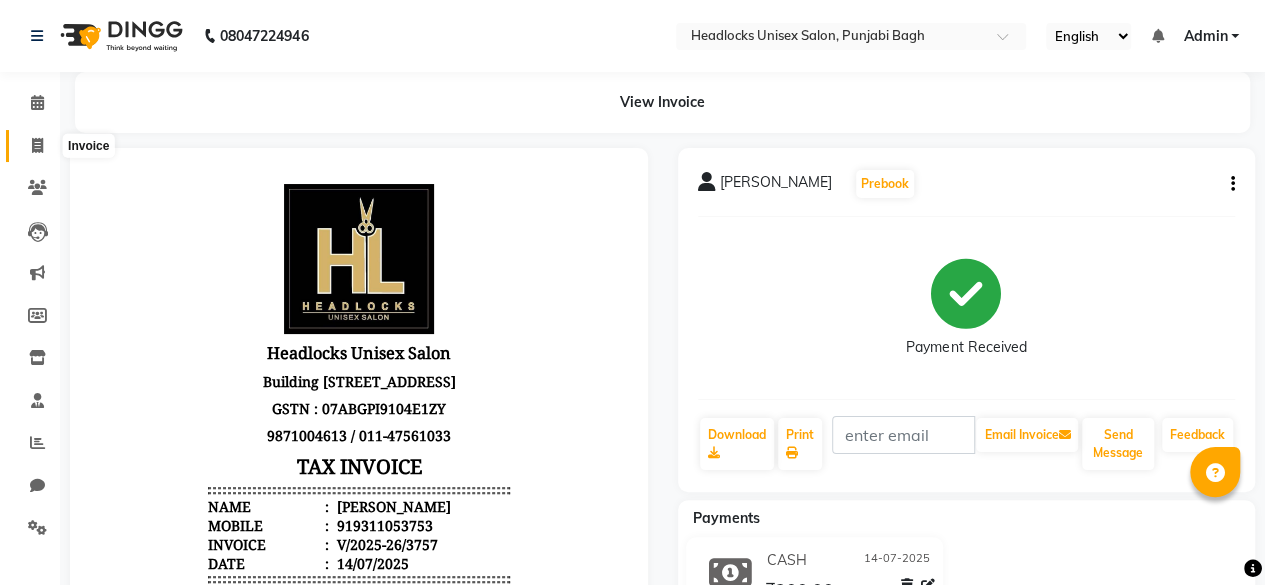 click 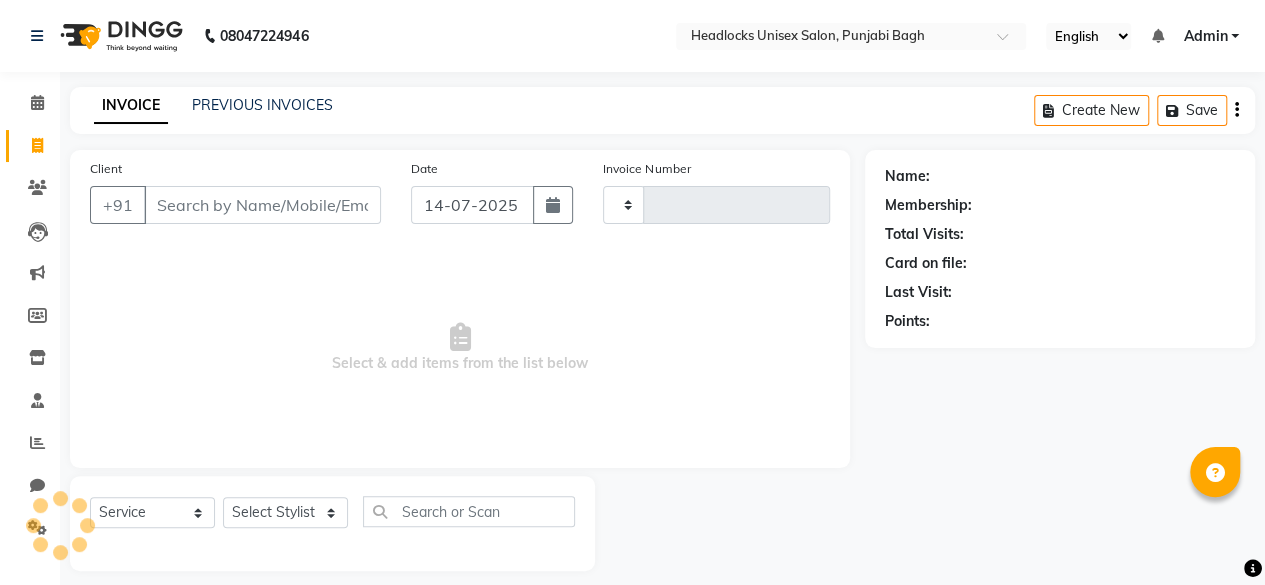 scroll, scrollTop: 15, scrollLeft: 0, axis: vertical 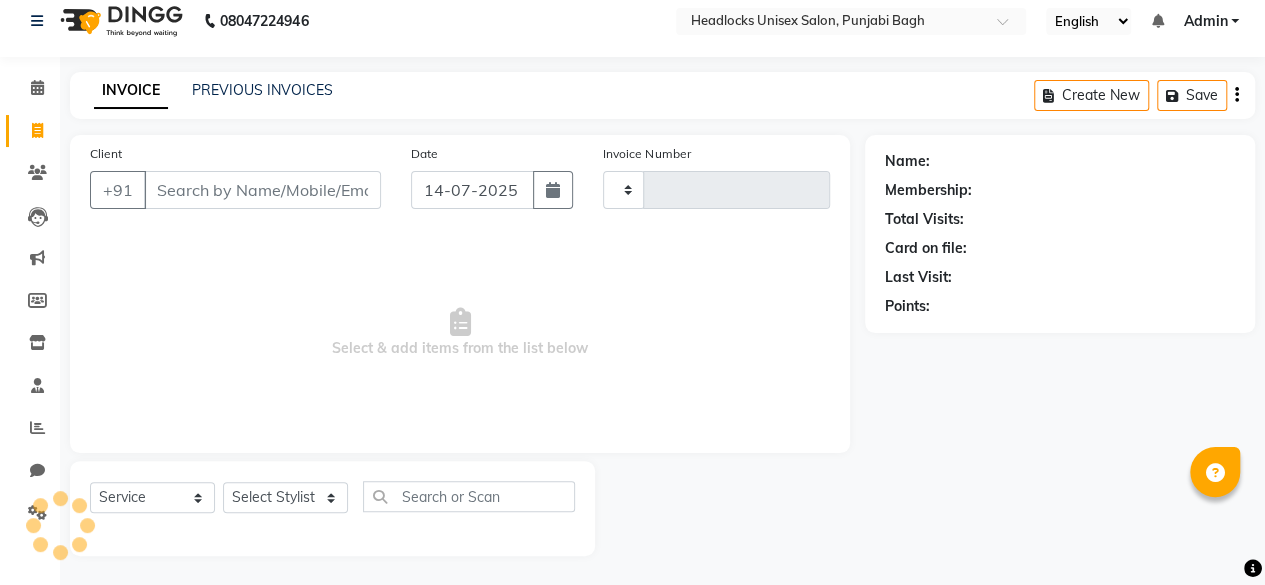type on "3758" 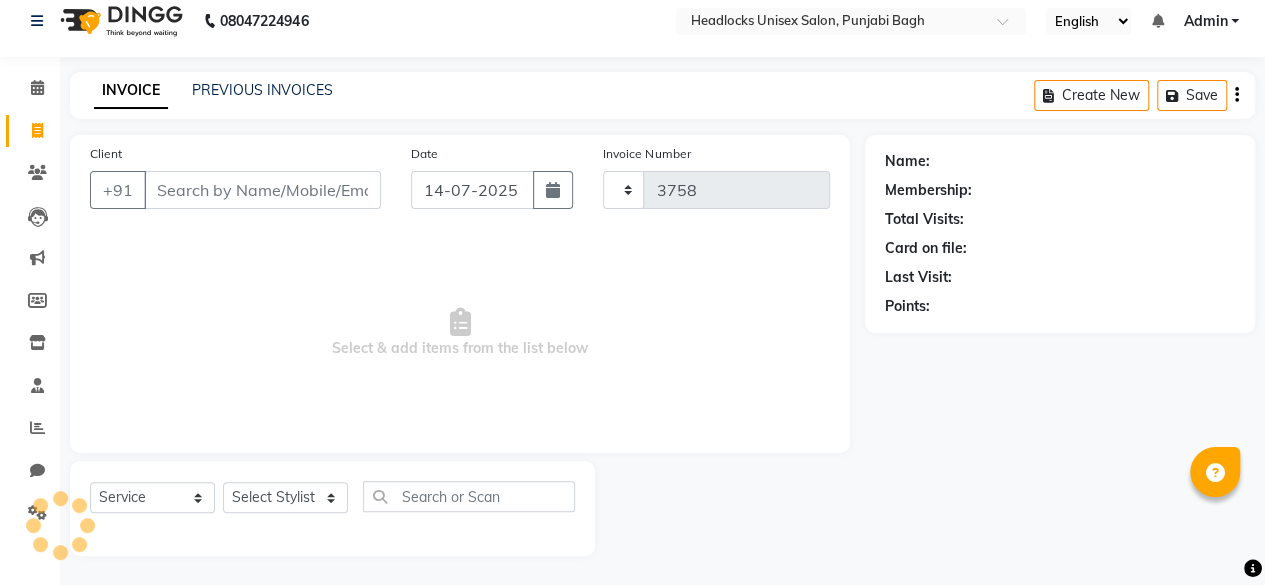 select on "7719" 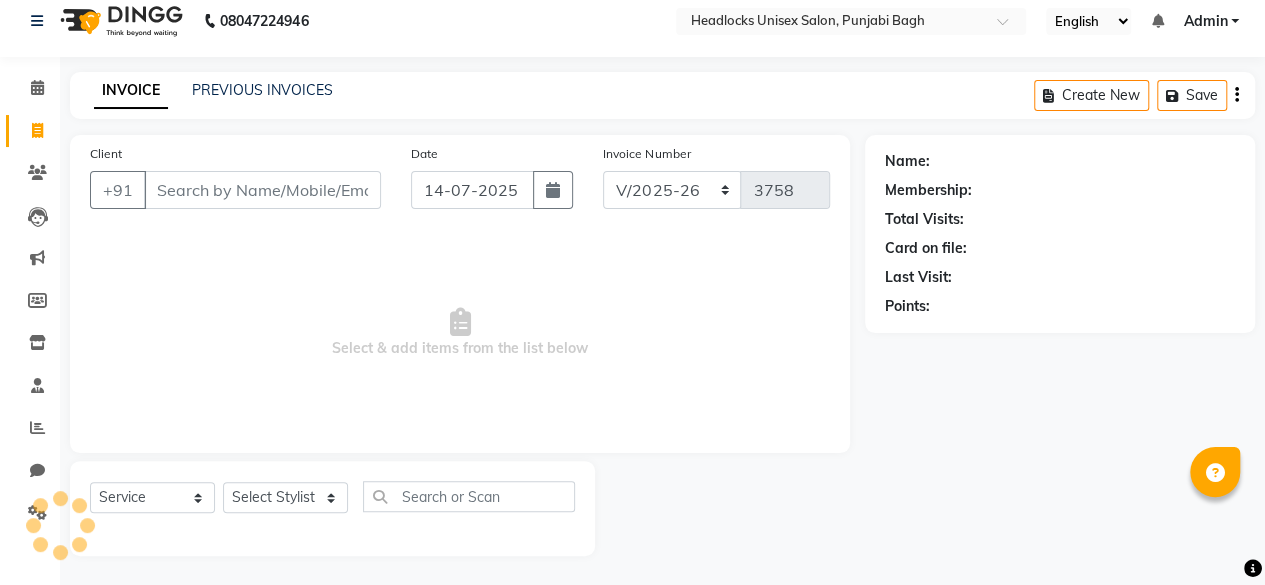 click on "Client" at bounding box center [262, 190] 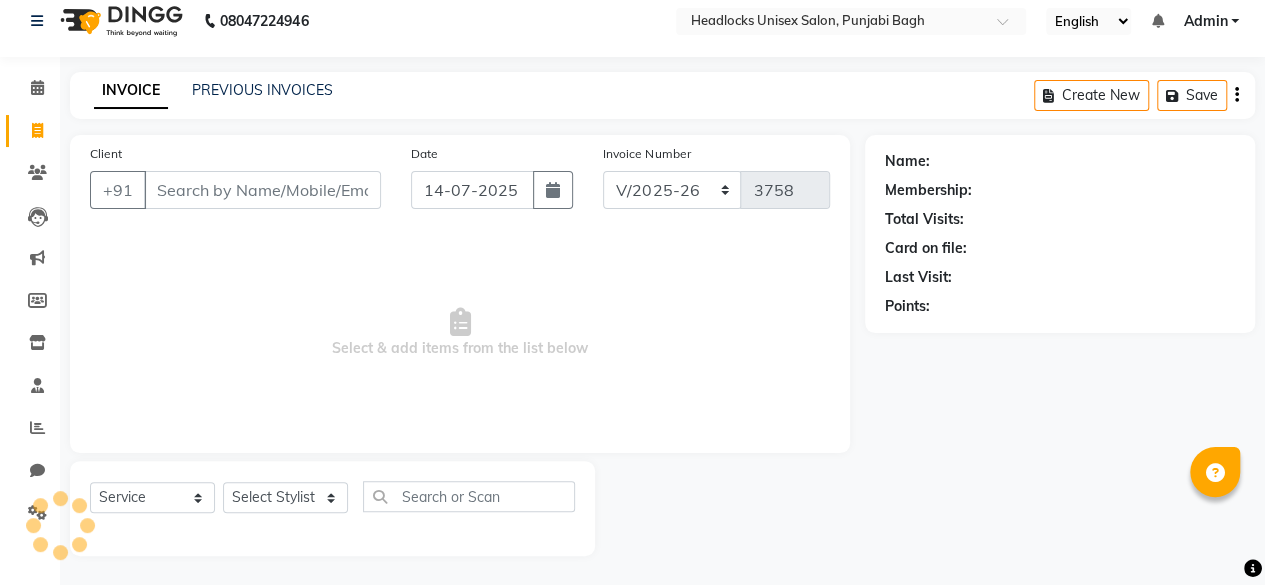 click on "Client" at bounding box center [262, 190] 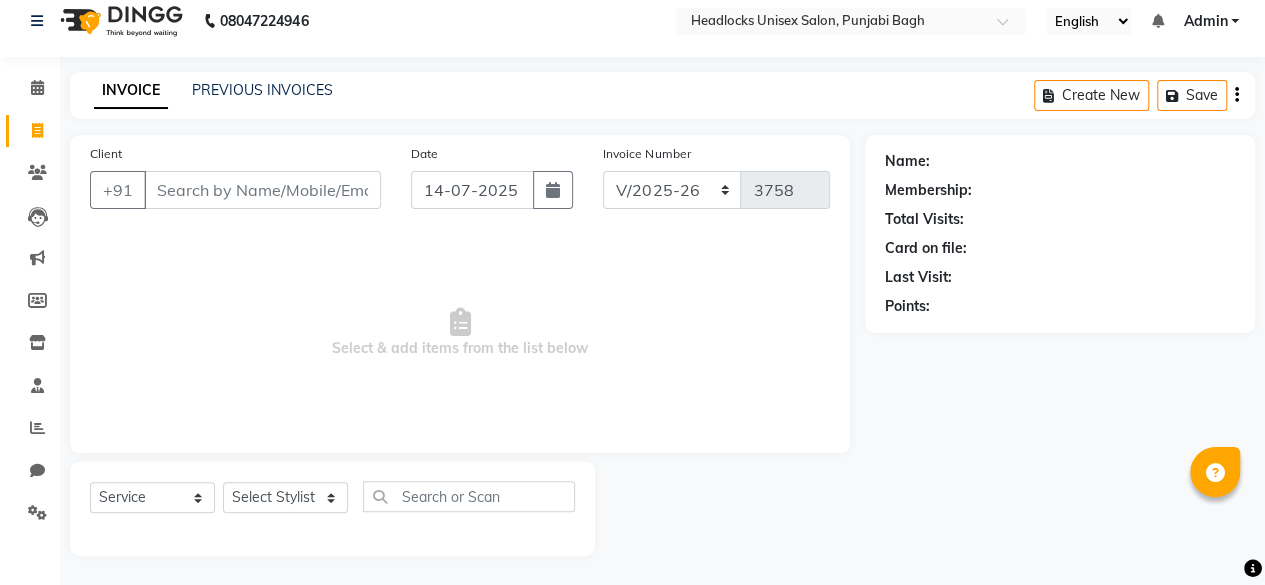 click on "Client" at bounding box center [262, 190] 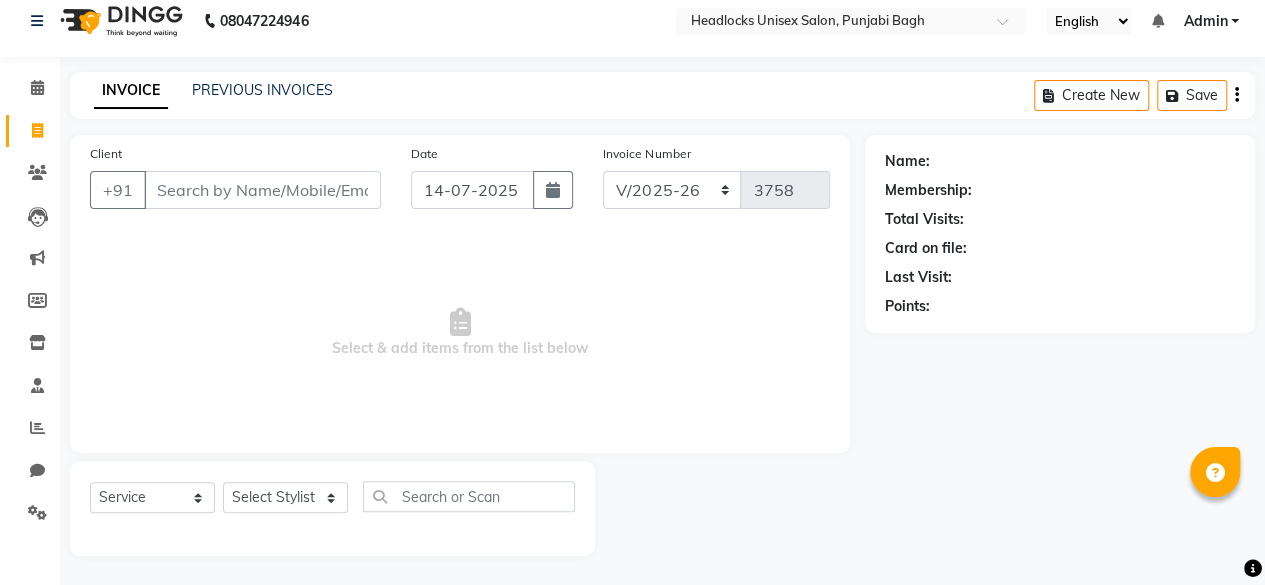 click on "Client" at bounding box center (262, 190) 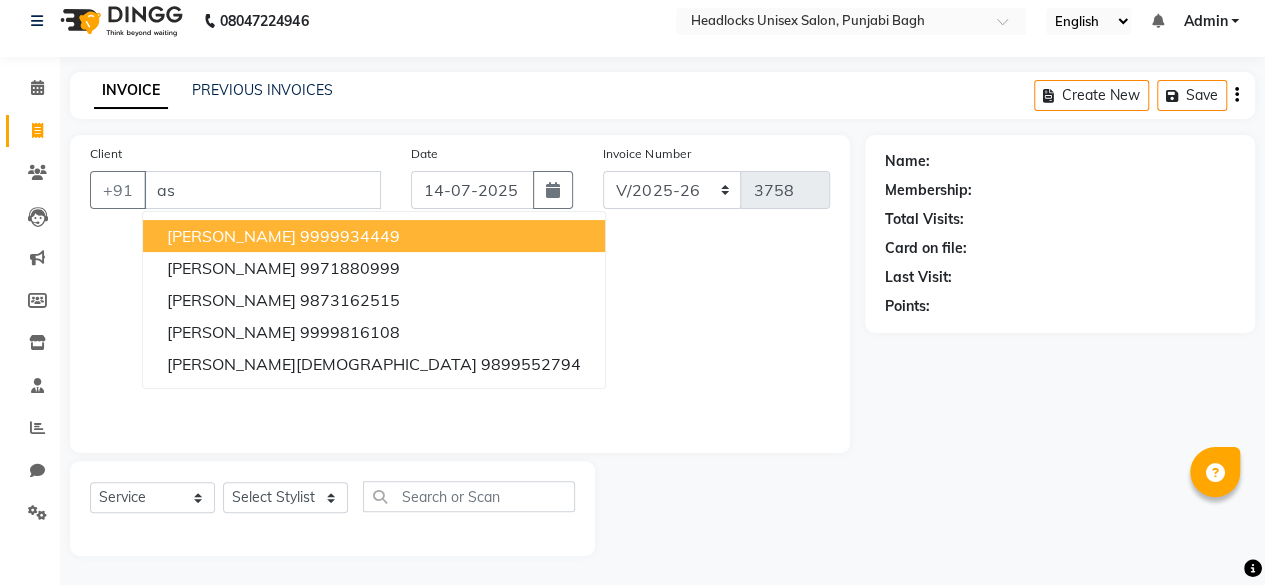 type on "a" 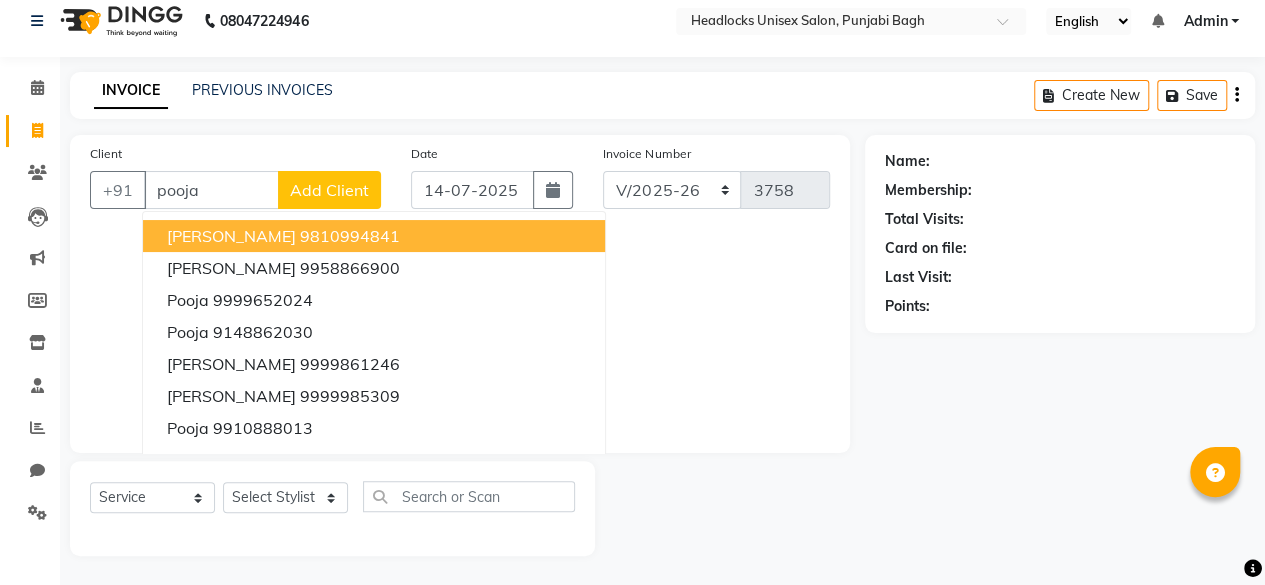 click on "[PERSON_NAME]" at bounding box center (231, 236) 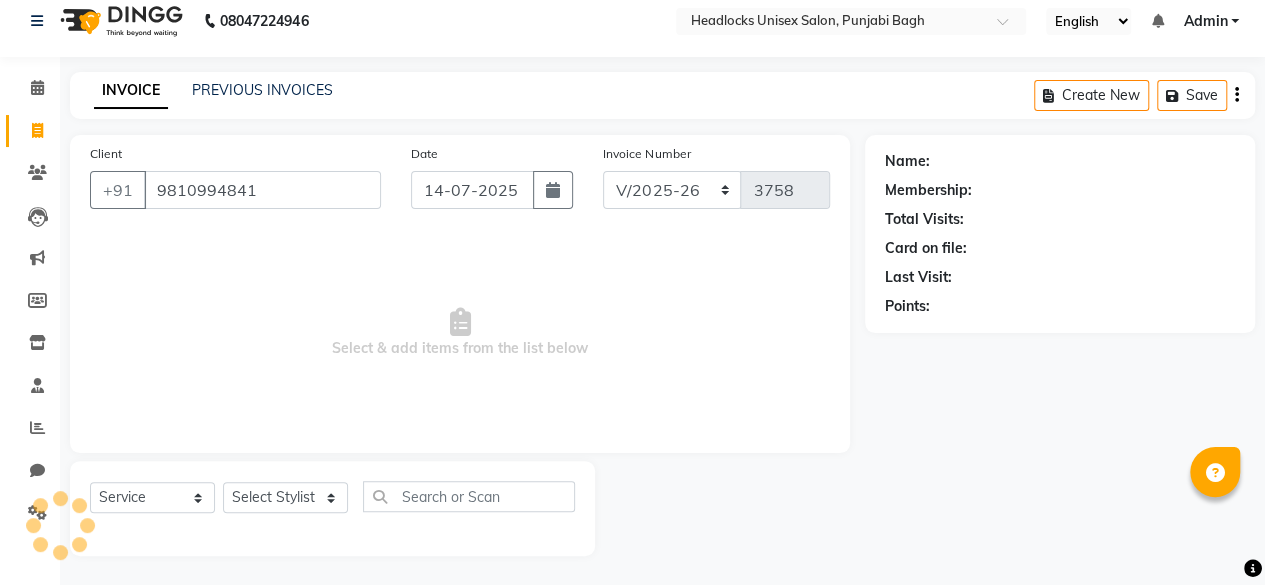 type on "9810994841" 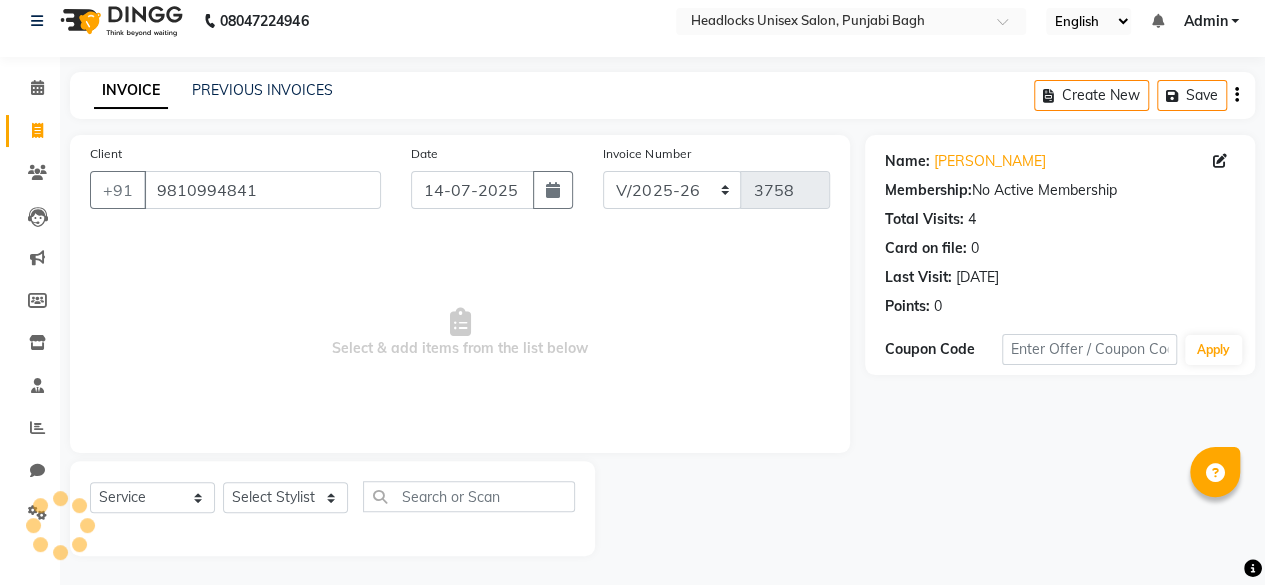 click on "Select  Service  Product  Membership  Package Voucher Prepaid Gift Card  Select Stylist ⁠Agnies ⁠[PERSON_NAME] [PERSON_NAME] [PERSON_NAME] kunal [PERSON_NAME] mercy ⁠Minto ⁠[PERSON_NAME]  [PERSON_NAME] priyanka [PERSON_NAME] ⁠[PERSON_NAME] ⁠[PERSON_NAME] [PERSON_NAME] [PERSON_NAME]  Sunny ⁠[PERSON_NAME]  ⁠Usman ⁠[PERSON_NAME]" 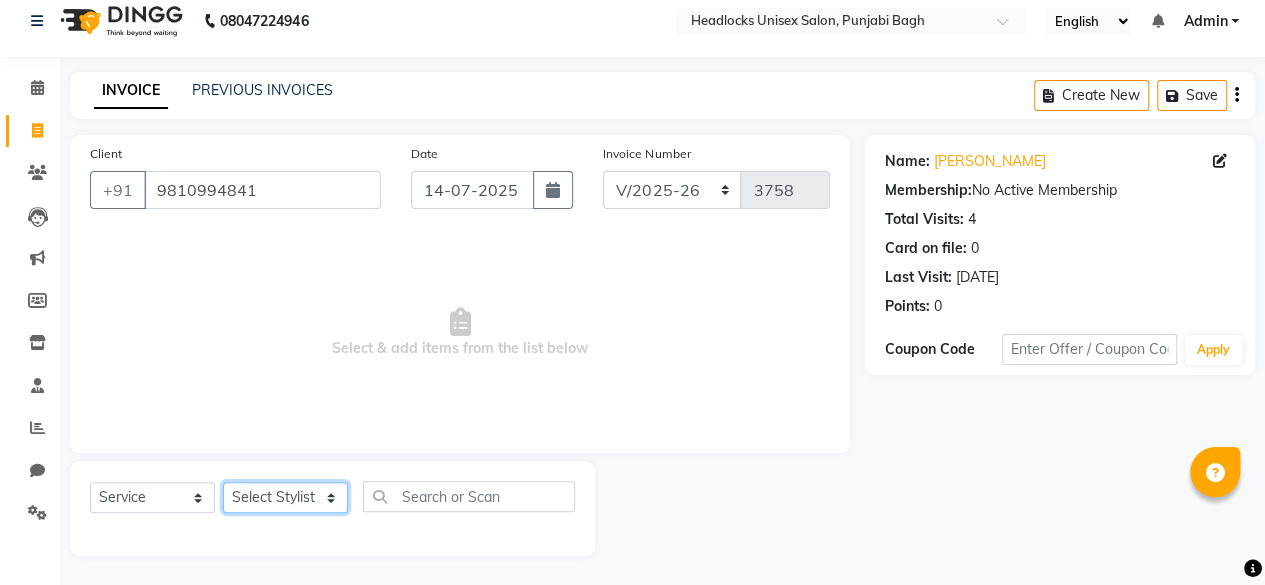 click on "Select Stylist ⁠Agnies ⁠[PERSON_NAME] [PERSON_NAME] [PERSON_NAME] kunal [PERSON_NAME] mercy ⁠Minto ⁠[PERSON_NAME]  [PERSON_NAME] priyanka [PERSON_NAME] ⁠[PERSON_NAME] ⁠[PERSON_NAME] [PERSON_NAME] [PERSON_NAME]  Sunny ⁠[PERSON_NAME] ⁠[PERSON_NAME]" 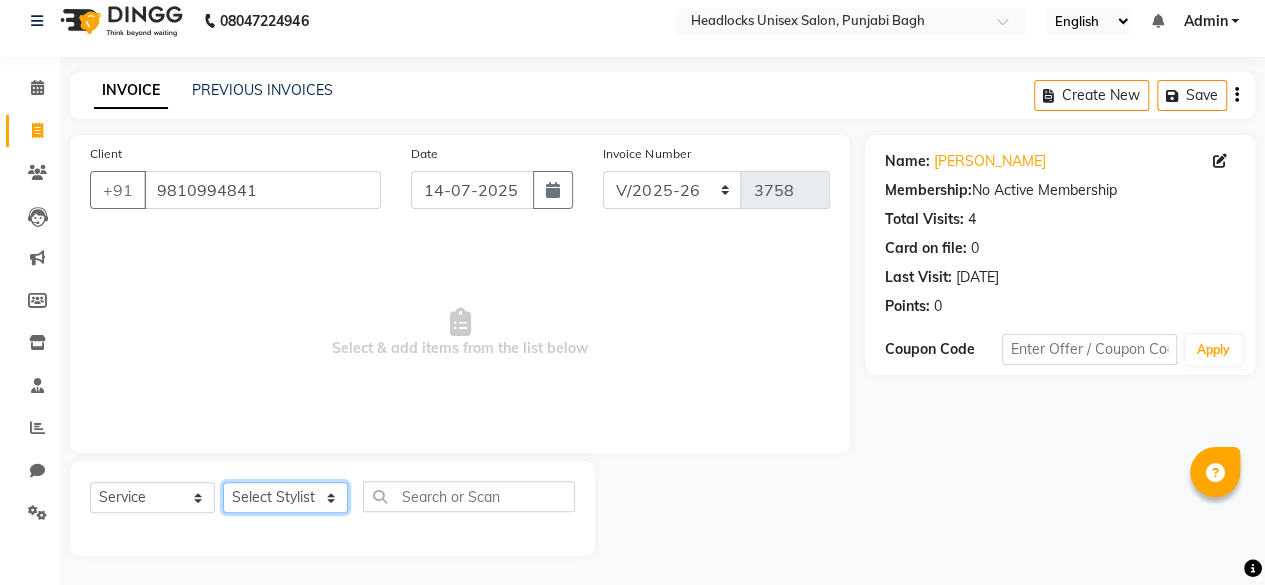 select on "69080" 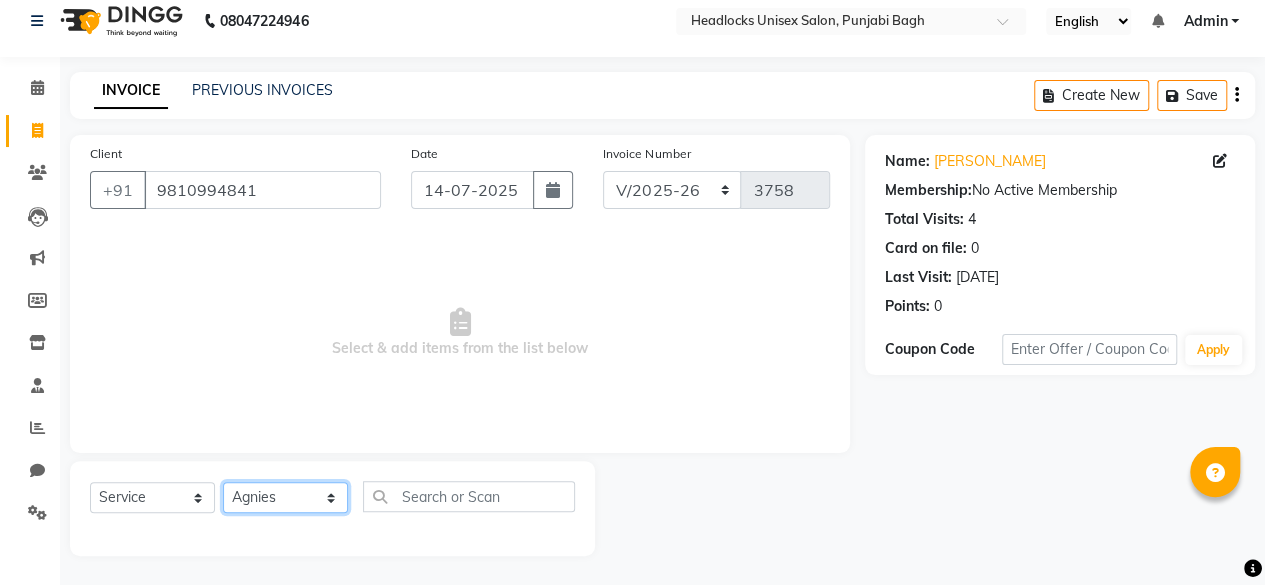 click on "Select Stylist ⁠Agnies ⁠[PERSON_NAME] [PERSON_NAME] [PERSON_NAME] kunal [PERSON_NAME] mercy ⁠Minto ⁠[PERSON_NAME]  [PERSON_NAME] priyanka [PERSON_NAME] ⁠[PERSON_NAME] ⁠[PERSON_NAME] [PERSON_NAME] [PERSON_NAME]  Sunny ⁠[PERSON_NAME] ⁠[PERSON_NAME]" 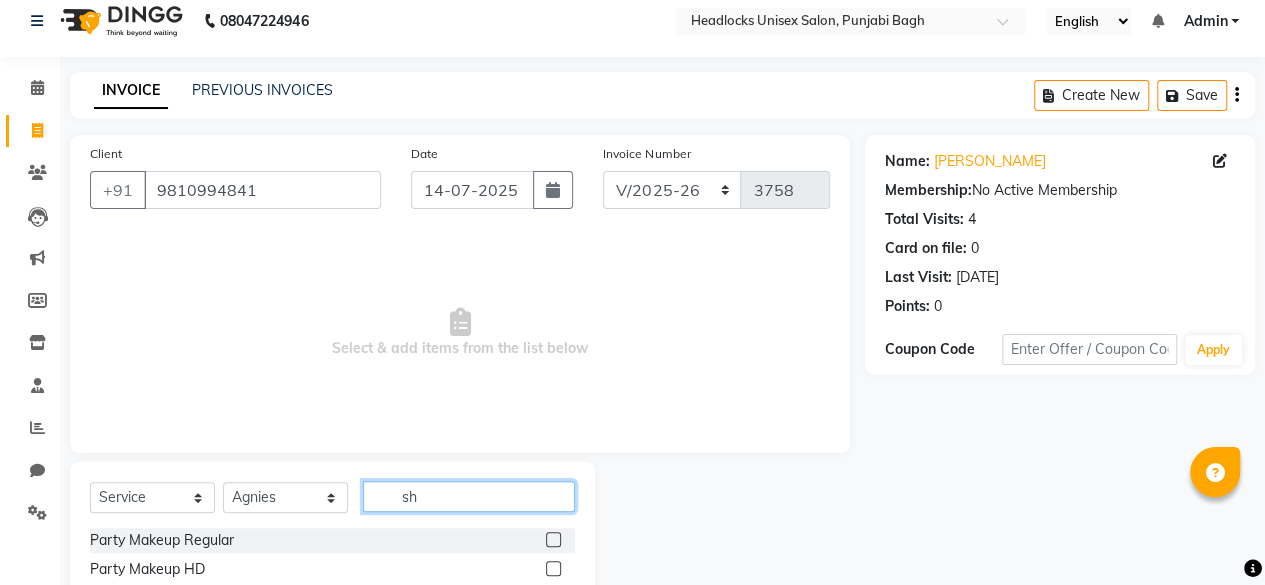 click on "sh" 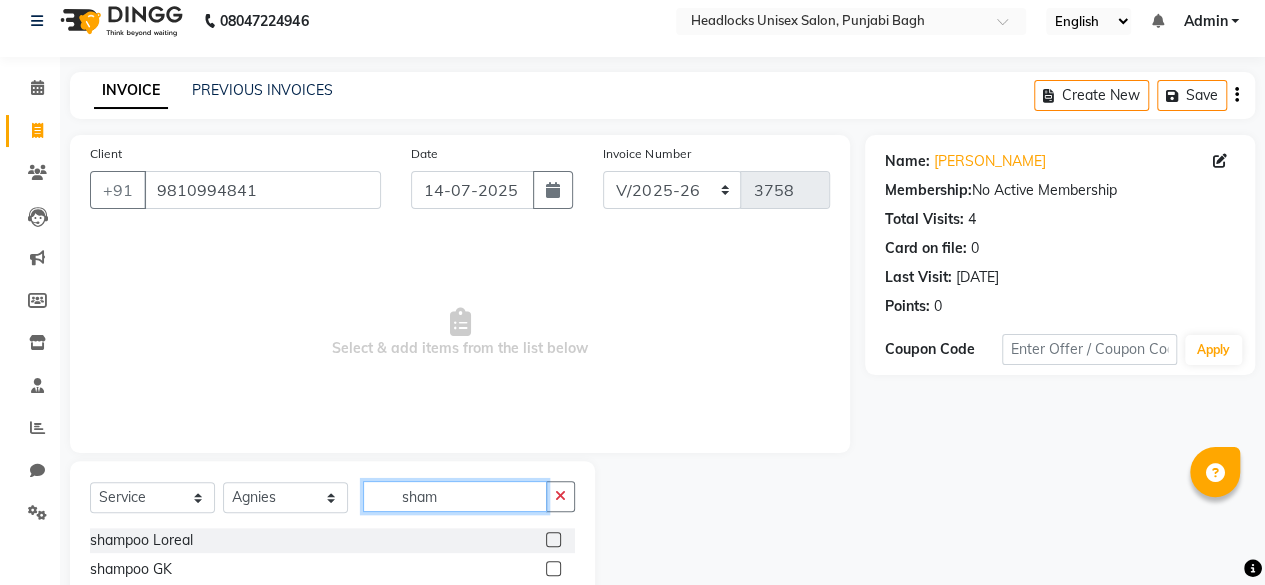 scroll, scrollTop: 215, scrollLeft: 0, axis: vertical 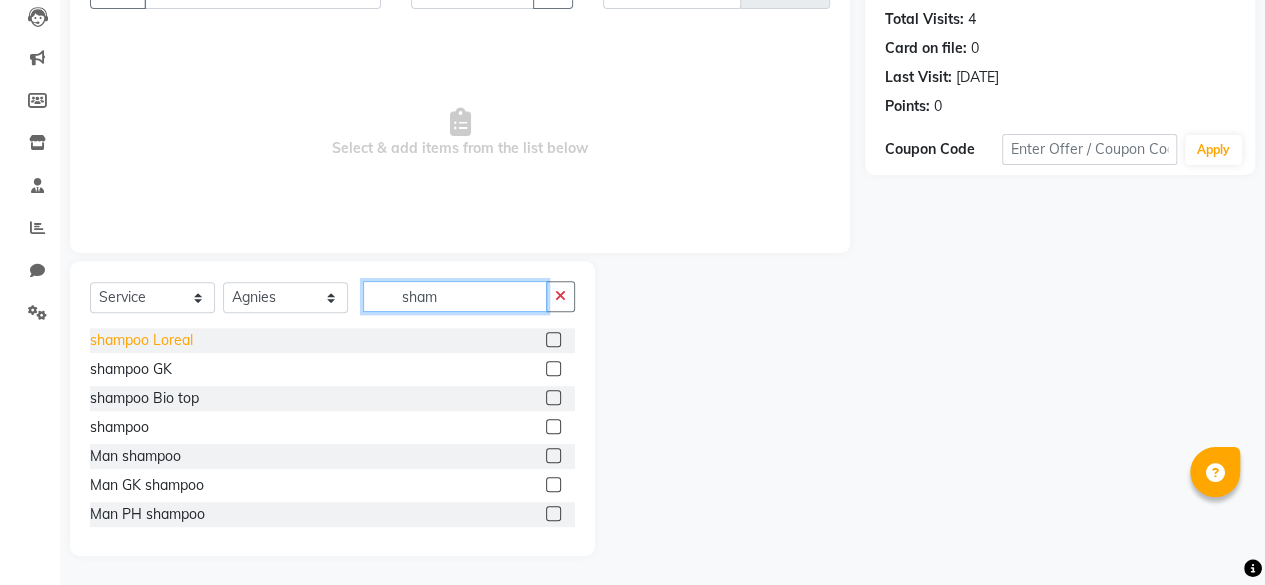 type on "sham" 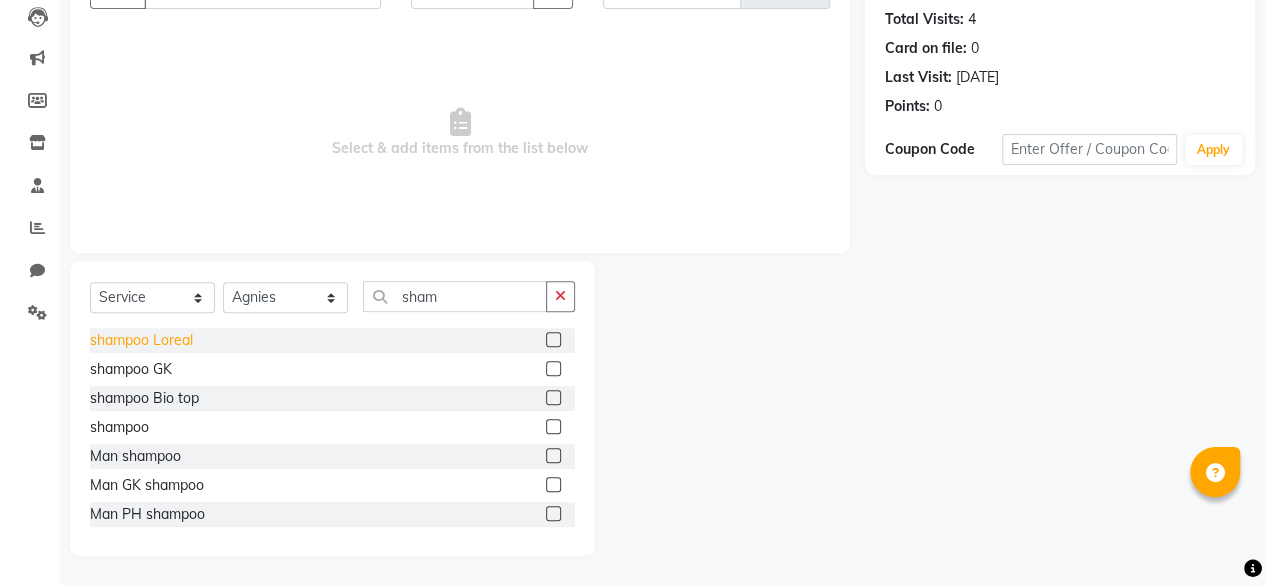 click on "shampoo Loreal" 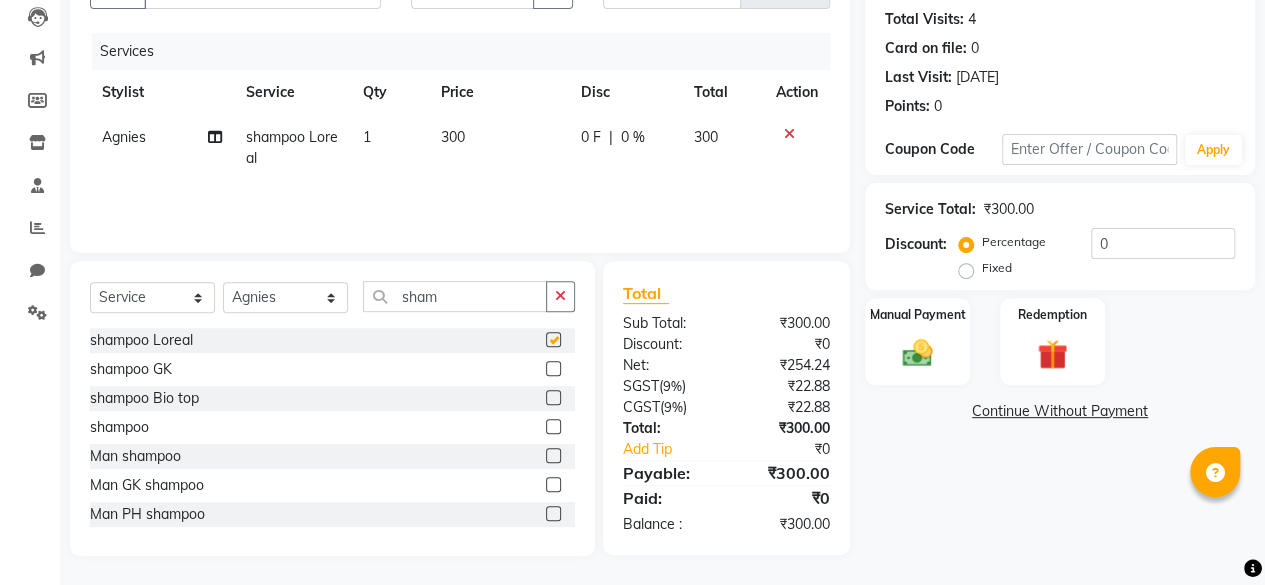 checkbox on "false" 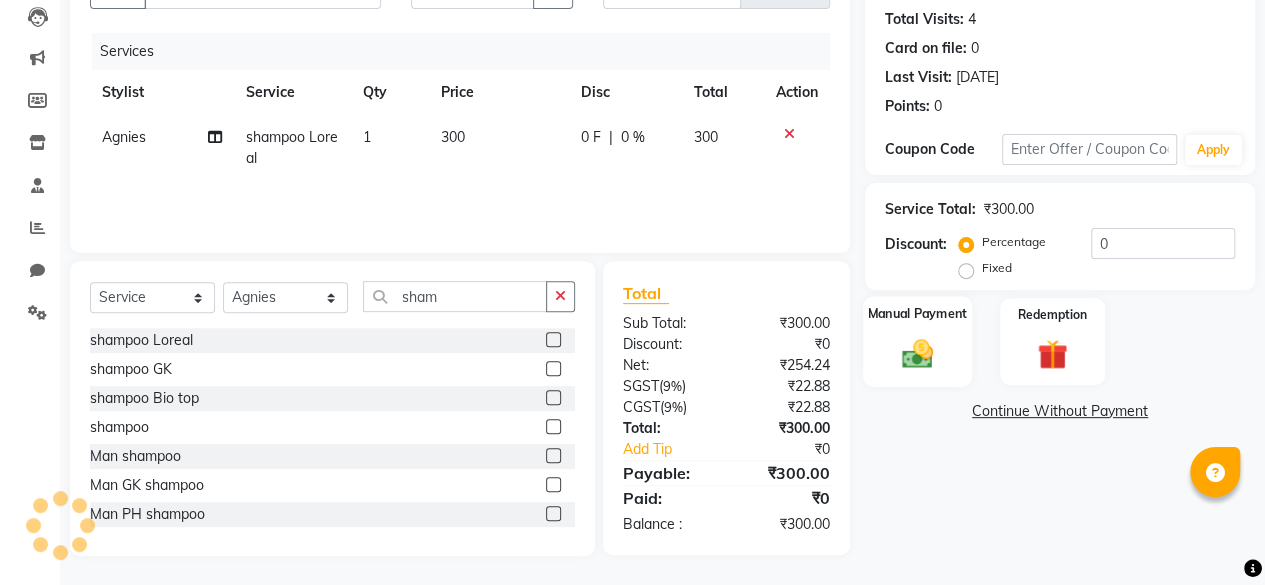 click on "Manual Payment" 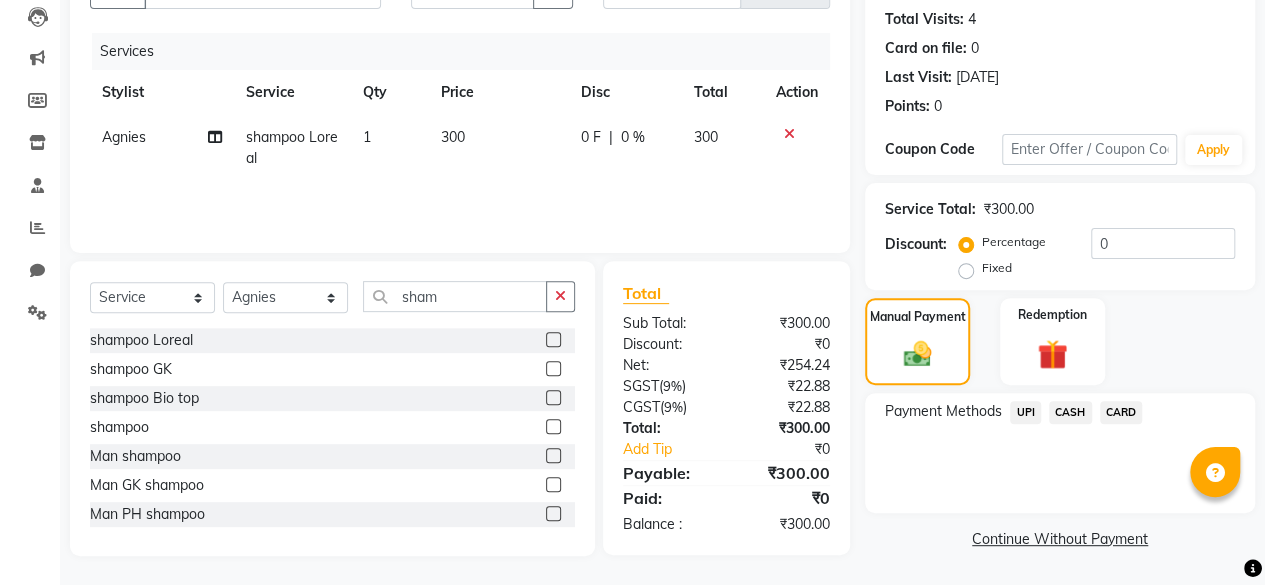 click on "CASH" 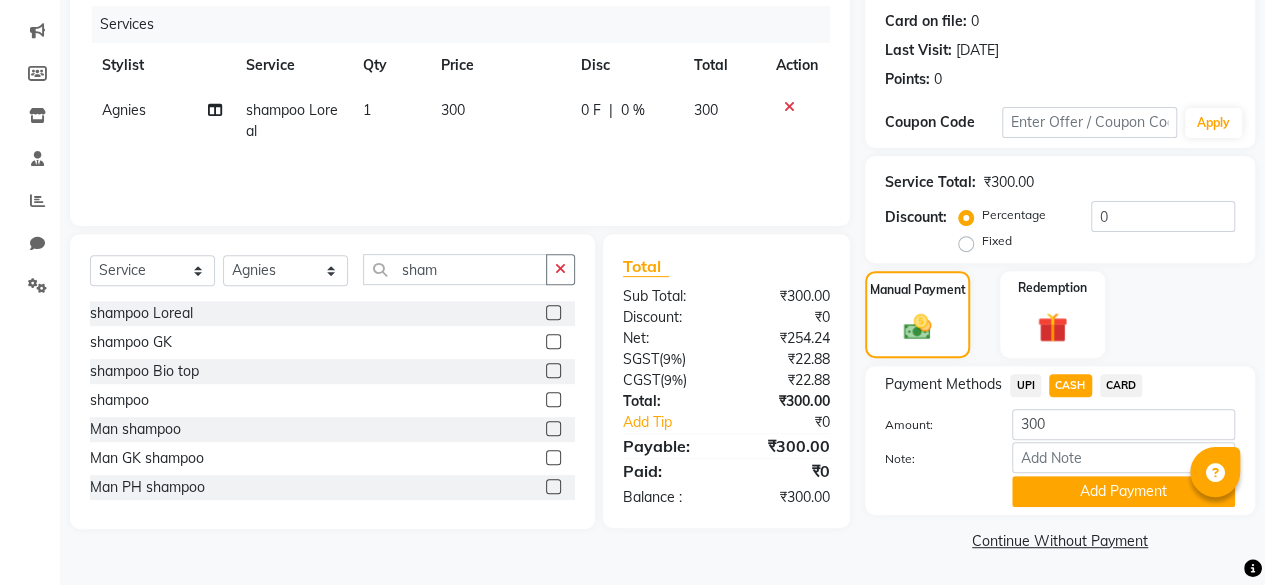 click on "UPI" 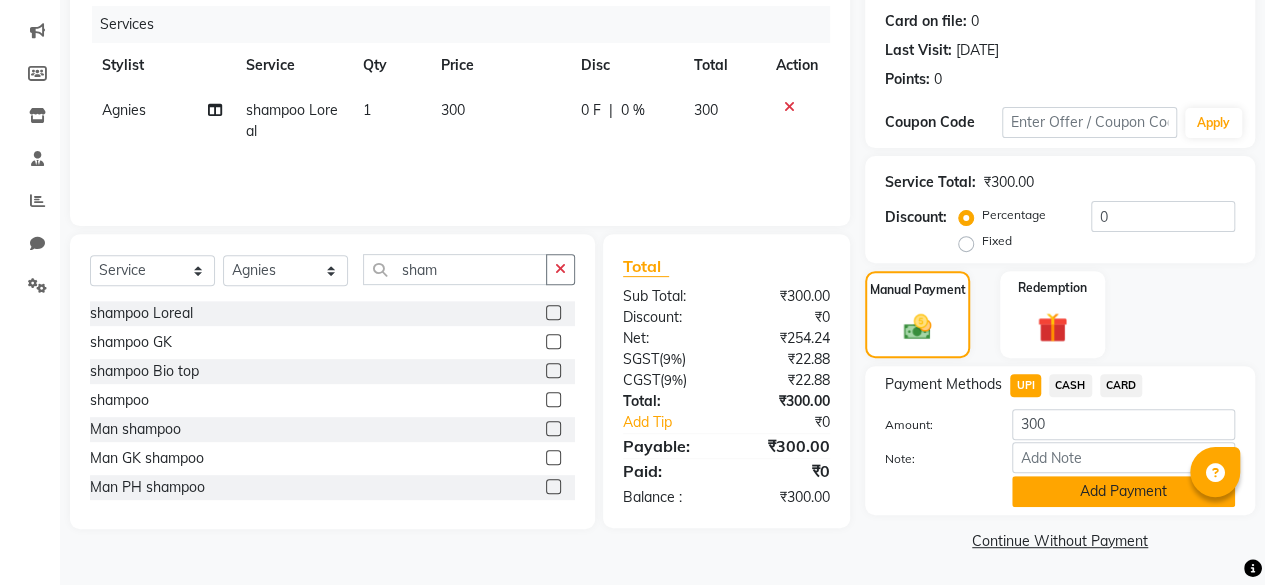 click on "Add Payment" 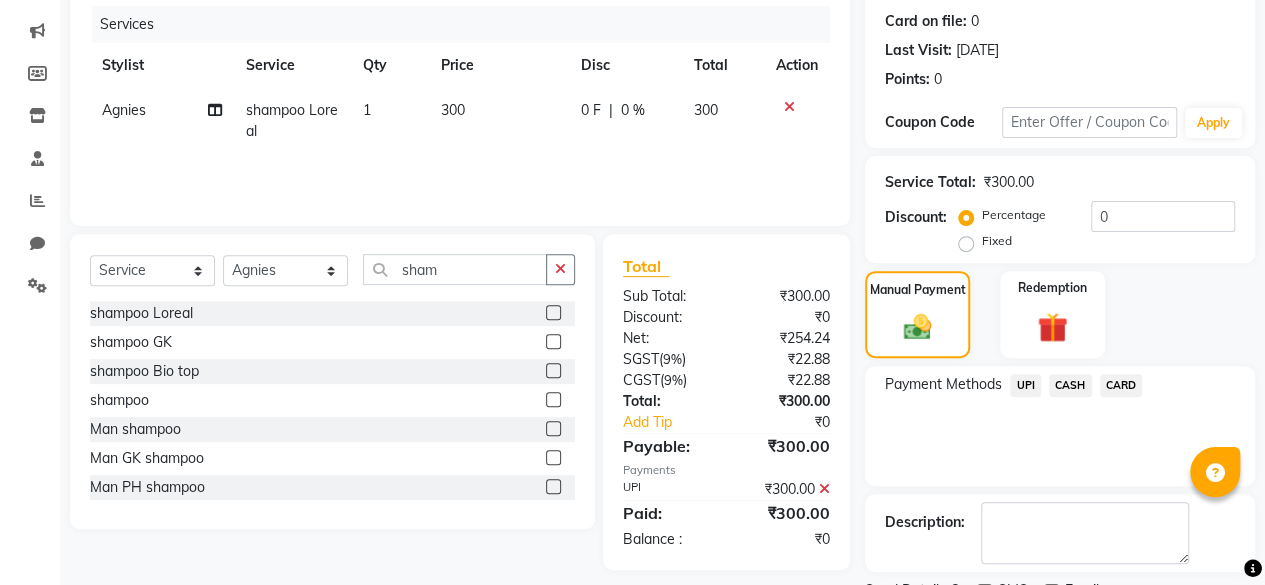 scroll, scrollTop: 324, scrollLeft: 0, axis: vertical 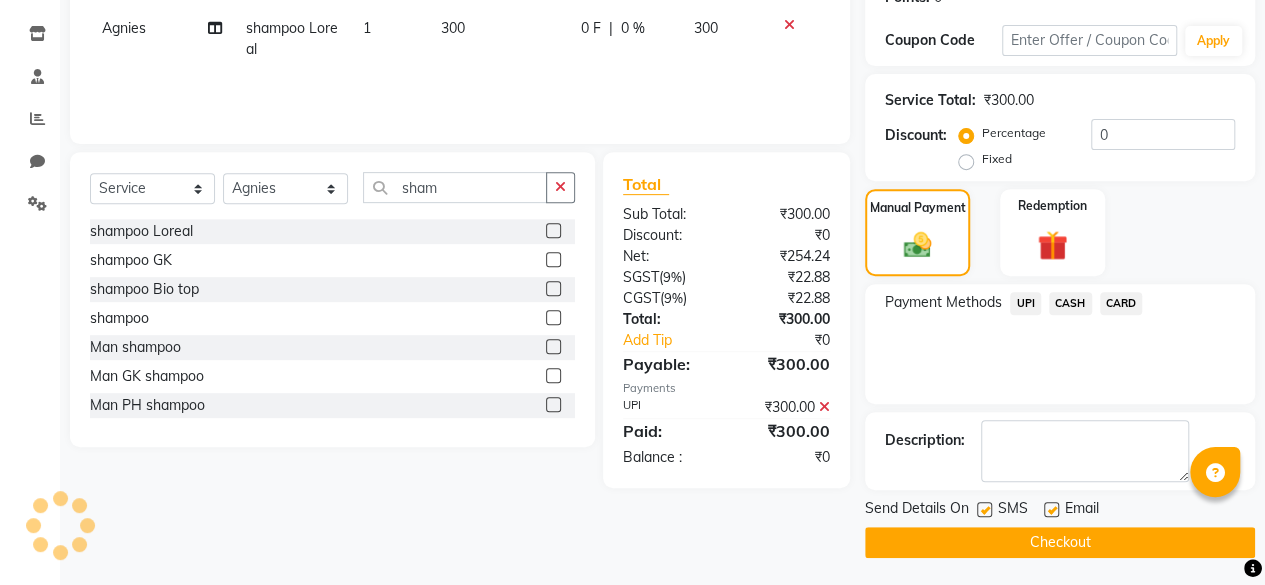 click 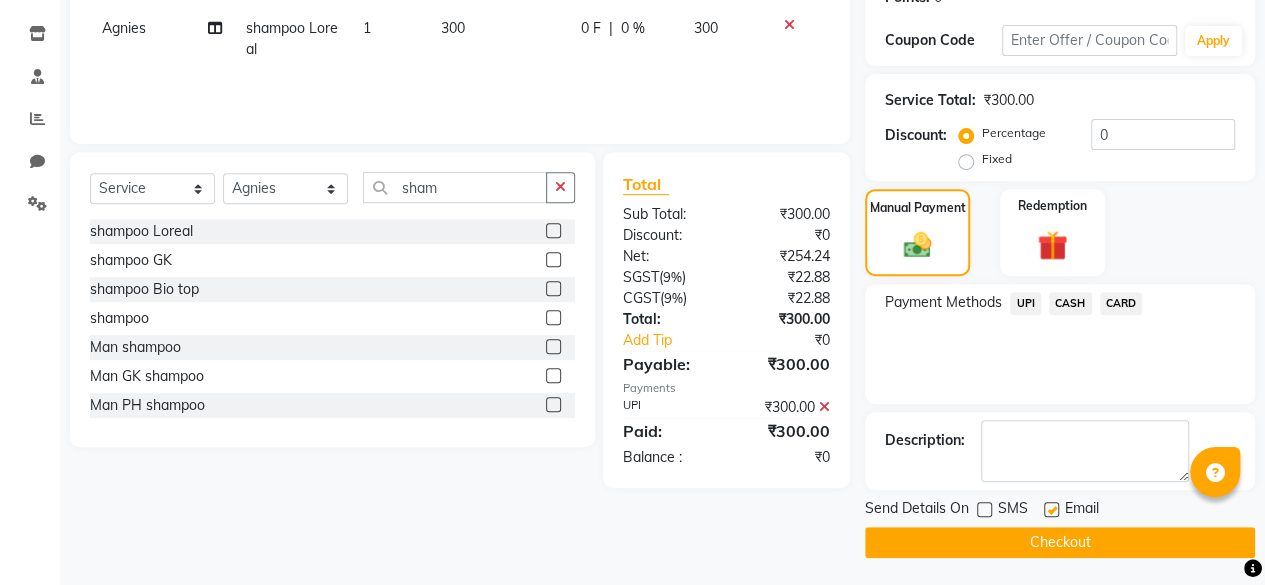 click on "Checkout" 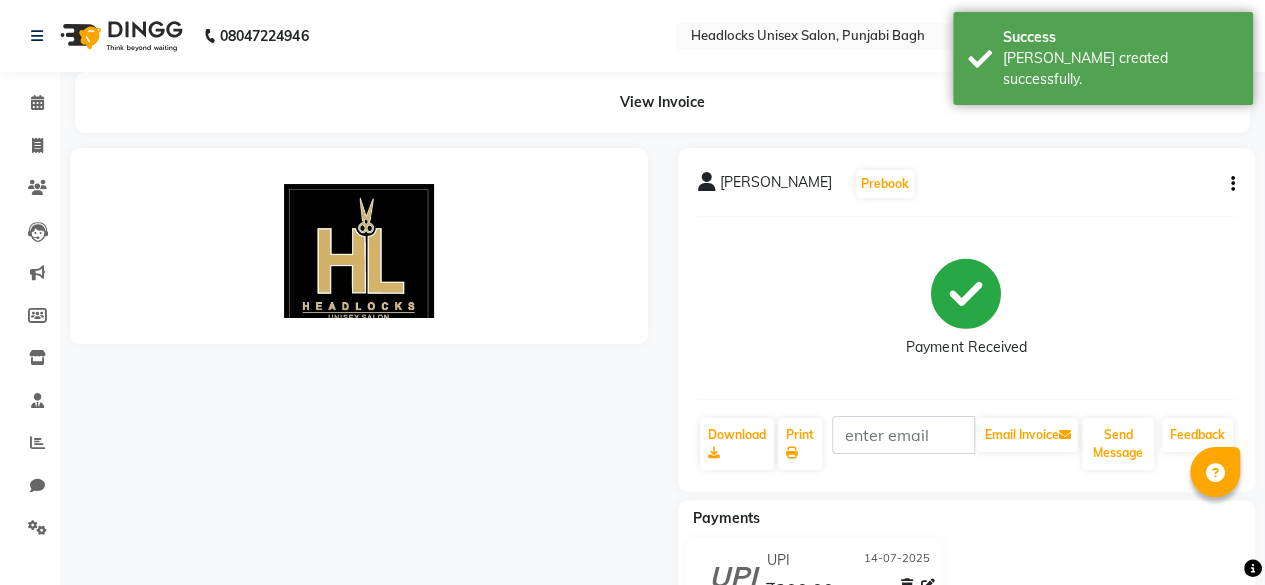 scroll, scrollTop: 0, scrollLeft: 0, axis: both 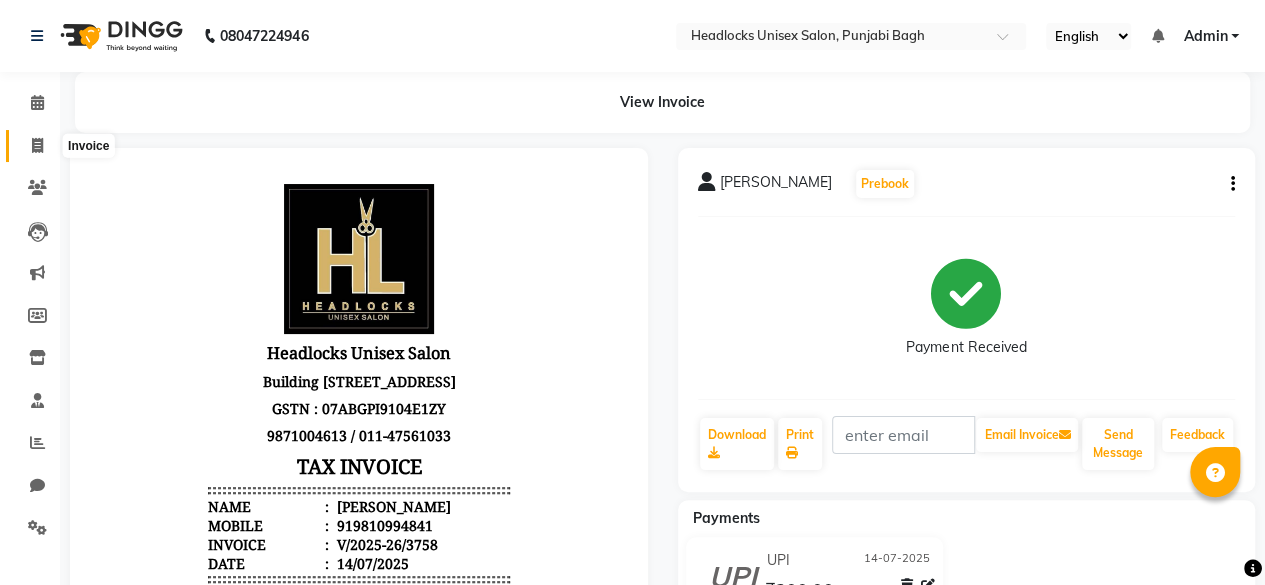 click 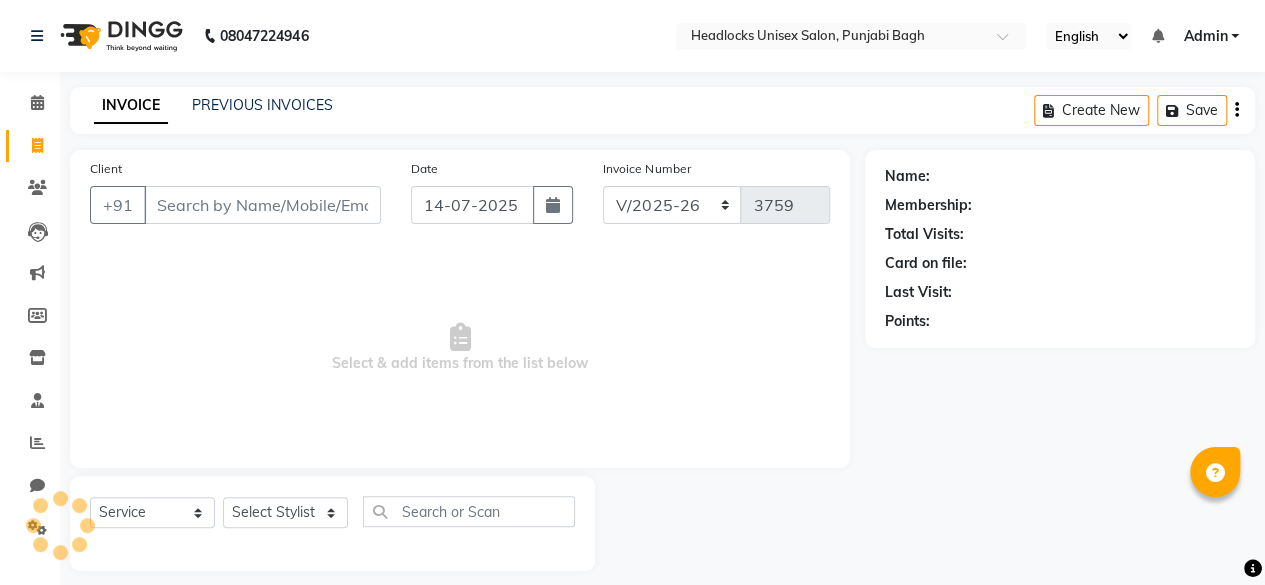 scroll, scrollTop: 15, scrollLeft: 0, axis: vertical 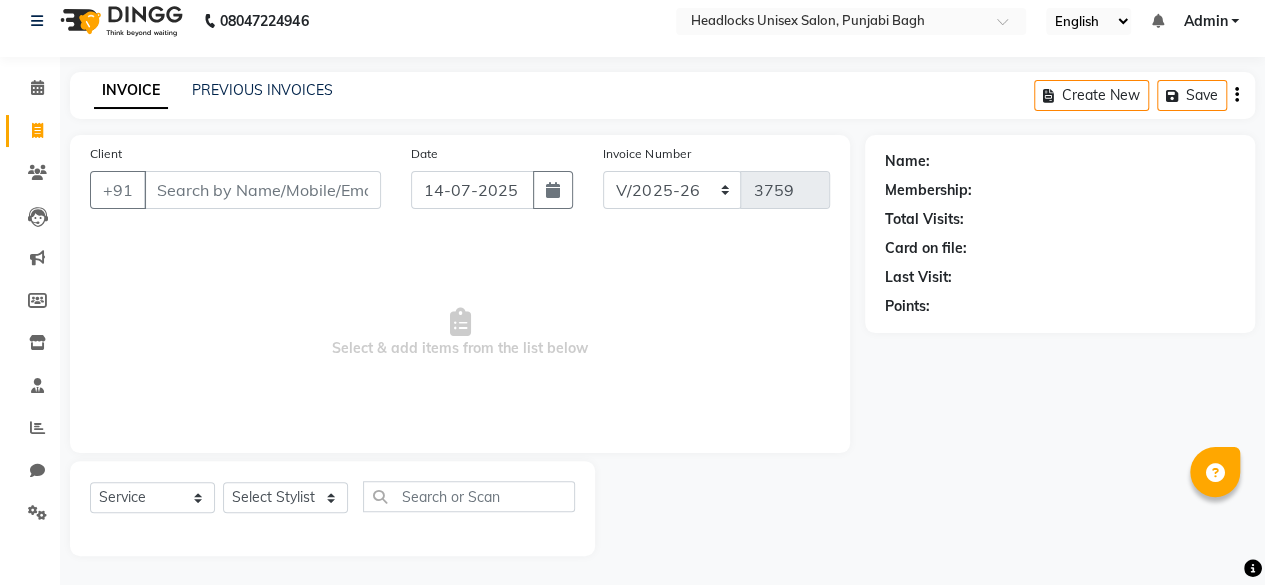 click on "Client" at bounding box center (262, 190) 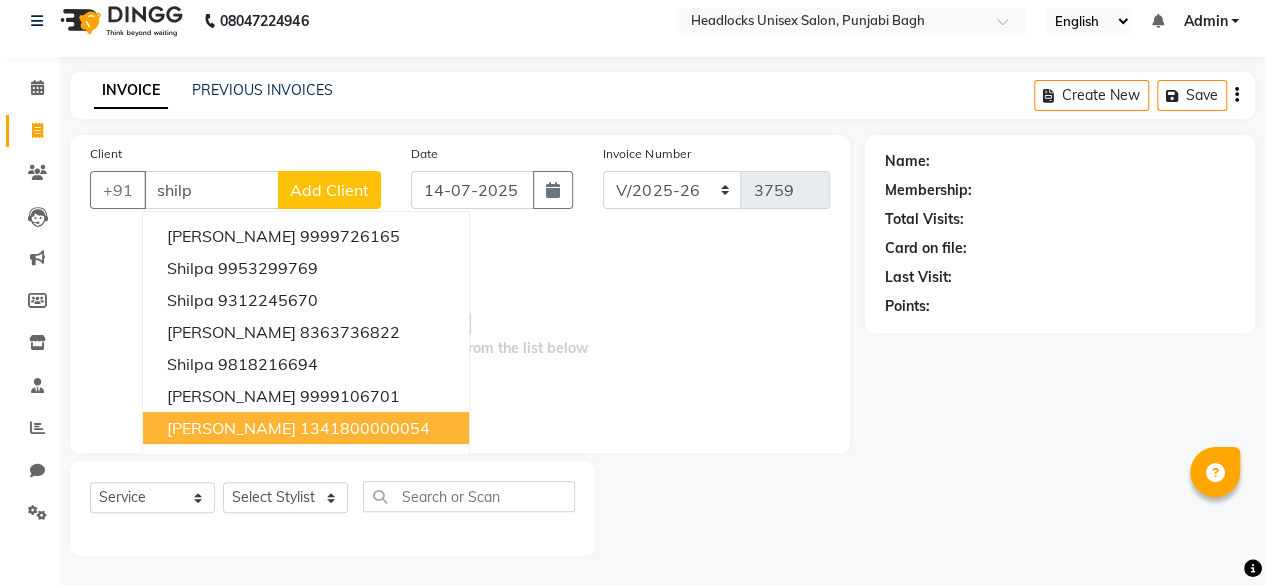 click on "[PERSON_NAME]  1341800000054" at bounding box center (306, 428) 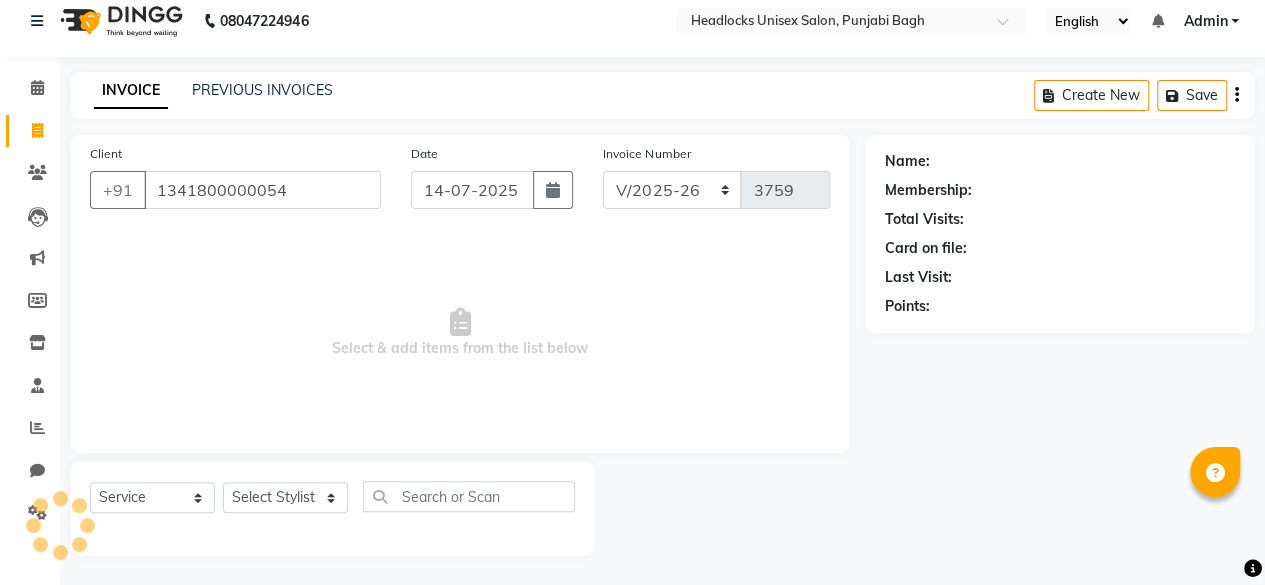 type on "1341800000054" 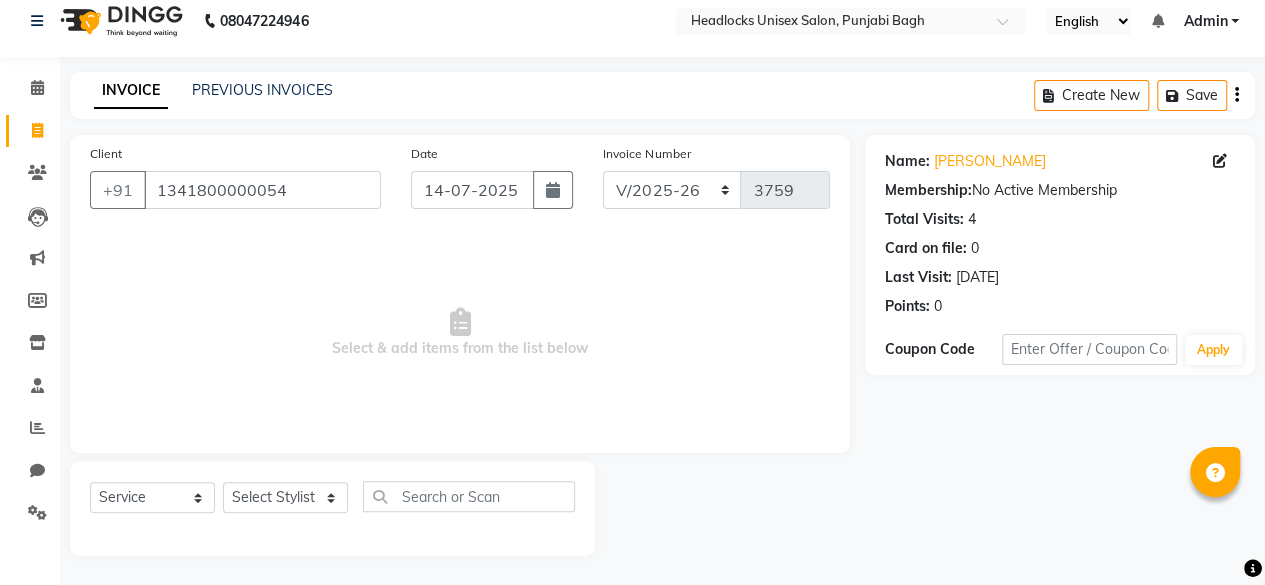click on "Select  Service  Product  Membership  Package Voucher Prepaid Gift Card  Select Stylist ⁠Agnies ⁠[PERSON_NAME] [PERSON_NAME] [PERSON_NAME] kunal [PERSON_NAME] mercy ⁠Minto ⁠[PERSON_NAME]  [PERSON_NAME] priyanka [PERSON_NAME] ⁠[PERSON_NAME] ⁠[PERSON_NAME] [PERSON_NAME] [PERSON_NAME]  Sunny ⁠[PERSON_NAME]  ⁠Usman ⁠[PERSON_NAME]" 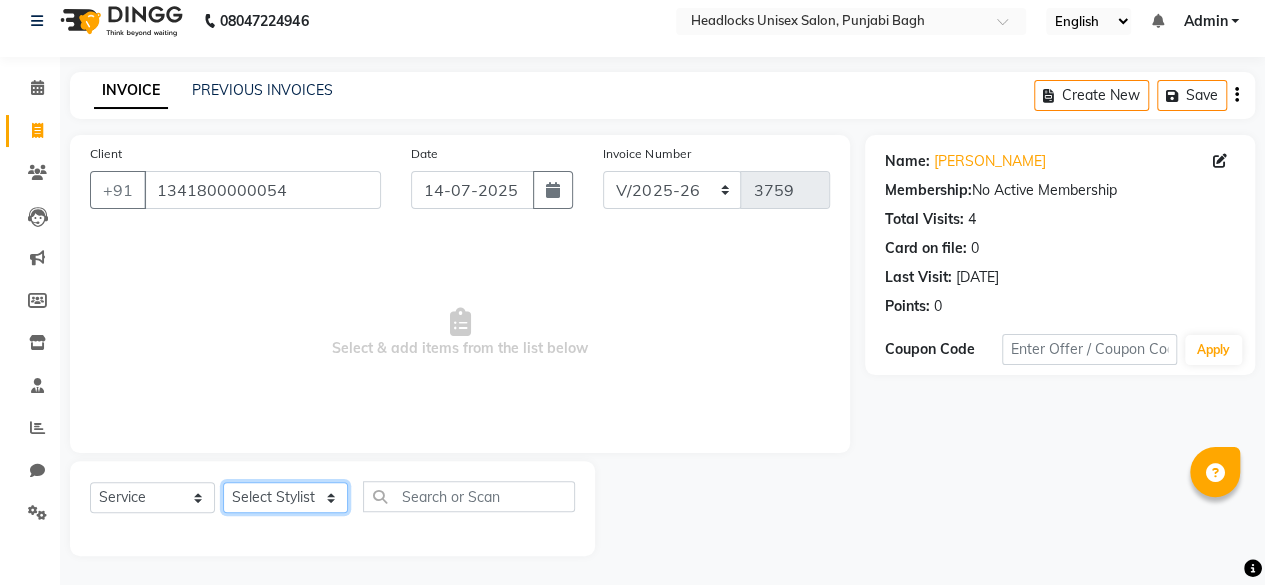 click on "Select Stylist ⁠Agnies ⁠[PERSON_NAME] [PERSON_NAME] [PERSON_NAME] kunal [PERSON_NAME] mercy ⁠Minto ⁠[PERSON_NAME]  [PERSON_NAME] priyanka [PERSON_NAME] ⁠[PERSON_NAME] ⁠[PERSON_NAME] [PERSON_NAME] [PERSON_NAME]  Sunny ⁠[PERSON_NAME] ⁠[PERSON_NAME]" 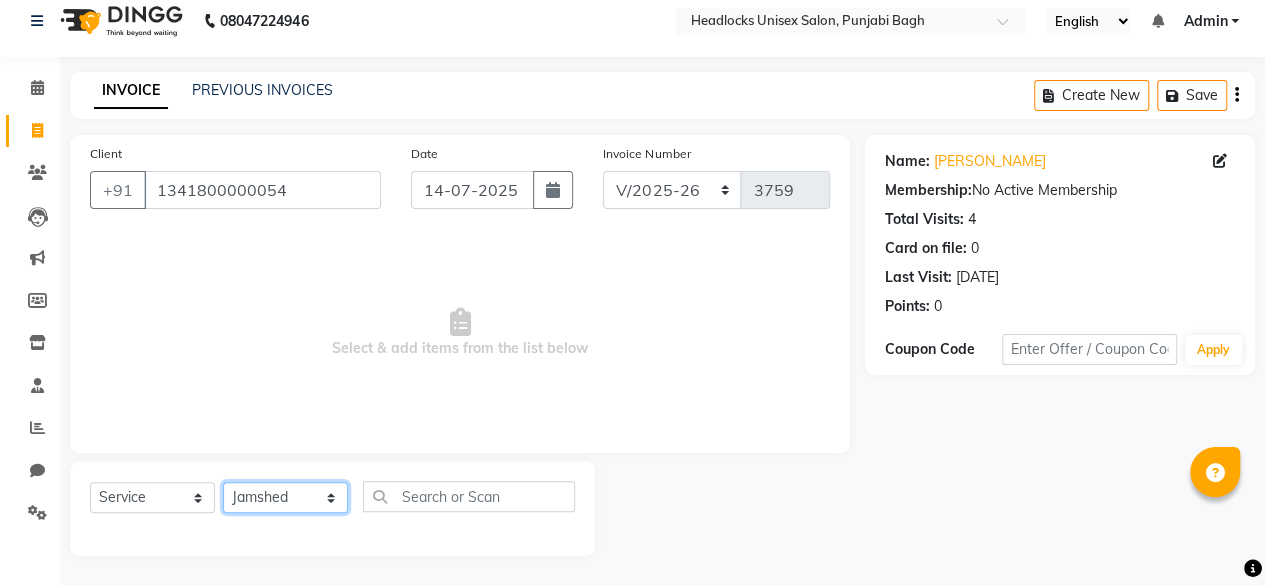 click on "Select Stylist ⁠Agnies ⁠[PERSON_NAME] [PERSON_NAME] [PERSON_NAME] kunal [PERSON_NAME] mercy ⁠Minto ⁠[PERSON_NAME]  [PERSON_NAME] priyanka [PERSON_NAME] ⁠[PERSON_NAME] ⁠[PERSON_NAME] [PERSON_NAME] [PERSON_NAME]  Sunny ⁠[PERSON_NAME] ⁠[PERSON_NAME]" 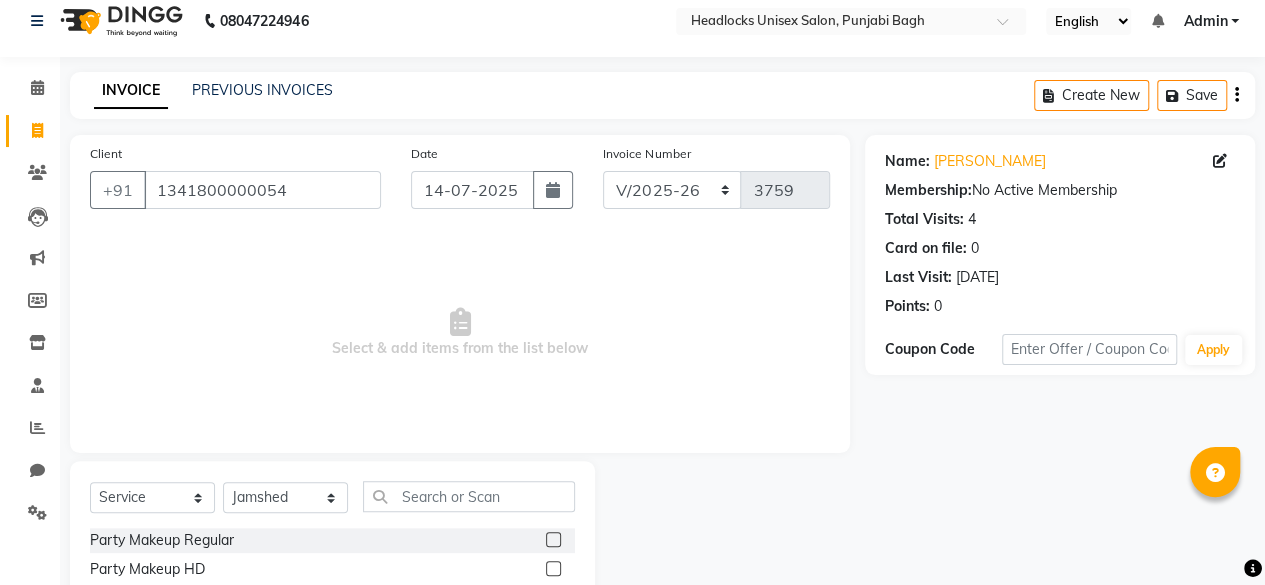 click on "Select  Service  Product  Membership  Package Voucher Prepaid Gift Card  Select Stylist ⁠Agnies ⁠[PERSON_NAME] [PERSON_NAME] [PERSON_NAME] kunal [PERSON_NAME] mercy ⁠Minto ⁠[PERSON_NAME]  [PERSON_NAME] priyanka [PERSON_NAME] ⁠[PERSON_NAME] ⁠[PERSON_NAME] [PERSON_NAME] [PERSON_NAME]  Sunny ⁠[PERSON_NAME]  ⁠Usman ⁠[PERSON_NAME]" 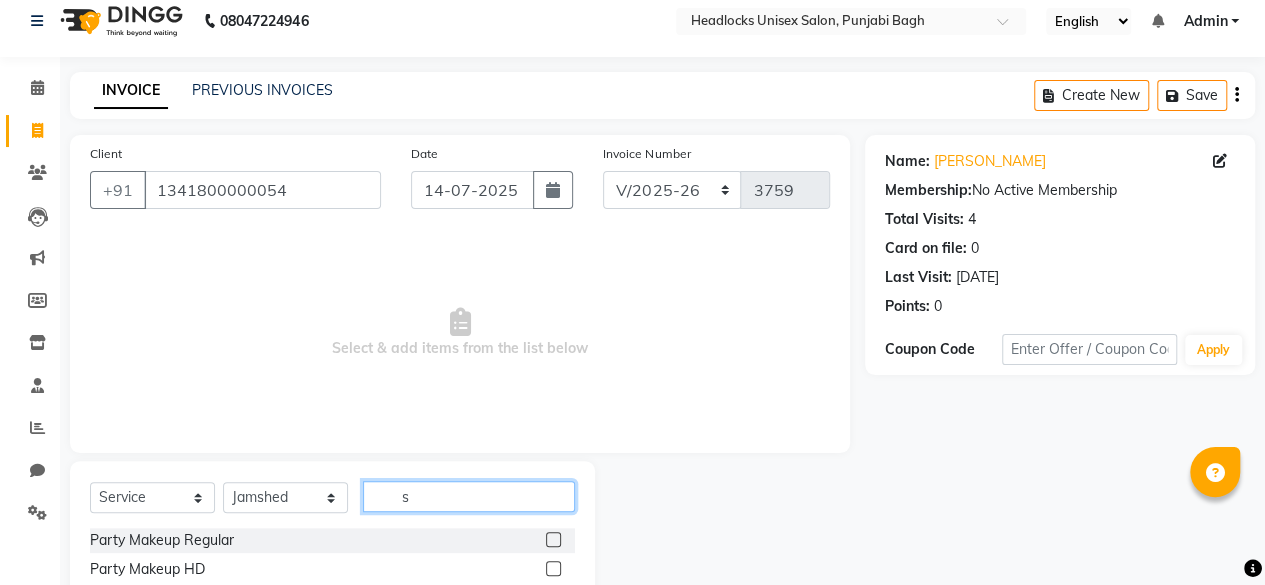 click on "s" 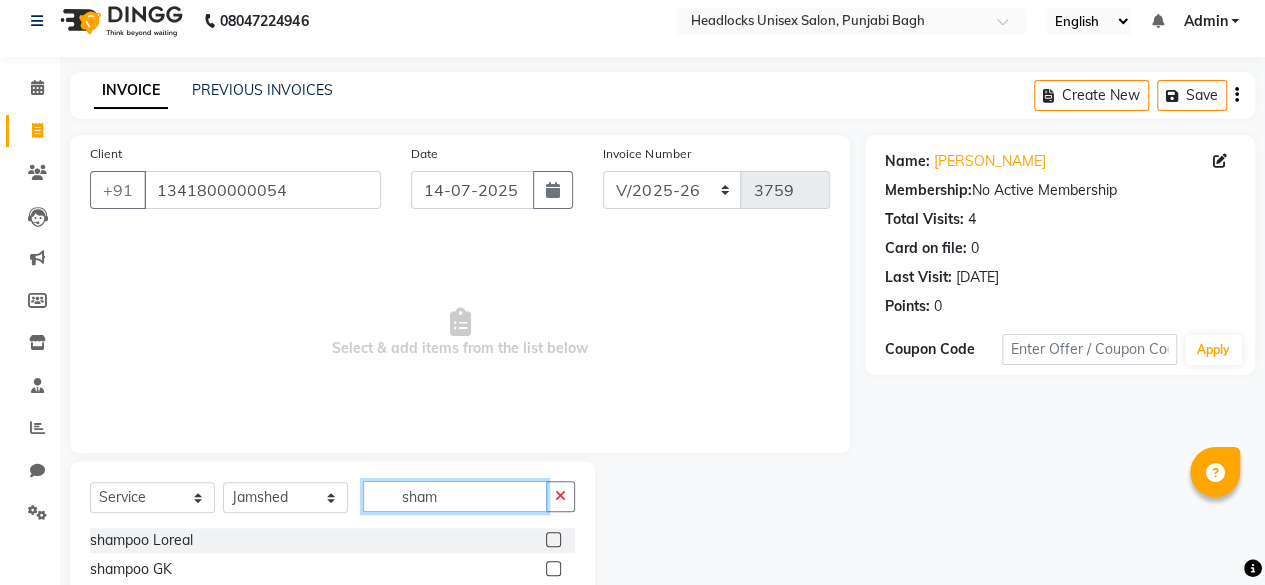 scroll, scrollTop: 215, scrollLeft: 0, axis: vertical 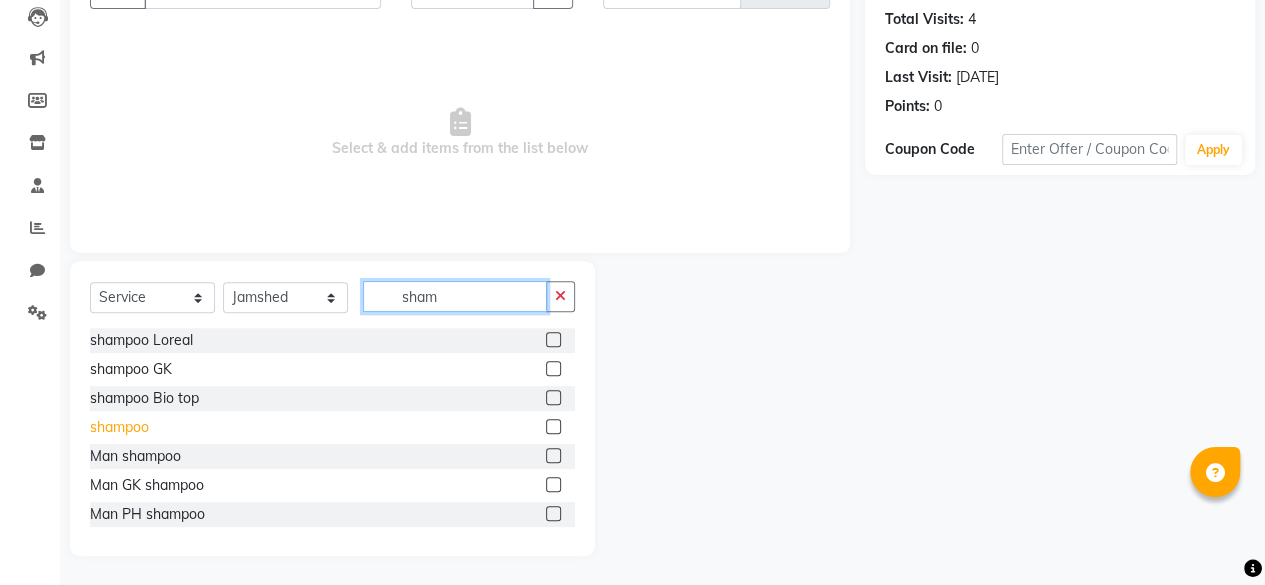 type on "sham" 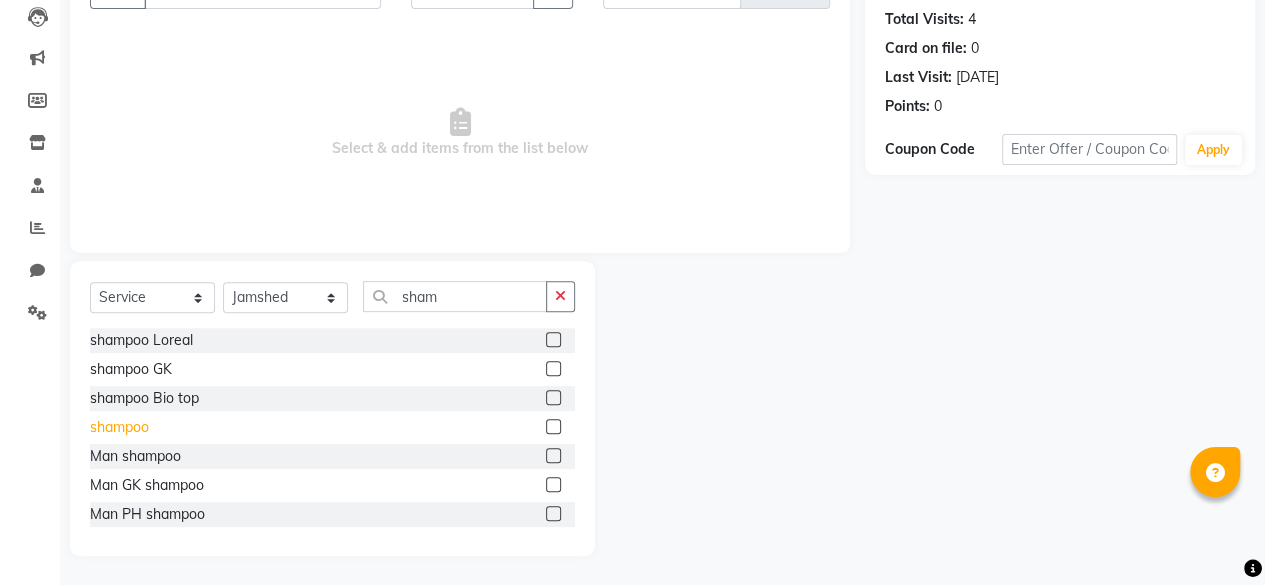 click on "shampoo" 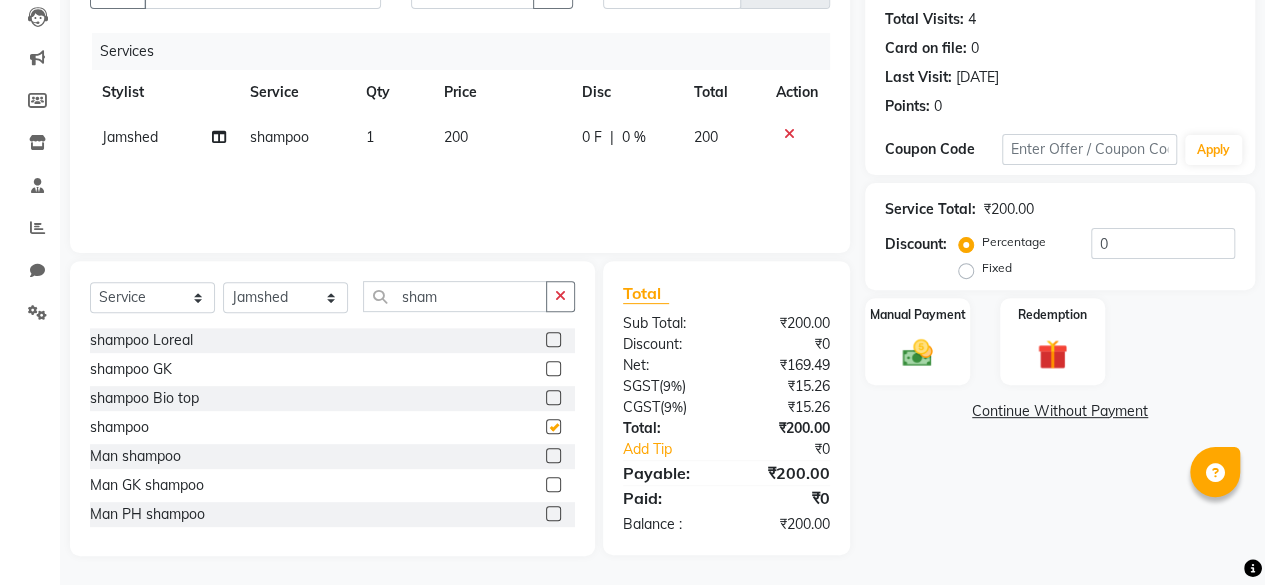 checkbox on "false" 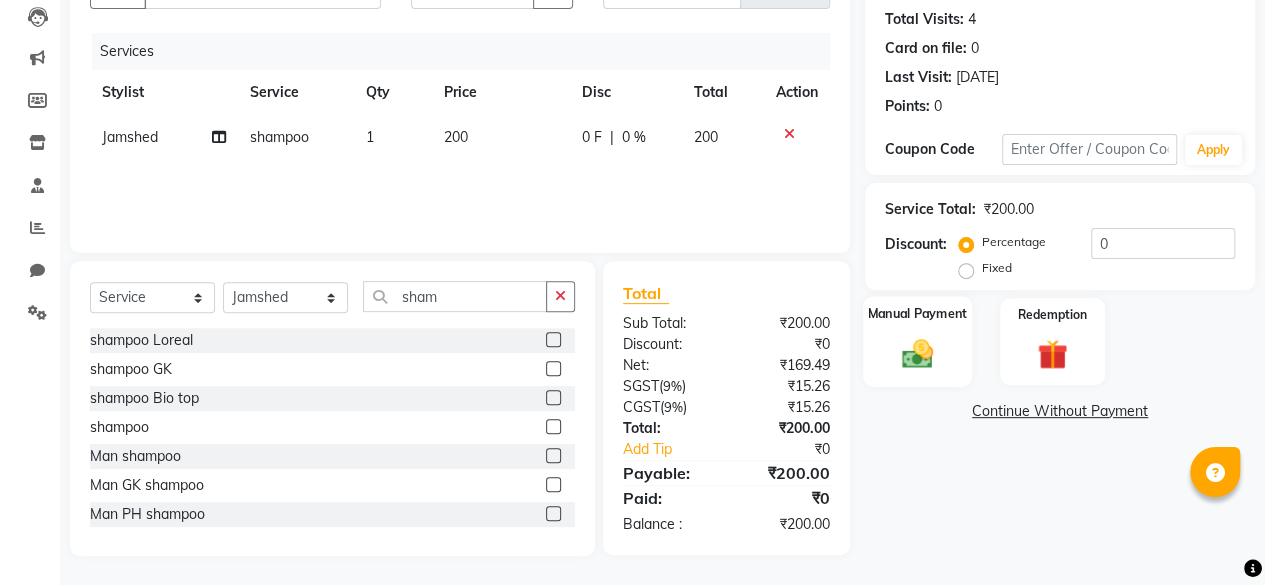 click on "Manual Payment" 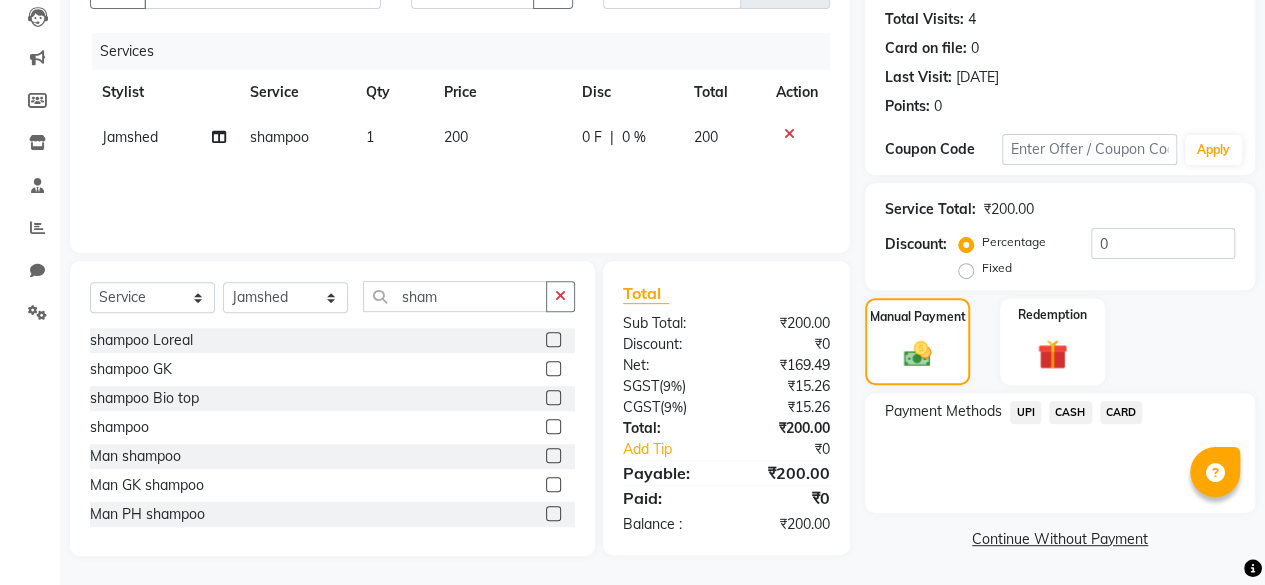 click on "CASH" 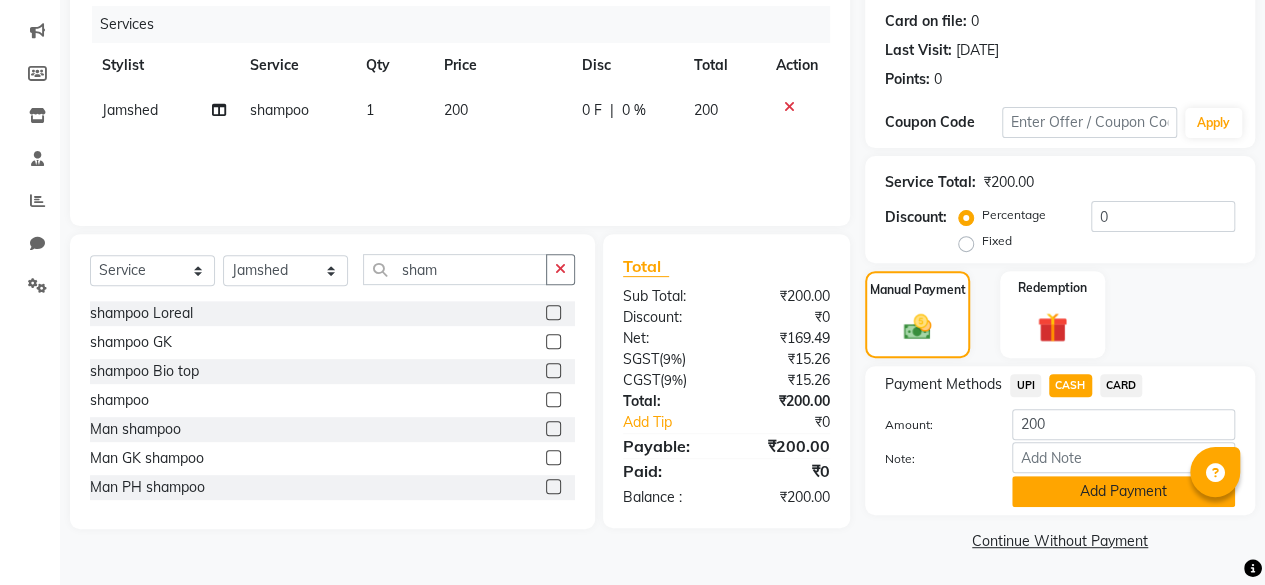 click on "Add Payment" 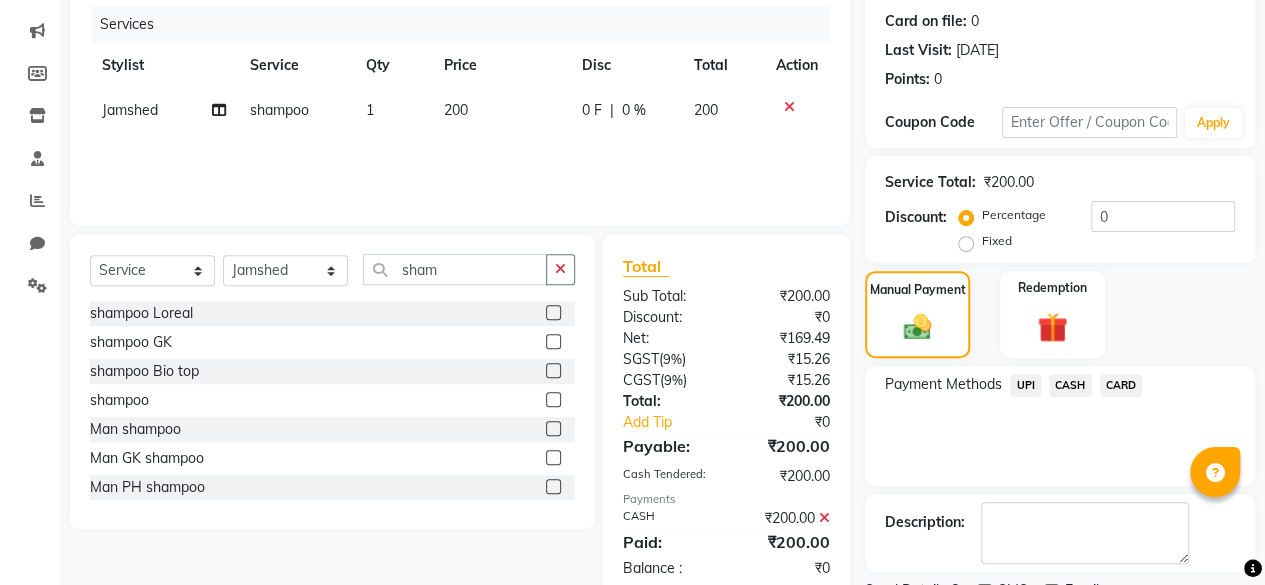 scroll, scrollTop: 324, scrollLeft: 0, axis: vertical 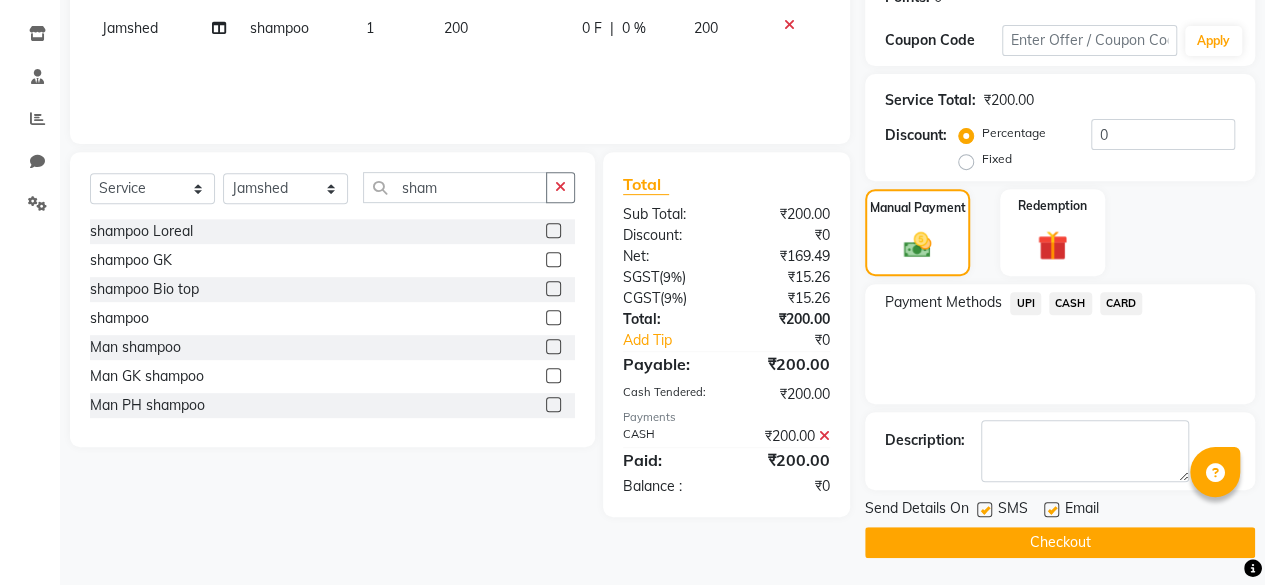 click 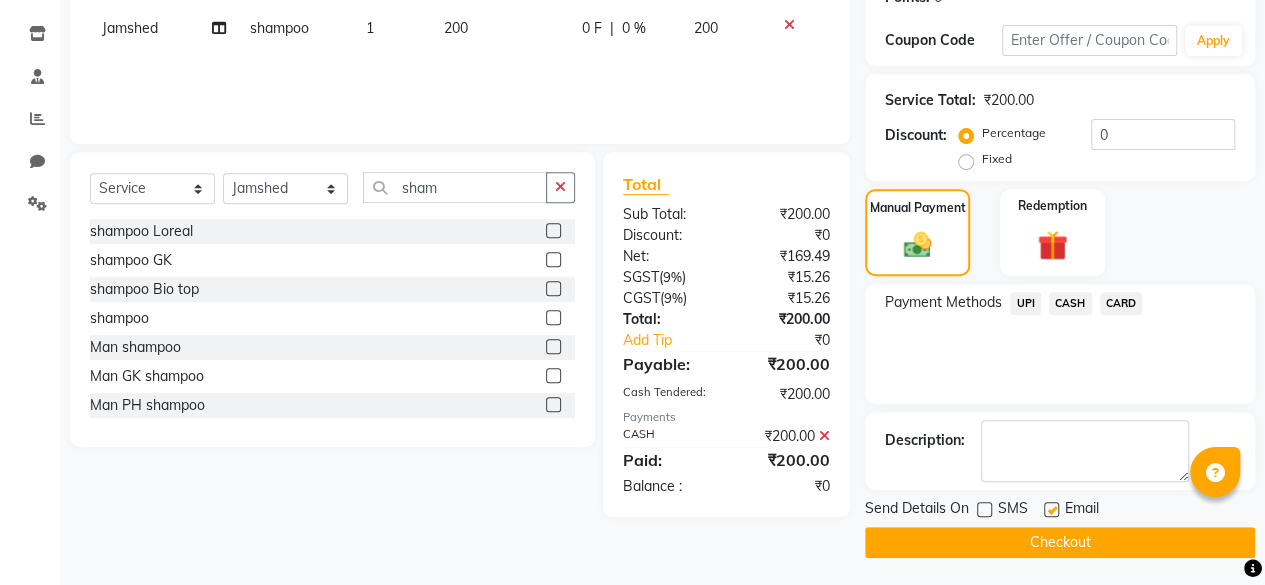 click on "Checkout" 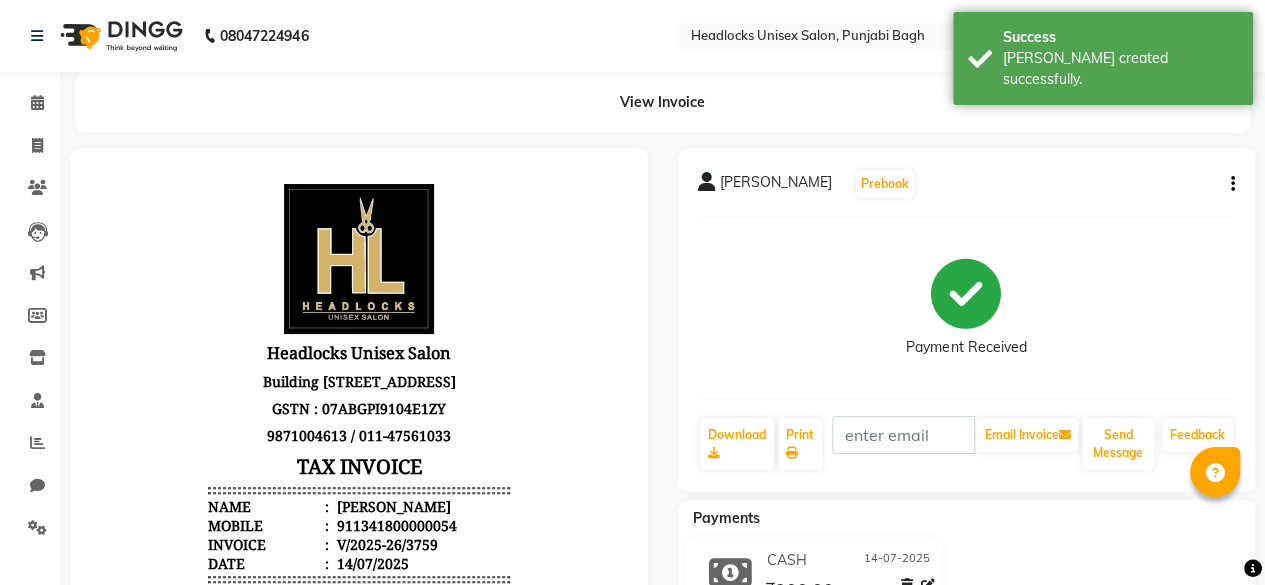 scroll, scrollTop: 0, scrollLeft: 0, axis: both 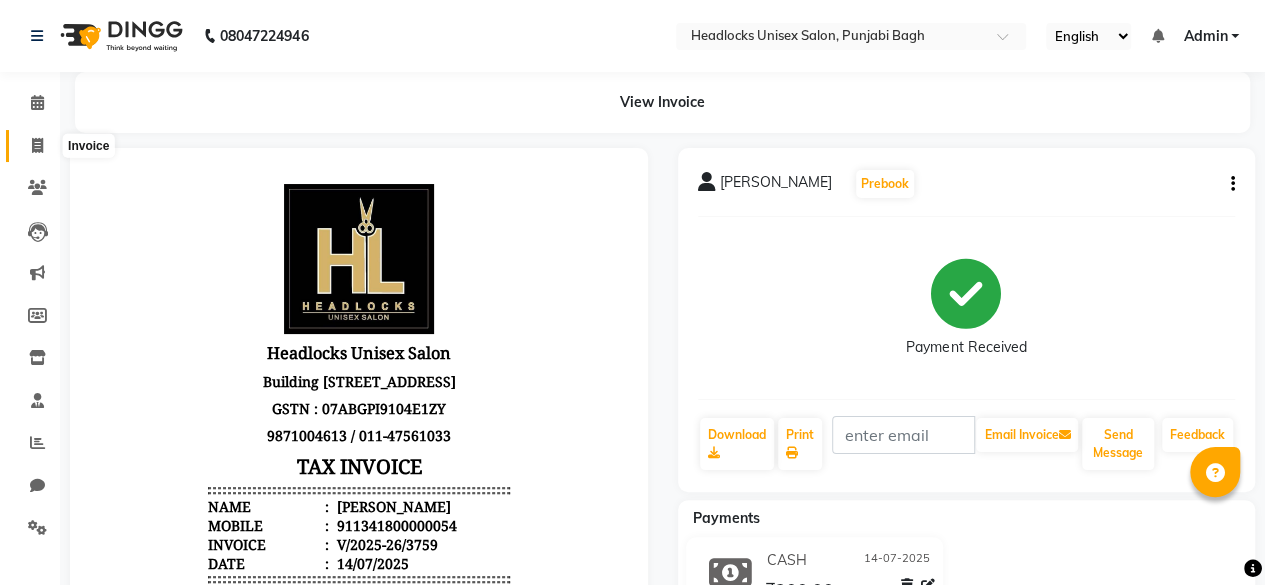 click 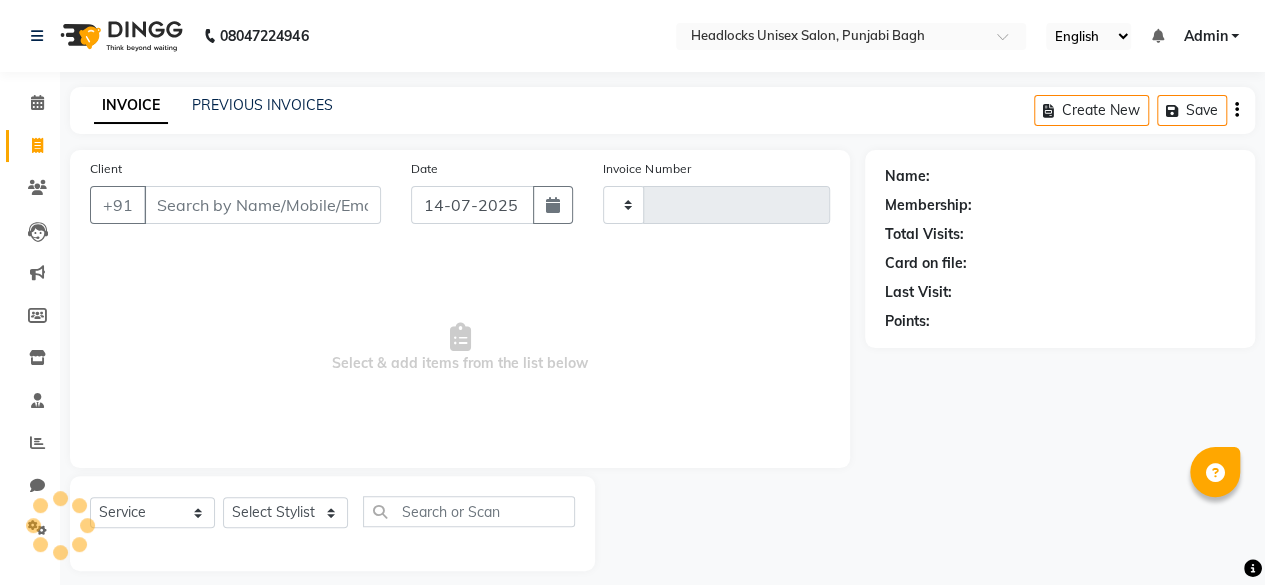 type on "3760" 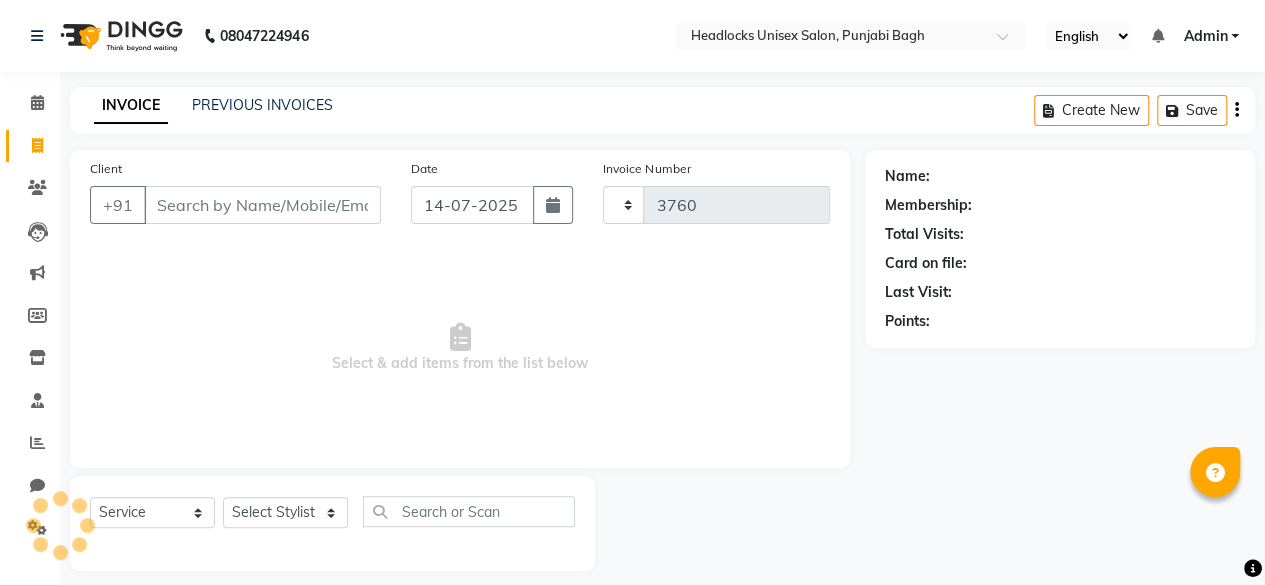 scroll, scrollTop: 15, scrollLeft: 0, axis: vertical 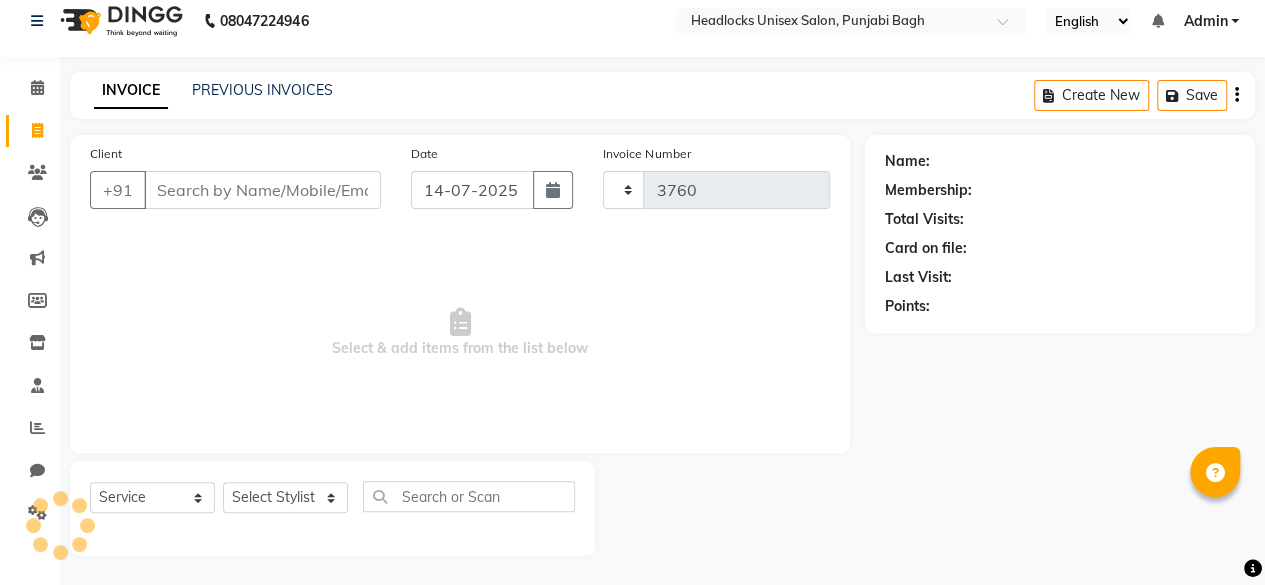 select on "7719" 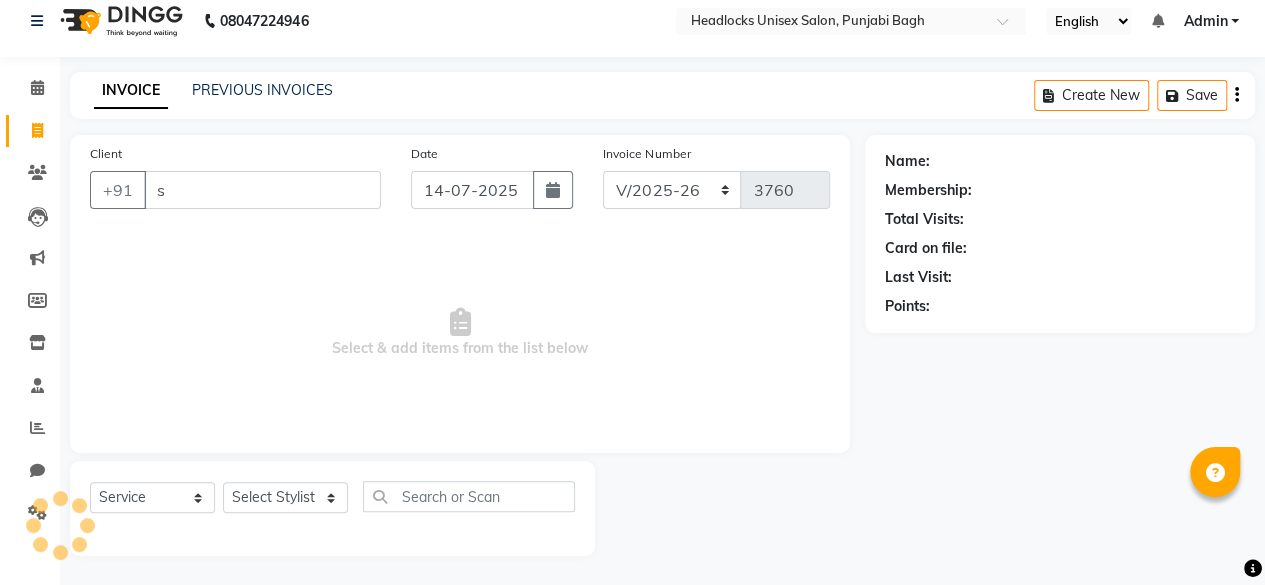 click on "s" at bounding box center [262, 190] 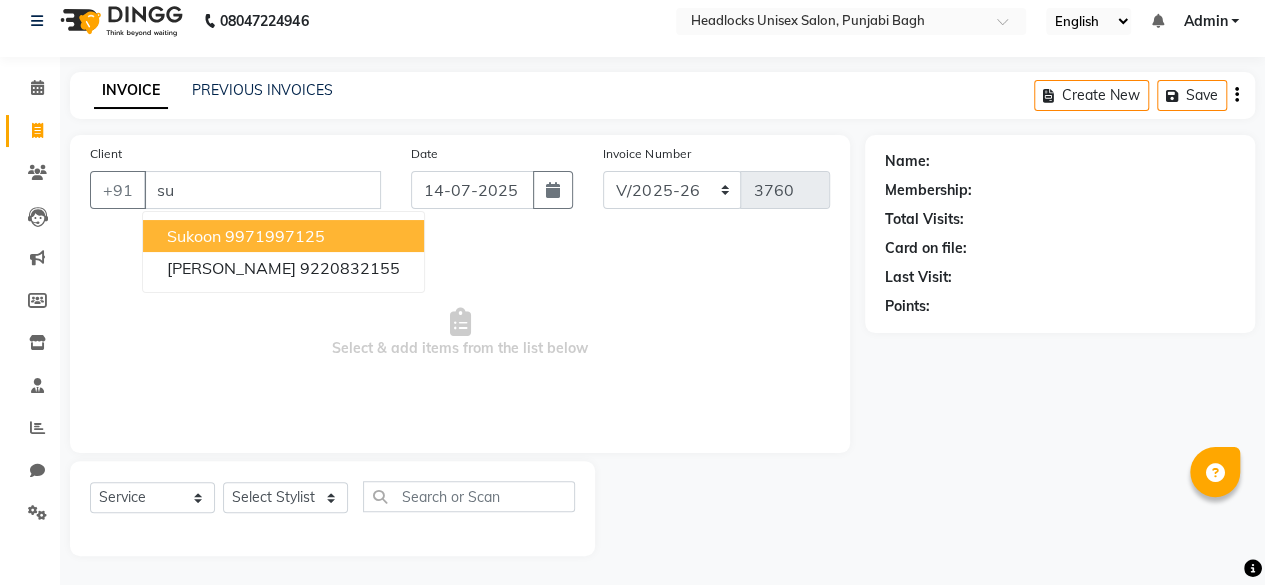 type on "s" 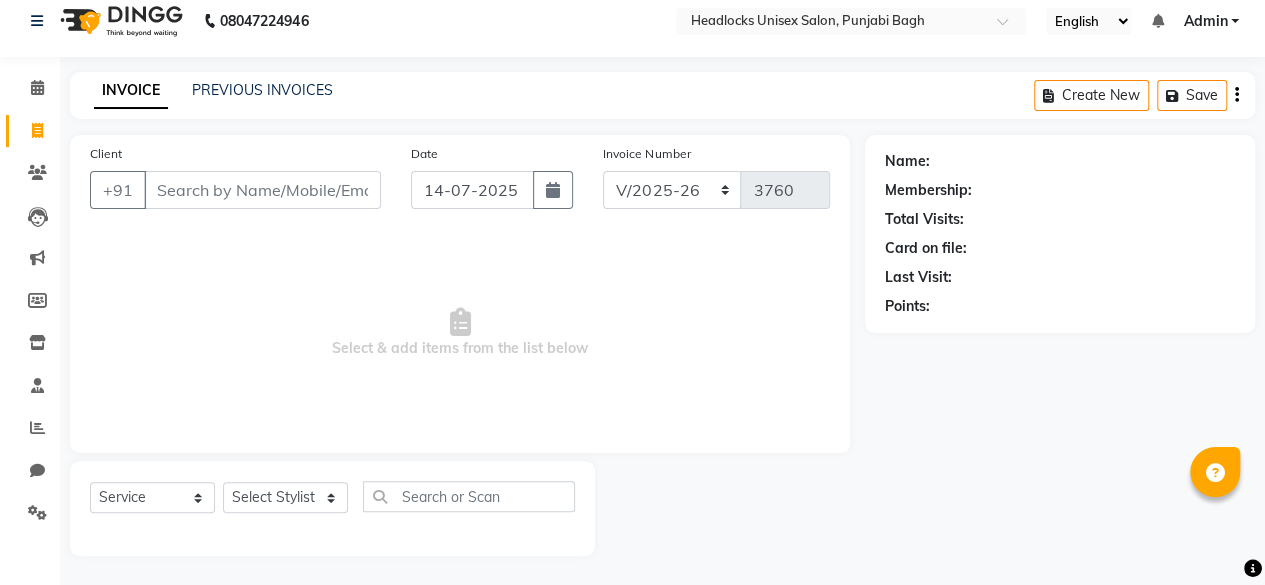 type on "s" 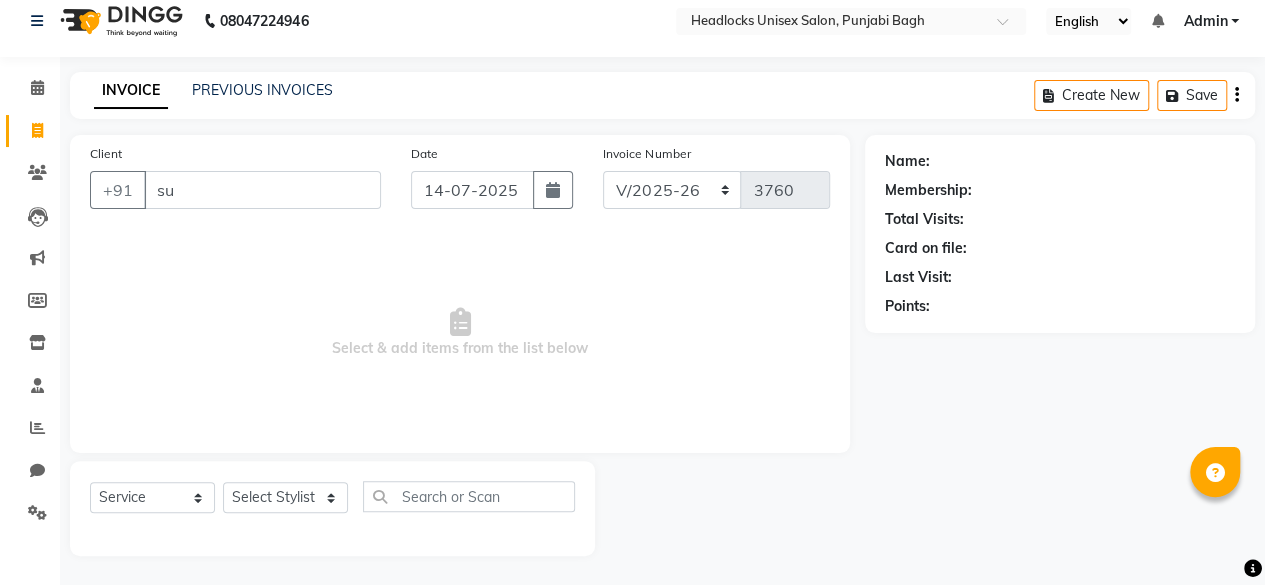 type on "s" 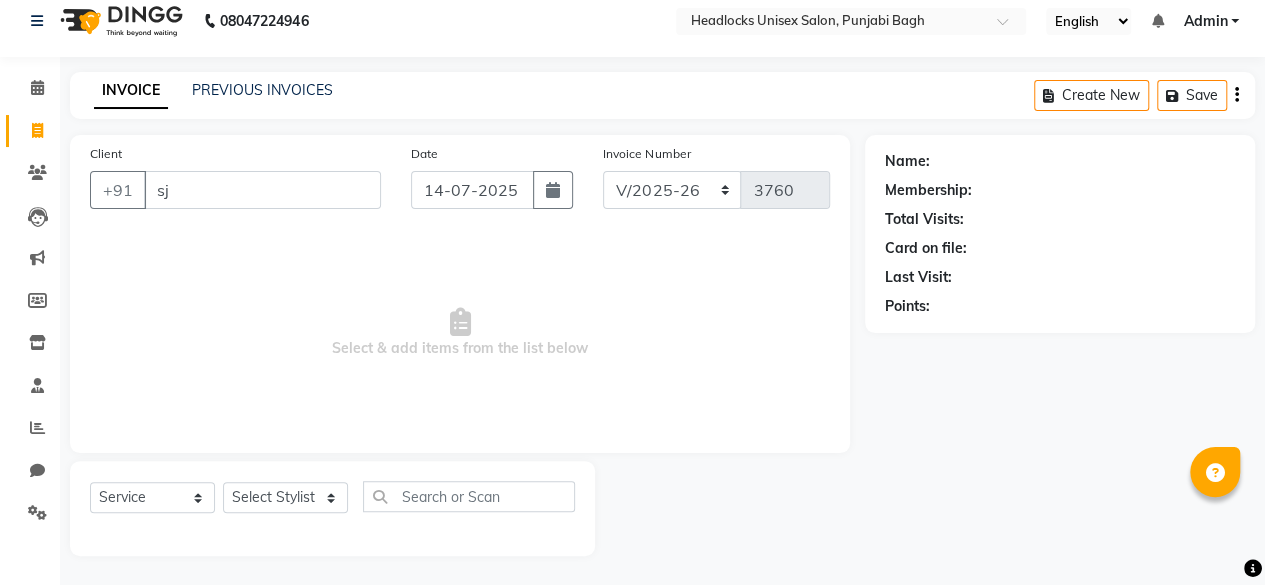type on "s" 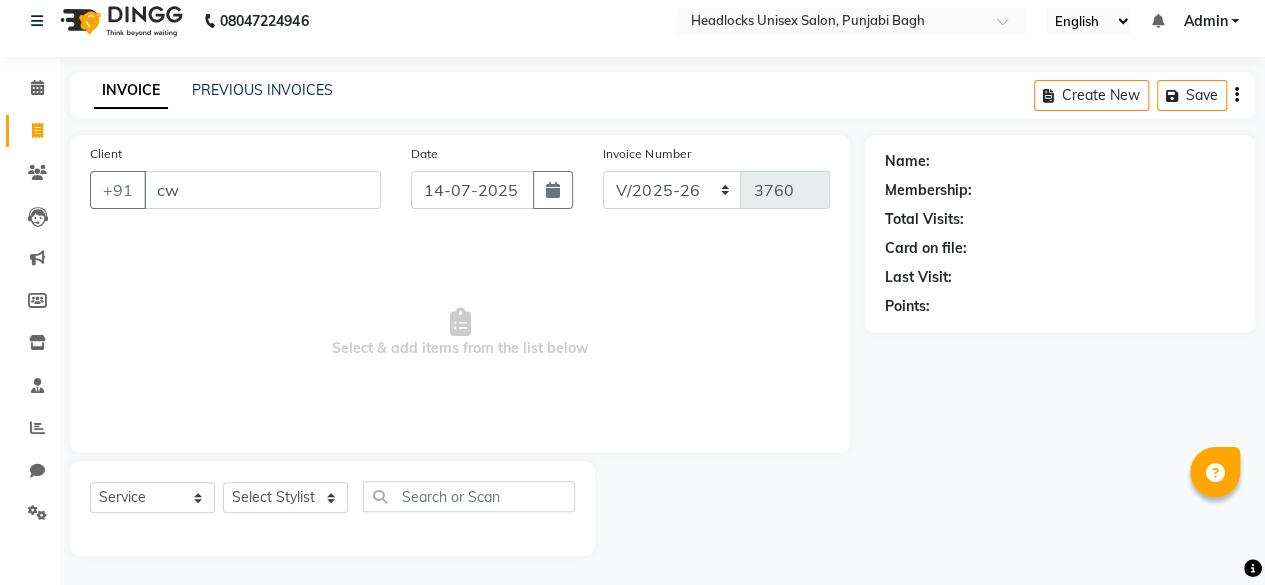 type on "c" 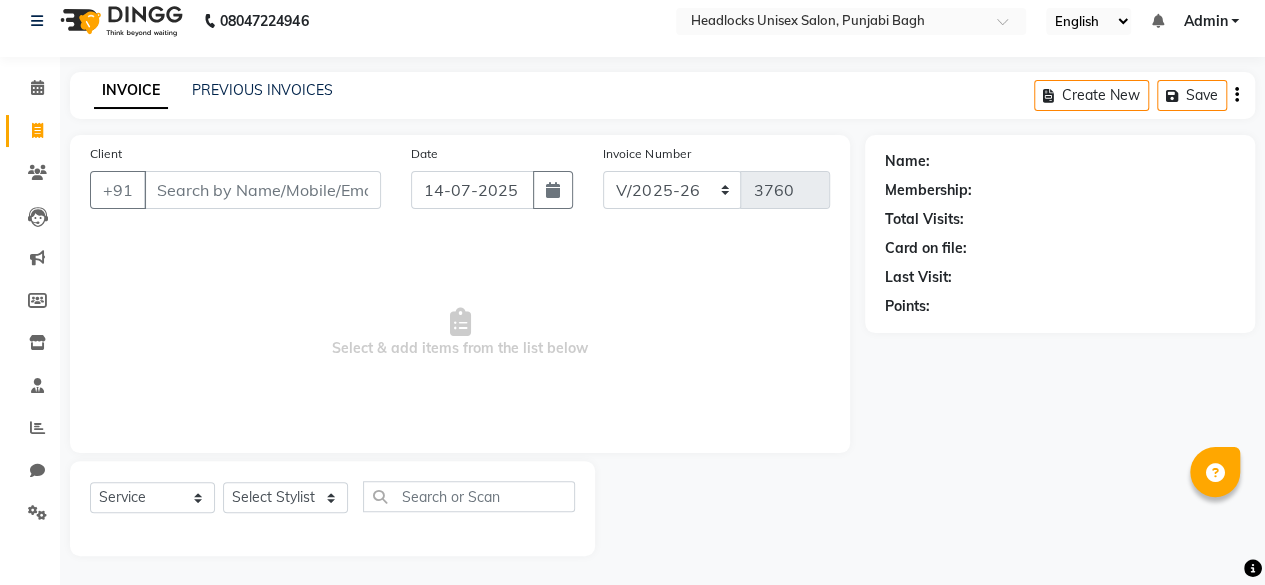 type on "\" 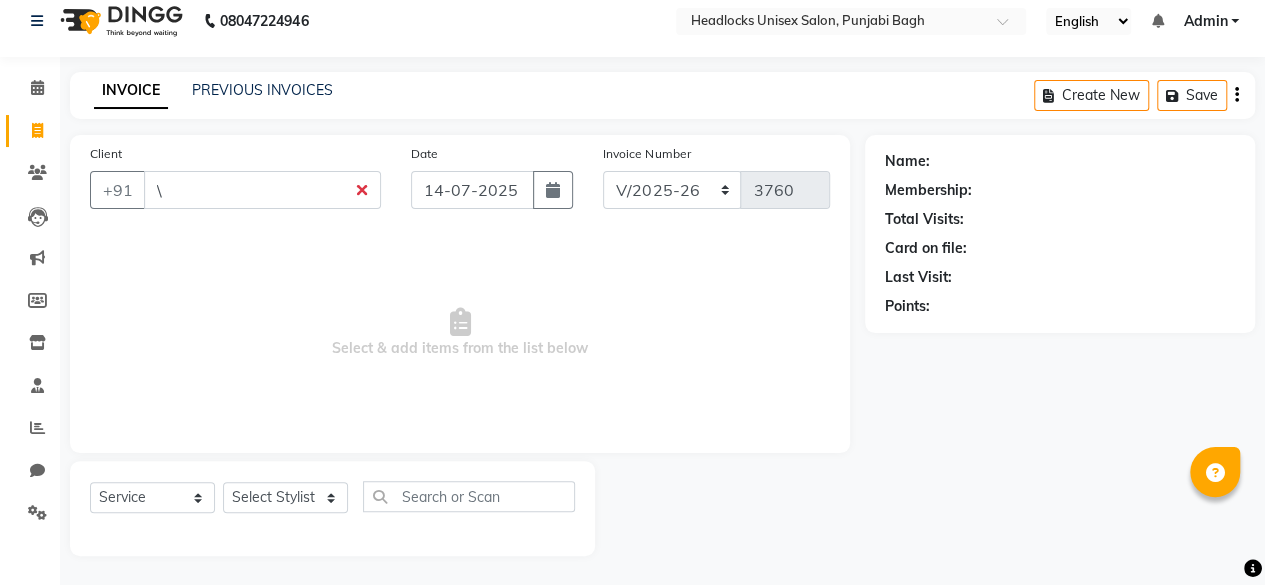 type 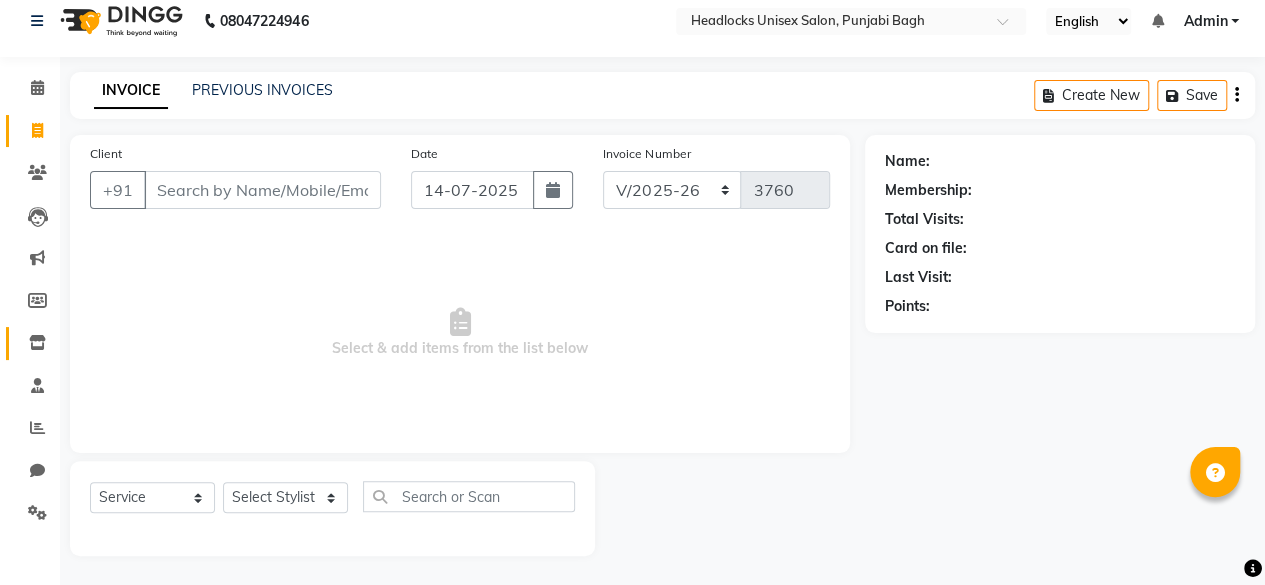 click on "Inventory" 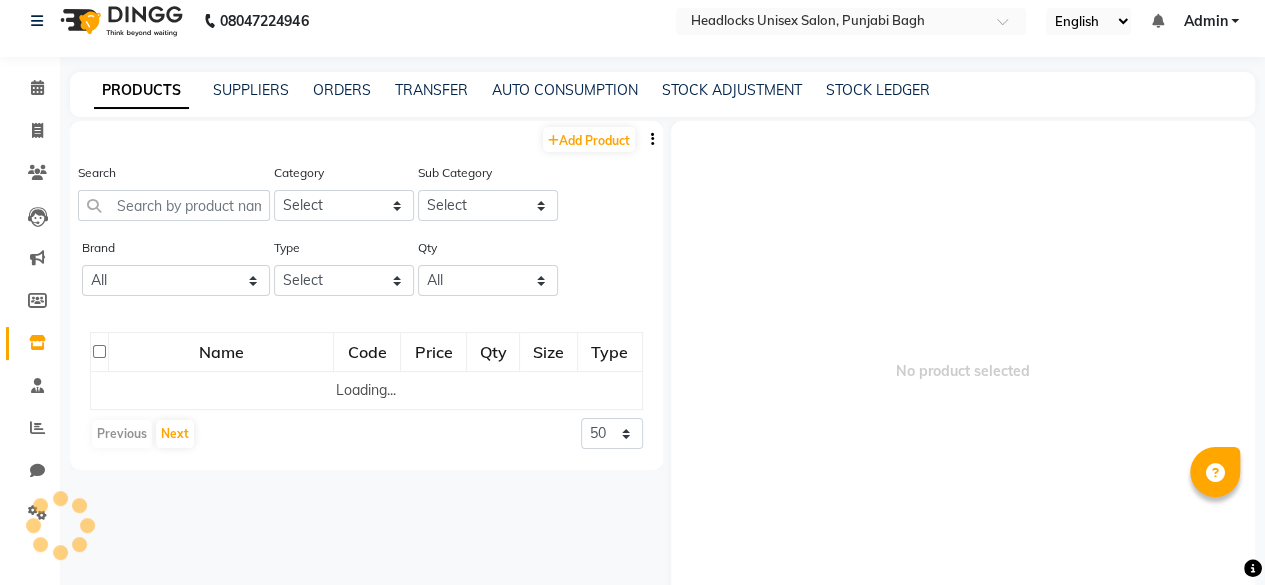 scroll, scrollTop: 12, scrollLeft: 0, axis: vertical 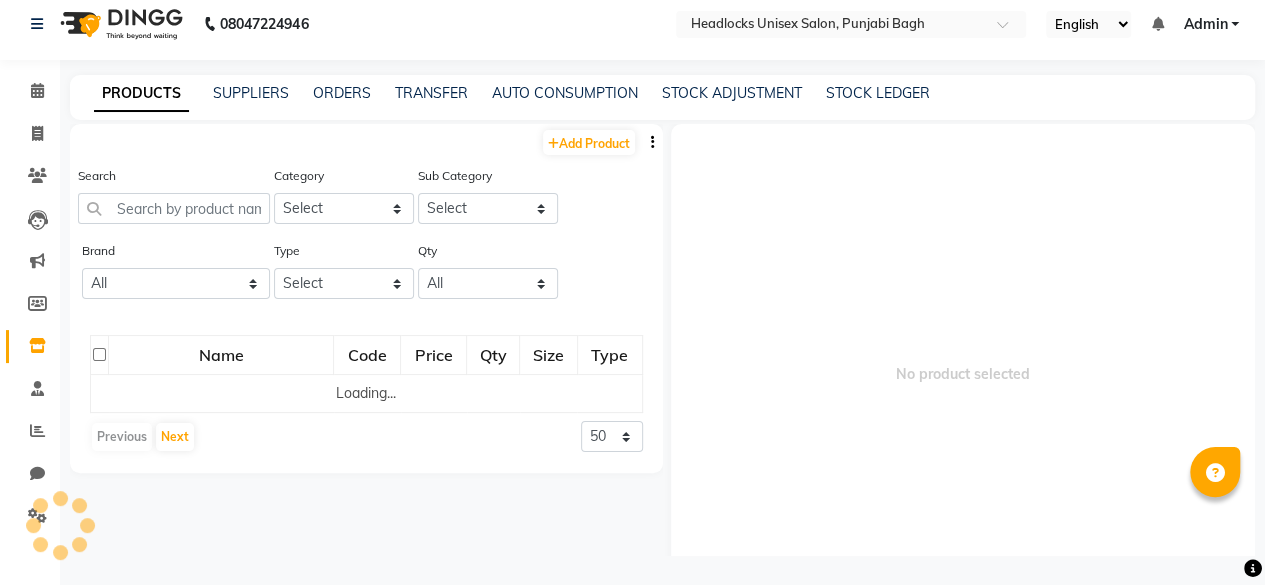 click on "08047224946 Select Location × Headlocks Unisex Salon, Punjabi Bagh English ENGLISH Español العربية मराठी हिंदी ગુજરાતી தமிழ் 中文 Notifications nothing to show Admin Manage Profile Change Password Sign out  Version:3.15.4  ☀ Headlocks Unisex Salon, Punjabi Bagh  Calendar  Invoice  Clients  Leads   Marketing  Members  Inventory  Staff  Reports  Chat  Settings Completed InProgress Upcoming Dropped Tentative Check-In Confirm Bookings Generate Report Segments Page Builder PRODUCTS SUPPLIERS ORDERS TRANSFER AUTO CONSUMPTION STOCK ADJUSTMENT STOCK LEDGER  Add Product  Search Category Select Hair Skin Makeup Personal Care Appliances [PERSON_NAME] Waxing Disposable Threading Hands and Feet Beauty Planet [MEDICAL_DATA] Cadiveu Casmara Cheryls Loreal Olaplex Other Sub Category Select Brand All Type Select Both Retail Consumable Qty All Low Out Of Stock Name Code Price Qty Size Type Loading...  Previous   Next  50 100 500  No product selected" at bounding box center [632, 287] 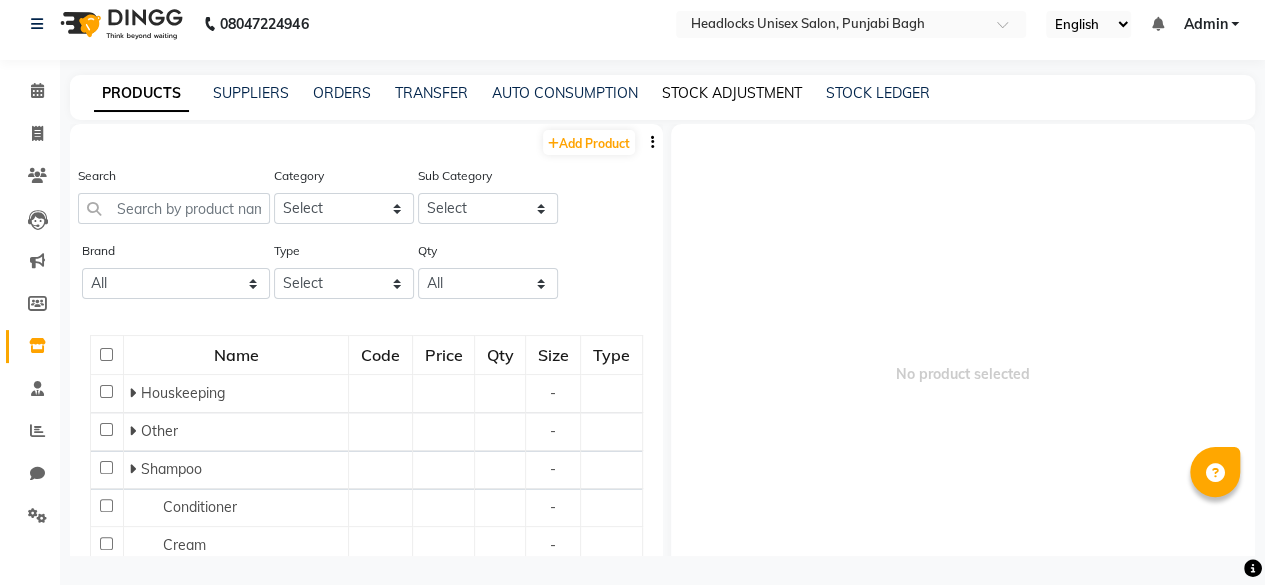 click on "STOCK ADJUSTMENT" 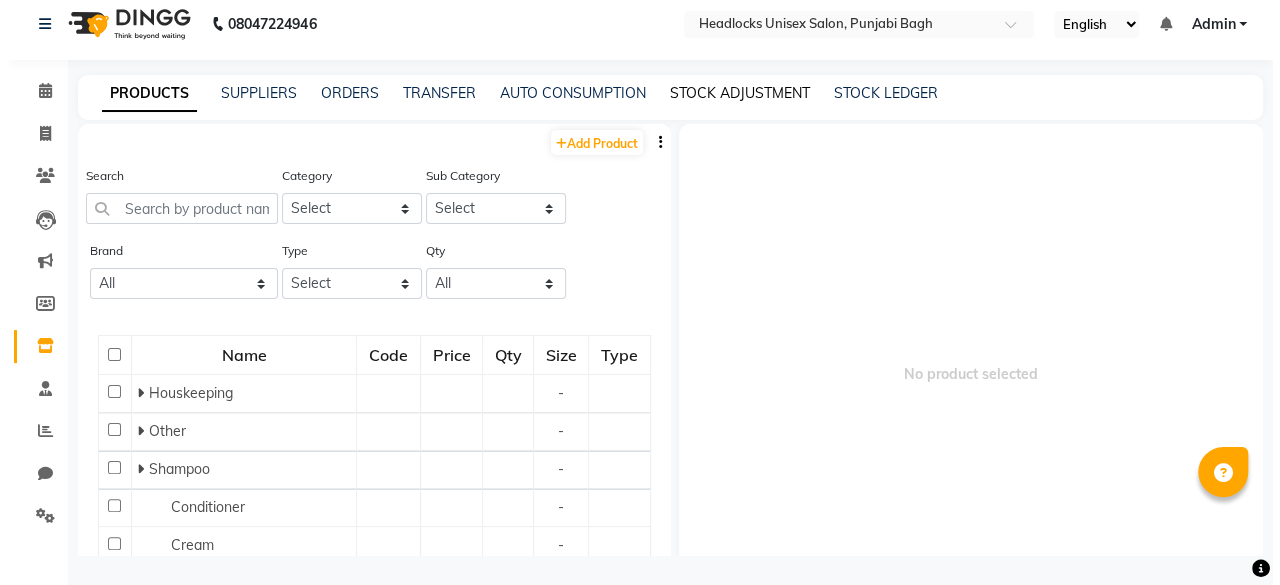 scroll, scrollTop: 0, scrollLeft: 0, axis: both 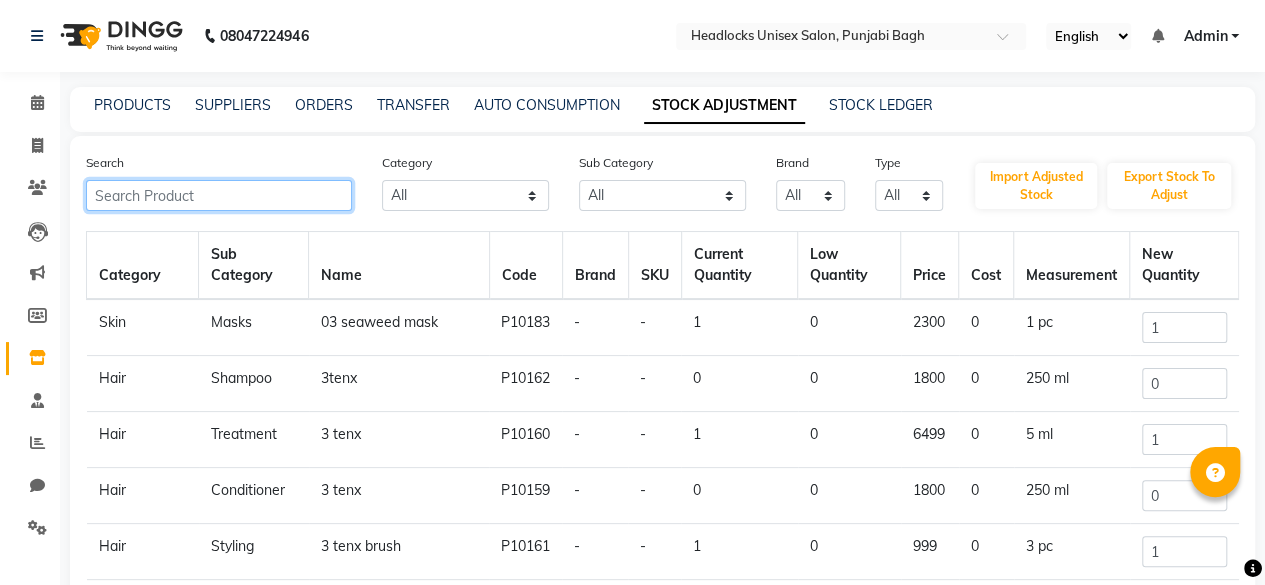 click 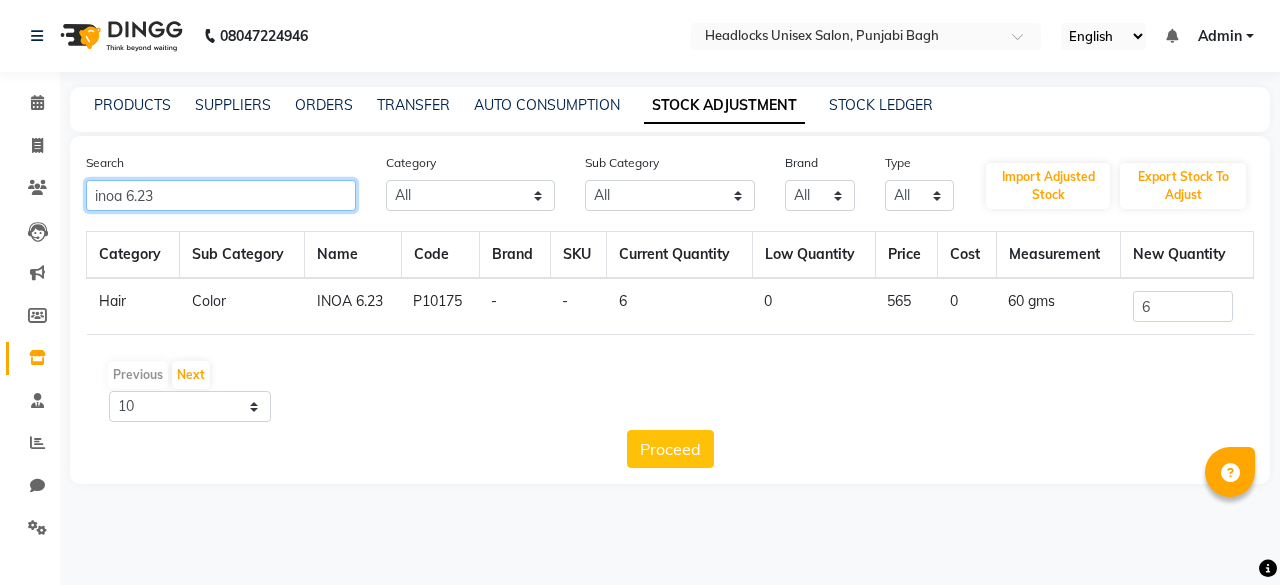 type on "inoa 6.23" 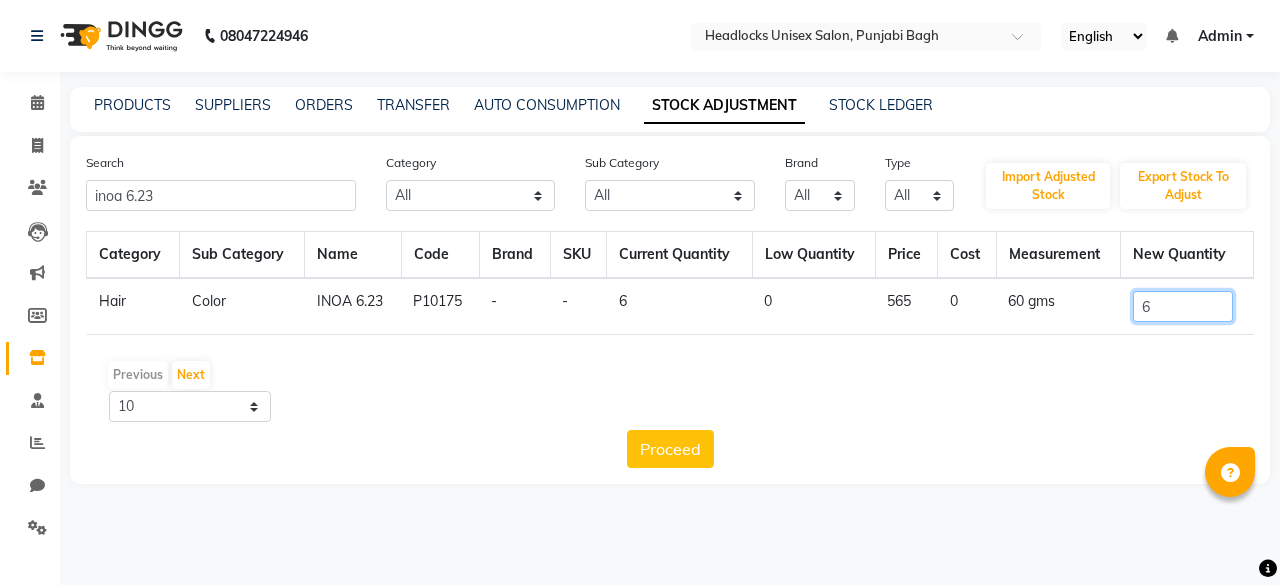 click on "6" 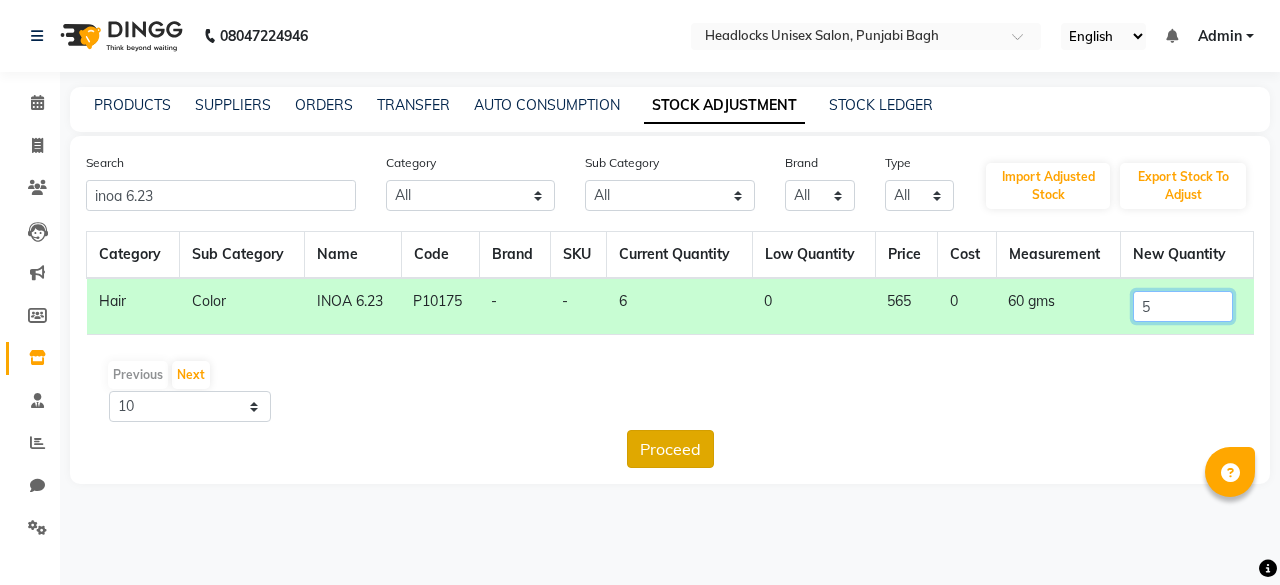 type on "5" 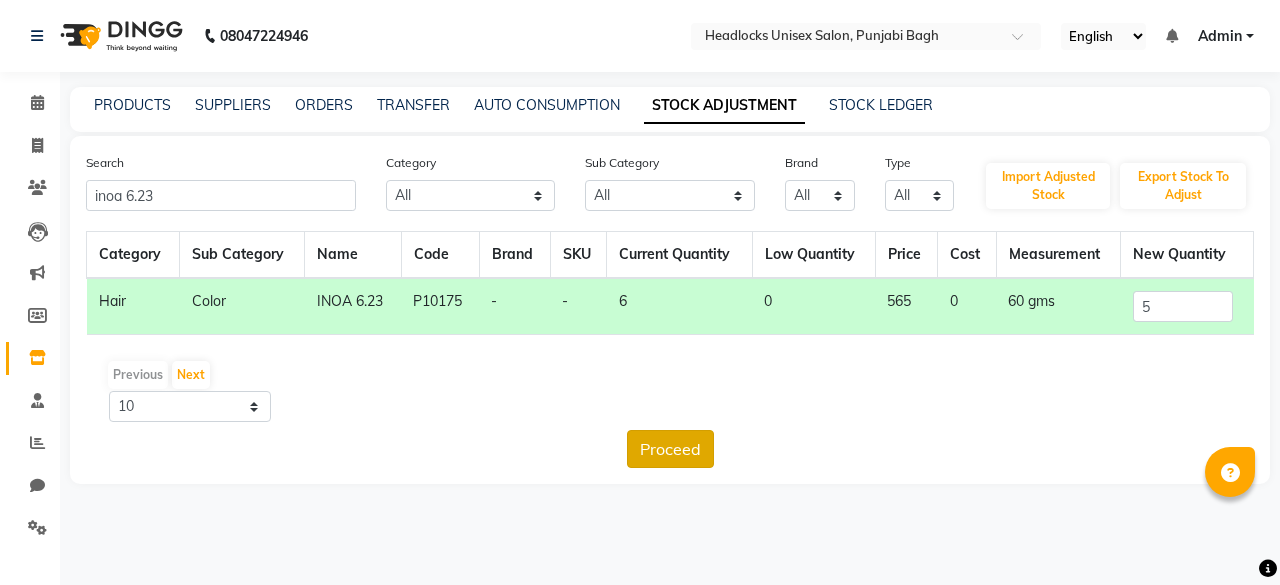click on "Proceed" 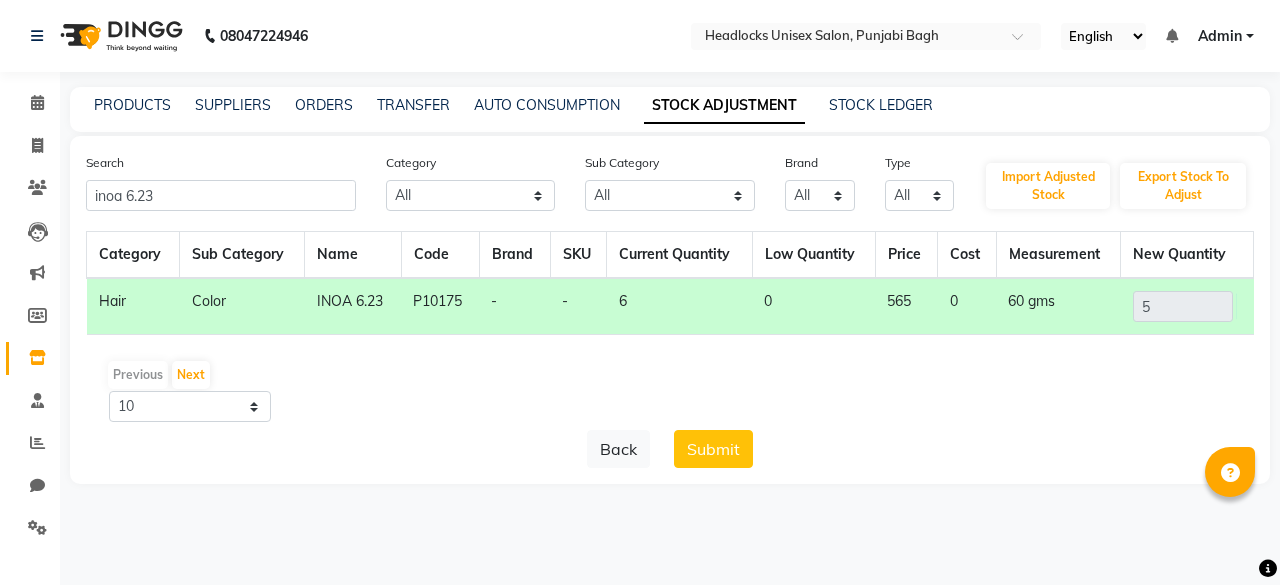 click on "Submit" 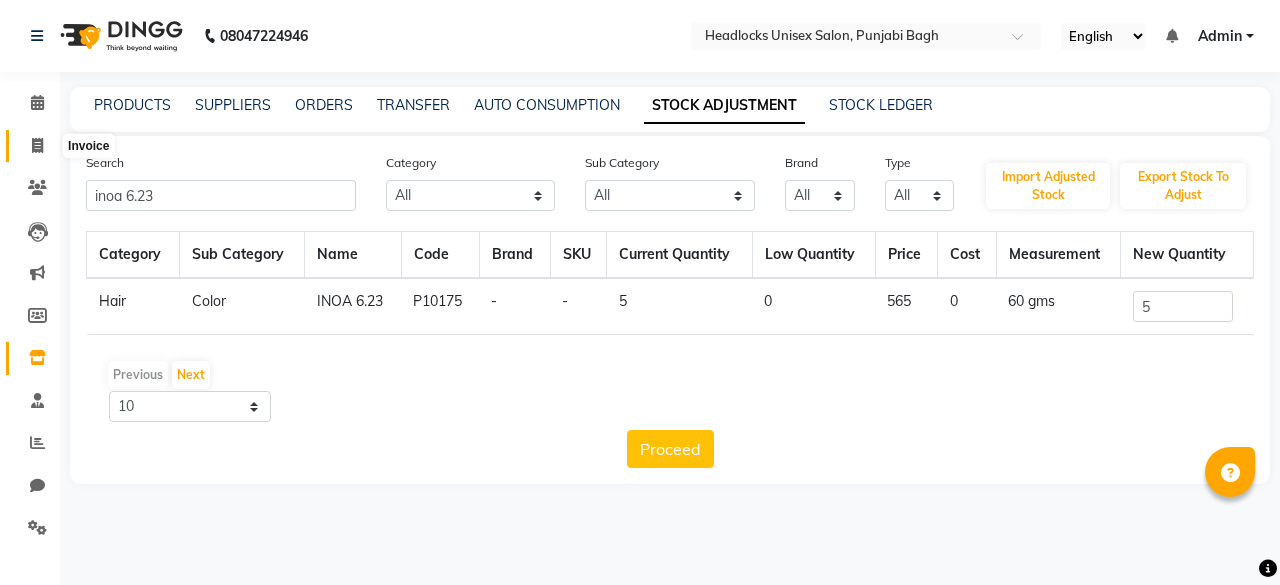 click 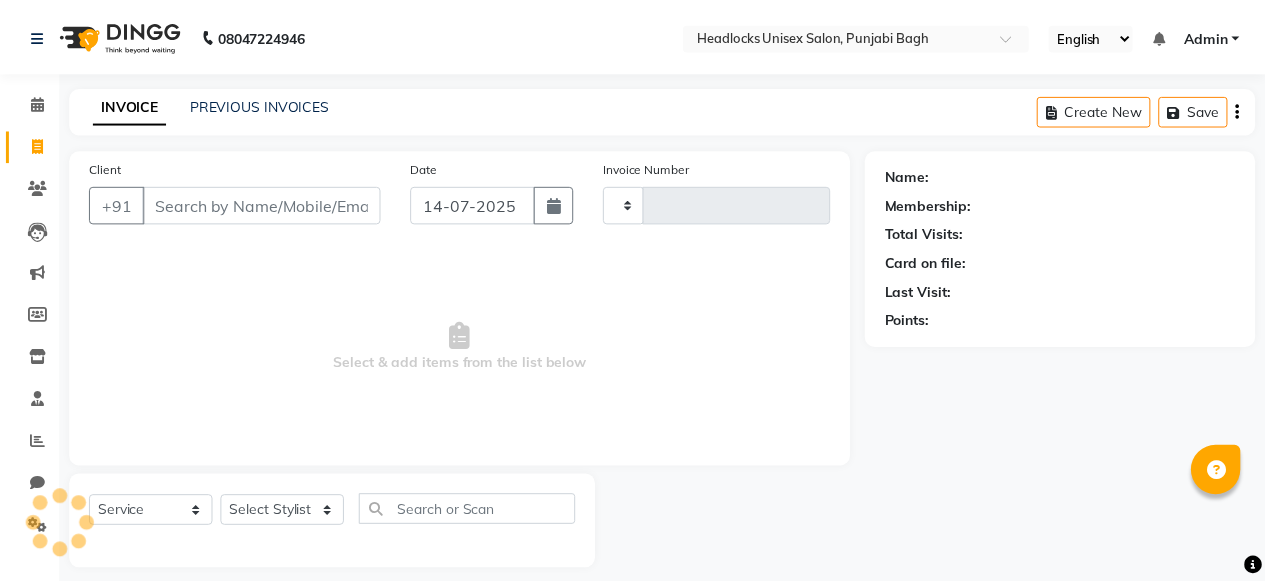 scroll, scrollTop: 15, scrollLeft: 0, axis: vertical 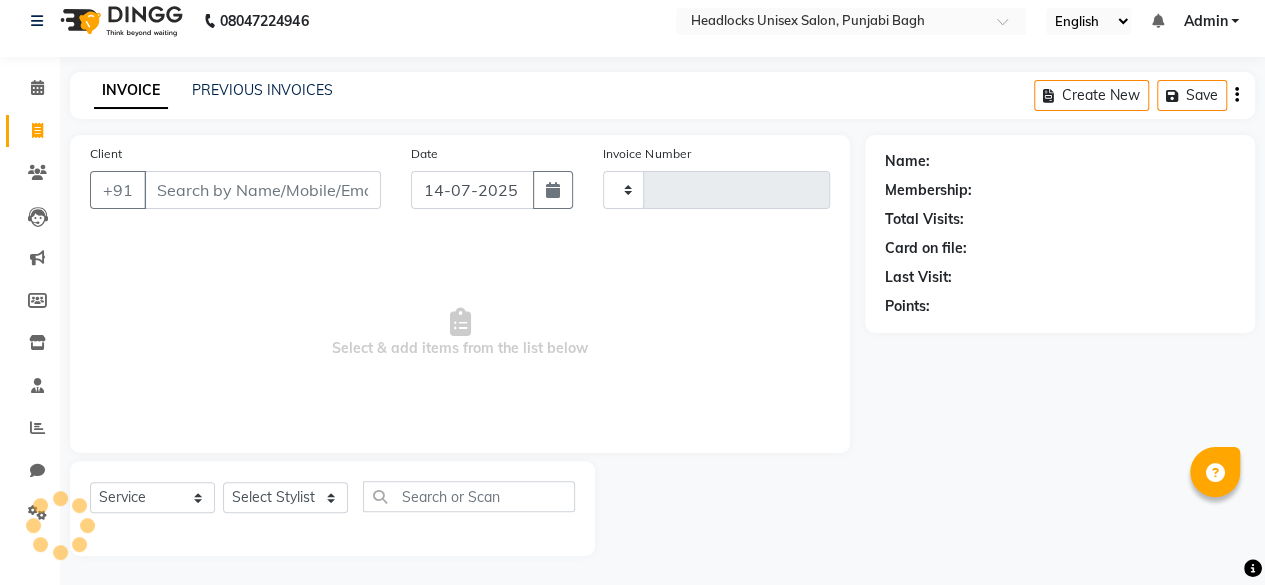type on "3760" 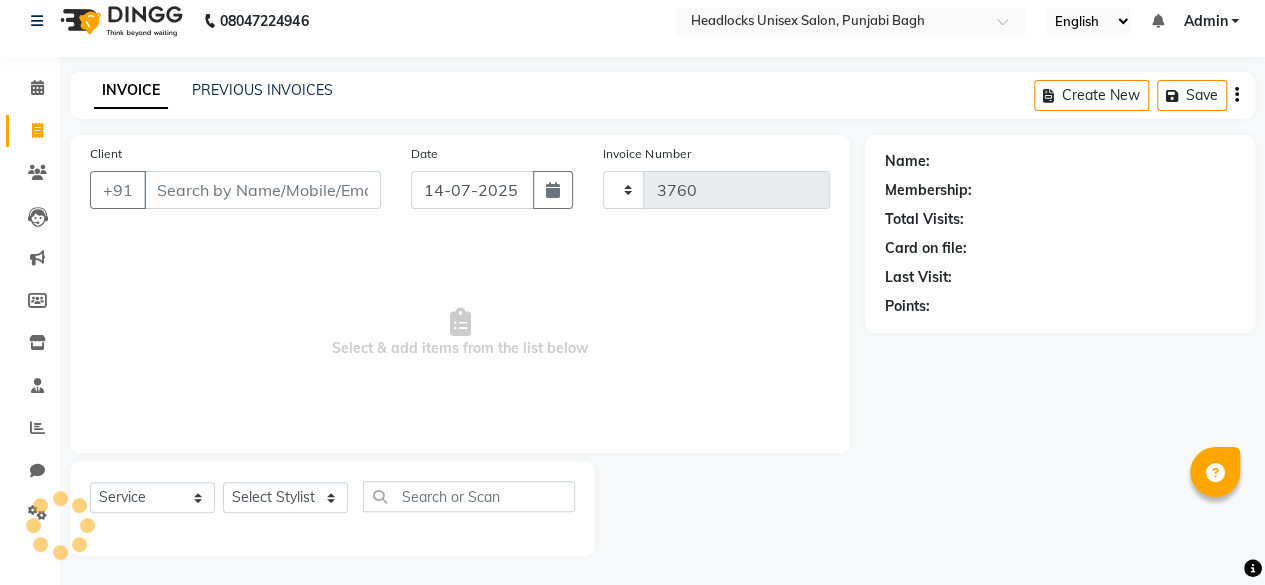 select on "7719" 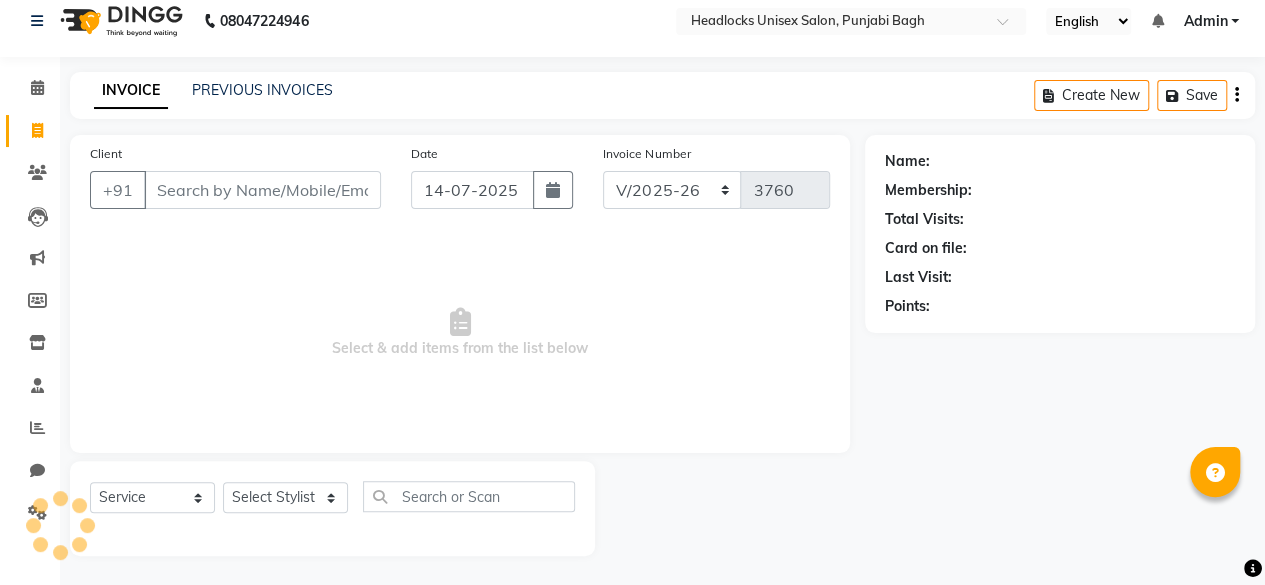 click on "Client" at bounding box center [262, 190] 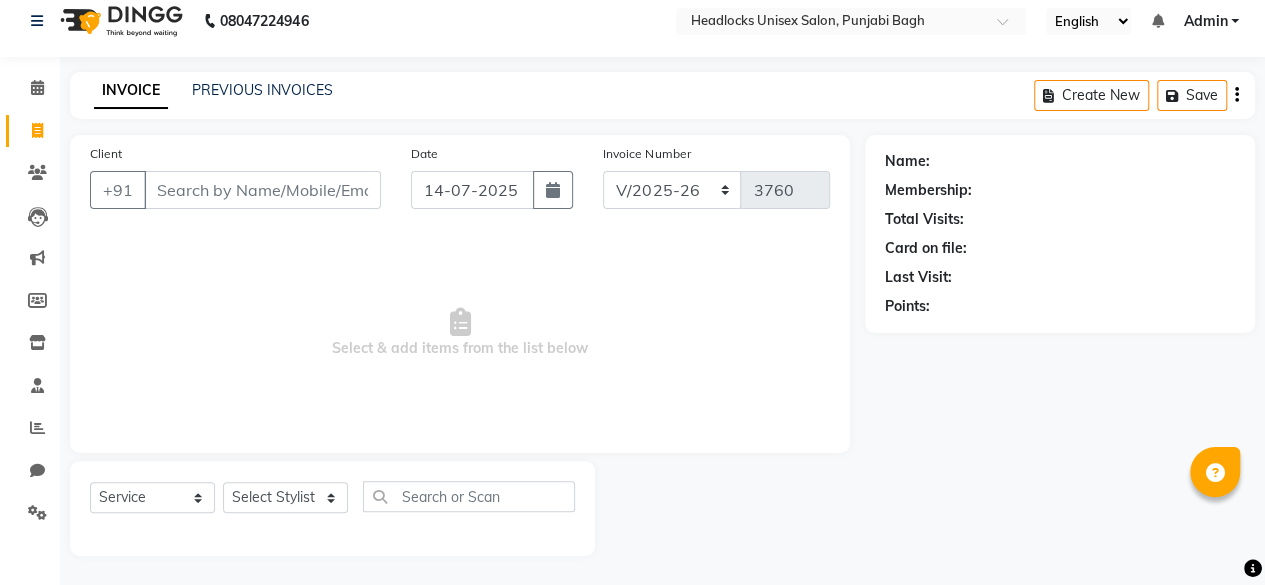 click on "Client" at bounding box center [262, 190] 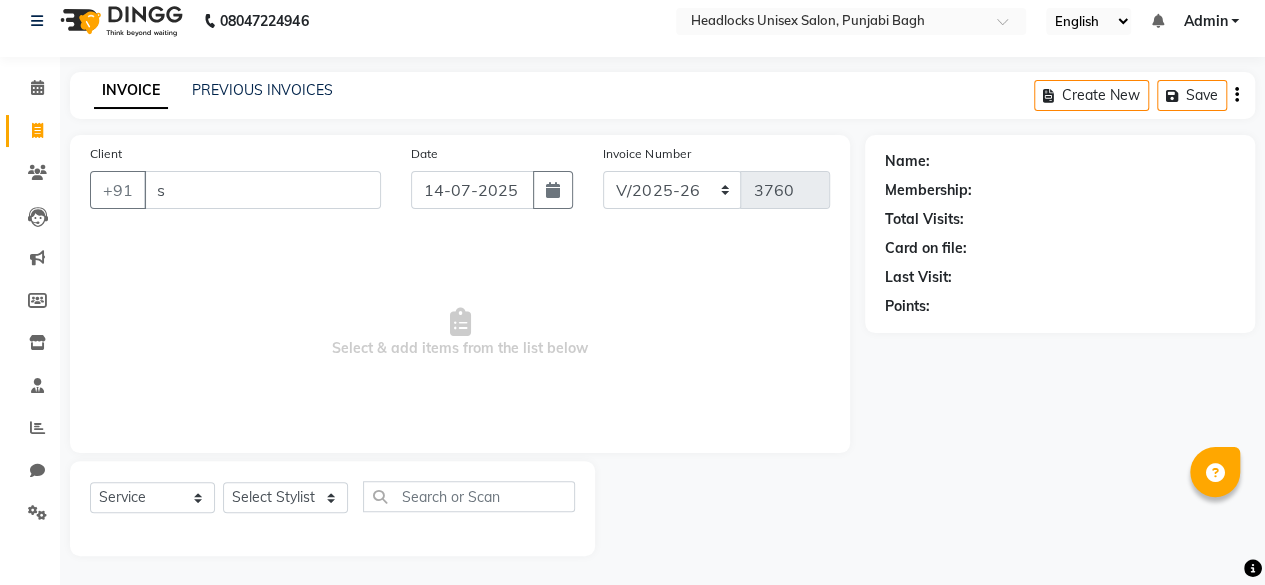 click on "s" at bounding box center [262, 190] 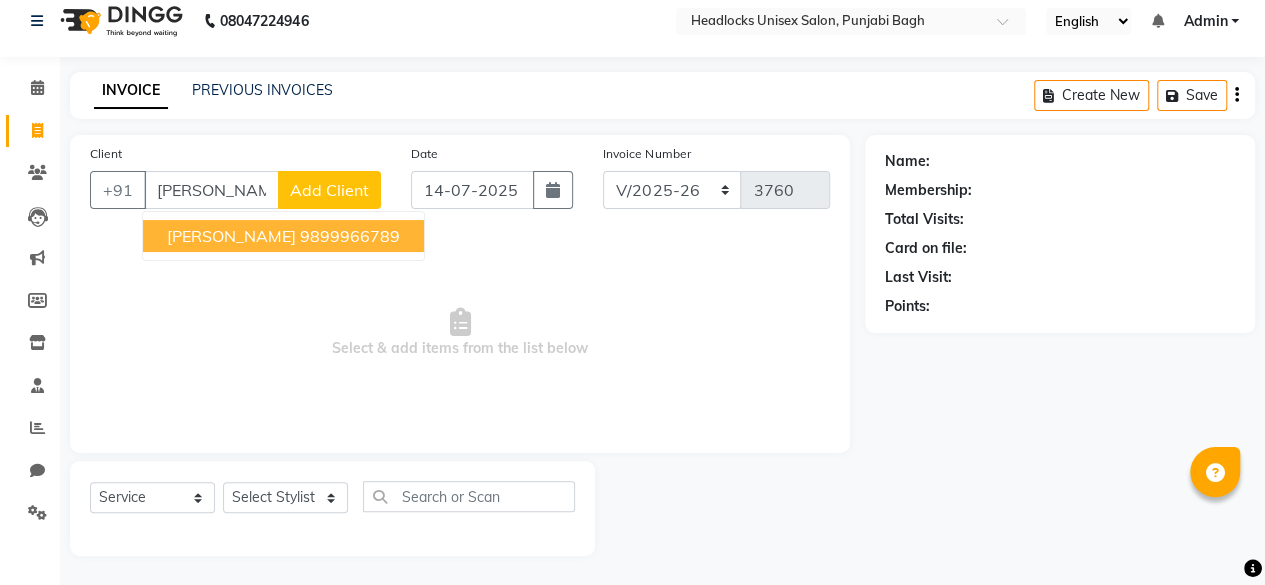 click on "[PERSON_NAME]" at bounding box center [231, 236] 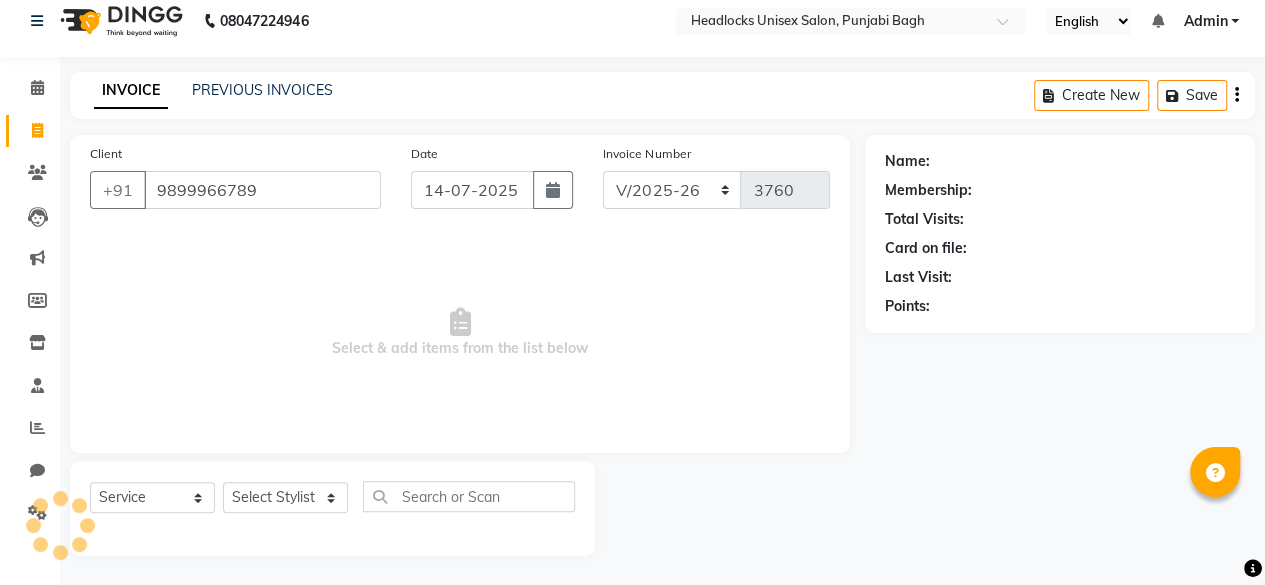 type on "9899966789" 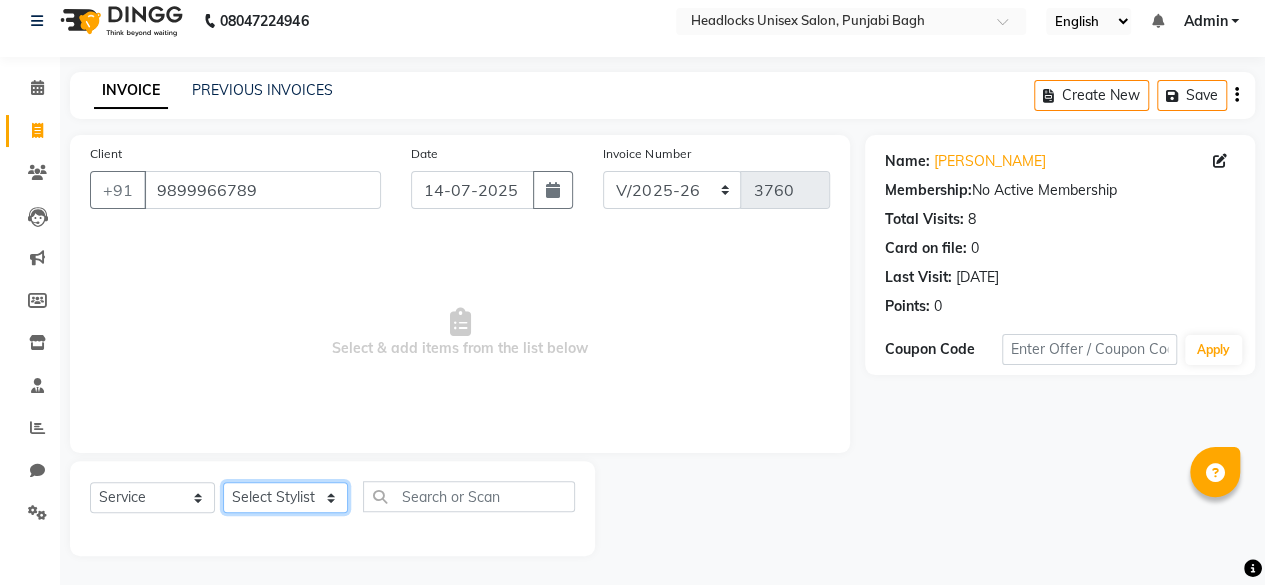 click on "Select Stylist ⁠Agnies ⁠[PERSON_NAME] [PERSON_NAME] [PERSON_NAME] kunal [PERSON_NAME] mercy ⁠Minto ⁠[PERSON_NAME]  [PERSON_NAME] priyanka [PERSON_NAME] ⁠[PERSON_NAME] ⁠[PERSON_NAME] [PERSON_NAME] [PERSON_NAME]  Sunny ⁠[PERSON_NAME] ⁠[PERSON_NAME]" 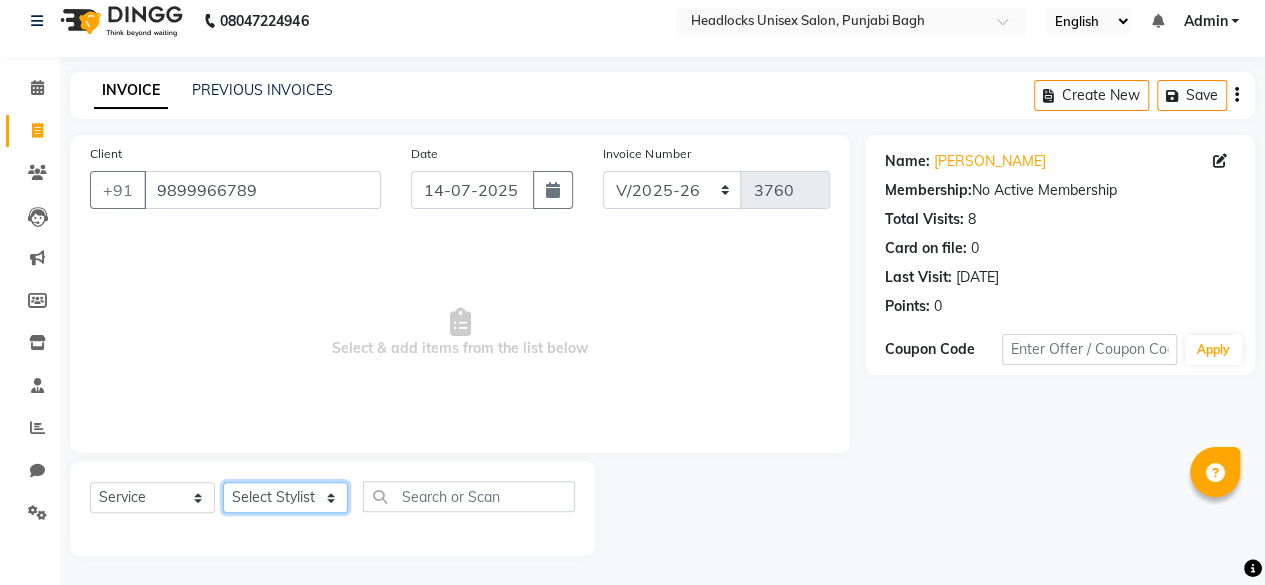 select on "69081" 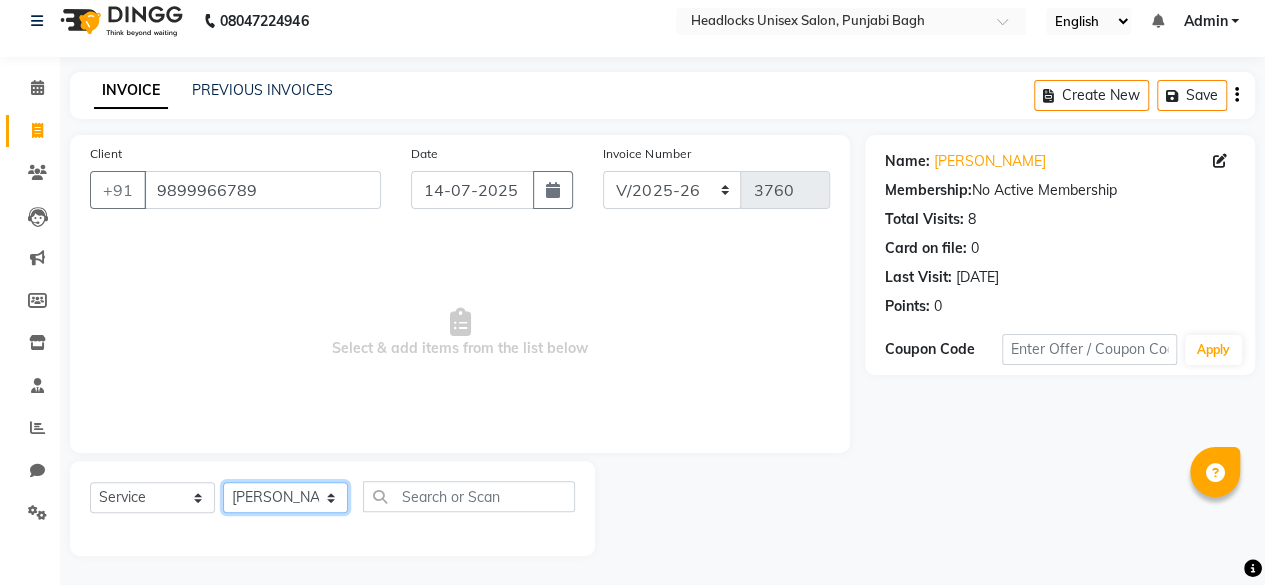 click on "Select Stylist ⁠Agnies ⁠[PERSON_NAME] [PERSON_NAME] [PERSON_NAME] kunal [PERSON_NAME] mercy ⁠Minto ⁠[PERSON_NAME]  [PERSON_NAME] priyanka [PERSON_NAME] ⁠[PERSON_NAME] ⁠[PERSON_NAME] [PERSON_NAME] [PERSON_NAME]  Sunny ⁠[PERSON_NAME] ⁠[PERSON_NAME]" 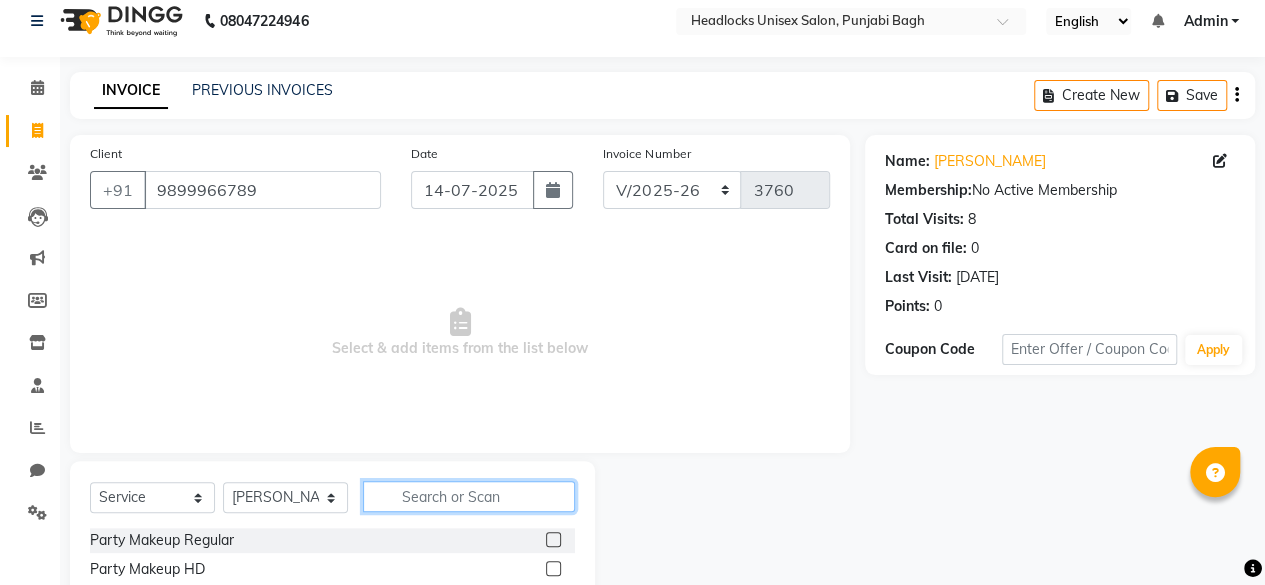 click 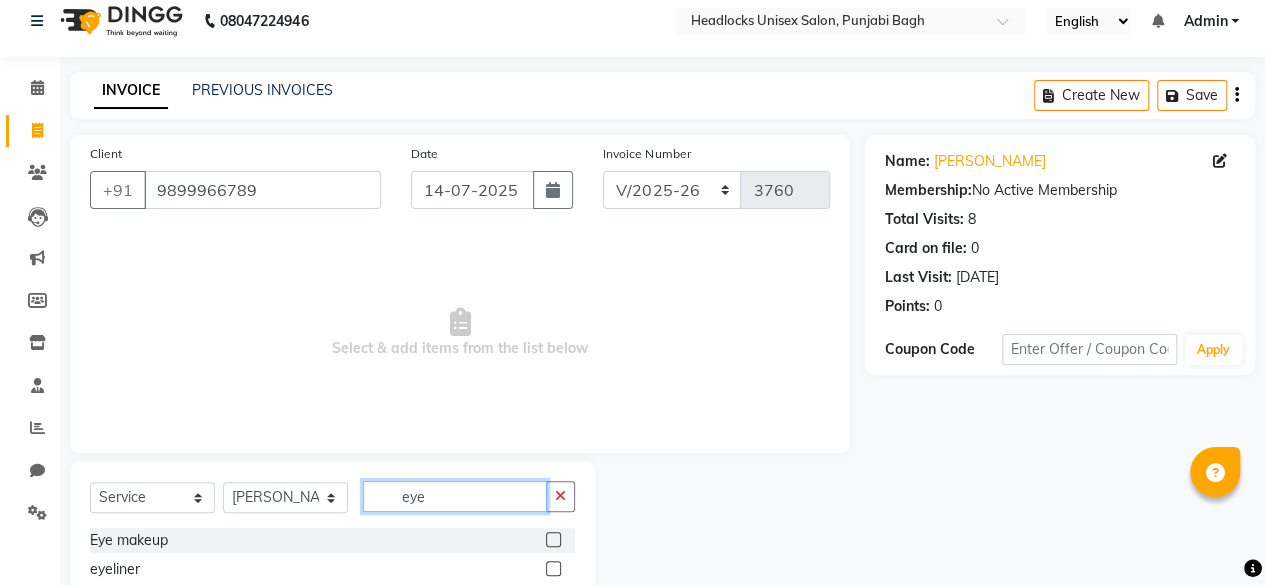 scroll, scrollTop: 160, scrollLeft: 0, axis: vertical 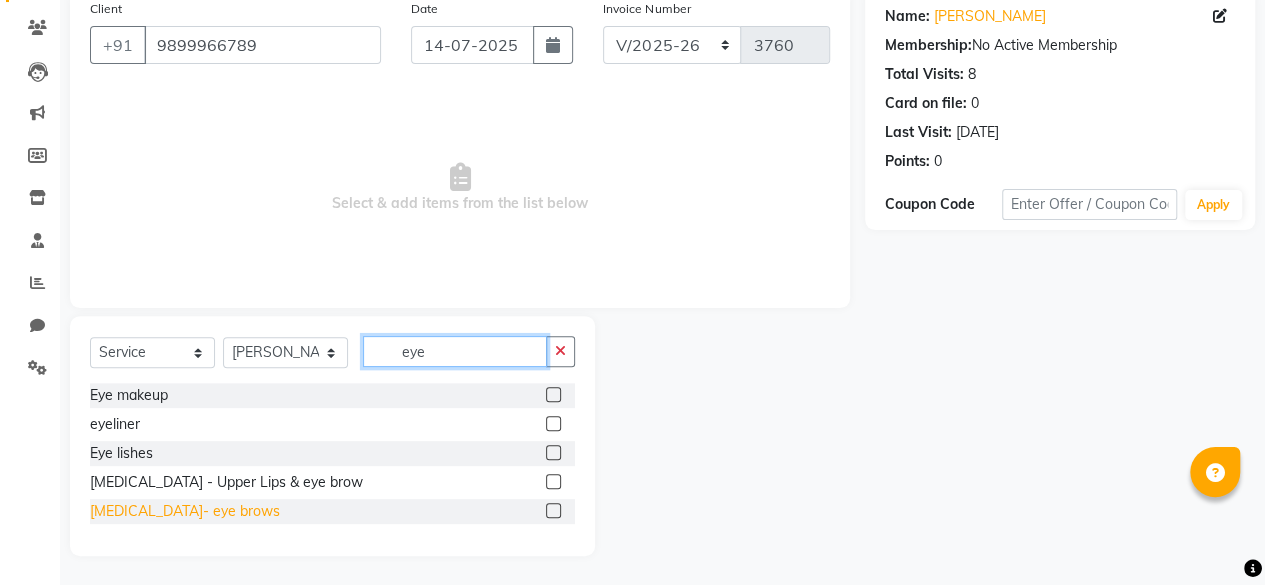 type on "eye" 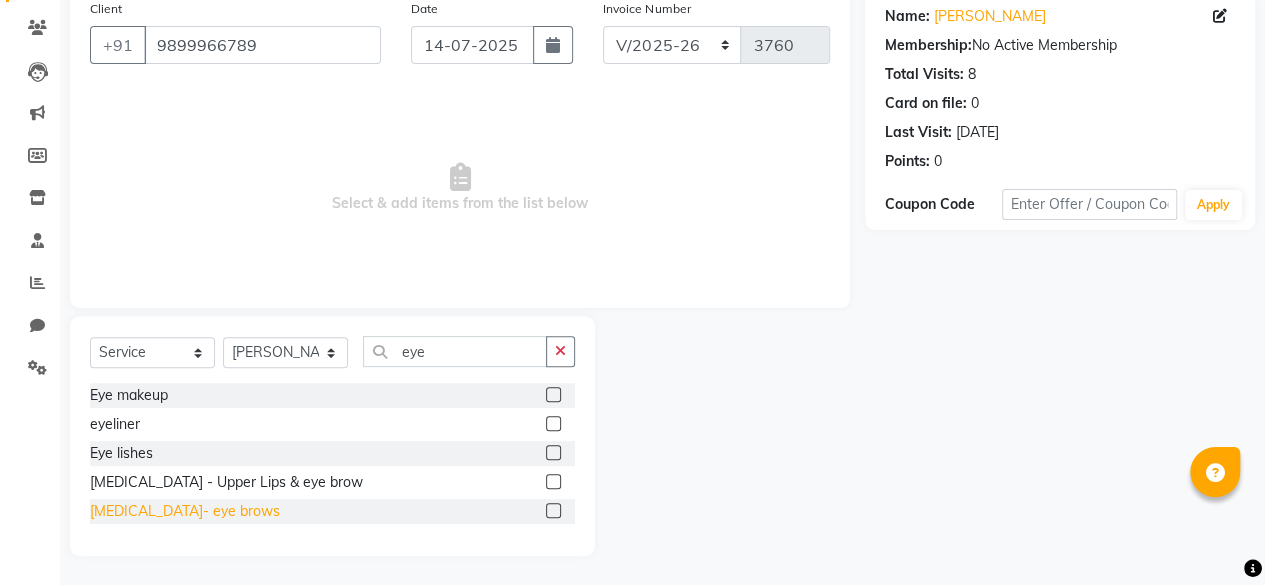 click on "[MEDICAL_DATA]- eye brows" 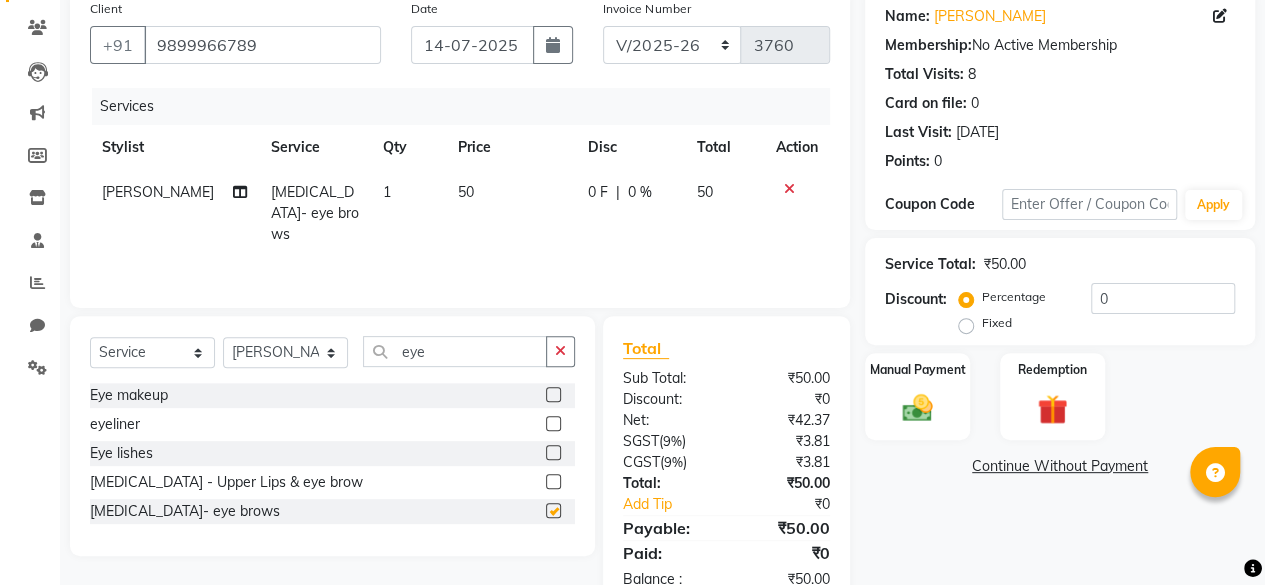 checkbox on "false" 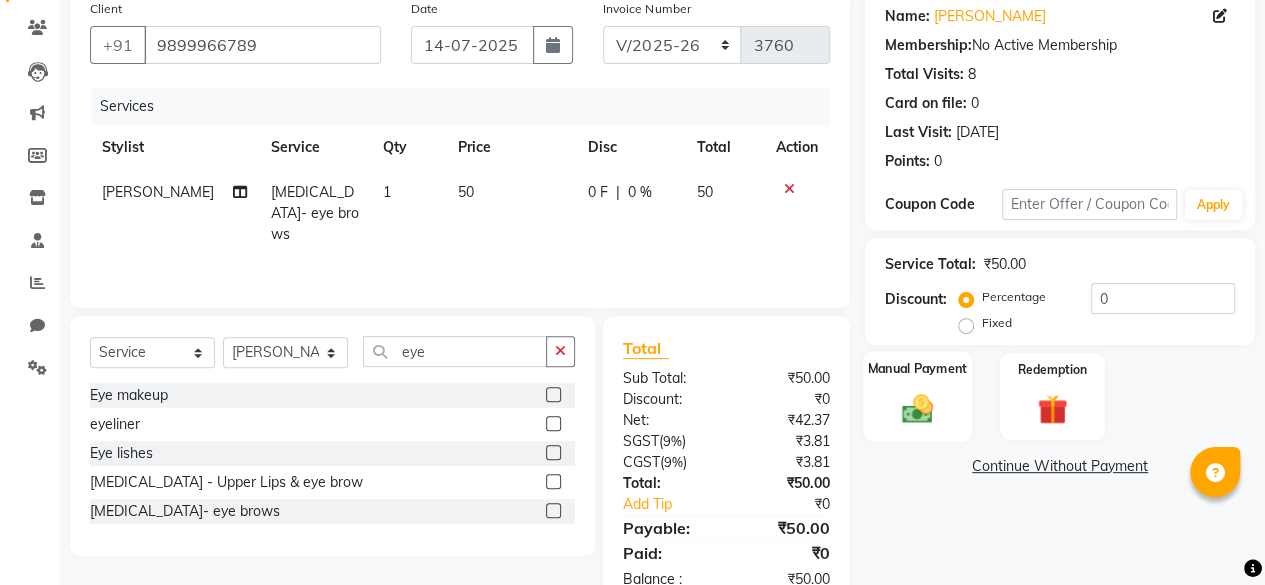 click 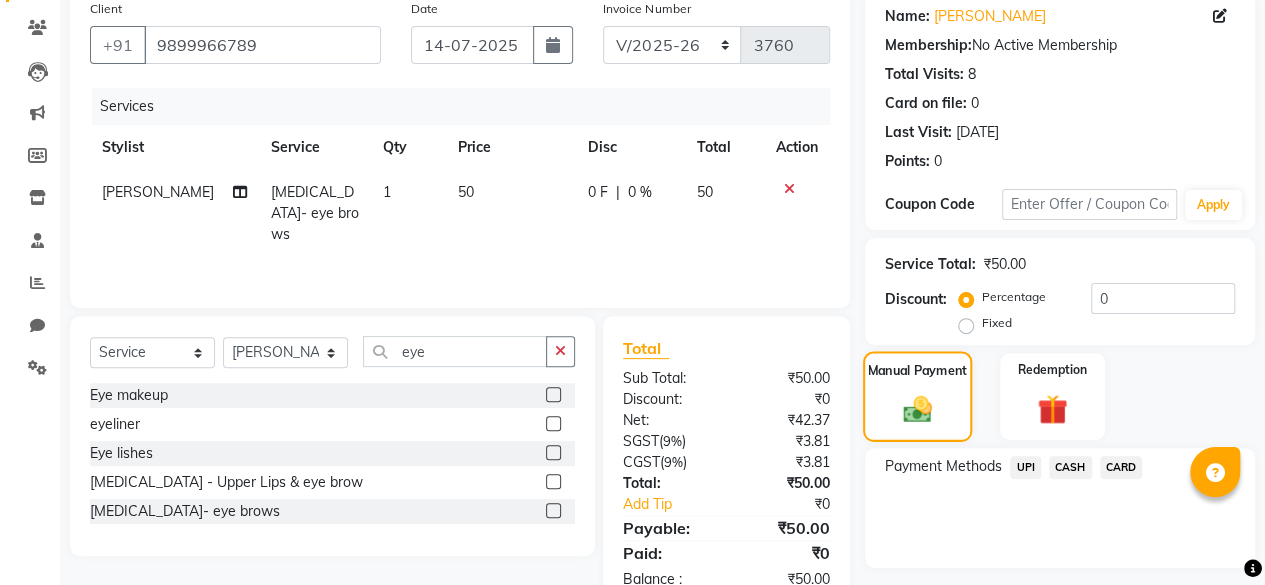 scroll, scrollTop: 213, scrollLeft: 0, axis: vertical 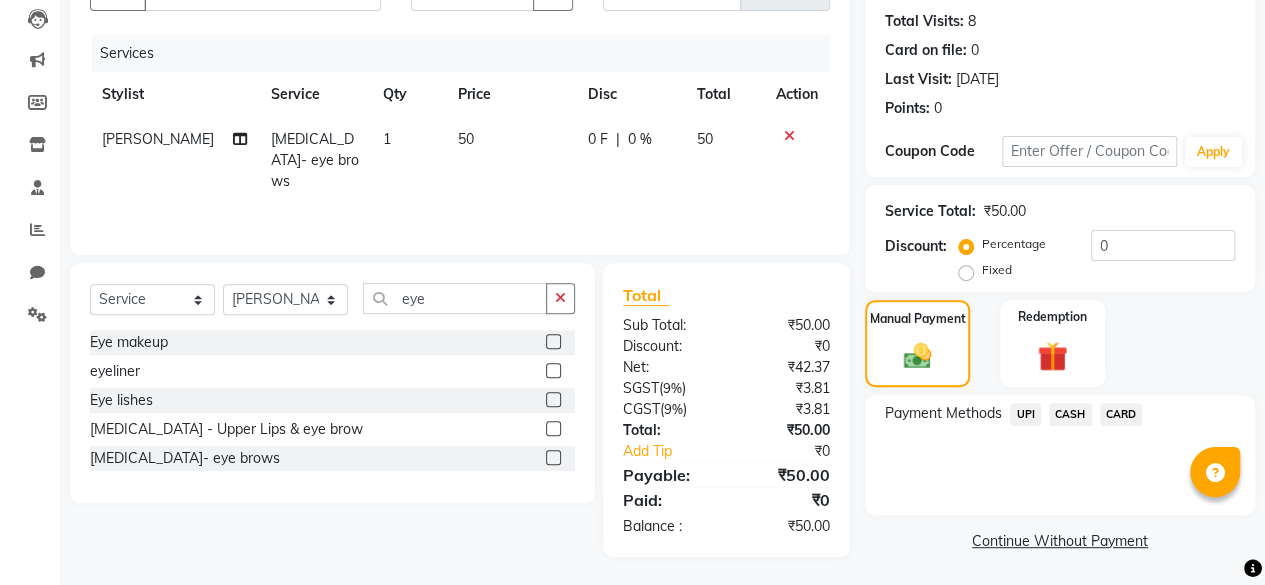 click on "CASH" 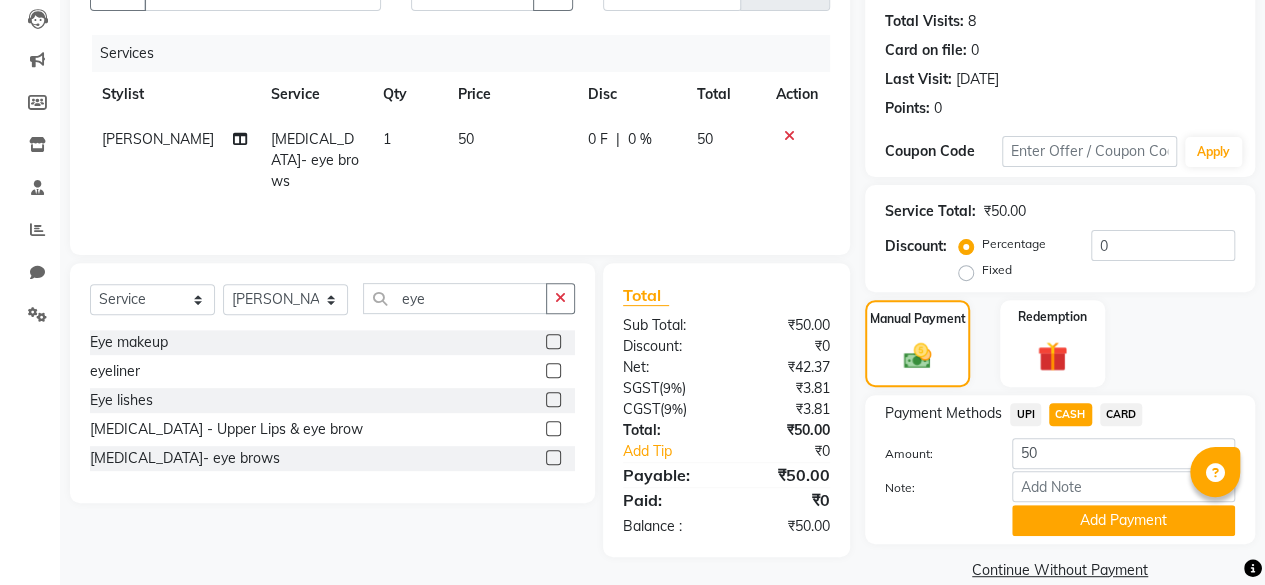 scroll, scrollTop: 242, scrollLeft: 0, axis: vertical 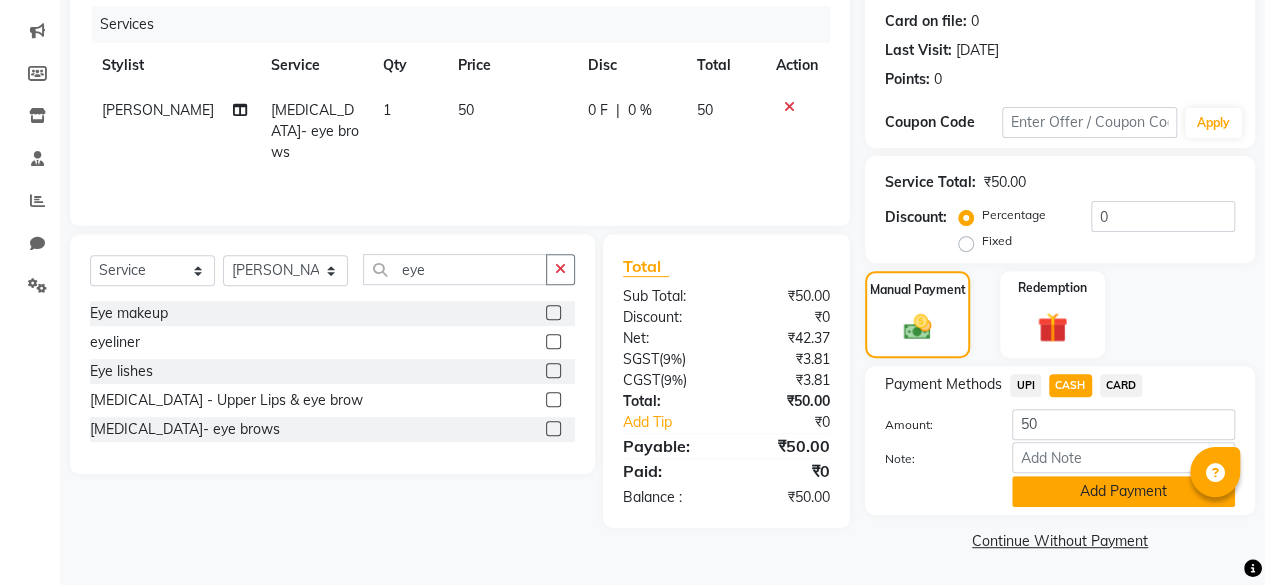 click on "Add Payment" 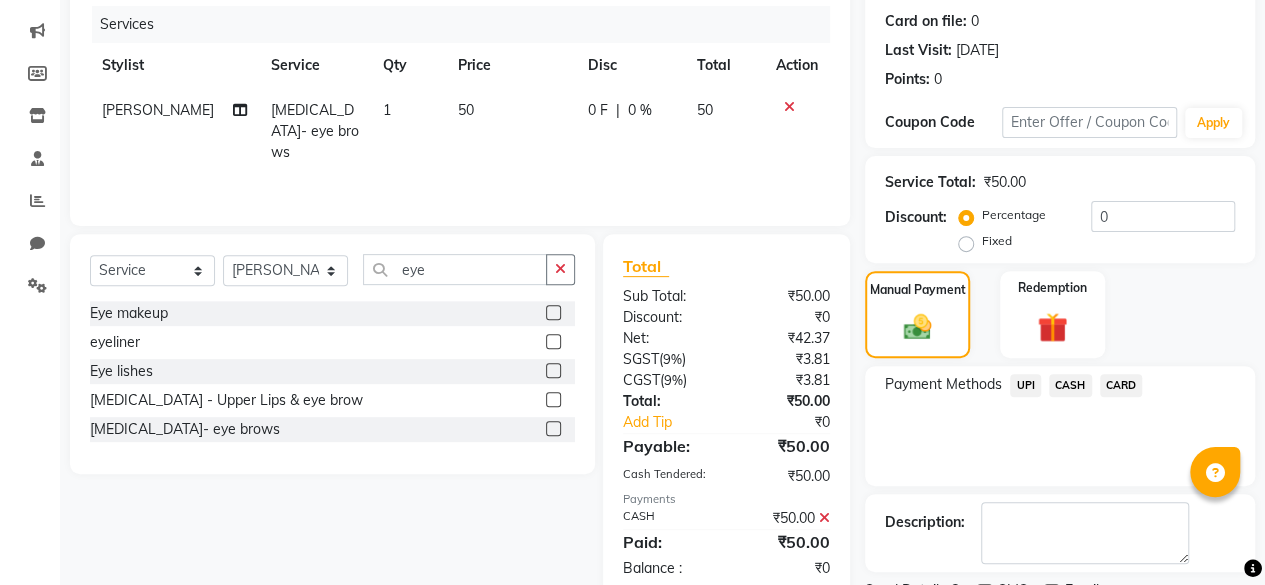 scroll, scrollTop: 324, scrollLeft: 0, axis: vertical 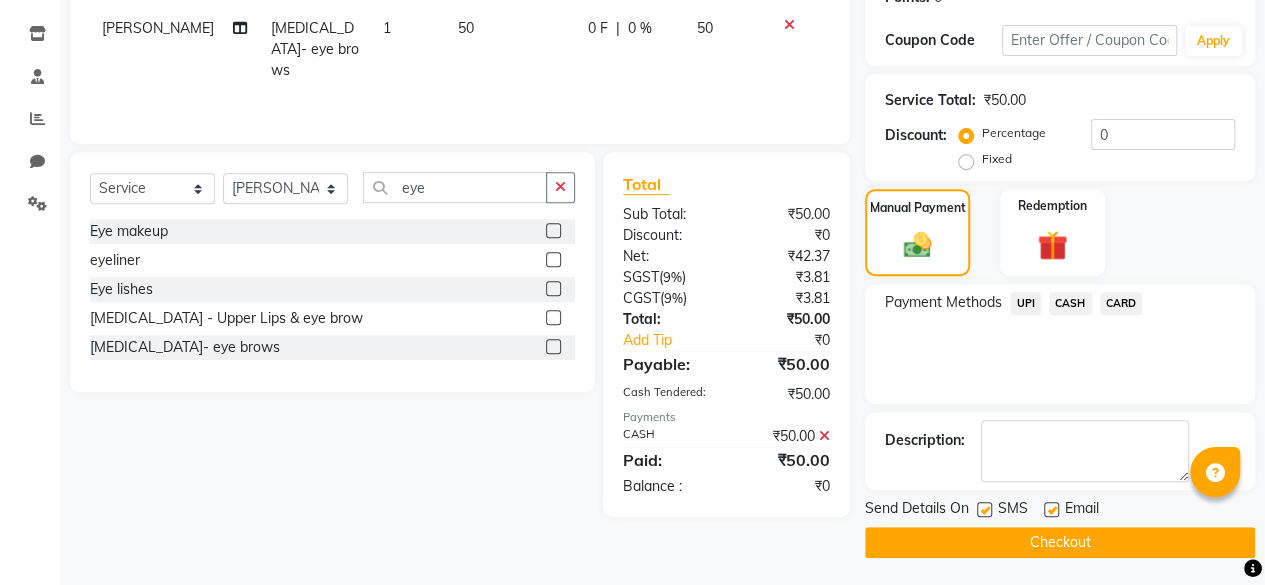 click 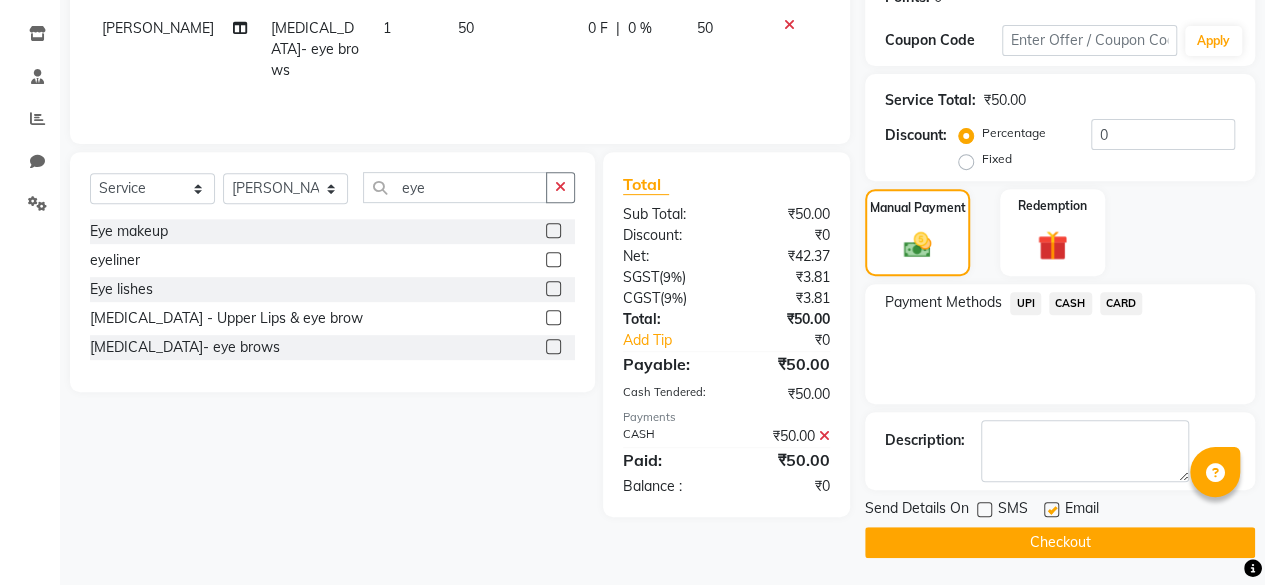 click on "Checkout" 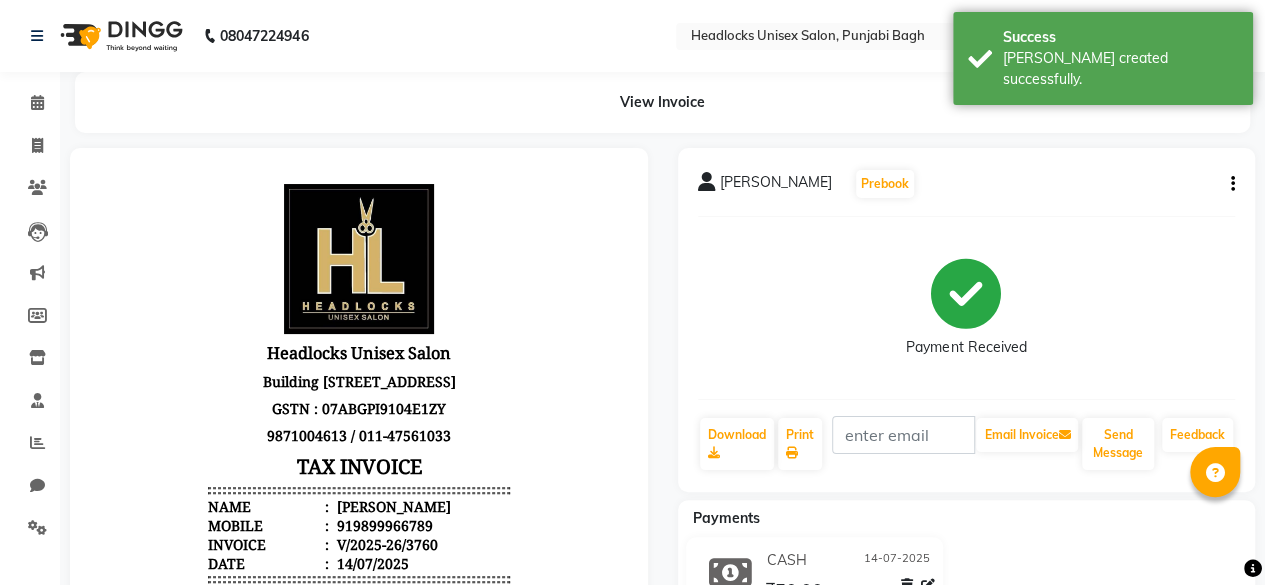 scroll, scrollTop: 0, scrollLeft: 0, axis: both 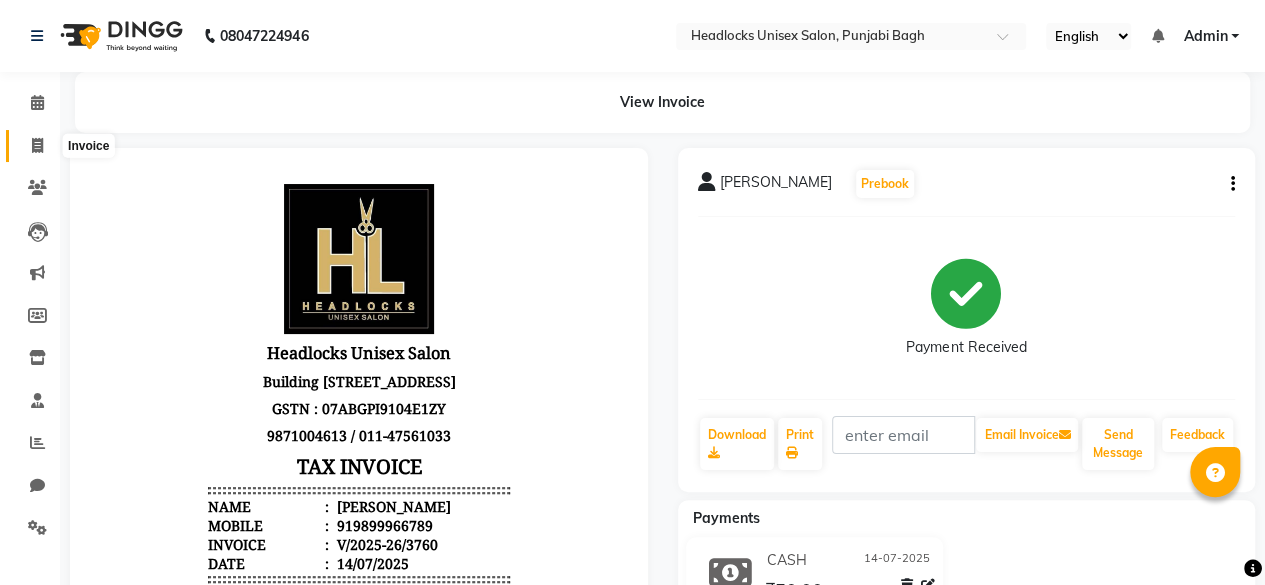 click 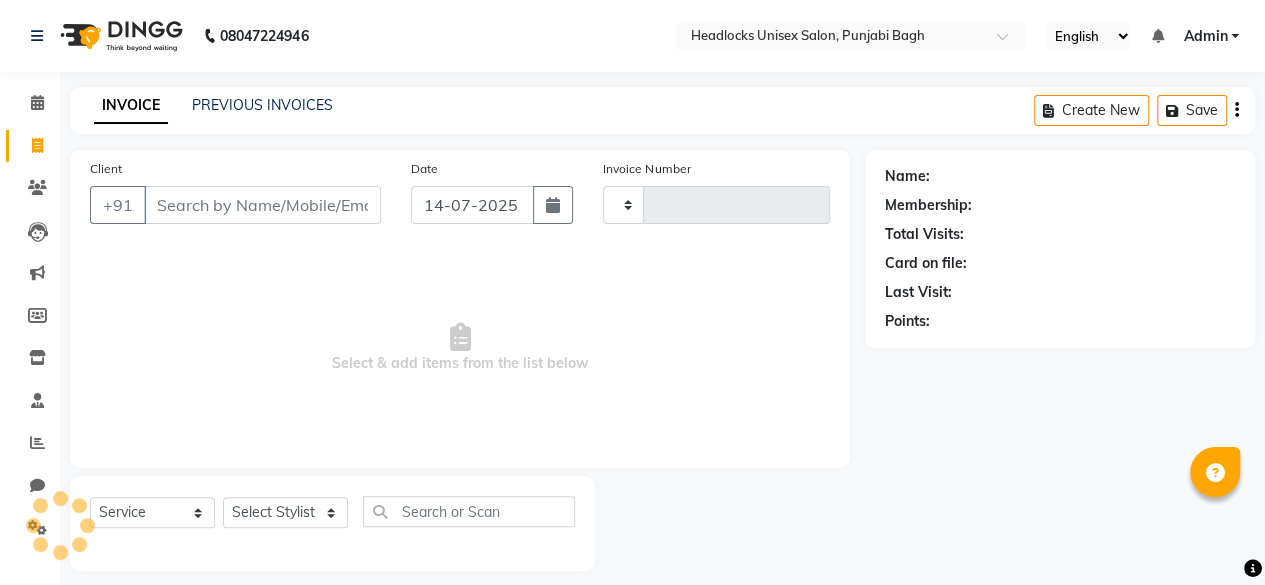 scroll, scrollTop: 15, scrollLeft: 0, axis: vertical 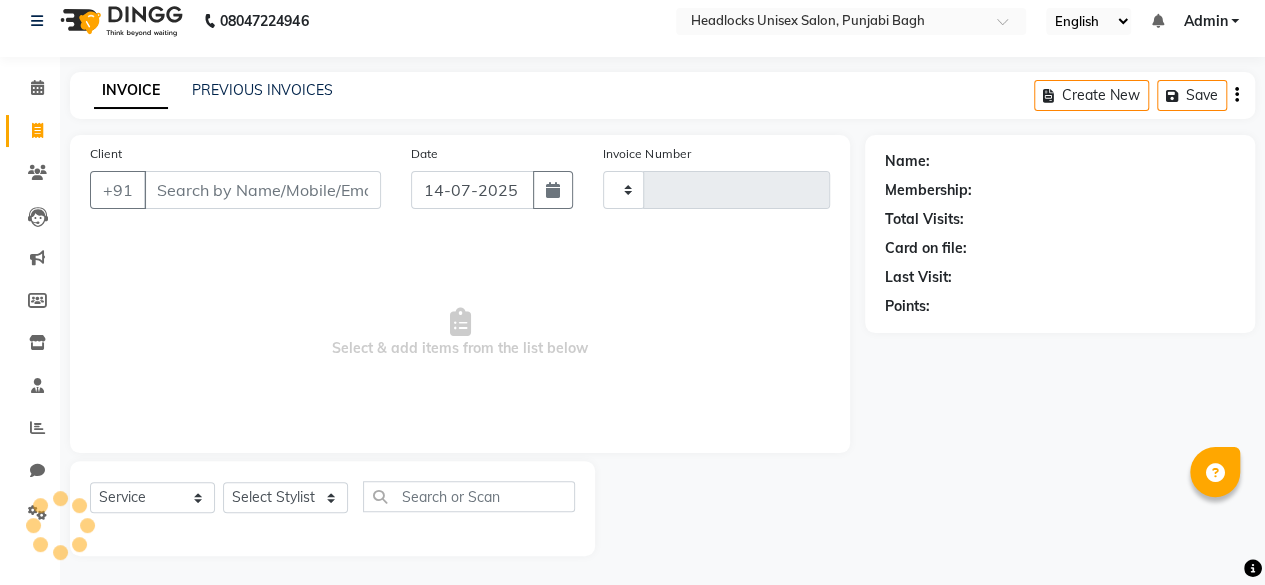 click on "Client" at bounding box center (262, 190) 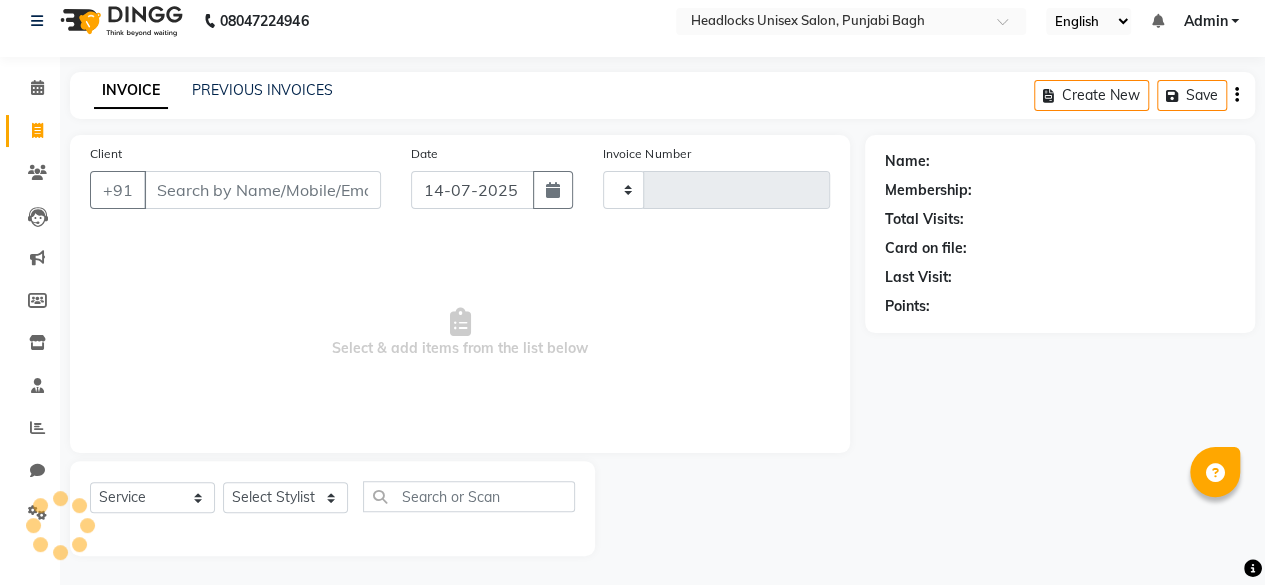 type on "3761" 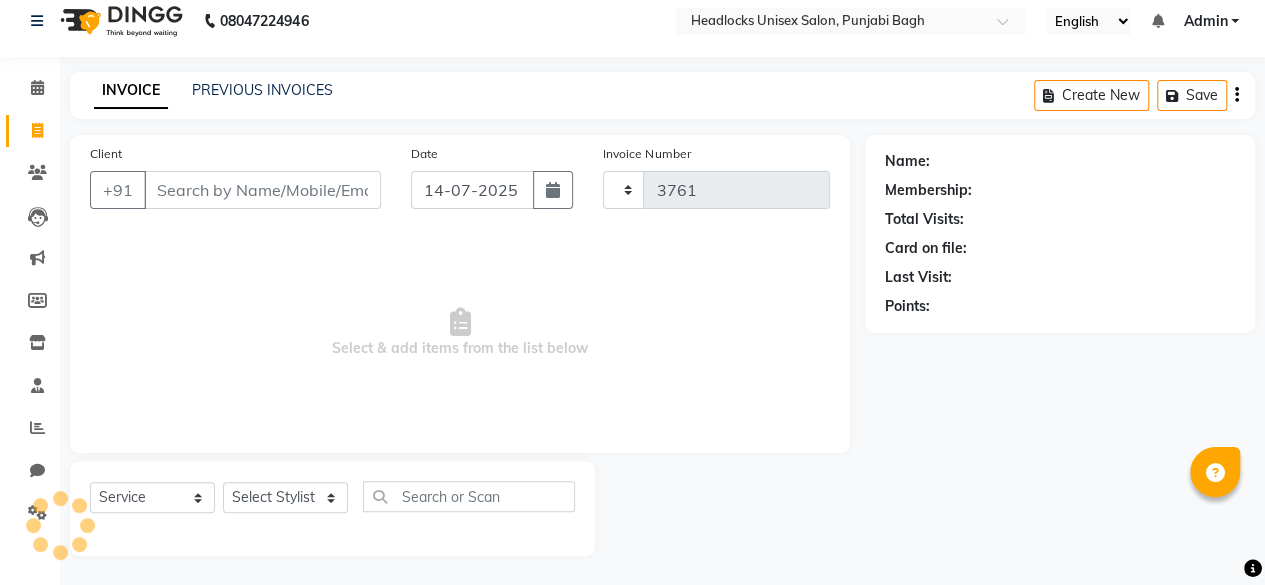 select on "7719" 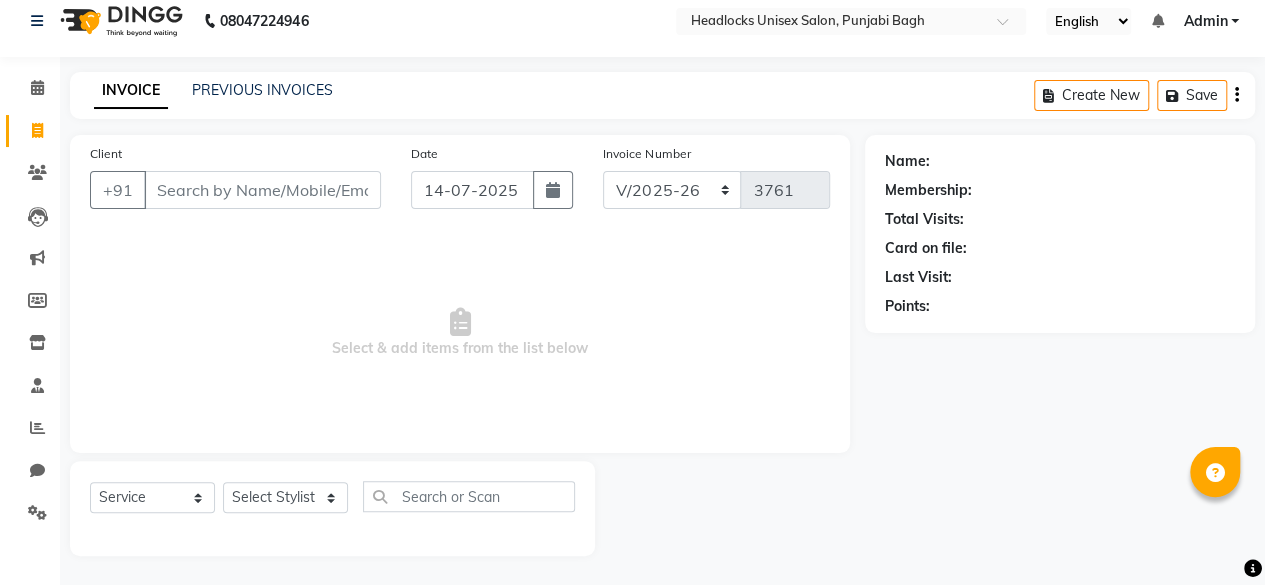 click on "Client" at bounding box center (262, 190) 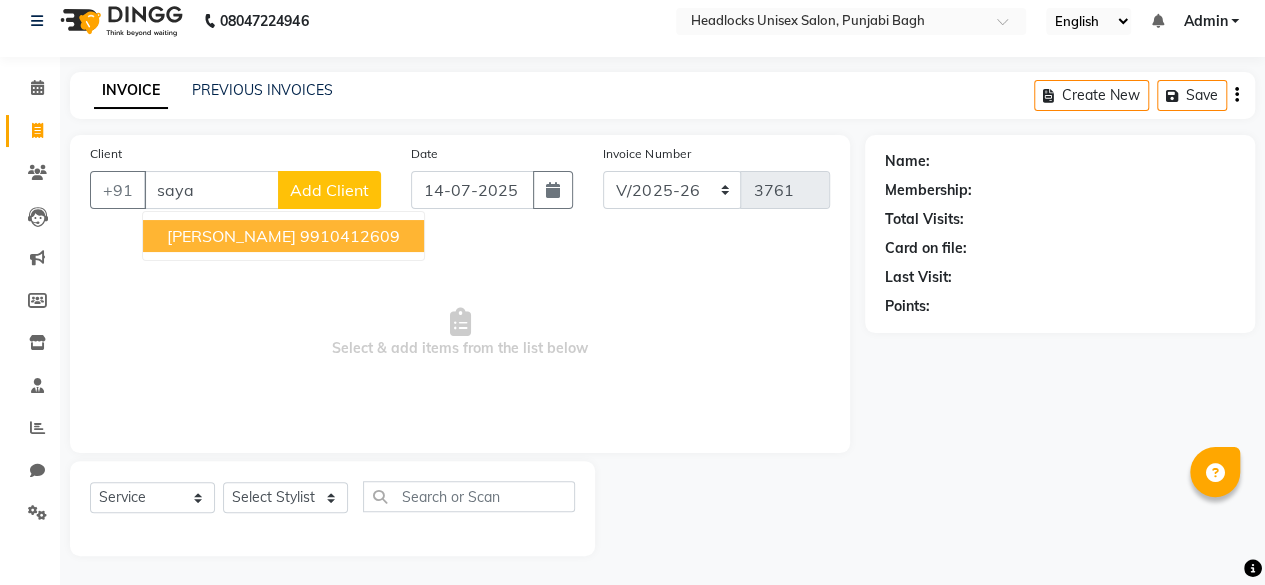 click on "9910412609" at bounding box center (350, 236) 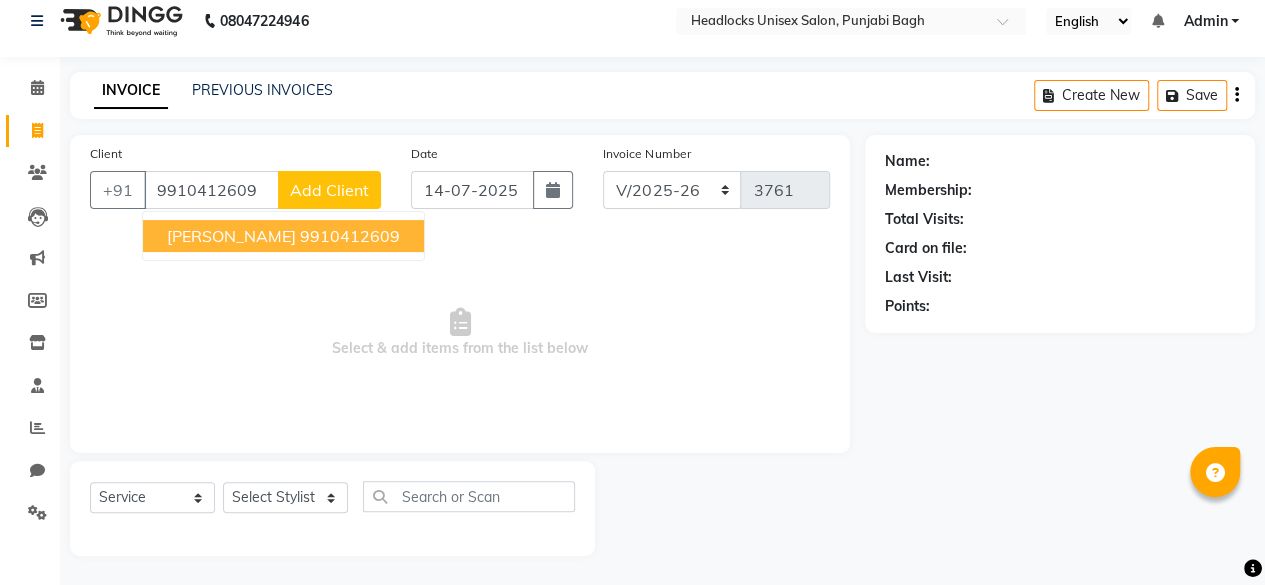 type on "9910412609" 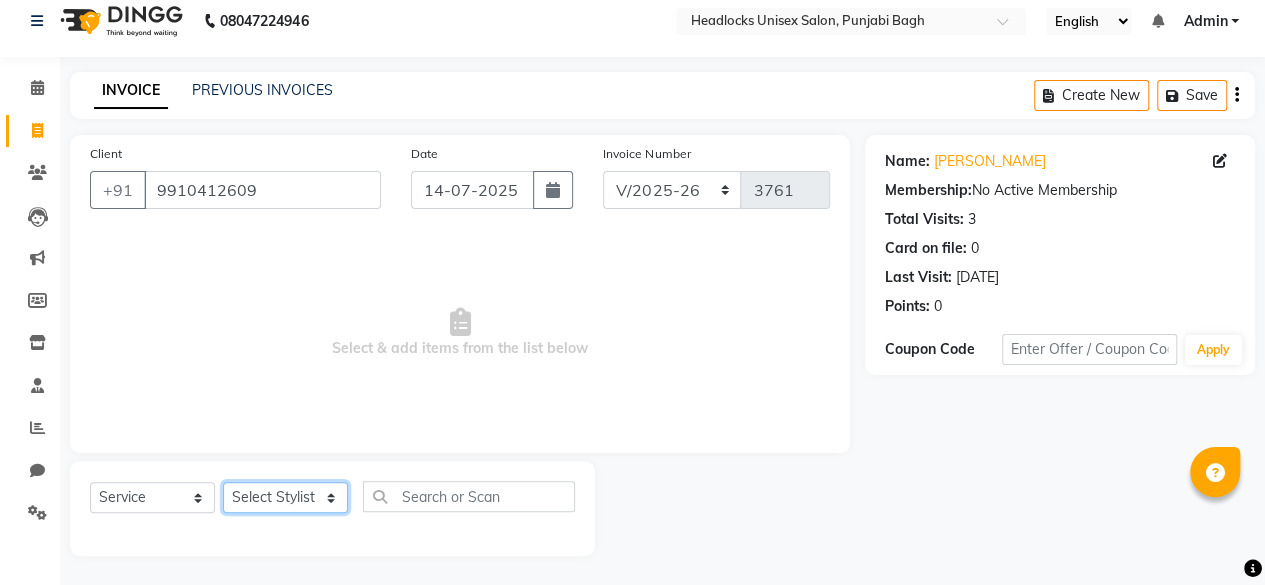 click on "Select Stylist ⁠Agnies ⁠[PERSON_NAME] [PERSON_NAME] [PERSON_NAME] kunal [PERSON_NAME] mercy ⁠Minto ⁠[PERSON_NAME]  [PERSON_NAME] priyanka [PERSON_NAME] ⁠[PERSON_NAME] ⁠[PERSON_NAME] [PERSON_NAME] [PERSON_NAME]  Sunny ⁠[PERSON_NAME] ⁠[PERSON_NAME]" 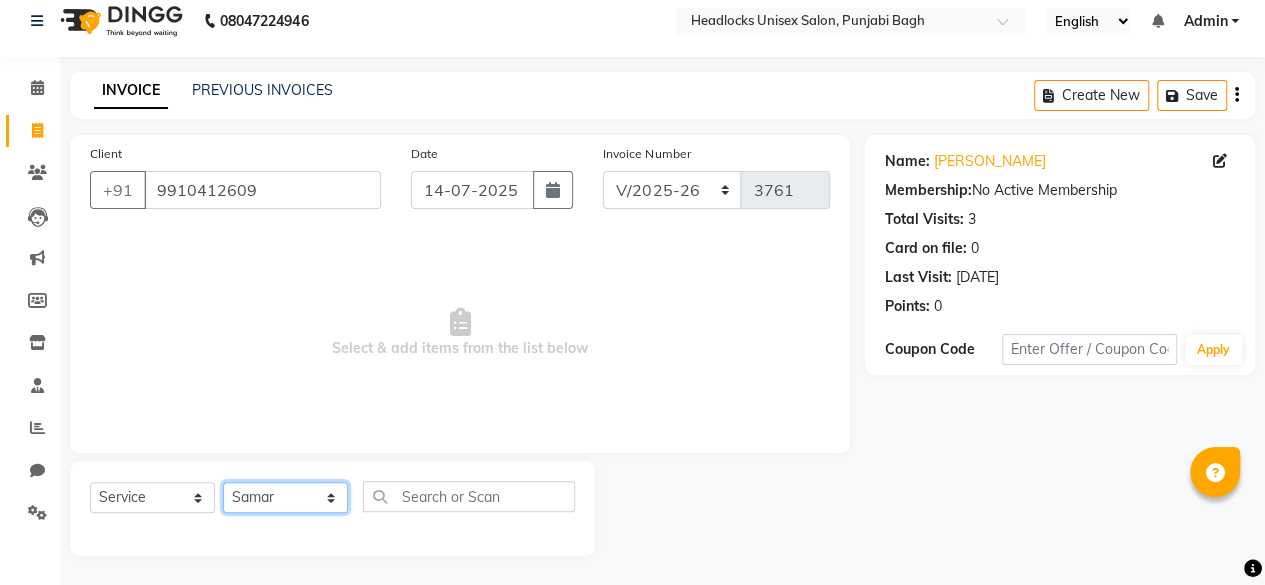 click on "Select Stylist ⁠Agnies ⁠[PERSON_NAME] [PERSON_NAME] [PERSON_NAME] kunal [PERSON_NAME] mercy ⁠Minto ⁠[PERSON_NAME]  [PERSON_NAME] priyanka [PERSON_NAME] ⁠[PERSON_NAME] ⁠[PERSON_NAME] [PERSON_NAME] [PERSON_NAME]  Sunny ⁠[PERSON_NAME] ⁠[PERSON_NAME]" 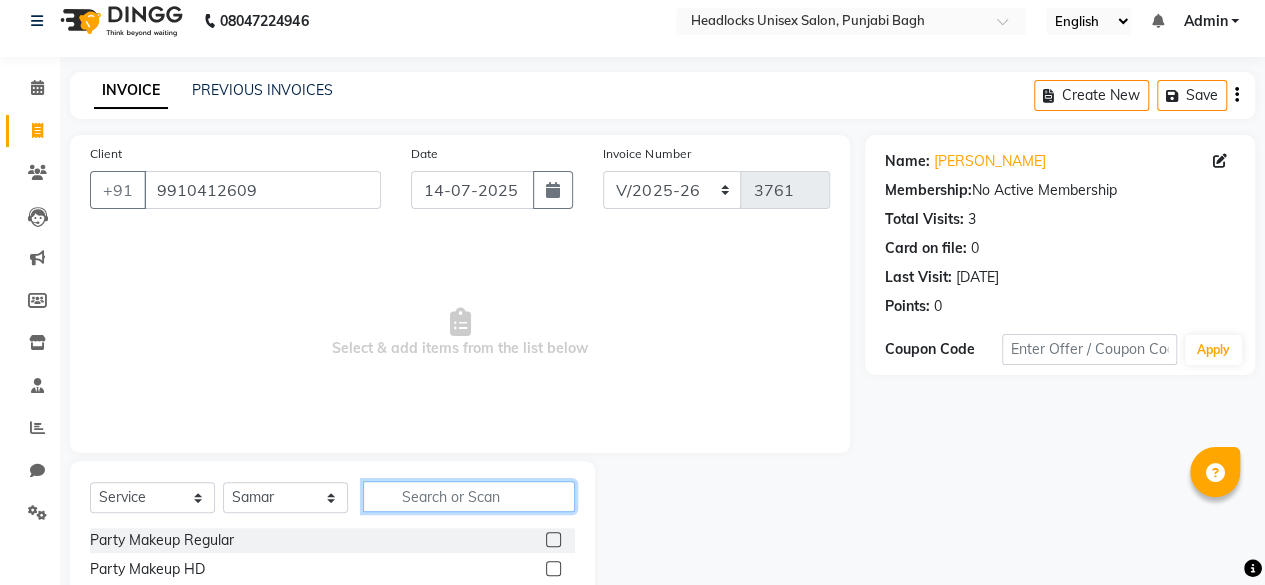 click 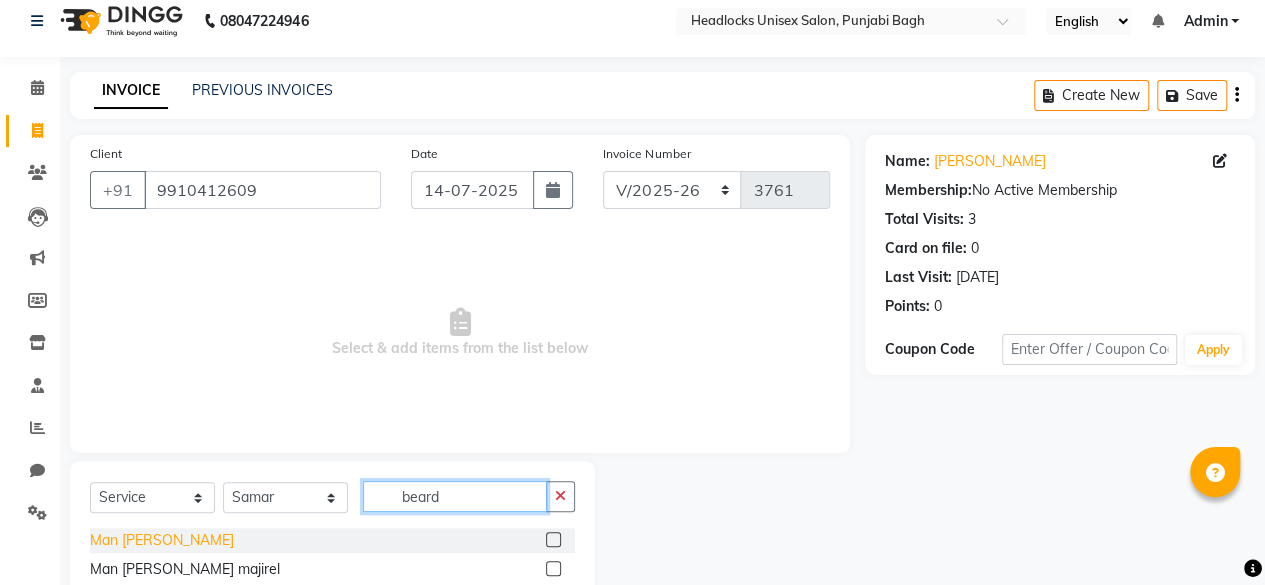 type on "beard" 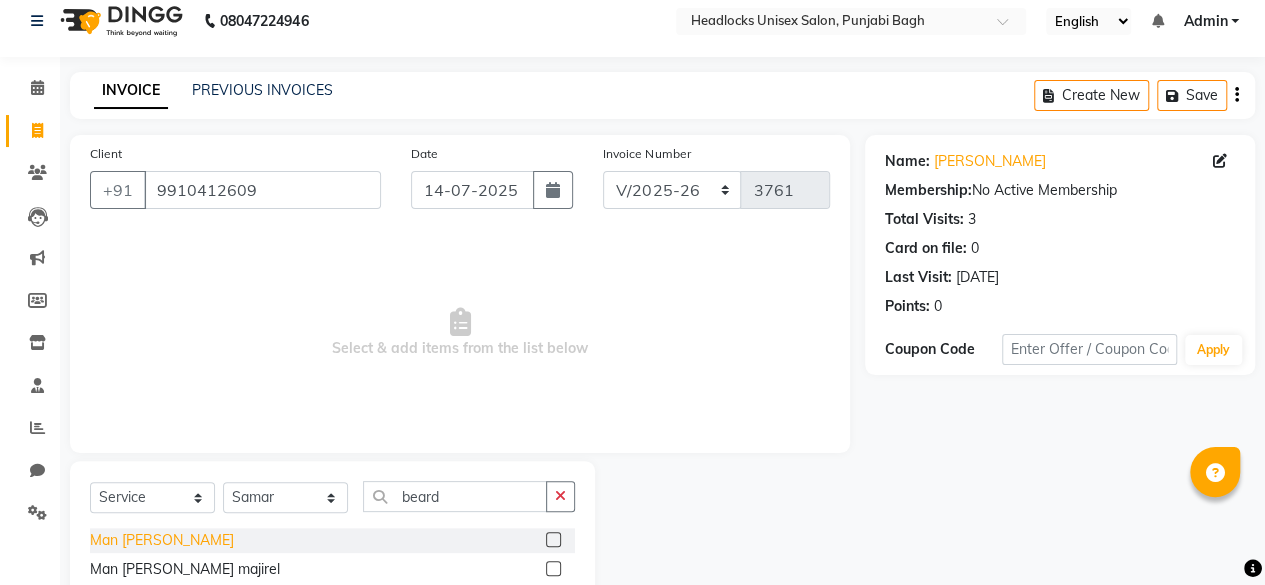 click on "Man [PERSON_NAME]" 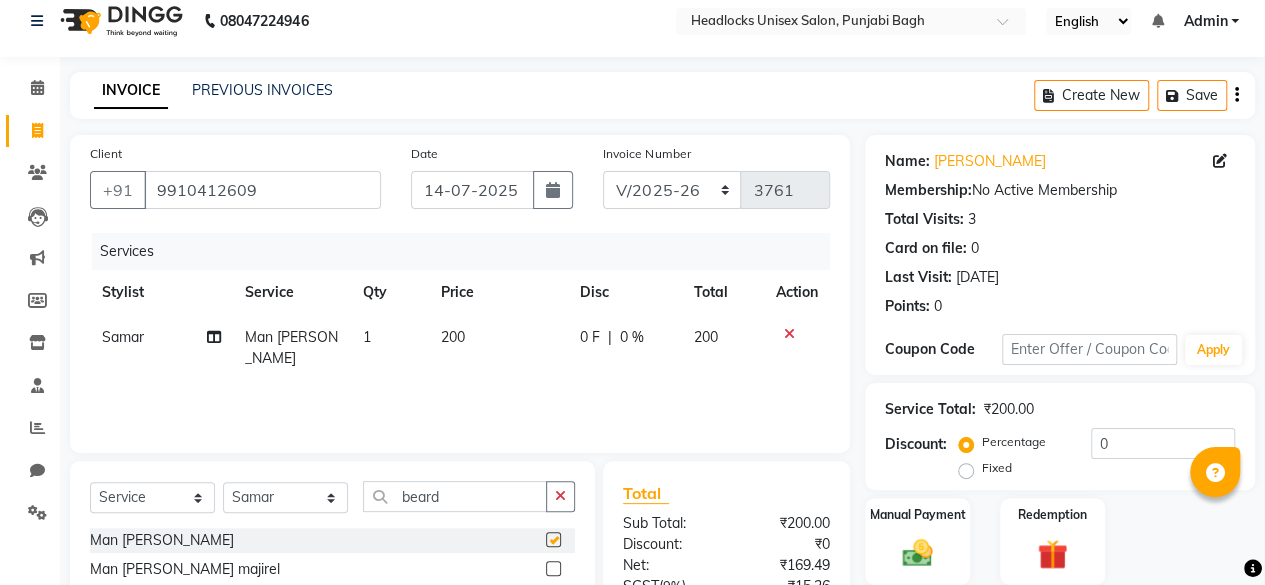 checkbox on "false" 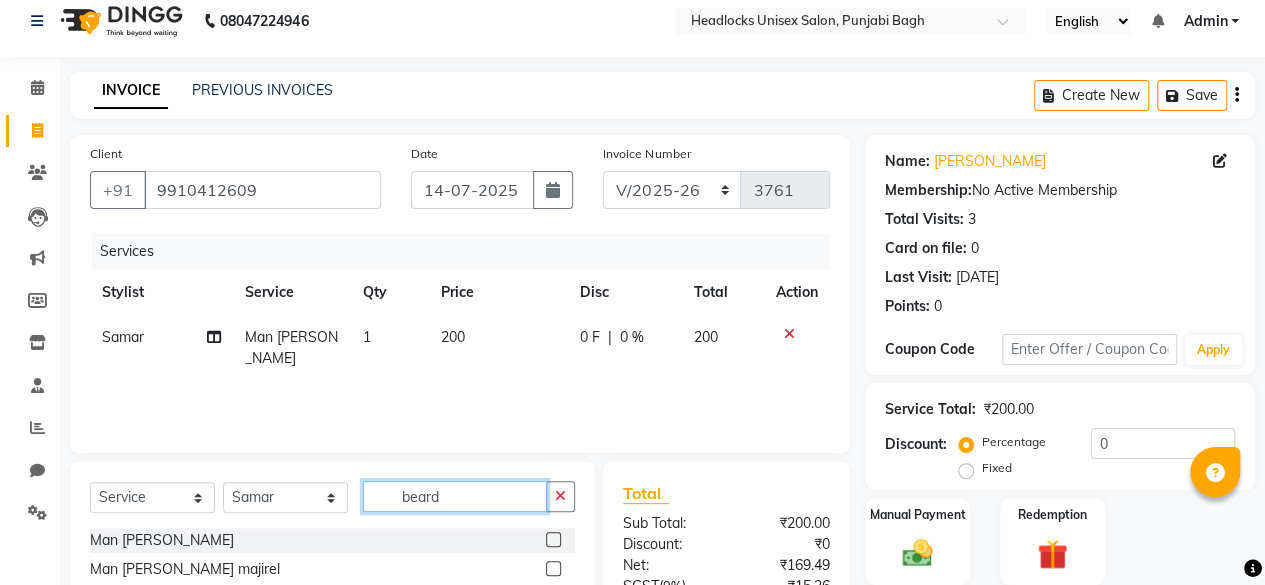click on "beard" 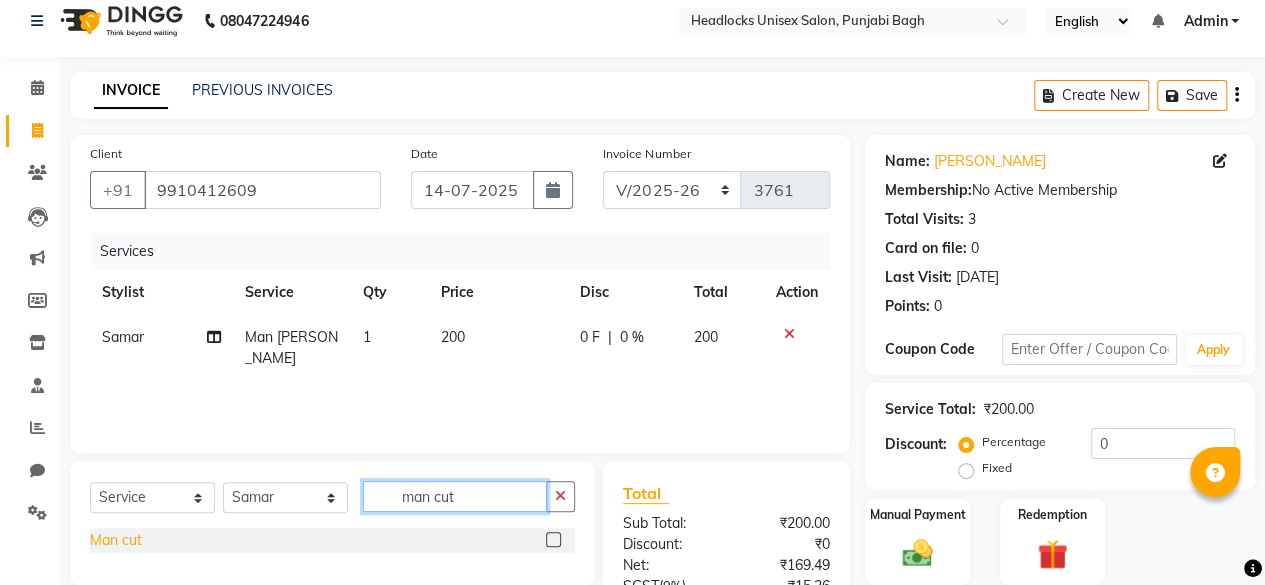 type on "man cut" 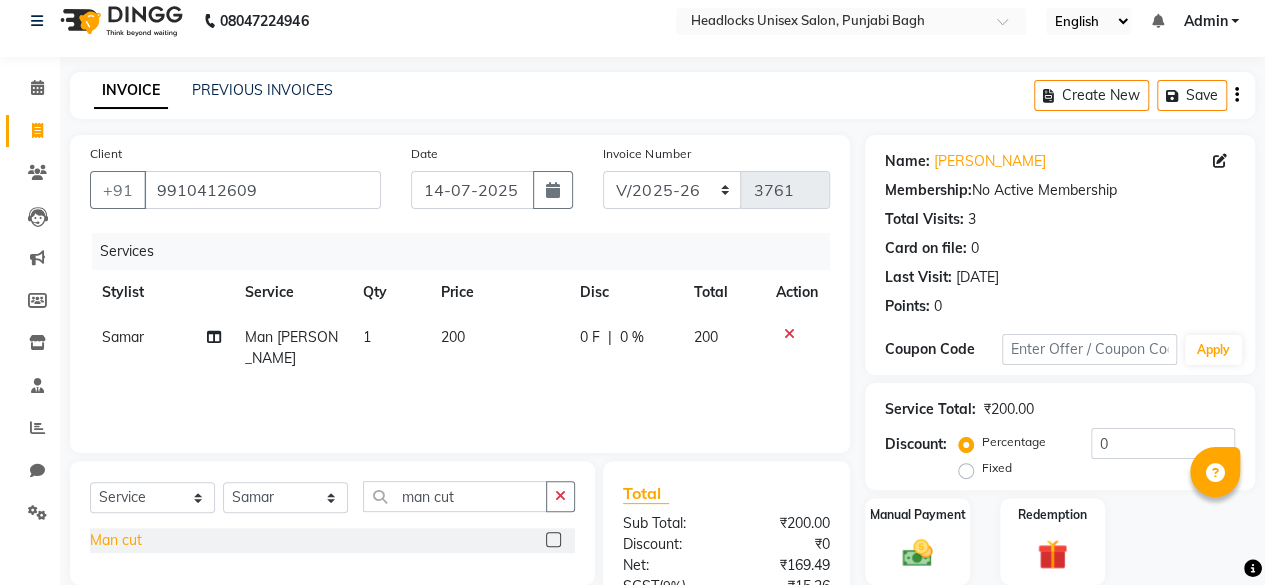 click on "Man cut" 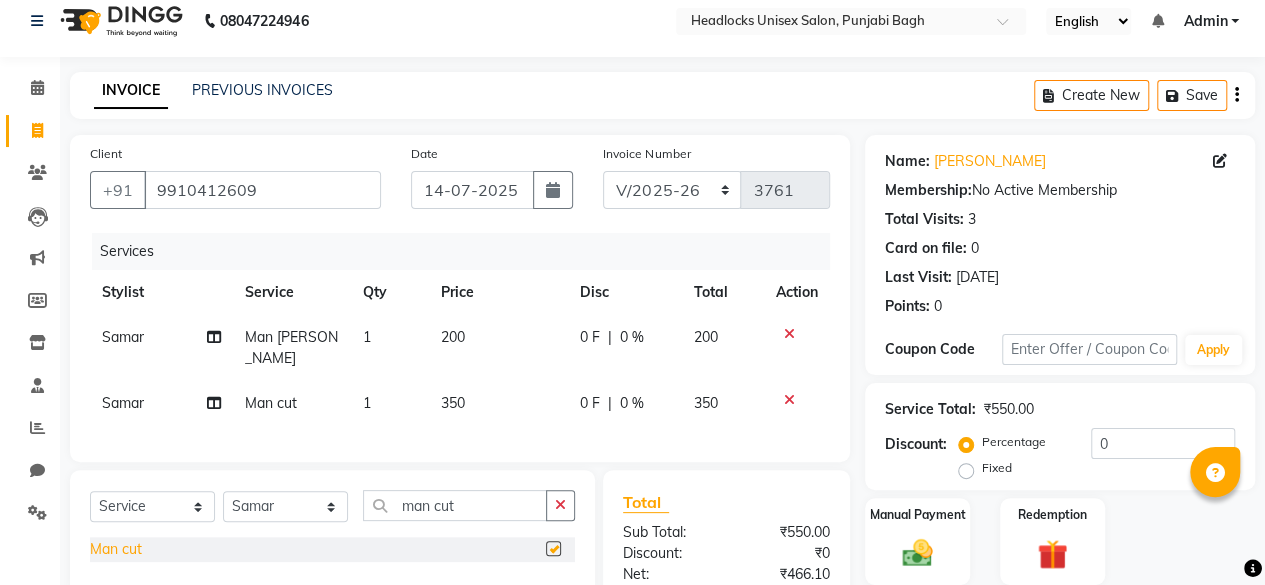 checkbox on "false" 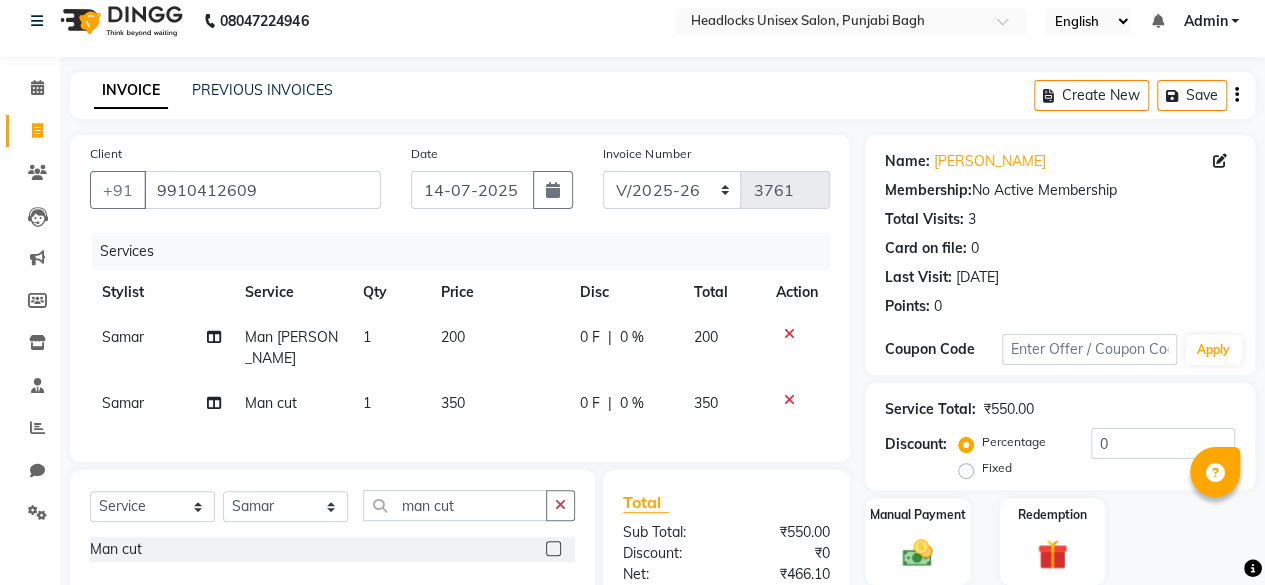 click on "350" 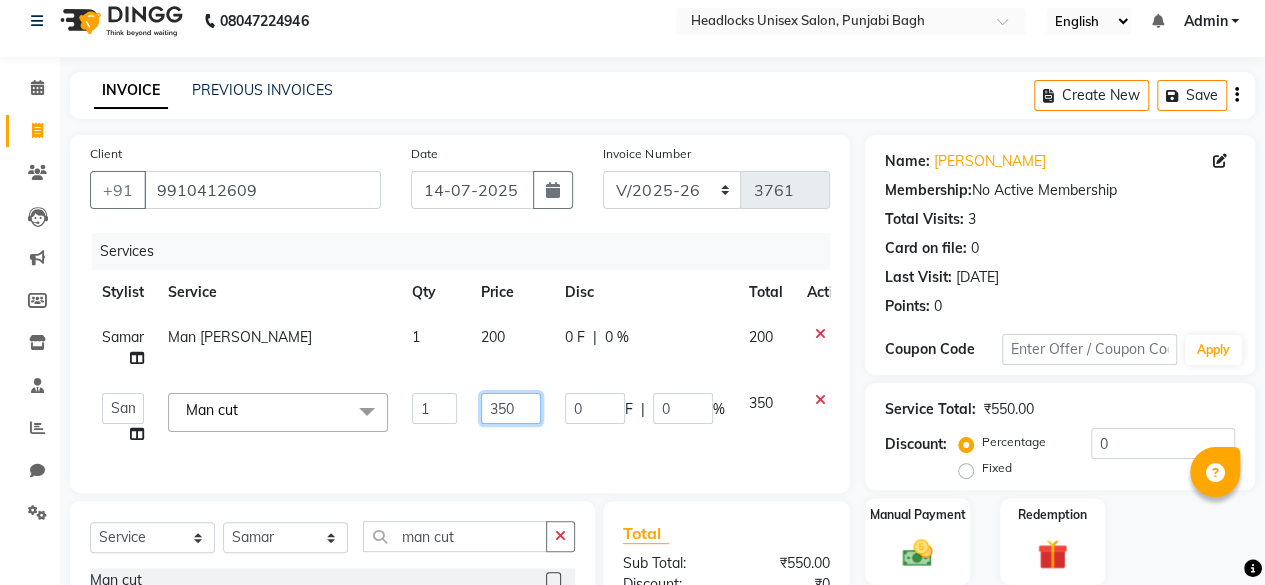 click on "350" 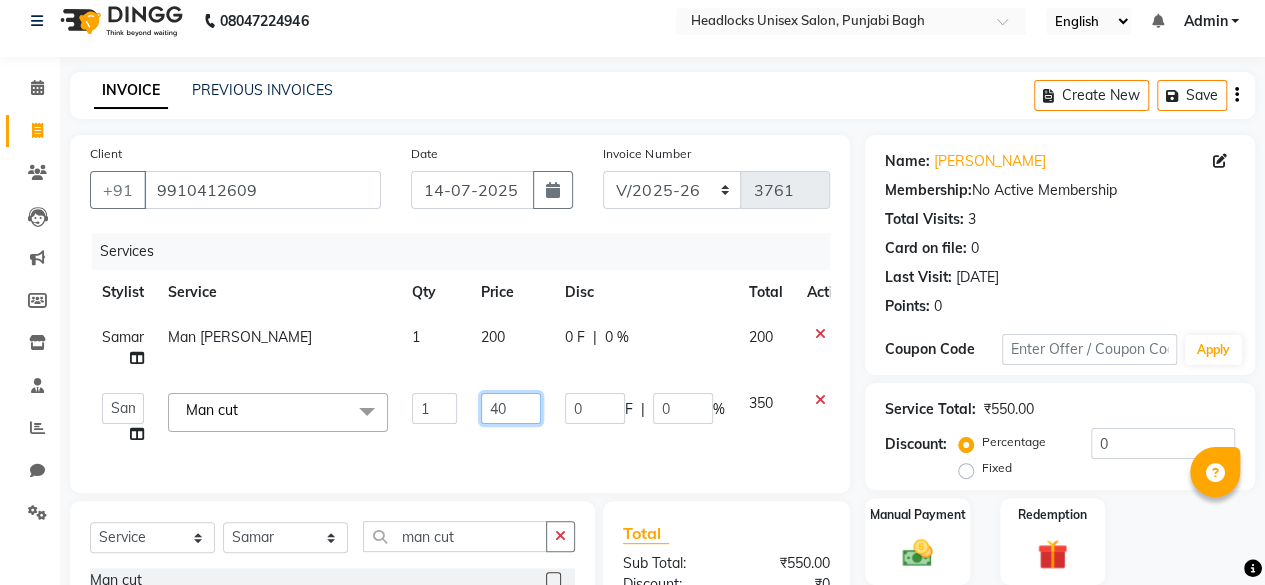 type on "400" 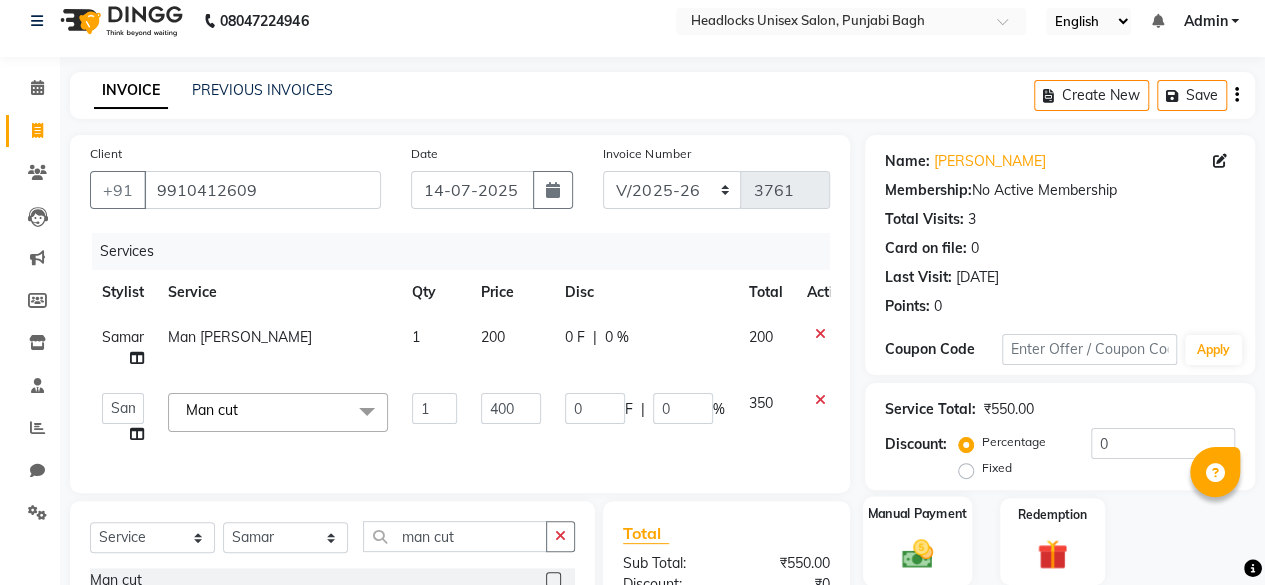 click on "Manual Payment" 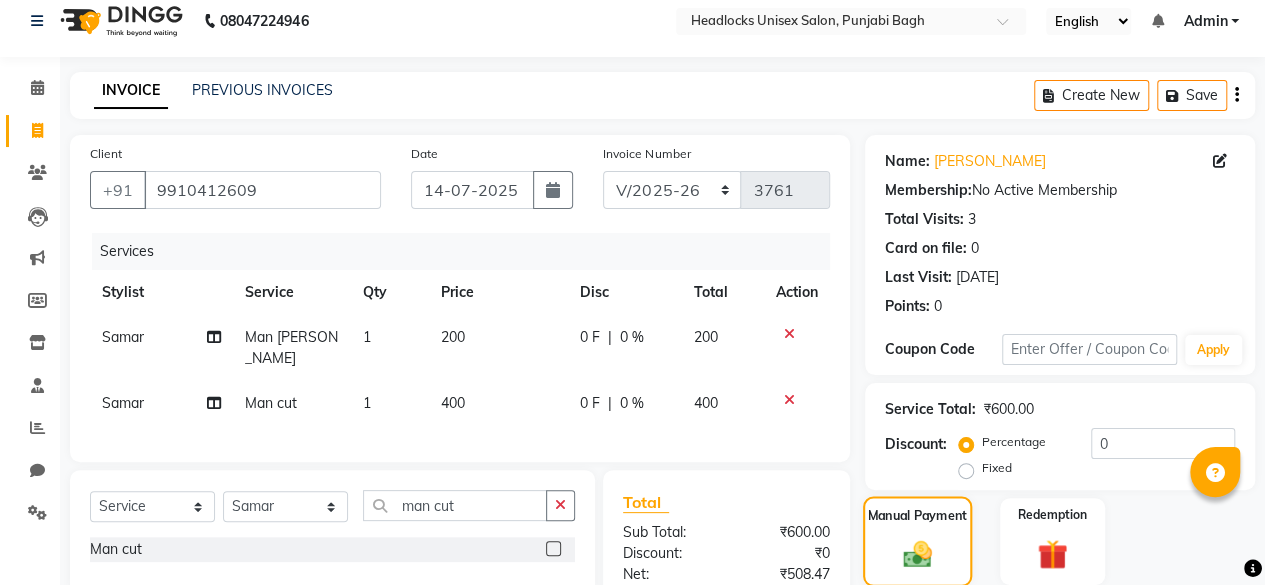 scroll, scrollTop: 216, scrollLeft: 0, axis: vertical 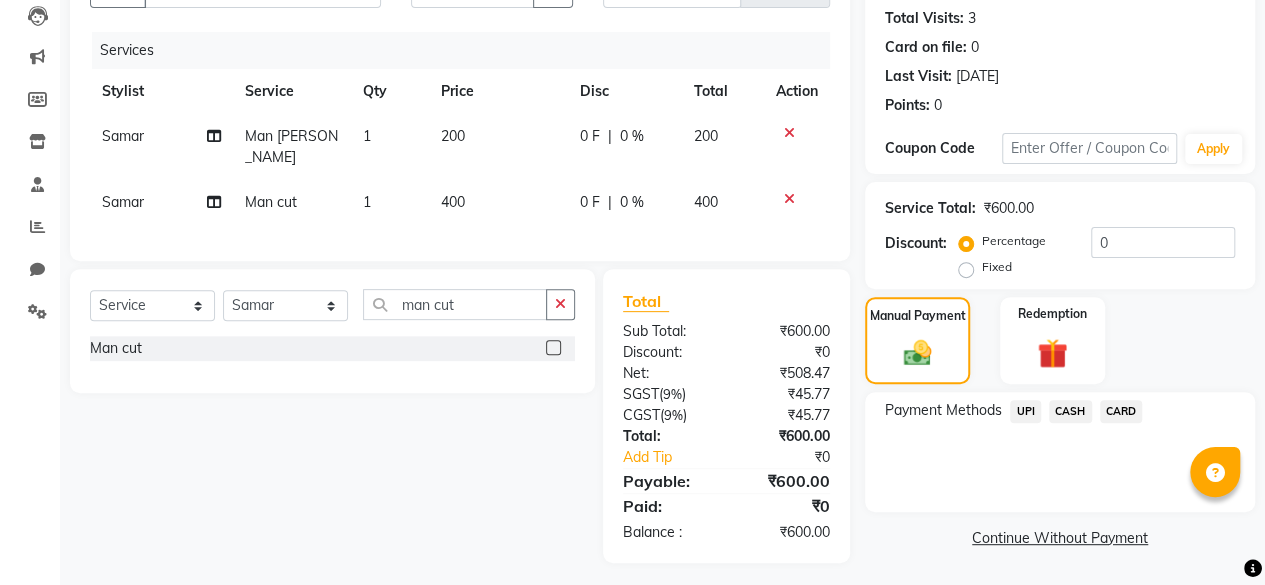 click on "UPI" 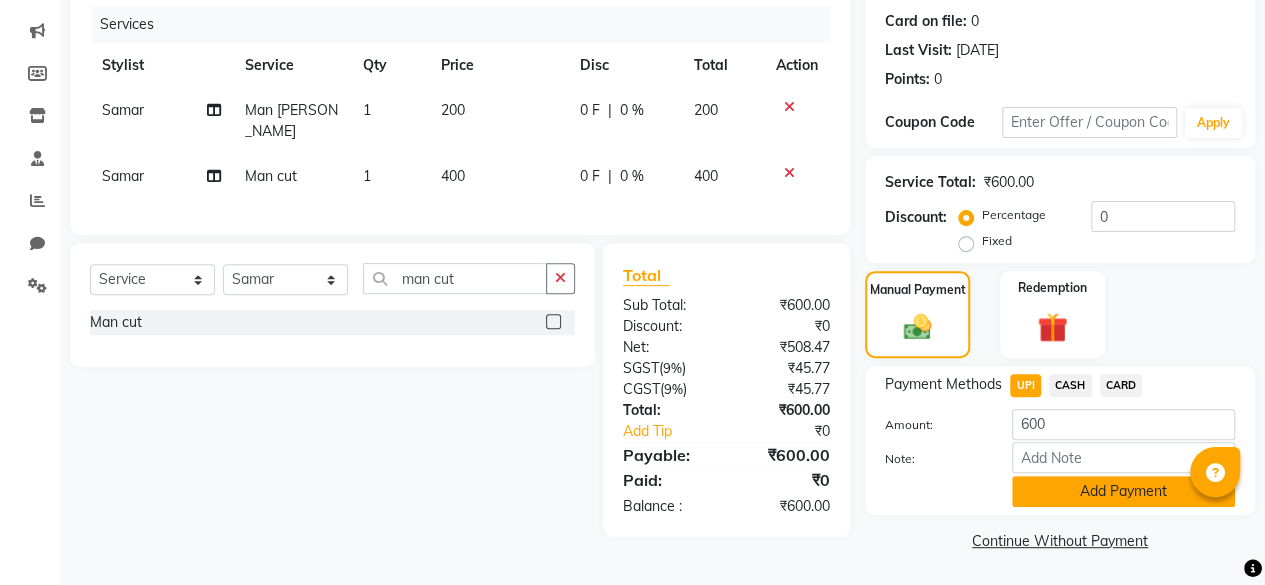 click on "Add Payment" 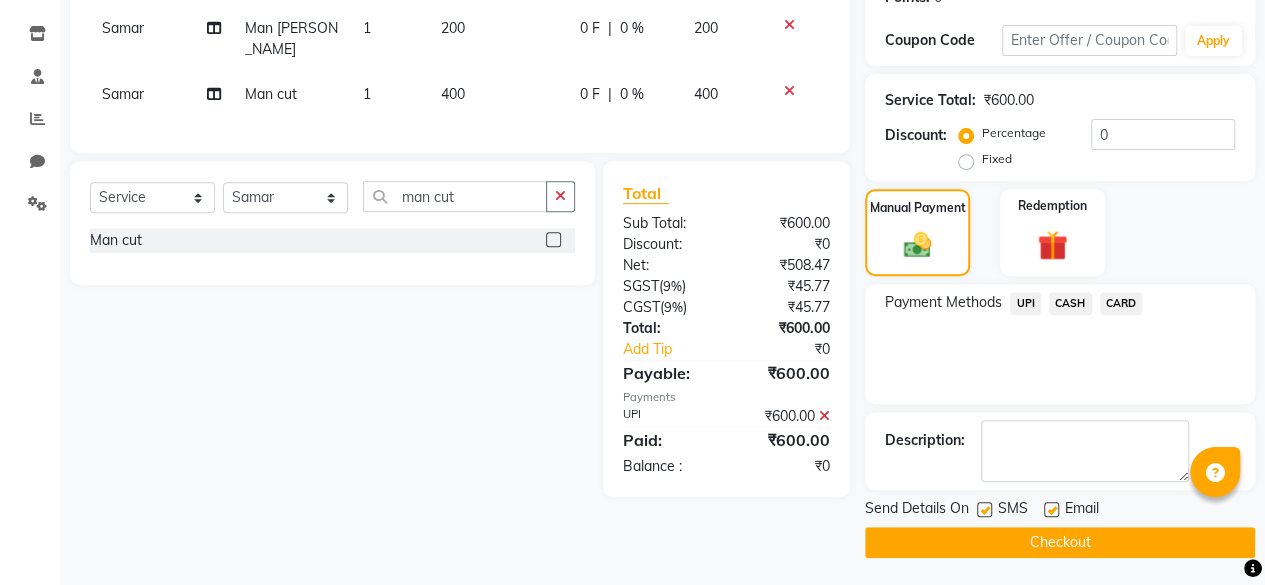 click 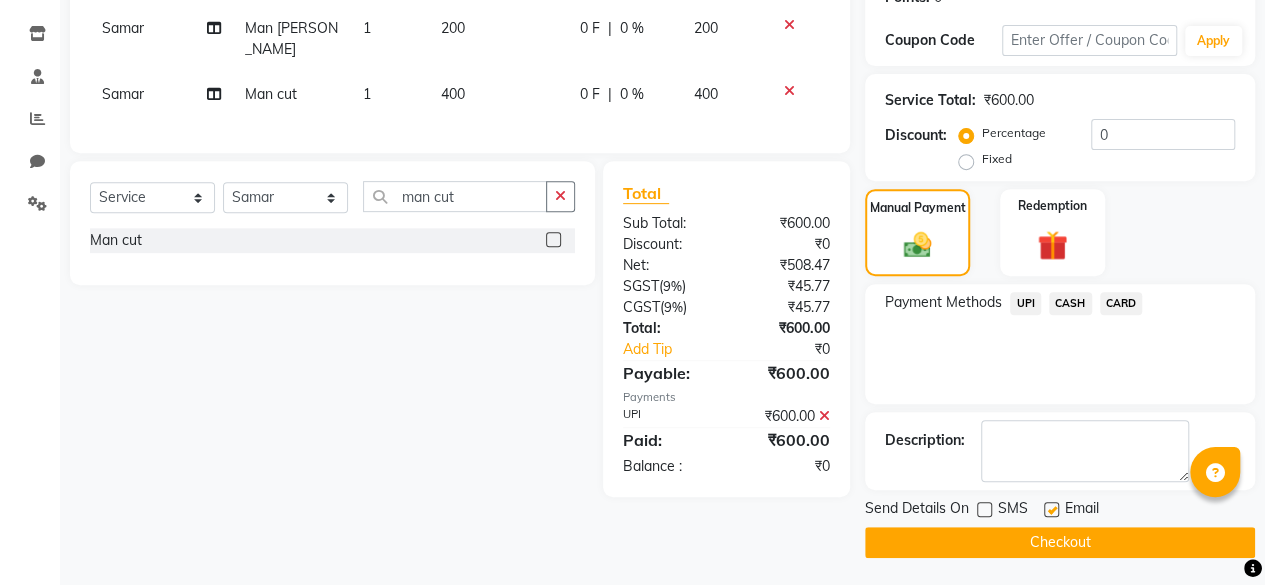 click on "Checkout" 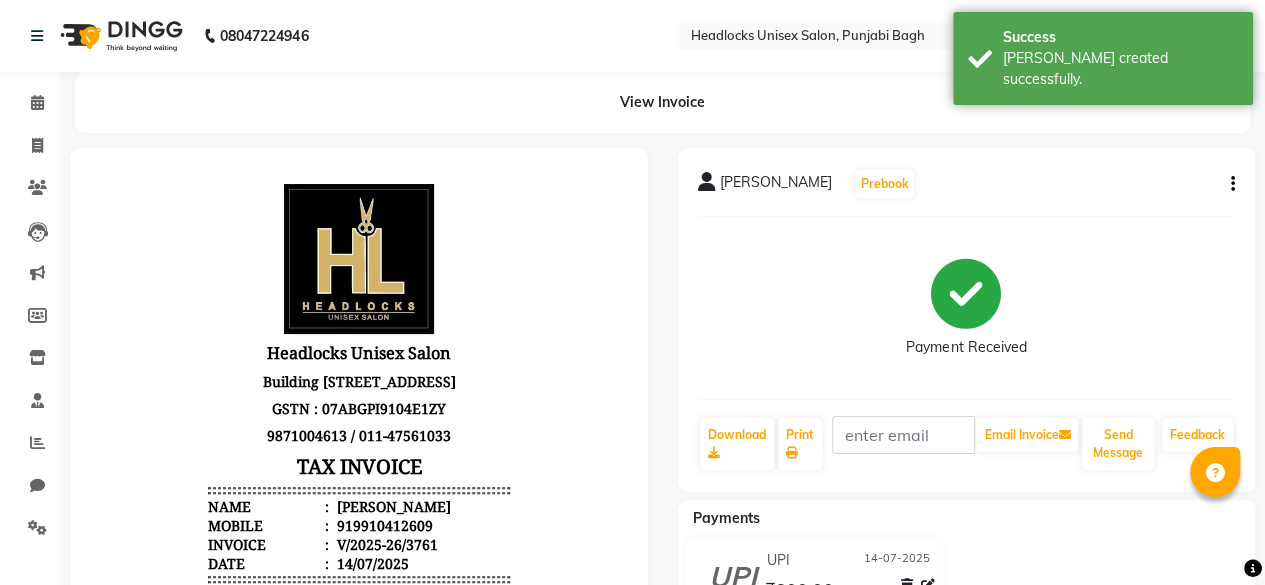 scroll, scrollTop: 0, scrollLeft: 0, axis: both 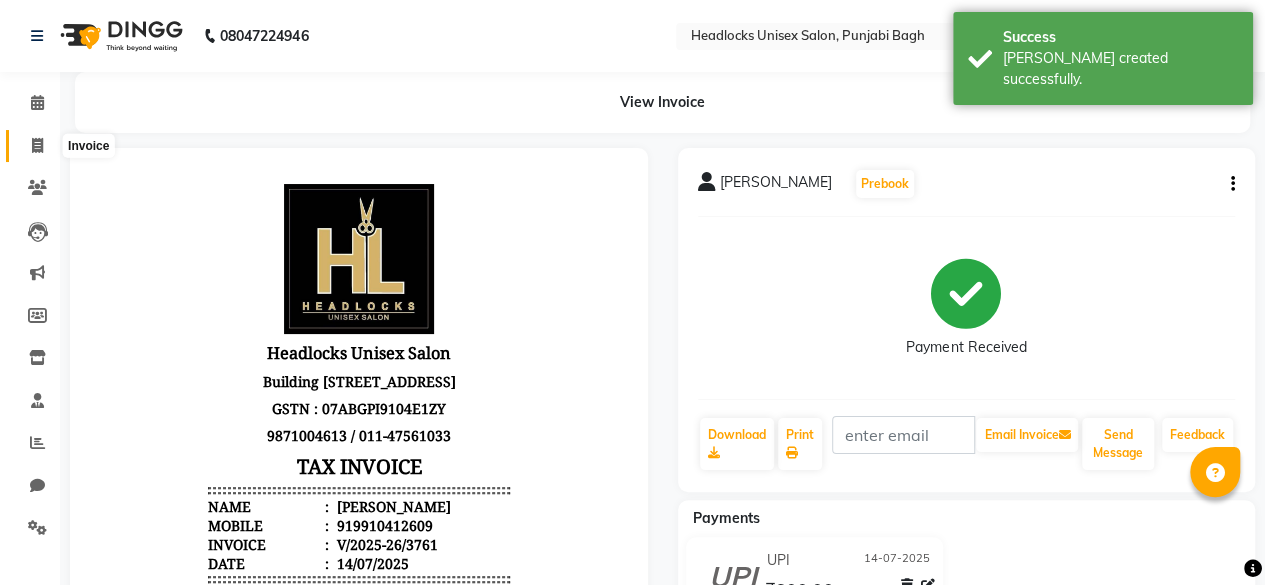 click 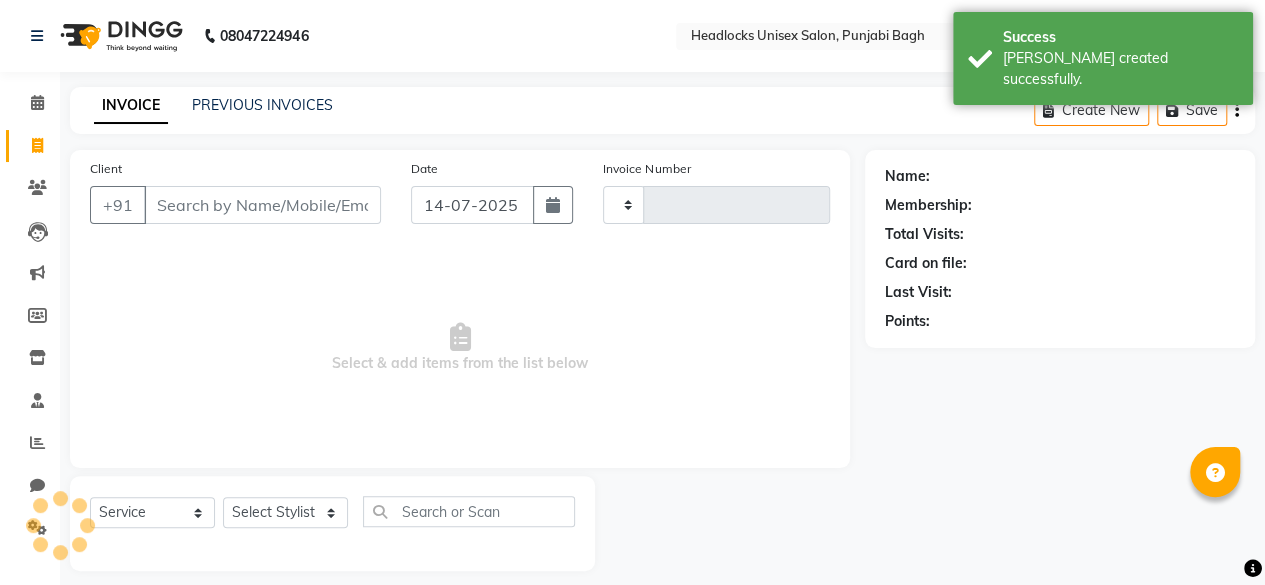 scroll, scrollTop: 15, scrollLeft: 0, axis: vertical 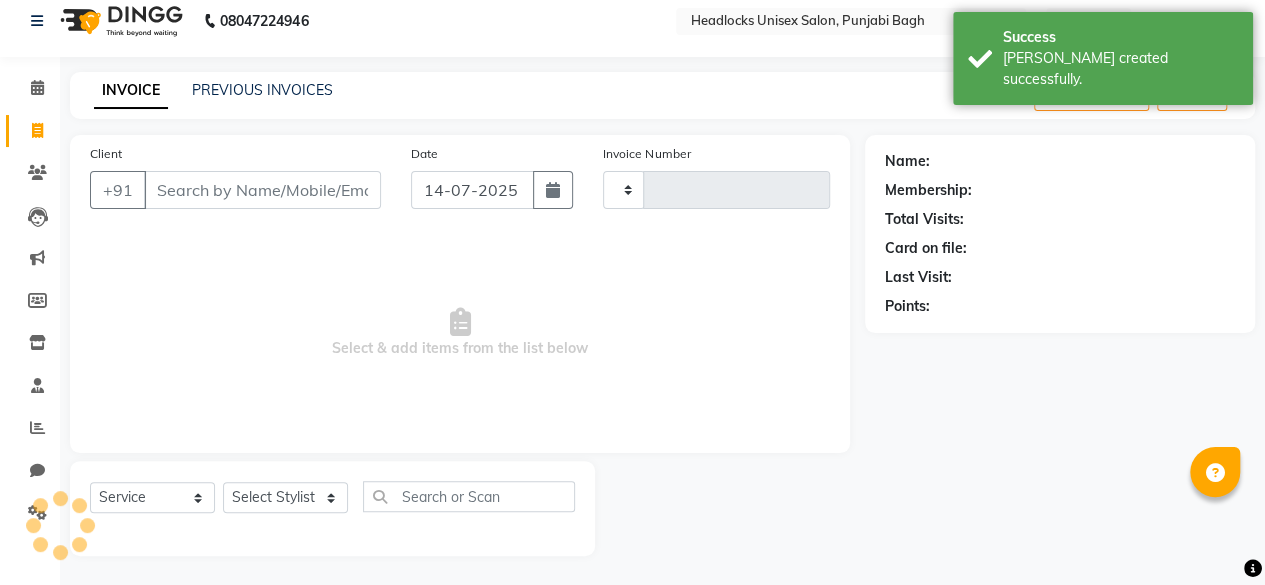 type 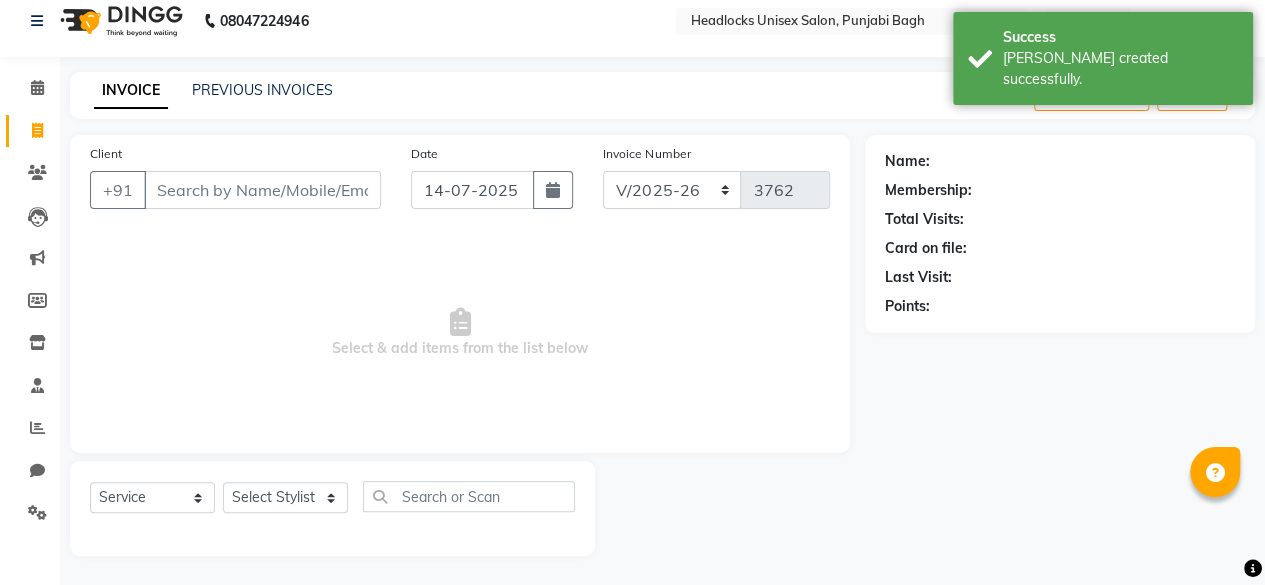 click on "Client" at bounding box center [262, 190] 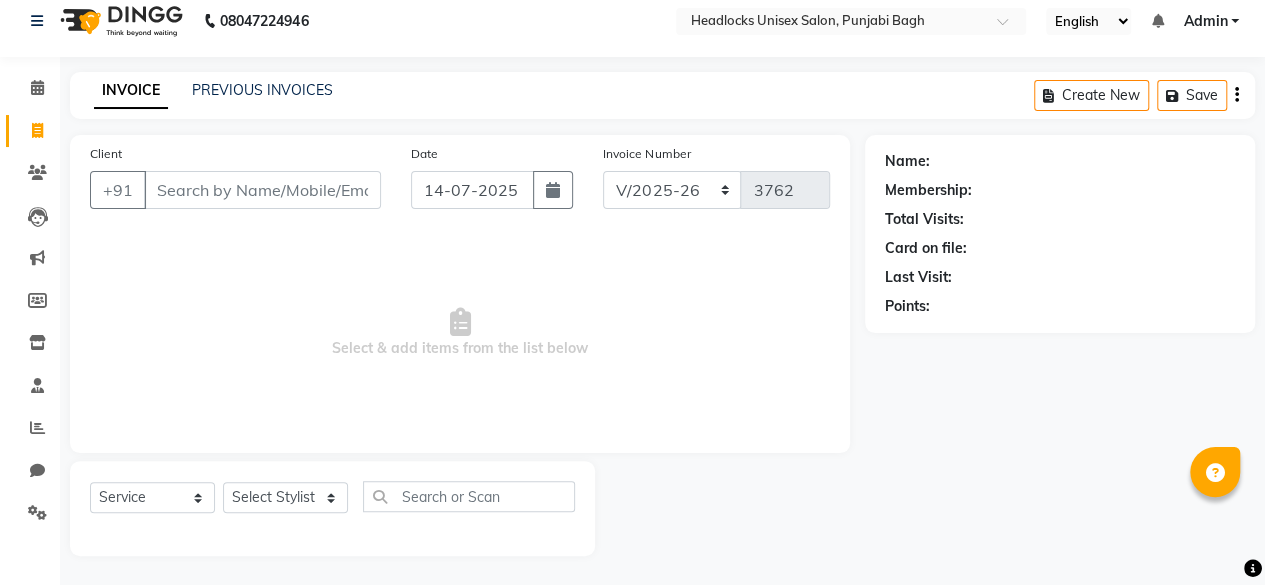 click on "Client" at bounding box center [262, 190] 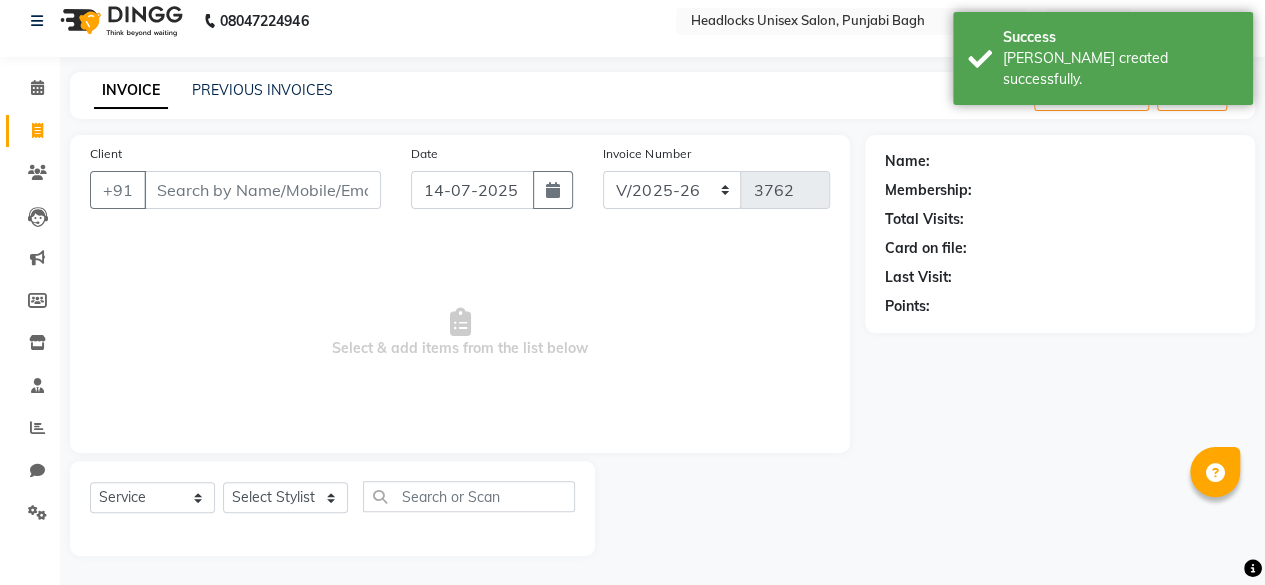 click on "Client" at bounding box center (262, 190) 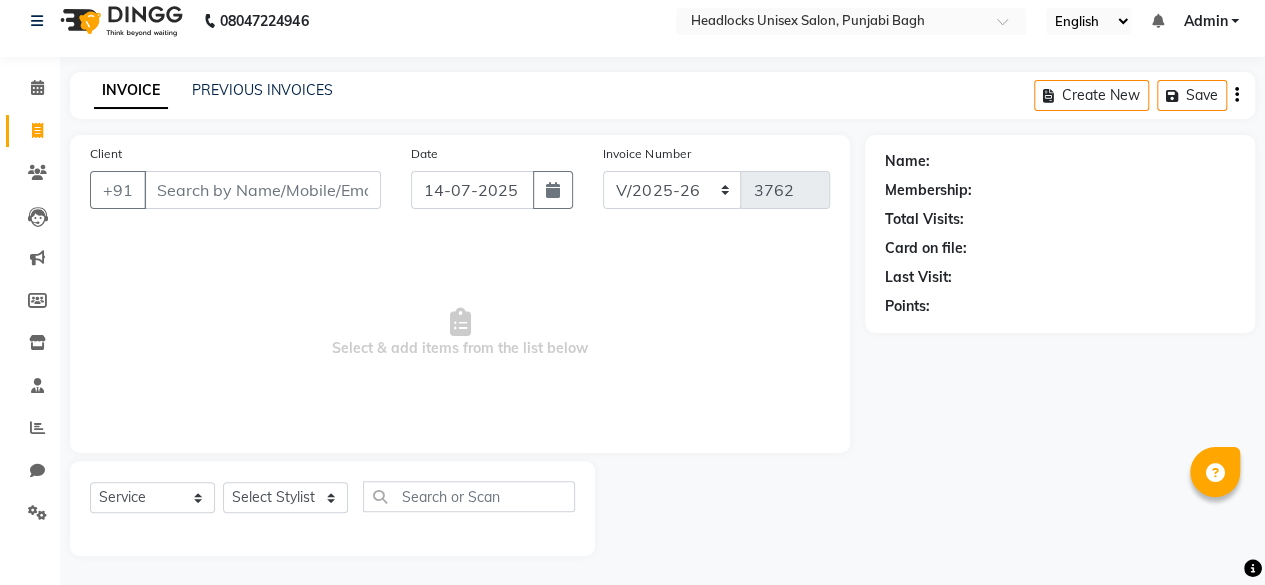 click on "Client" at bounding box center (262, 190) 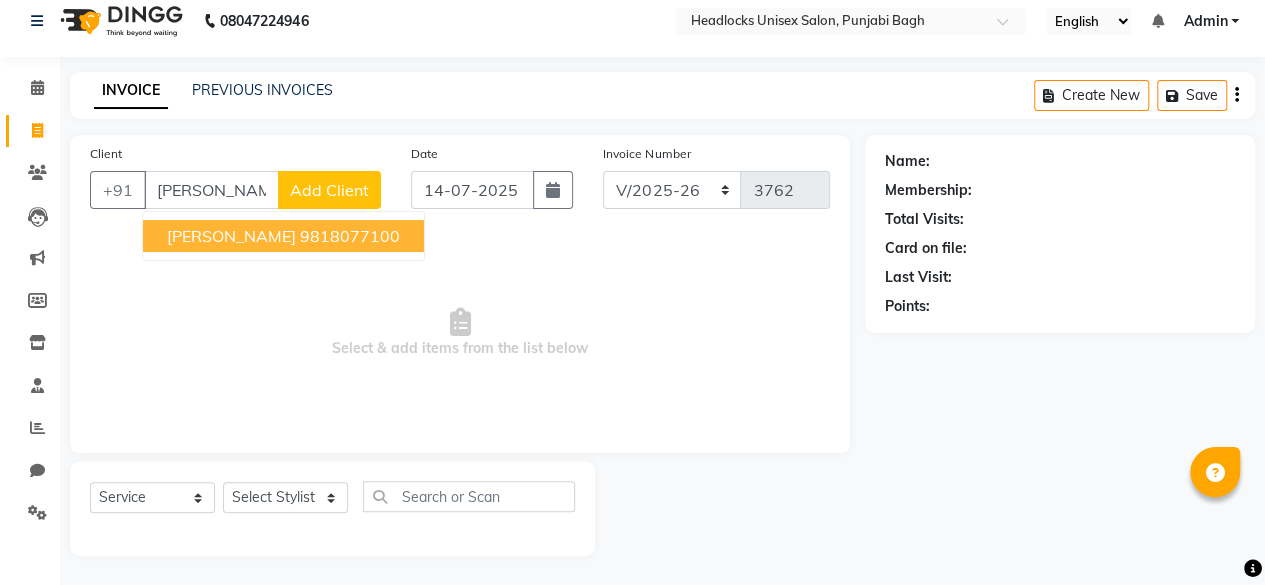 click on "[PERSON_NAME]" at bounding box center (231, 236) 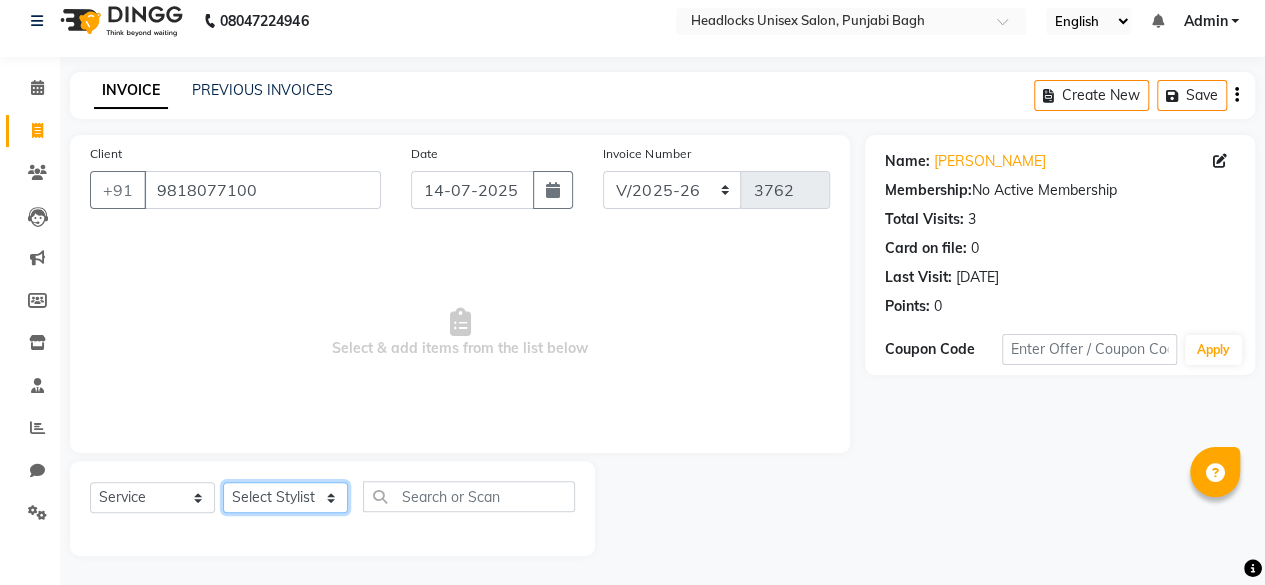 click on "Select Stylist ⁠Agnies ⁠[PERSON_NAME] [PERSON_NAME] [PERSON_NAME] kunal [PERSON_NAME] mercy ⁠Minto ⁠[PERSON_NAME]  [PERSON_NAME] priyanka [PERSON_NAME] ⁠[PERSON_NAME] ⁠[PERSON_NAME] [PERSON_NAME] [PERSON_NAME]  Sunny ⁠[PERSON_NAME] ⁠[PERSON_NAME]" 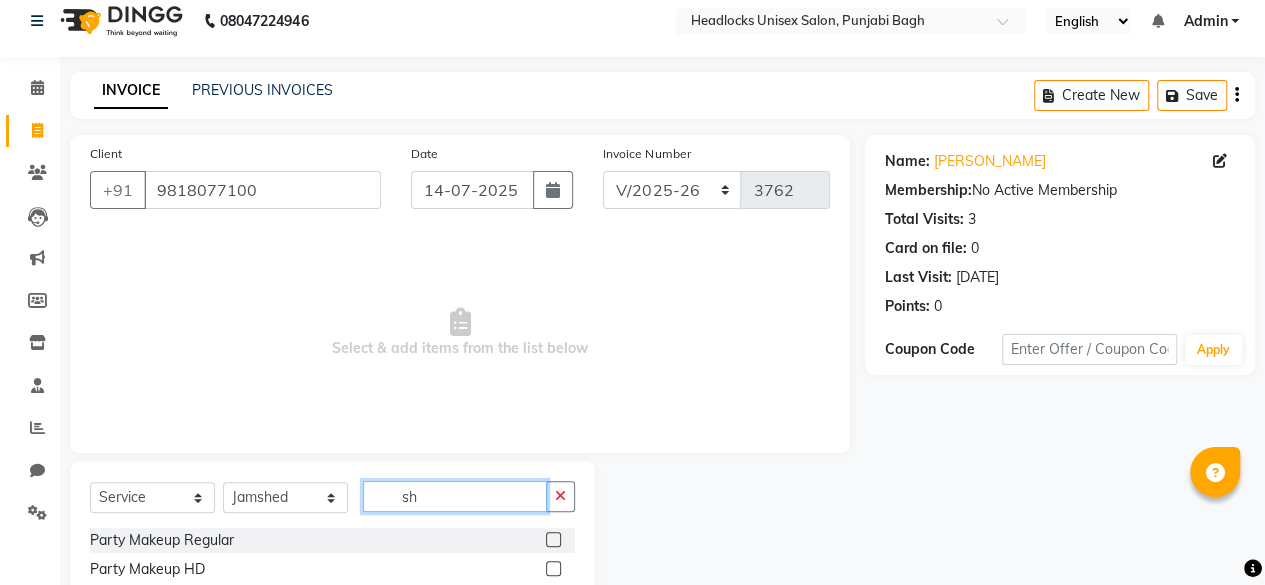click on "sh" 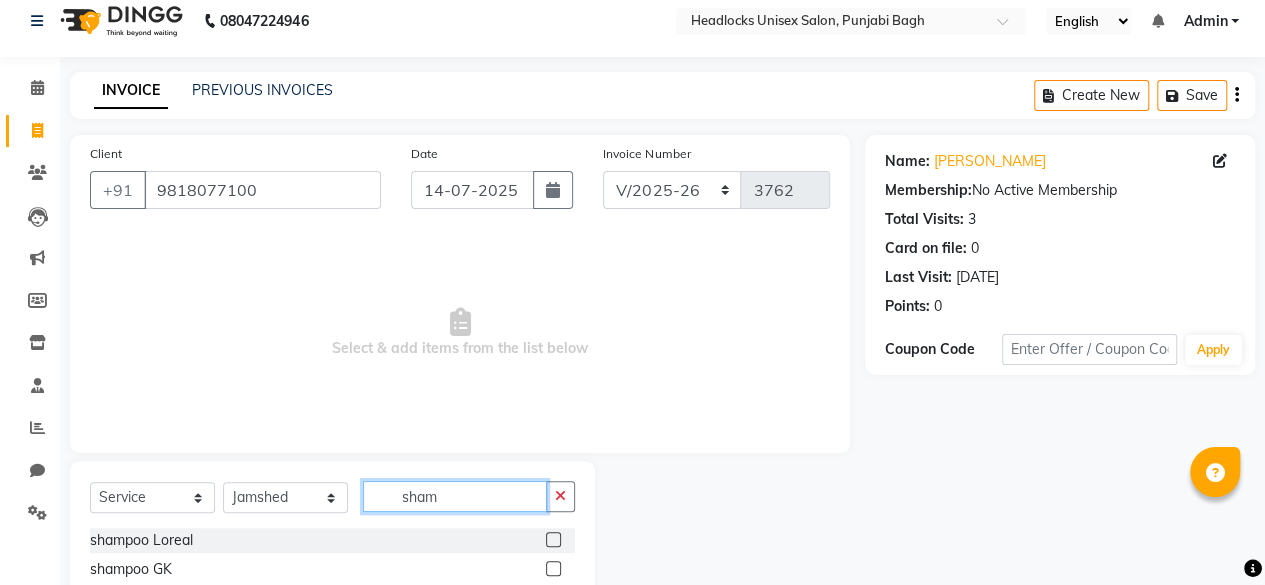 scroll, scrollTop: 215, scrollLeft: 0, axis: vertical 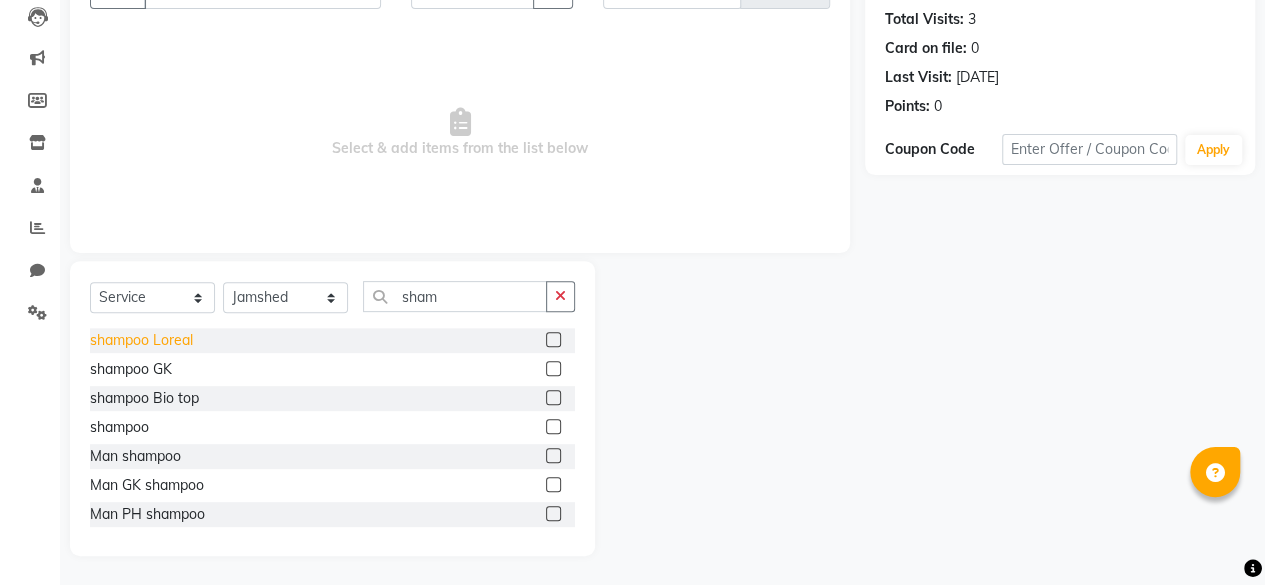 click on "shampoo Loreal" 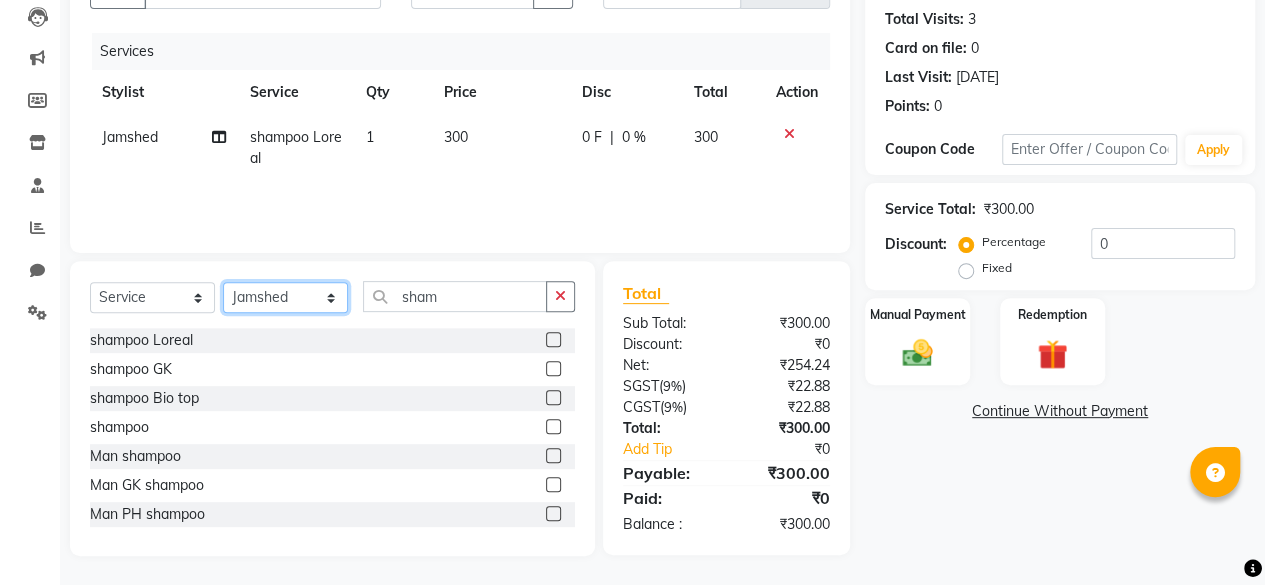 click on "Select Stylist ⁠Agnies ⁠[PERSON_NAME] [PERSON_NAME] [PERSON_NAME] kunal [PERSON_NAME] mercy ⁠Minto ⁠[PERSON_NAME]  [PERSON_NAME] priyanka [PERSON_NAME] ⁠[PERSON_NAME] ⁠[PERSON_NAME] [PERSON_NAME] [PERSON_NAME]  Sunny ⁠[PERSON_NAME] ⁠[PERSON_NAME]" 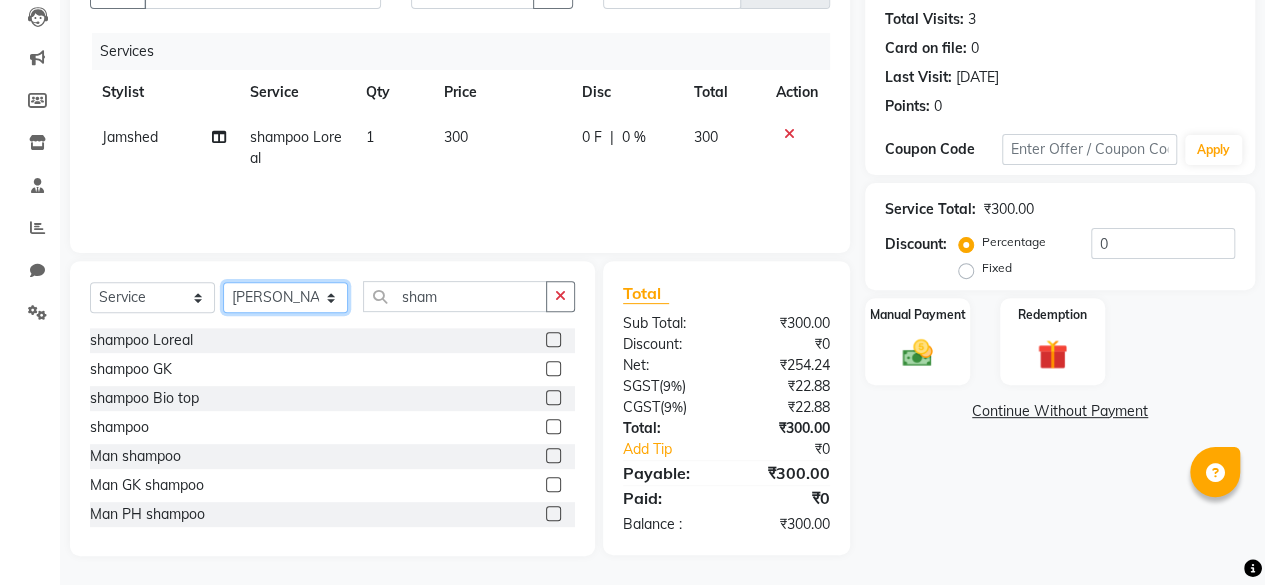 click on "Select Stylist ⁠Agnies ⁠[PERSON_NAME] [PERSON_NAME] [PERSON_NAME] kunal [PERSON_NAME] mercy ⁠Minto ⁠[PERSON_NAME]  [PERSON_NAME] priyanka [PERSON_NAME] ⁠[PERSON_NAME] ⁠[PERSON_NAME] [PERSON_NAME] [PERSON_NAME]  Sunny ⁠[PERSON_NAME] ⁠[PERSON_NAME]" 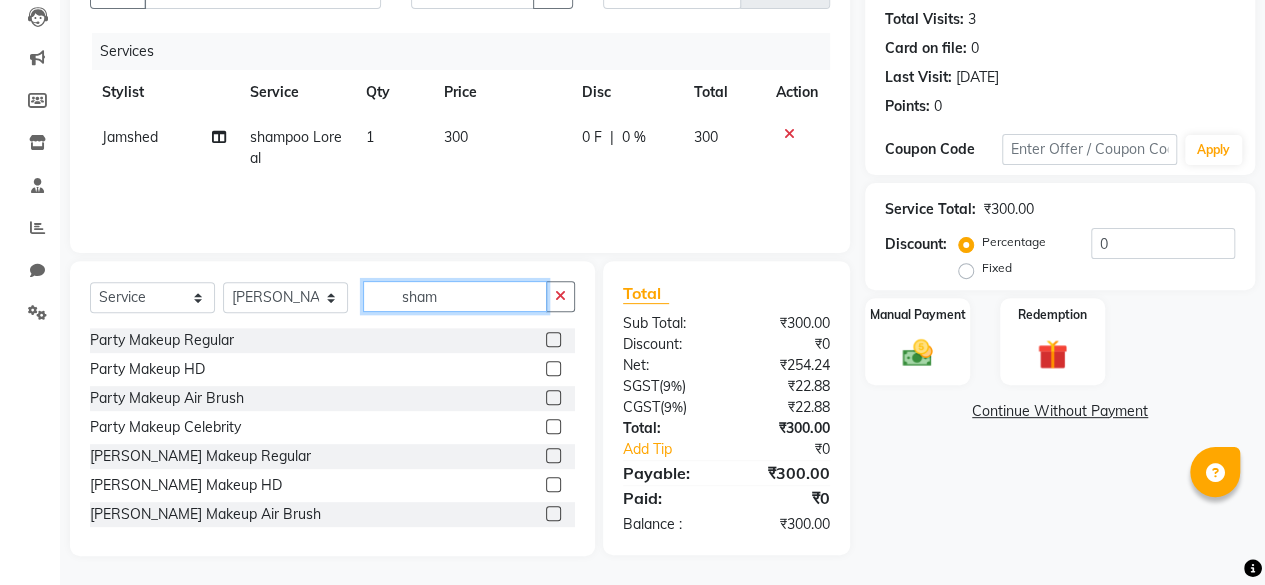 click on "sham" 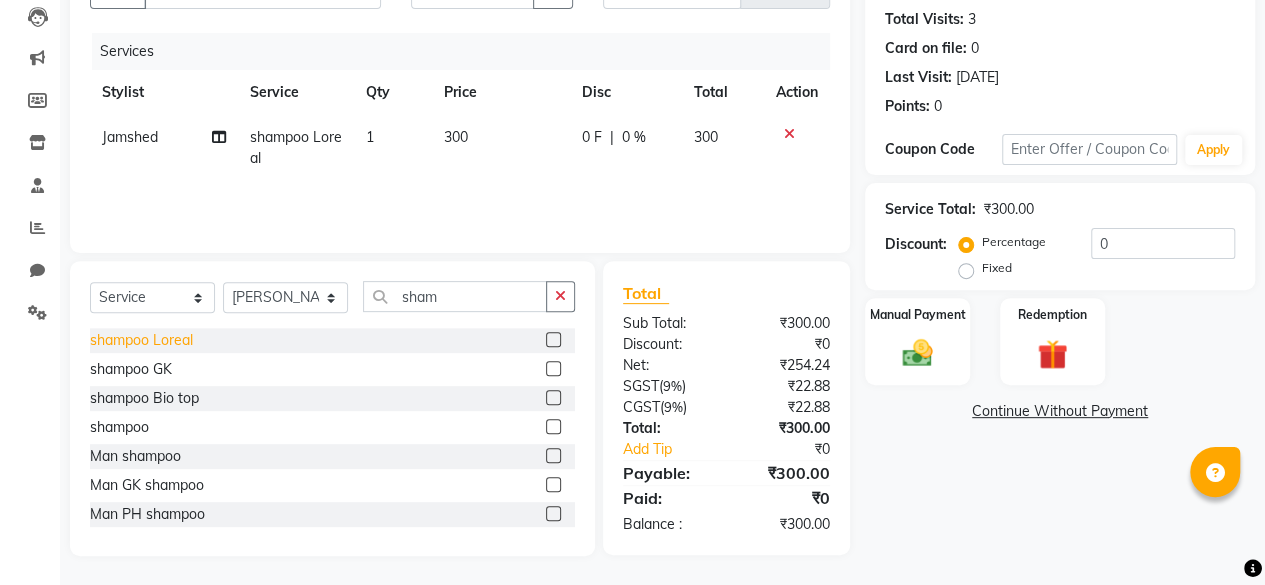 click on "shampoo Loreal" 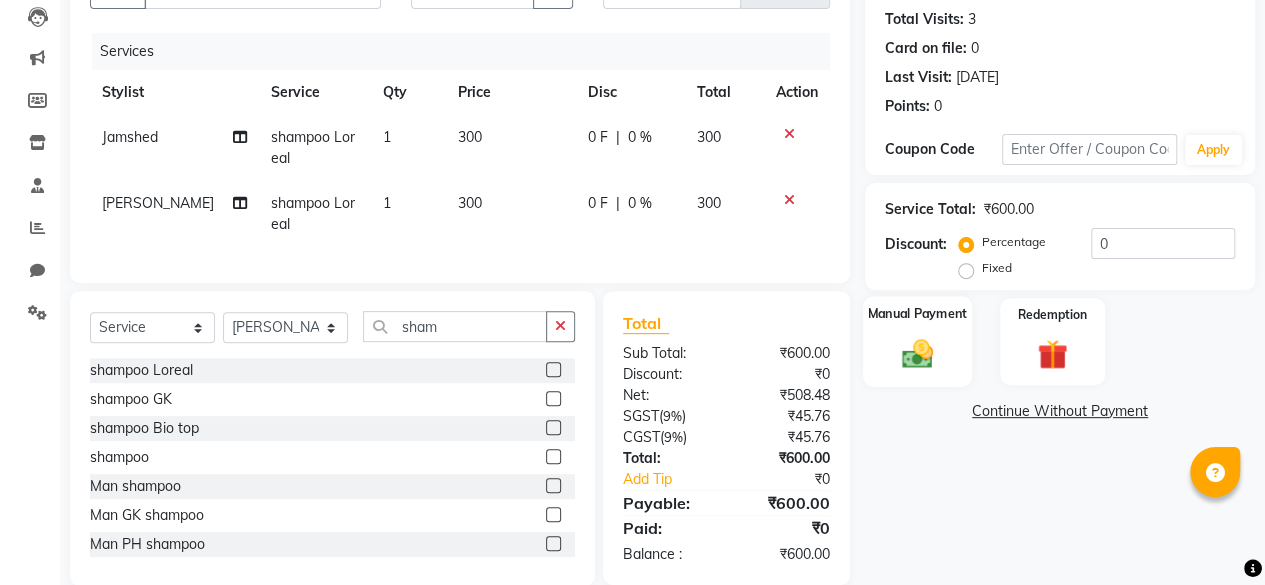 click on "Manual Payment" 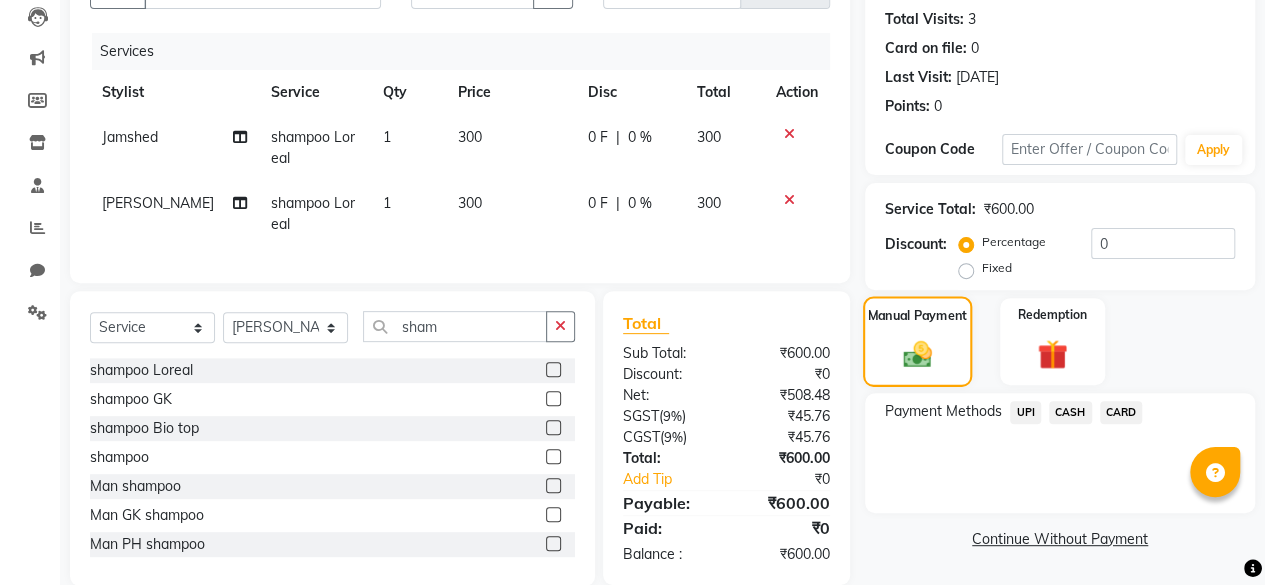 scroll, scrollTop: 260, scrollLeft: 0, axis: vertical 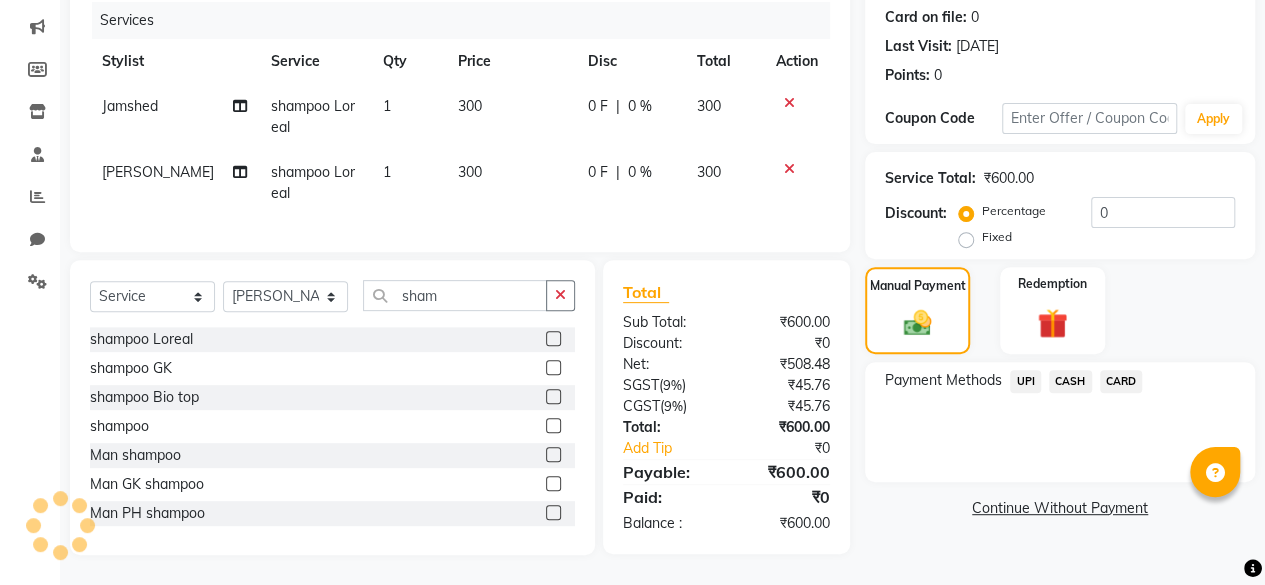 click on "CARD" 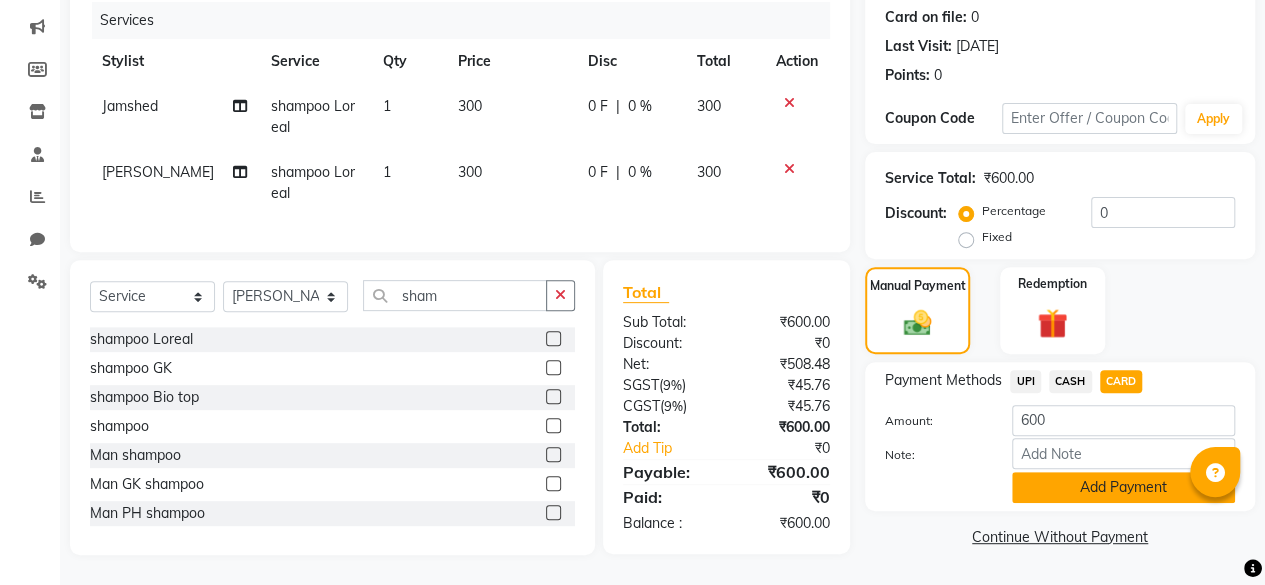 drag, startPoint x: 1054, startPoint y: 494, endPoint x: 1064, endPoint y: 473, distance: 23.259407 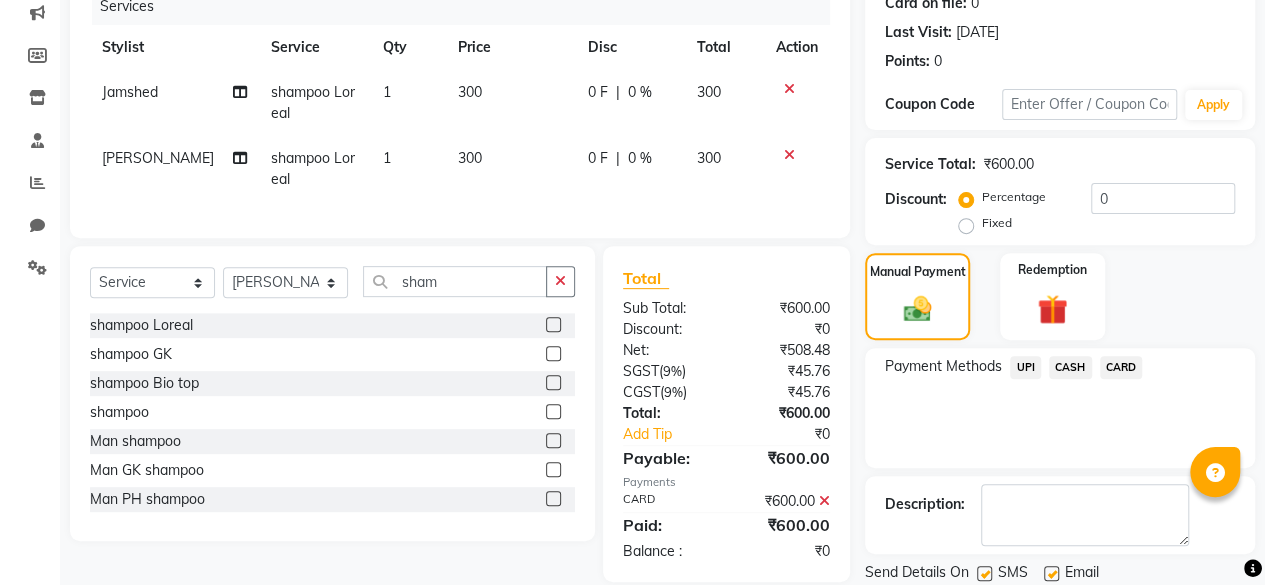 scroll, scrollTop: 324, scrollLeft: 0, axis: vertical 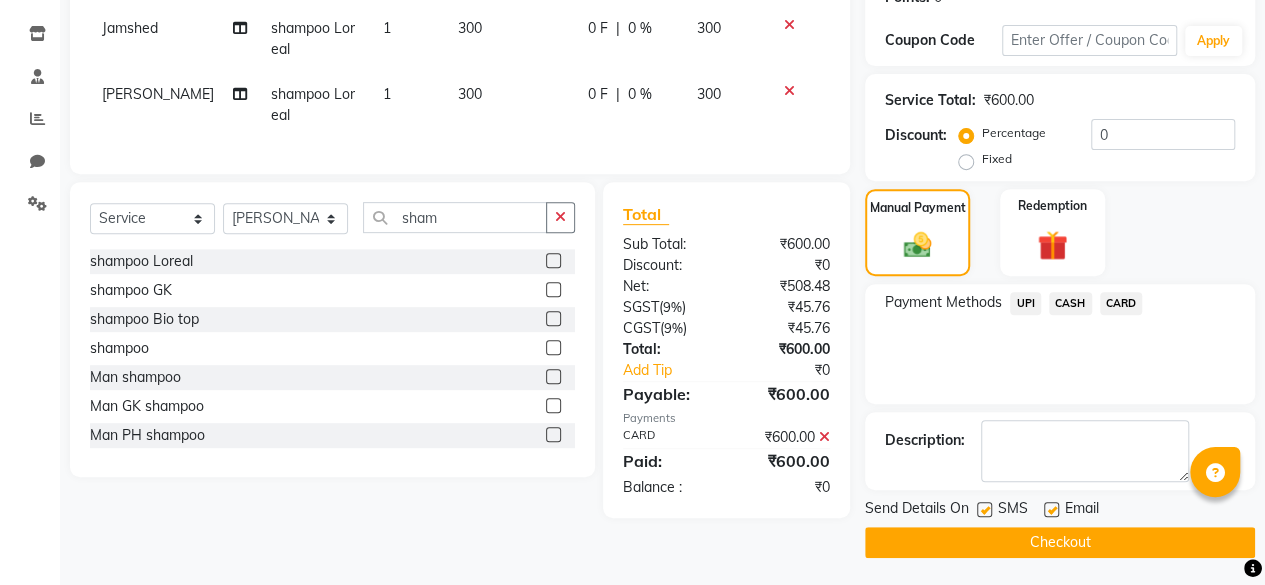 drag, startPoint x: 1128, startPoint y: 315, endPoint x: 1128, endPoint y: 304, distance: 11 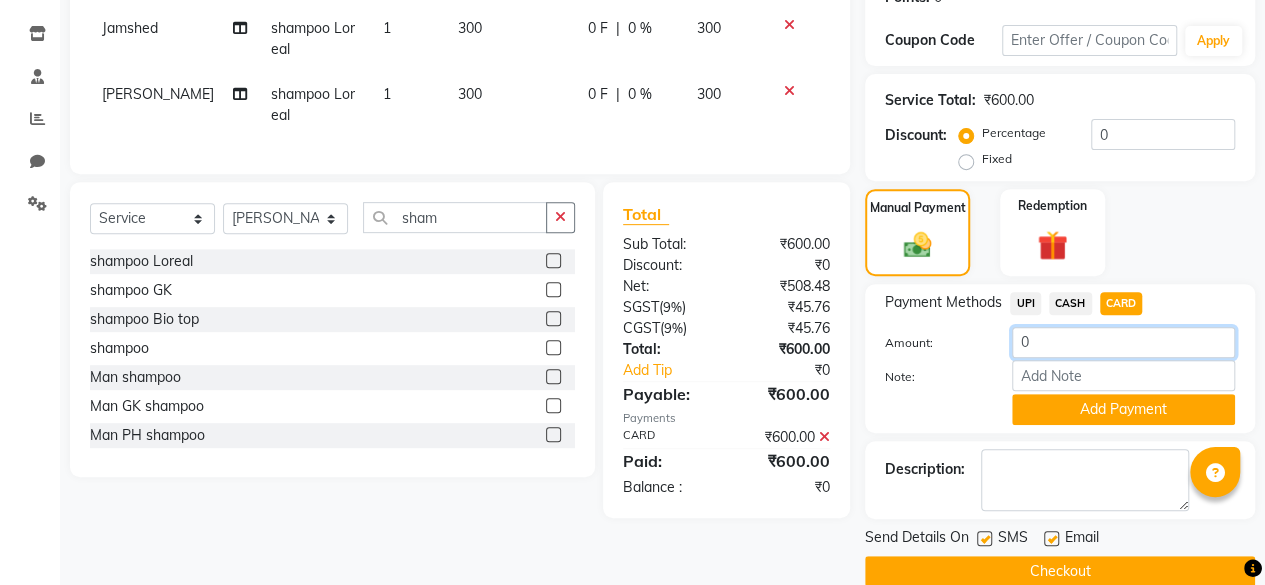 click on "0" 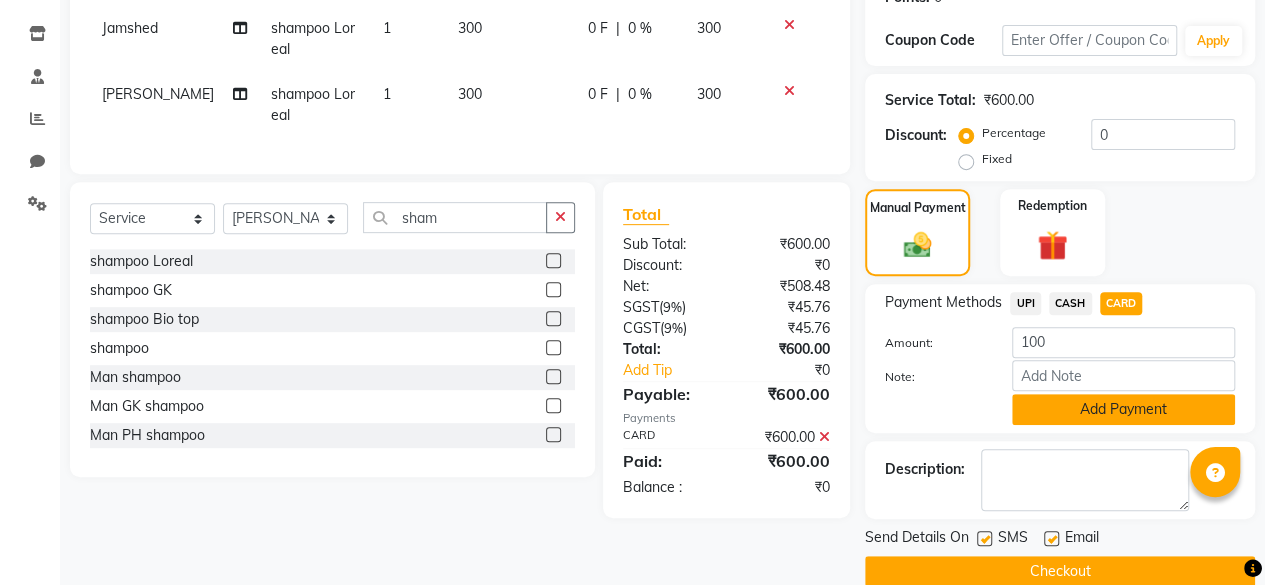 click on "Add Payment" 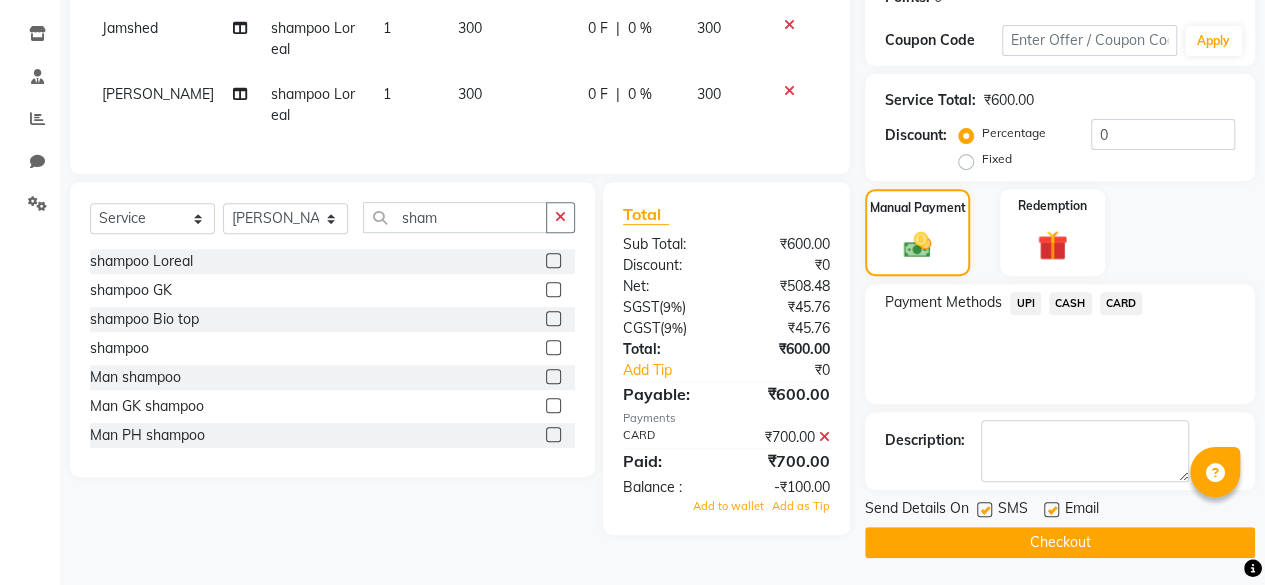 click 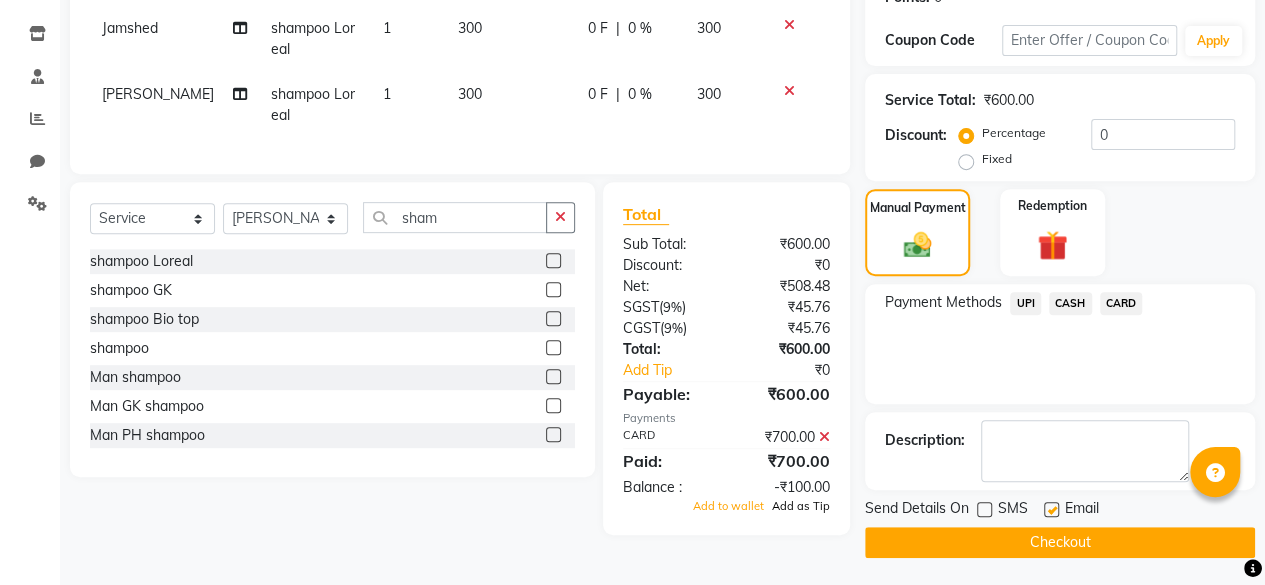 click on "Add as Tip" 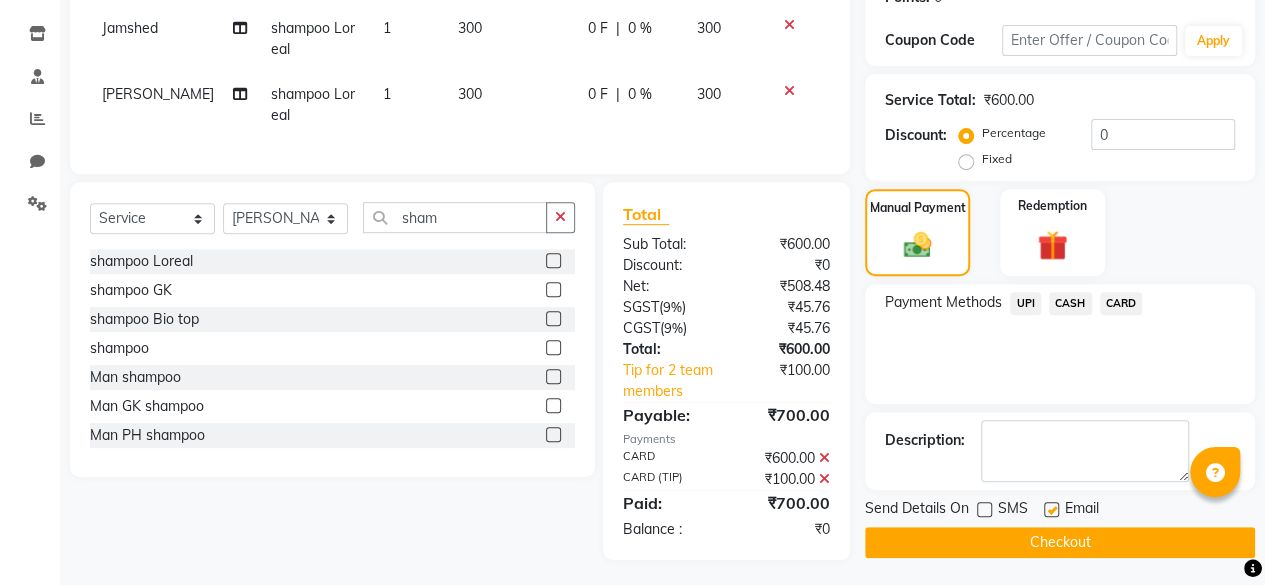 click on "Checkout" 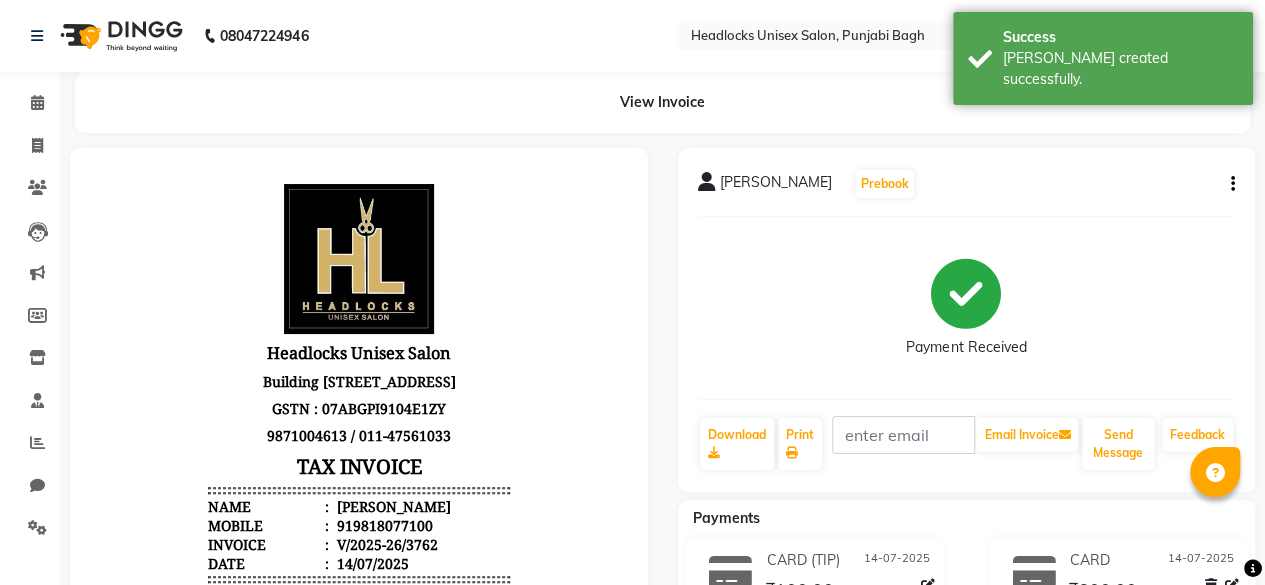 scroll, scrollTop: 0, scrollLeft: 0, axis: both 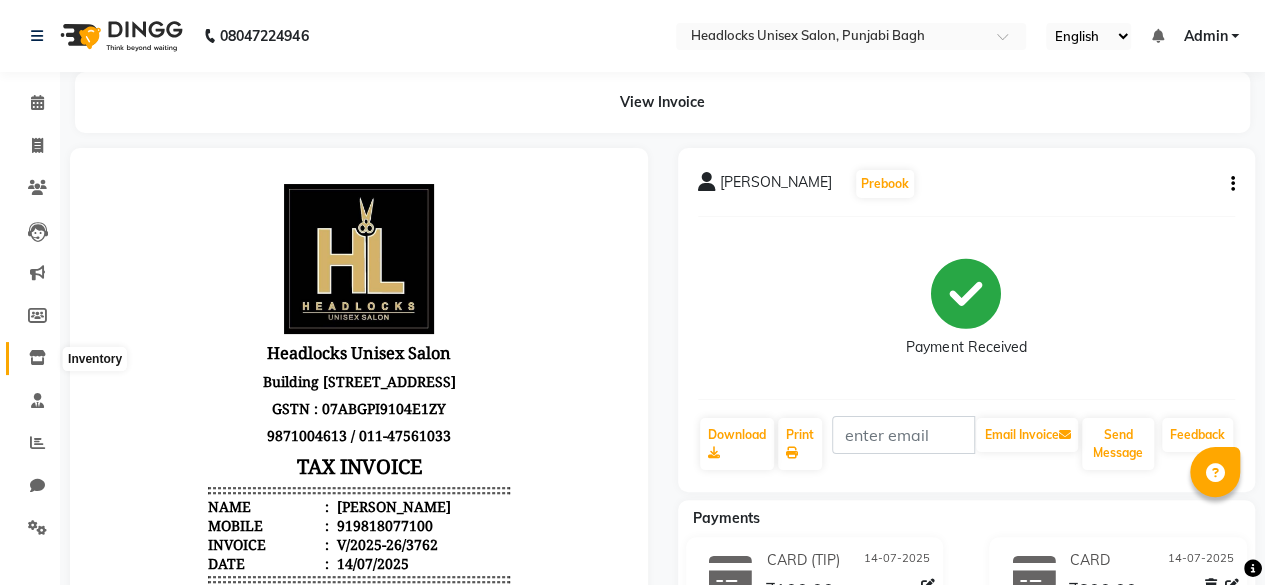 click 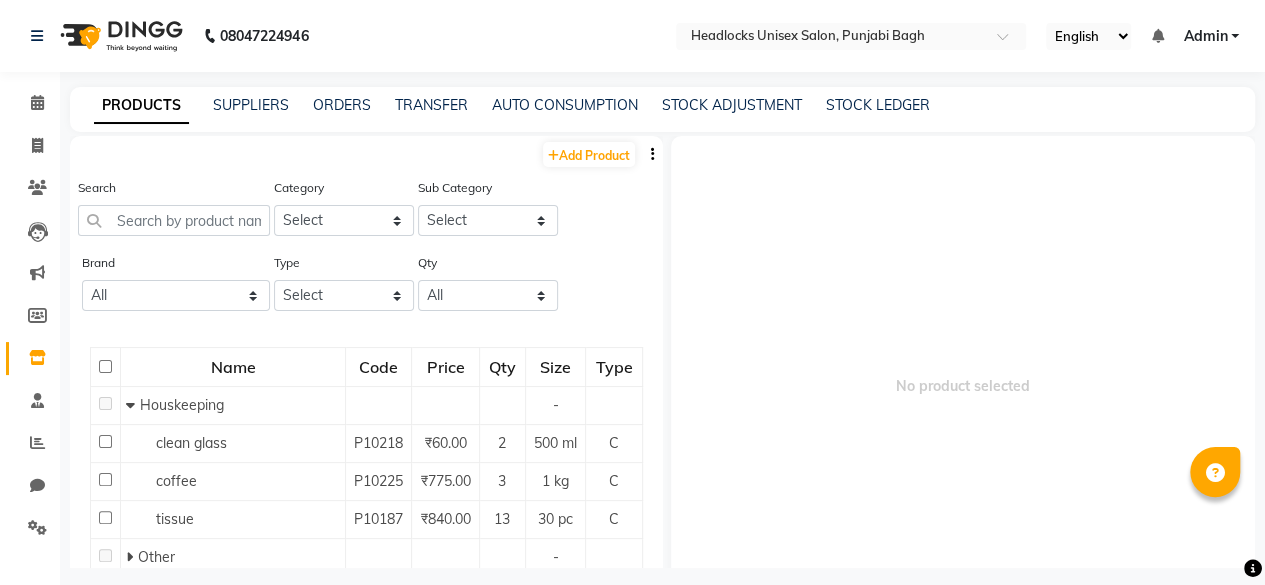 click on "PRODUCTS SUPPLIERS ORDERS TRANSFER AUTO CONSUMPTION STOCK ADJUSTMENT STOCK LEDGER" 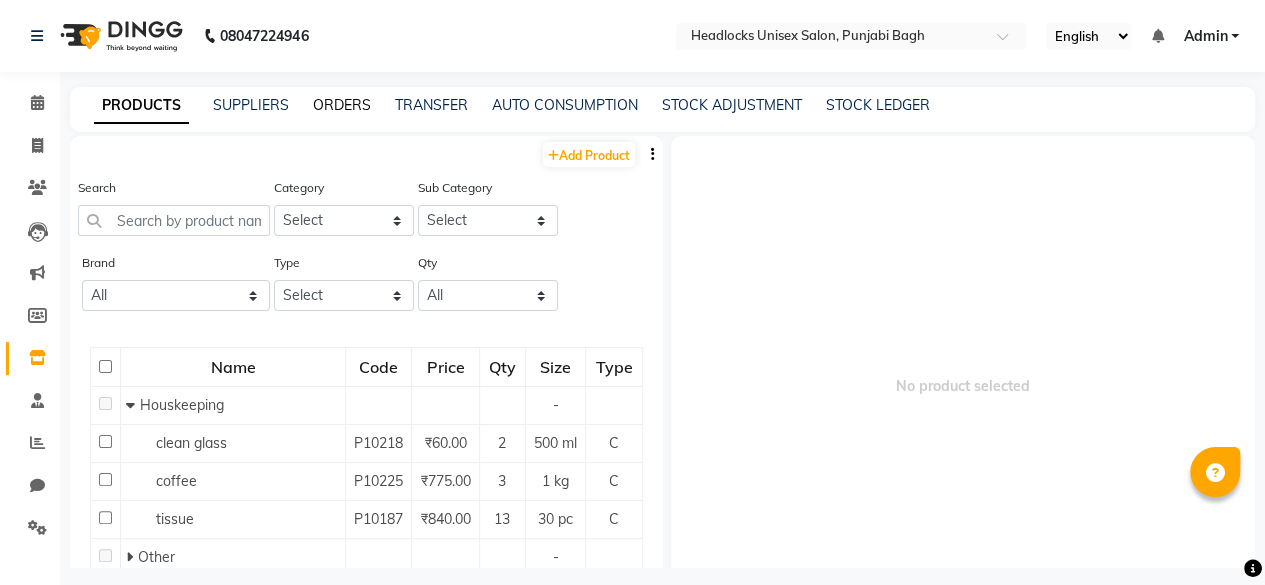 click on "ORDERS" 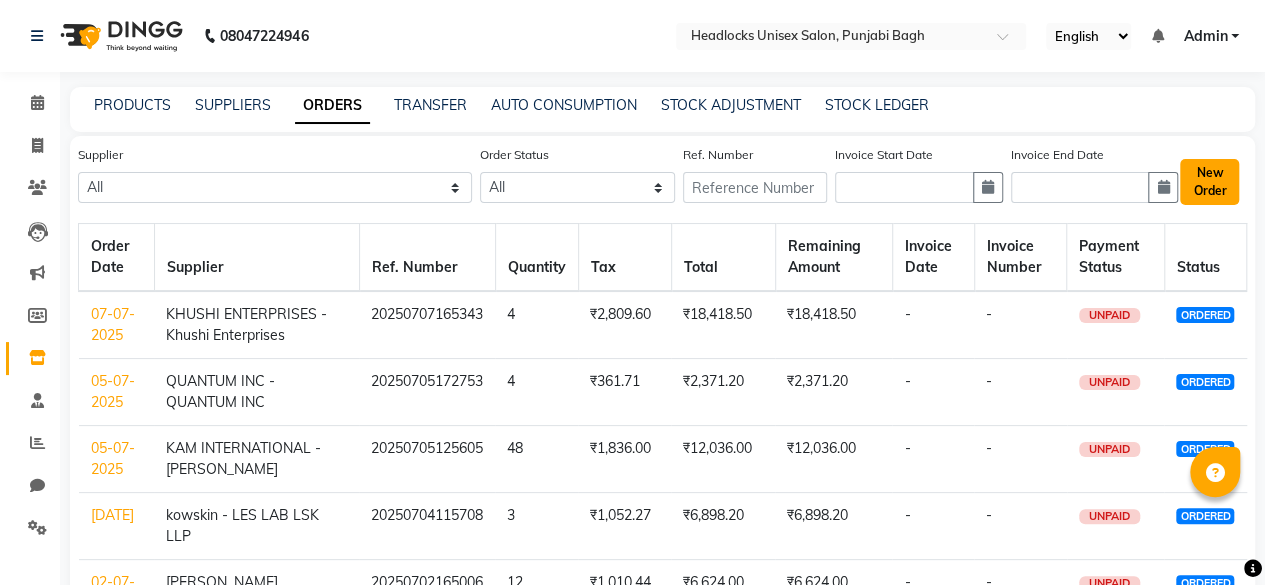 click on "New Order" 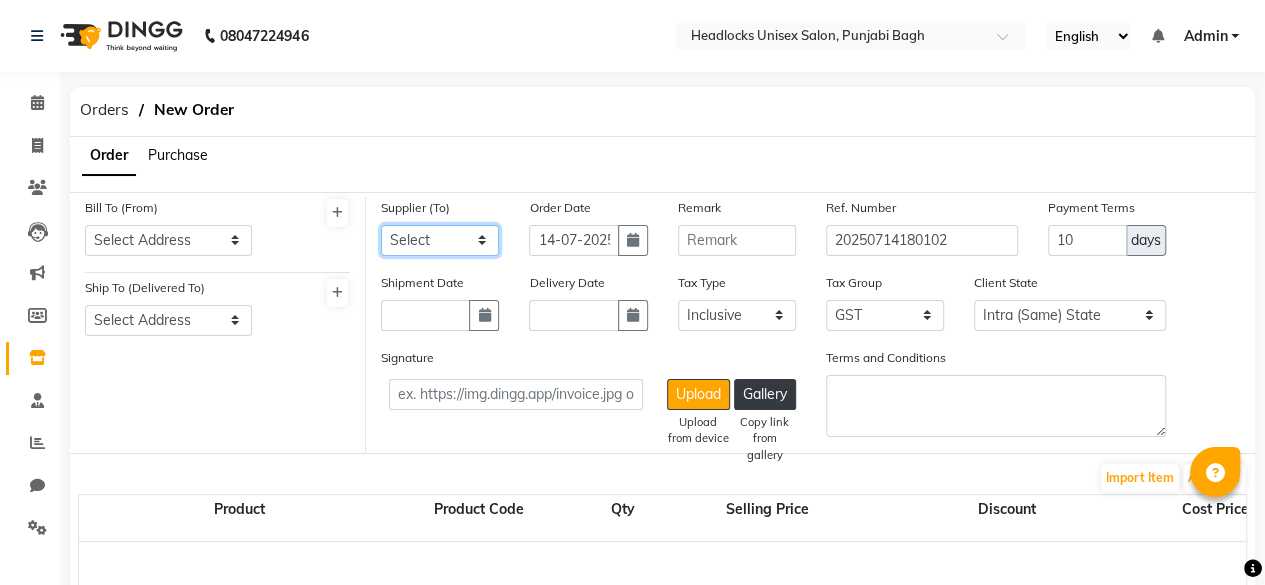 click on "Select [PERSON_NAME] ENTERPRSES - [PERSON_NAME] STYLING - [PERSON_NAME] STYLING kowskin - LES LAB LSK LLP [PERSON_NAME] trading co - [PERSON_NAME] trading co. KAM INTERNATIONAL - [PERSON_NAME] SHAKTI ENTERPRISES - SARV SHAKTI ENTERPRISES [PERSON_NAME] traders - [PERSON_NAME] shree enterprisess - Shree enterprises BEAUTY WORLD shri ganesh enterprises - SHRI GANESH ENTERPRISES CITY LIFE ENTERPRISES - CITY LIFE ENTERPRISES QUANTUM INC - QUANTUM INC KHUSHI ENTERPRISES - Khushi  Enterprises" 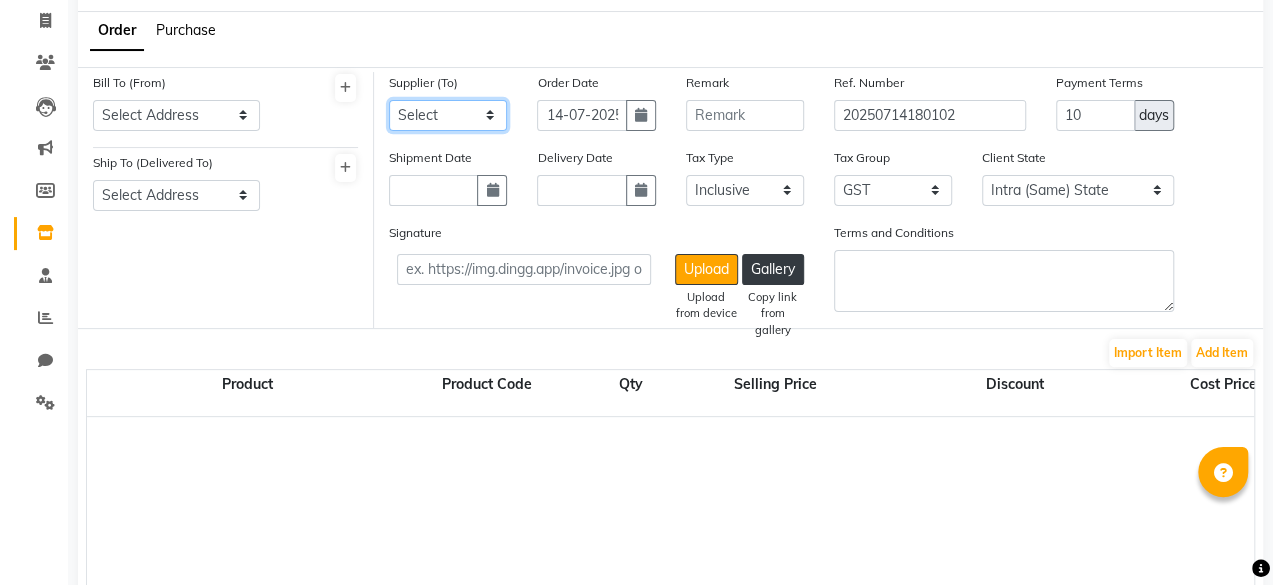 scroll, scrollTop: 132, scrollLeft: 0, axis: vertical 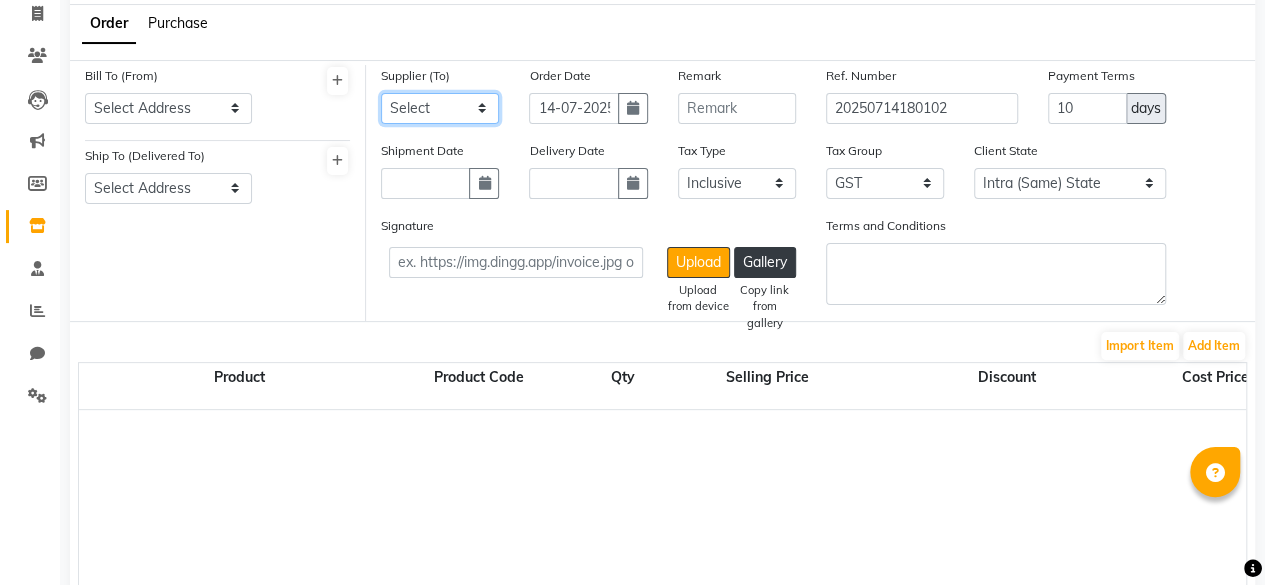 click on "Select [PERSON_NAME] ENTERPRSES - [PERSON_NAME] STYLING - [PERSON_NAME] STYLING kowskin - LES LAB LSK LLP [PERSON_NAME] trading co - [PERSON_NAME] trading co. KAM INTERNATIONAL - [PERSON_NAME] SHAKTI ENTERPRISES - SARV SHAKTI ENTERPRISES [PERSON_NAME] traders - [PERSON_NAME] shree enterprisess - Shree enterprises BEAUTY WORLD shri ganesh enterprises - SHRI GANESH ENTERPRISES CITY LIFE ENTERPRISES - CITY LIFE ENTERPRISES QUANTUM INC - QUANTUM INC KHUSHI ENTERPRISES - Khushi  Enterprises" 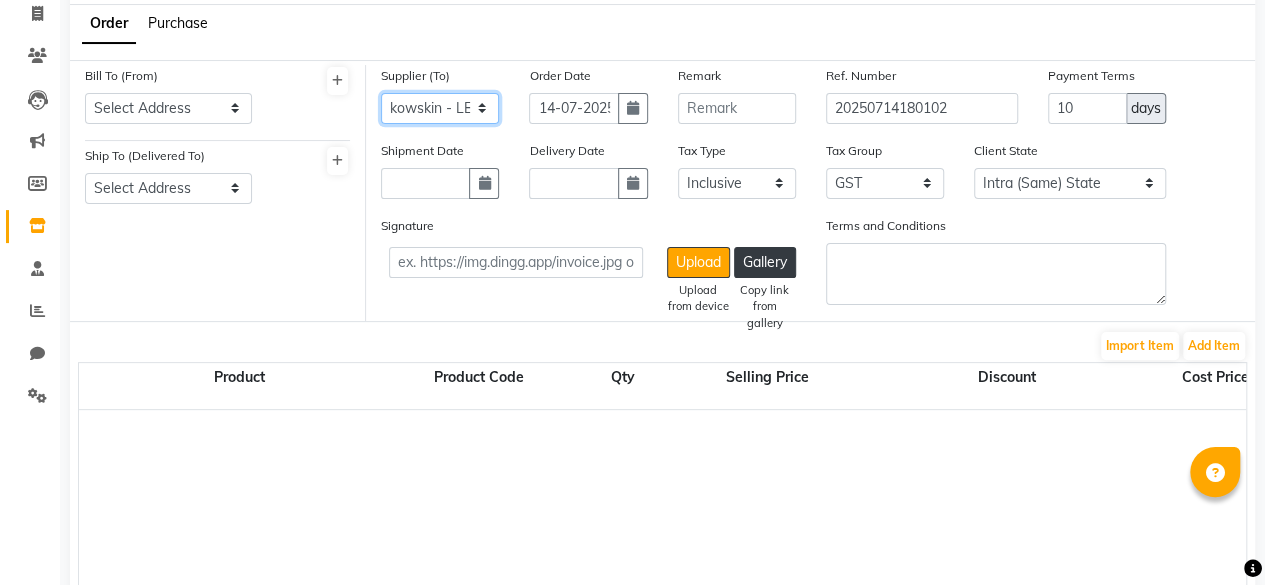 click on "Select [PERSON_NAME] ENTERPRSES - [PERSON_NAME] STYLING - [PERSON_NAME] STYLING kowskin - LES LAB LSK LLP [PERSON_NAME] trading co - [PERSON_NAME] trading co. KAM INTERNATIONAL - [PERSON_NAME] SHAKTI ENTERPRISES - SARV SHAKTI ENTERPRISES [PERSON_NAME] traders - [PERSON_NAME] shree enterprisess - Shree enterprises BEAUTY WORLD shri ganesh enterprises - SHRI GANESH ENTERPRISES CITY LIFE ENTERPRISES - CITY LIFE ENTERPRISES QUANTUM INC - QUANTUM INC KHUSHI ENTERPRISES - Khushi  Enterprises" 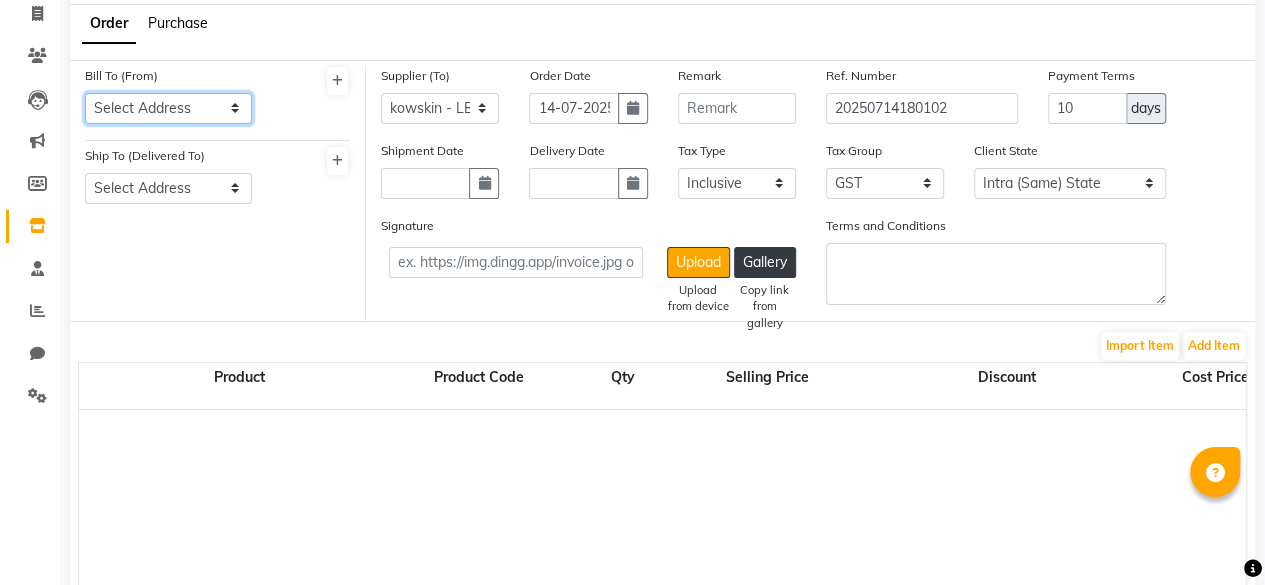 click on "Select Address  [STREET_ADDRESS] AMBLIPURA   E - 185/25 YARD [GEOGRAPHIC_DATA] [PERSON_NAME]   [STREET_ADDRESS][GEOGRAPHIC_DATA] 22   BLK -A house no 25-26 upper ground [GEOGRAPHIC_DATA]    kohat enclave pitampura 428 GF   E-216 , ground floor [GEOGRAPHIC_DATA]   1/81 2nd floor [PERSON_NAME] [GEOGRAPHIC_DATA]   THIRD FLOOR 17C RED MIG FLAT BLOCK 1 NEAR [GEOGRAPHIC_DATA]" 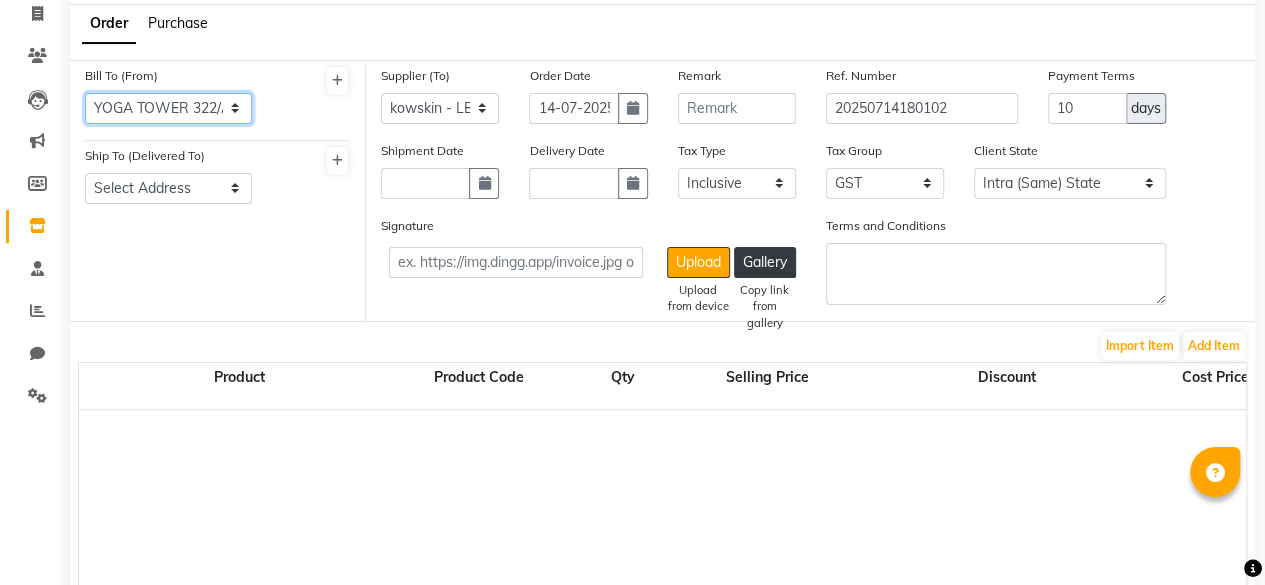 click on "Select Address  [STREET_ADDRESS] AMBLIPURA   E - 185/25 YARD [GEOGRAPHIC_DATA] [PERSON_NAME]   [STREET_ADDRESS][GEOGRAPHIC_DATA] 22   BLK -A house no 25-26 upper ground [GEOGRAPHIC_DATA]    kohat enclave pitampura 428 GF   E-216 , ground floor [GEOGRAPHIC_DATA]   1/81 2nd floor [PERSON_NAME] [GEOGRAPHIC_DATA]   THIRD FLOOR 17C RED MIG FLAT BLOCK 1 NEAR [GEOGRAPHIC_DATA]" 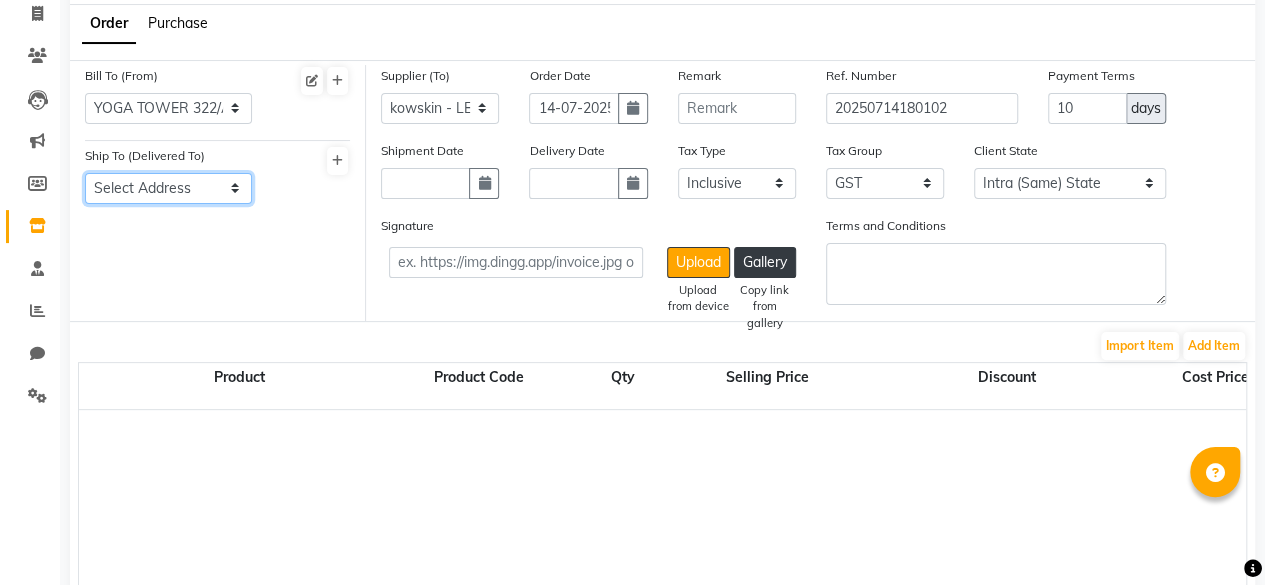 click on "Select Address  BUILDING [STREET_ADDRESS]" 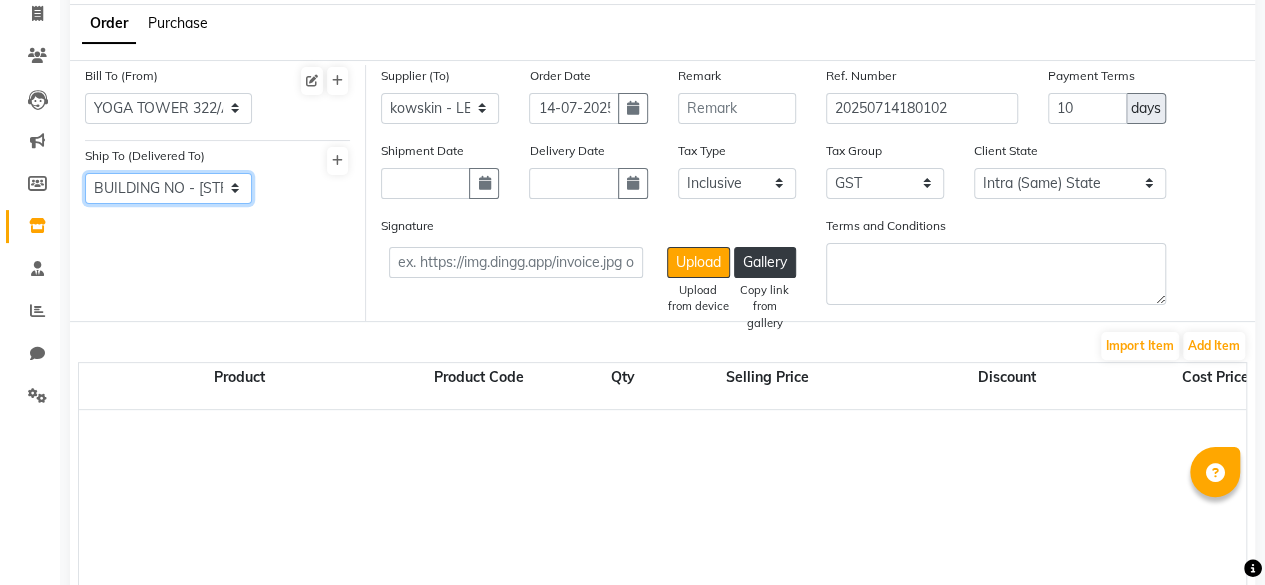 click on "Select Address  BUILDING [STREET_ADDRESS]" 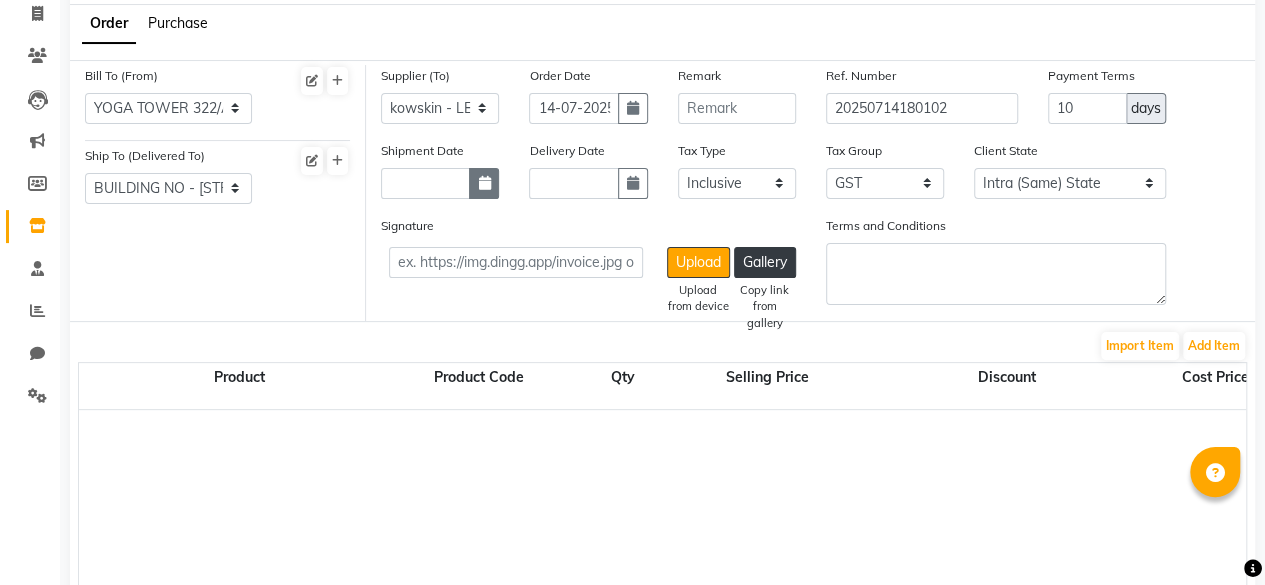 click 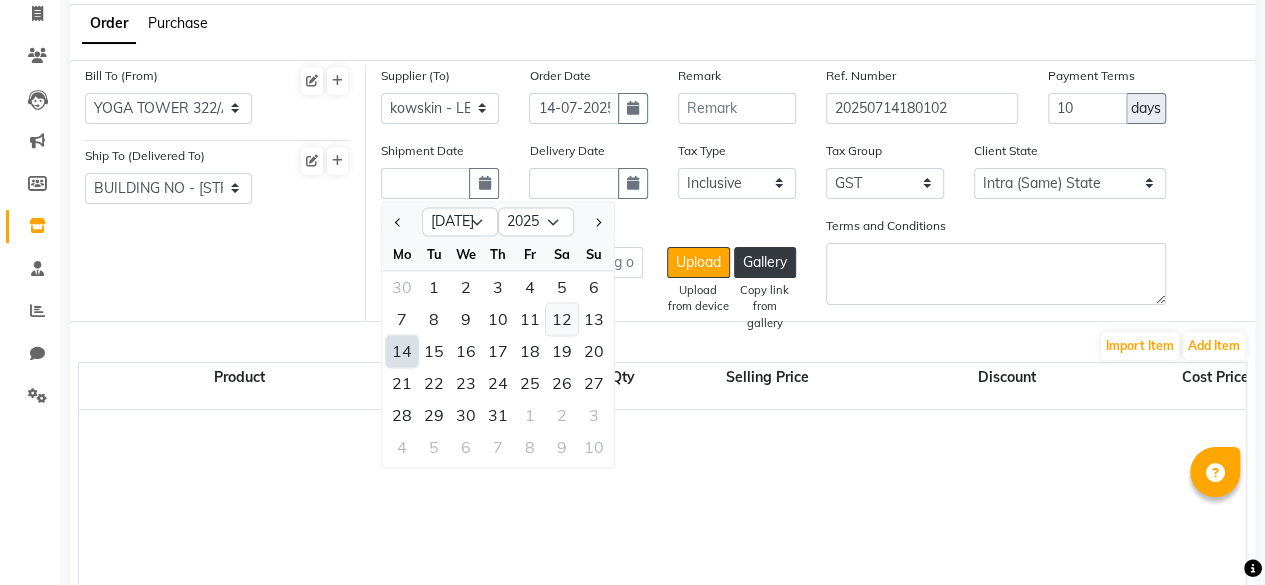 click on "12" 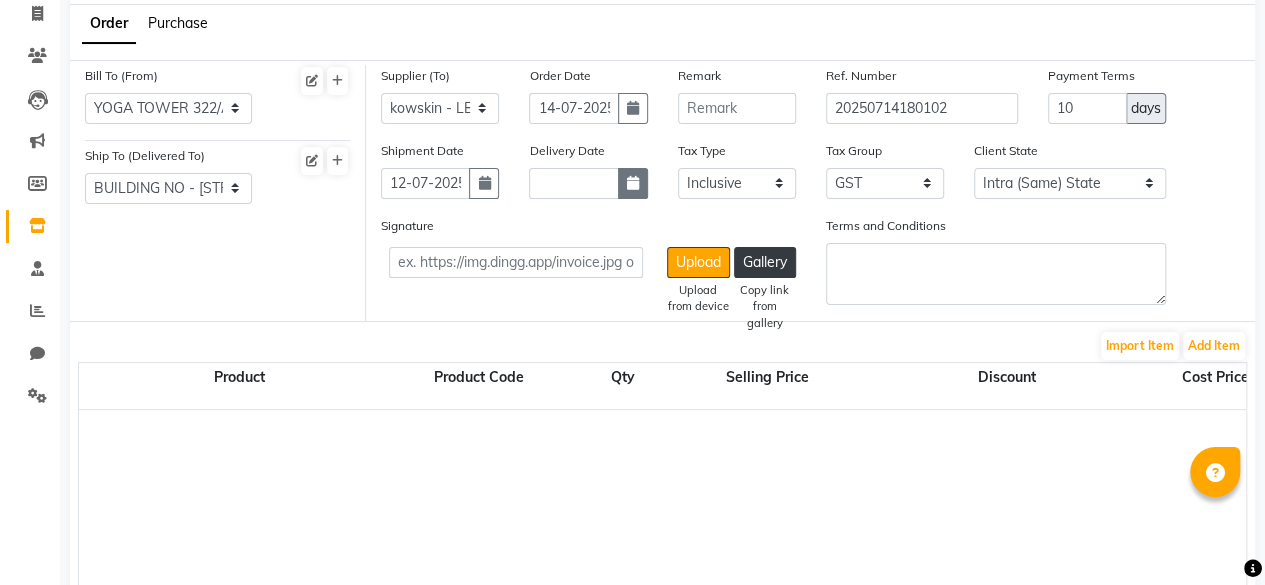 click 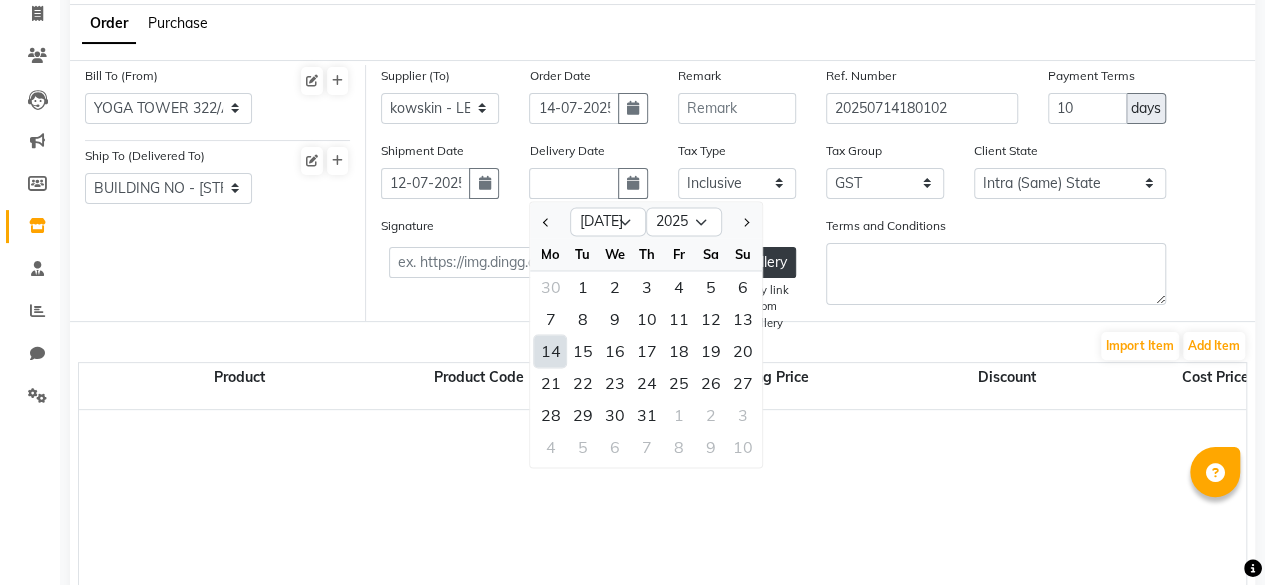 click on "14" 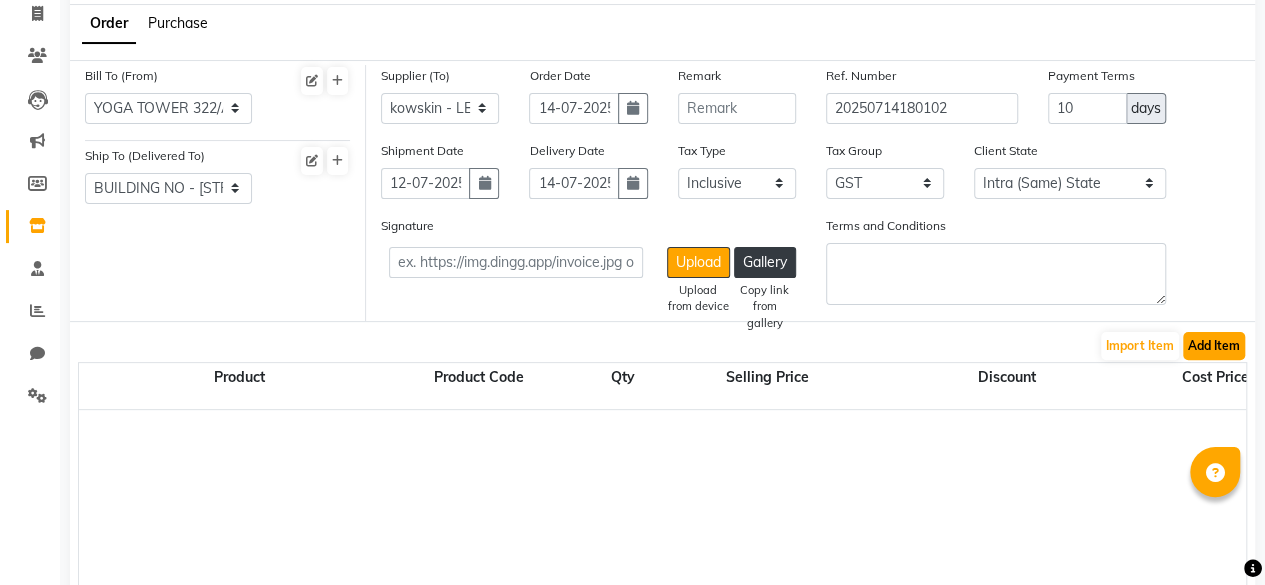 click on "Add Item" 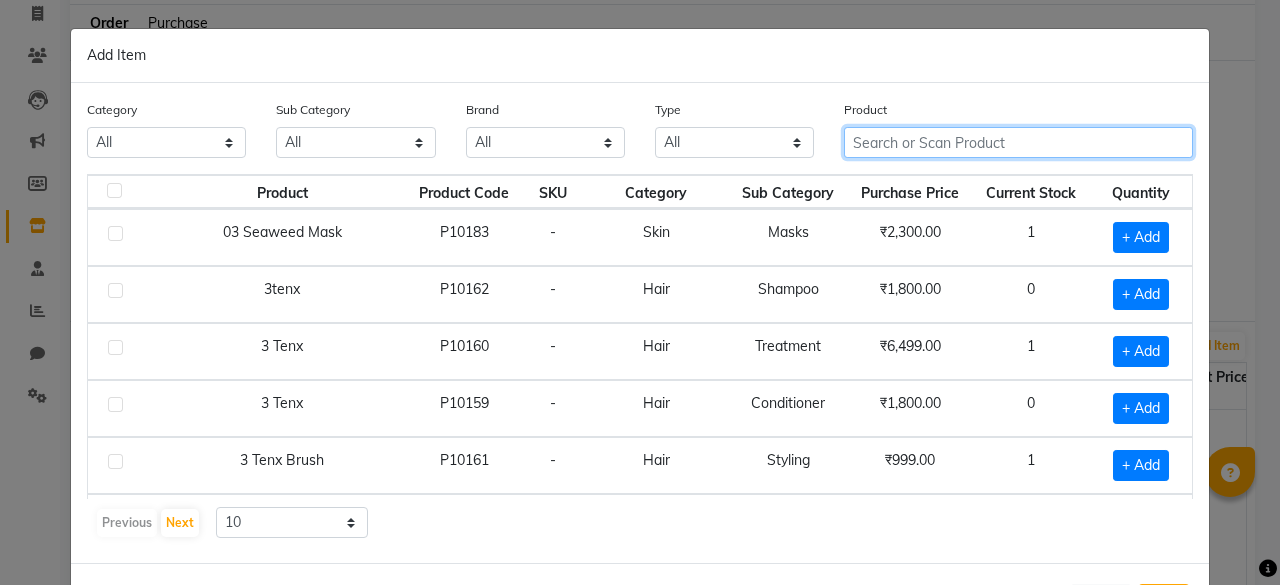 click 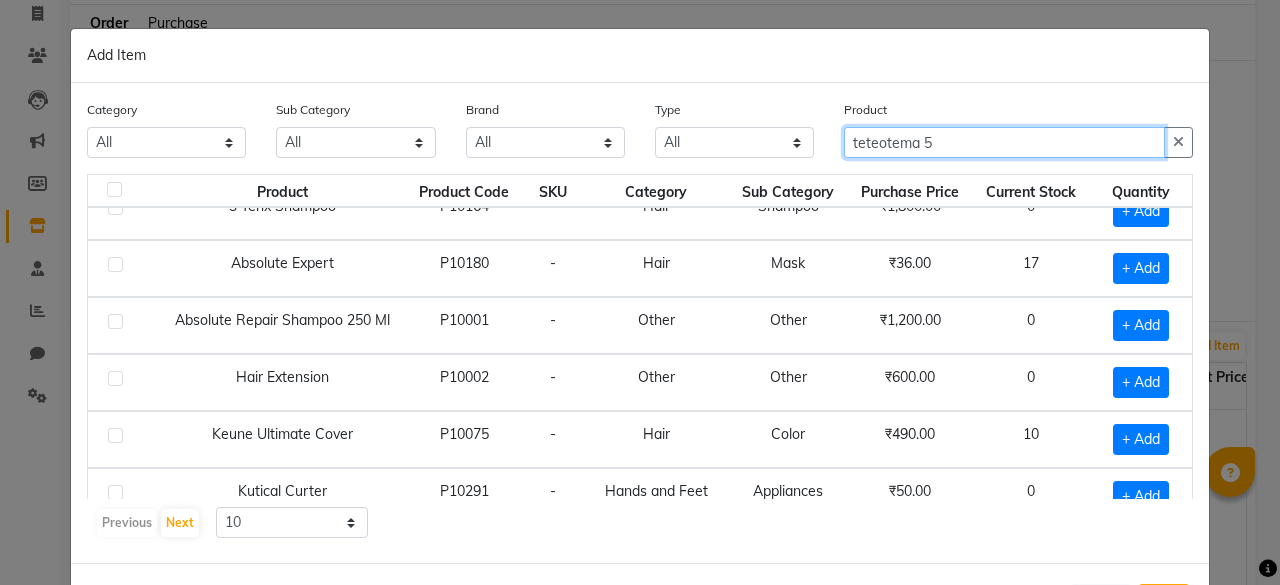 scroll, scrollTop: 261, scrollLeft: 0, axis: vertical 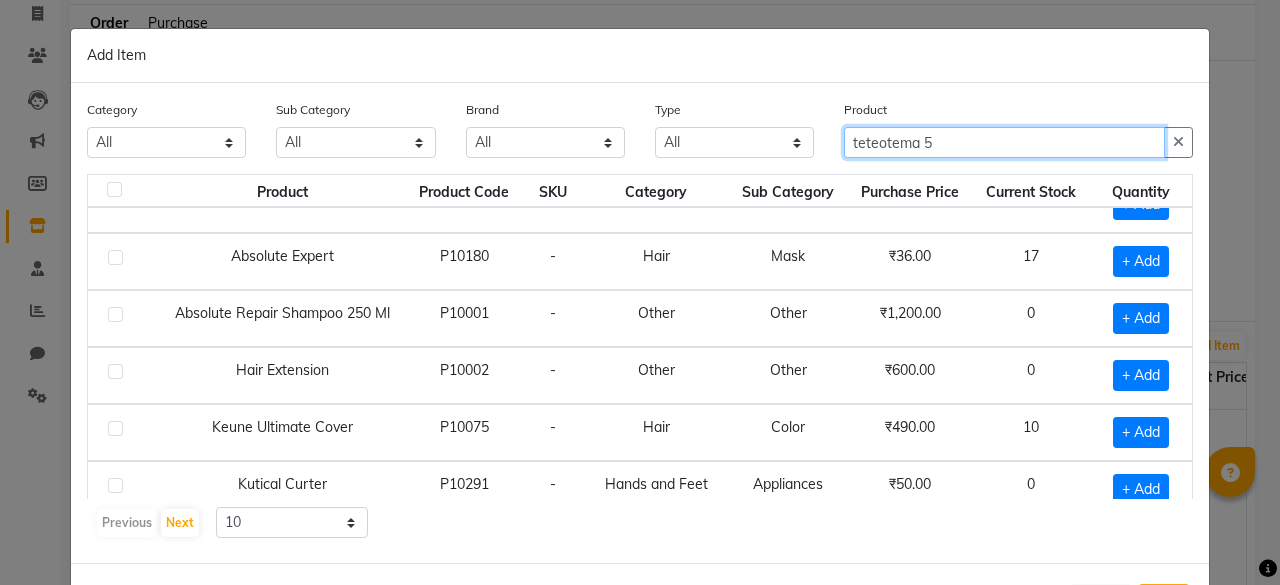 click on "teteotema 5" 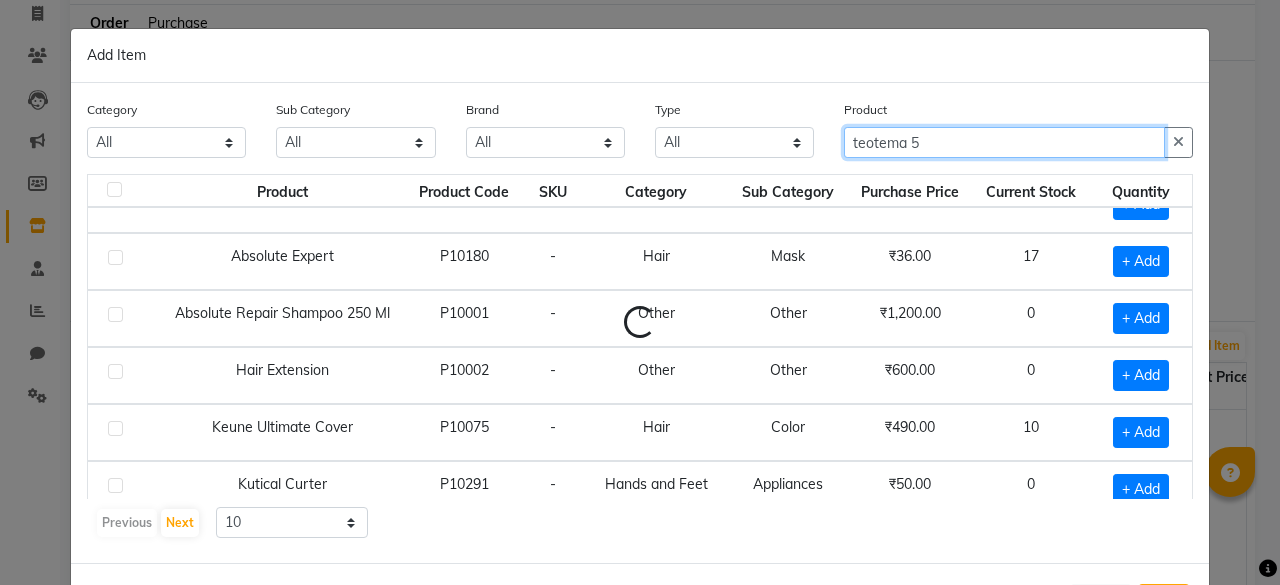 scroll, scrollTop: 0, scrollLeft: 0, axis: both 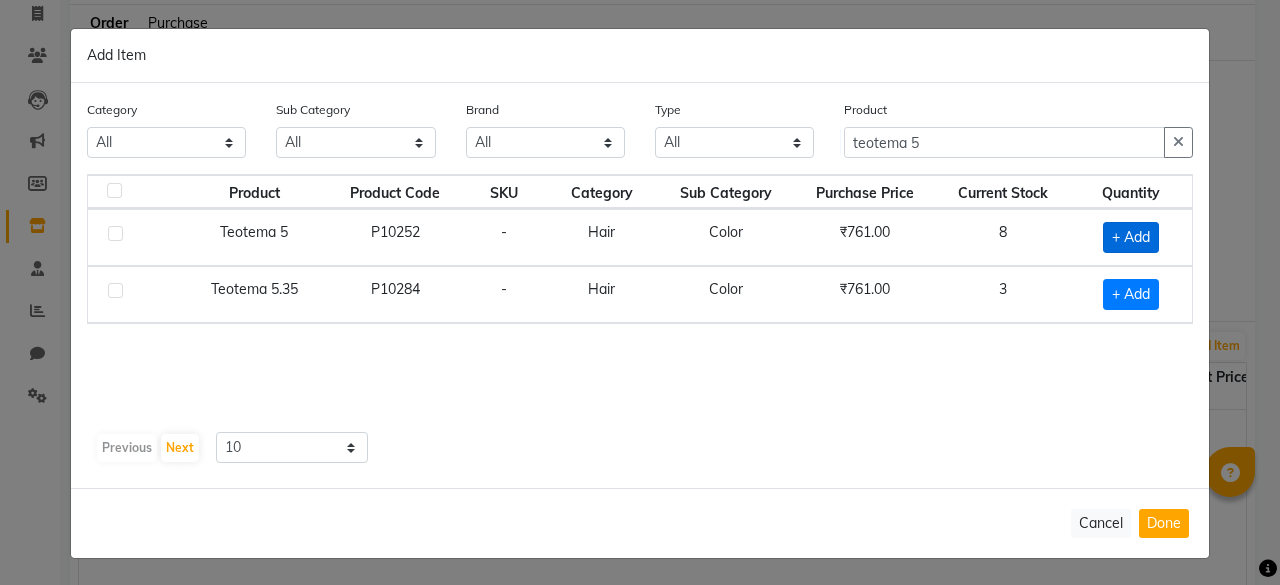 click on "+ Add" 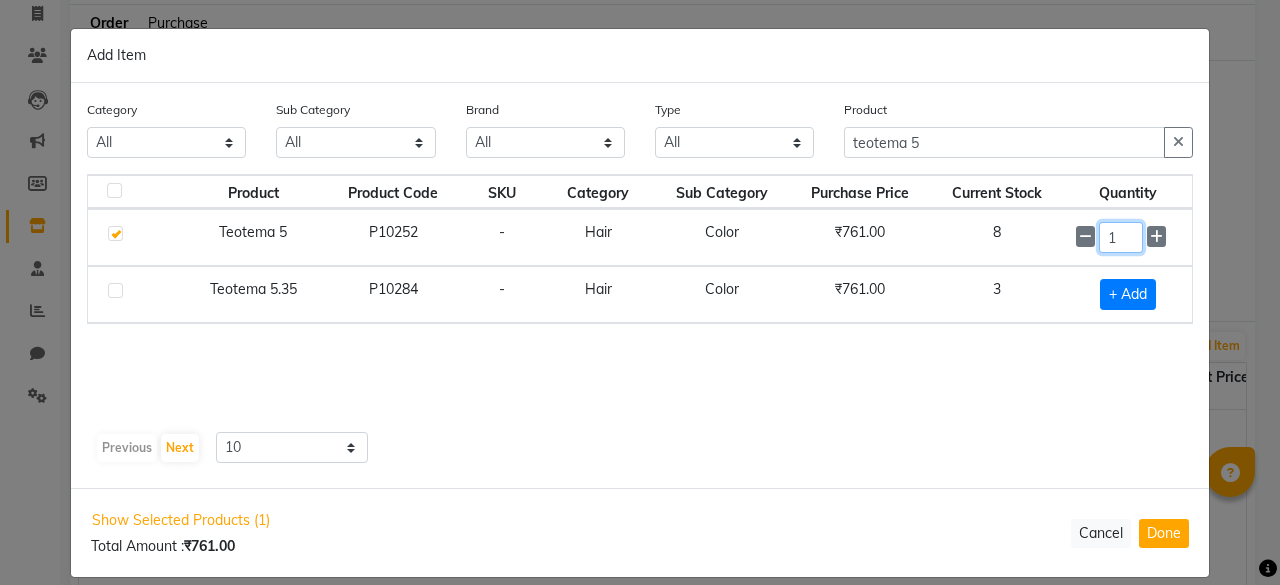 click on "1" 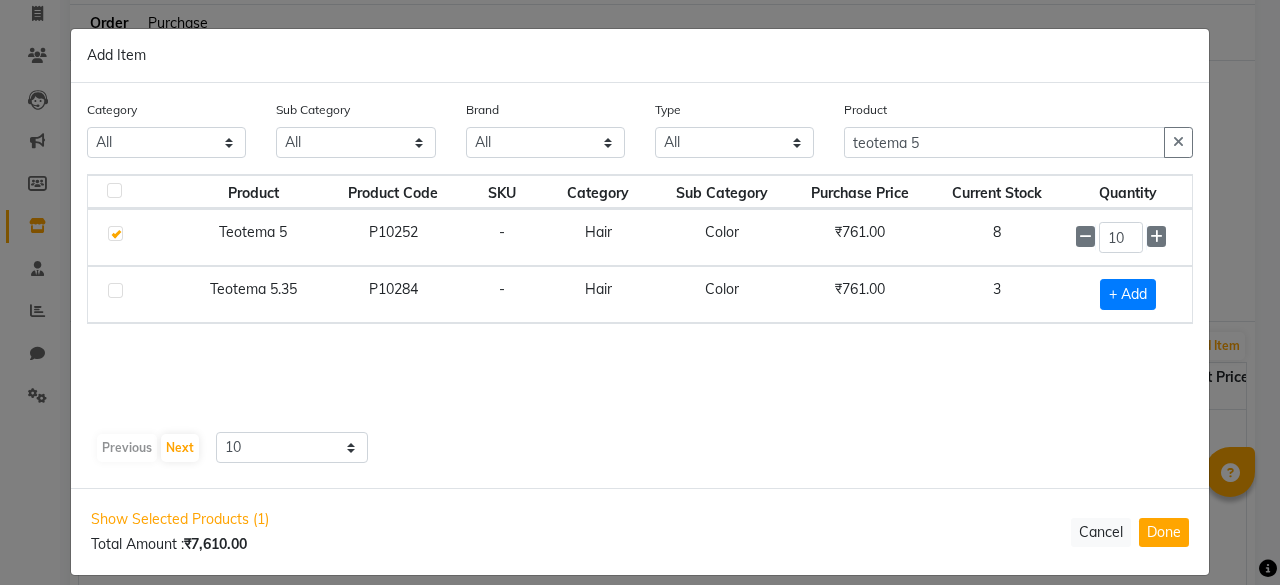 click on "Product teotema 5" 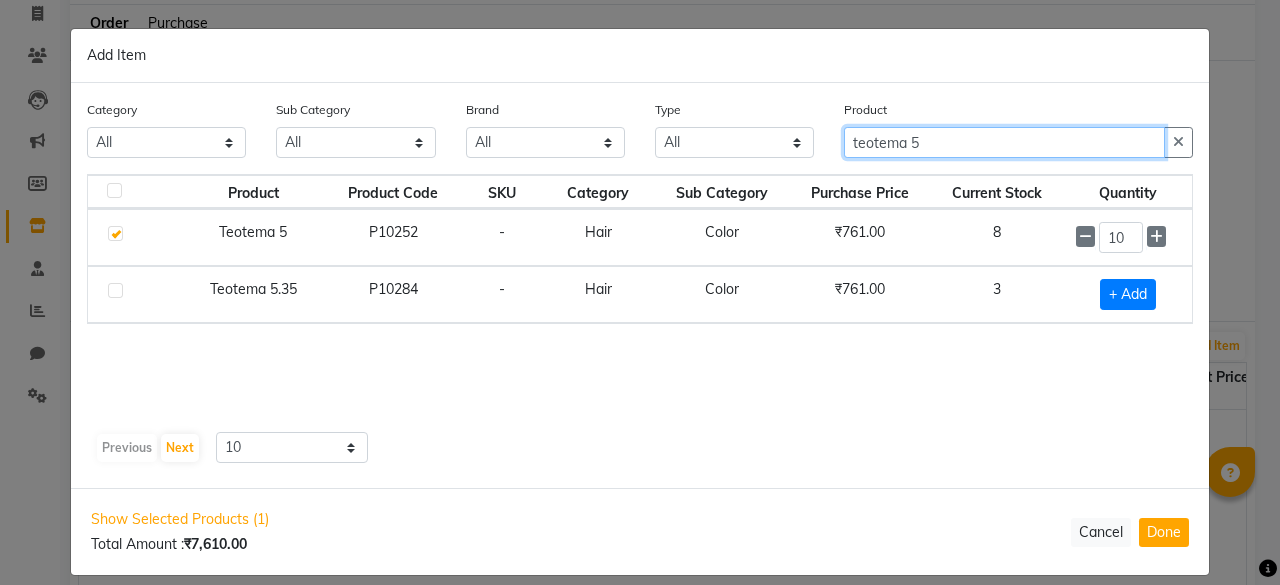 click on "teotema 5" 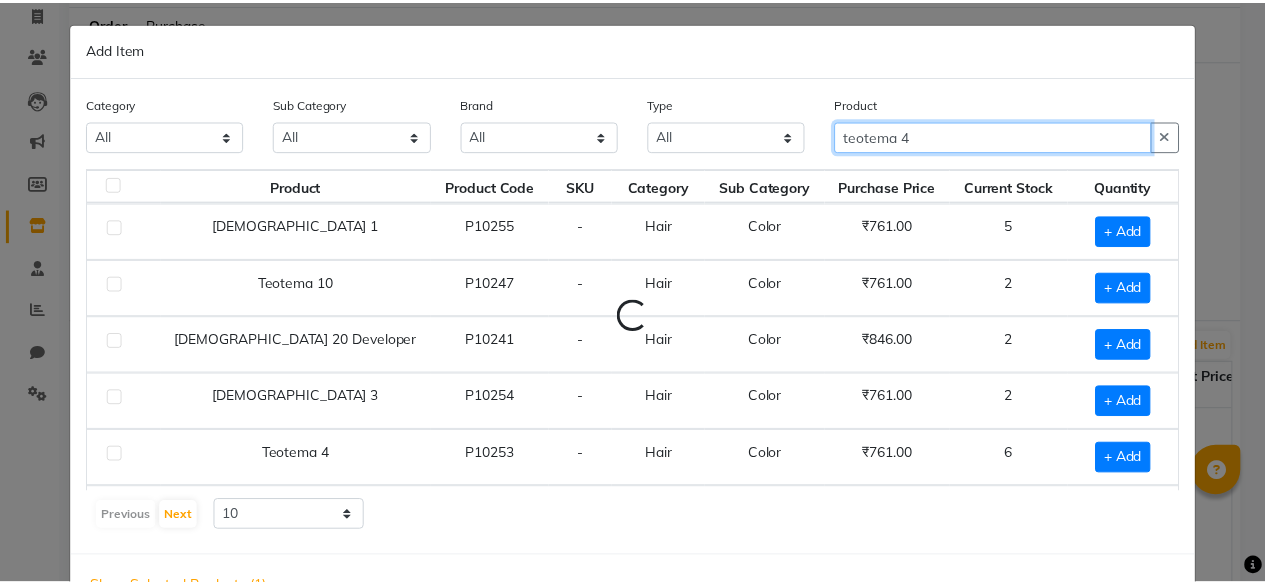 scroll, scrollTop: 7, scrollLeft: 0, axis: vertical 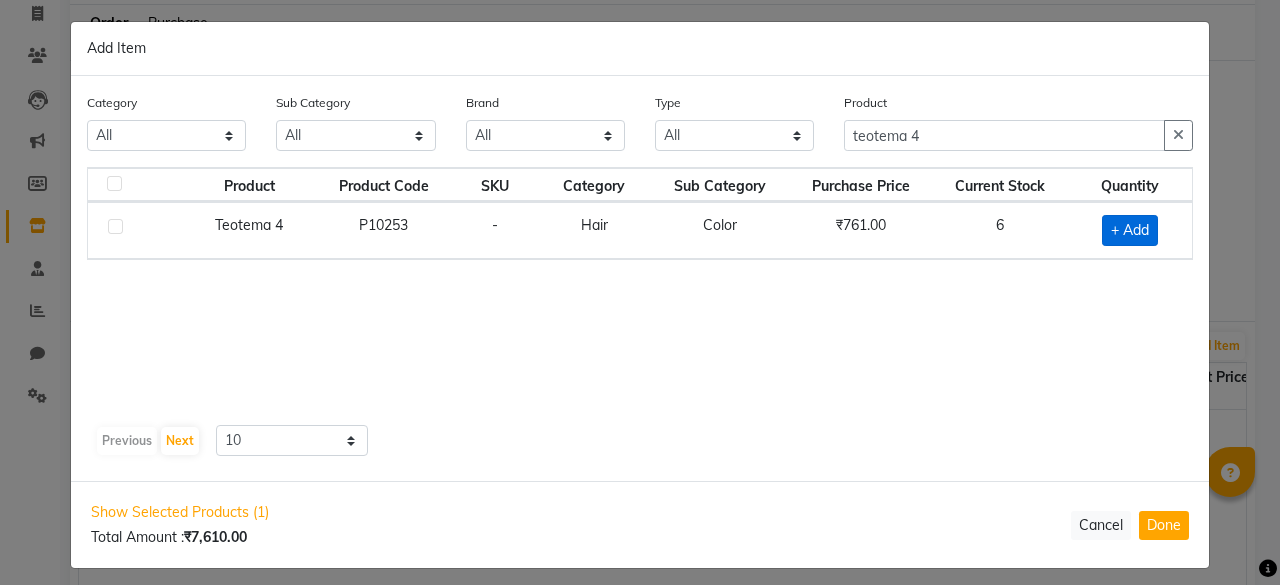 click on "+ Add" 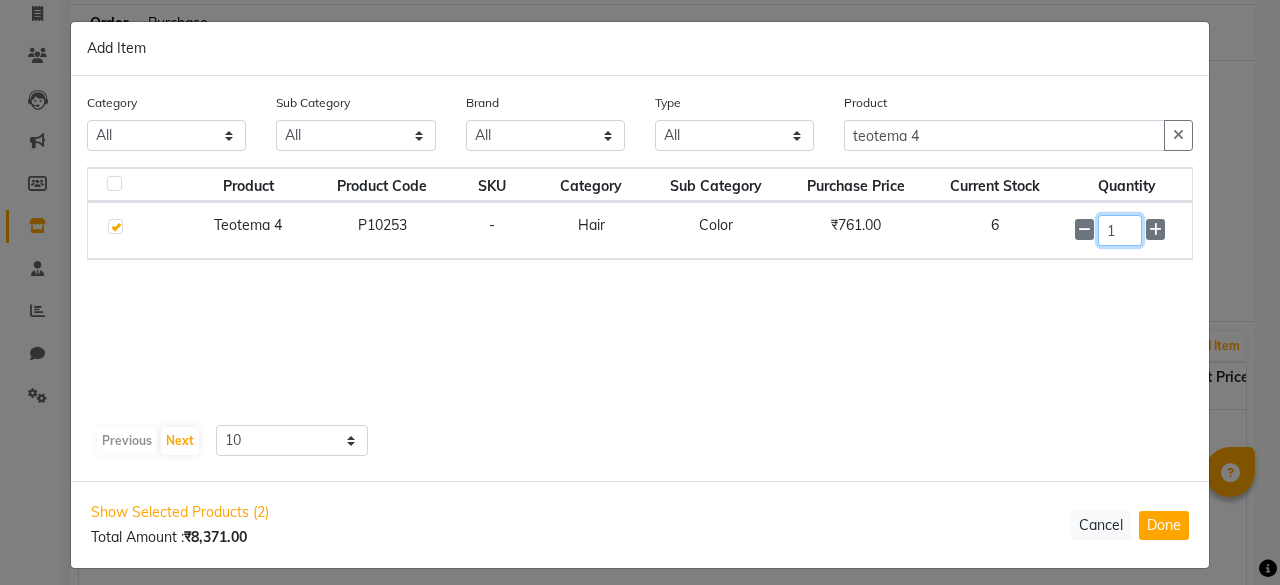 click on "1" 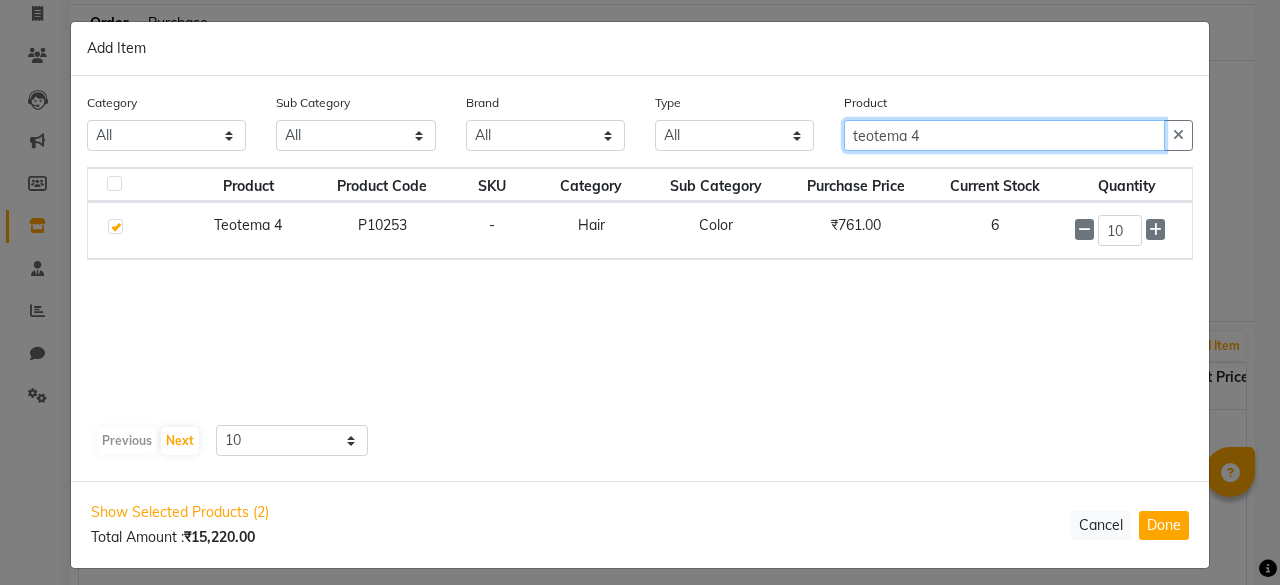 click on "teotema 4" 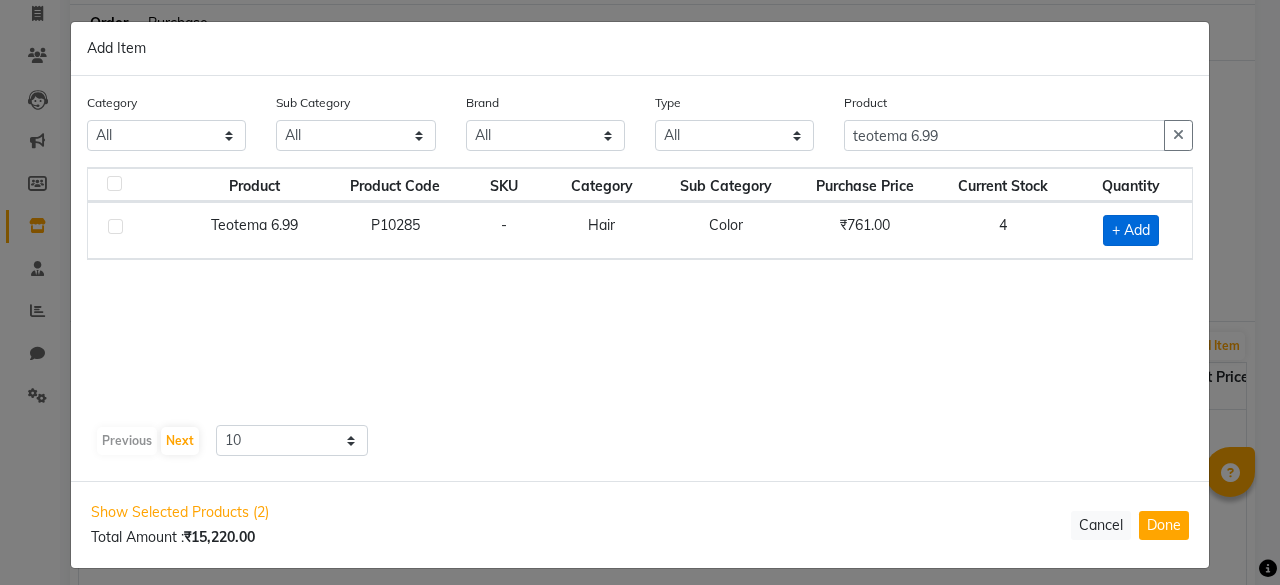 click on "+ Add" 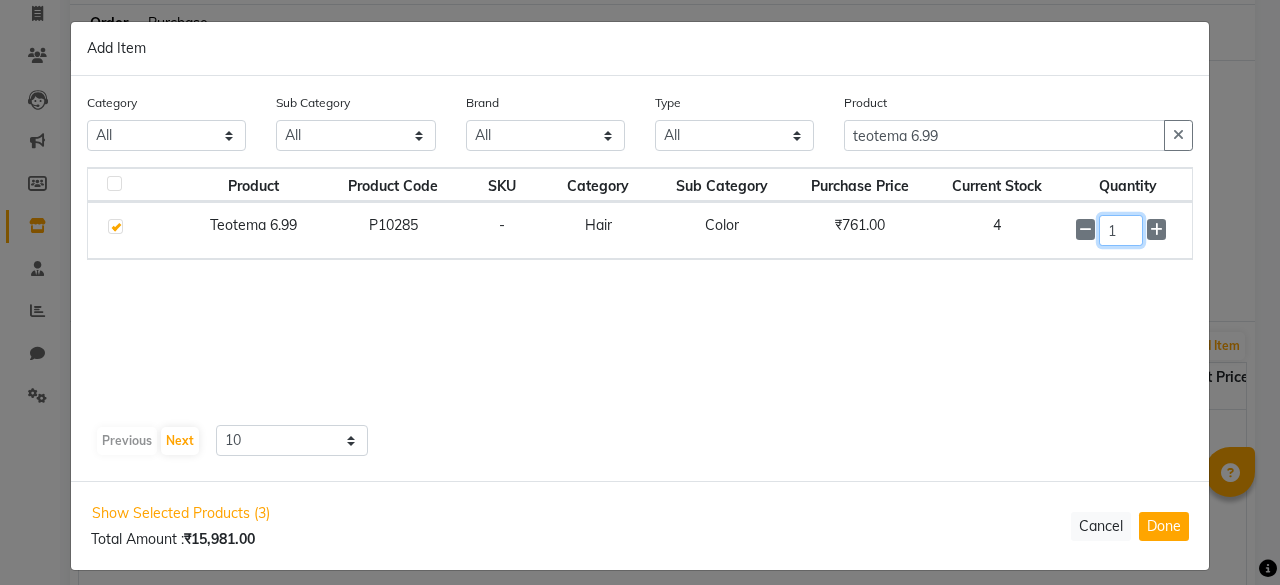 click on "1" 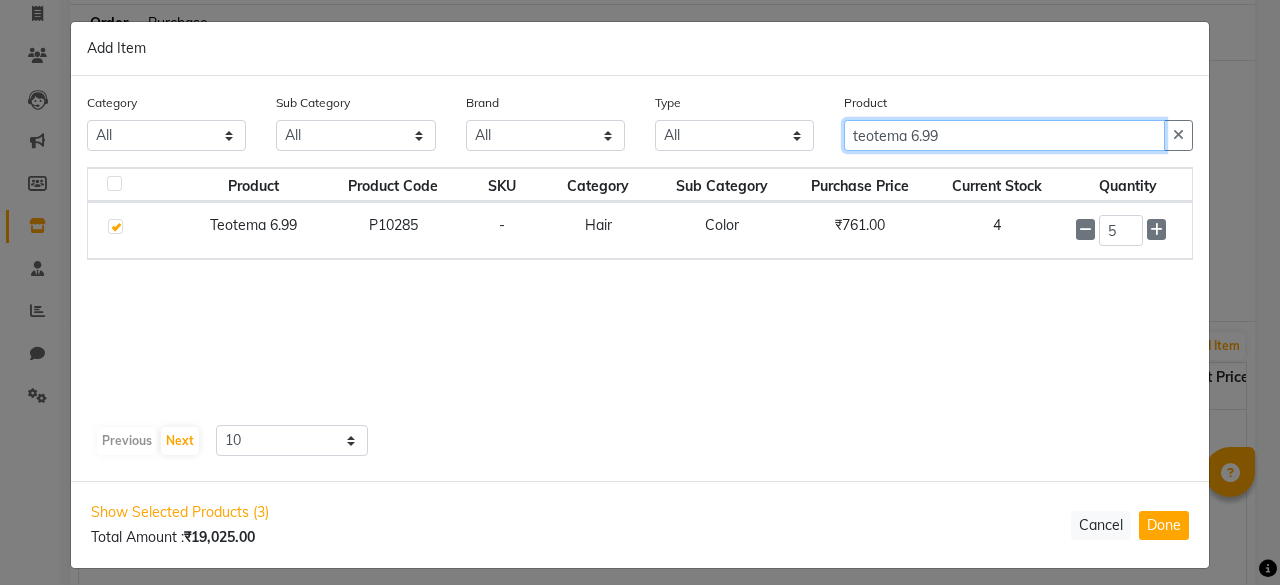 click on "teotema 6.99" 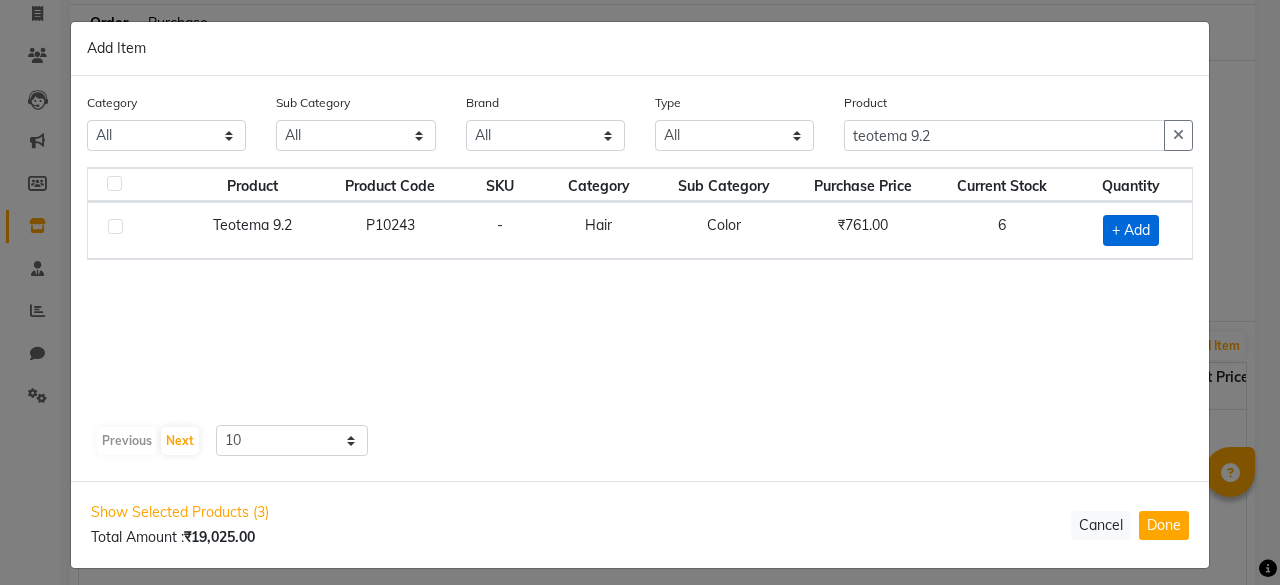 click on "+ Add" 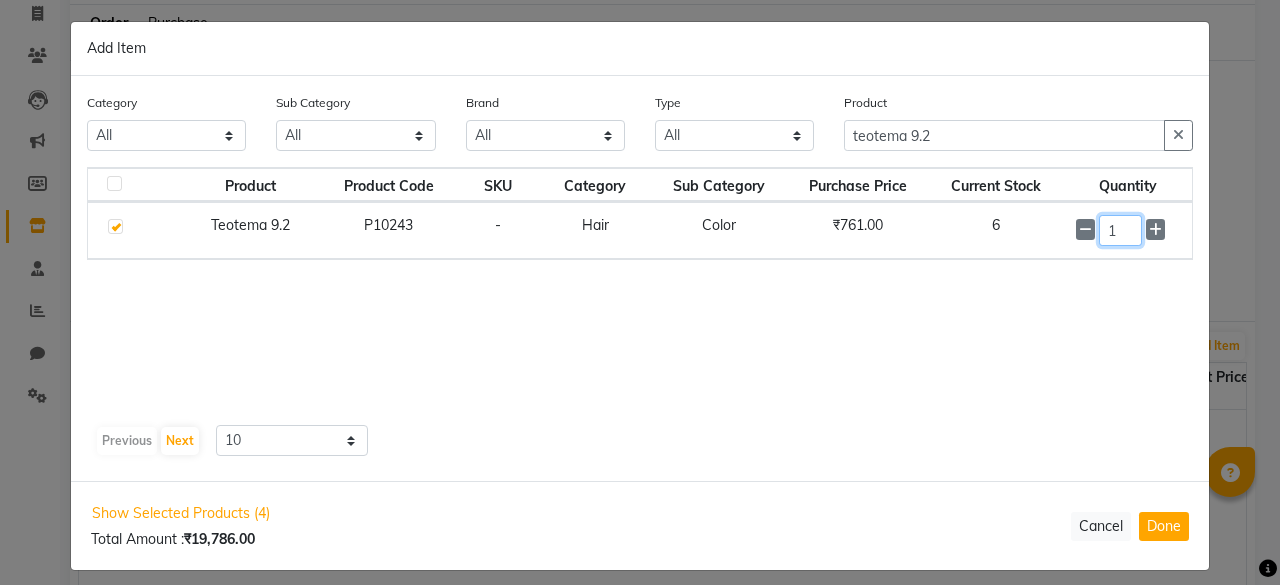 click on "1" 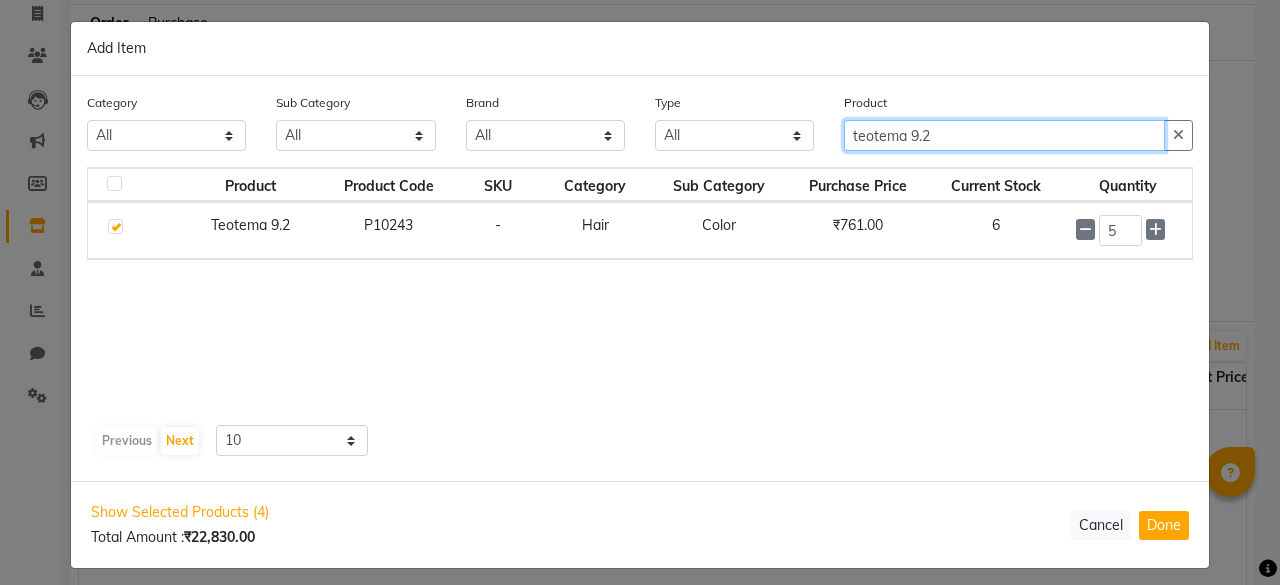 click on "teotema 9.2" 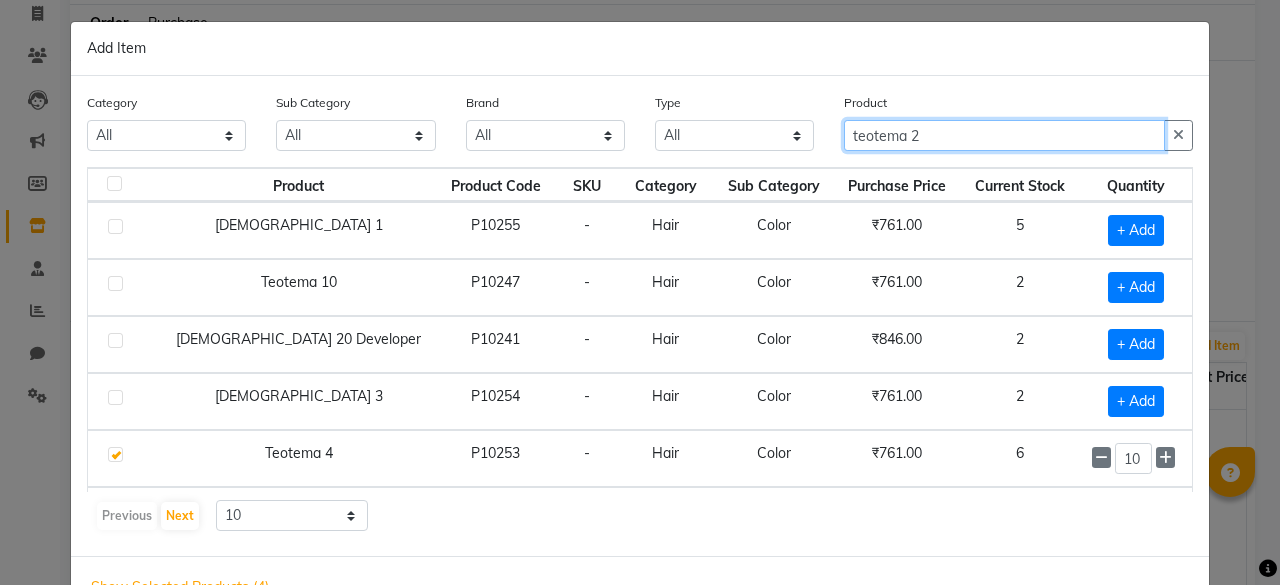 click on "teotema 2" 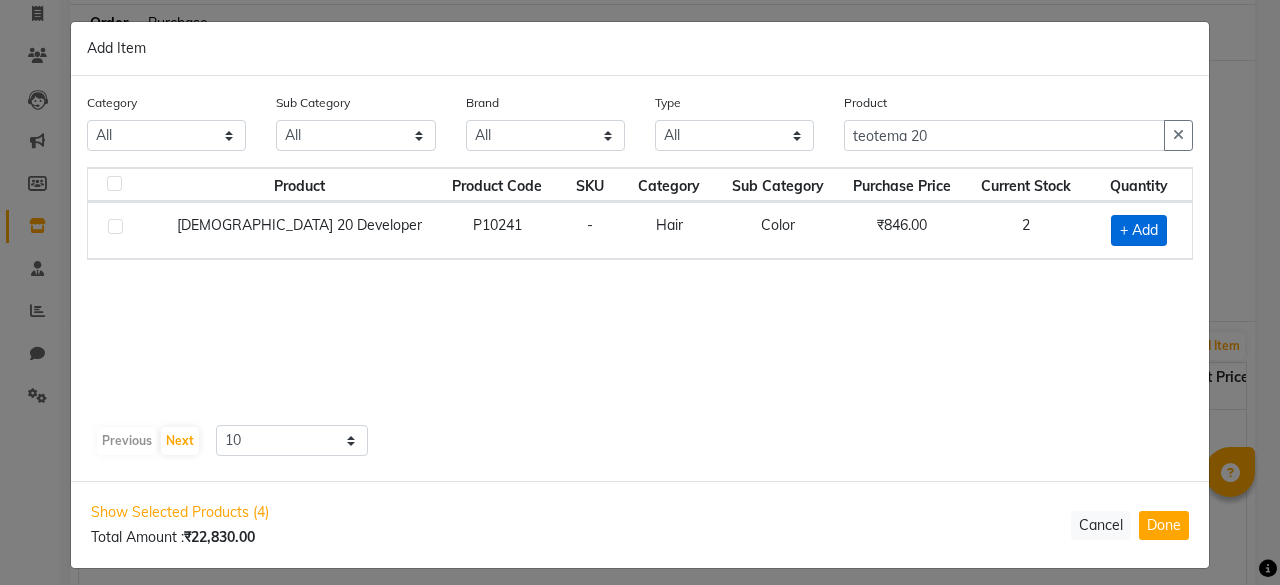 click on "+ Add" 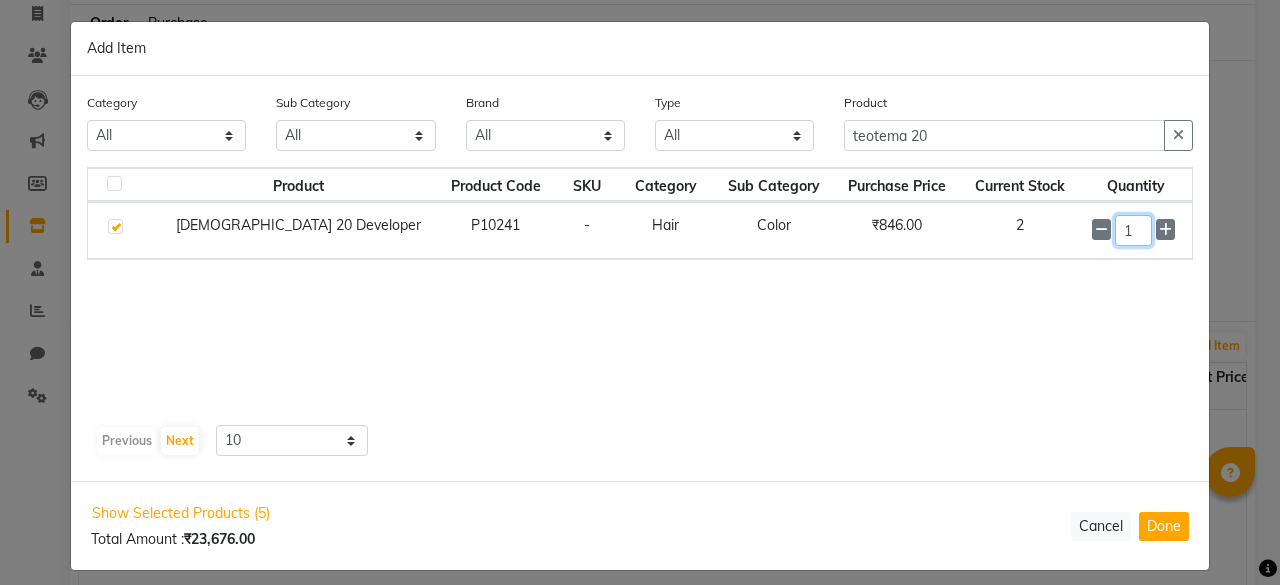 click on "1" 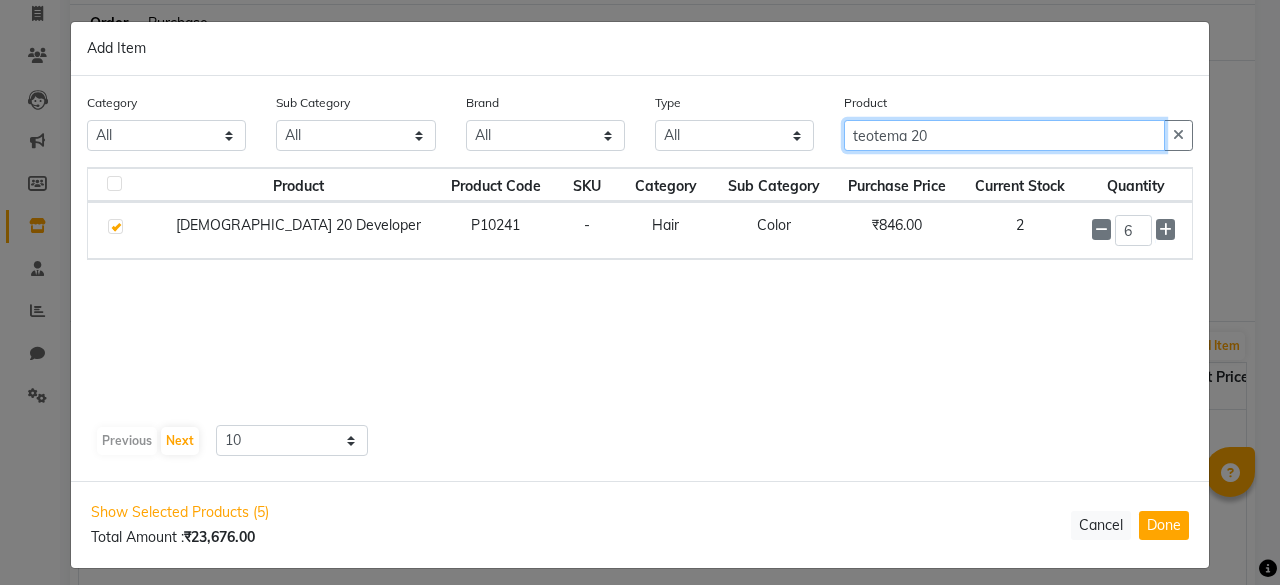 click on "teotema 20" 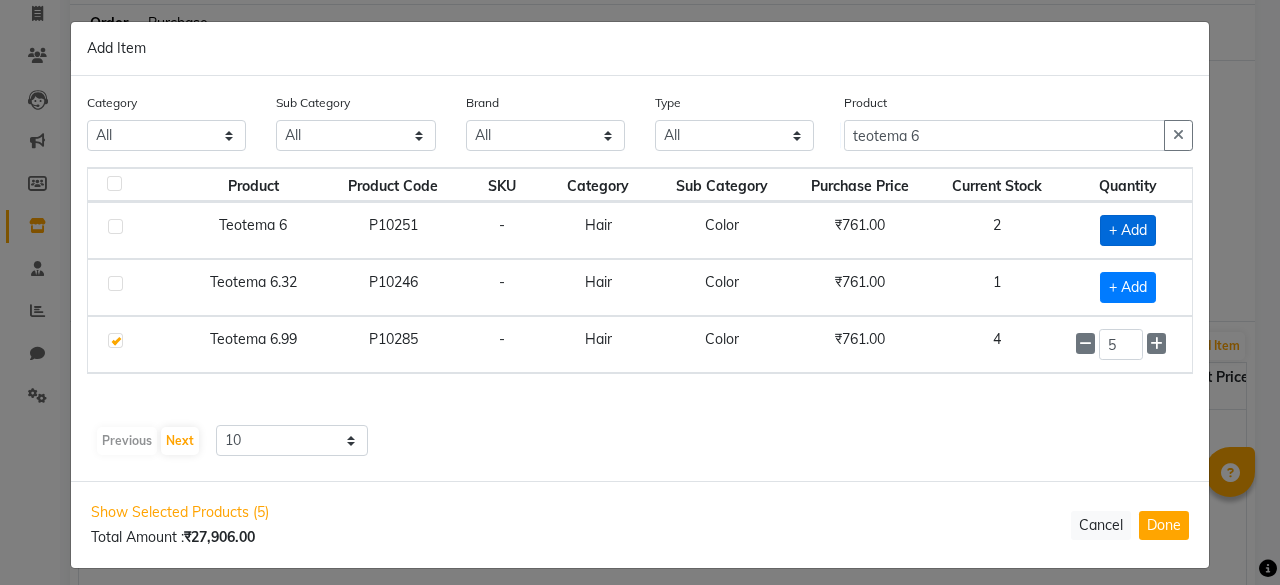 click on "+ Add" 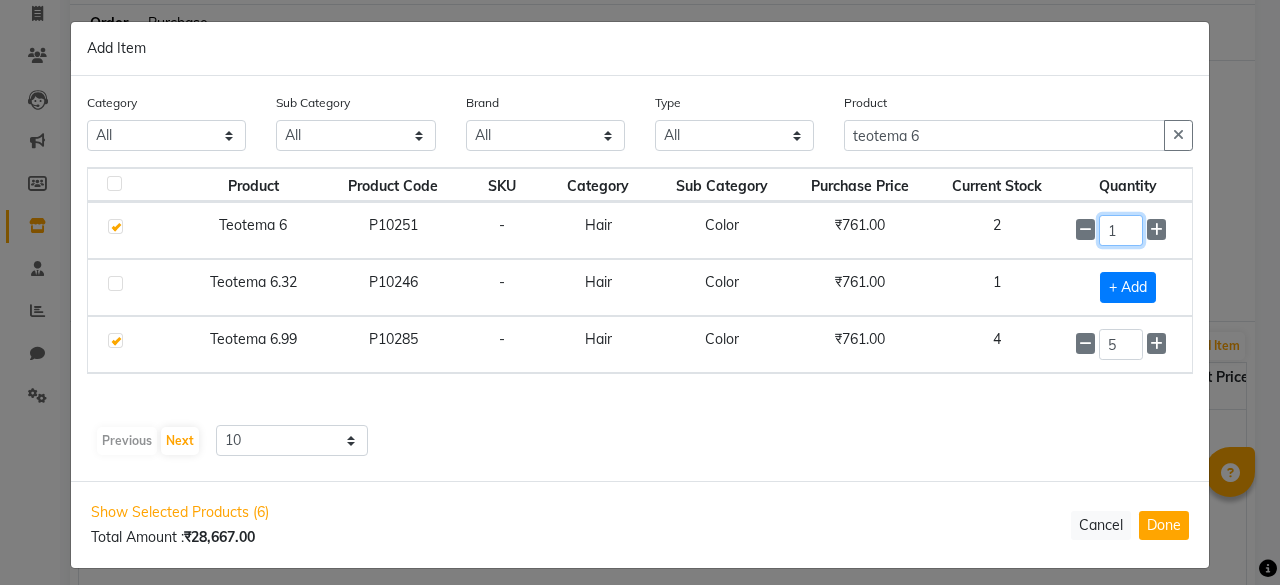 click on "1" 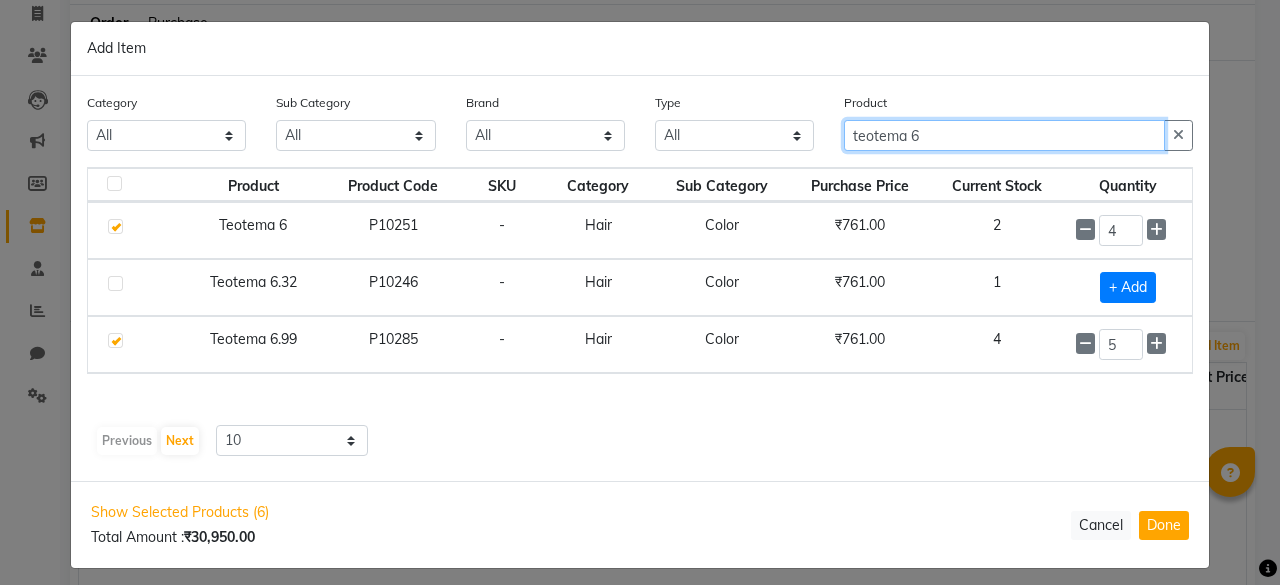 click on "teotema 6" 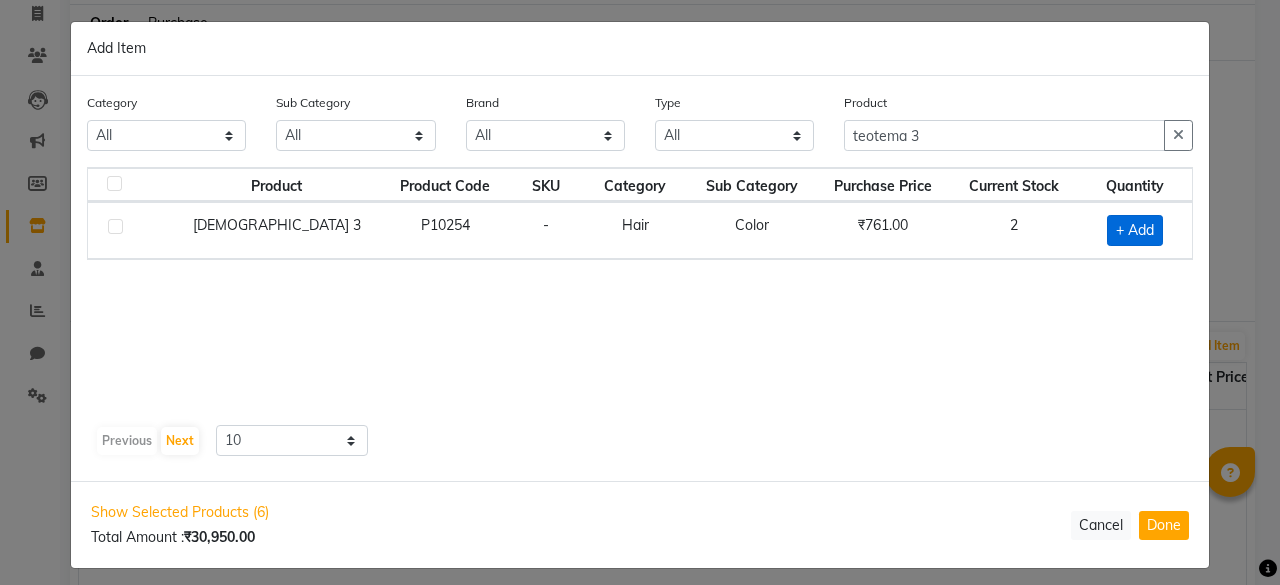 click on "+ Add" 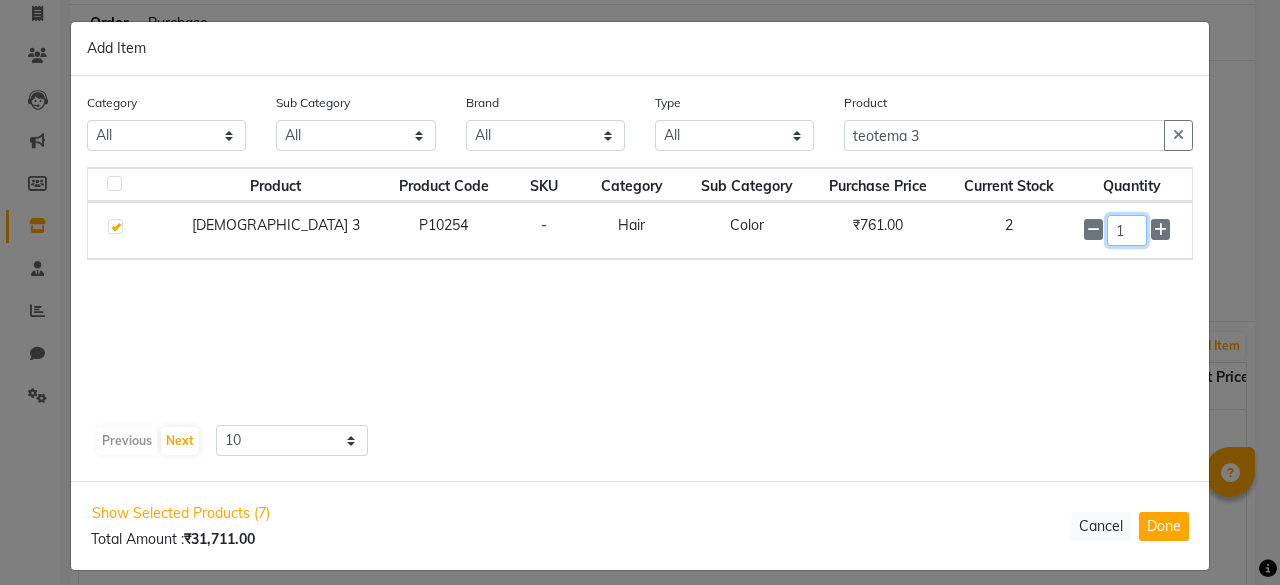 click on "1" 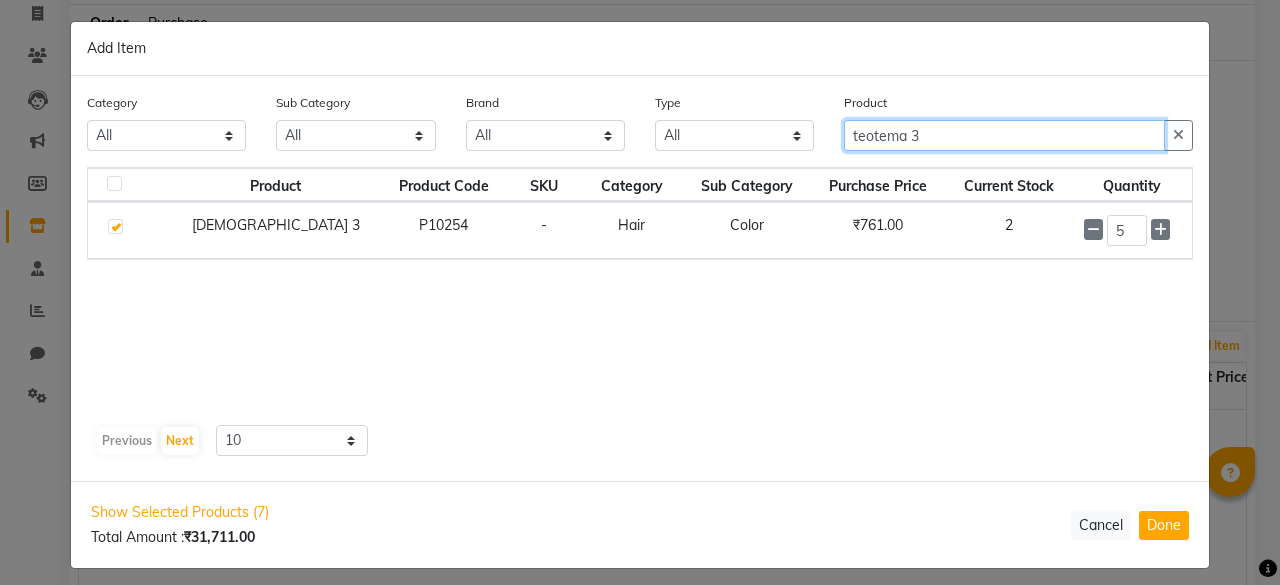 click on "teotema 3" 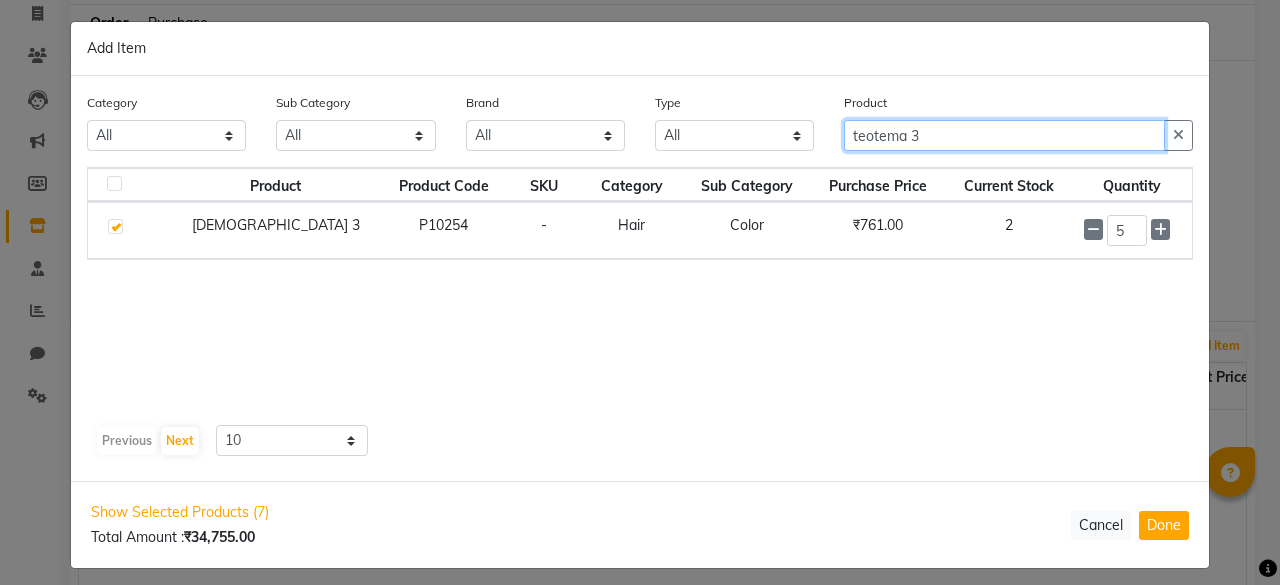 click on "teotema 3" 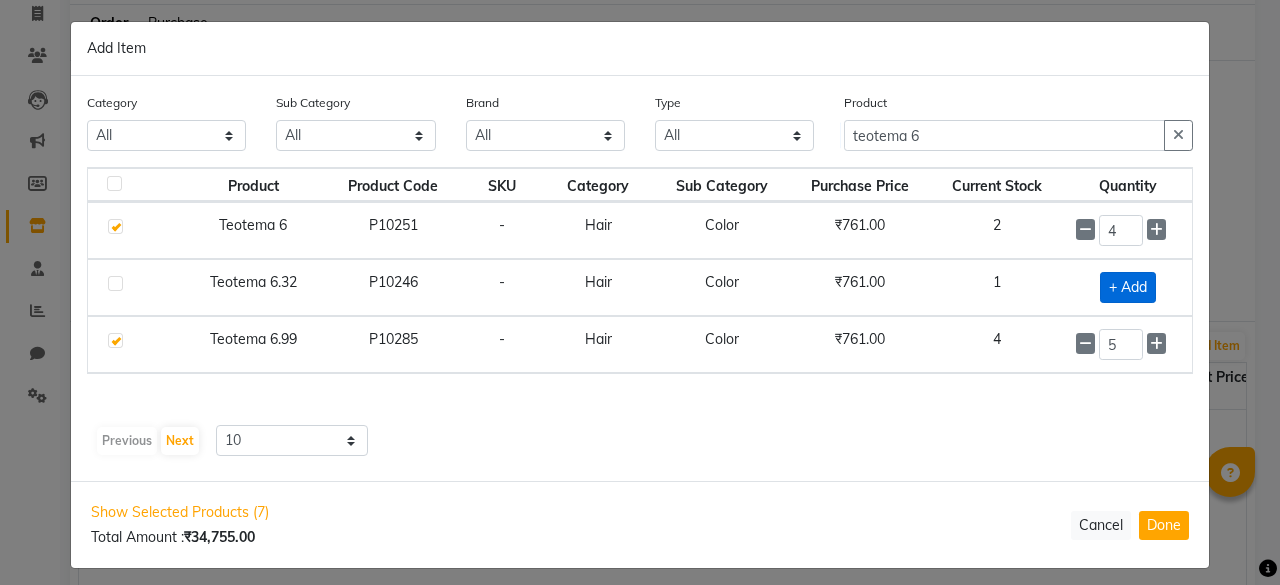 click on "+ Add" 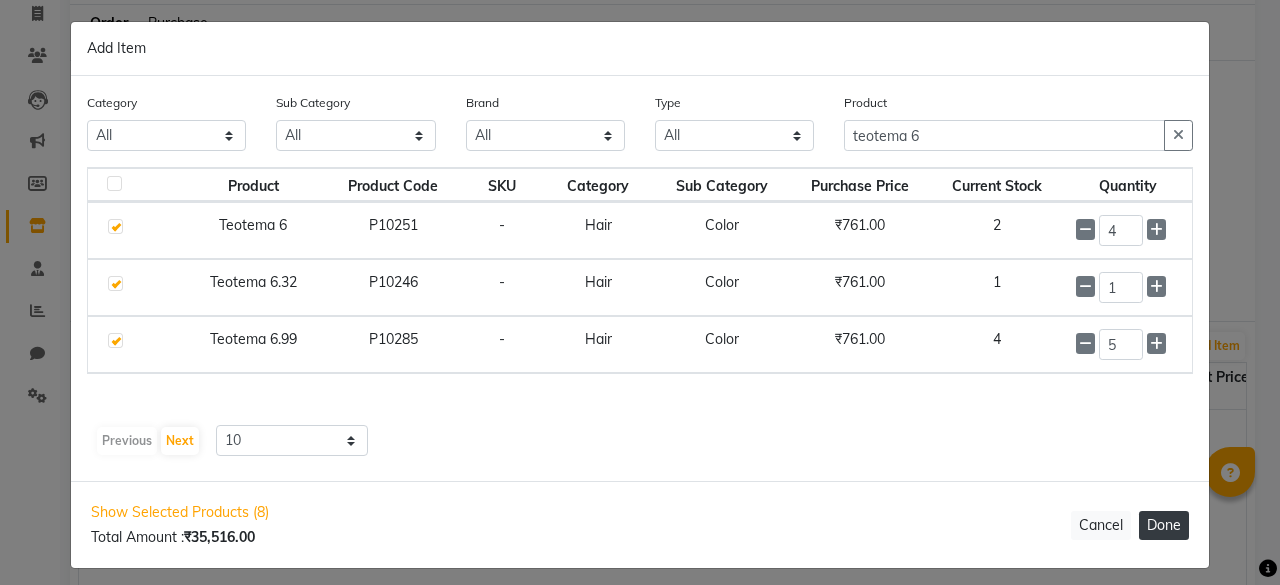 click on "Done" 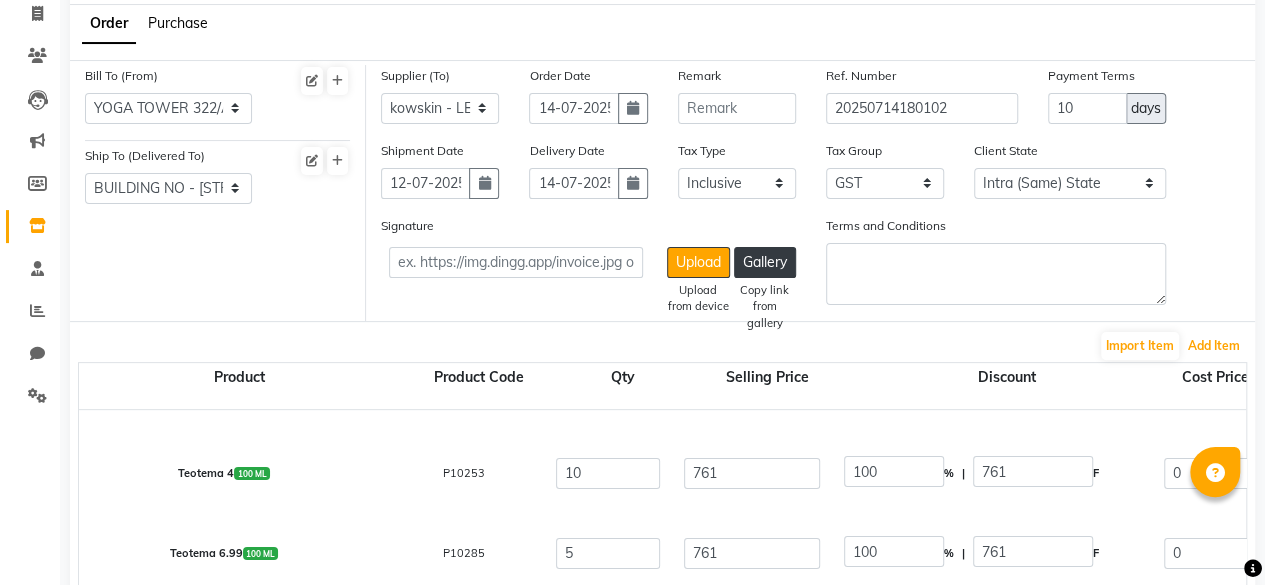 scroll, scrollTop: 0, scrollLeft: 0, axis: both 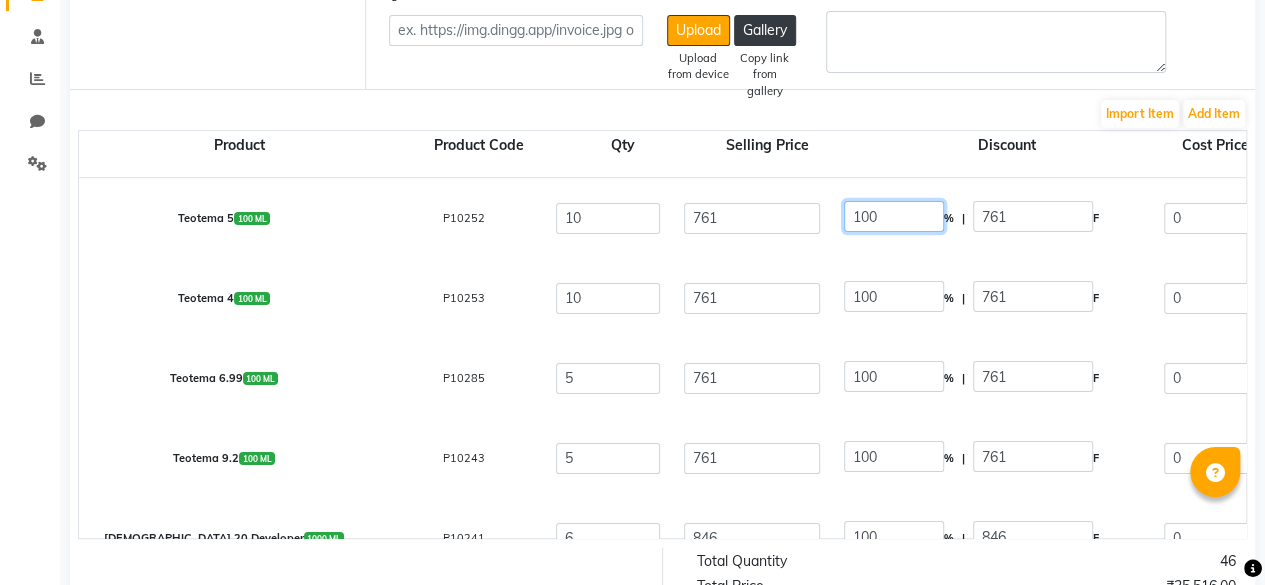 click on "100" 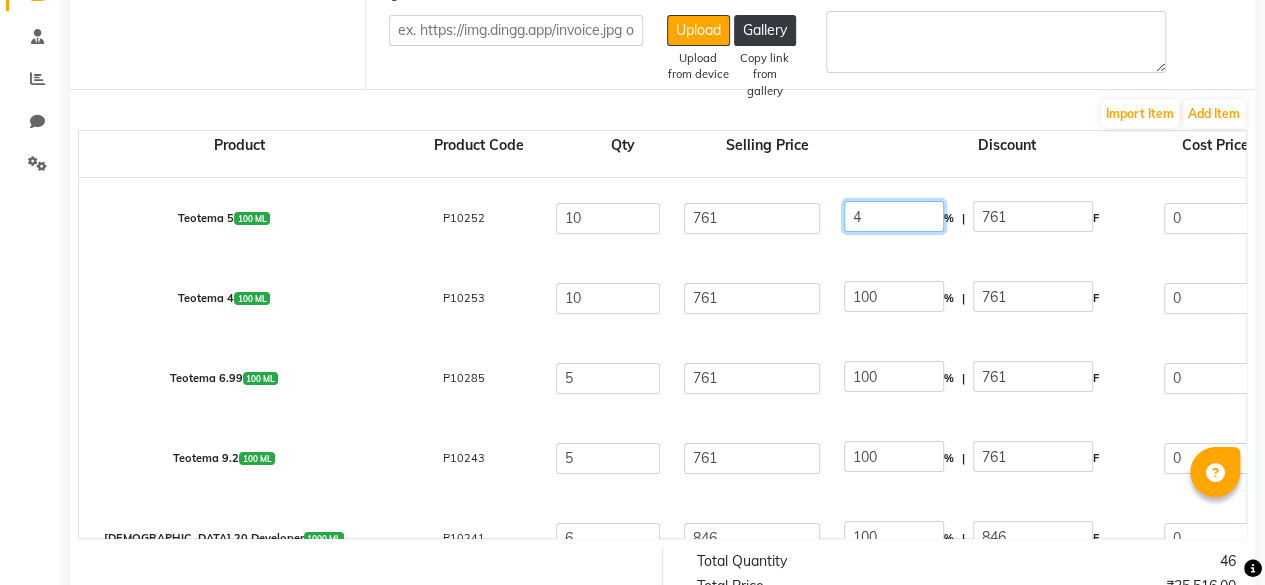 click on "4" 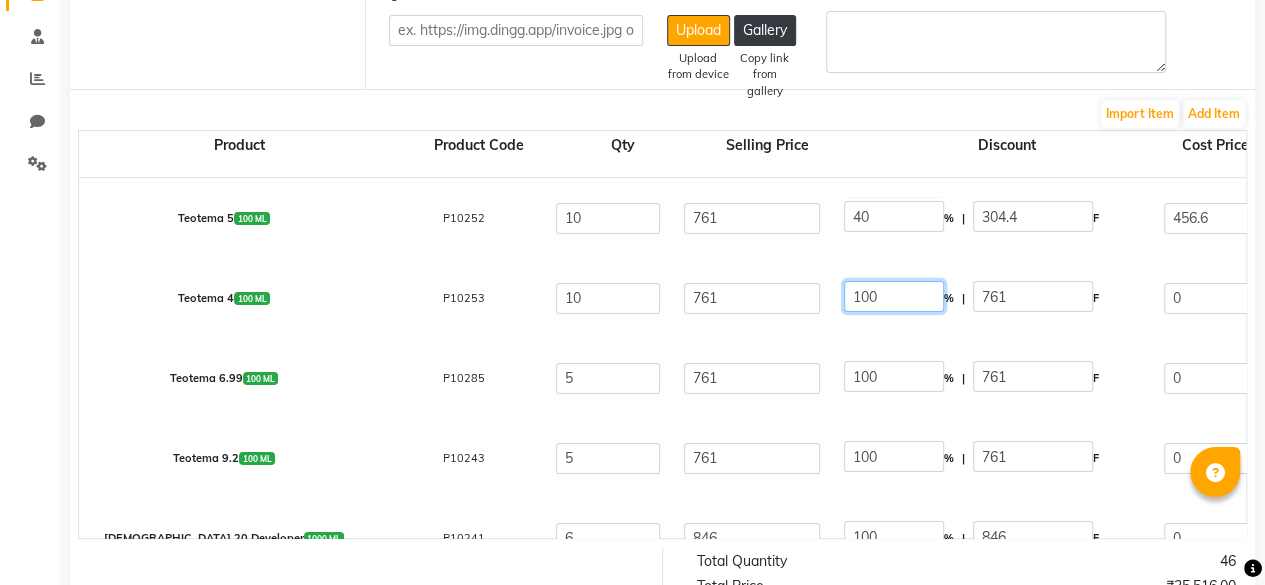 click on "100" 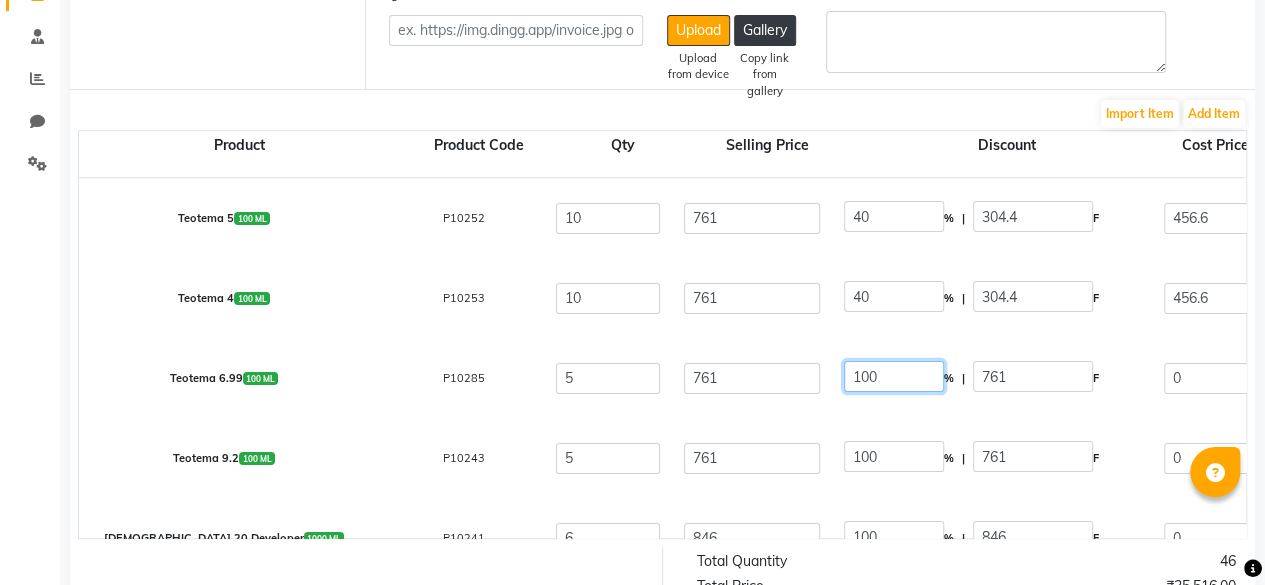 click on "100" 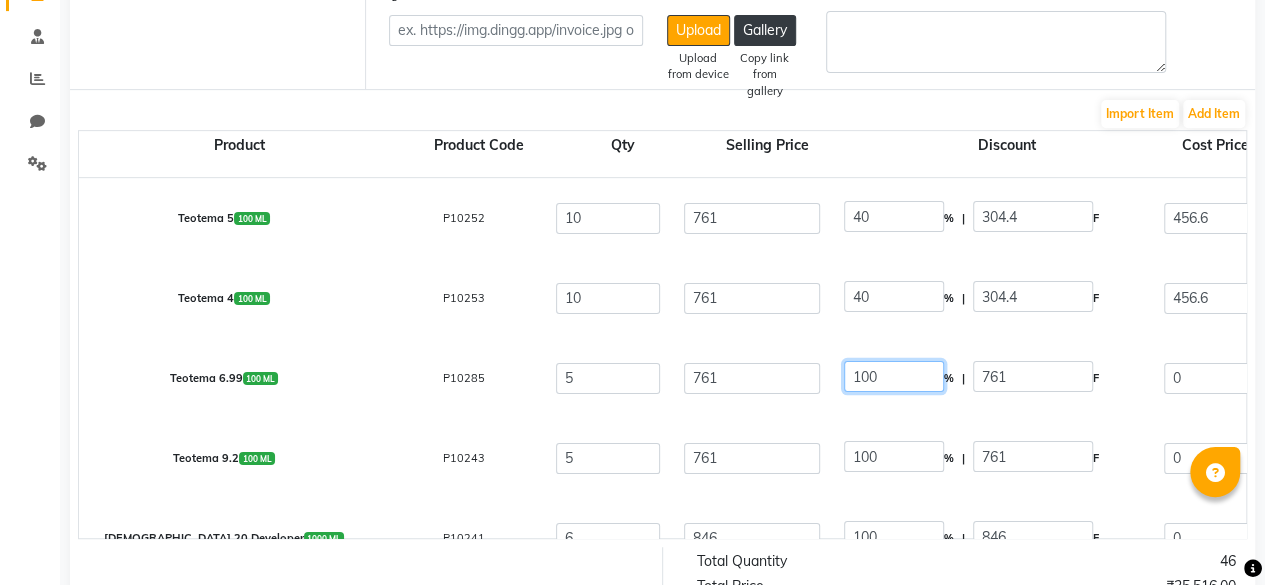 click on "100" 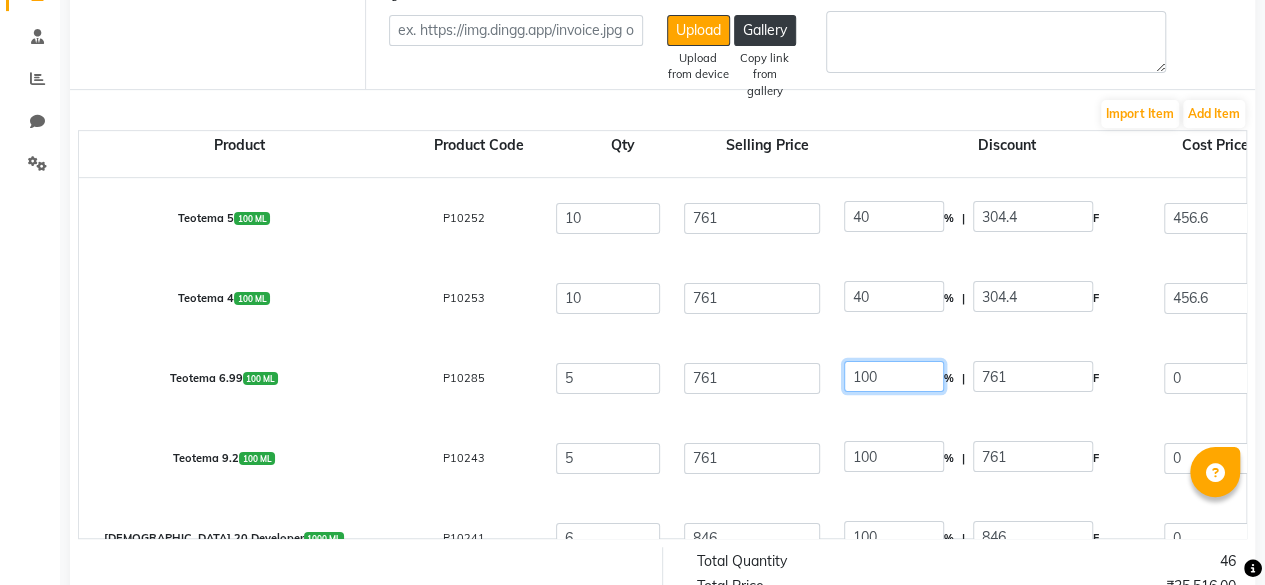 click on "100" 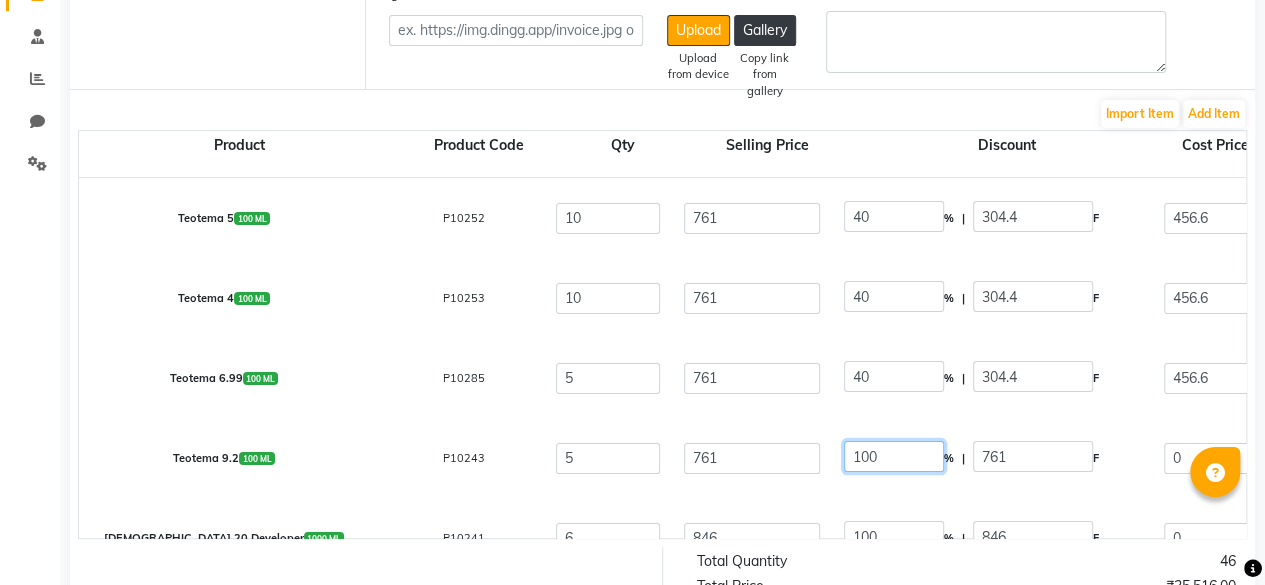 click on "100" 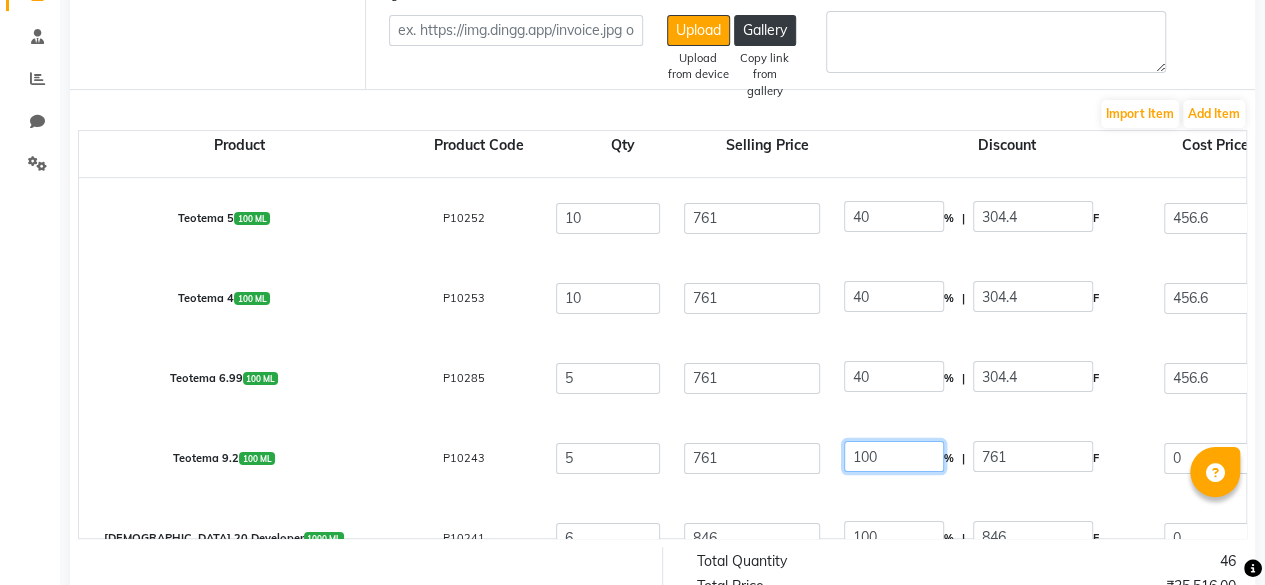 click on "100" 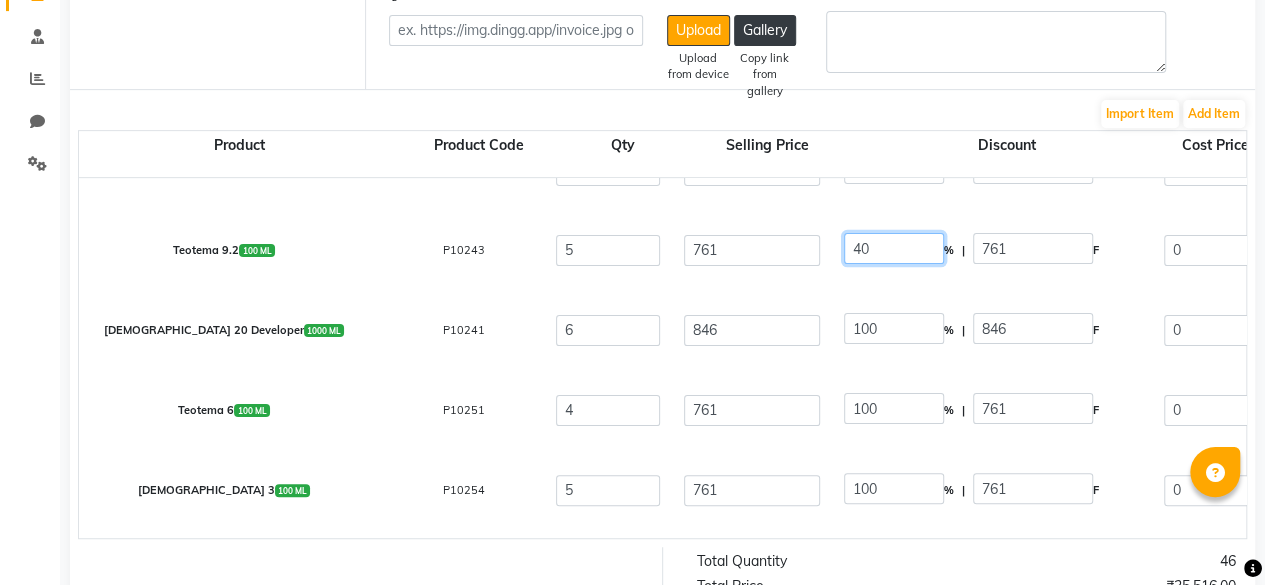 scroll, scrollTop: 240, scrollLeft: 0, axis: vertical 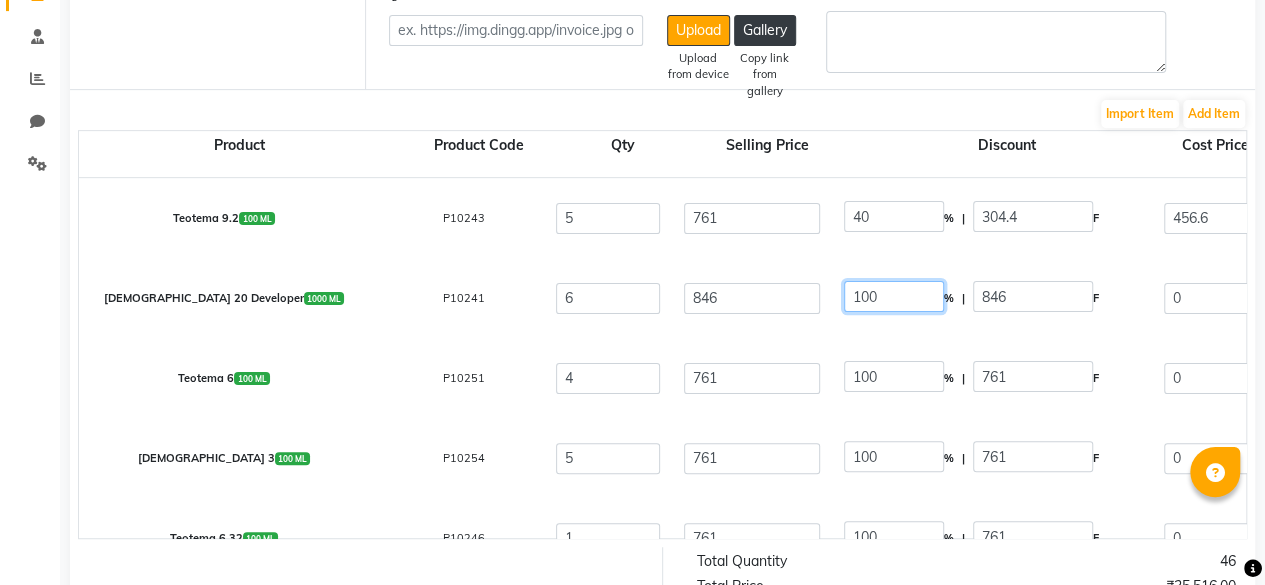 click on "100" 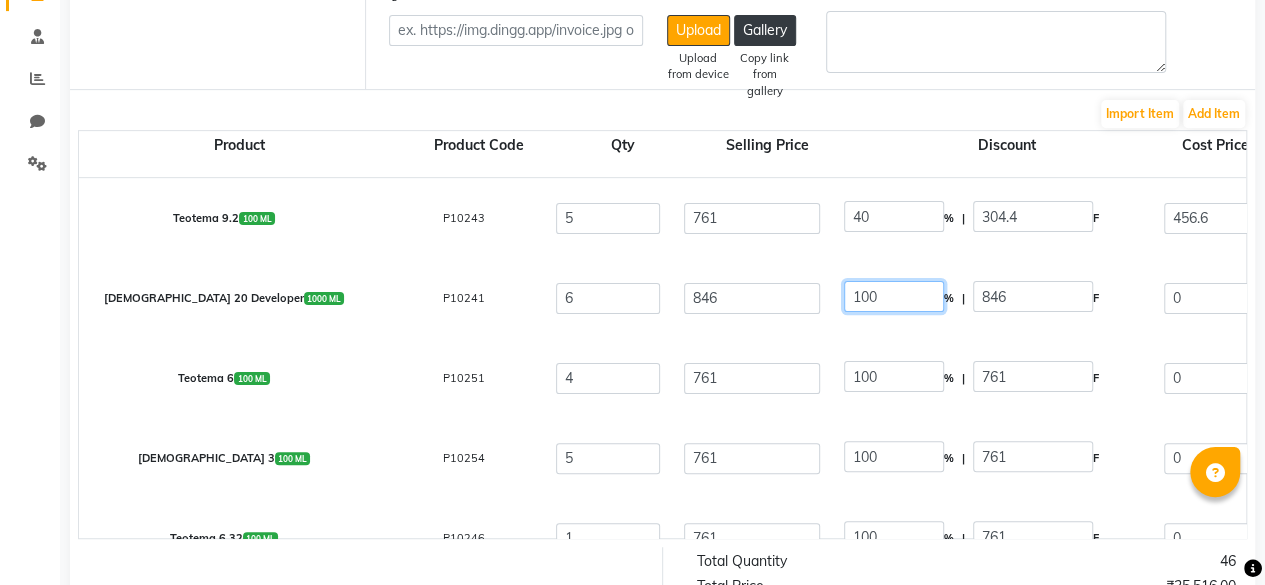 click on "100" 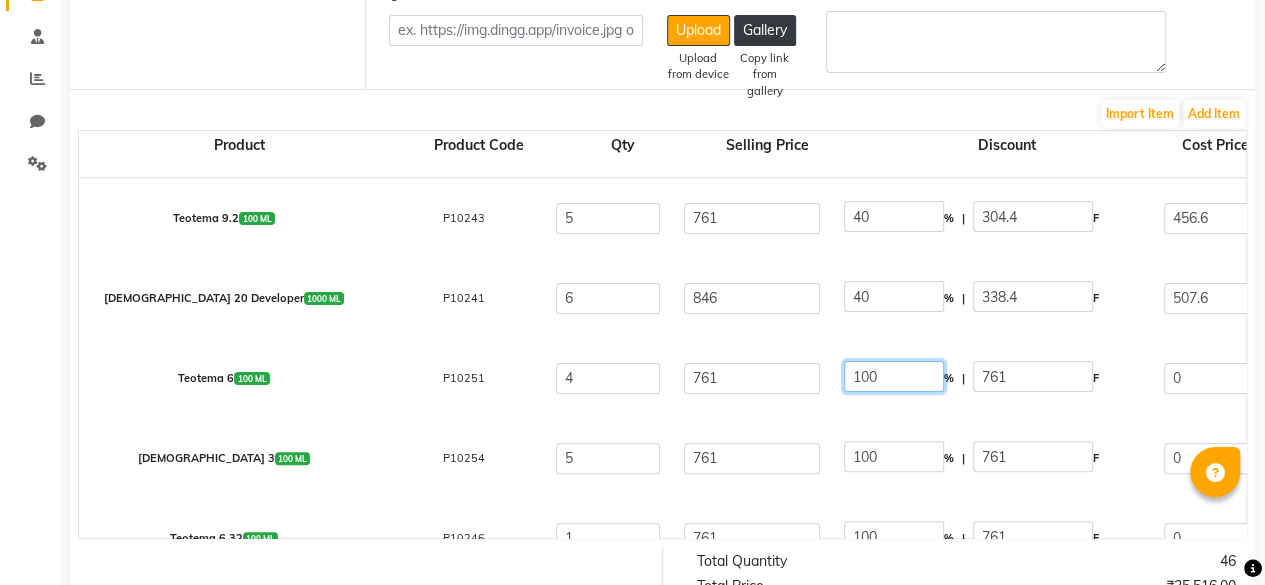 click on "100" 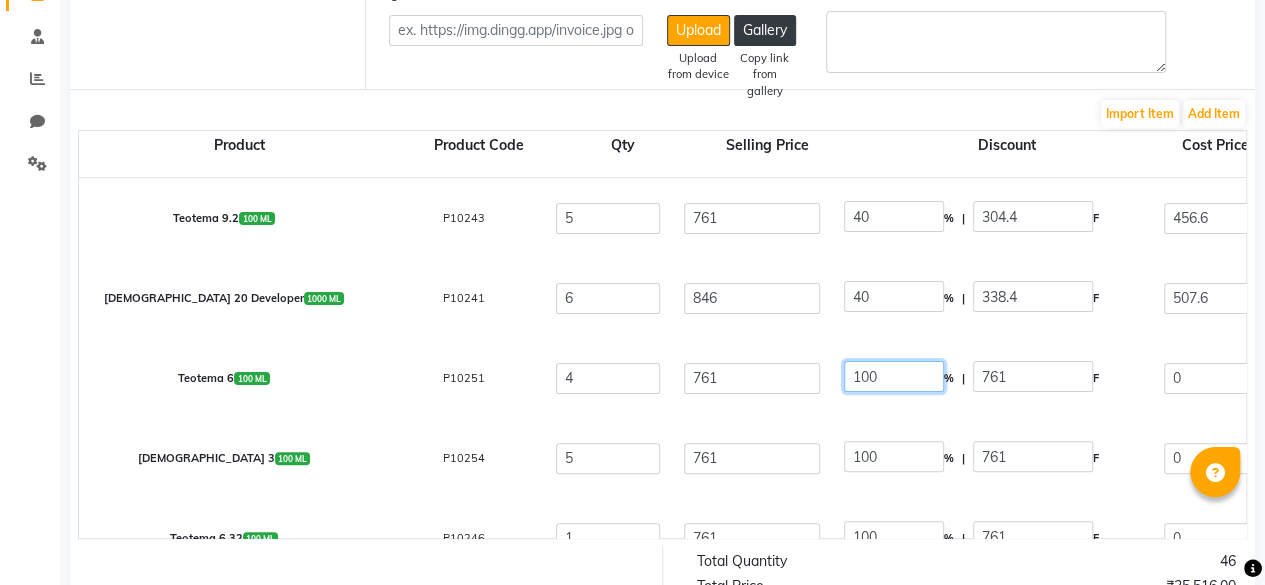 click on "100" 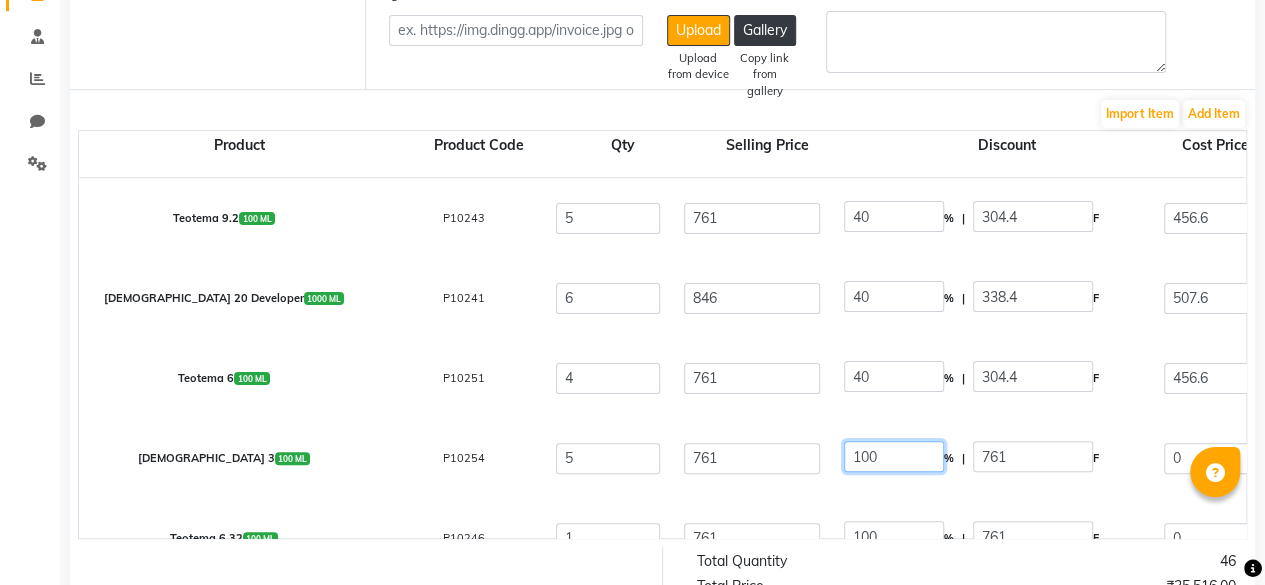 click on "100" 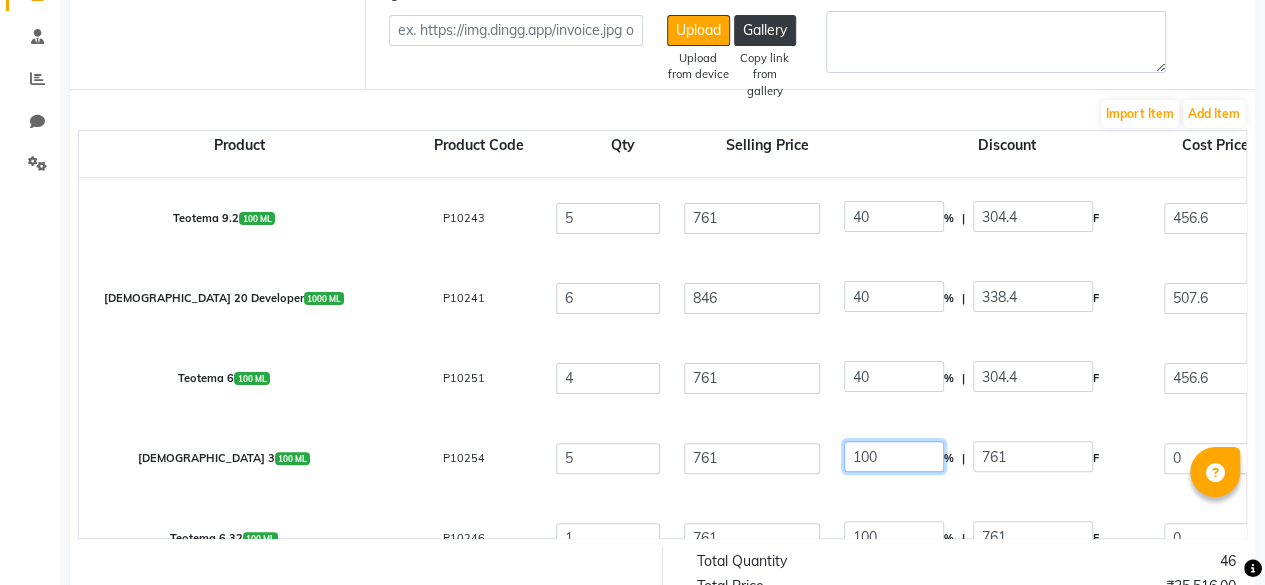 click on "100" 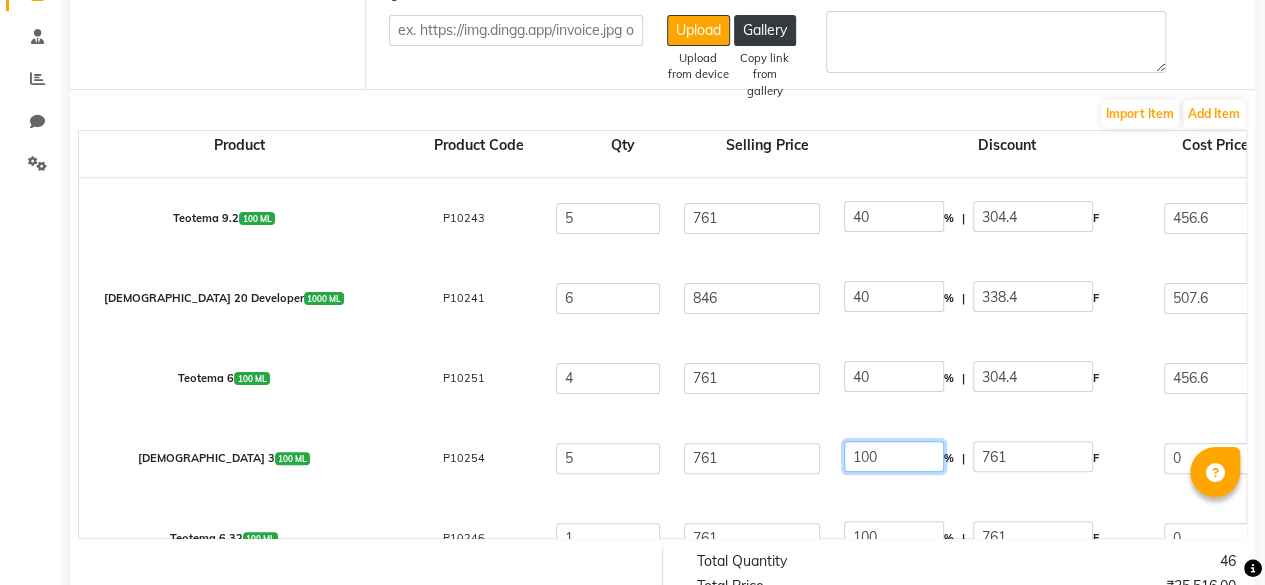 click on "100" 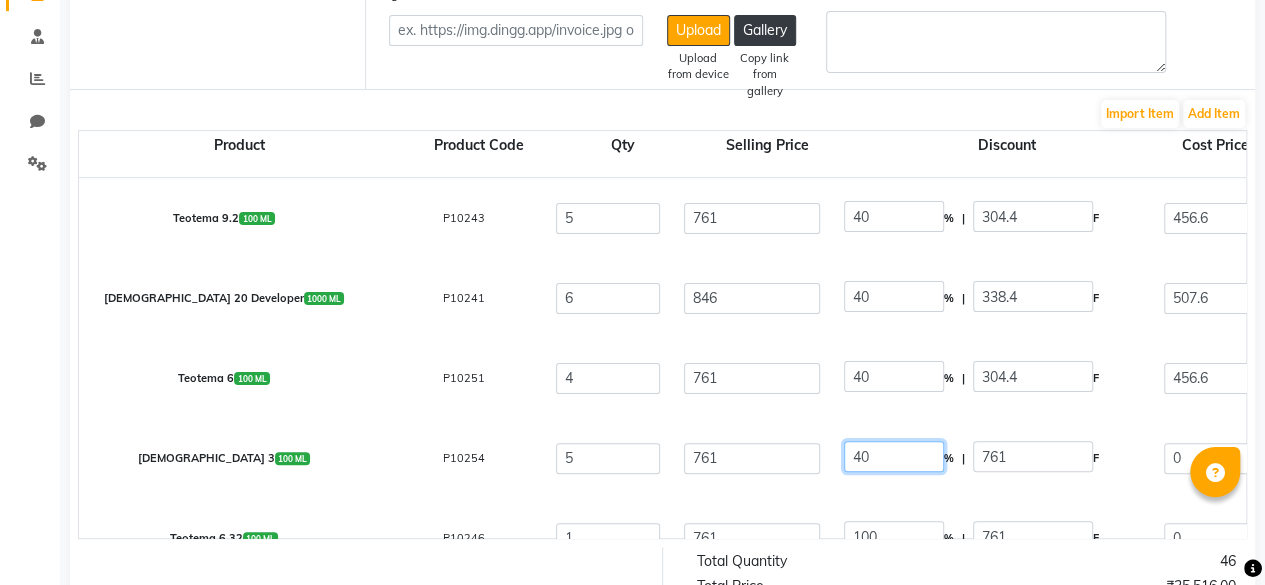 scroll, scrollTop: 53, scrollLeft: 23, axis: both 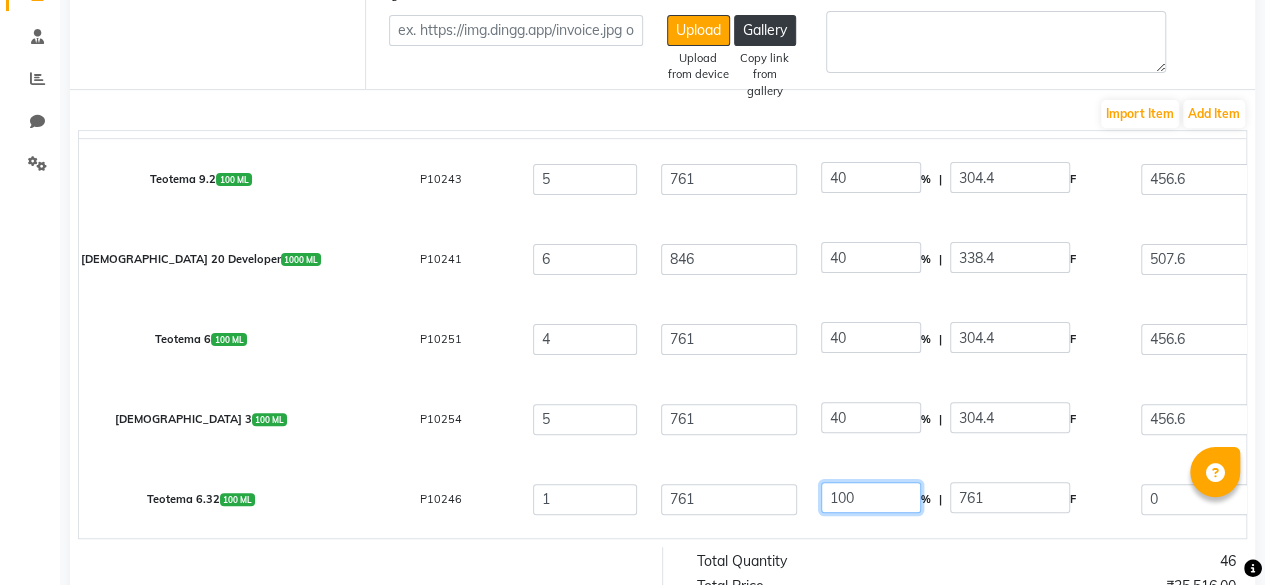 click on "100" 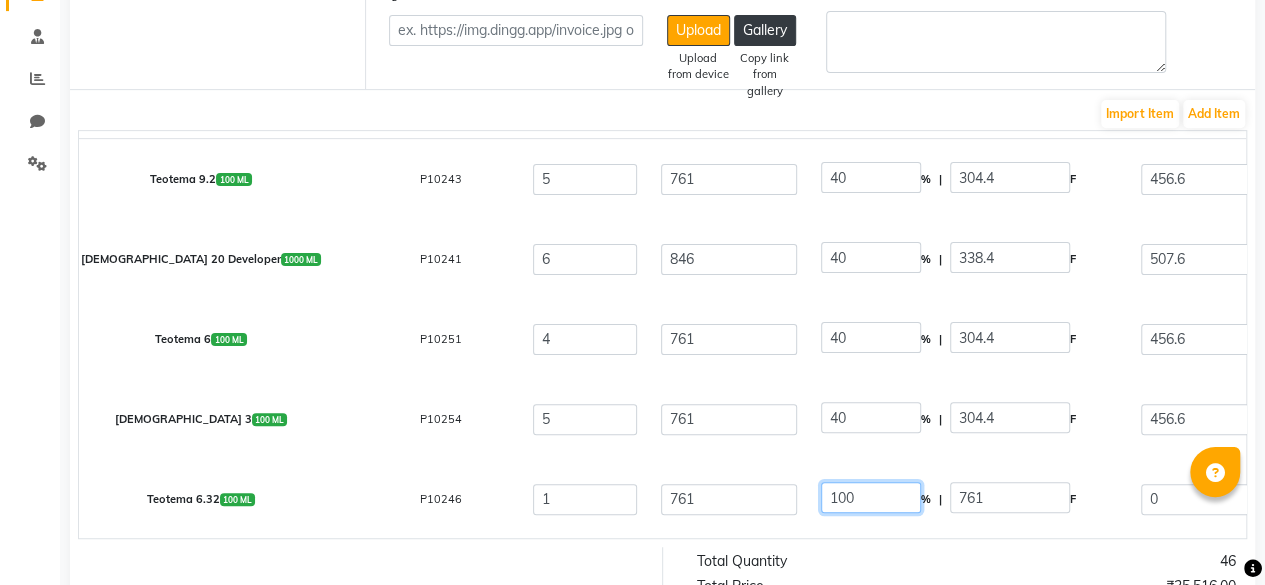 click on "100" 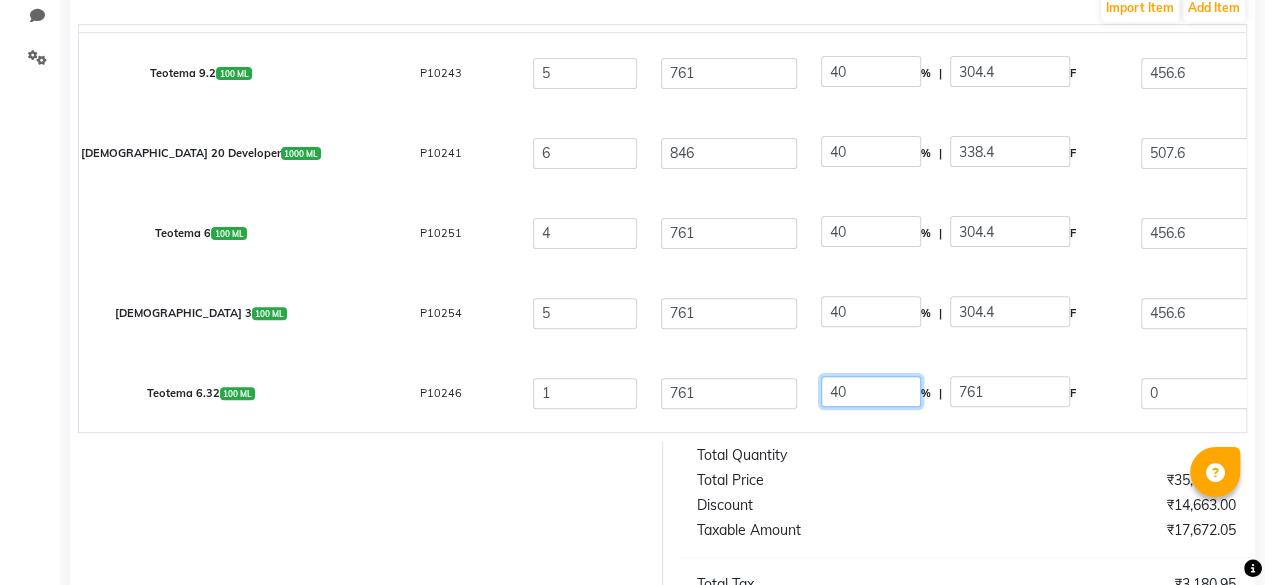 scroll, scrollTop: 455, scrollLeft: 0, axis: vertical 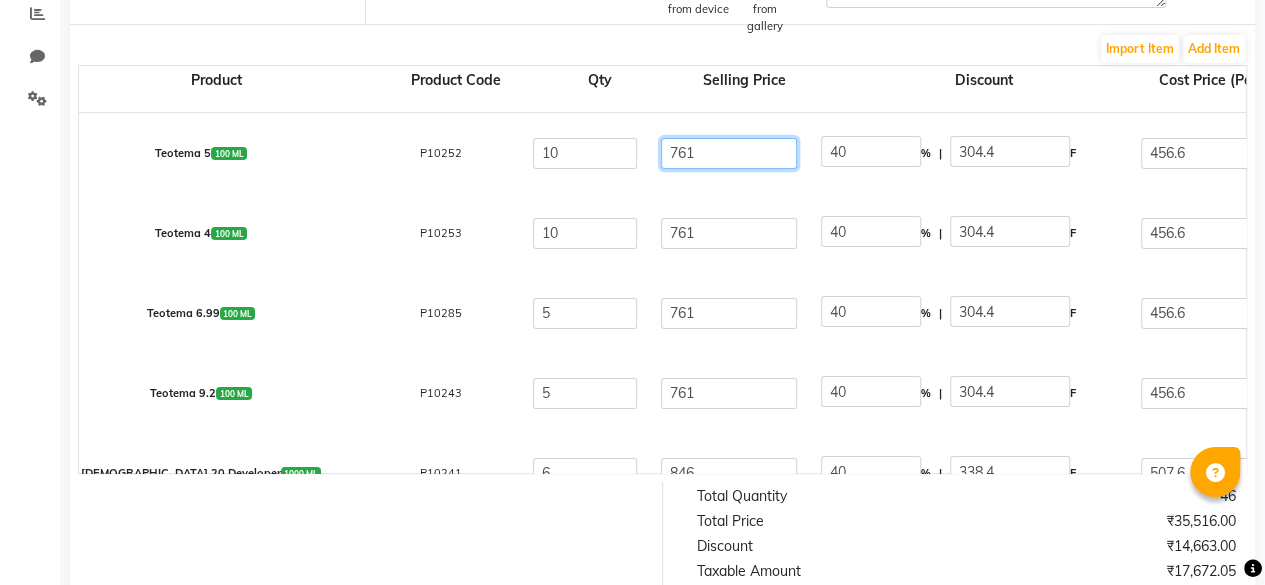 click on "761" 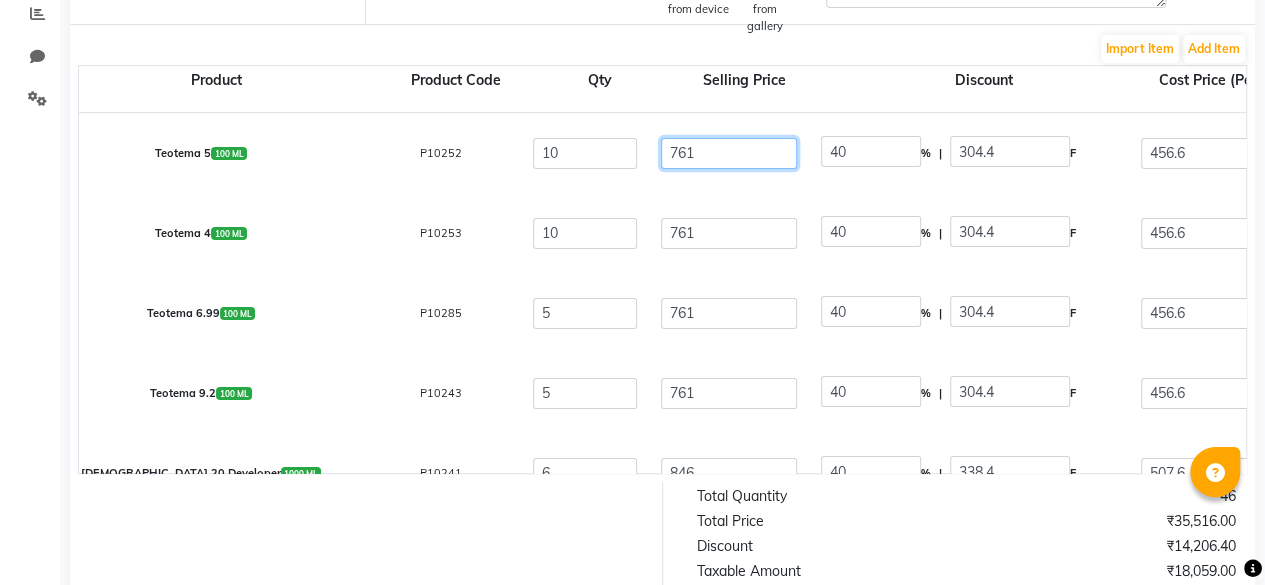 click on "761" 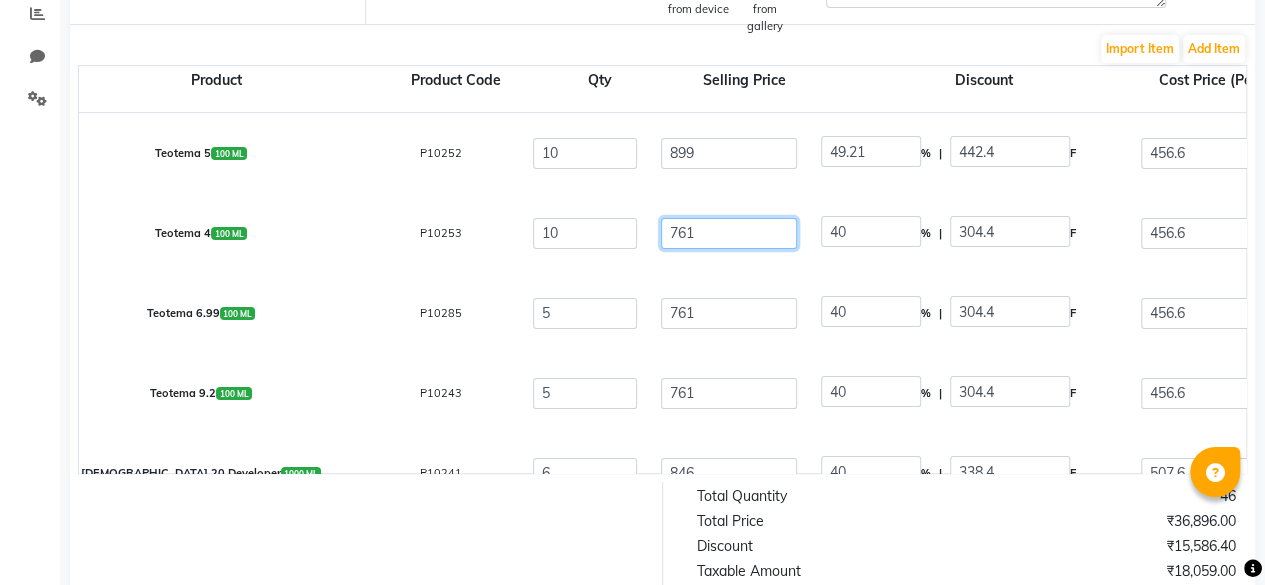 click on "761" 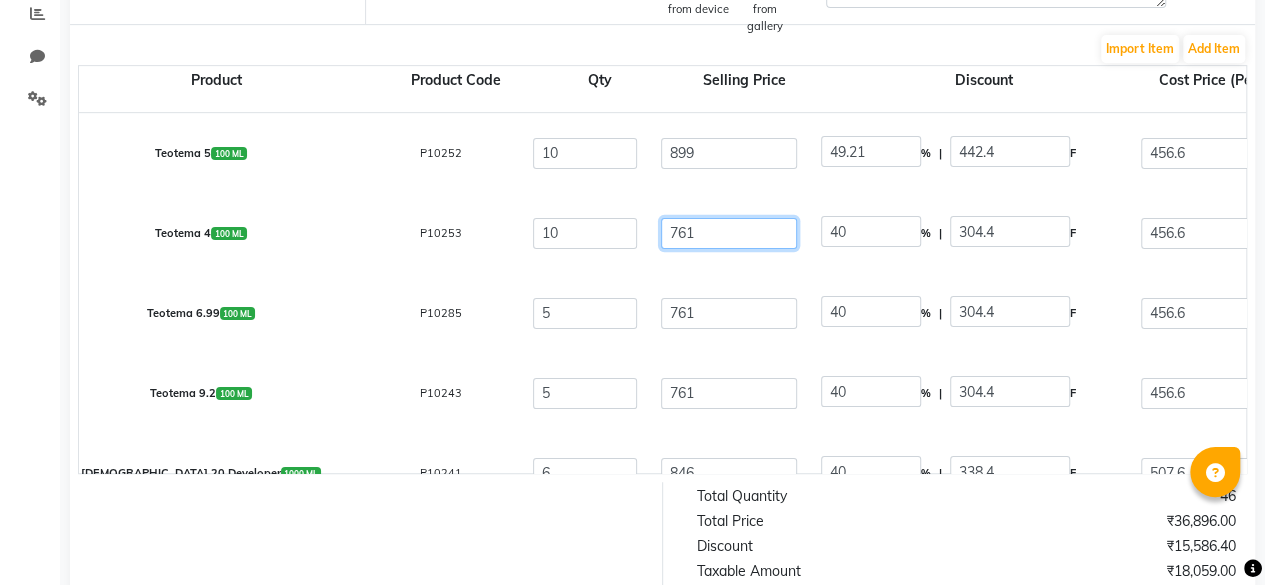 click on "761" 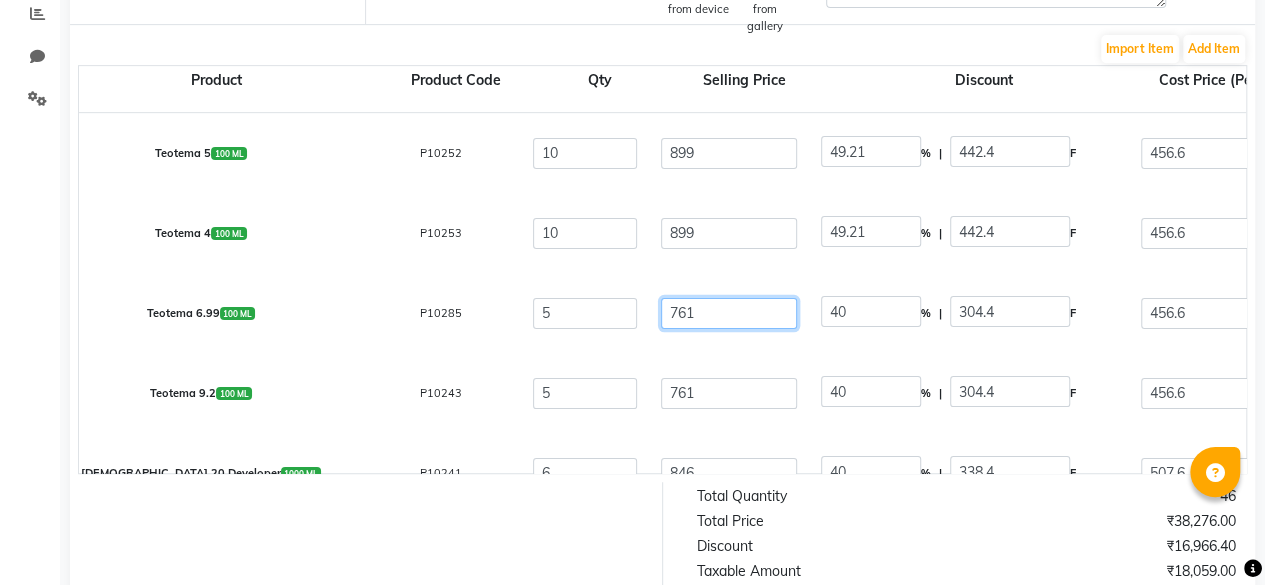 click on "761" 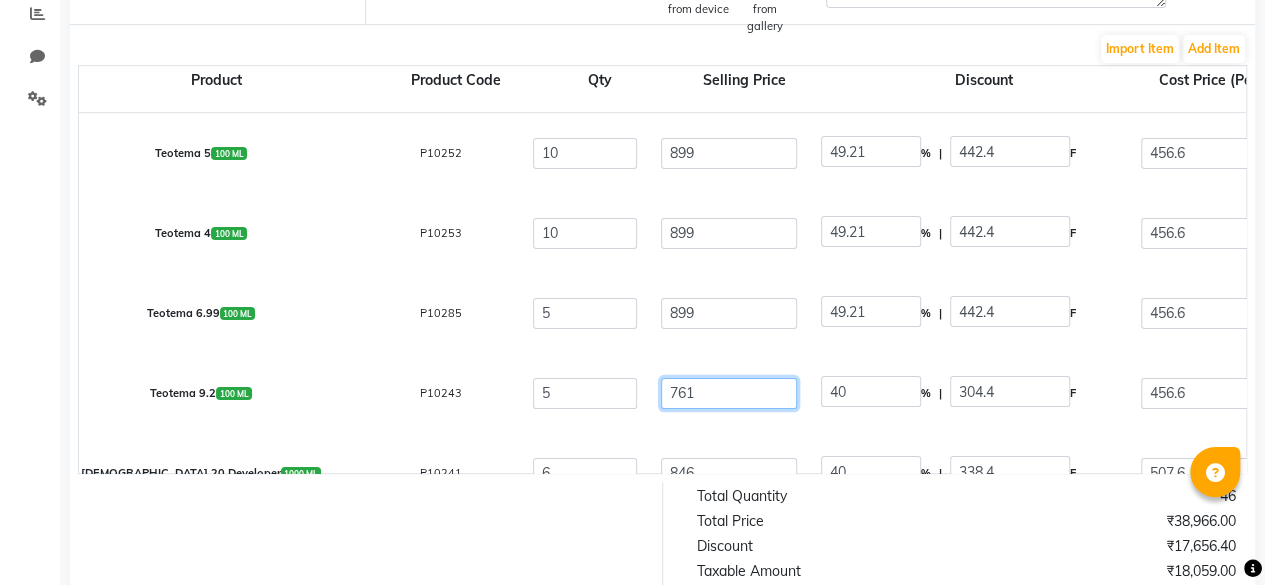 click on "761" 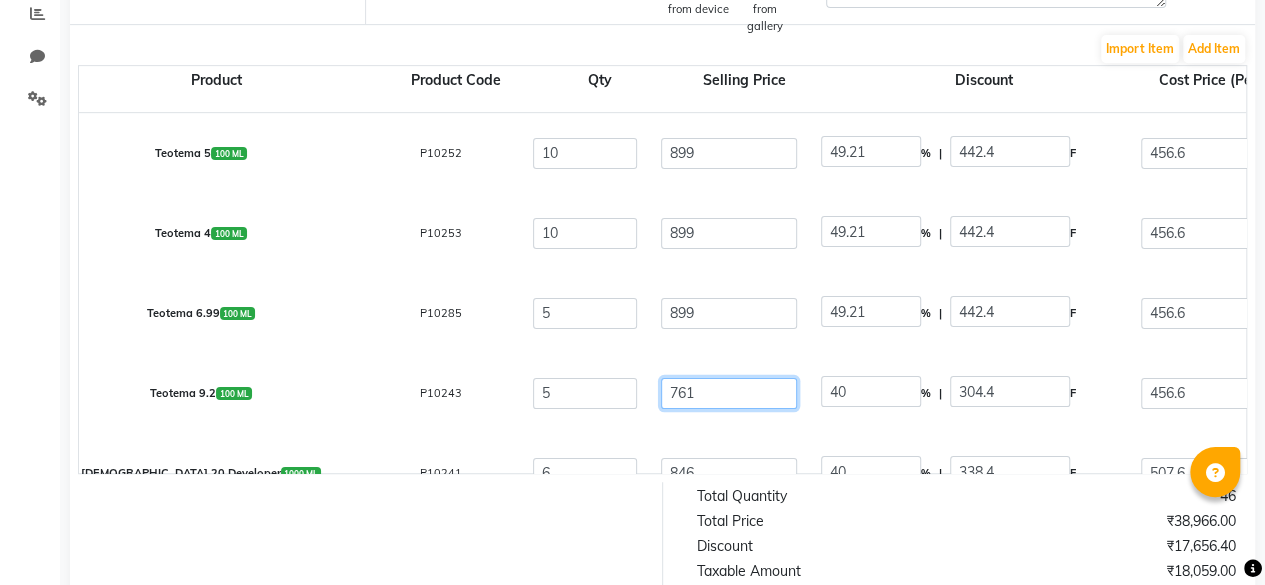 click on "761" 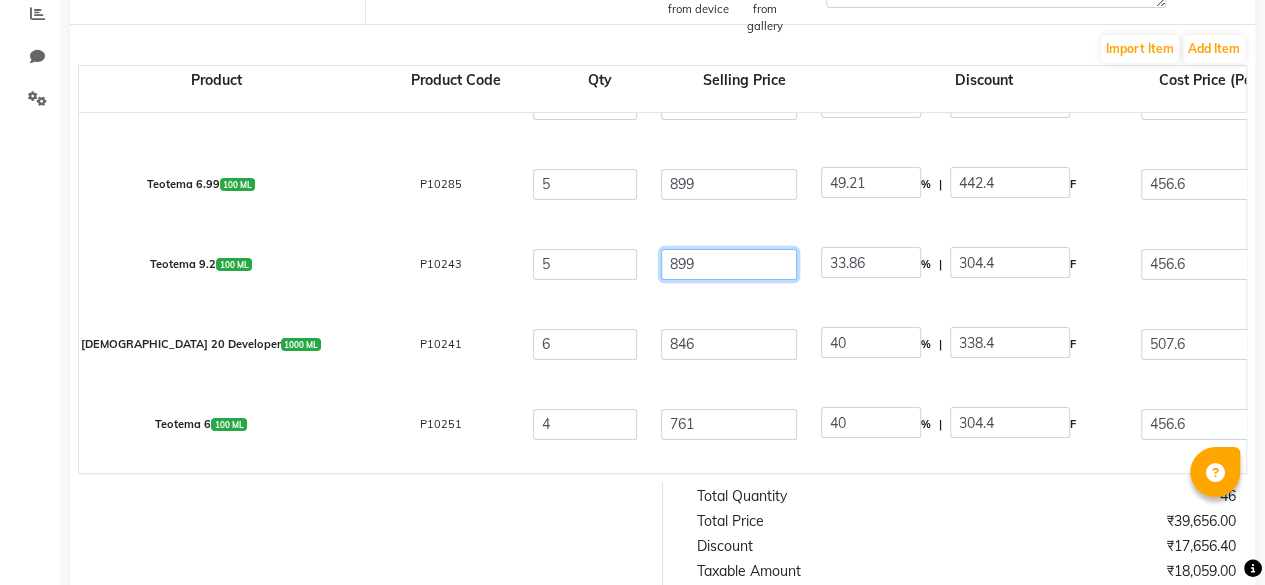 scroll, scrollTop: 133, scrollLeft: 0, axis: vertical 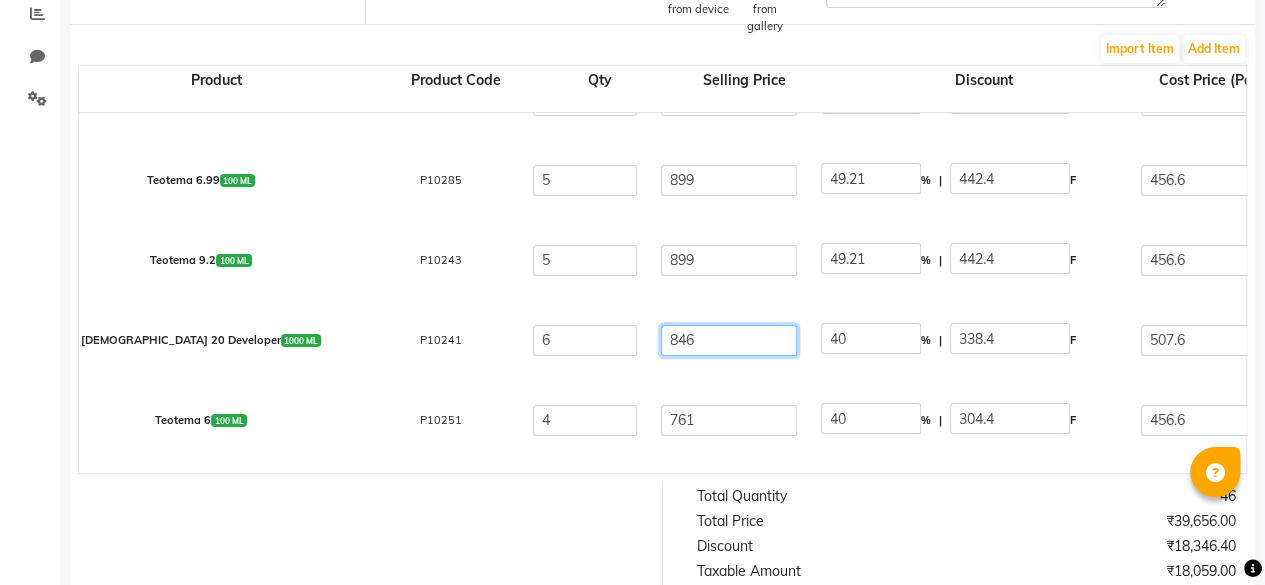 click on "846" 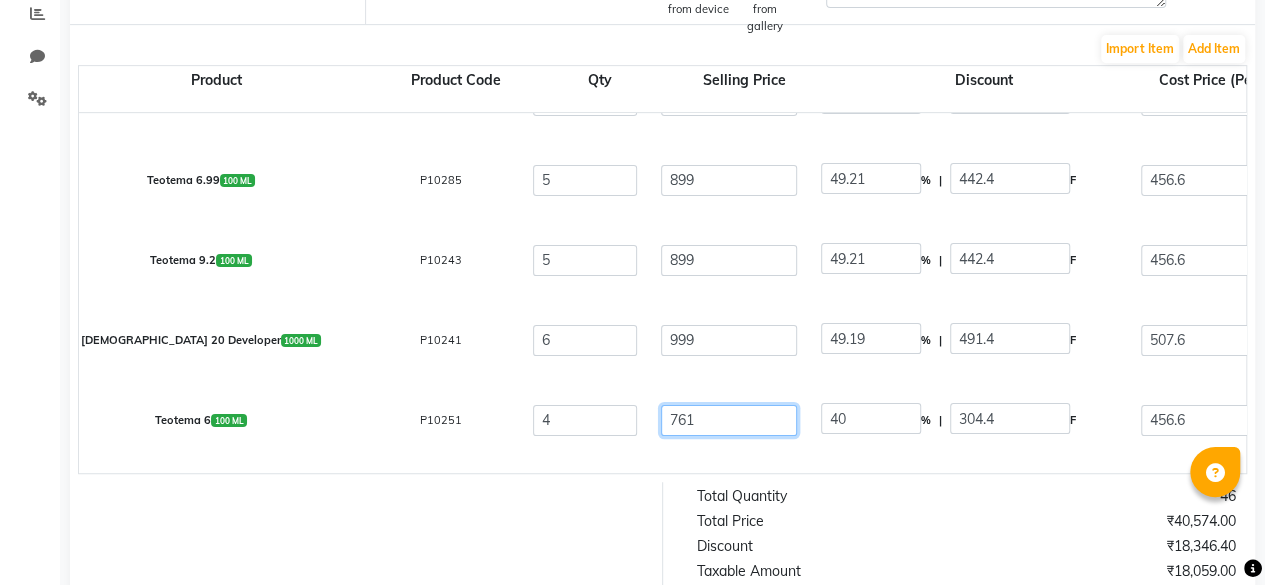 click on "761" 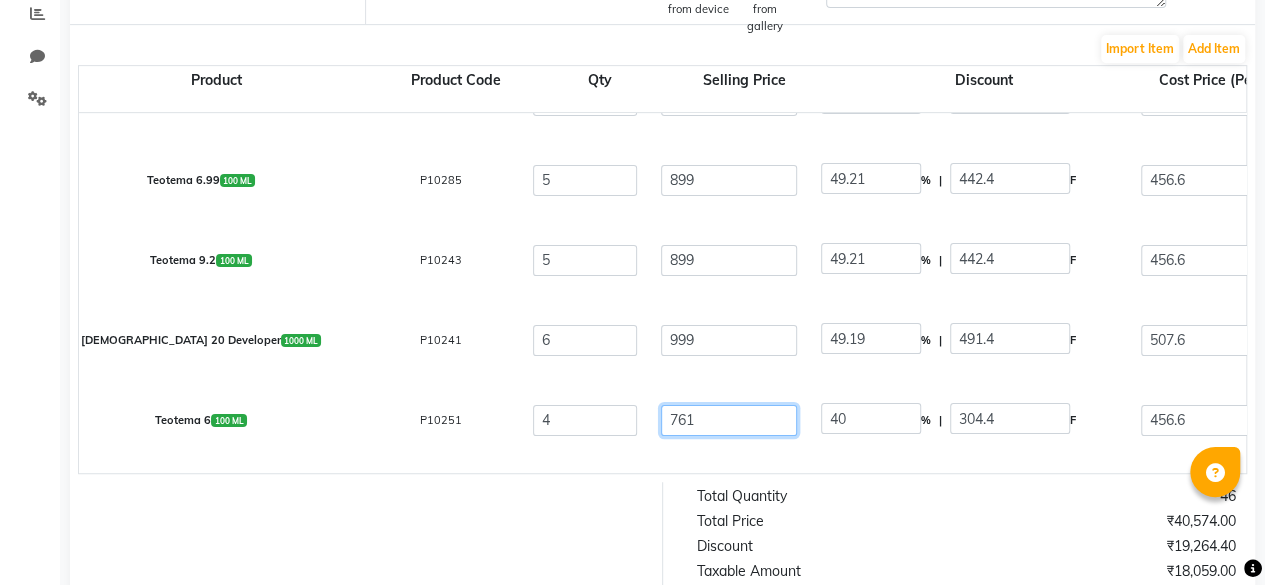 click on "761" 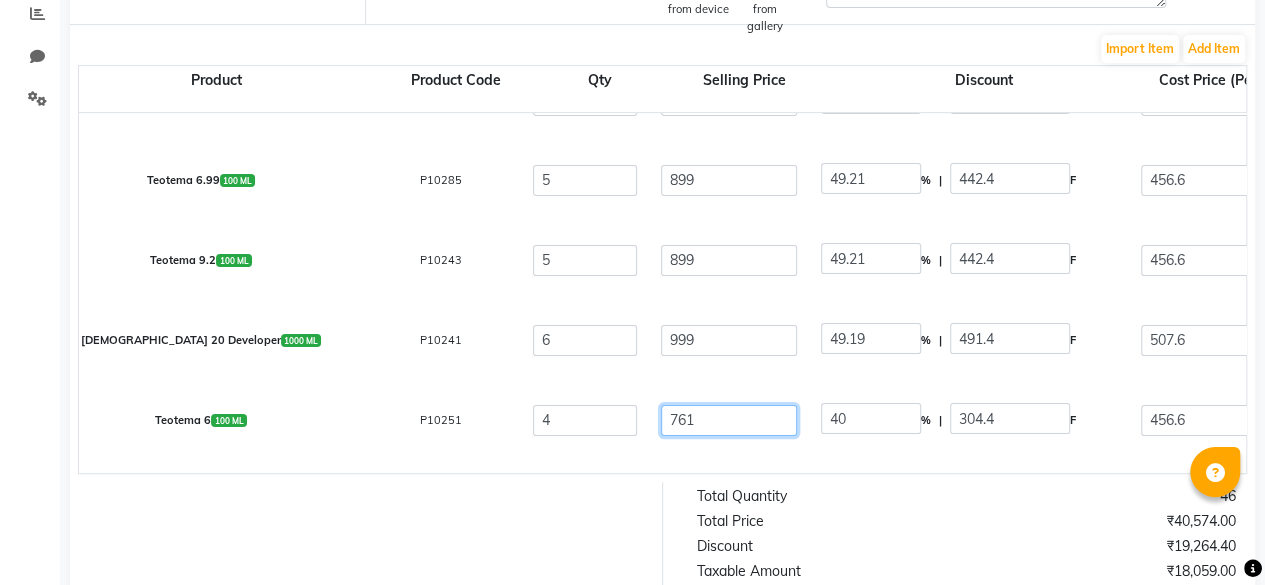 click on "761" 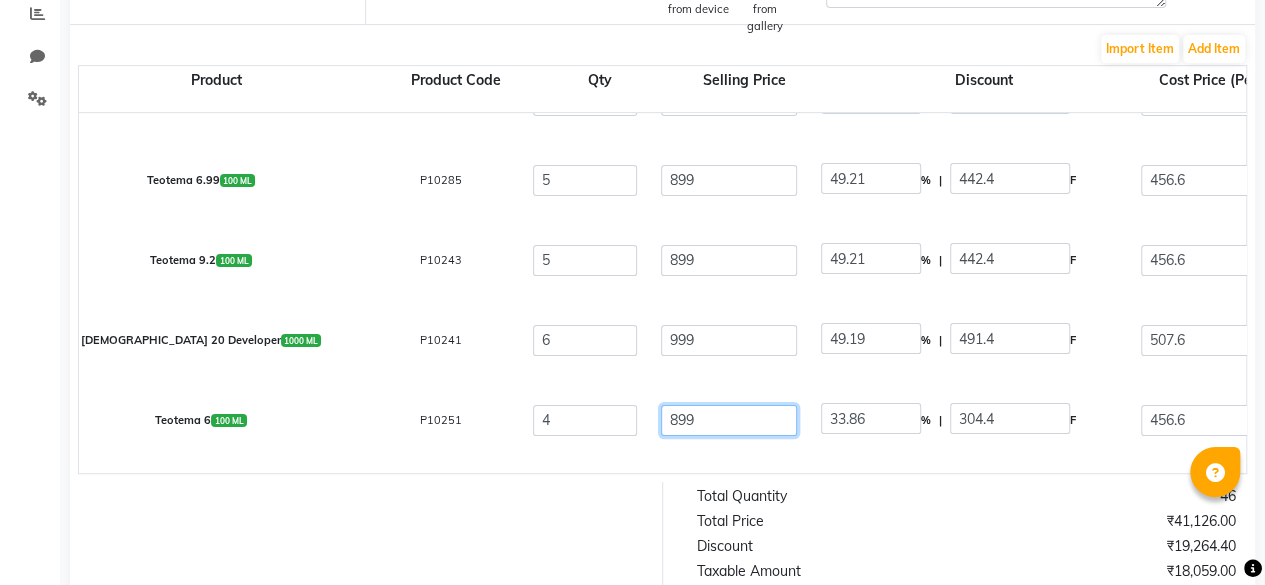 scroll, scrollTop: 240, scrollLeft: 0, axis: vertical 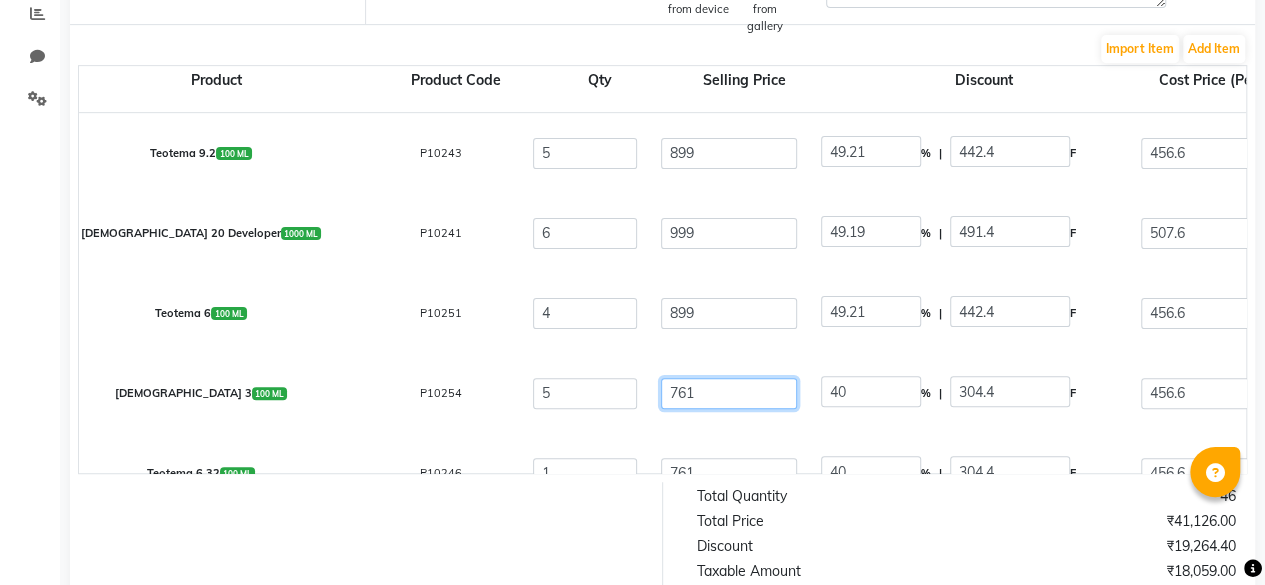 click on "761" 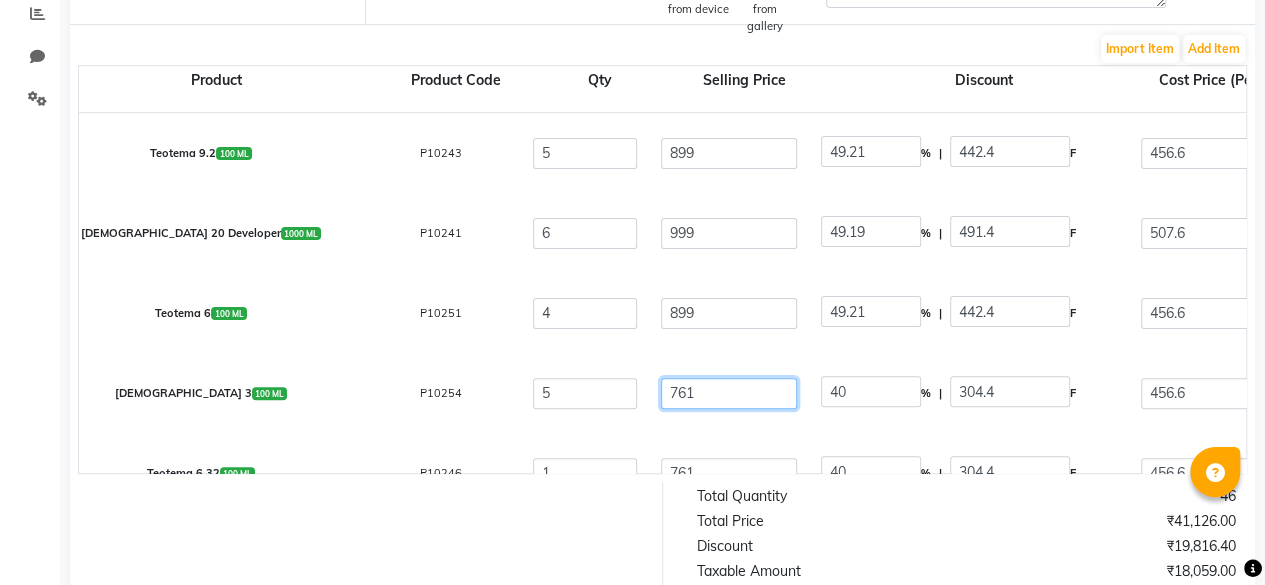 click on "761" 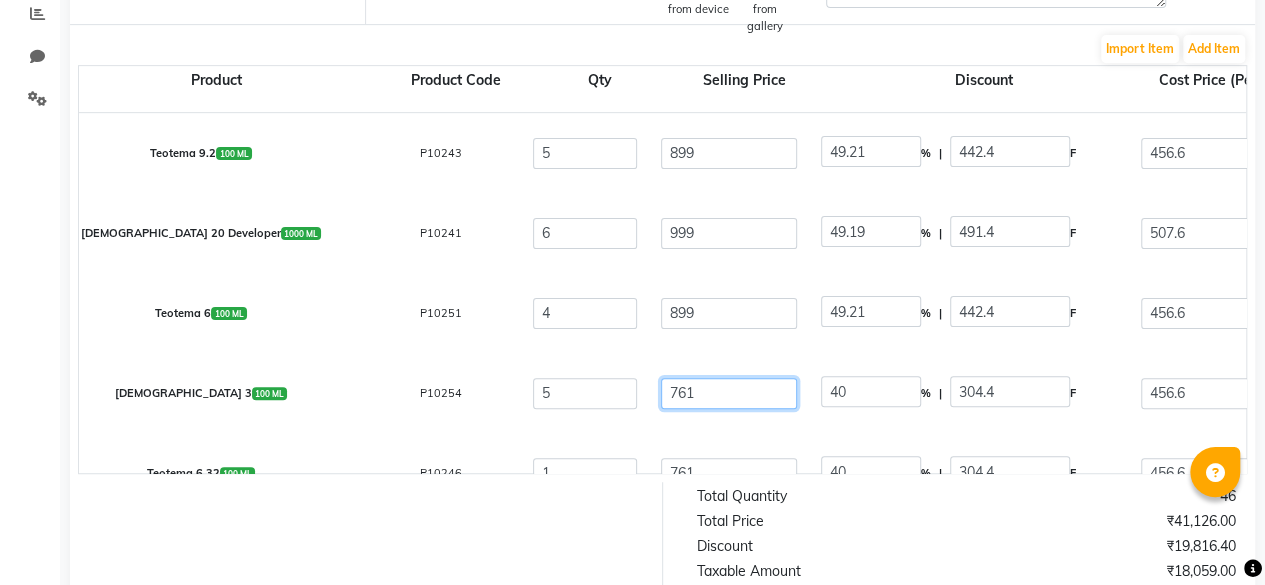 click on "761" 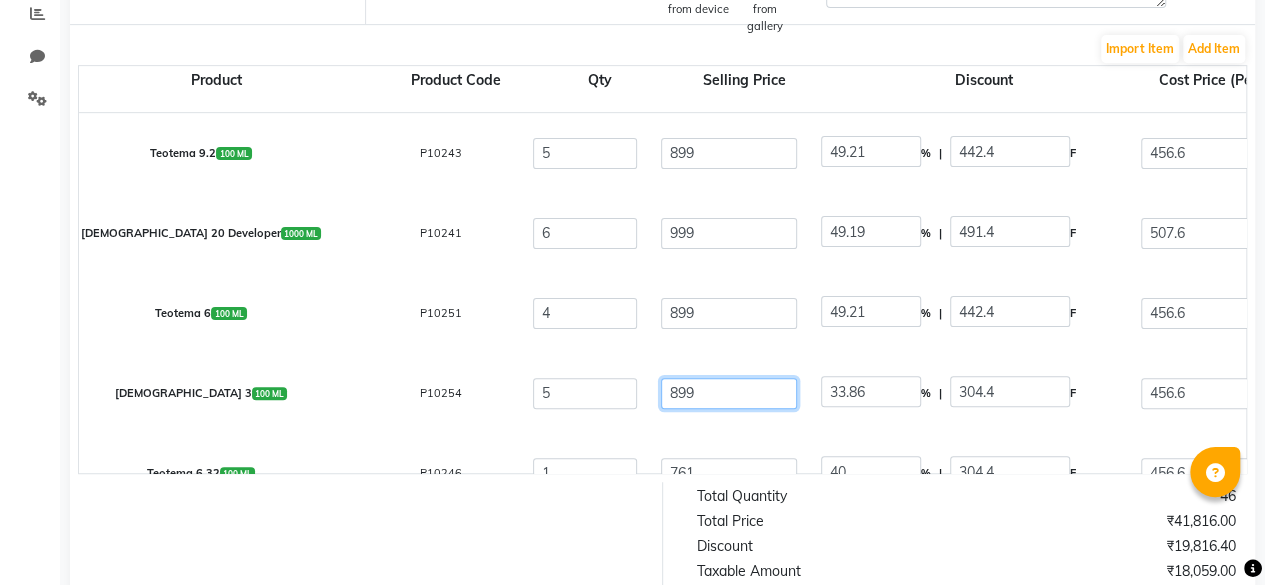 scroll, scrollTop: 53, scrollLeft: 23, axis: both 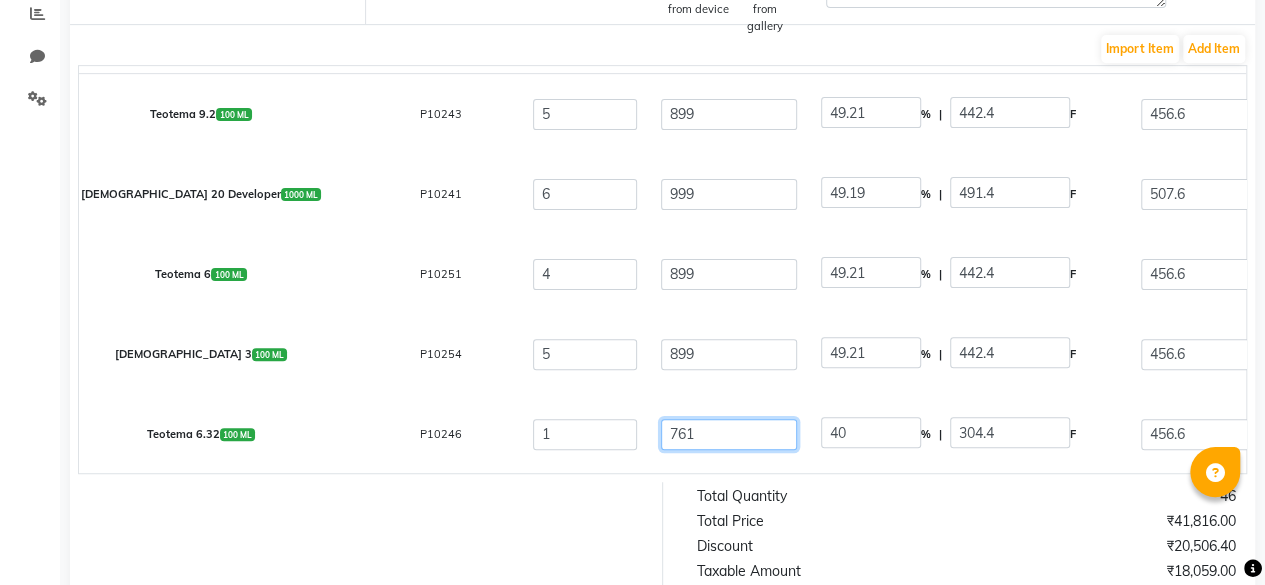 click on "761" 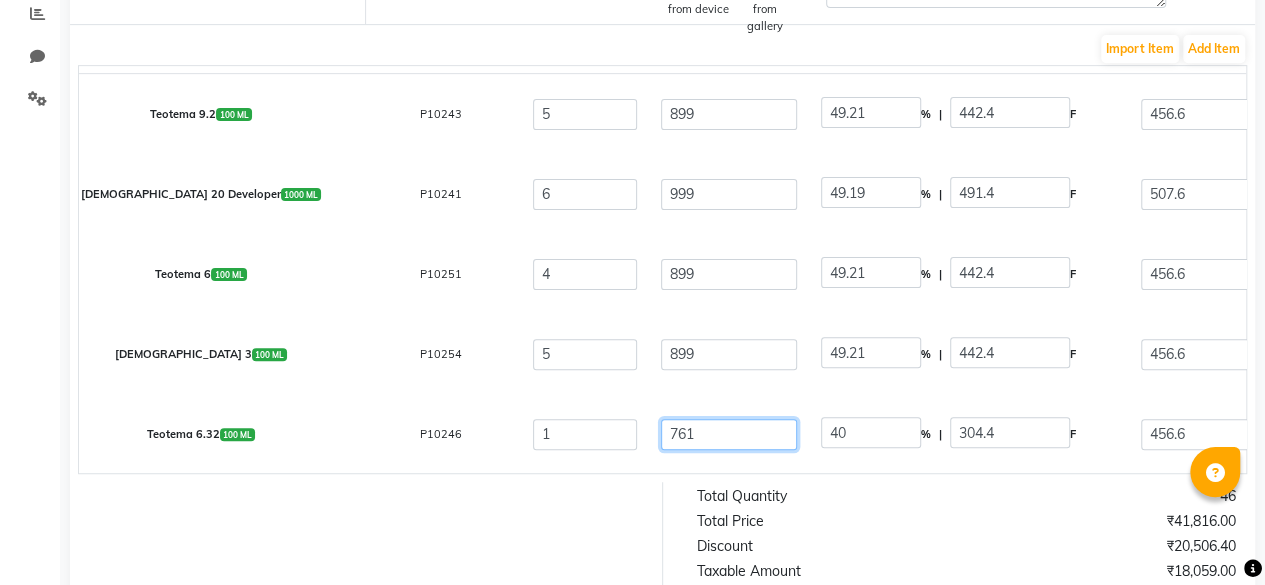 click on "761" 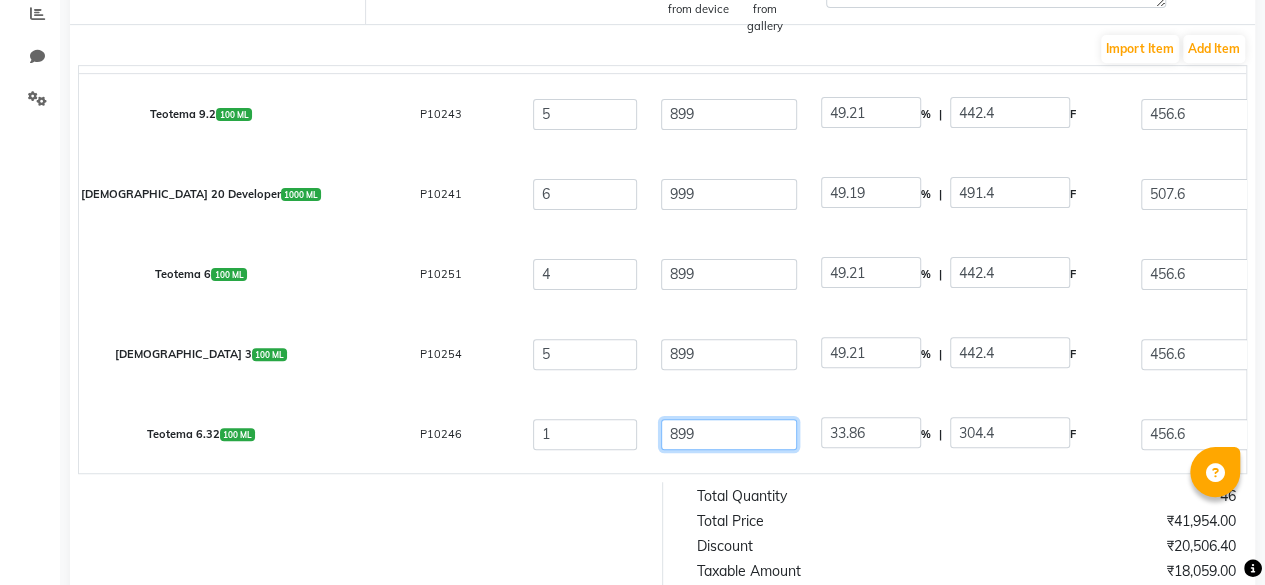 scroll, scrollTop: 0, scrollLeft: 0, axis: both 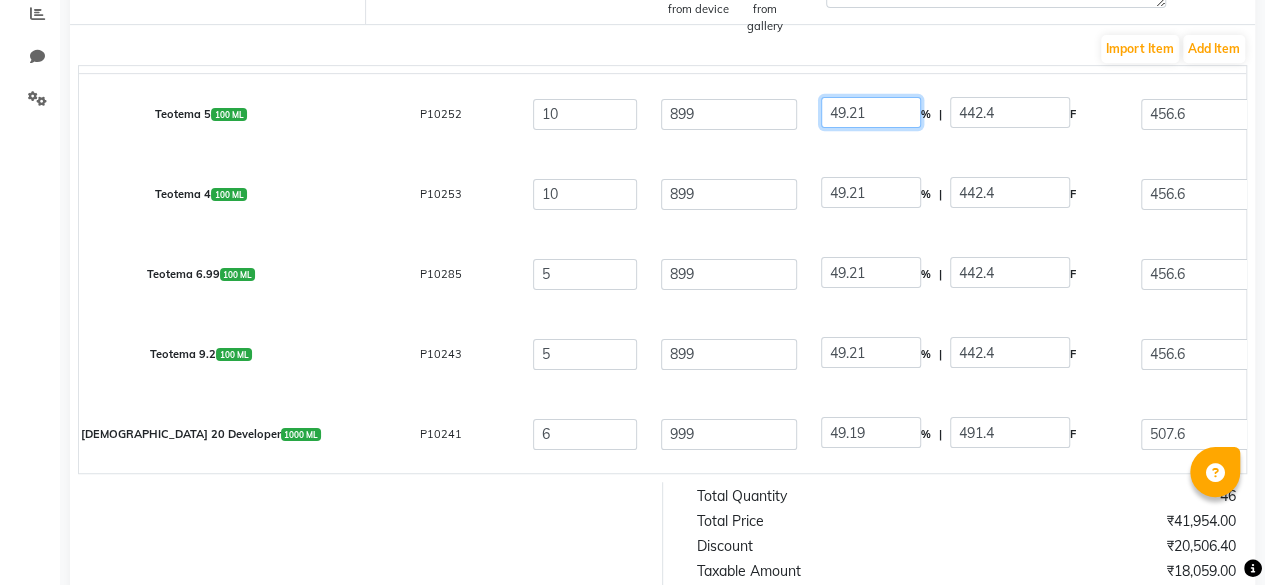 click on "49.21" 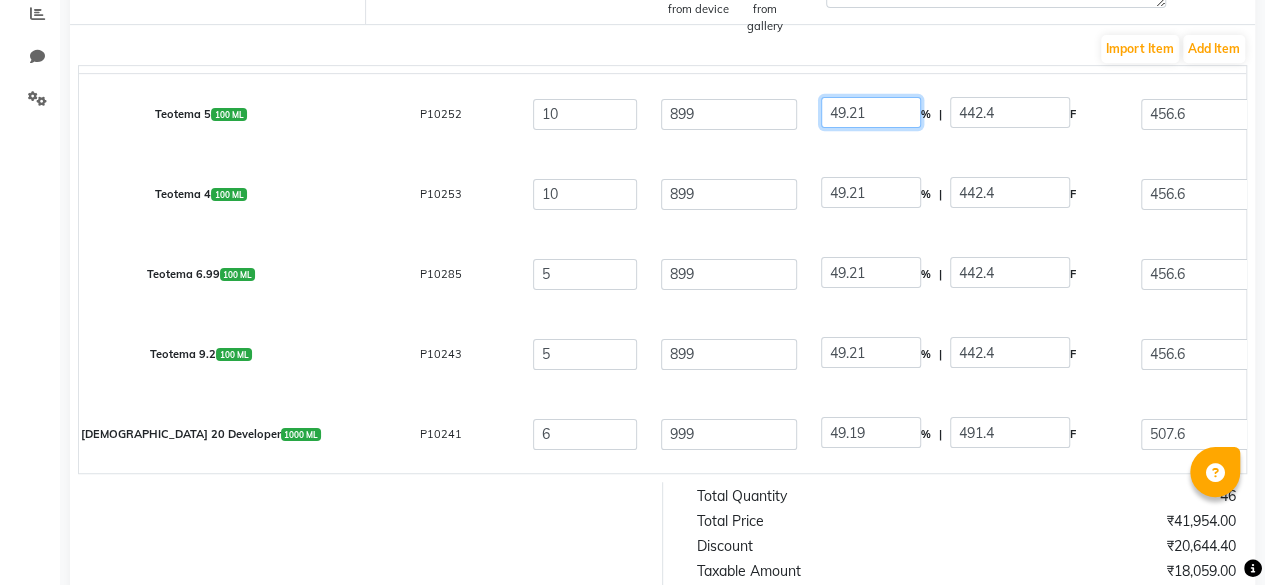 click on "49.21" 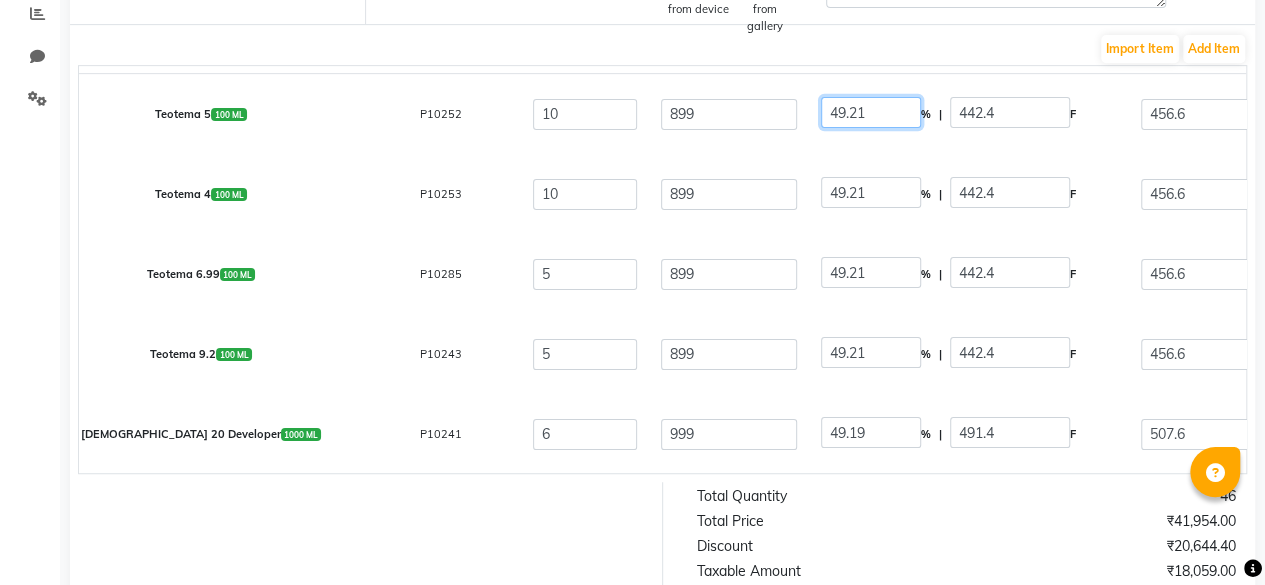 click on "49.21" 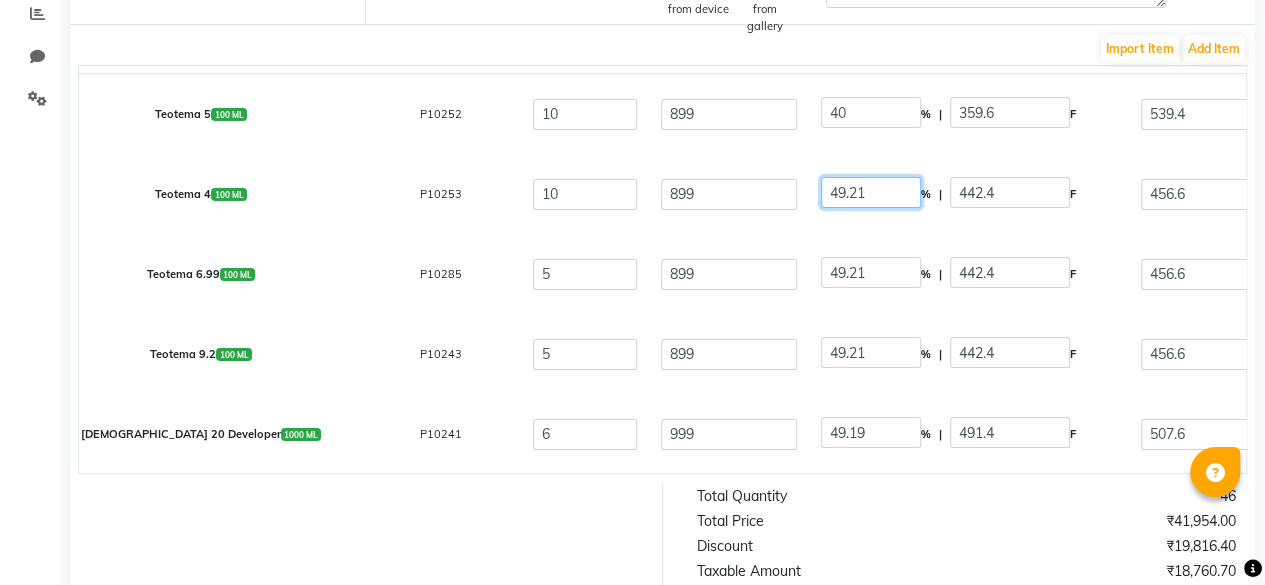 click on "49.21" 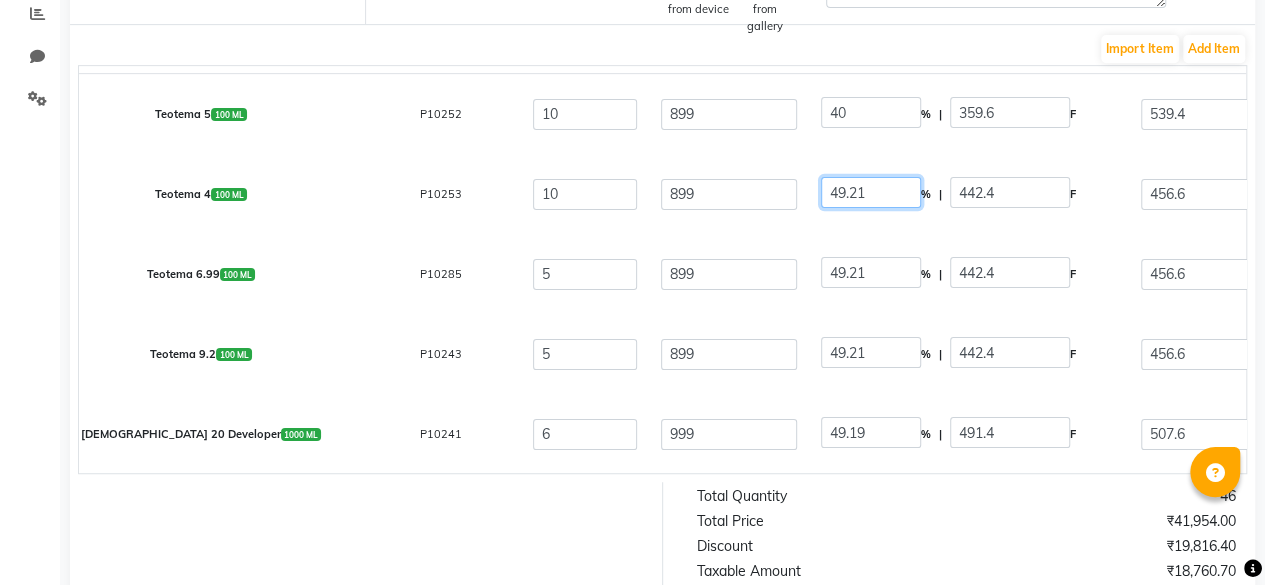 click on "49.21" 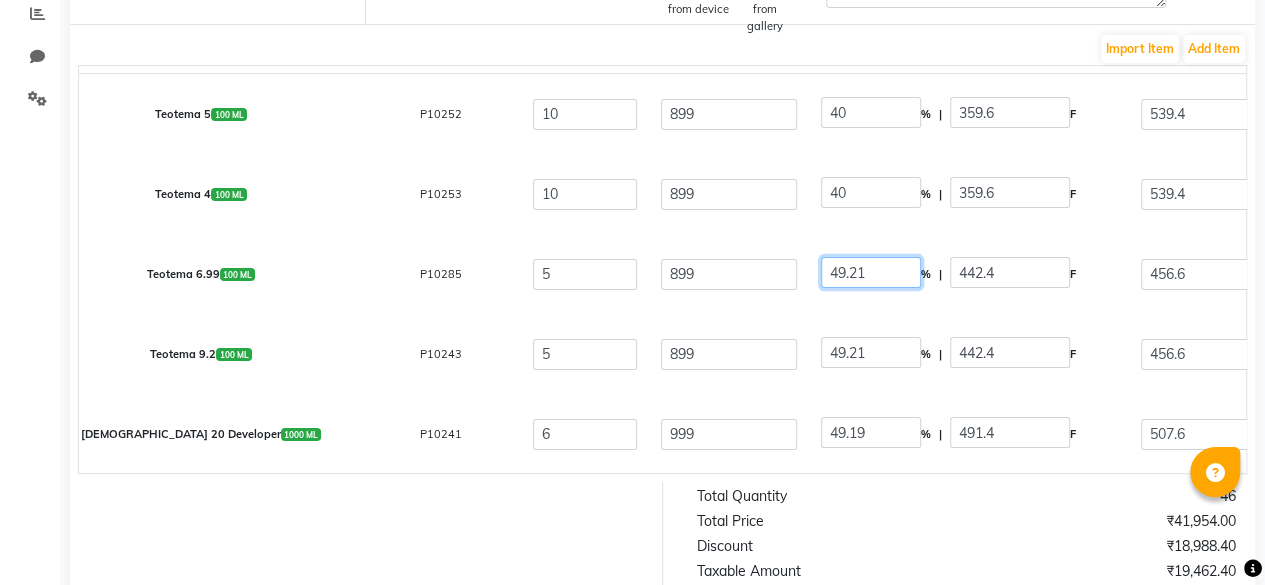 click on "49.21" 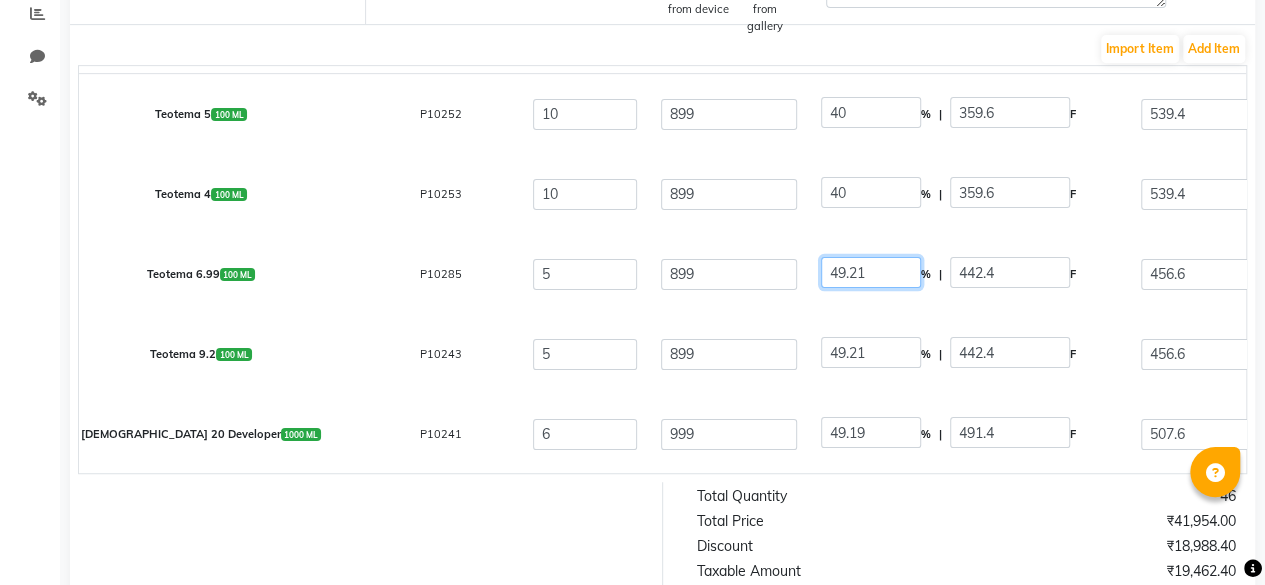 click on "49.21" 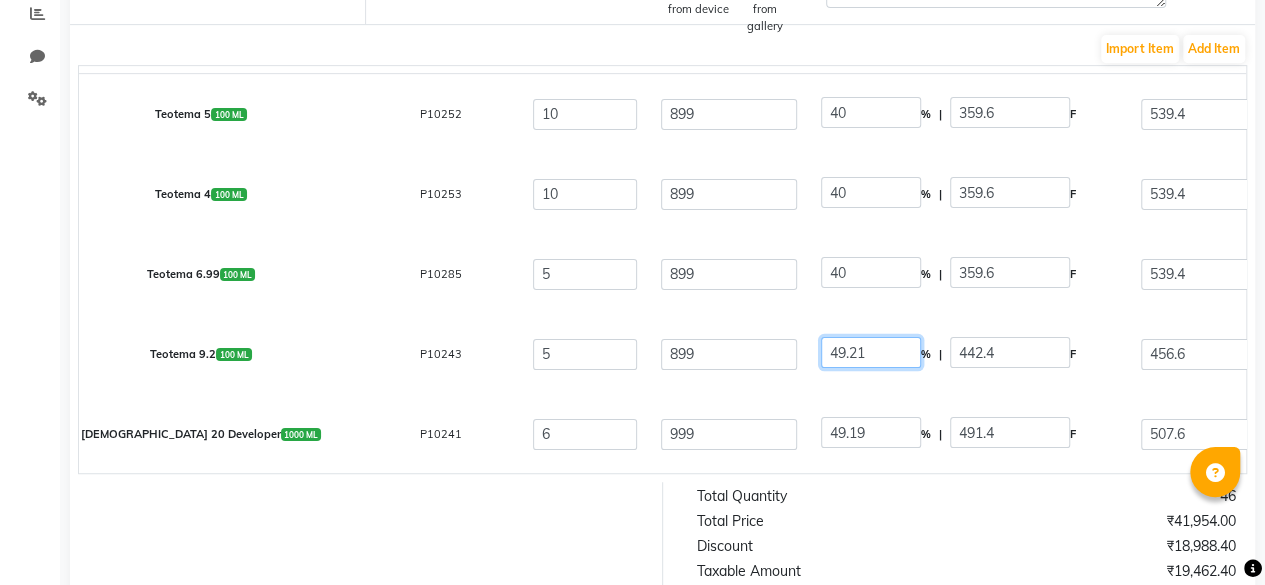 click on "49.21" 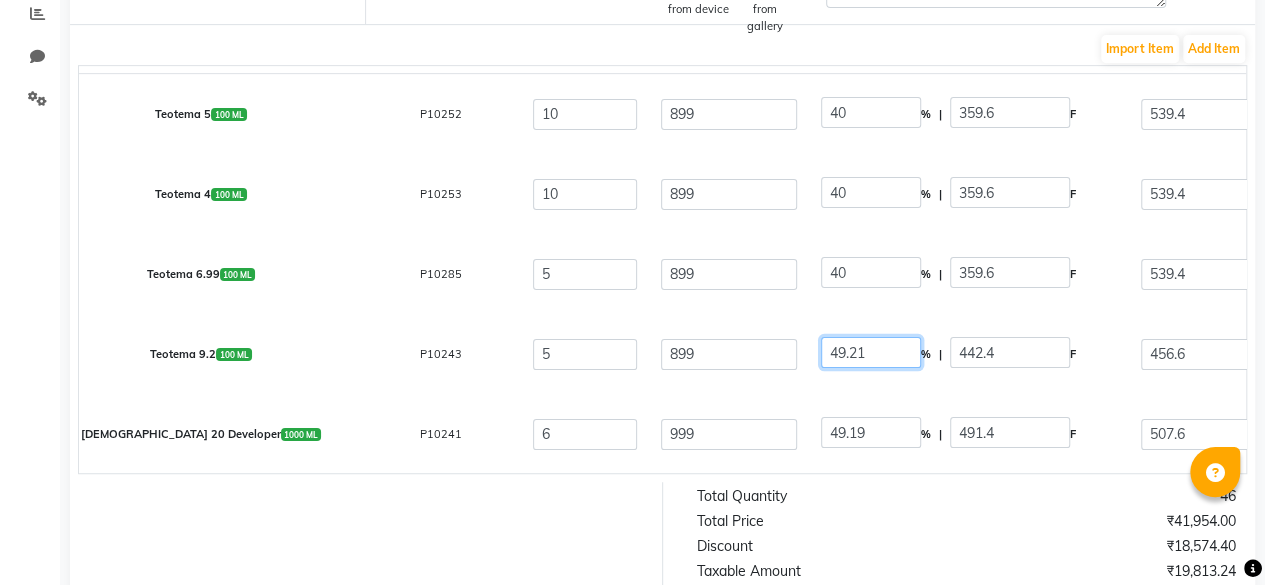 click on "49.21" 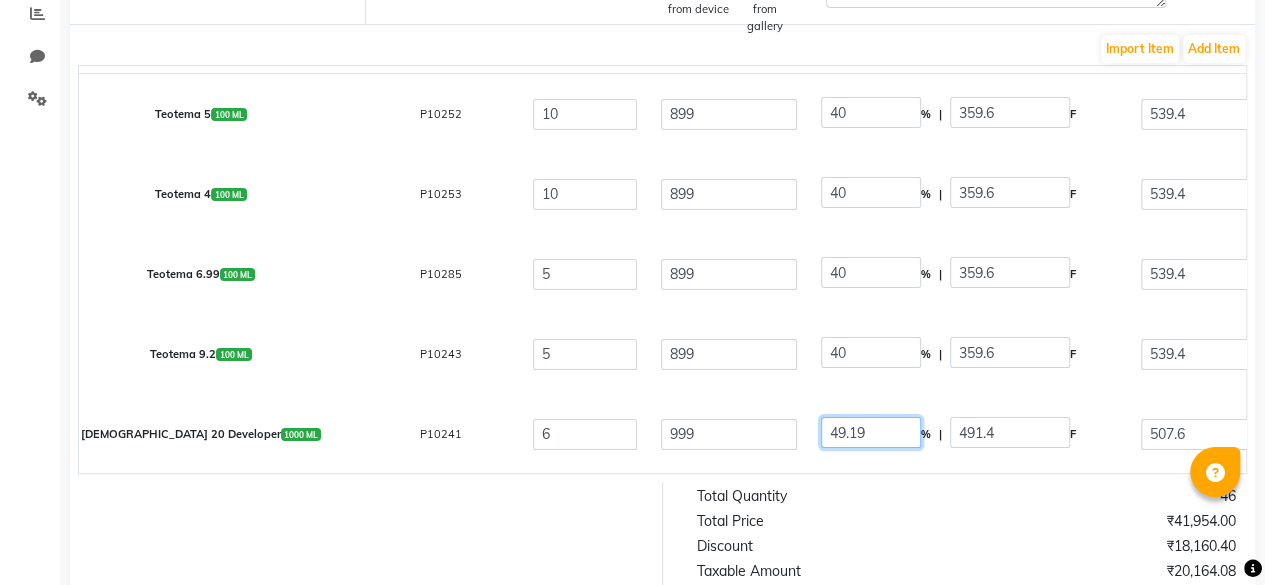 click on "49.19" 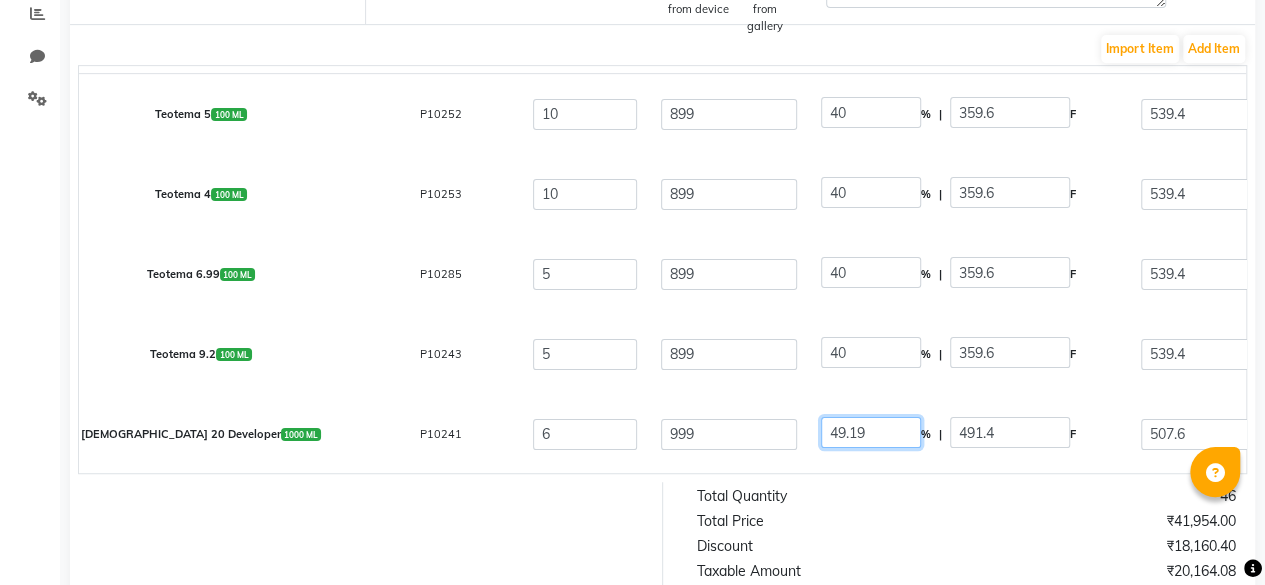 click on "49.19" 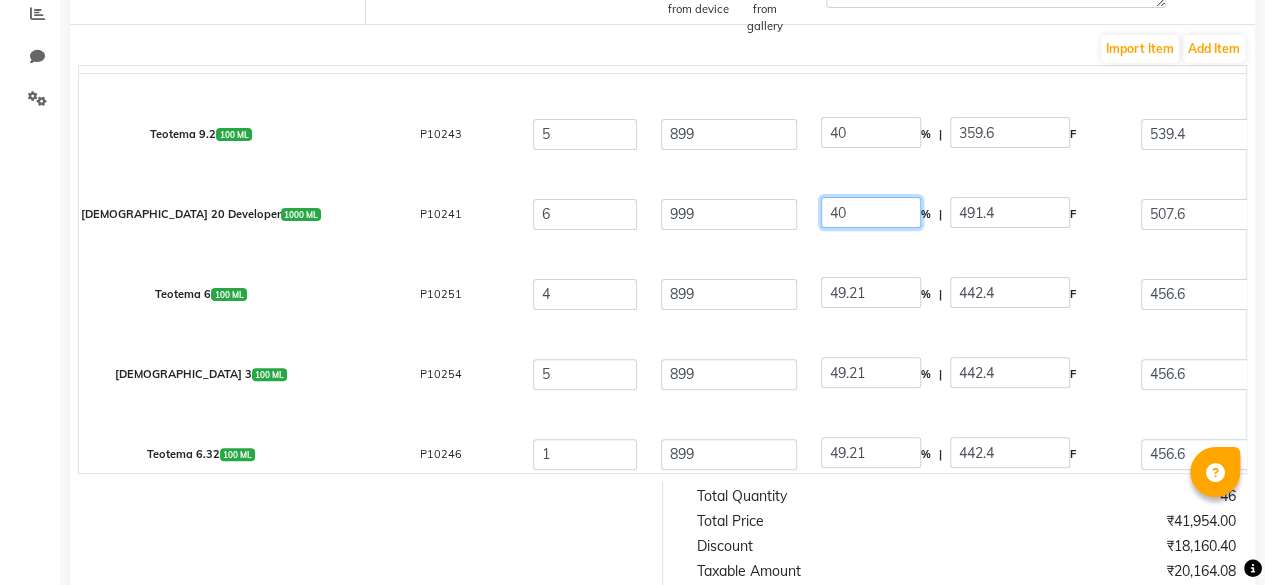 scroll, scrollTop: 240, scrollLeft: 0, axis: vertical 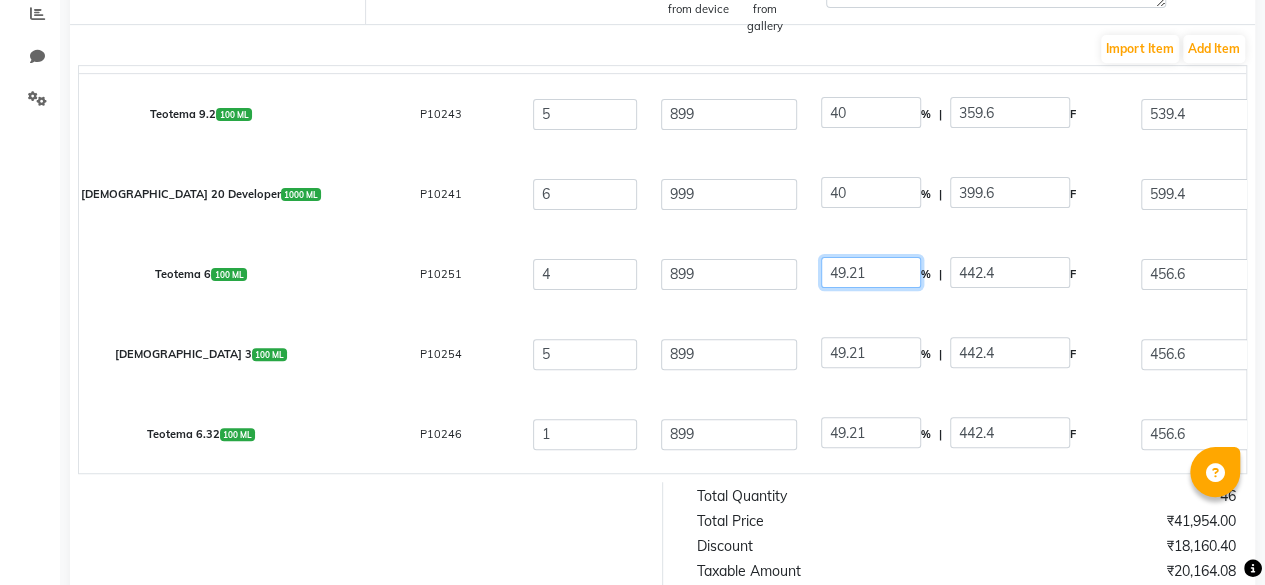 click on "49.21" 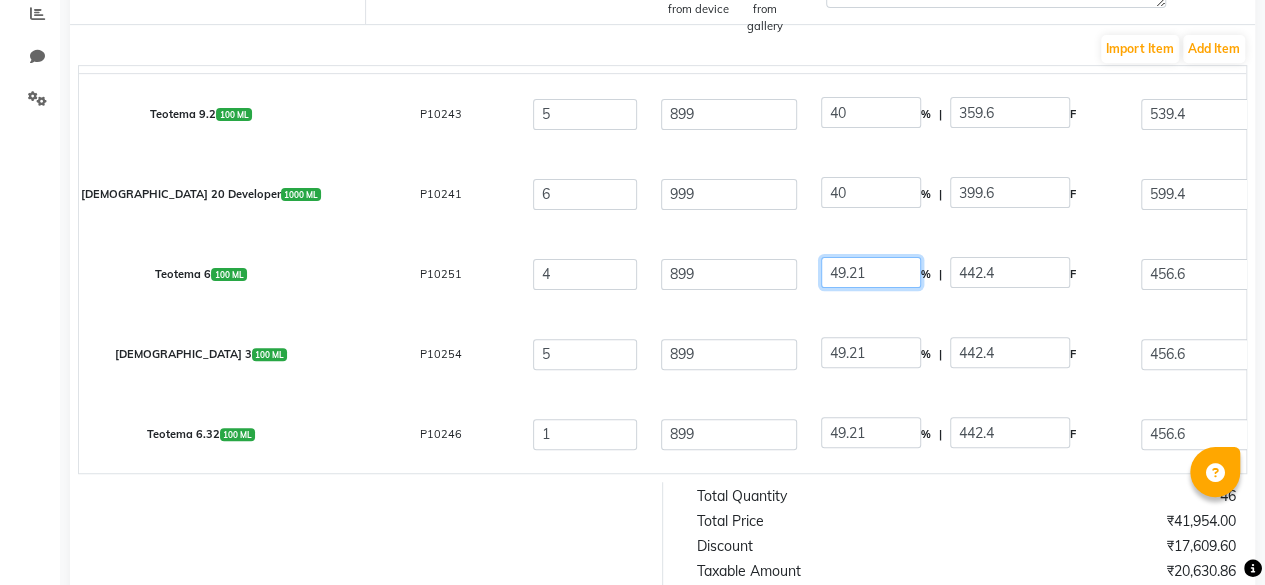click on "49.21" 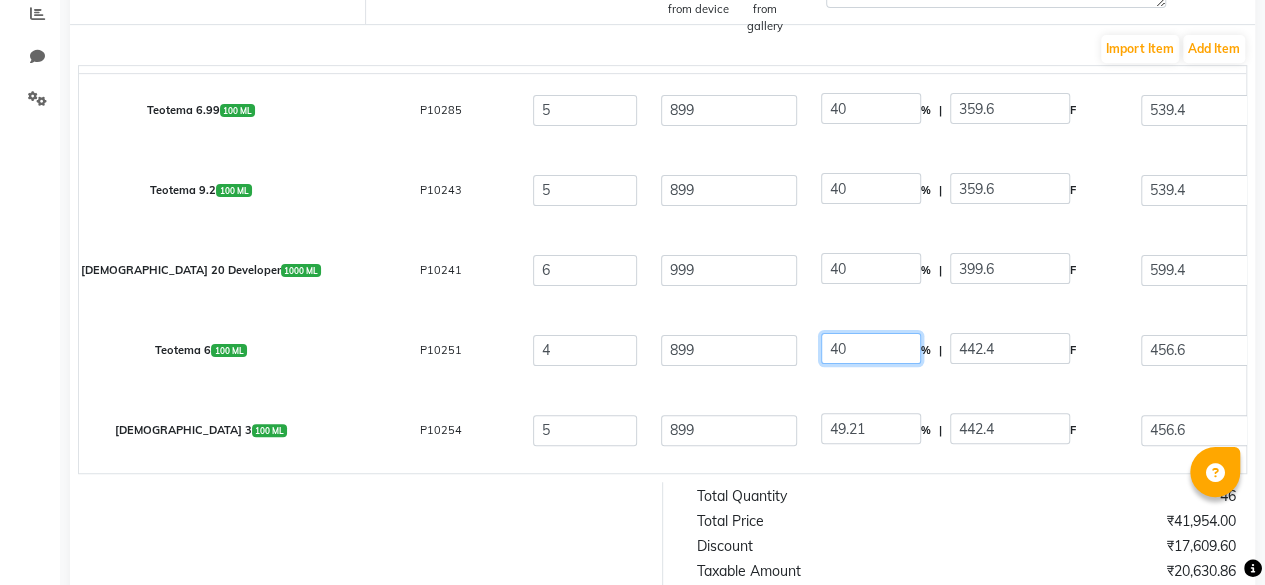 scroll, scrollTop: 240, scrollLeft: 0, axis: vertical 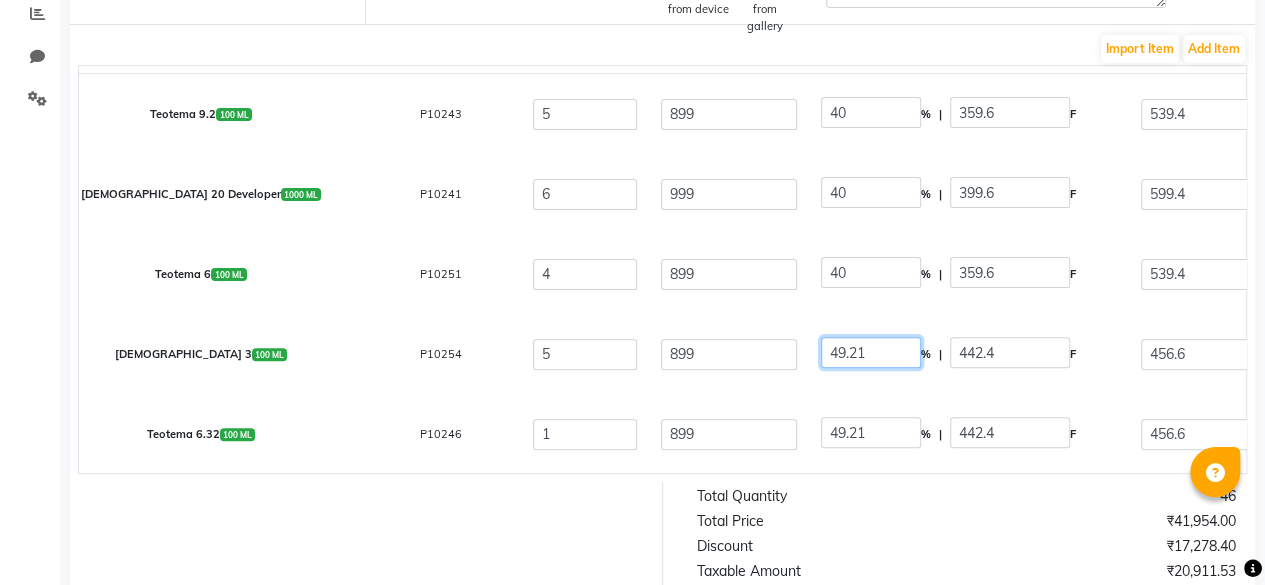 click on "49.21" 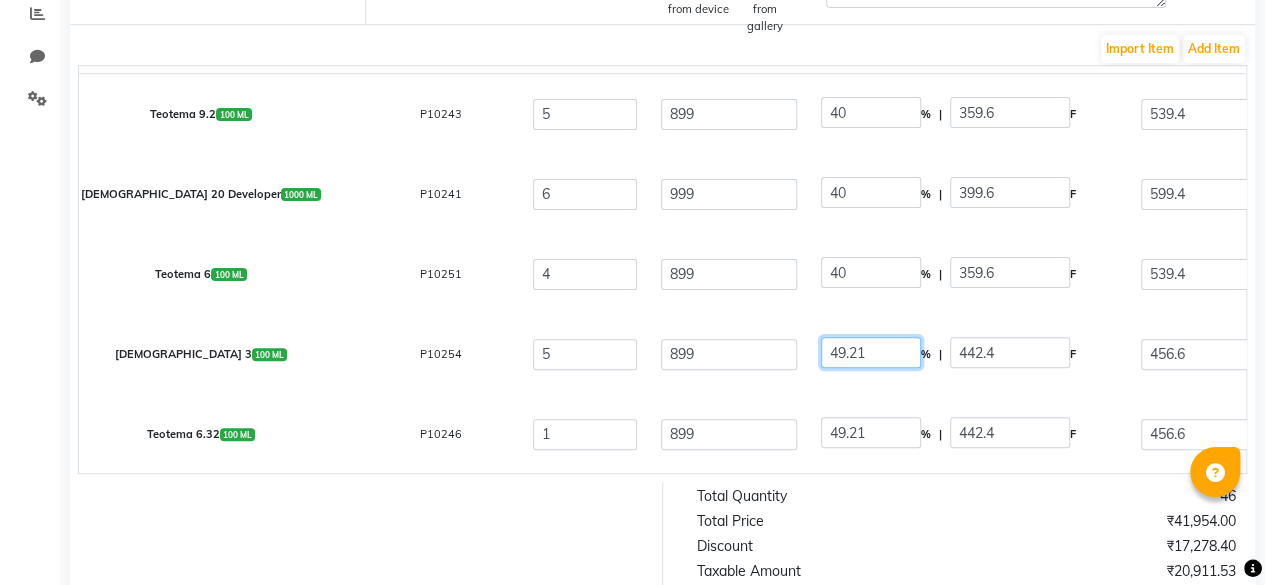 click on "49.21" 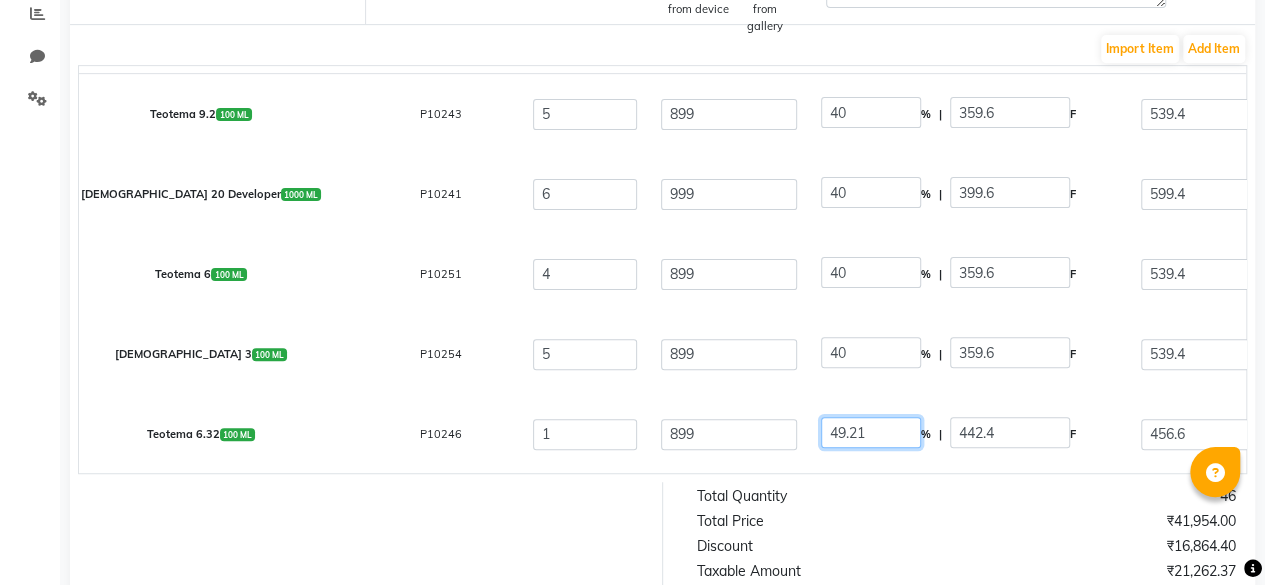 click on "49.21" 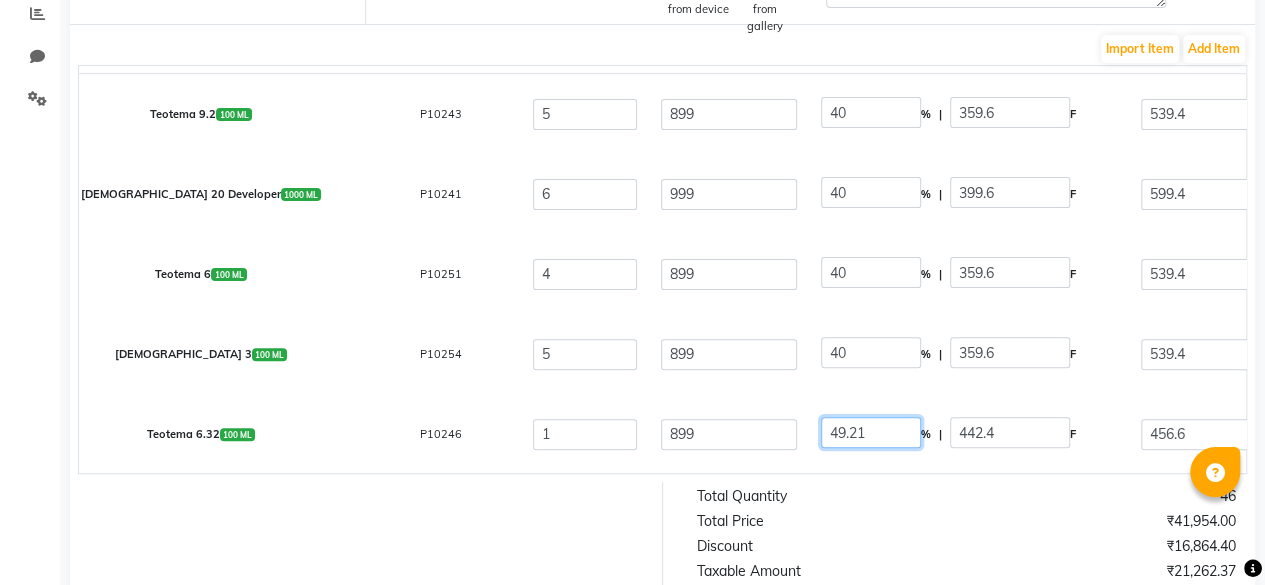 click on "49.21" 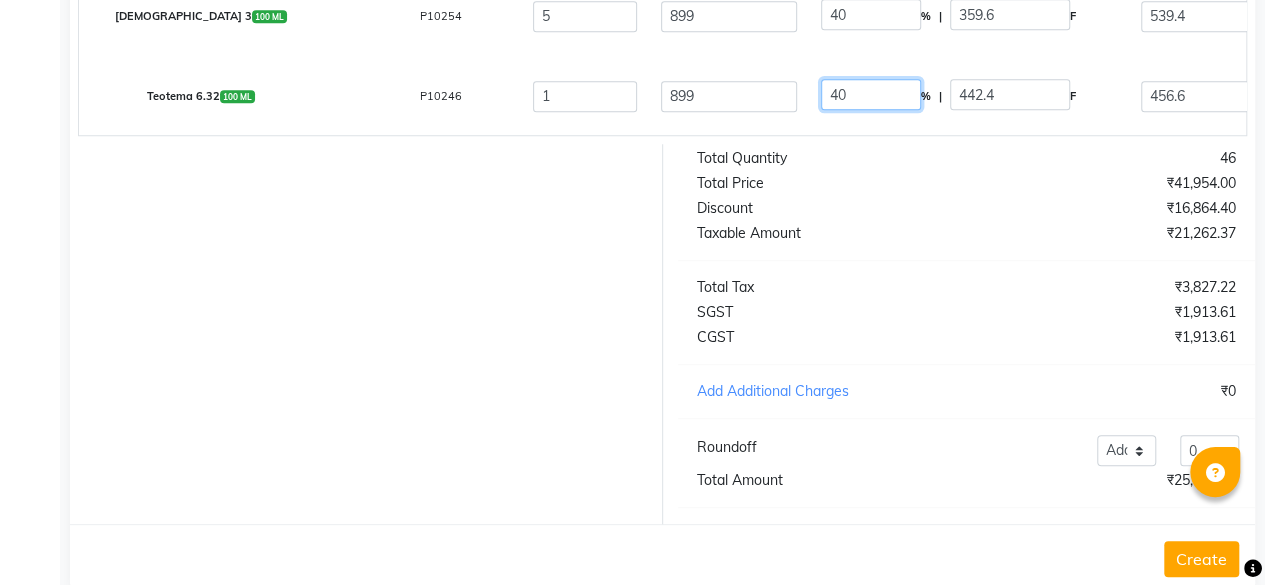 scroll, scrollTop: 805, scrollLeft: 0, axis: vertical 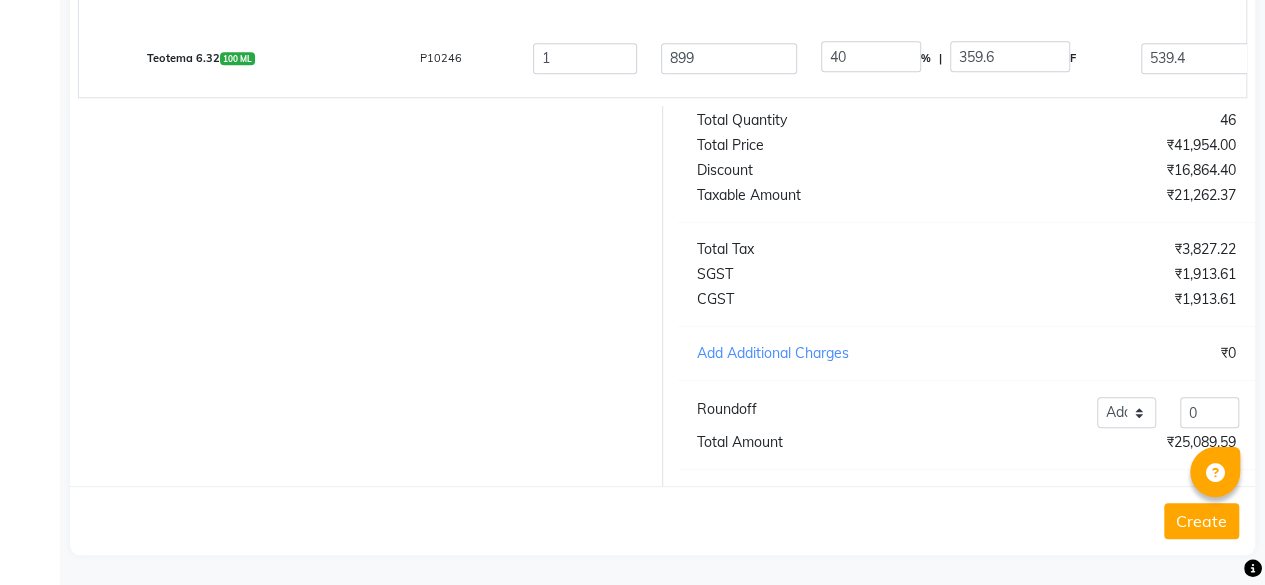 click 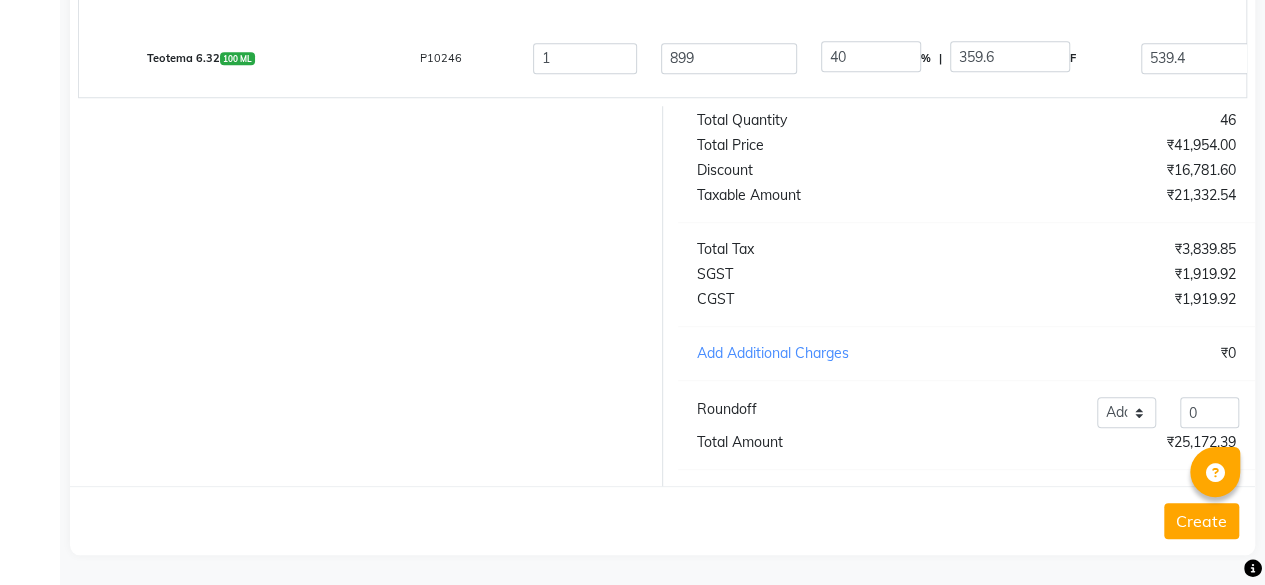 click on "Create" 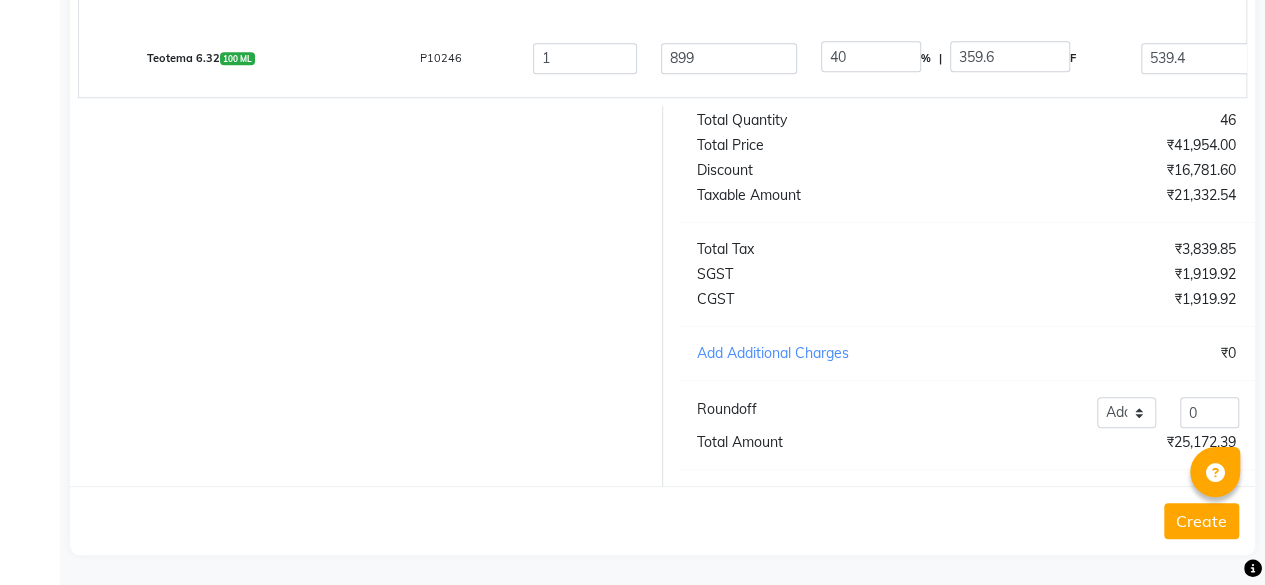 click on "Create" 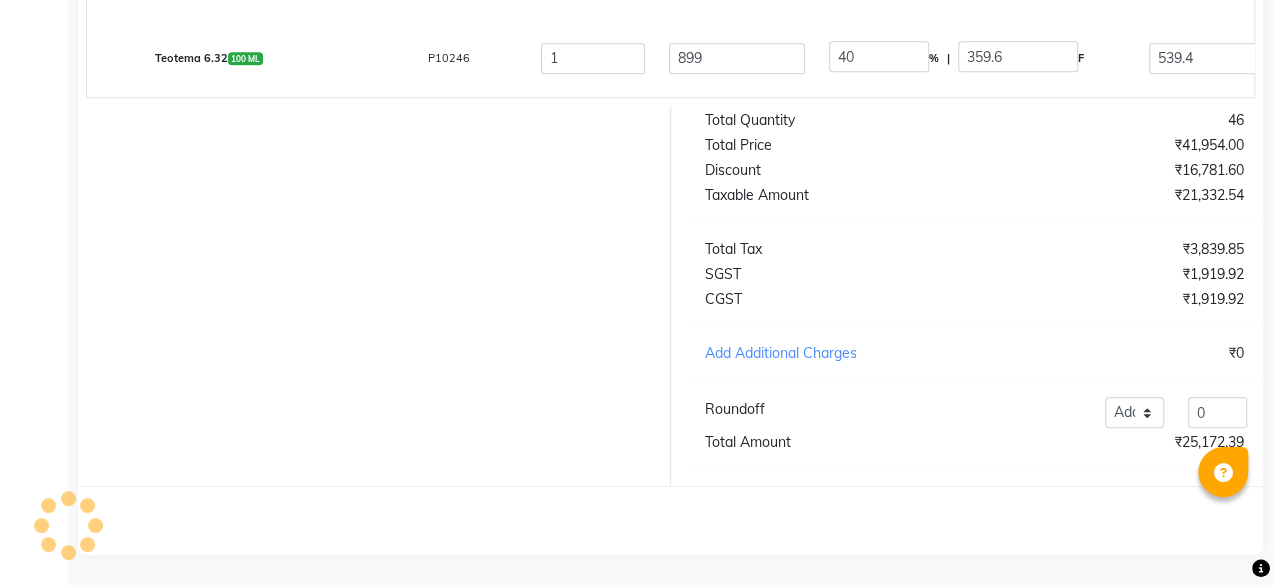 scroll, scrollTop: 0, scrollLeft: 0, axis: both 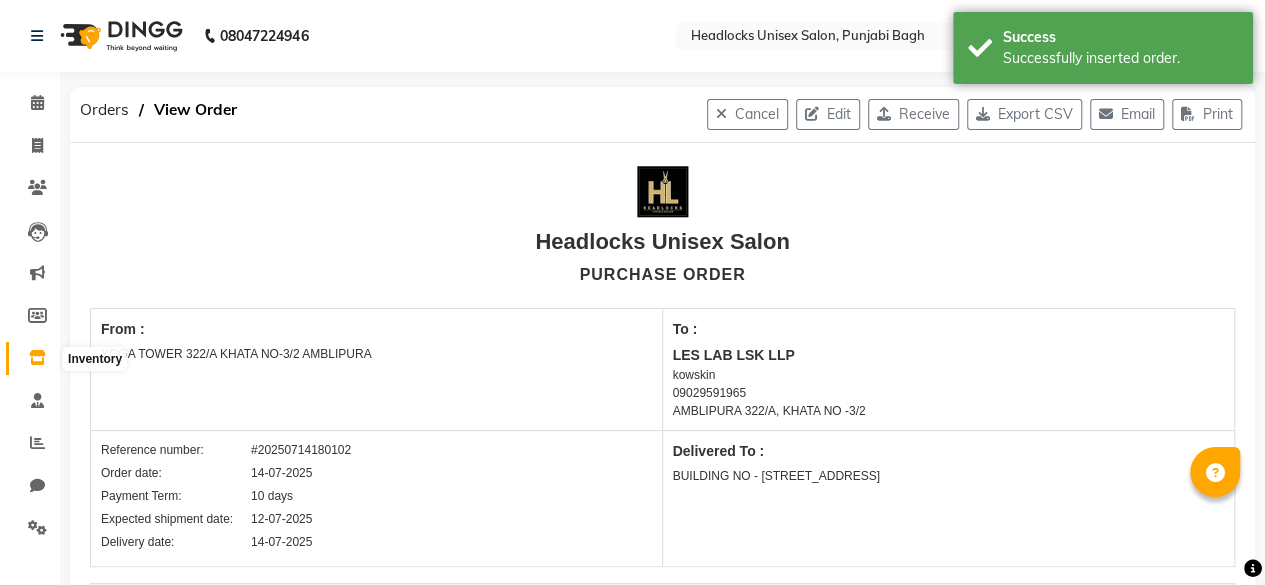 click 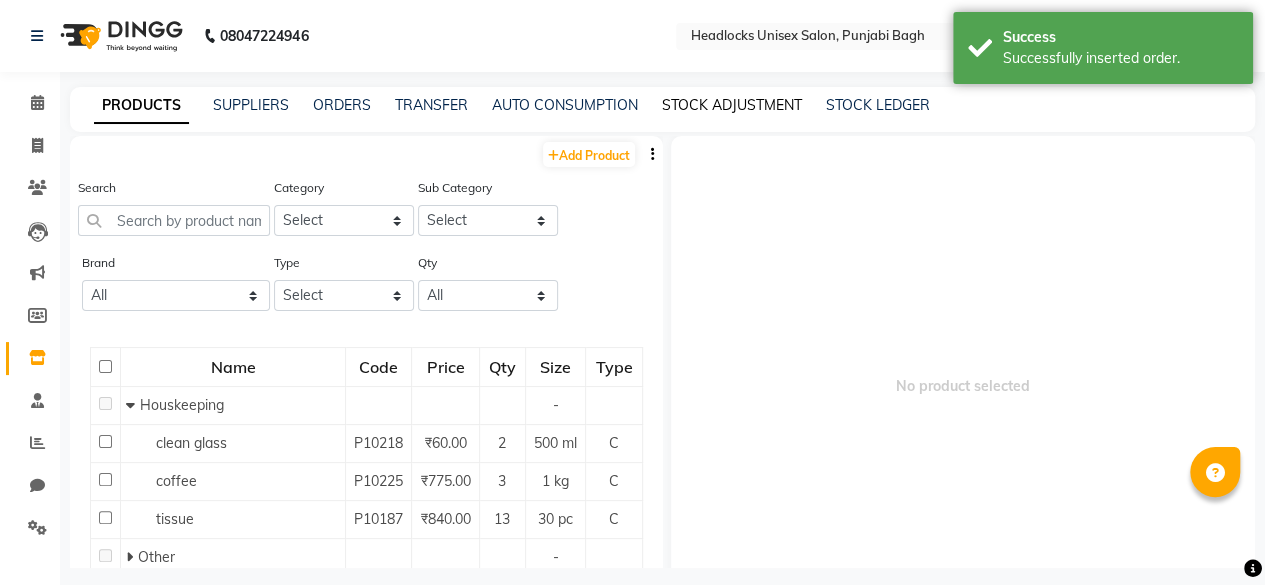 click on "STOCK ADJUSTMENT" 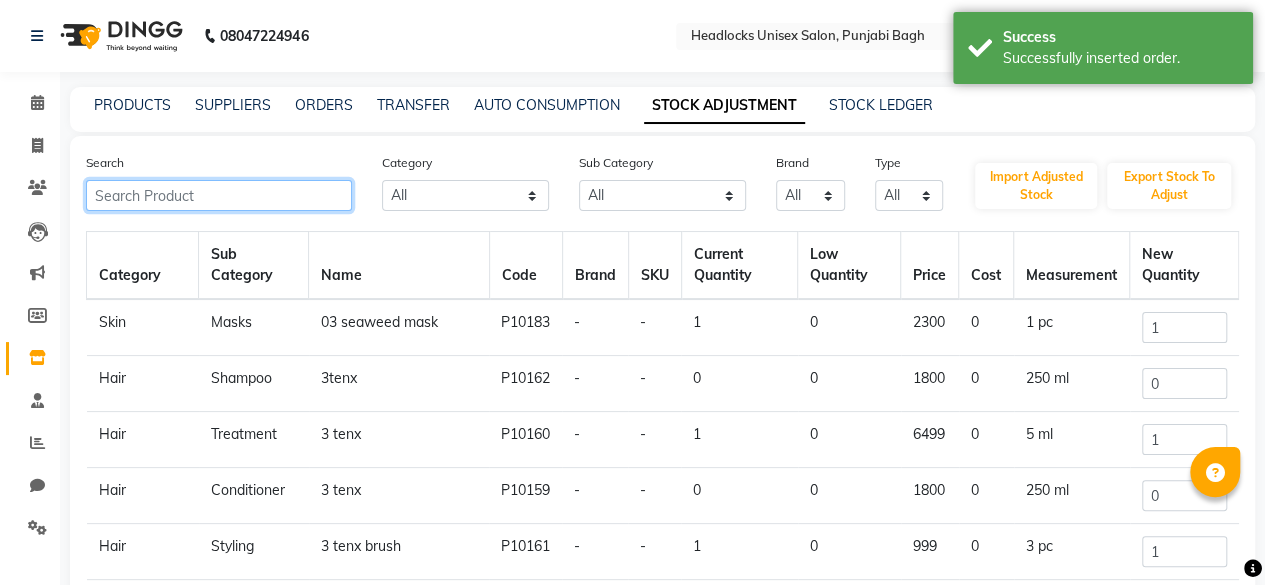 click 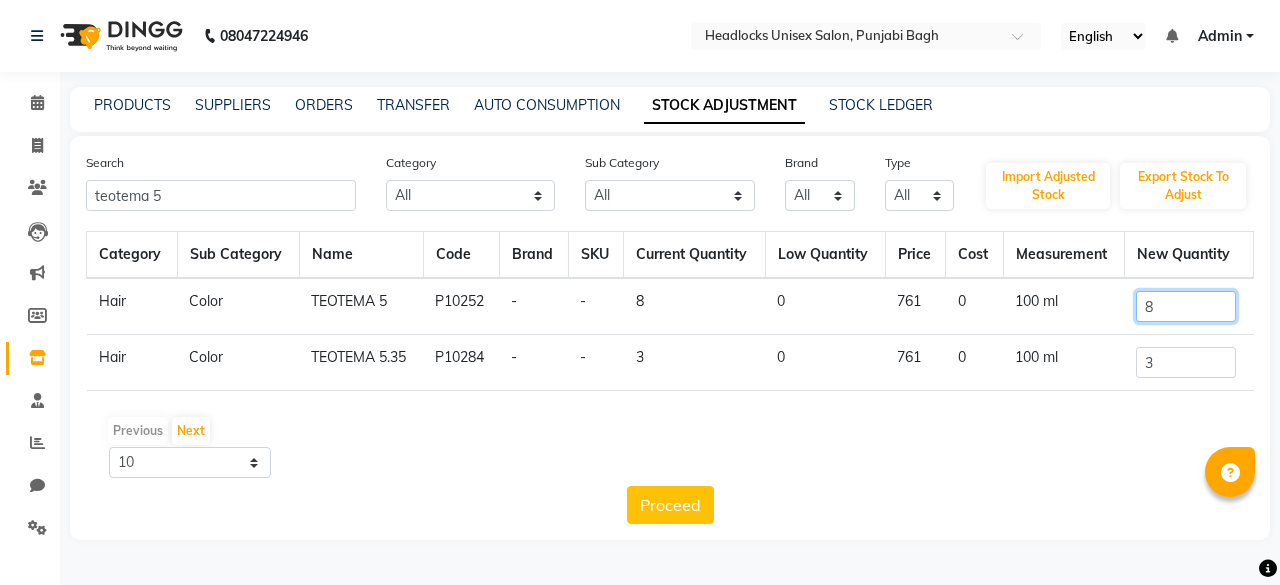 click on "8" 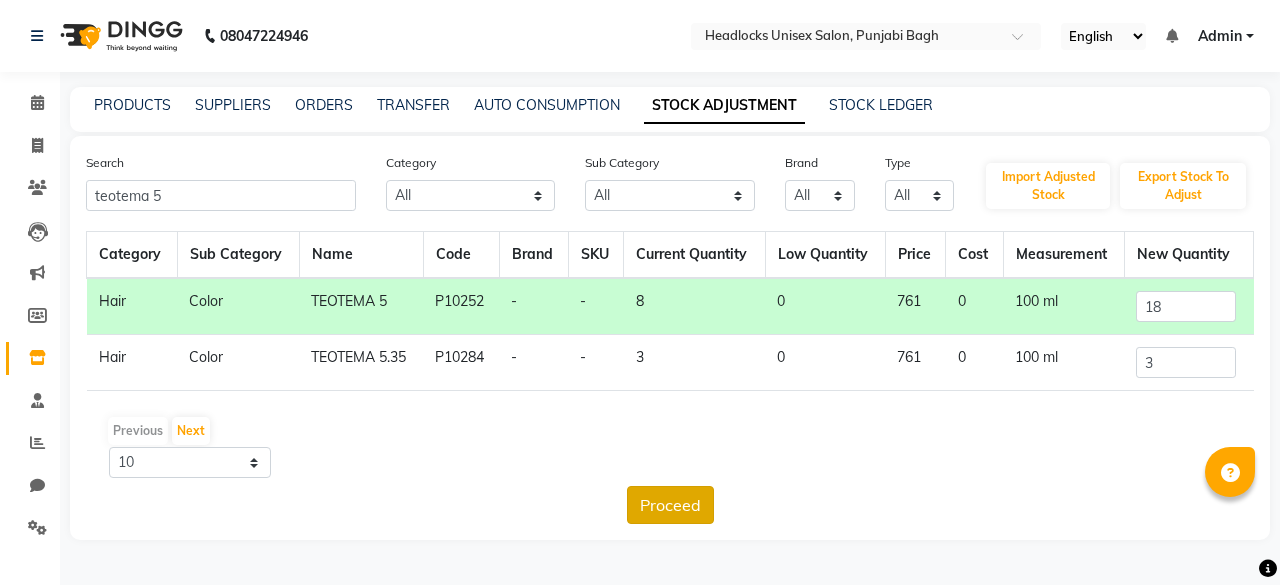 click on "Proceed" 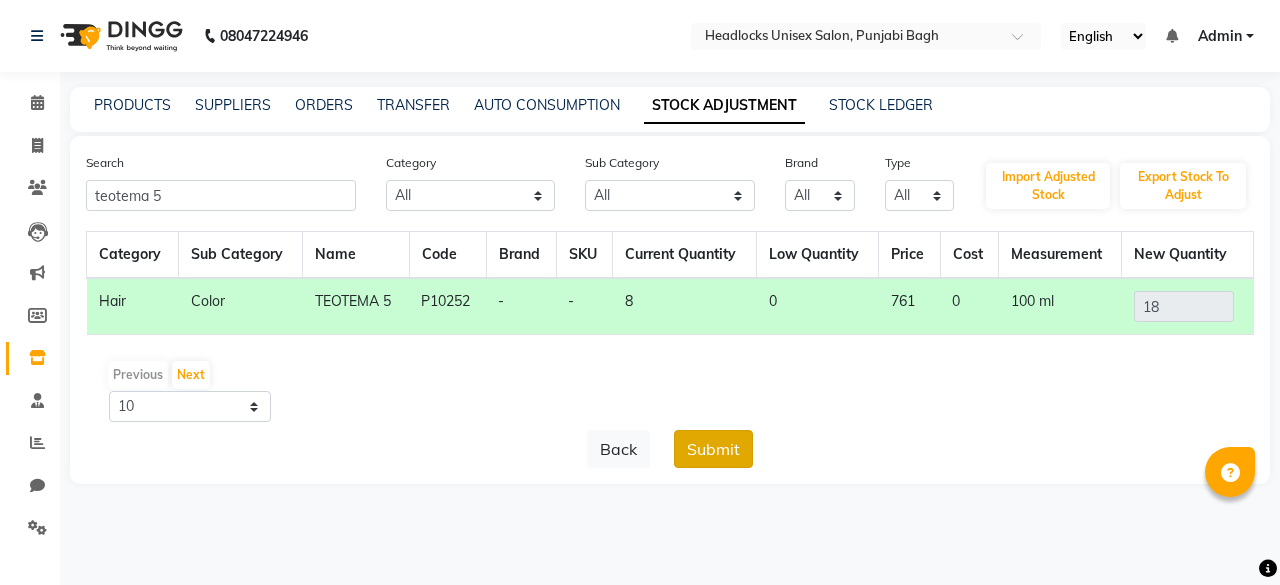 click on "Submit" 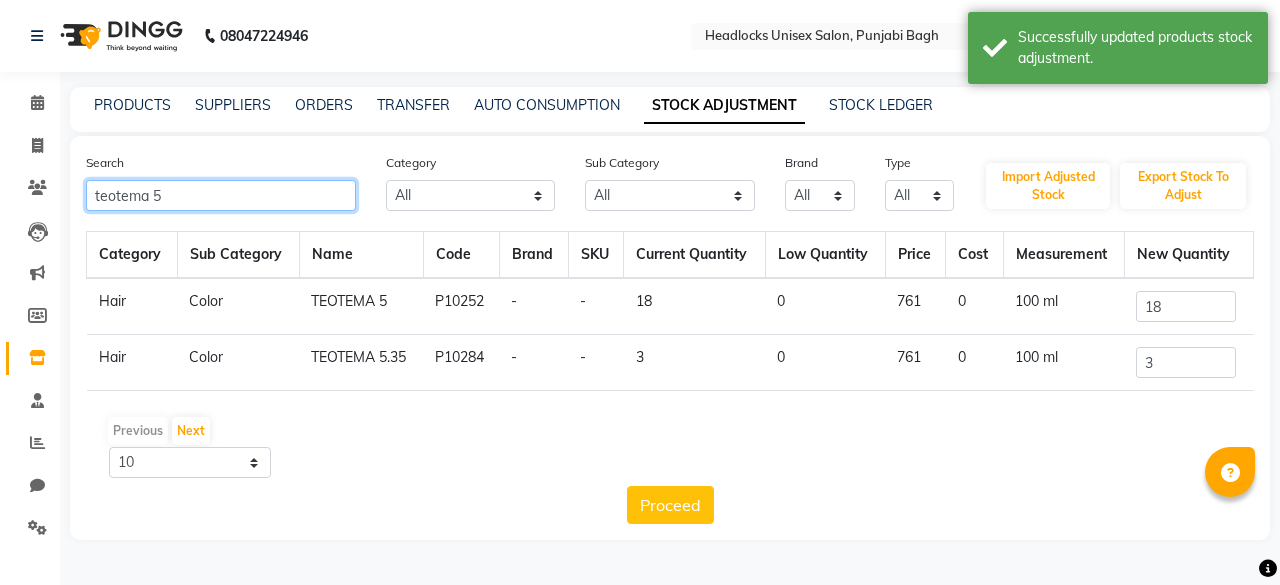 click on "teotema 5" 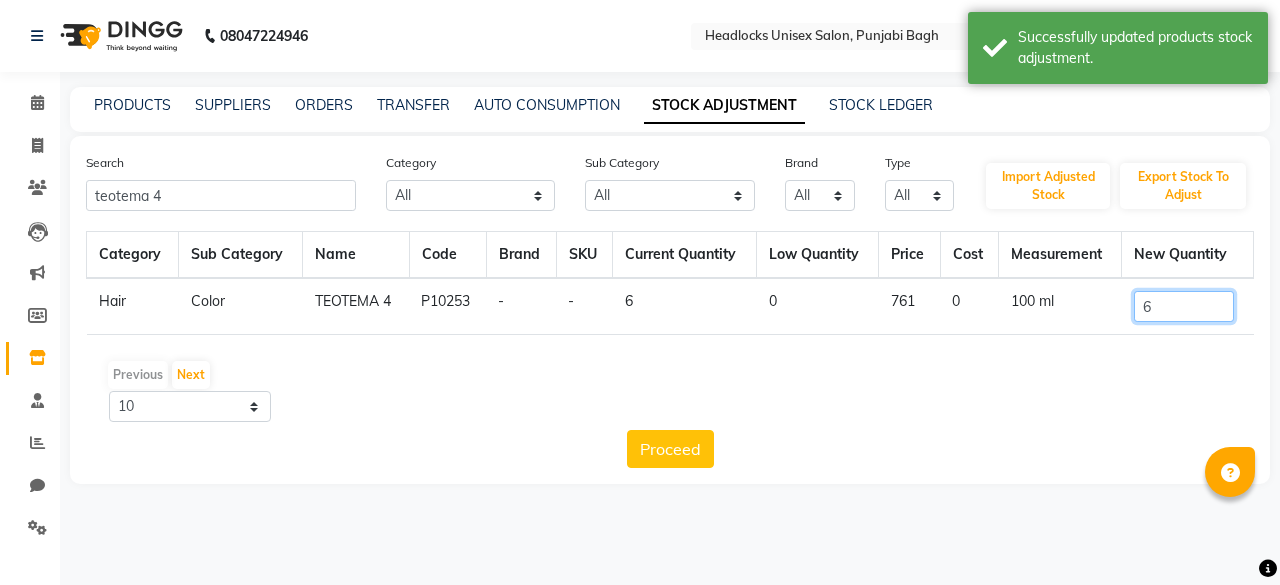 click on "6" 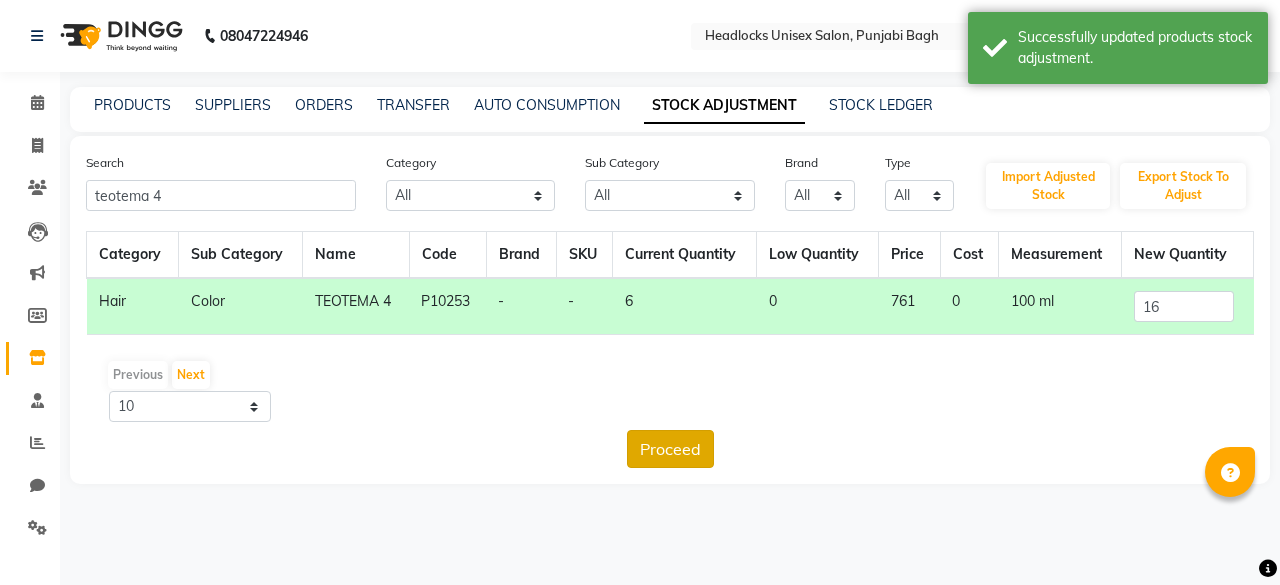 click on "Proceed" 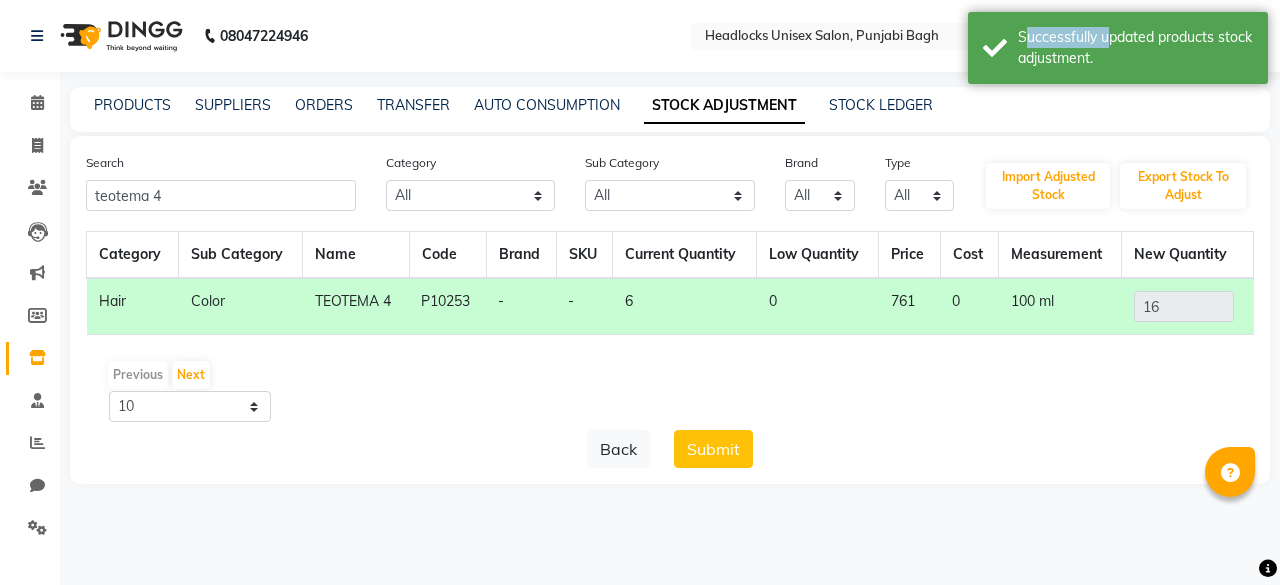 click on "Back   Submit" 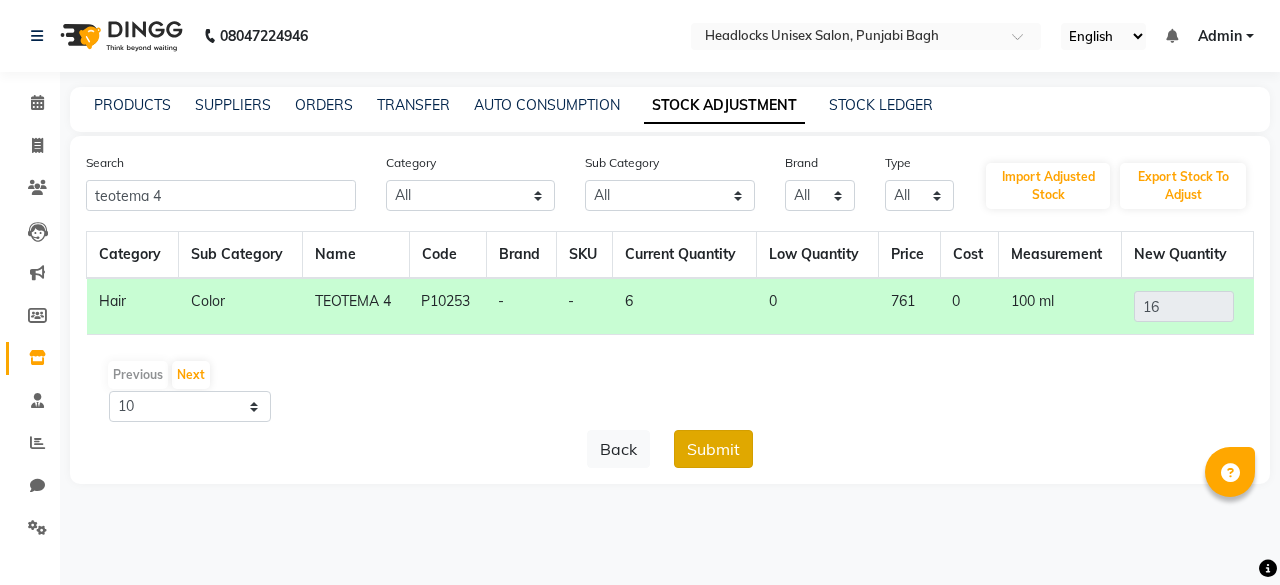 click on "Submit" 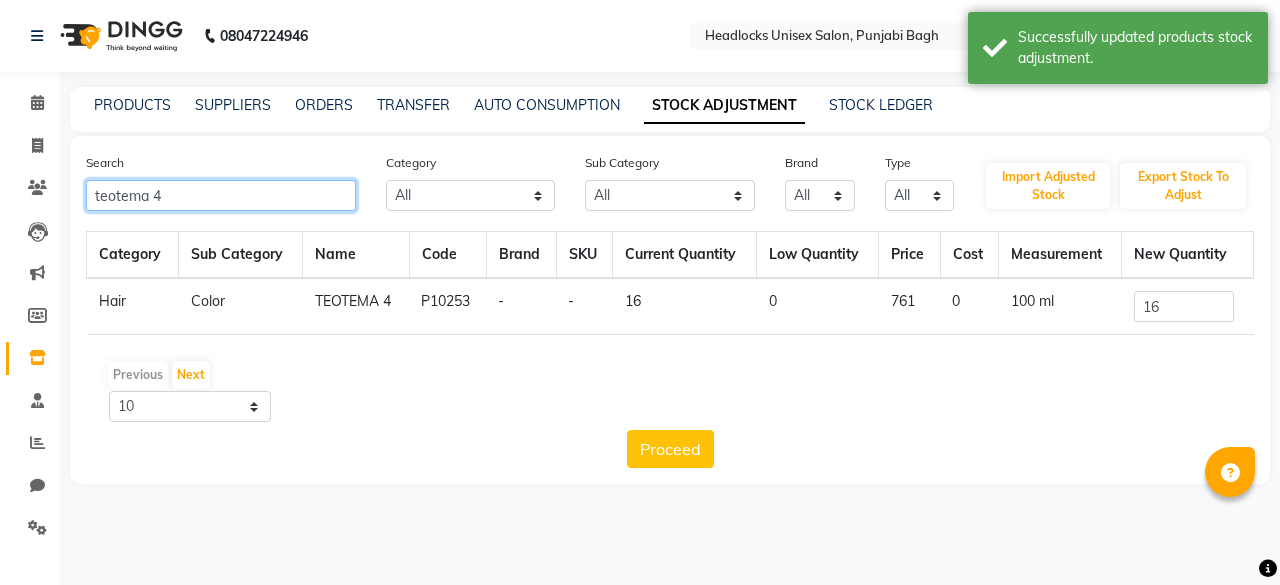 click on "teotema 4" 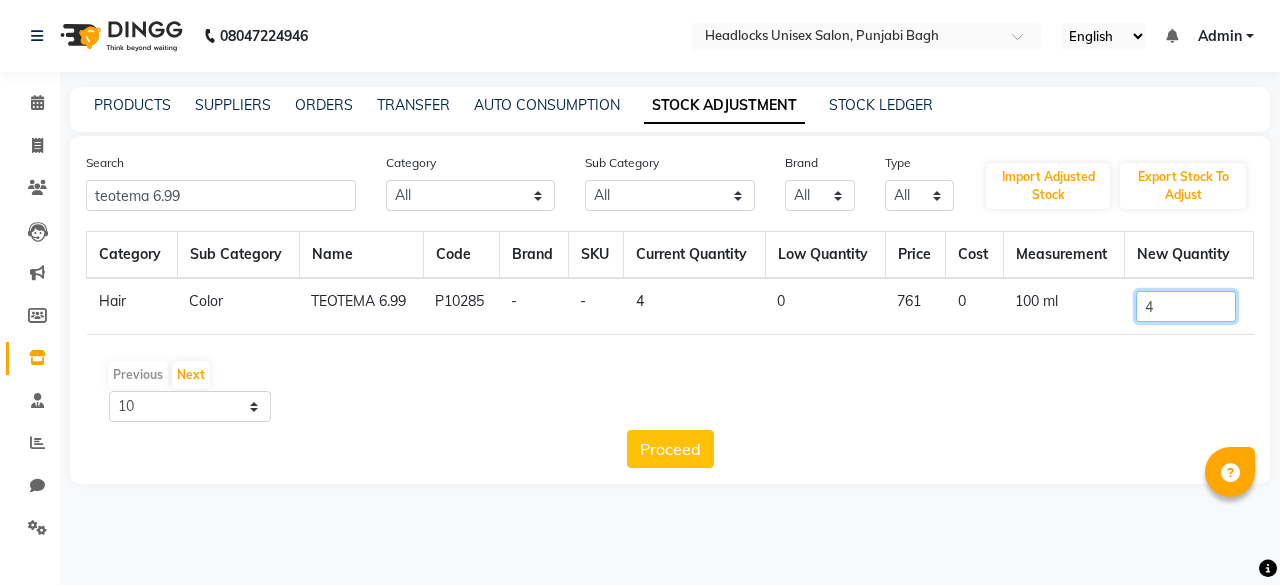 click on "4" 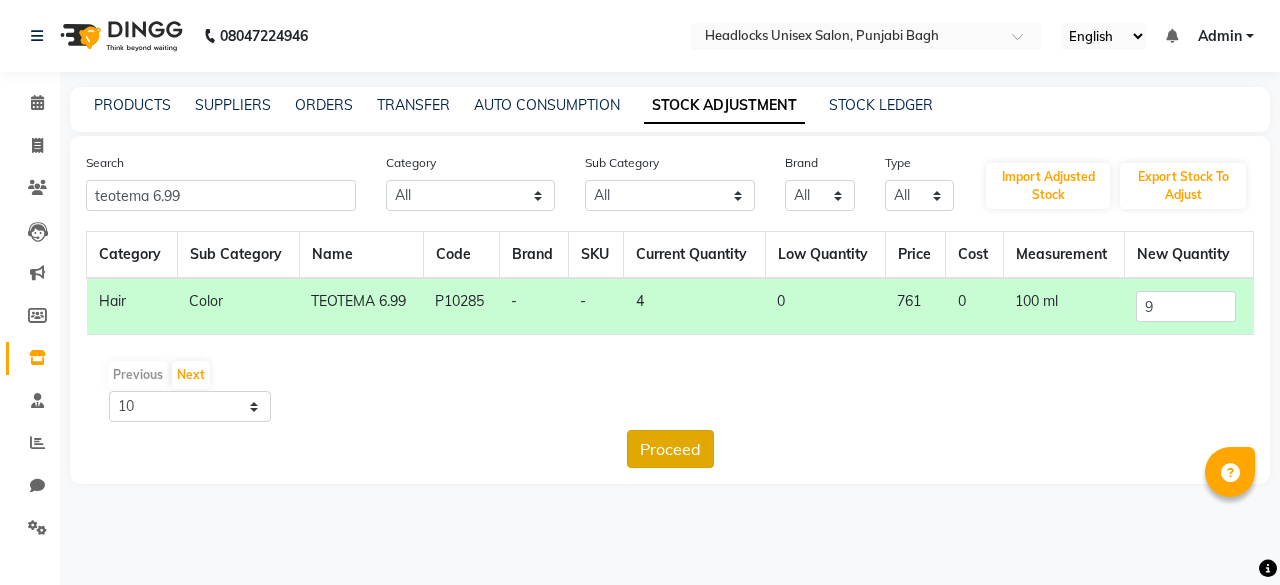 drag, startPoint x: 678, startPoint y: 467, endPoint x: 692, endPoint y: 453, distance: 19.79899 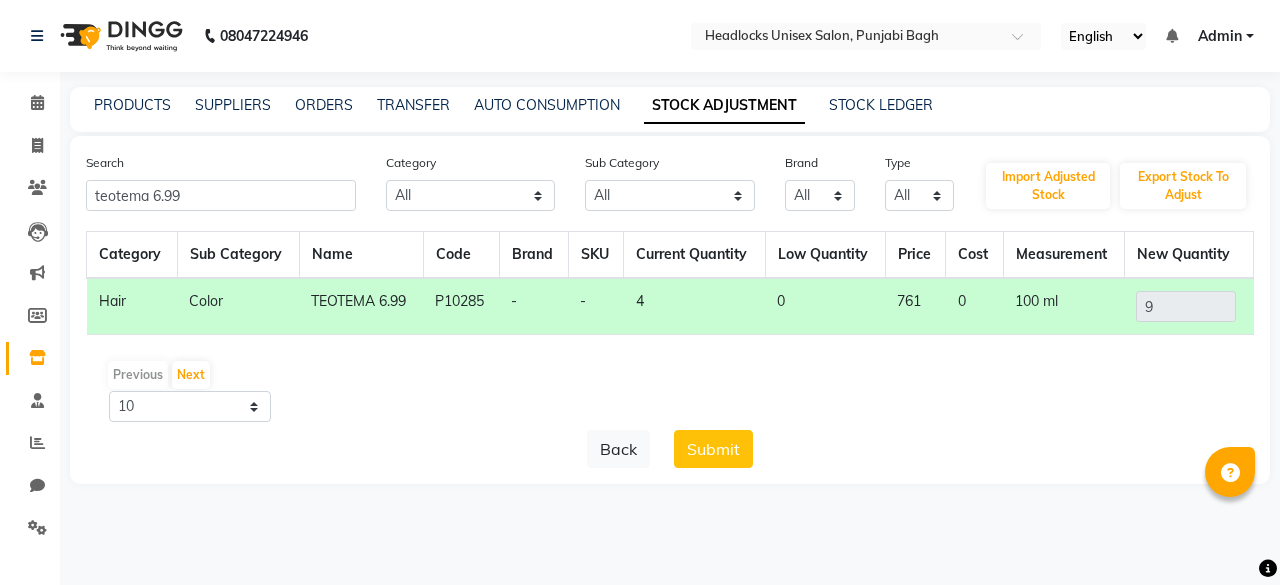 click on "Submit" 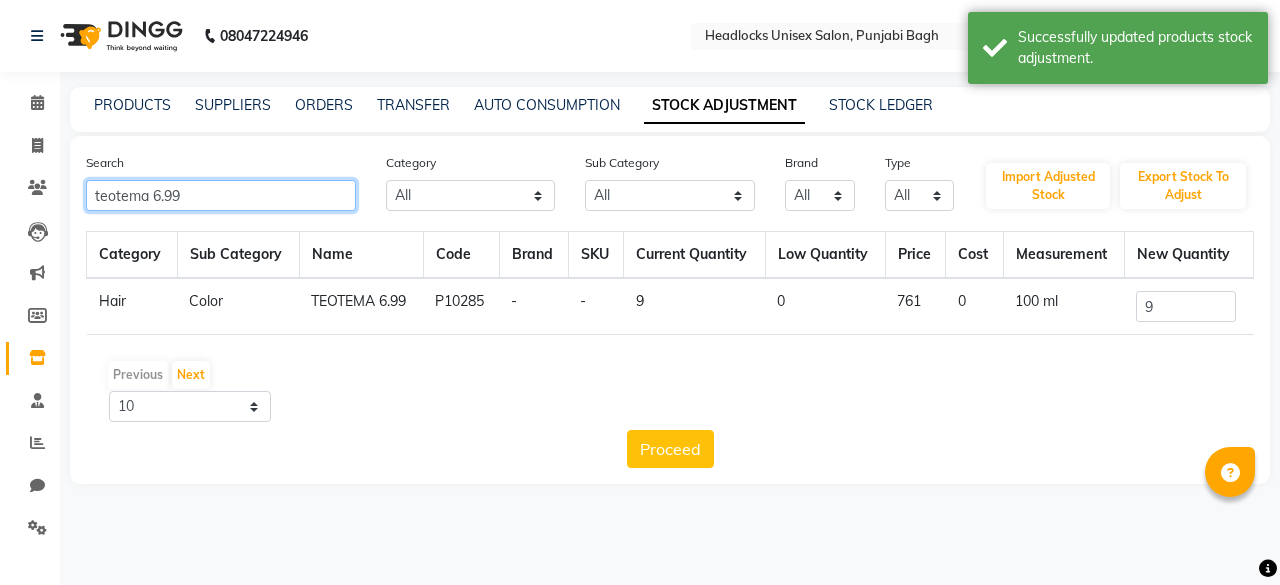click on "teotema 6.99" 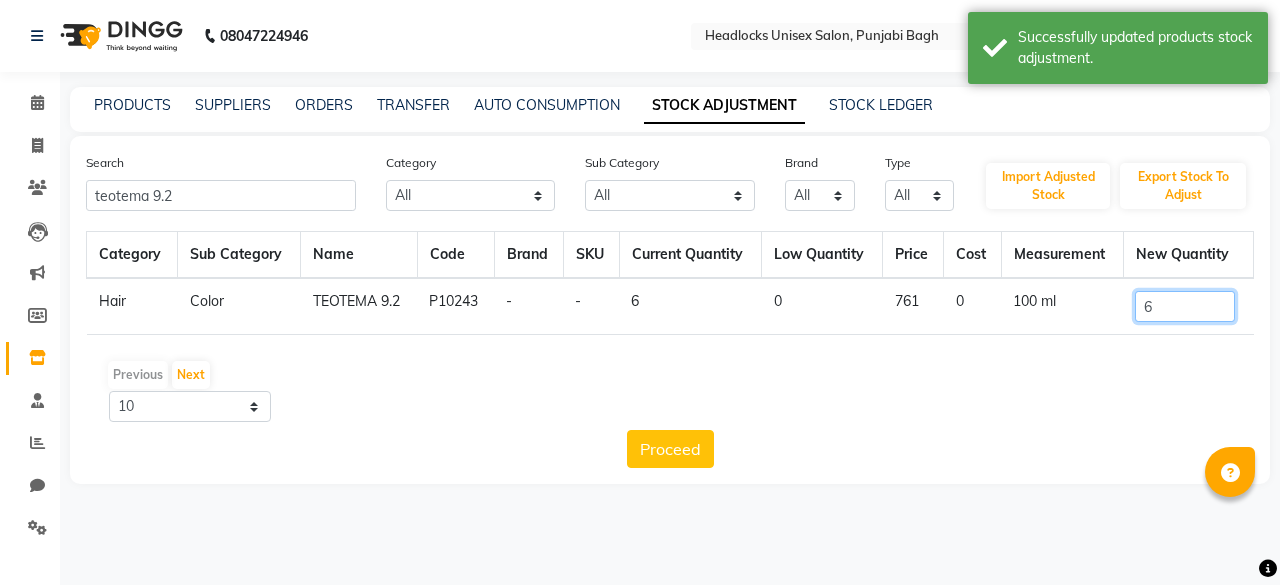 click on "6" 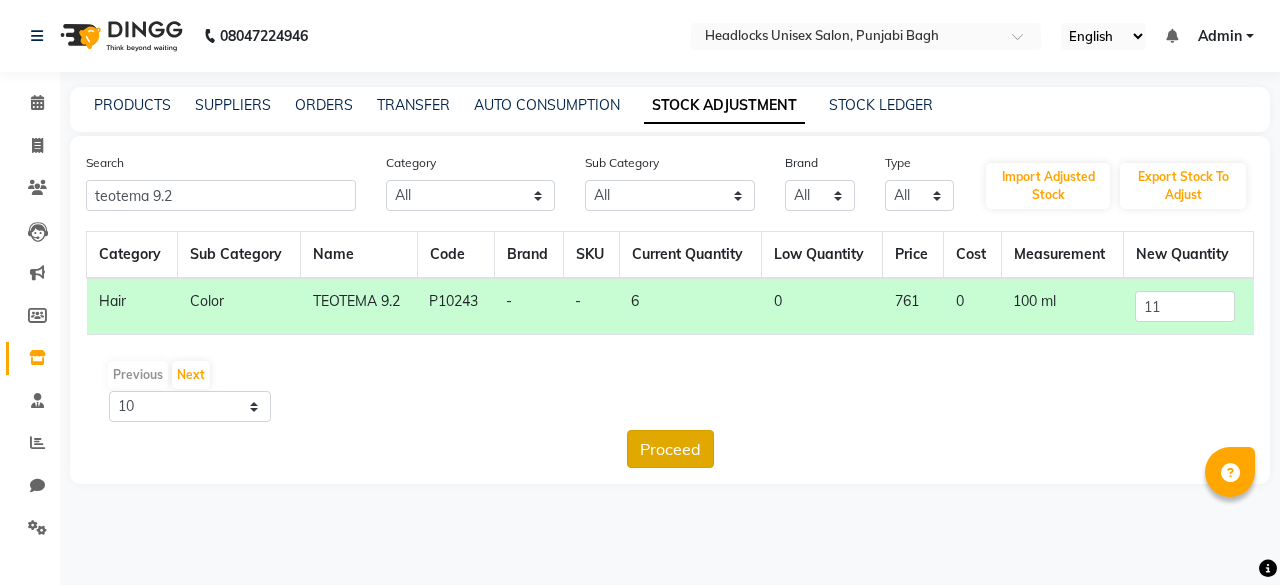 click on "Proceed" 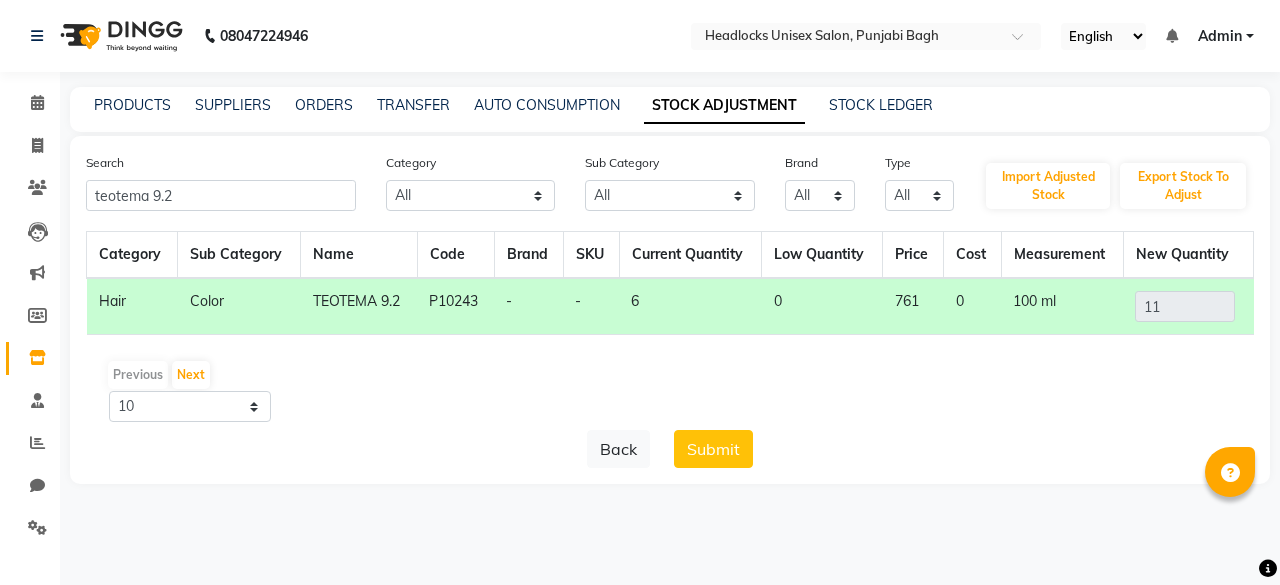 click on "Submit" 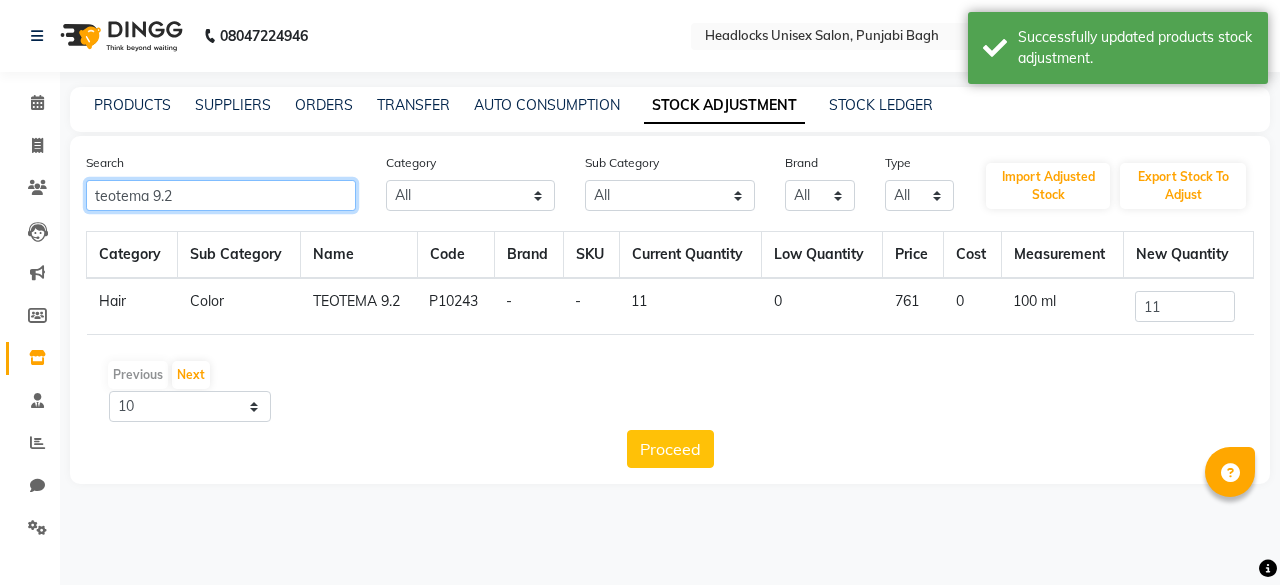 click on "teotema 9.2" 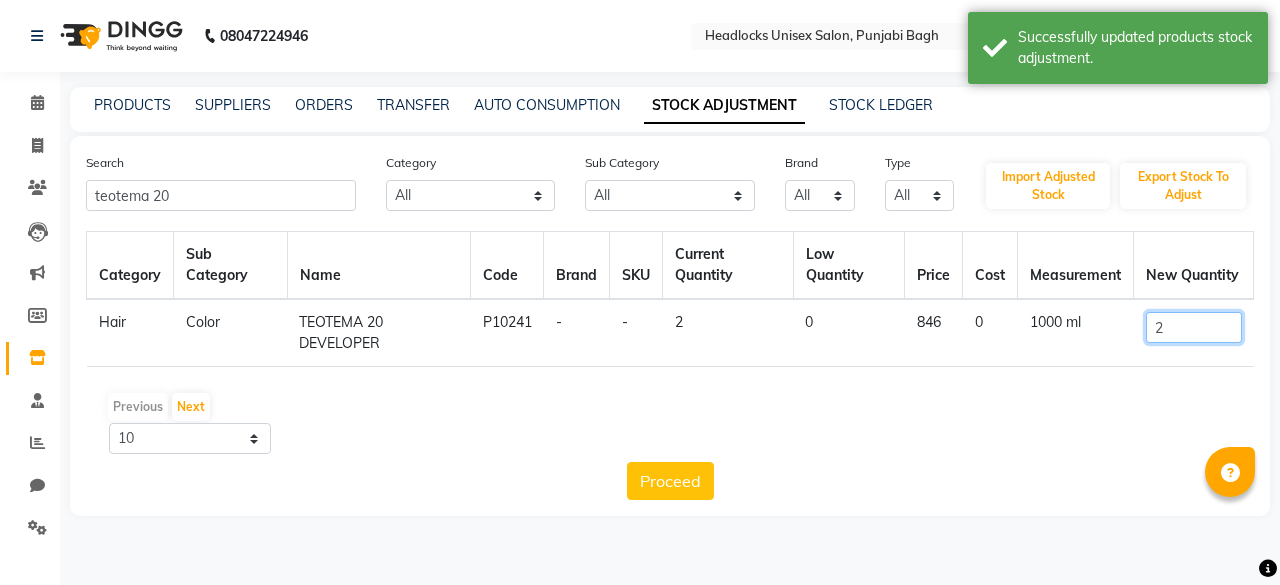 click on "2" 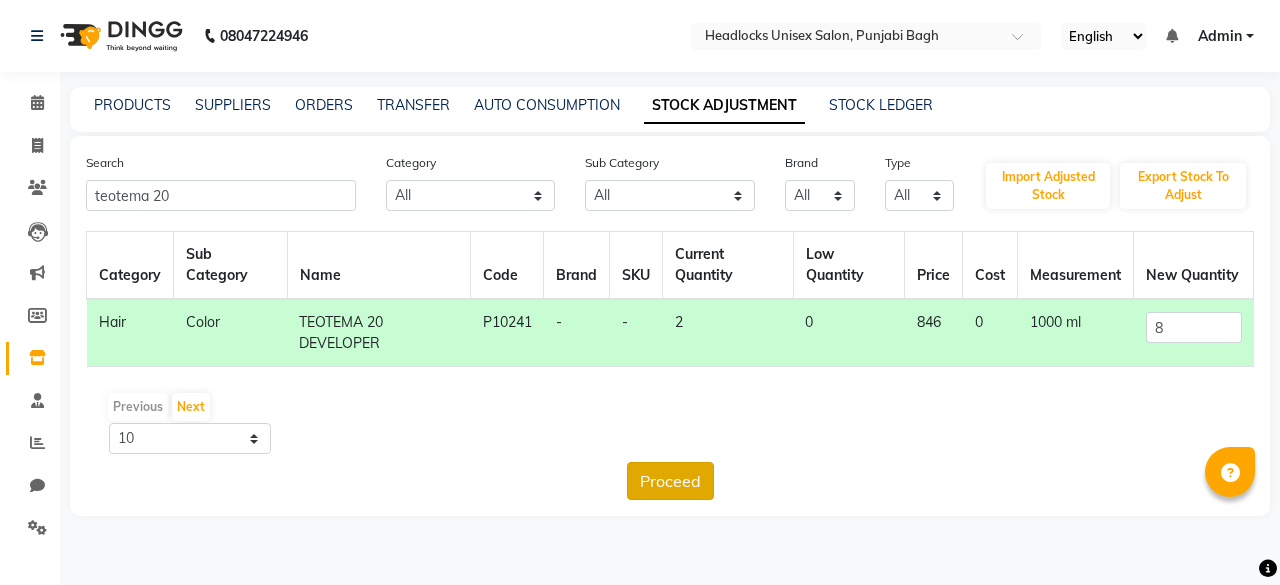 click on "Proceed" 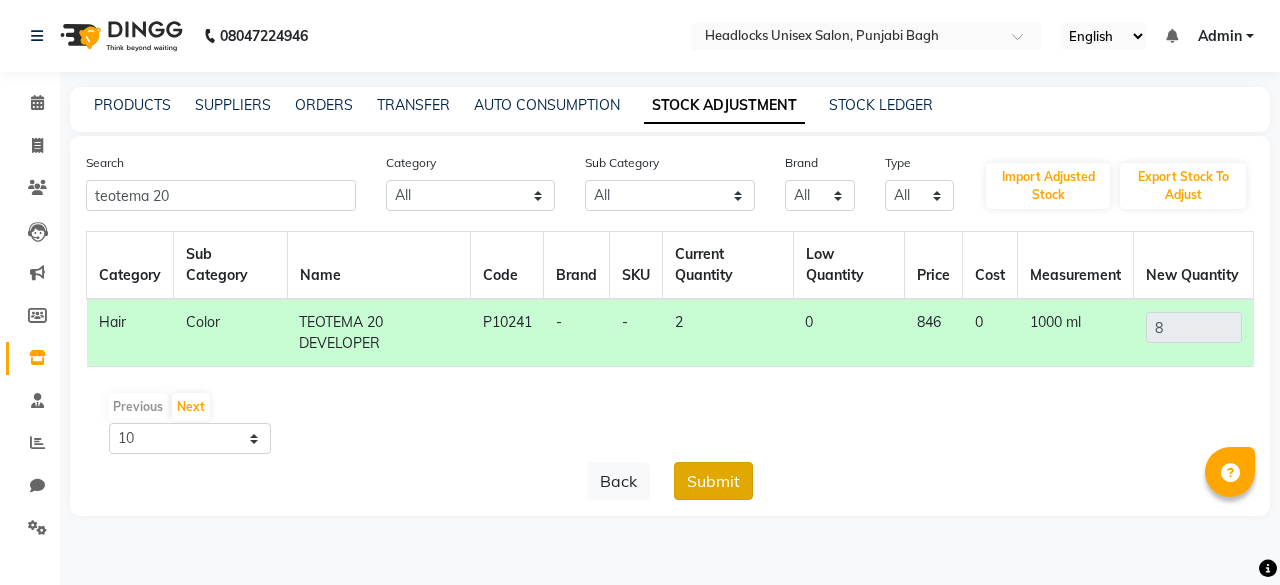 click on "Submit" 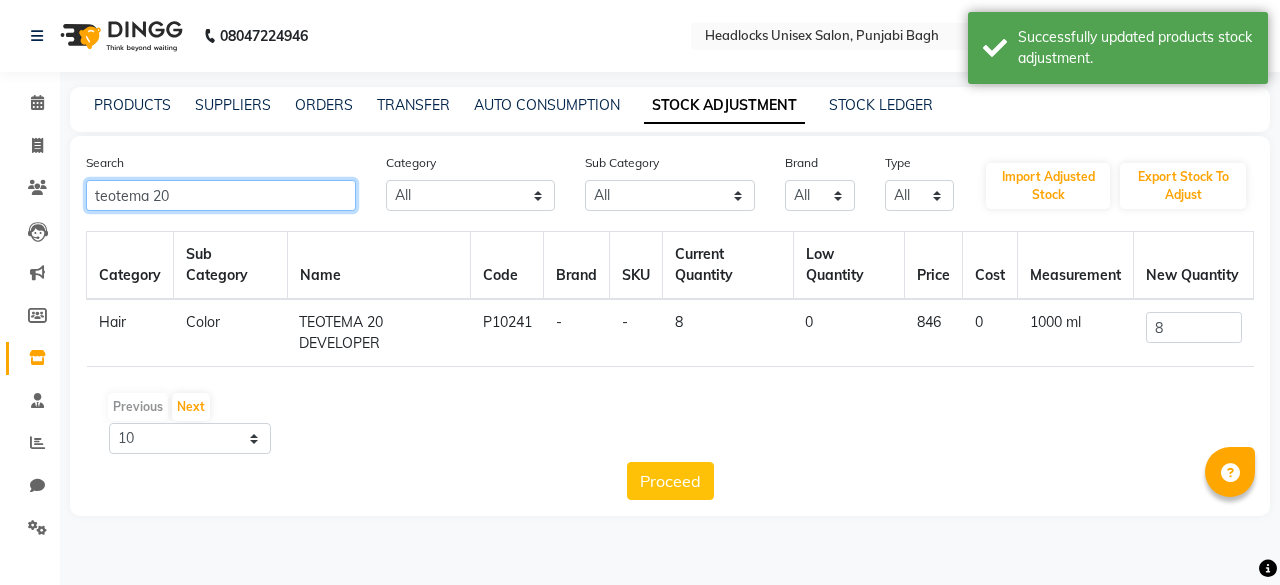 click on "teotema 20" 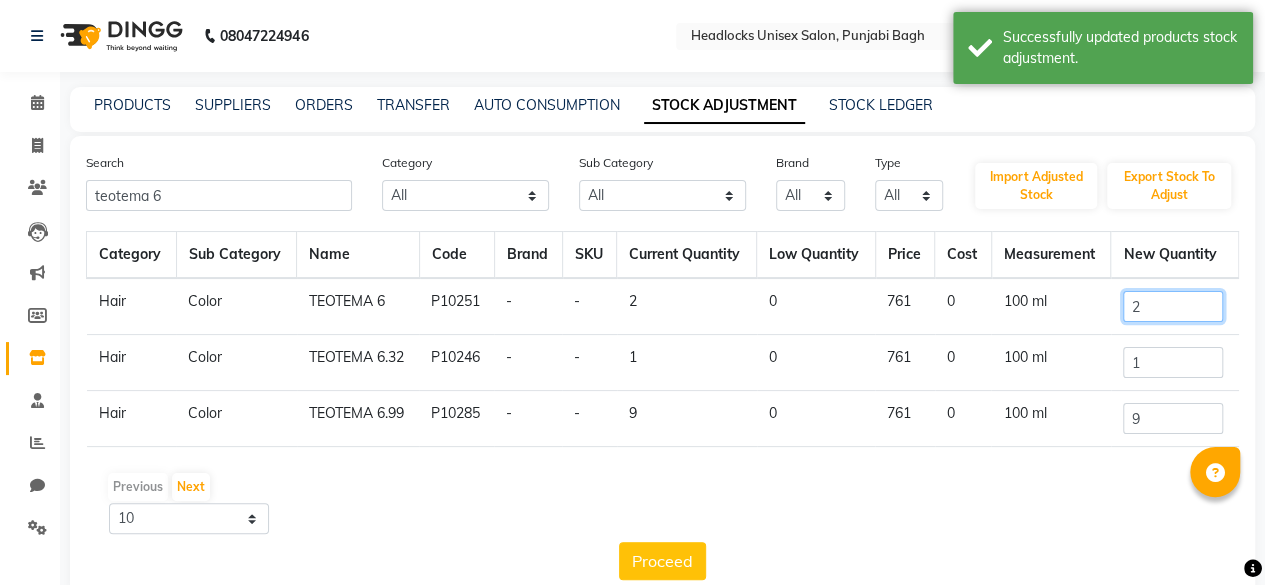 click on "2" 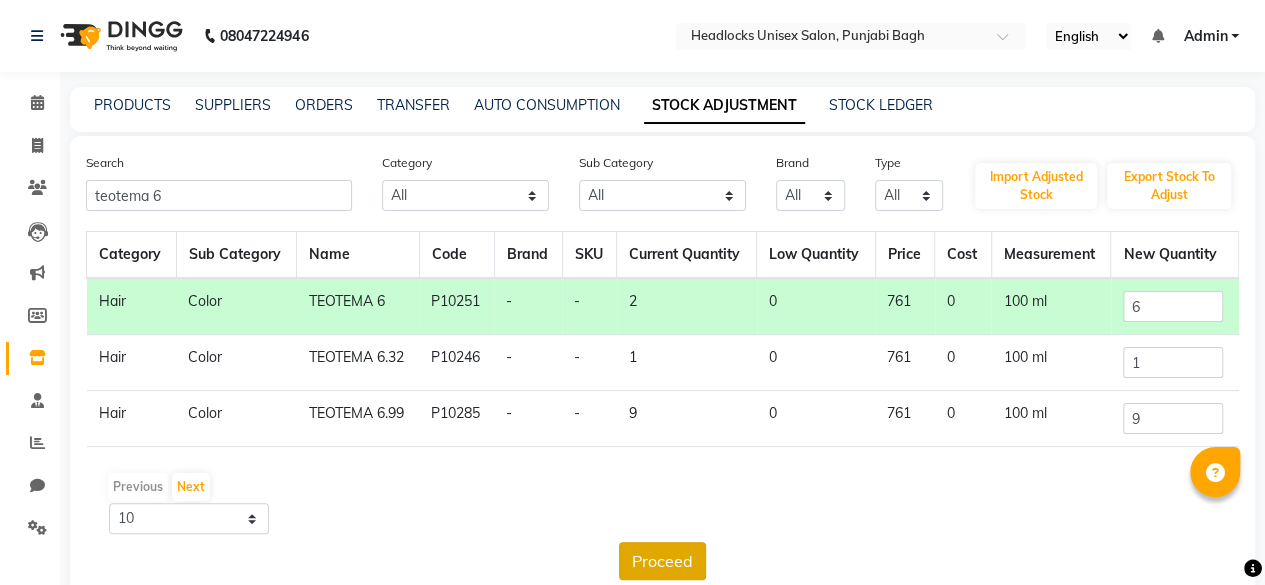click on "Proceed" 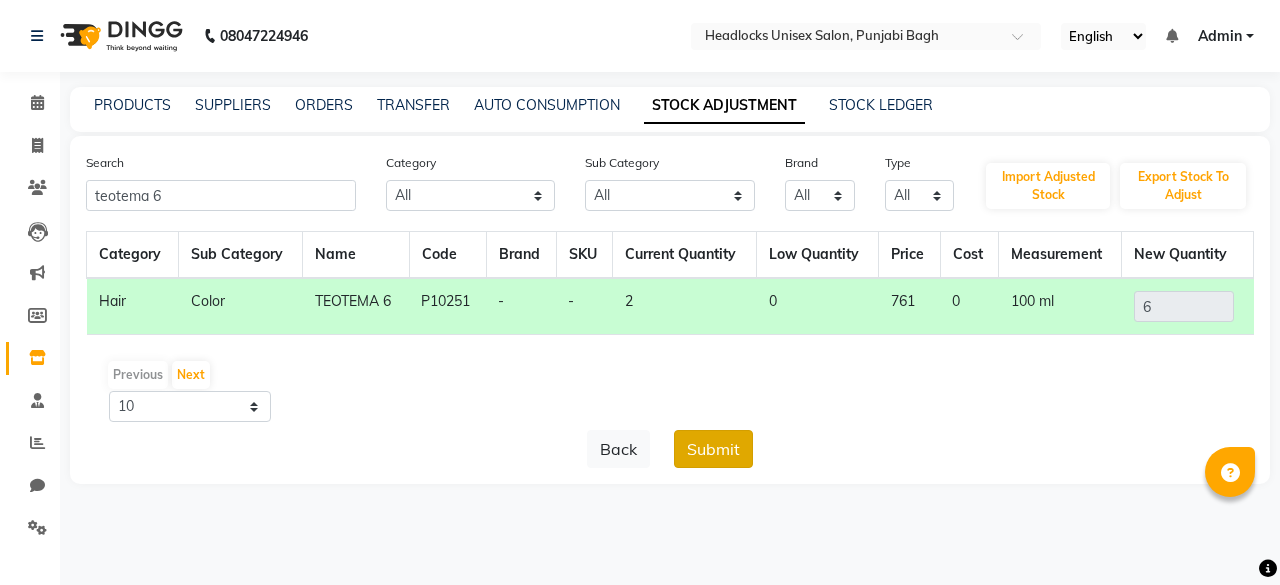 click on "Submit" 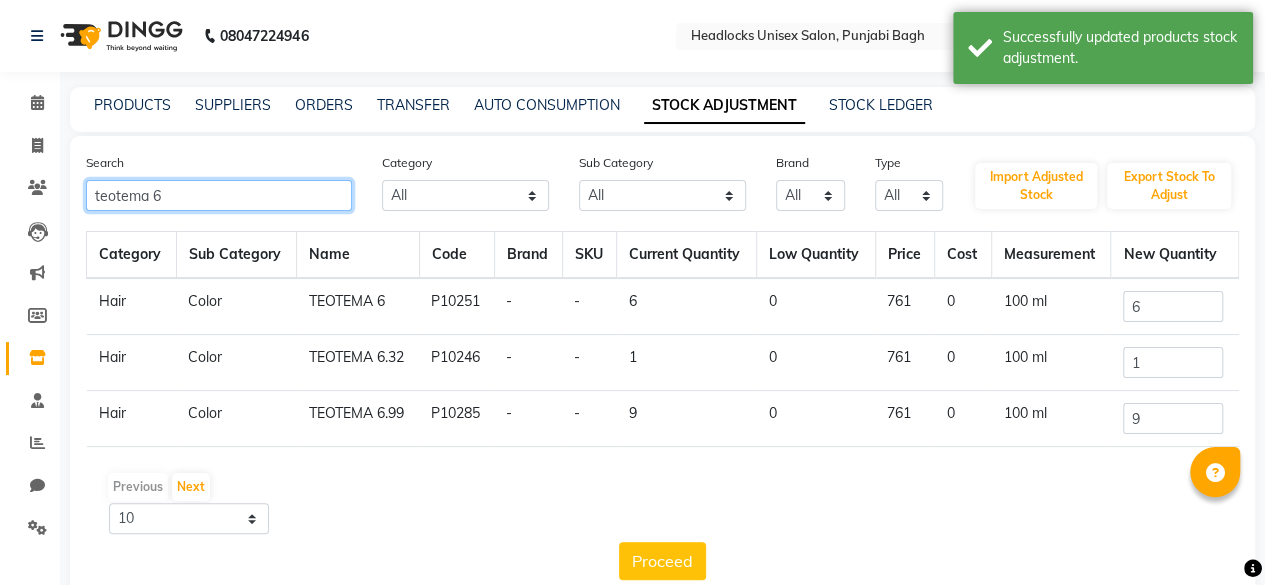 click on "teotema 6" 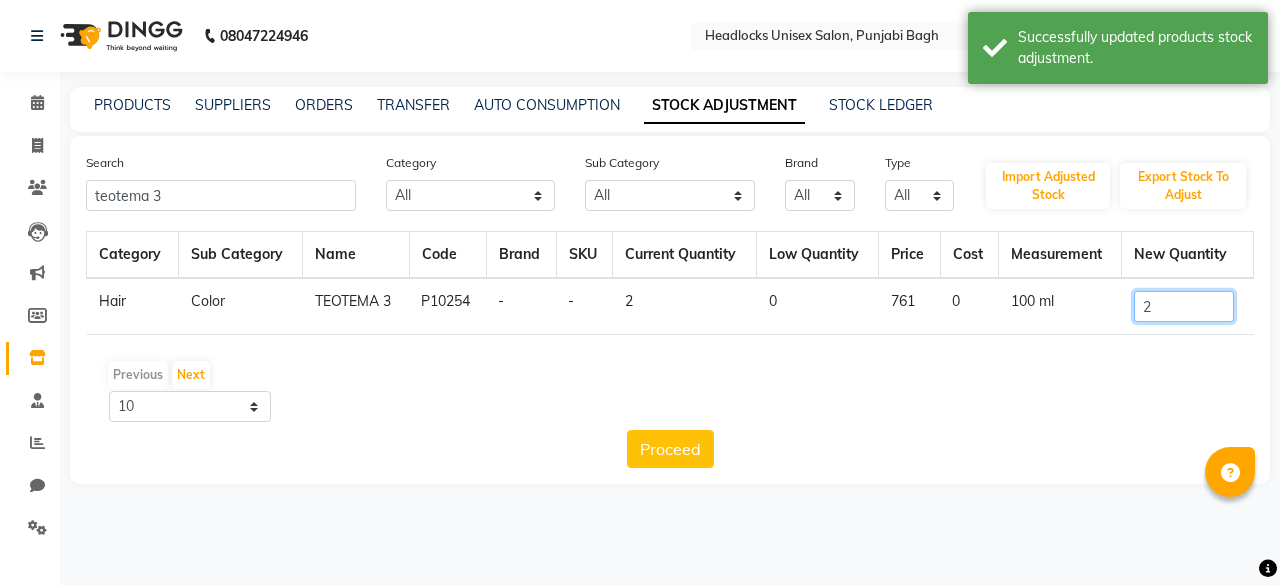 click on "2" 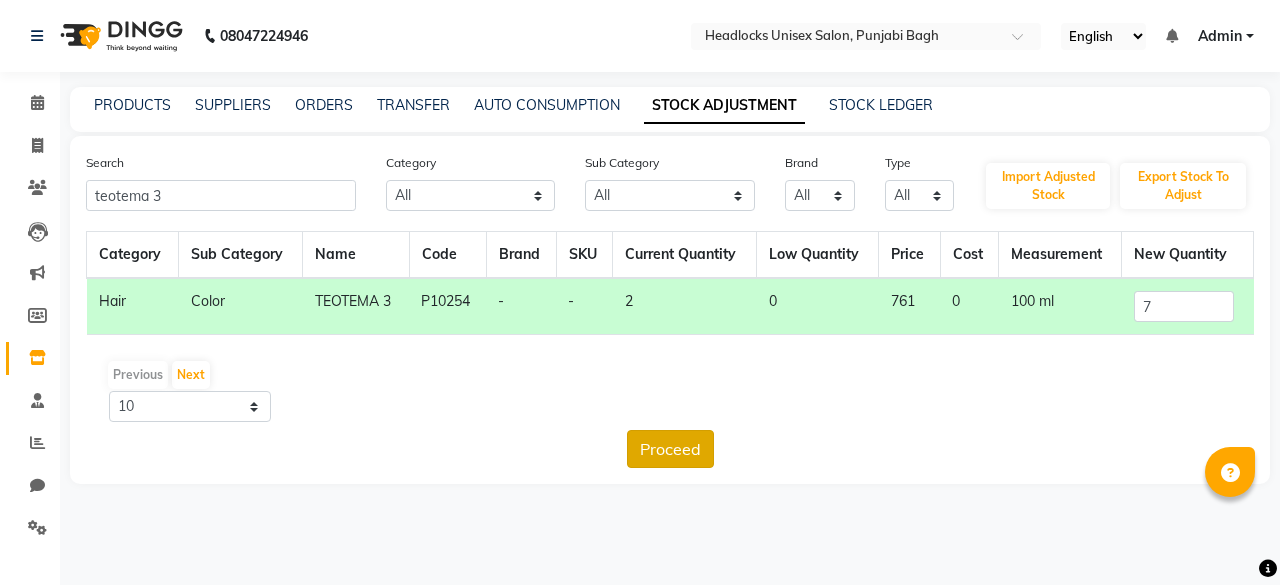 click on "Proceed" 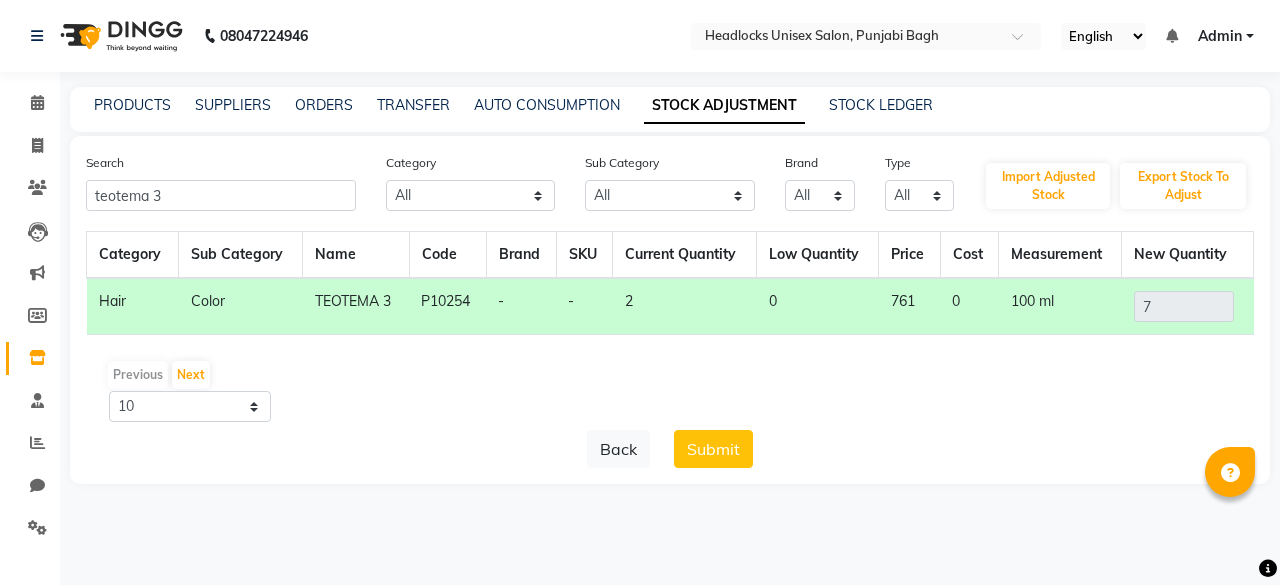 click on "Back   Submit" 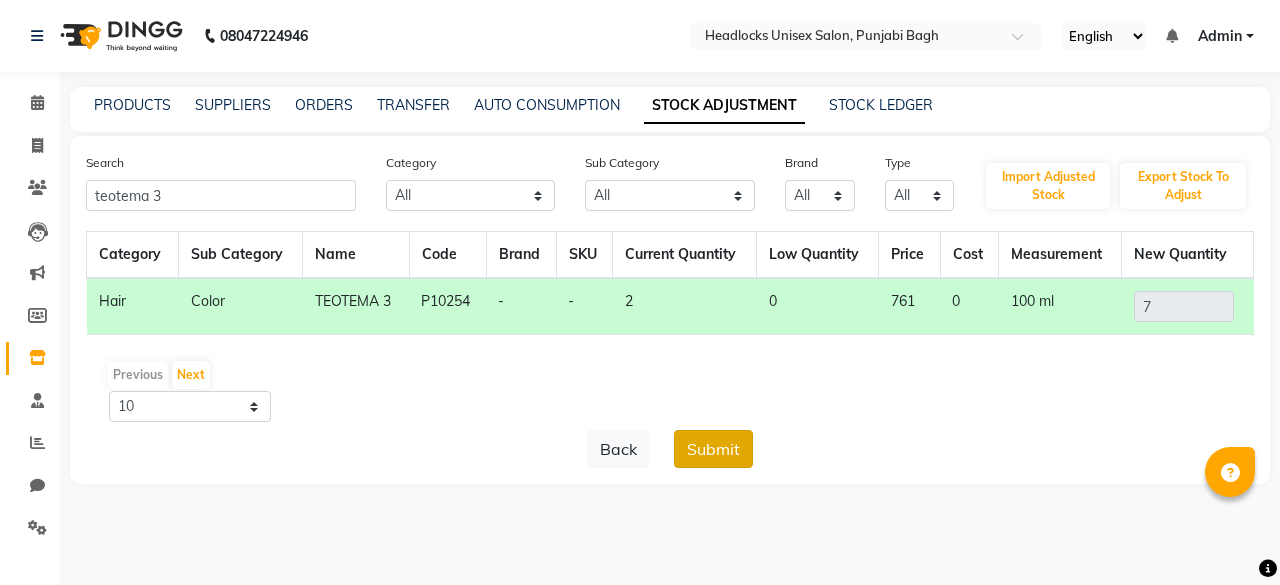 click on "Submit" 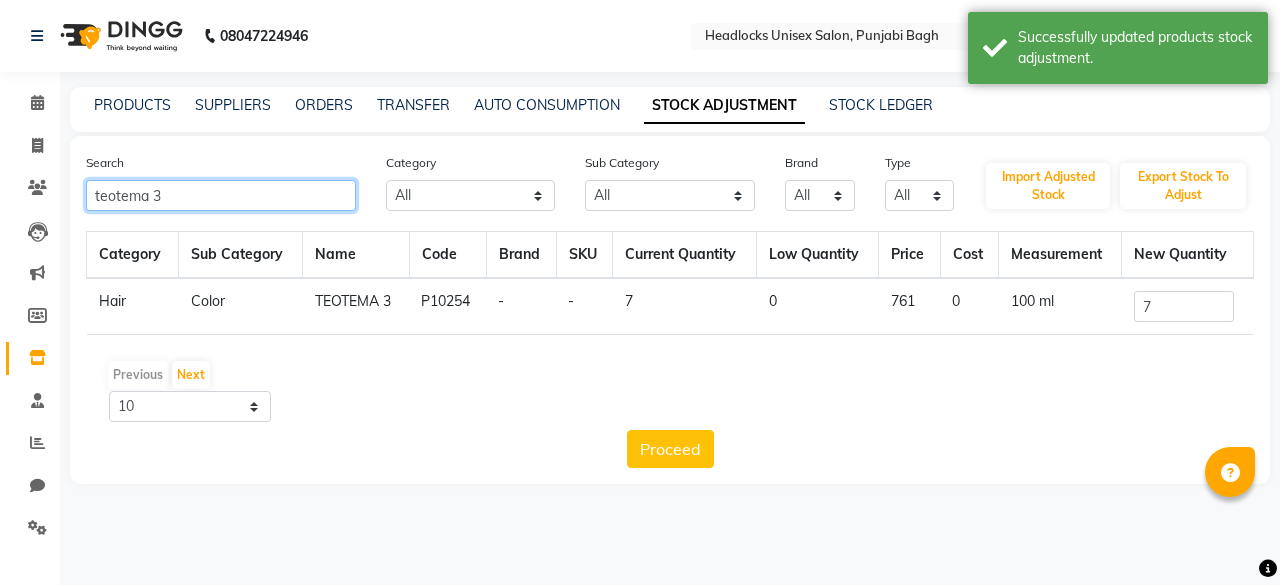 click on "teotema 3" 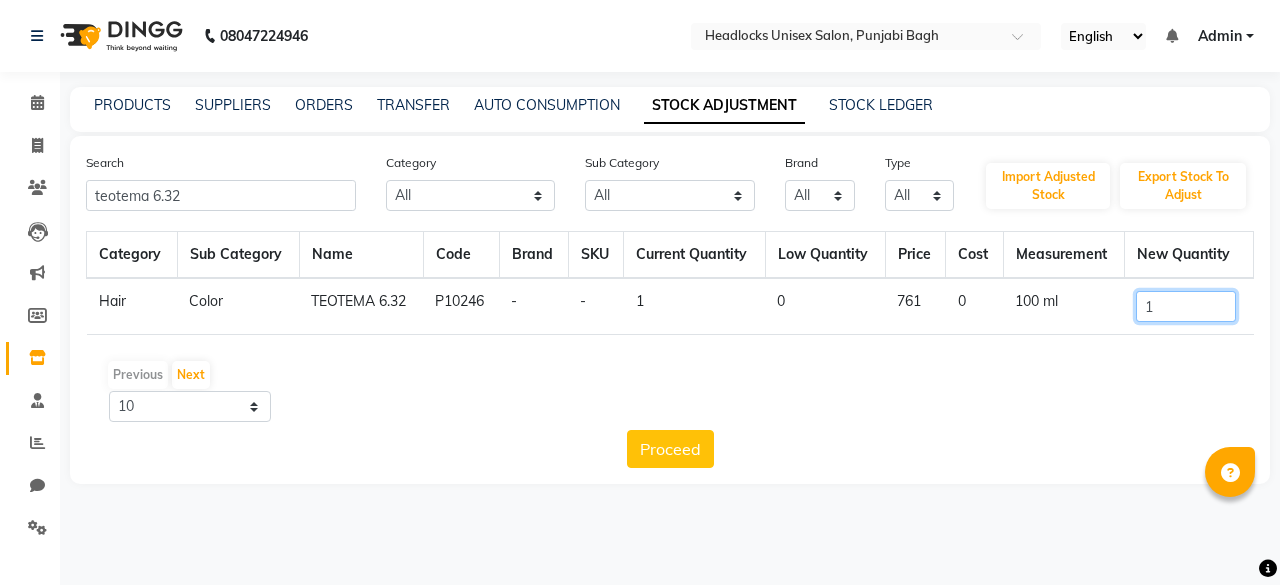 click on "1" 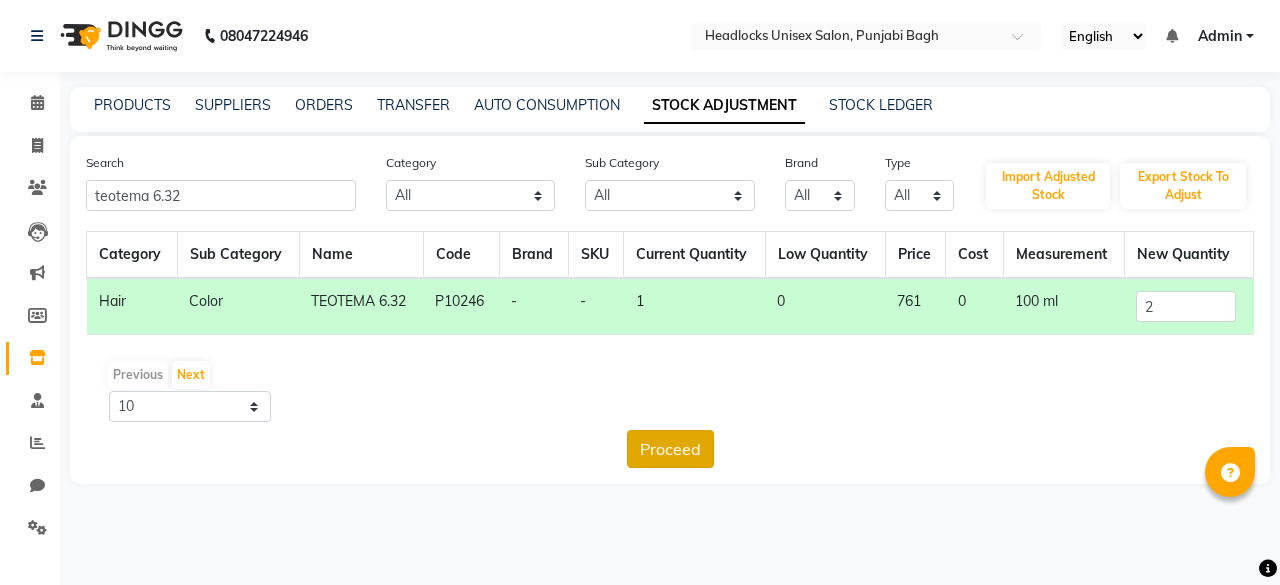 click on "Proceed" 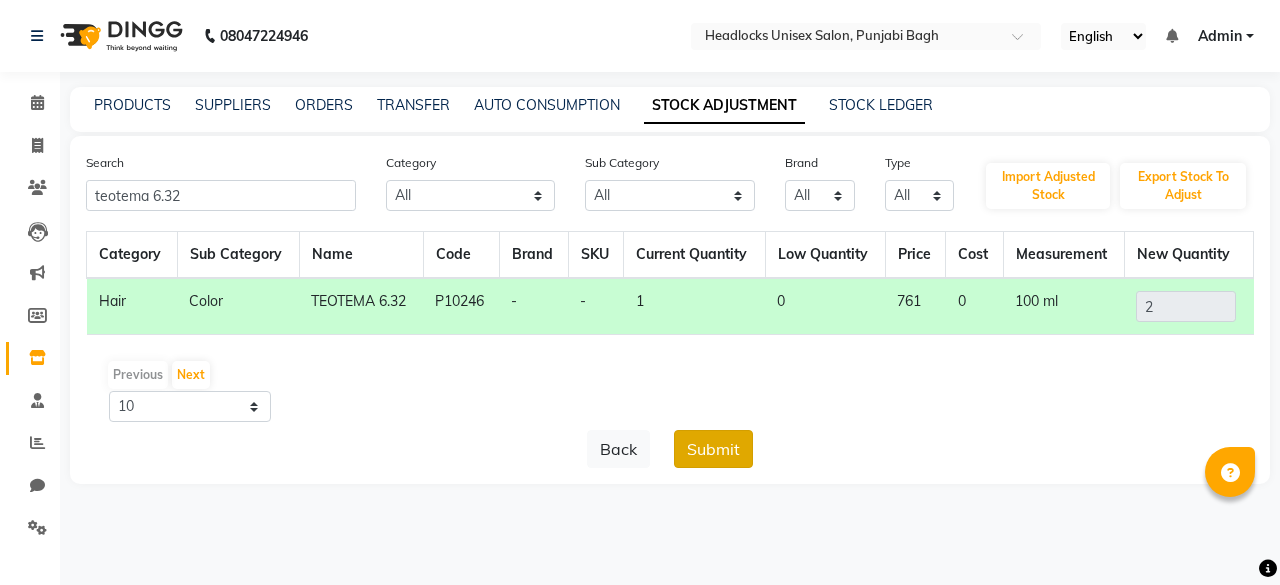 click on "Submit" 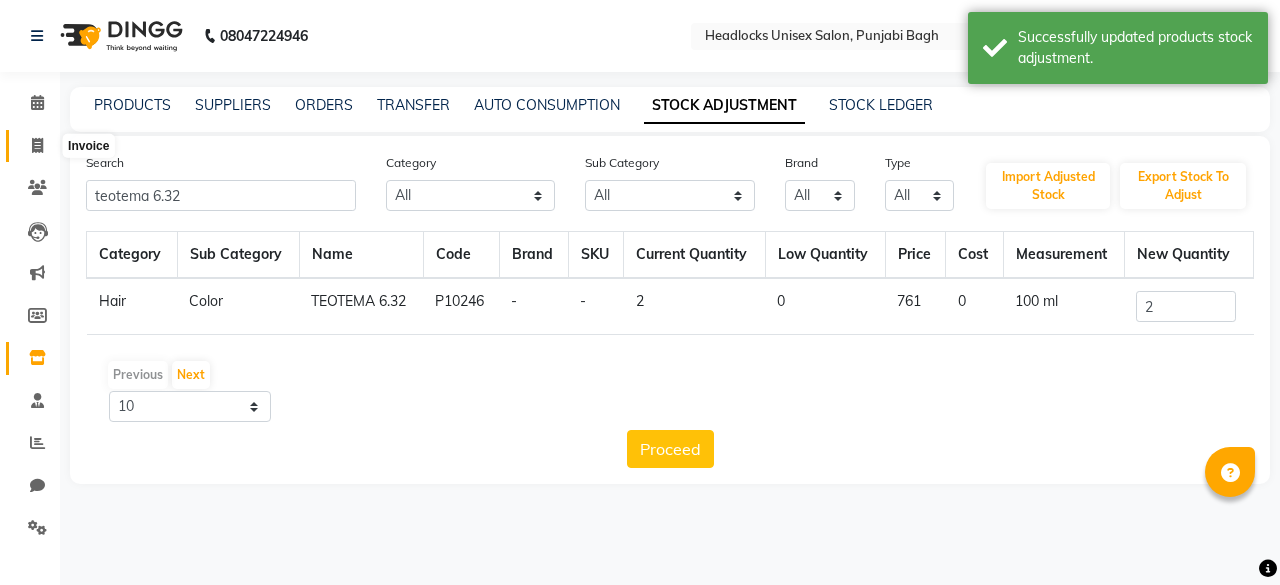 click 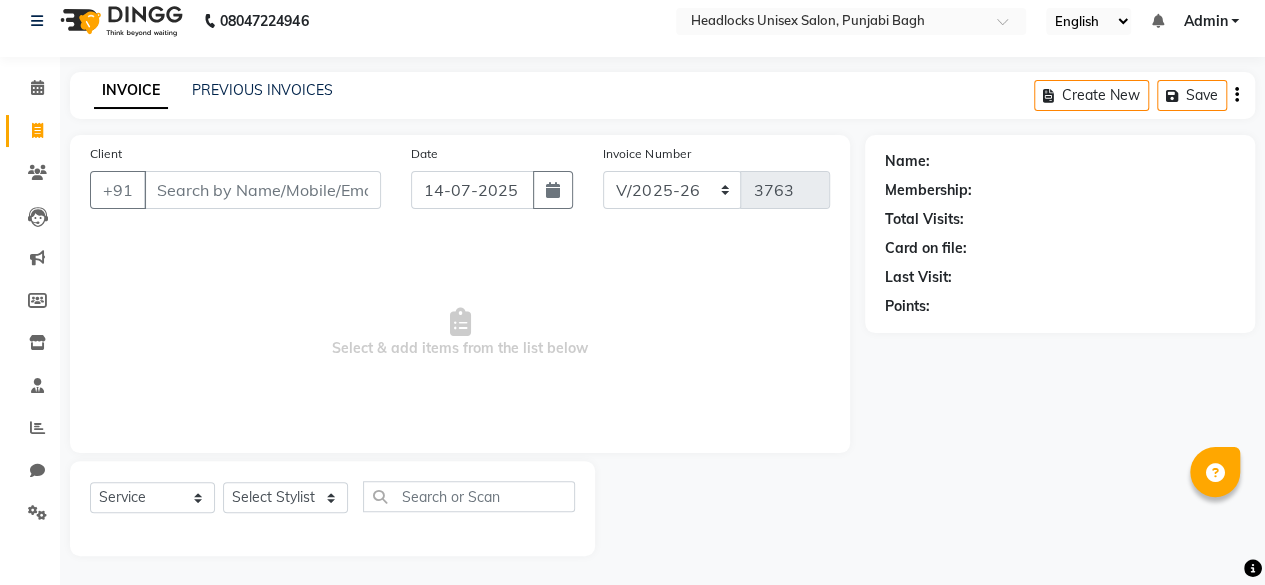 scroll, scrollTop: 0, scrollLeft: 0, axis: both 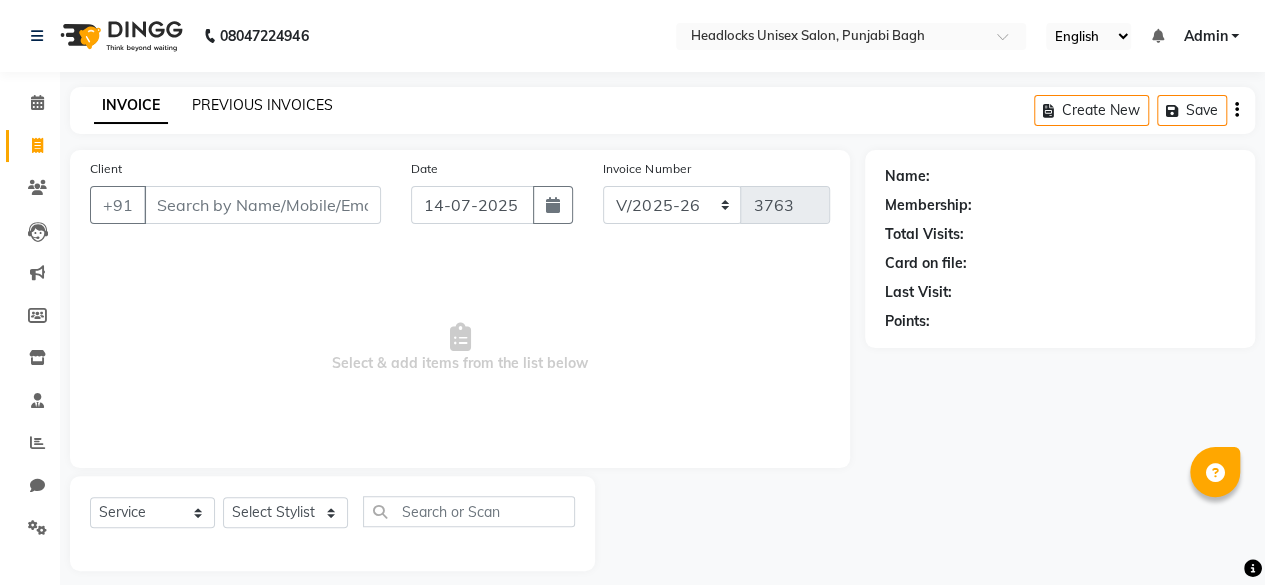 click on "PREVIOUS INVOICES" 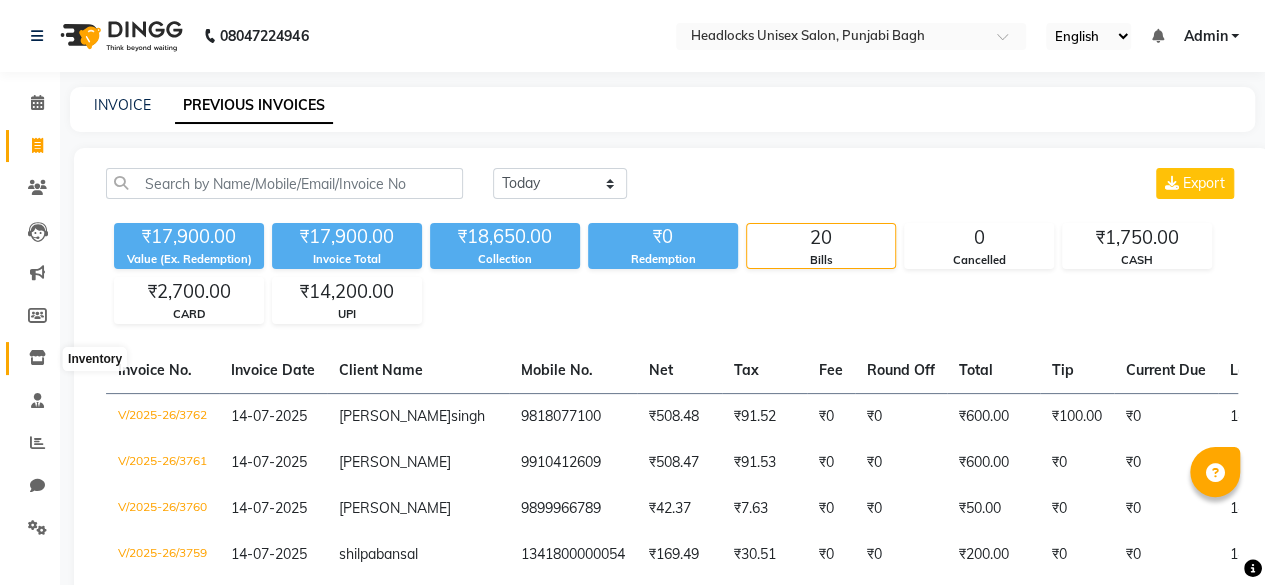 click 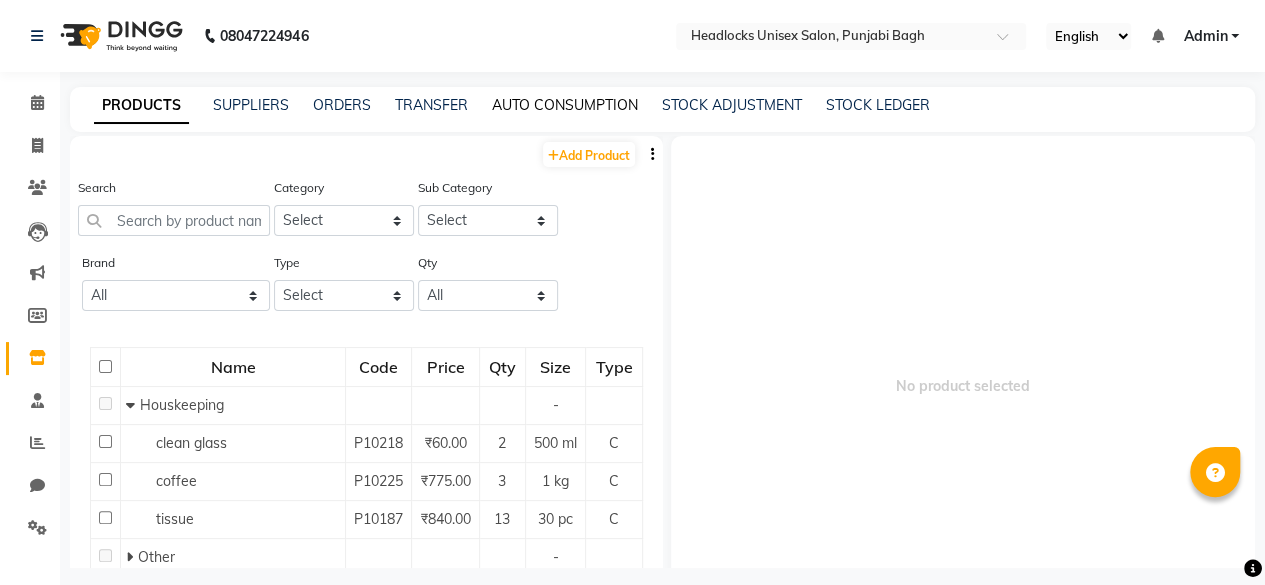 click on "AUTO CONSUMPTION" 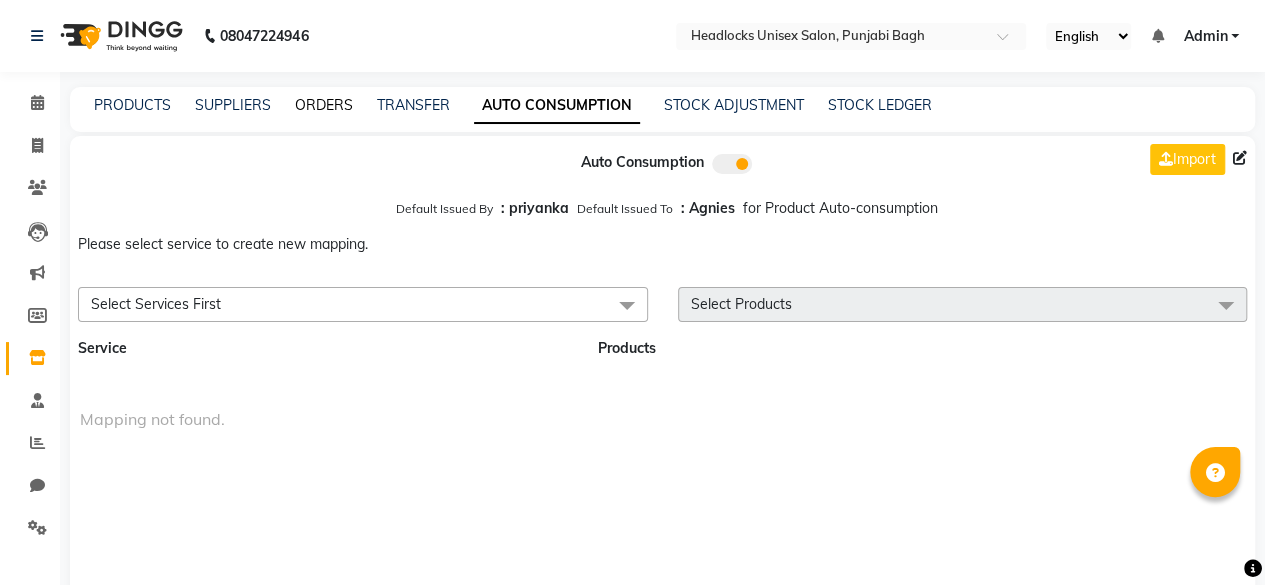 click on "ORDERS" 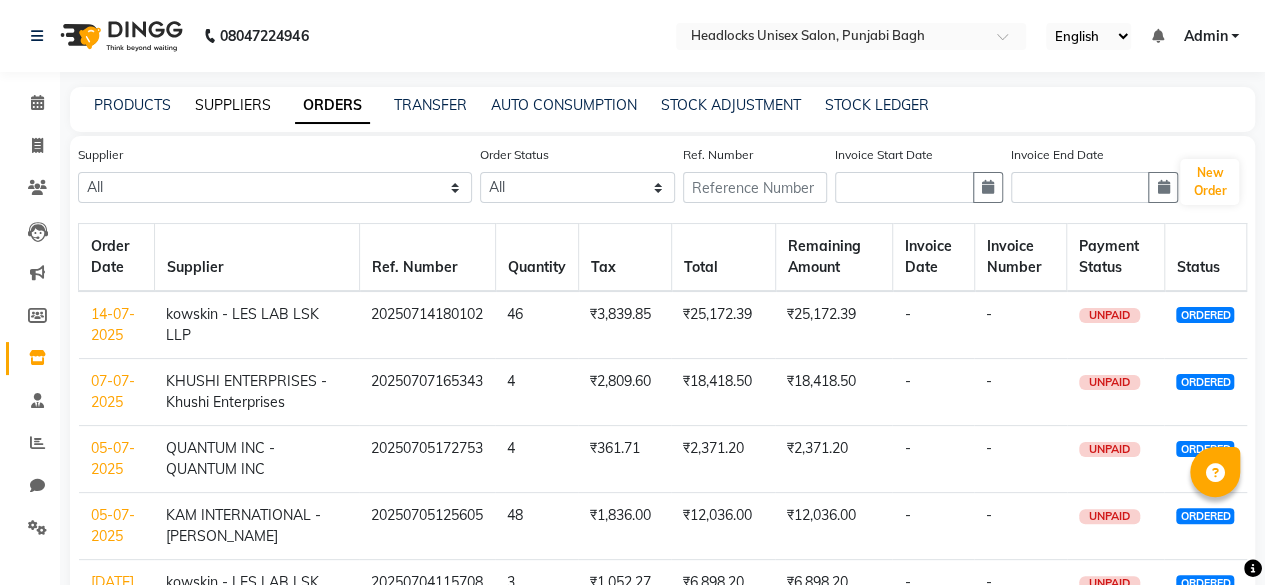 click on "SUPPLIERS" 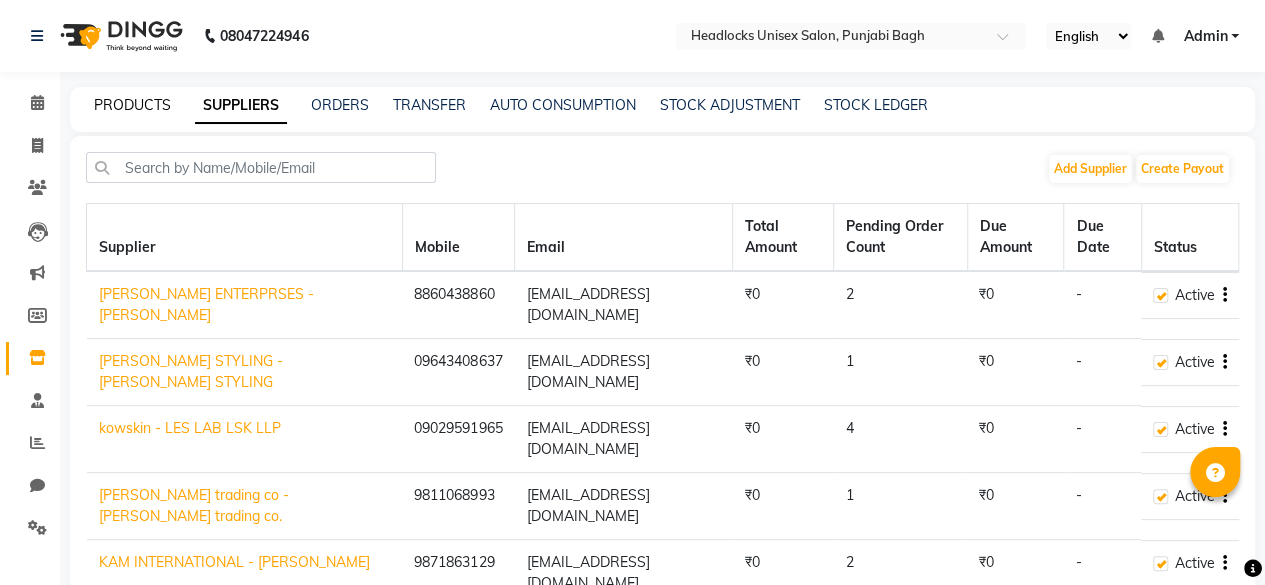 click on "PRODUCTS" 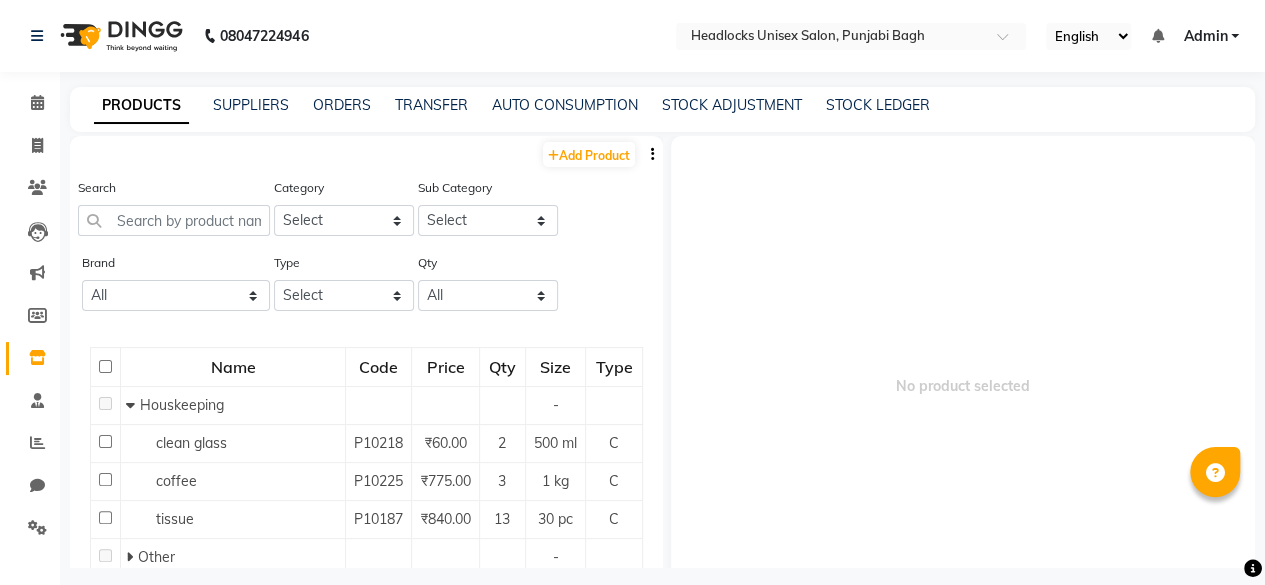 click on "PRODUCTS SUPPLIERS ORDERS TRANSFER AUTO CONSUMPTION STOCK ADJUSTMENT STOCK LEDGER" 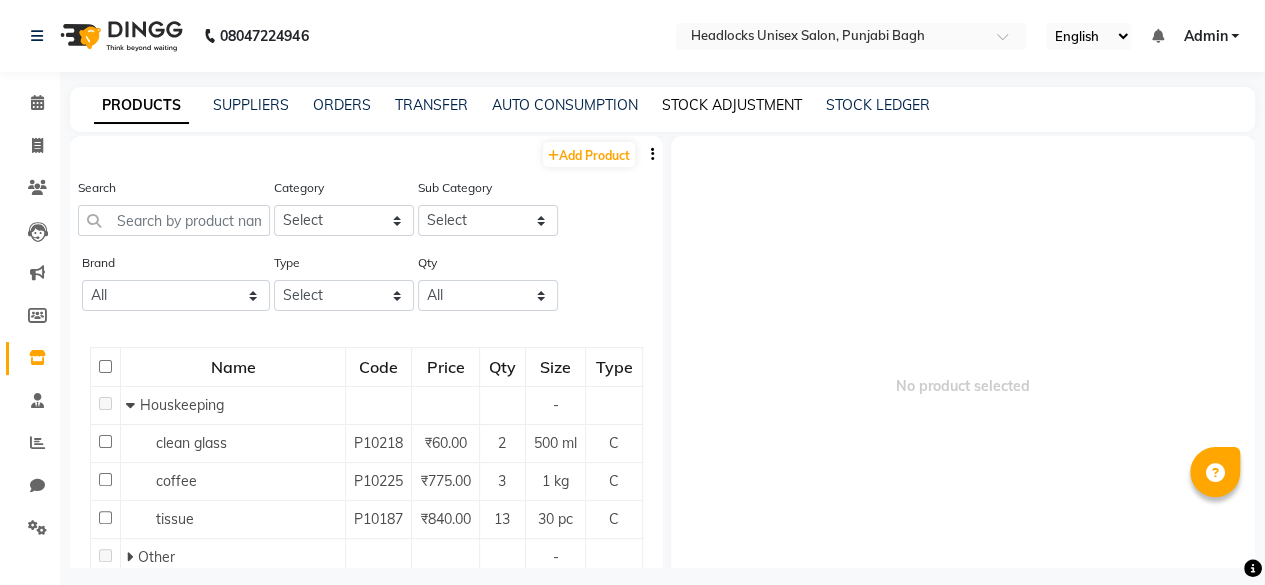 click on "STOCK ADJUSTMENT" 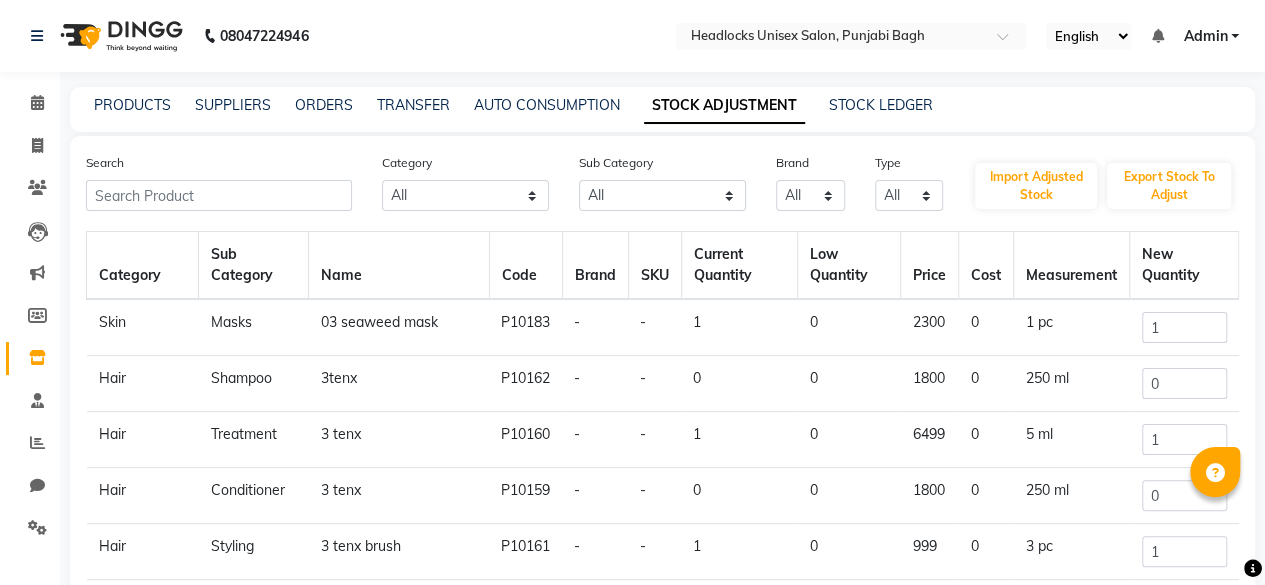 scroll, scrollTop: 174, scrollLeft: 0, axis: vertical 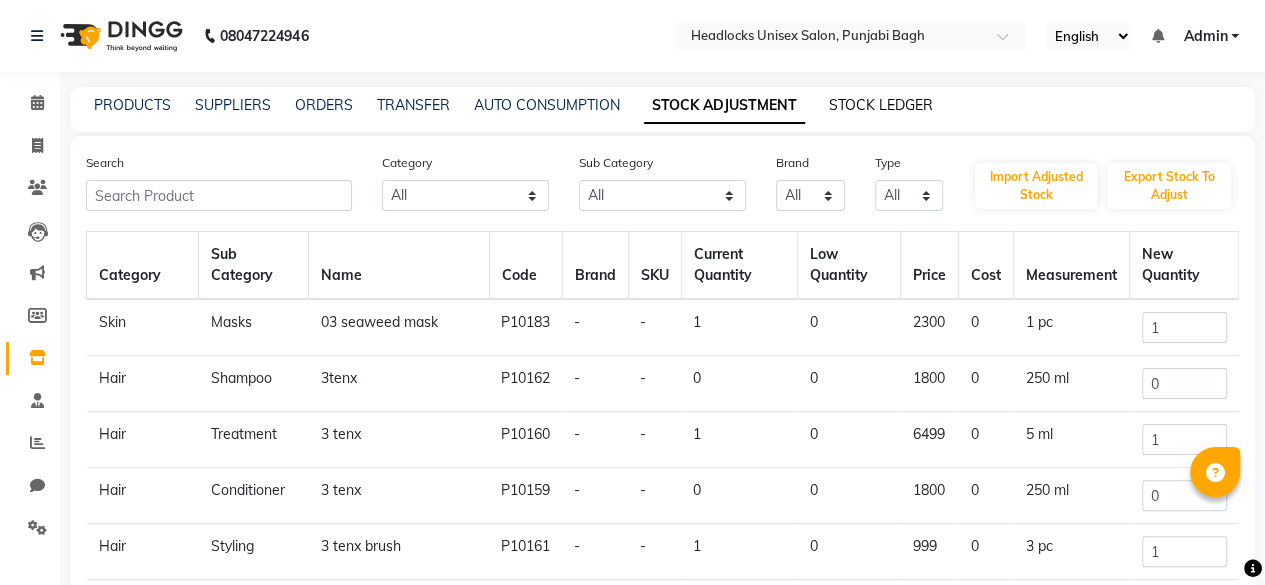 click on "STOCK LEDGER" 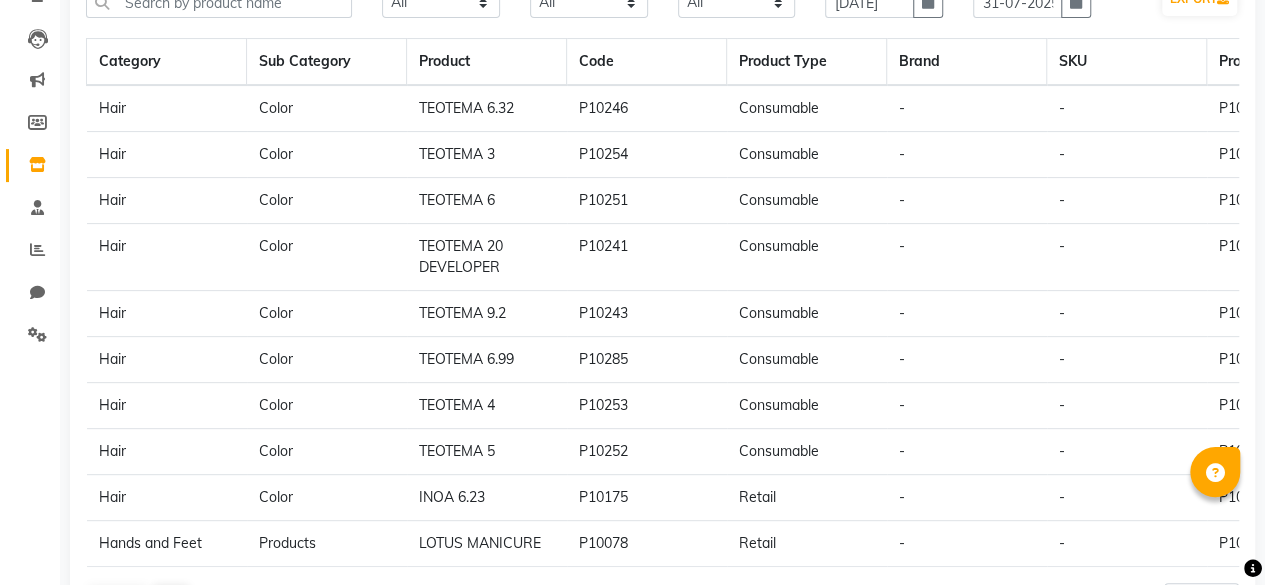 scroll, scrollTop: 198, scrollLeft: 0, axis: vertical 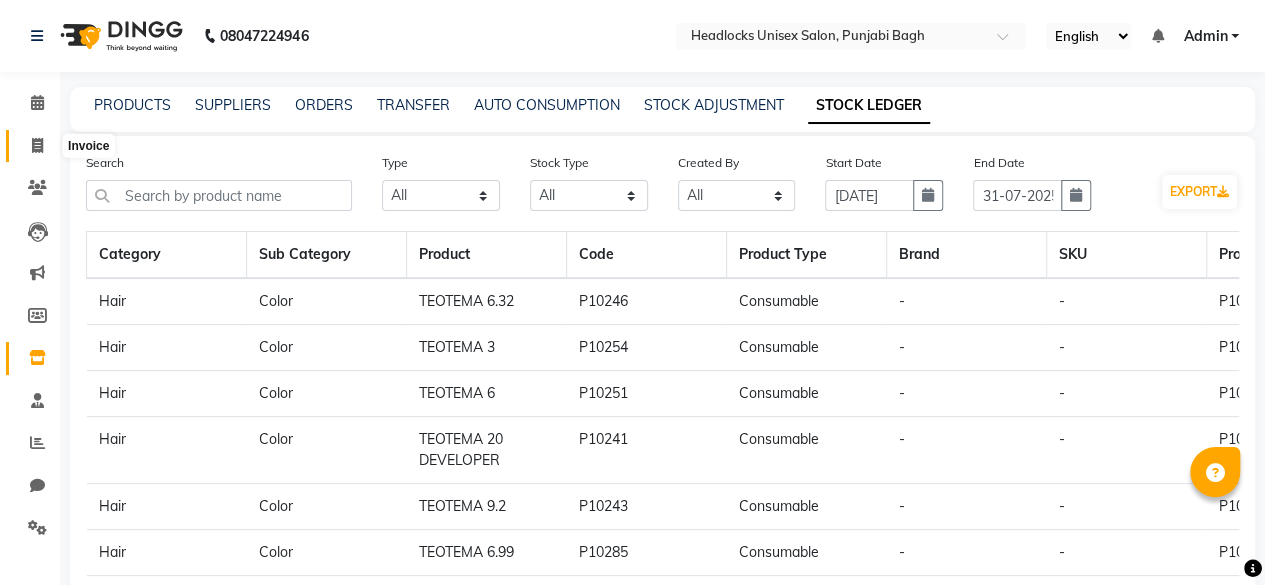 click 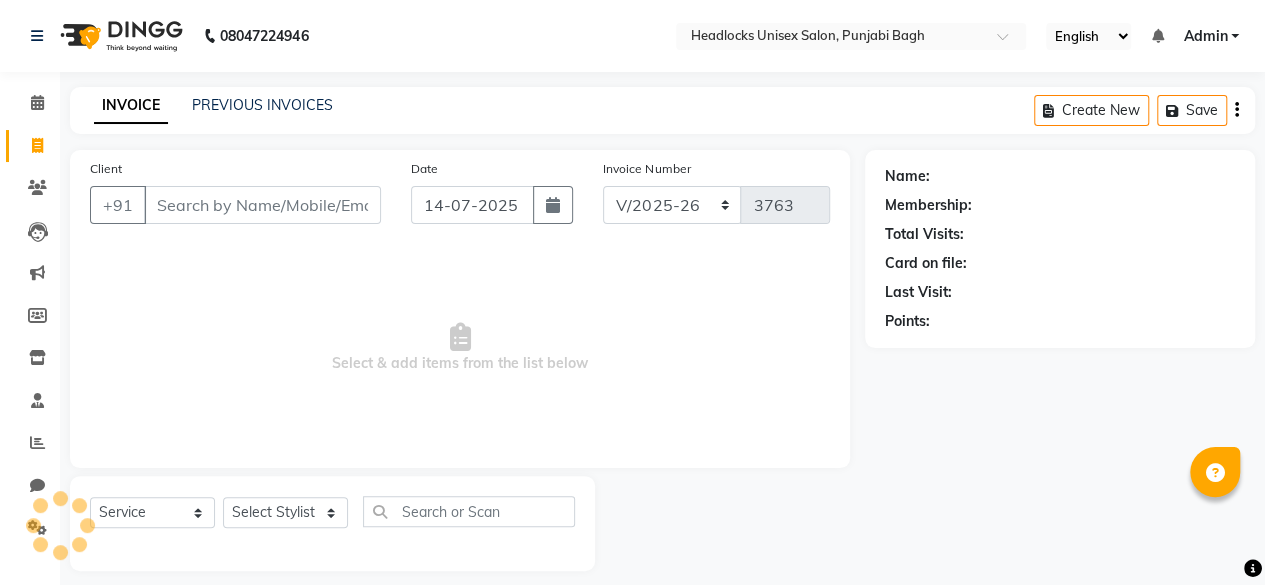 scroll, scrollTop: 15, scrollLeft: 0, axis: vertical 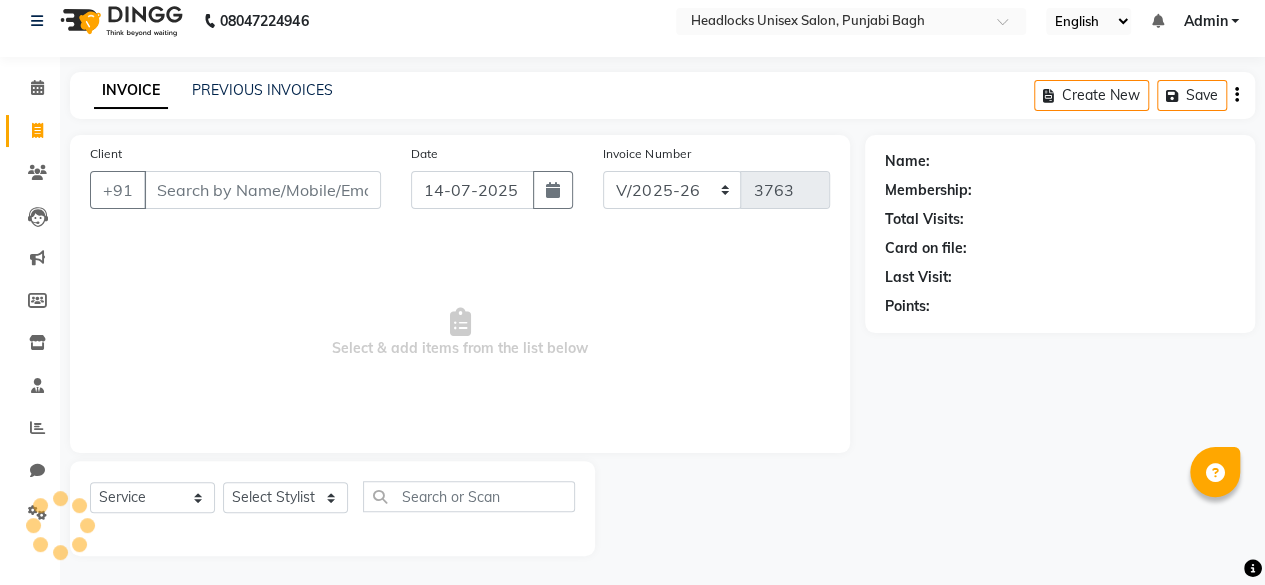 click on "Client" at bounding box center (262, 190) 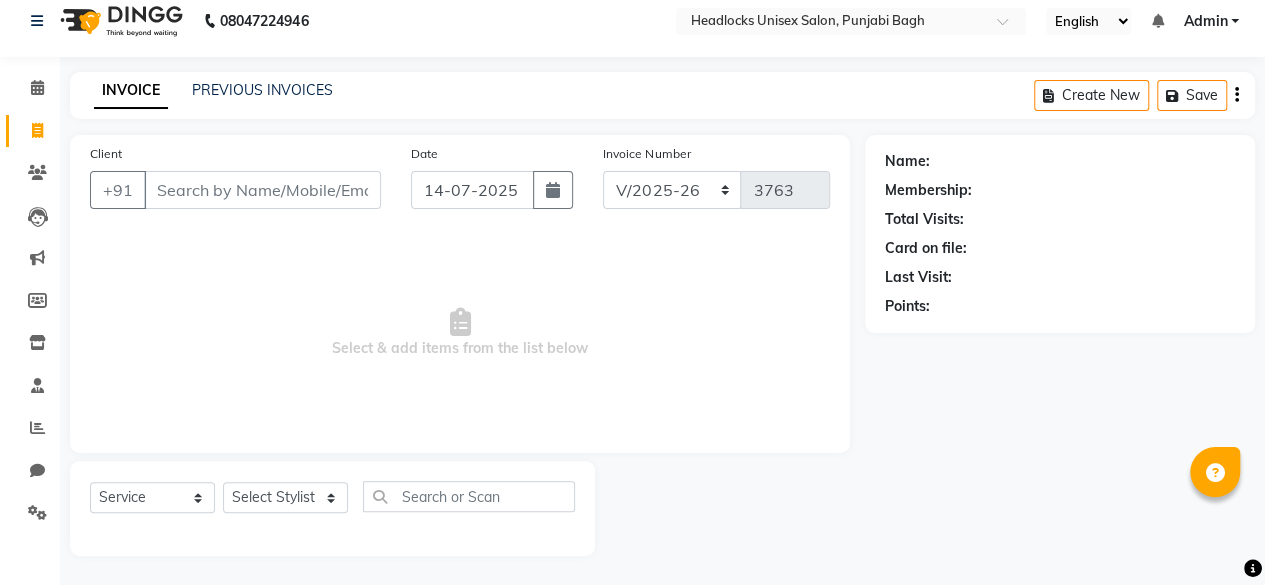 click on "Client" at bounding box center [262, 190] 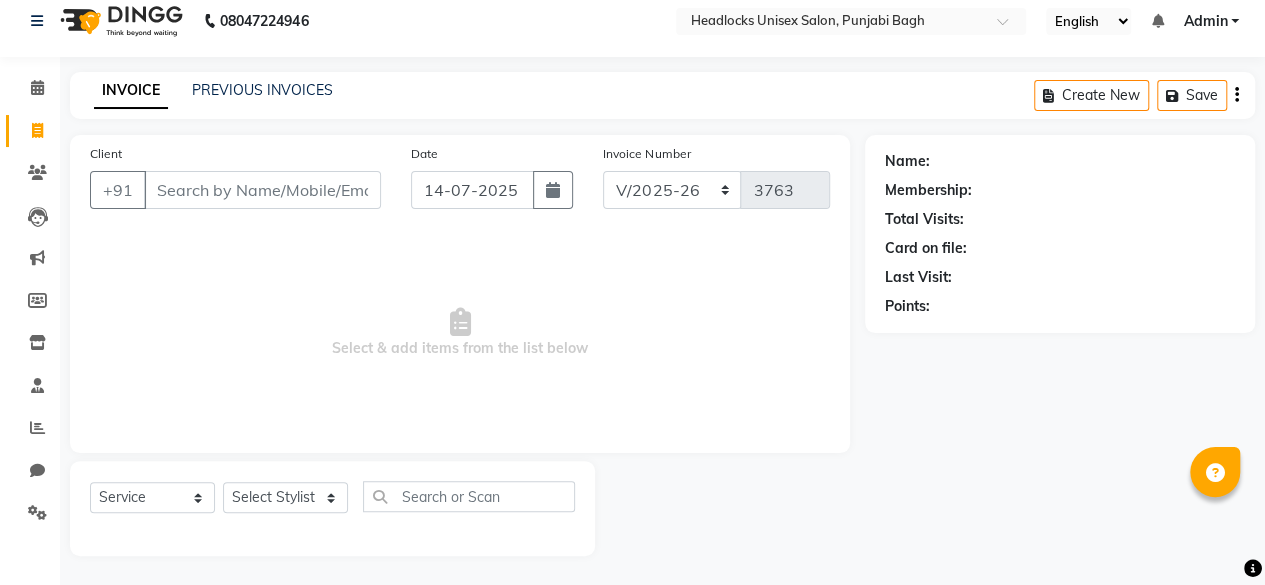 click on "Client" at bounding box center [262, 190] 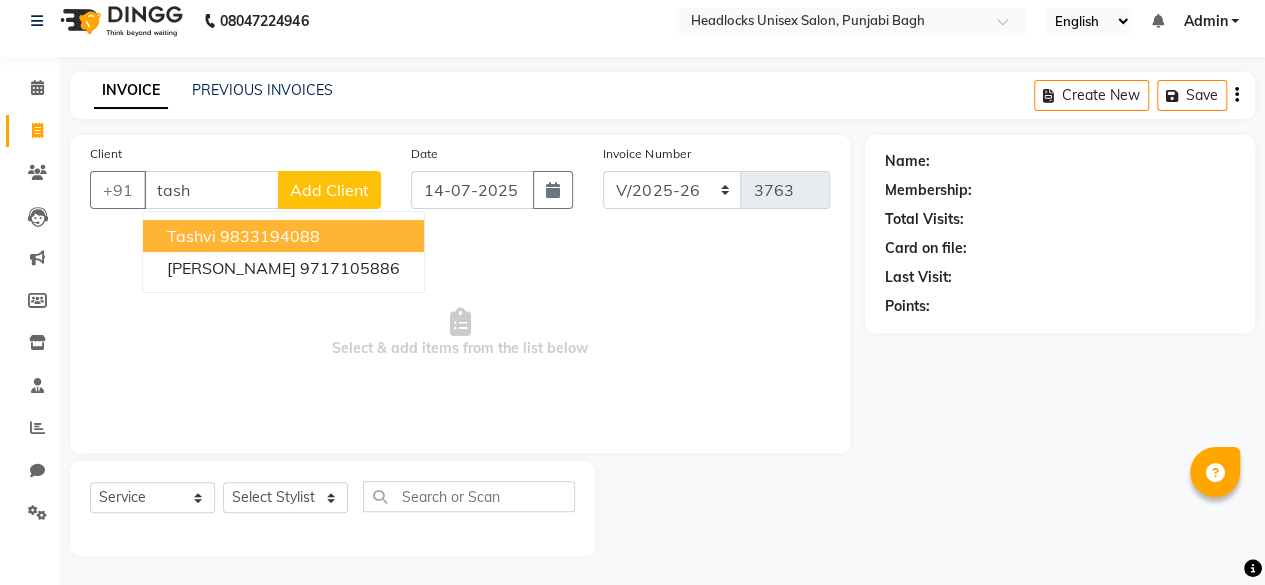 click on "9833194088" at bounding box center [270, 236] 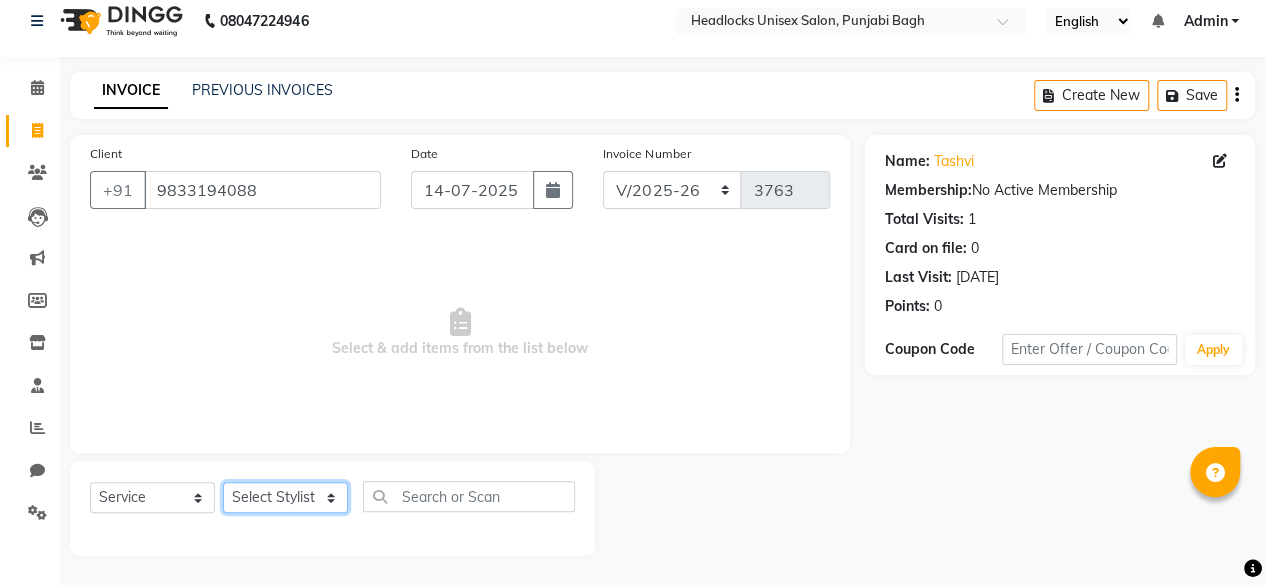 click on "Select Stylist ⁠Agnies ⁠[PERSON_NAME] [PERSON_NAME] [PERSON_NAME] kunal [PERSON_NAME] mercy ⁠Minto ⁠[PERSON_NAME]  [PERSON_NAME] priyanka [PERSON_NAME] ⁠[PERSON_NAME] ⁠[PERSON_NAME] [PERSON_NAME] [PERSON_NAME]  Sunny ⁠[PERSON_NAME] ⁠[PERSON_NAME]" 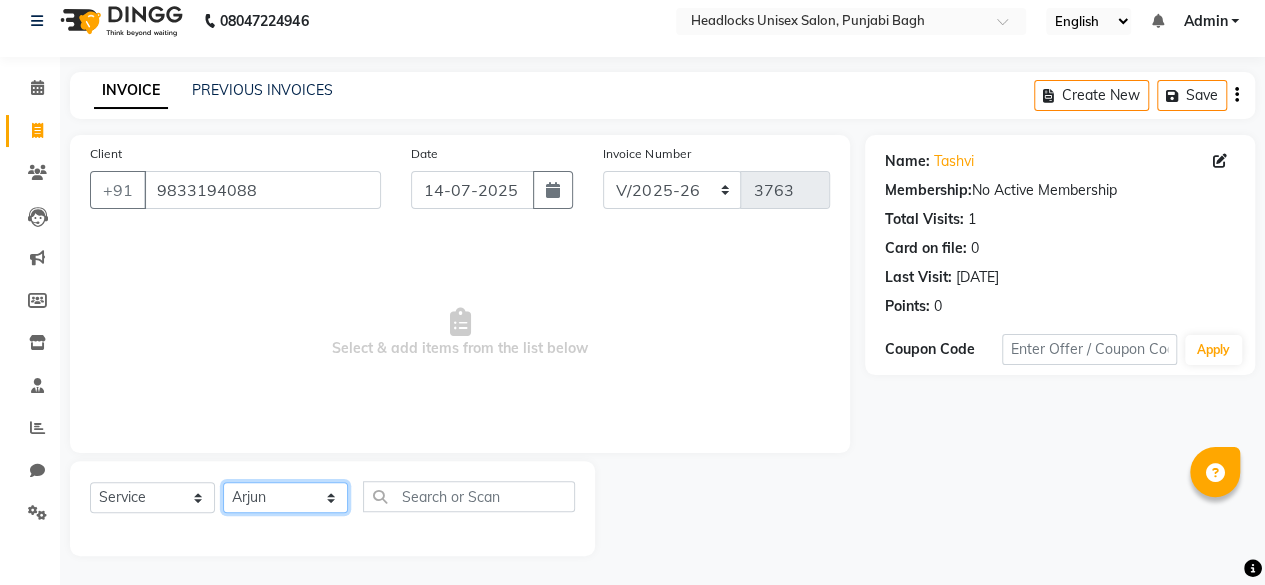 click on "Select Stylist ⁠Agnies ⁠[PERSON_NAME] [PERSON_NAME] [PERSON_NAME] kunal [PERSON_NAME] mercy ⁠Minto ⁠[PERSON_NAME]  [PERSON_NAME] priyanka [PERSON_NAME] ⁠[PERSON_NAME] ⁠[PERSON_NAME] [PERSON_NAME] [PERSON_NAME]  Sunny ⁠[PERSON_NAME] ⁠[PERSON_NAME]" 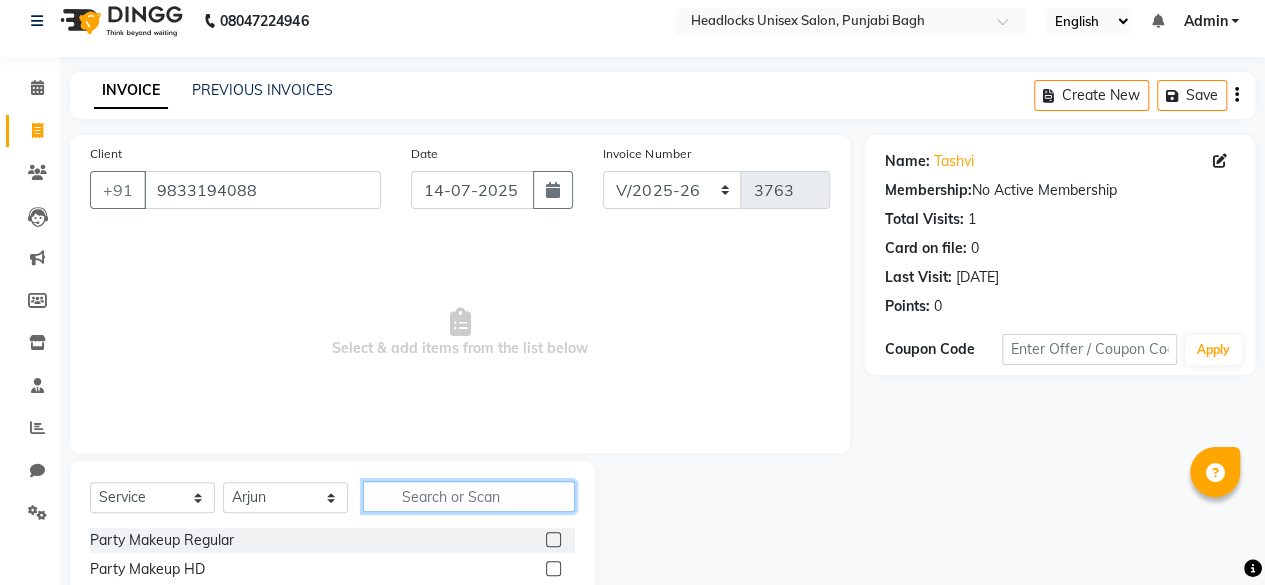 click 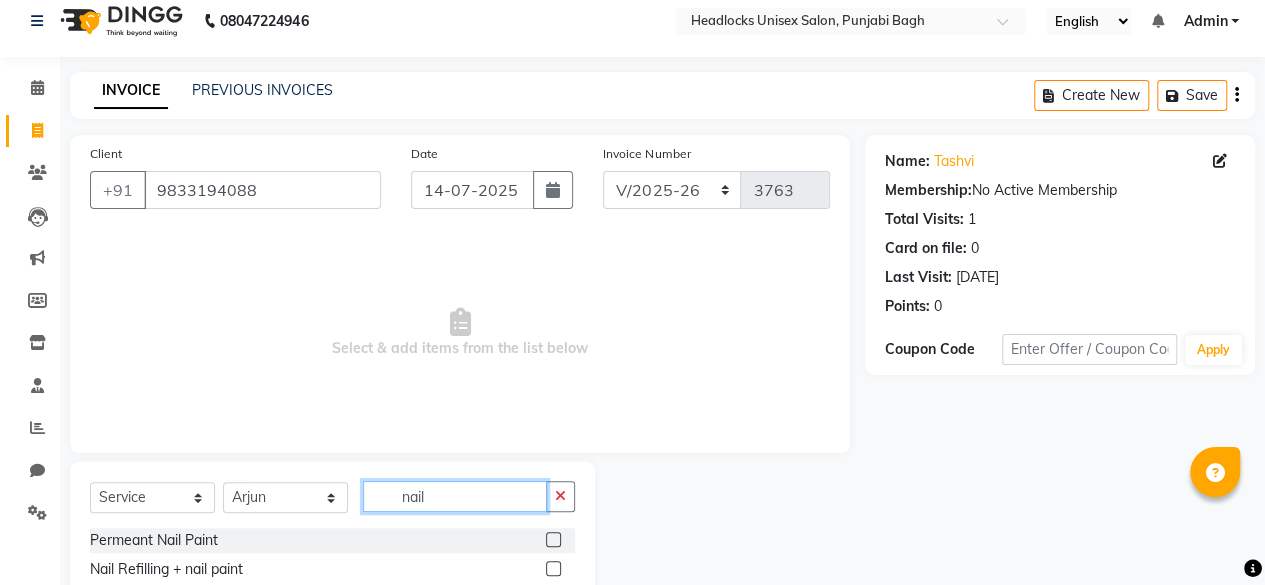 scroll, scrollTop: 215, scrollLeft: 0, axis: vertical 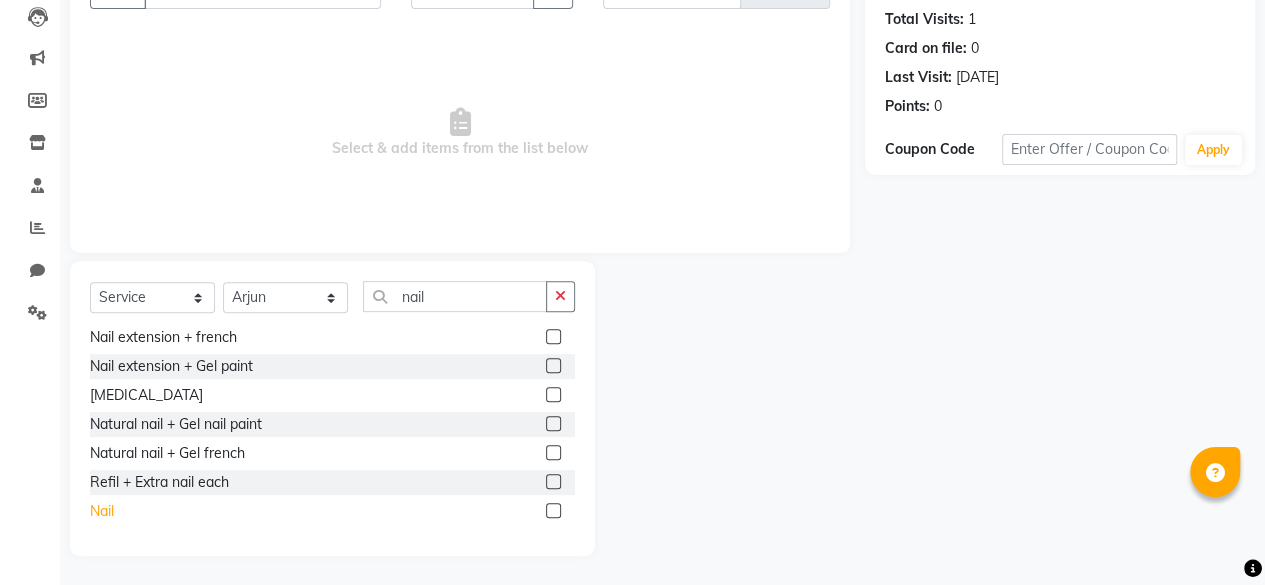 click on "Nail" 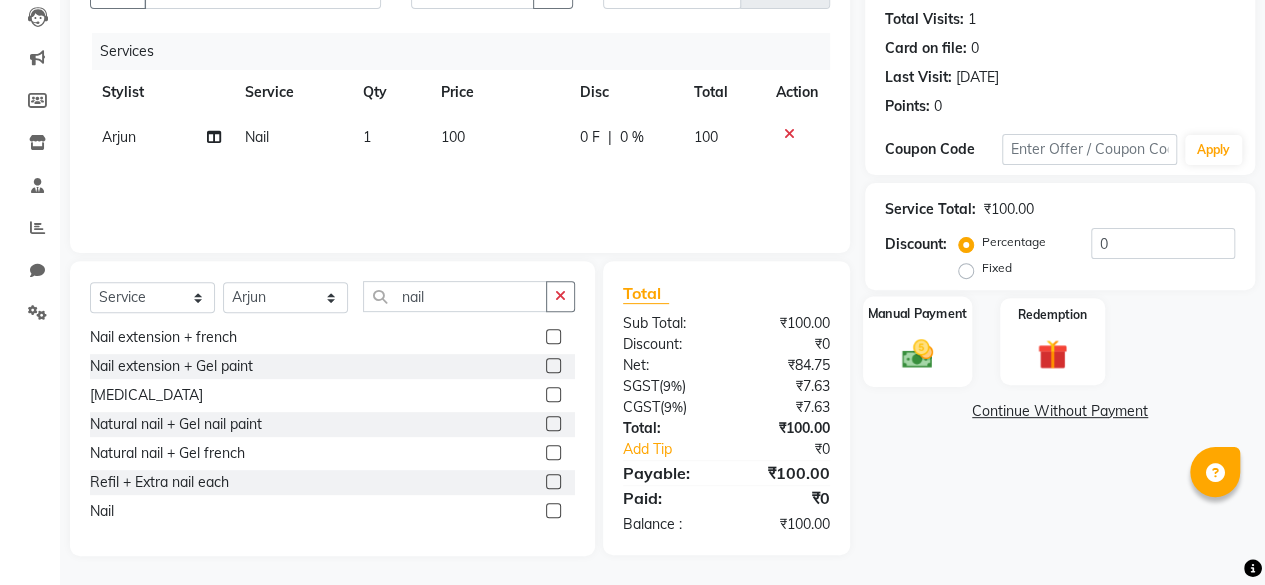 click on "Manual Payment" 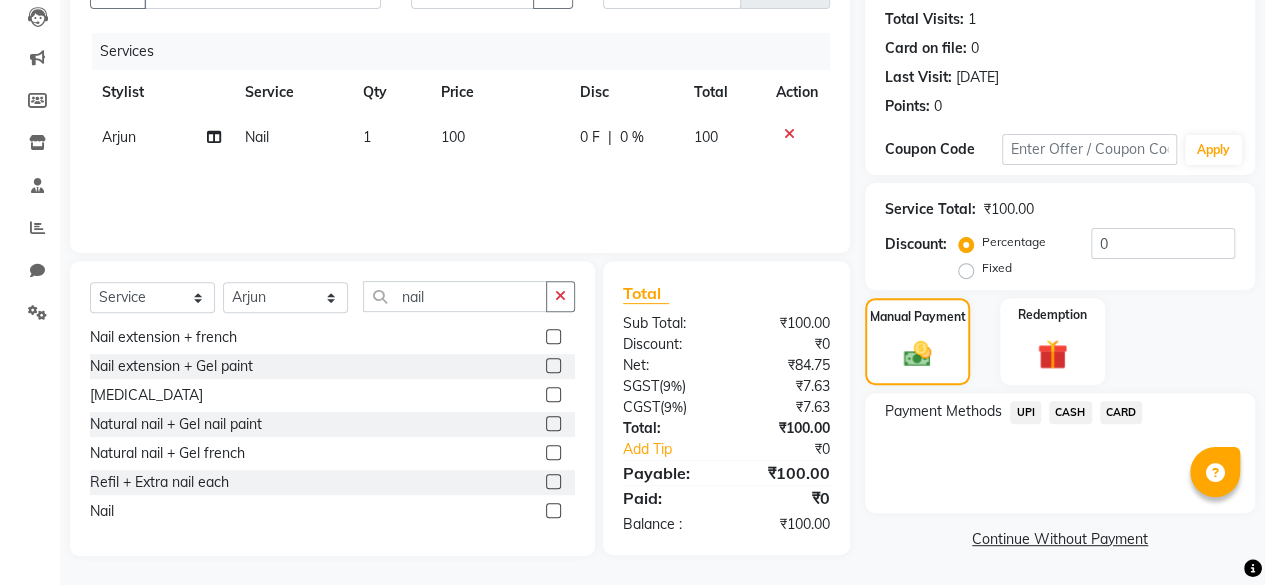 click on "CASH" 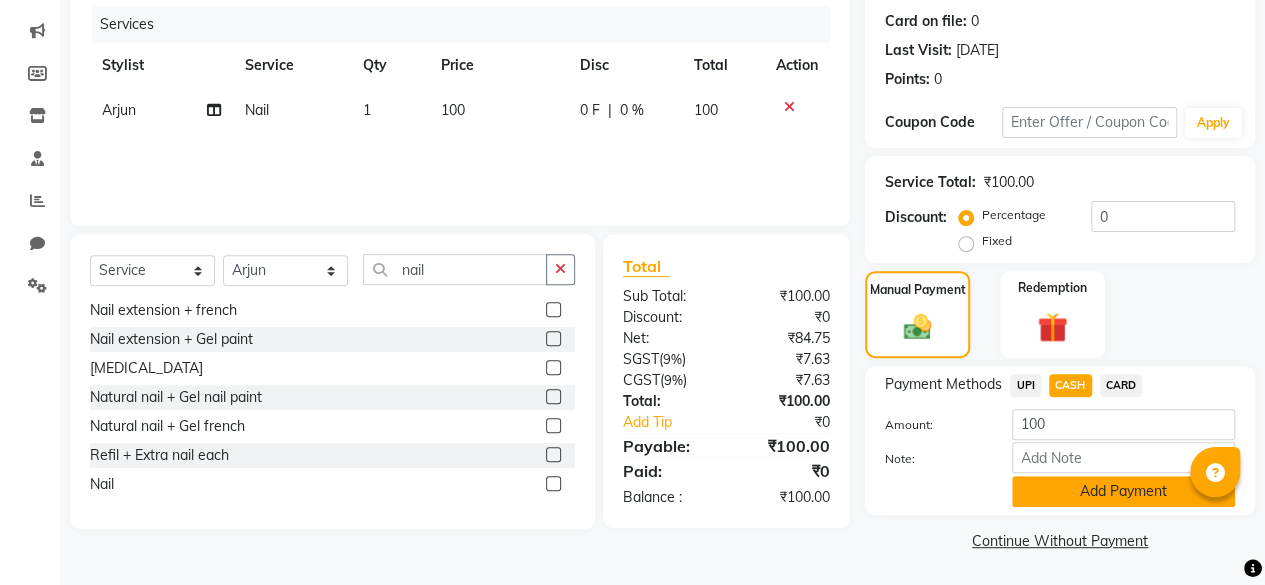 click on "Add Payment" 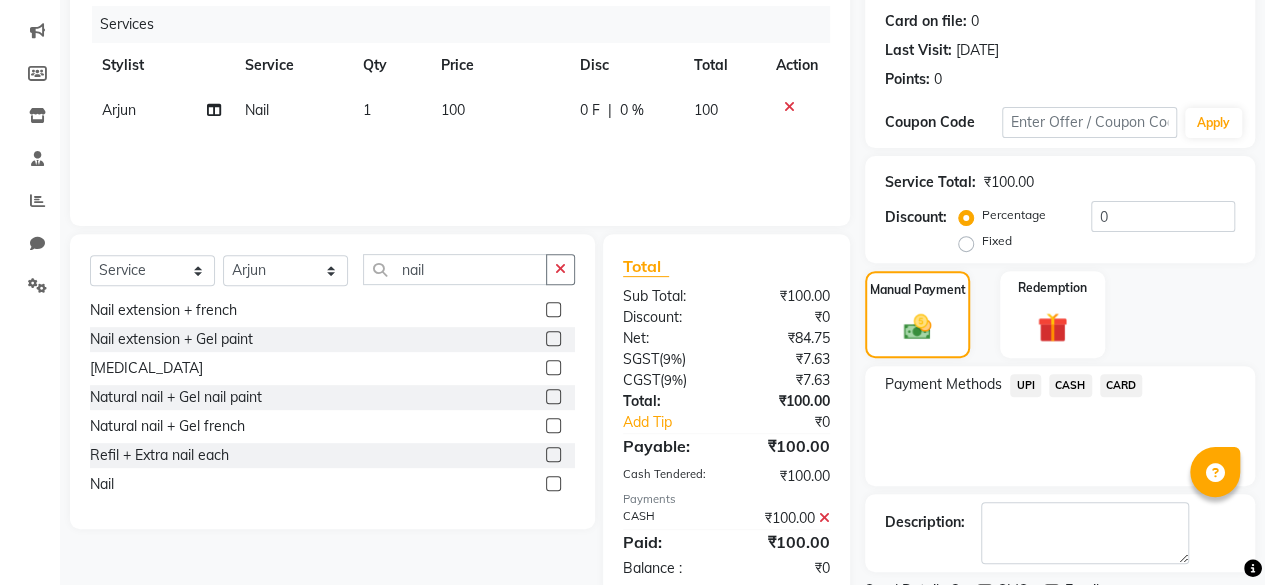 scroll, scrollTop: 324, scrollLeft: 0, axis: vertical 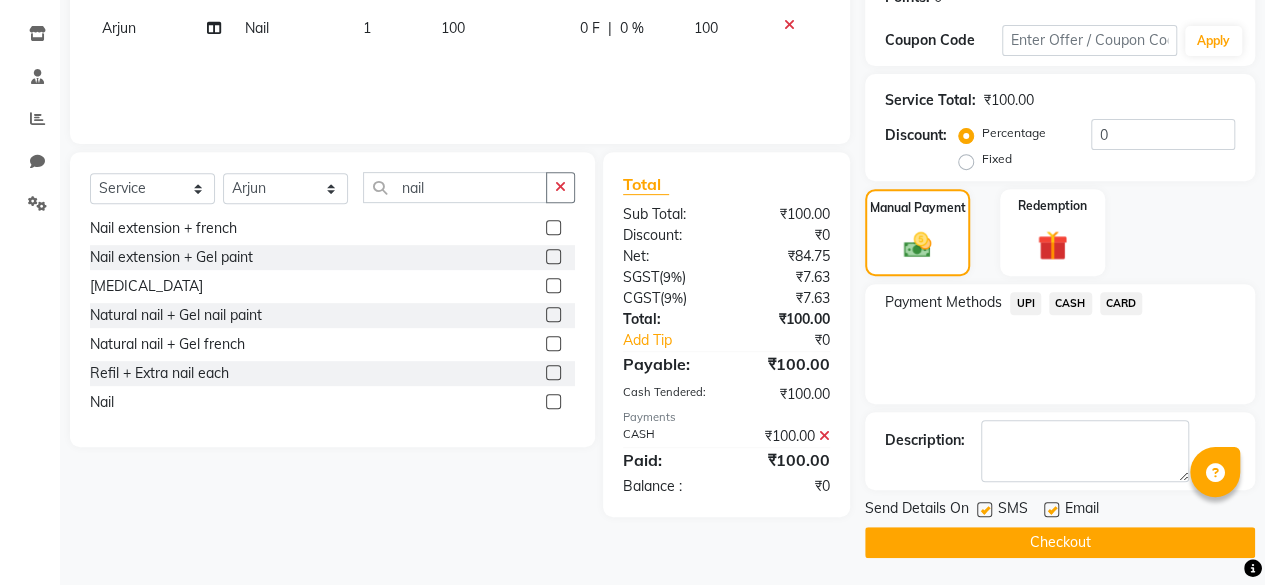 click 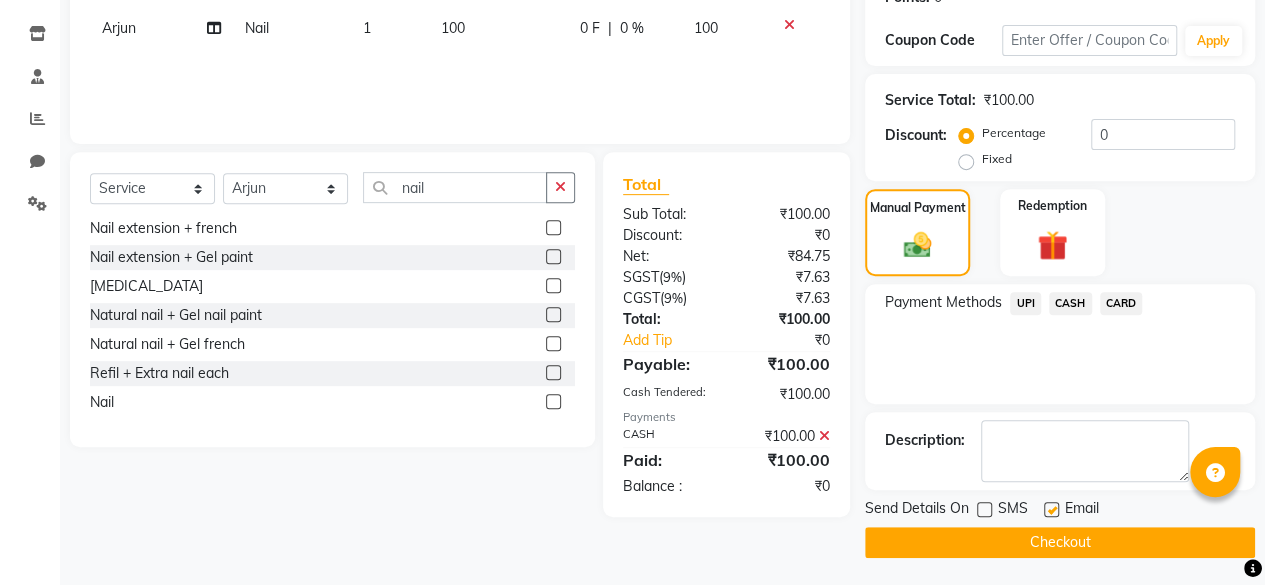 click on "Checkout" 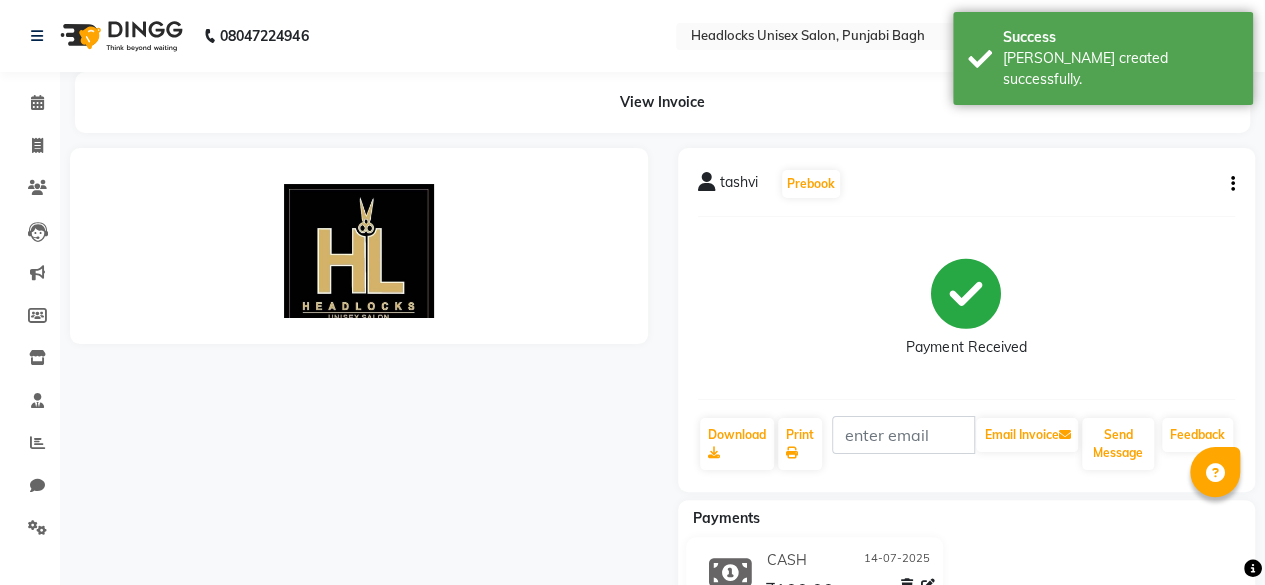 scroll, scrollTop: 0, scrollLeft: 0, axis: both 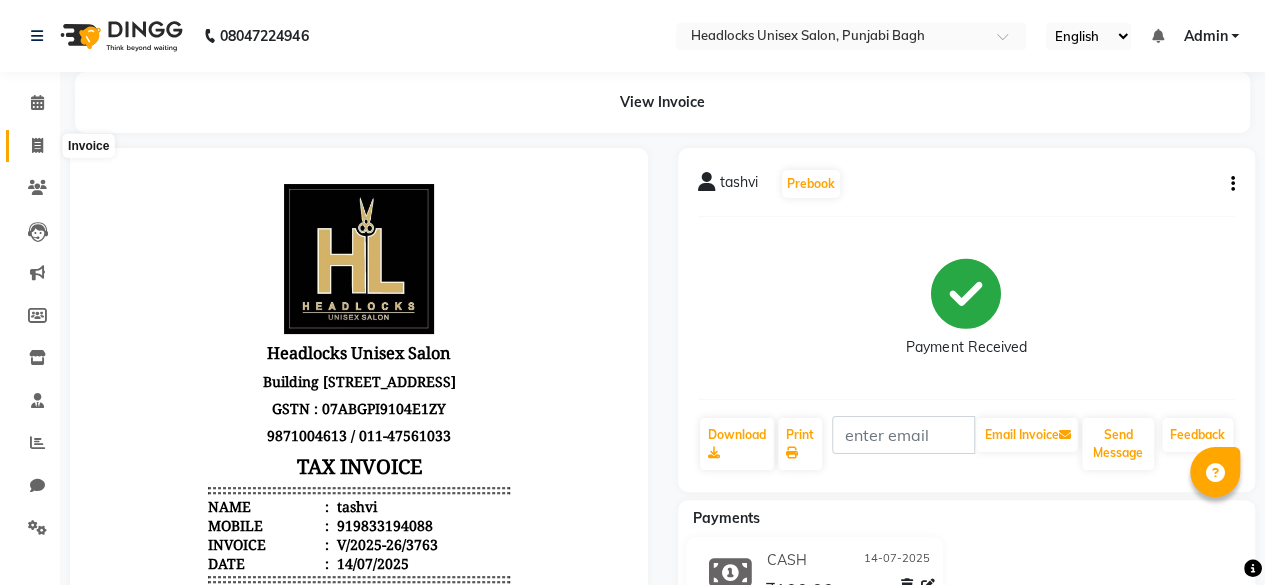 click 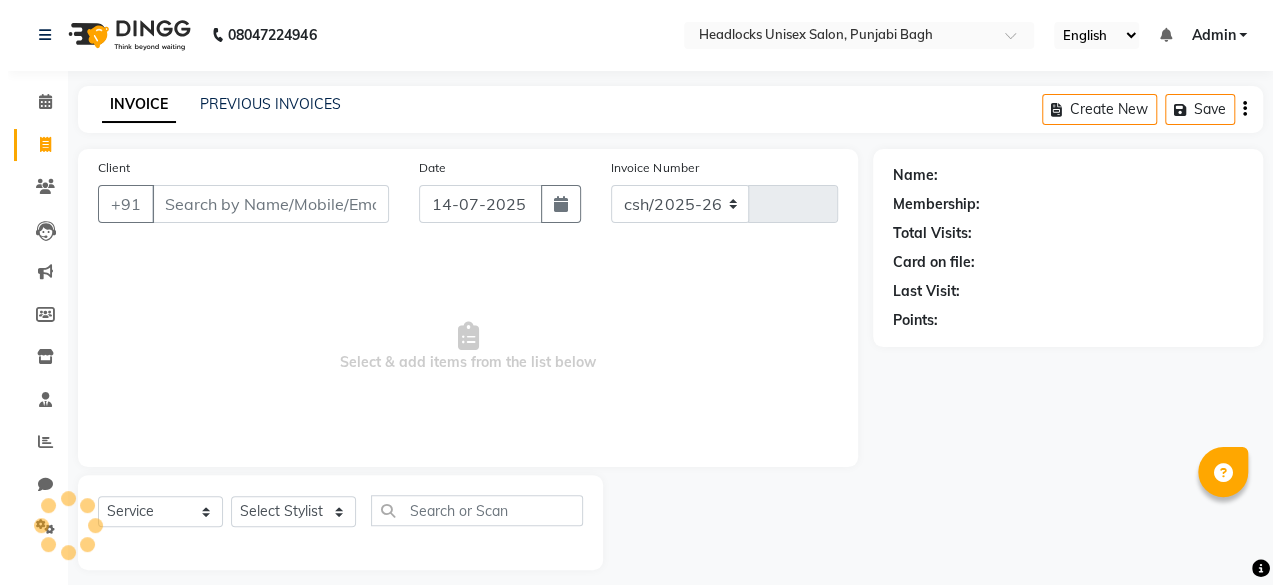 scroll, scrollTop: 15, scrollLeft: 0, axis: vertical 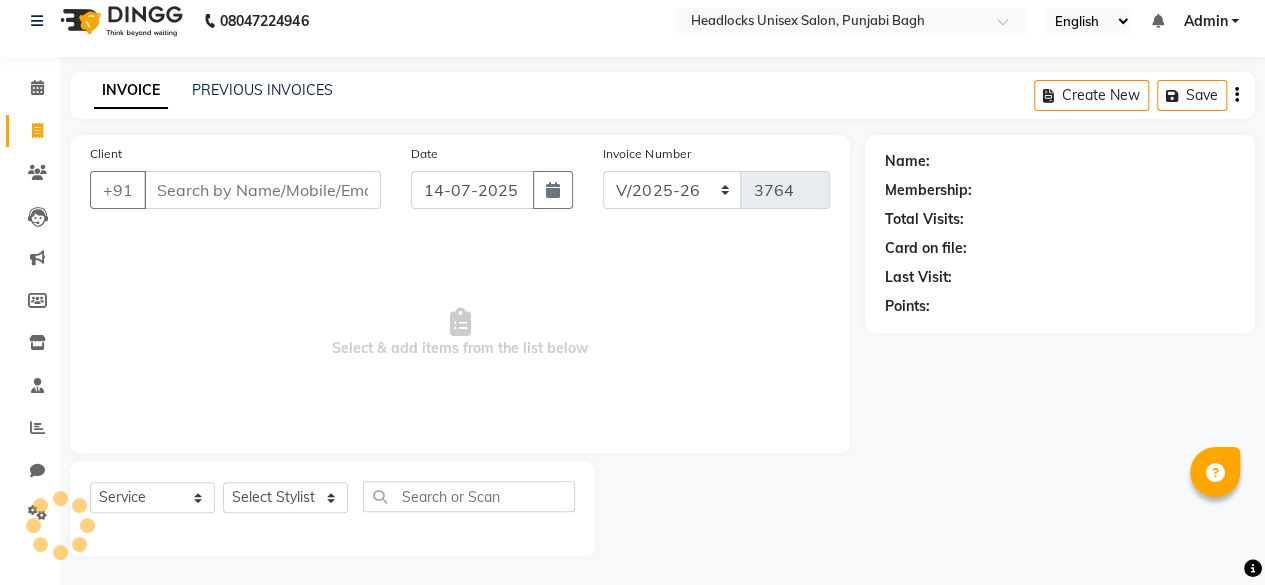 click on "Client" at bounding box center [262, 190] 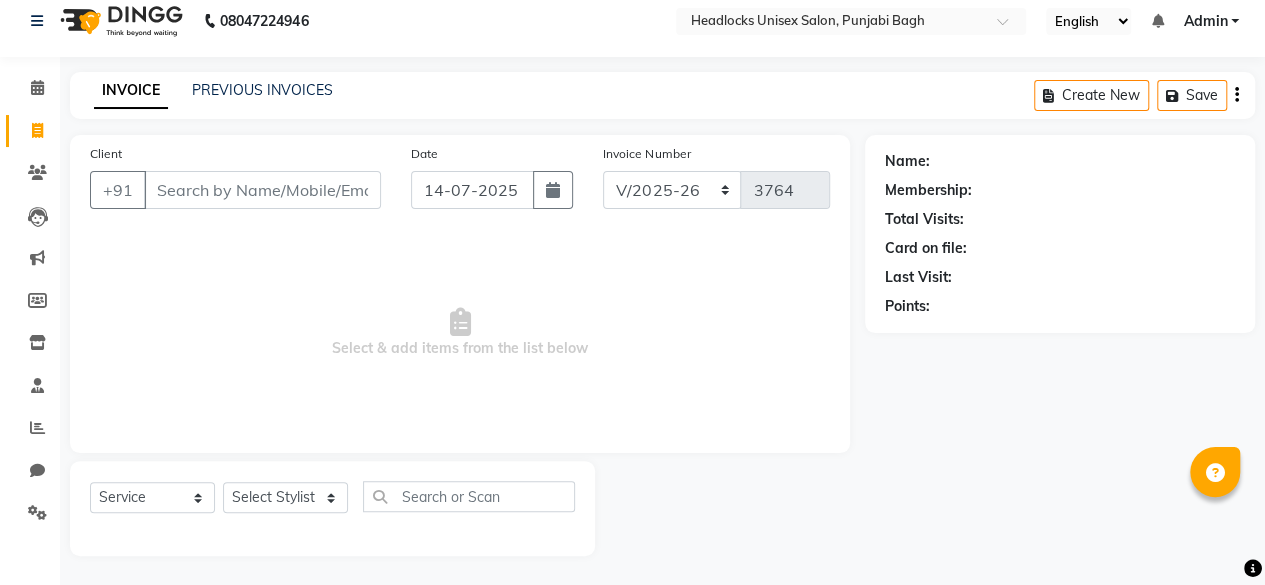 click on "Client" at bounding box center [262, 190] 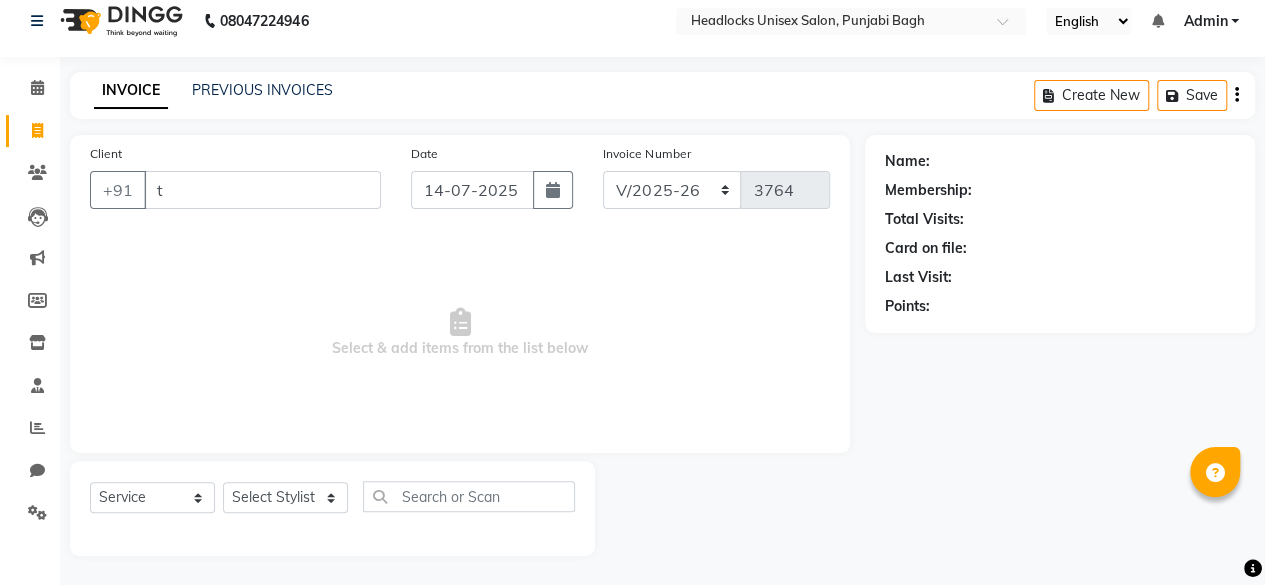 click on "t" at bounding box center [262, 190] 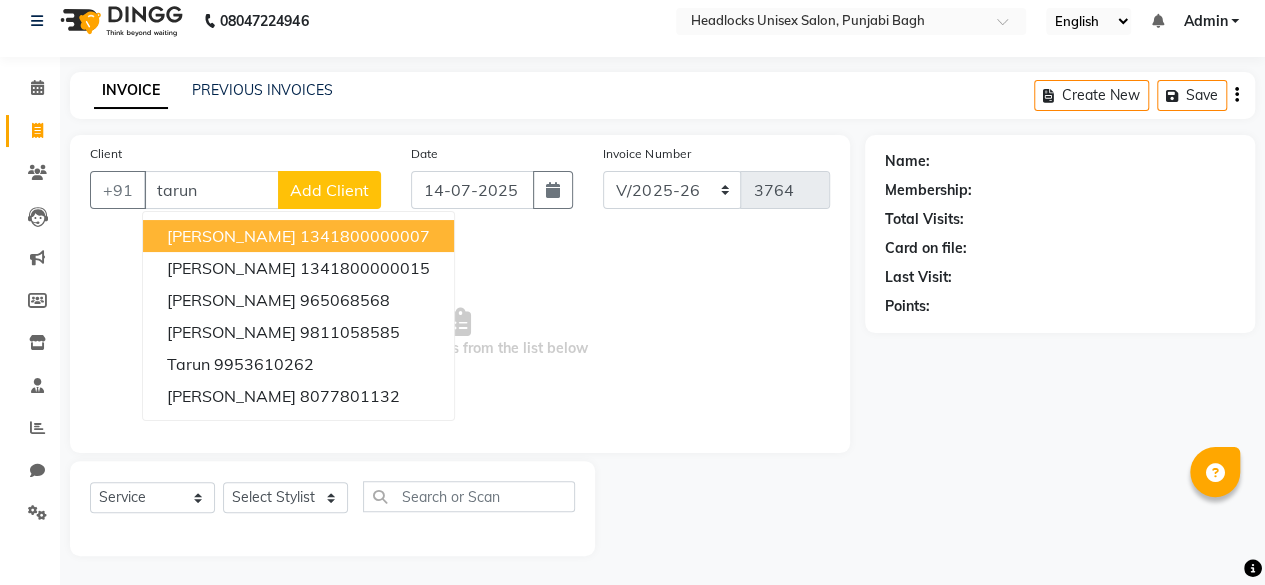 click on "tarun" at bounding box center (211, 190) 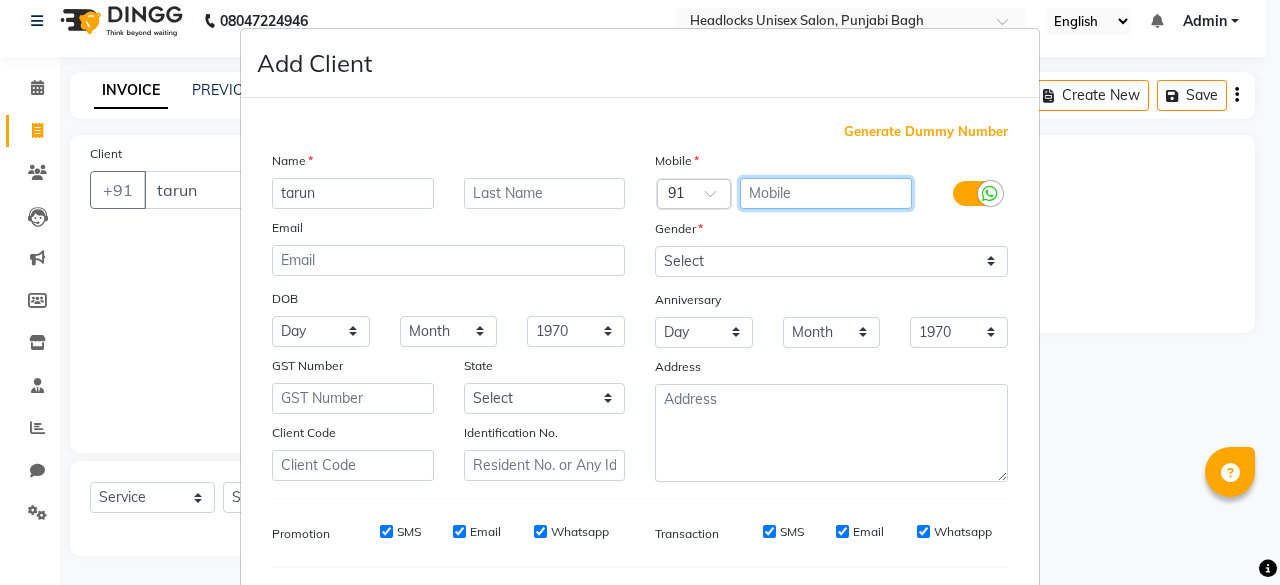 click at bounding box center [826, 193] 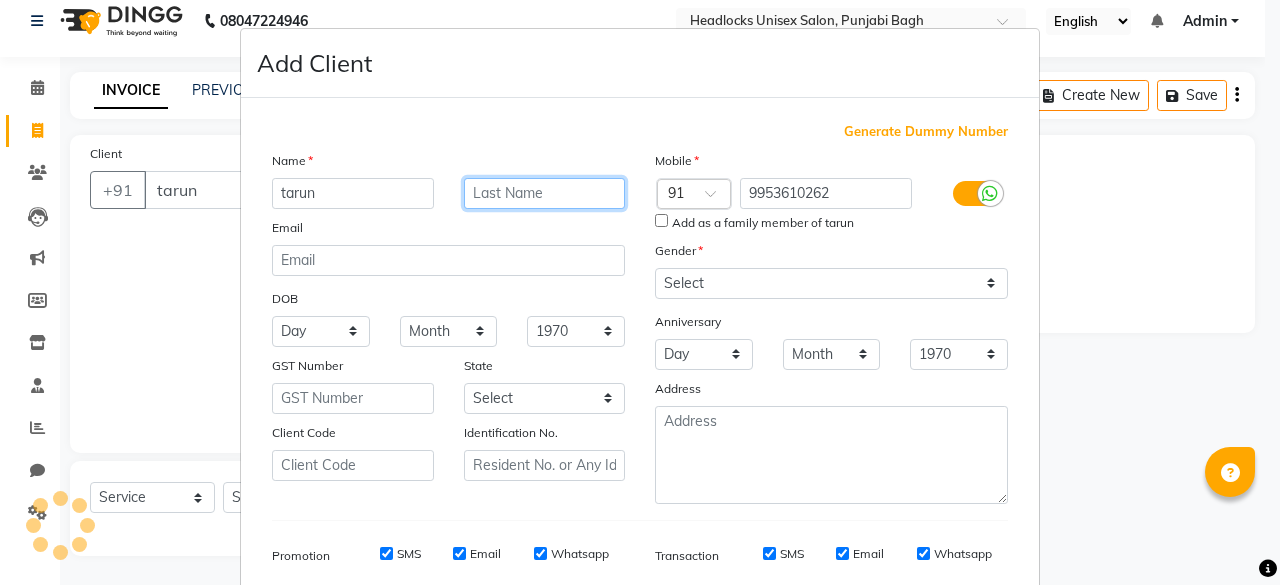 click at bounding box center [545, 193] 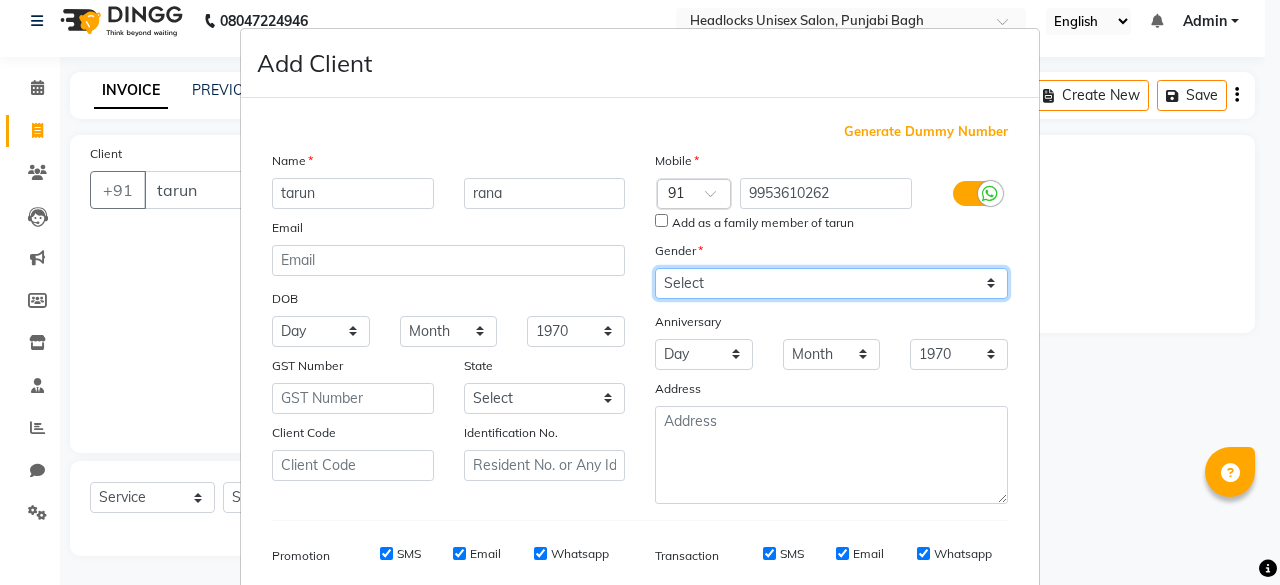 click on "Select [DEMOGRAPHIC_DATA] [DEMOGRAPHIC_DATA] Other Prefer Not To Say" at bounding box center (831, 283) 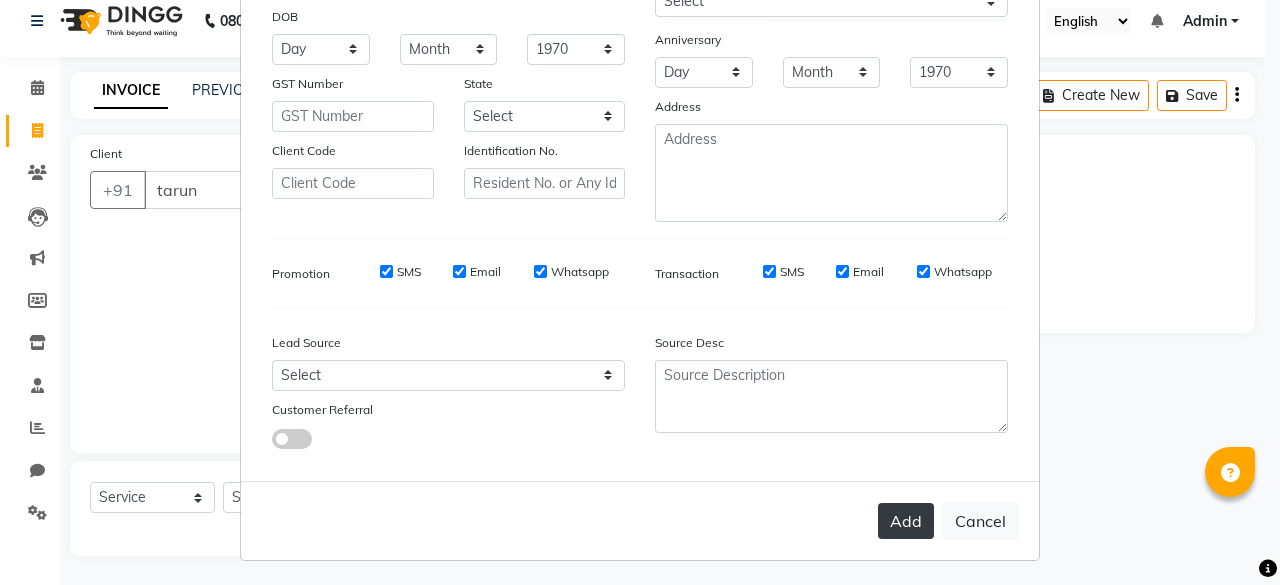 click on "Add" at bounding box center [906, 521] 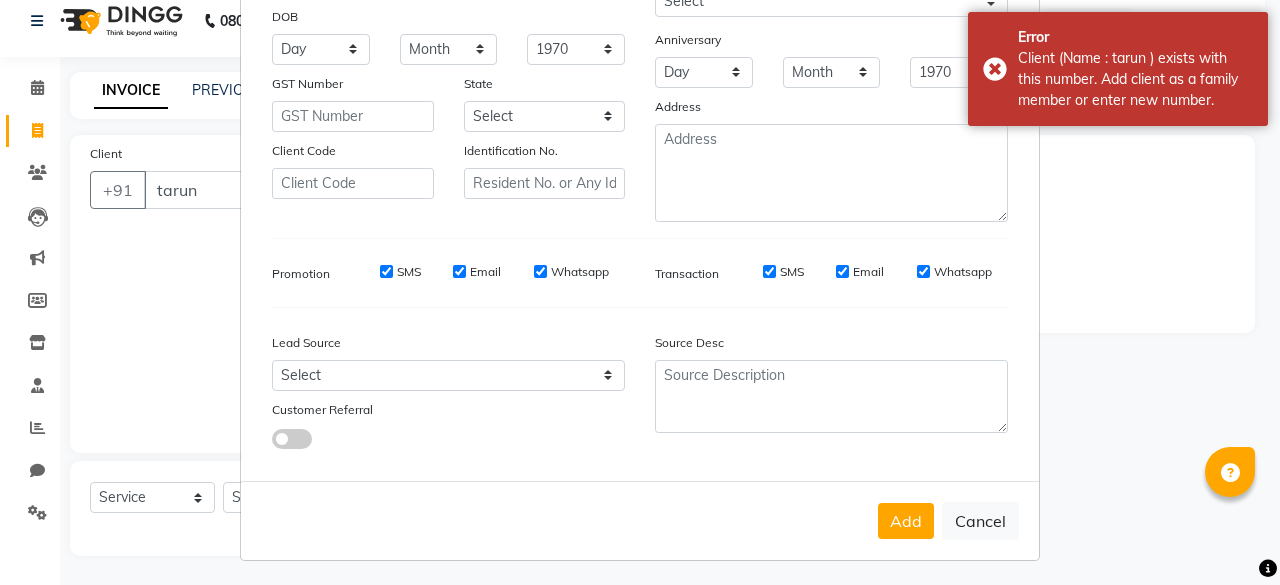 scroll, scrollTop: 0, scrollLeft: 0, axis: both 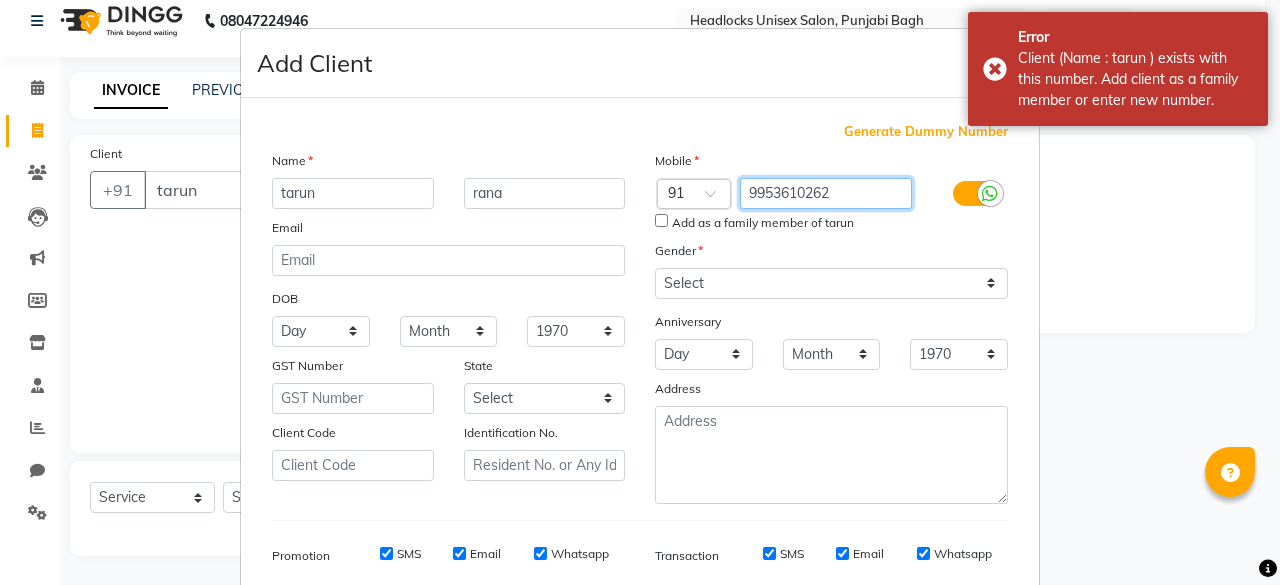 click on "9953610262" at bounding box center (826, 193) 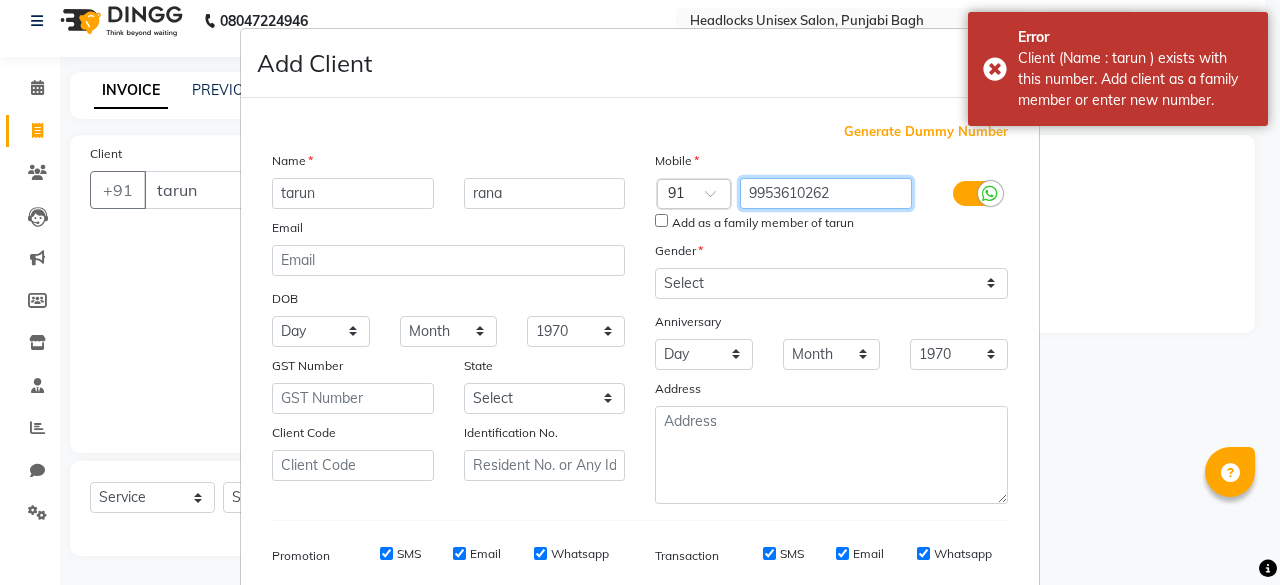 click on "9953610262" at bounding box center (826, 193) 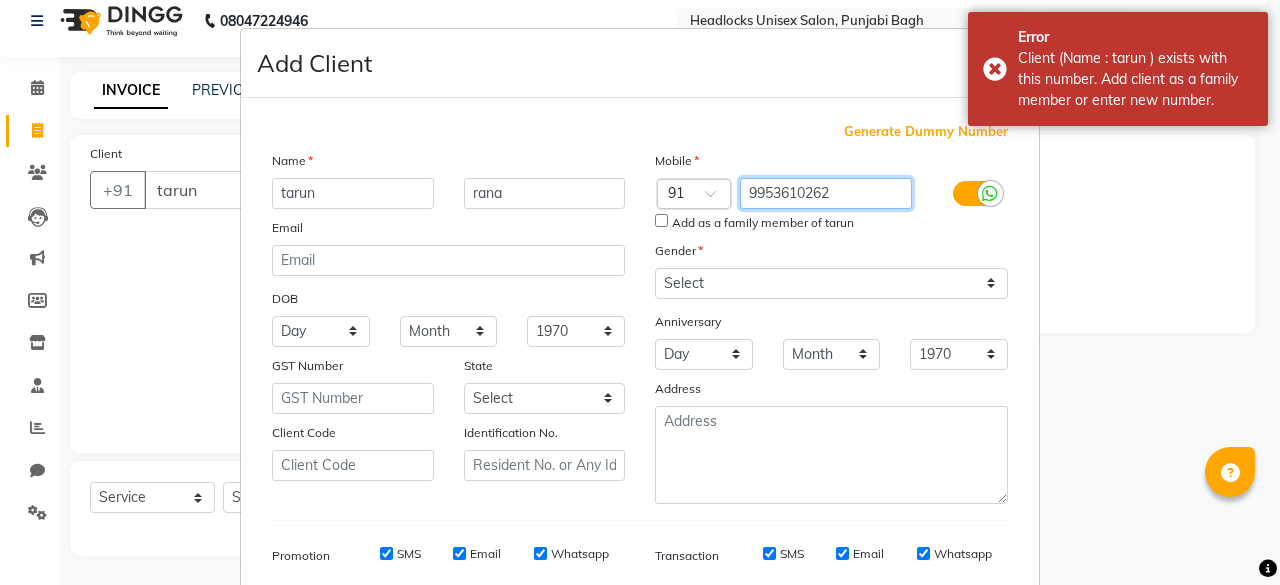 scroll, scrollTop: 282, scrollLeft: 0, axis: vertical 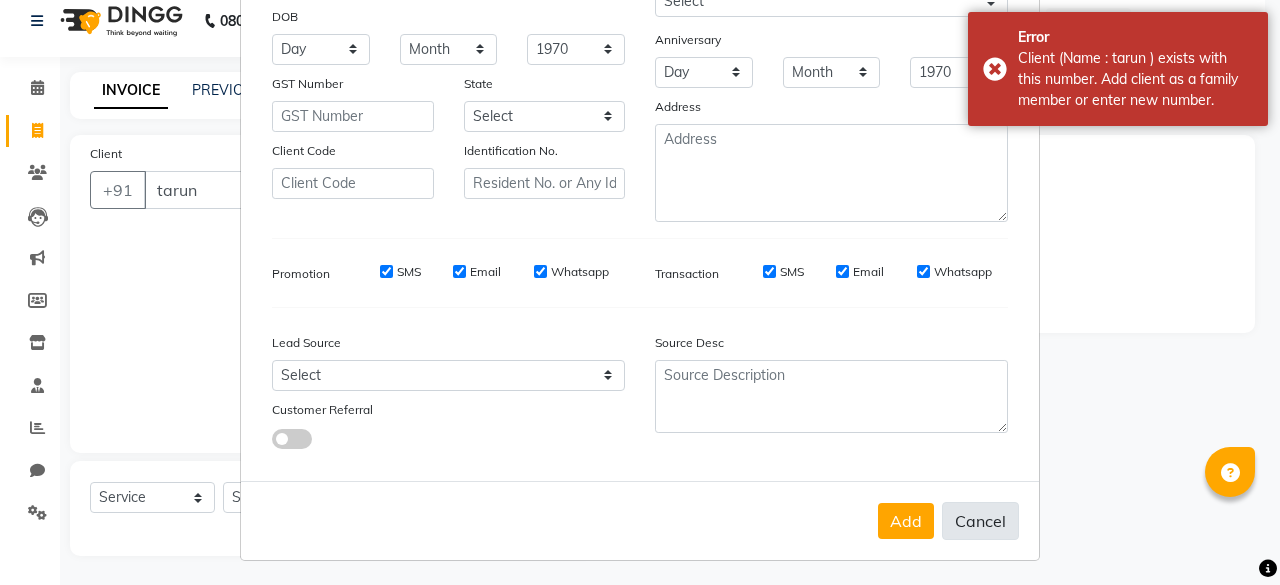 click on "Cancel" at bounding box center [980, 521] 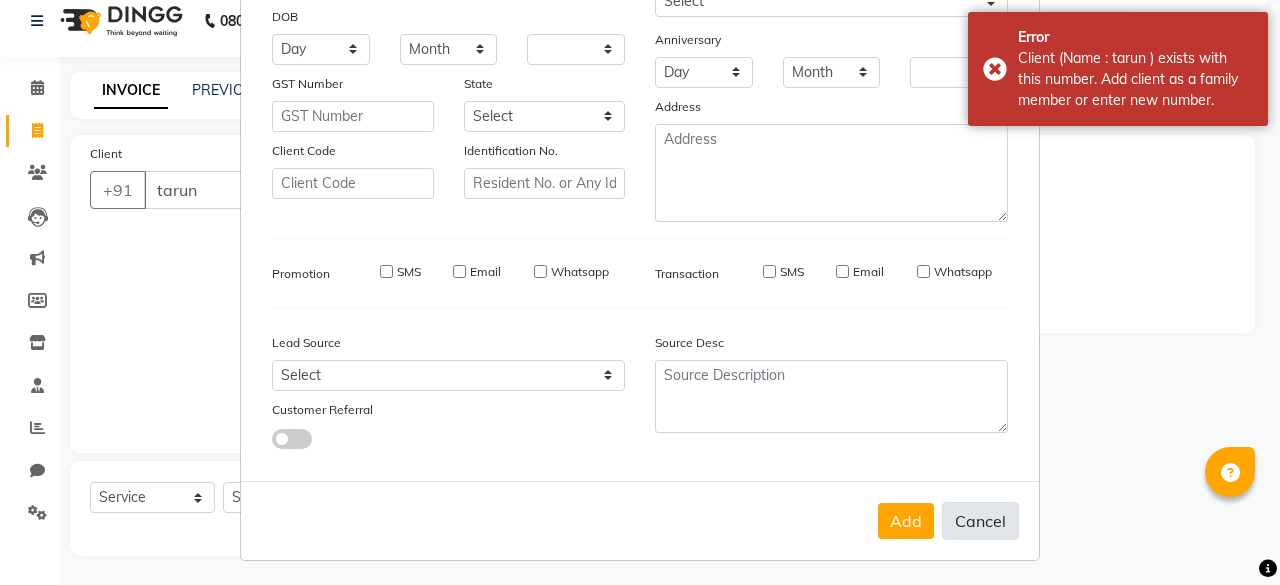 scroll, scrollTop: 280, scrollLeft: 0, axis: vertical 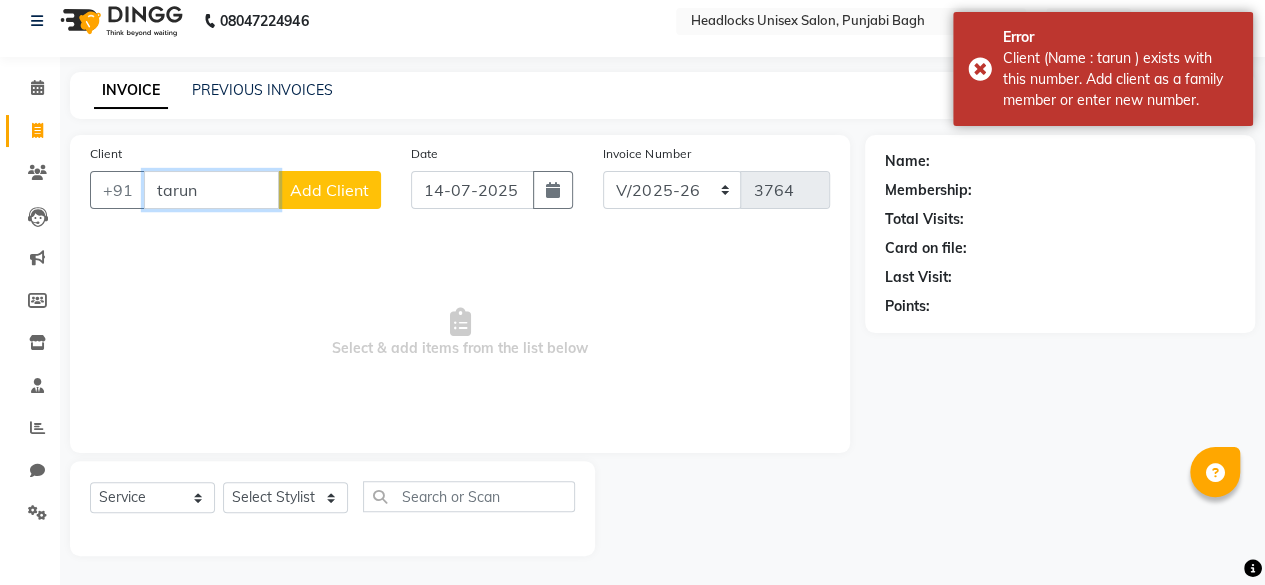 click on "tarun" at bounding box center [211, 190] 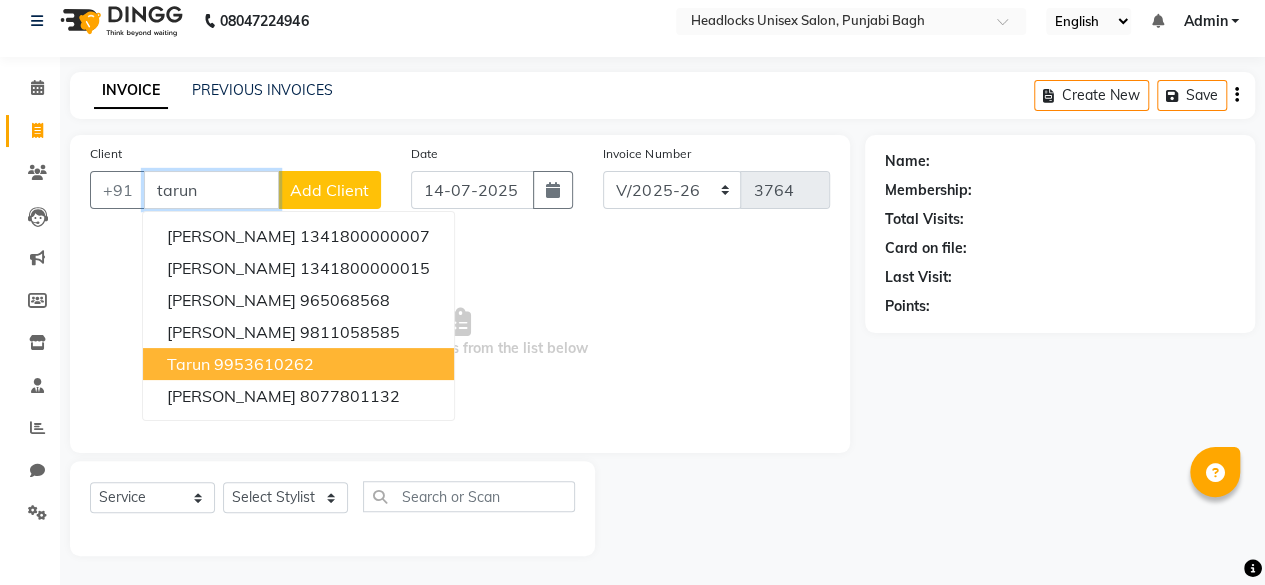 click on "9953610262" at bounding box center [264, 364] 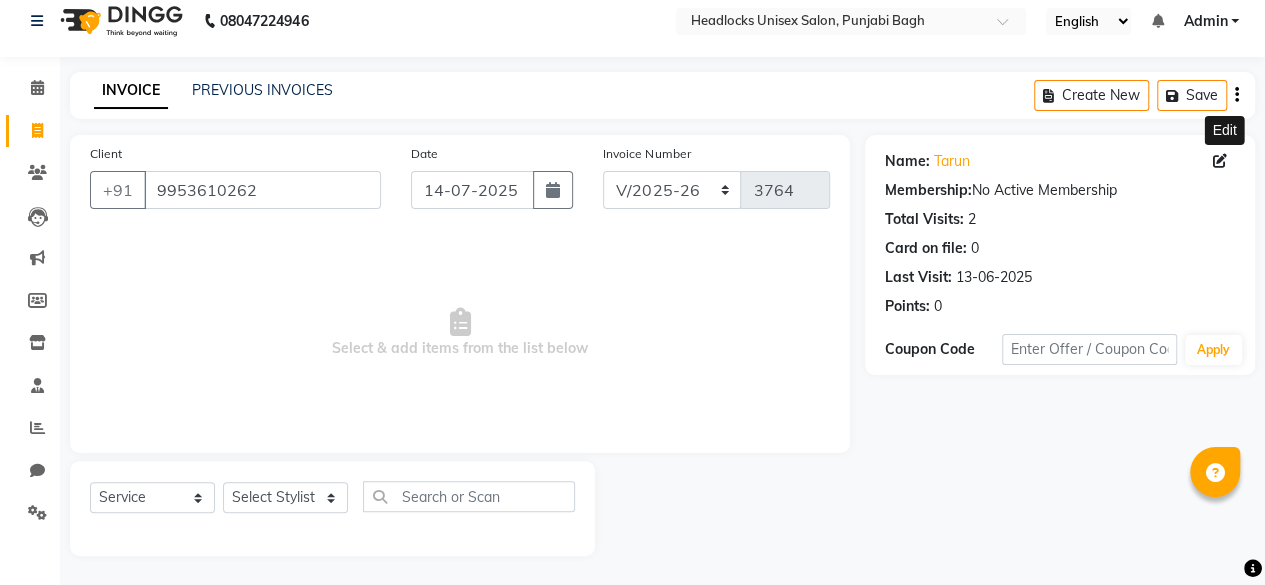 click 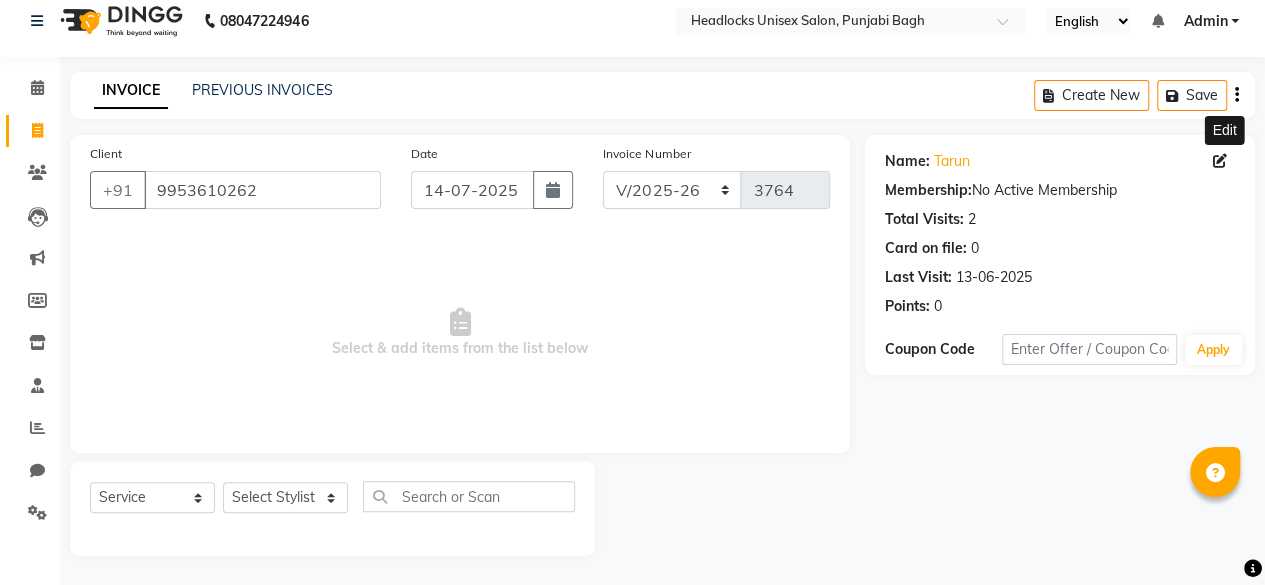 click 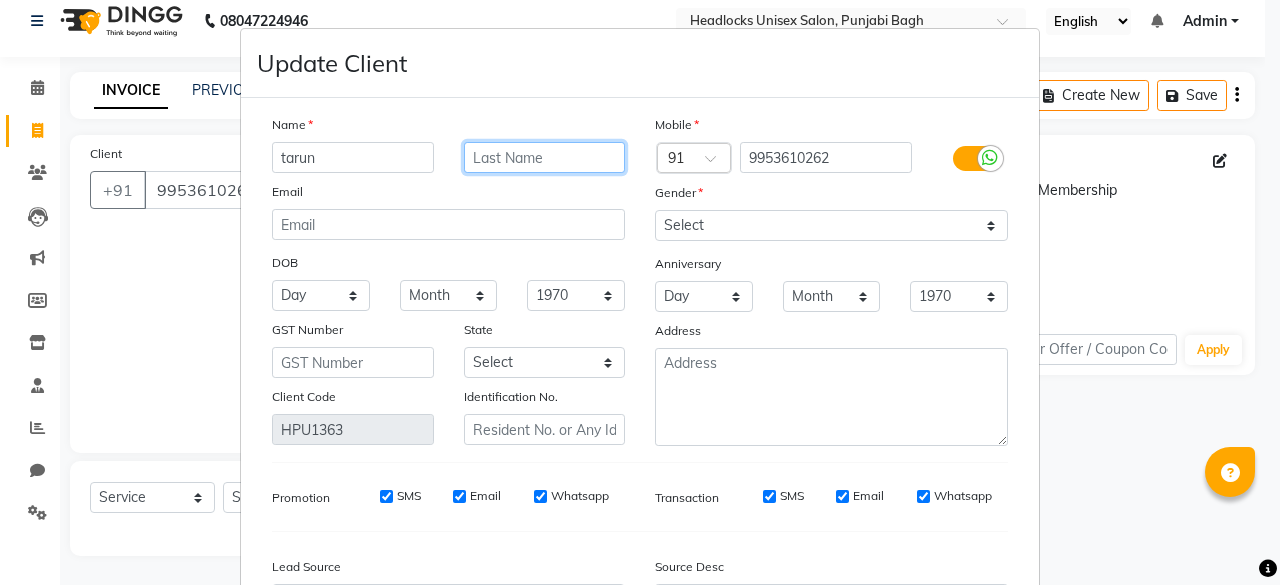 click at bounding box center [545, 157] 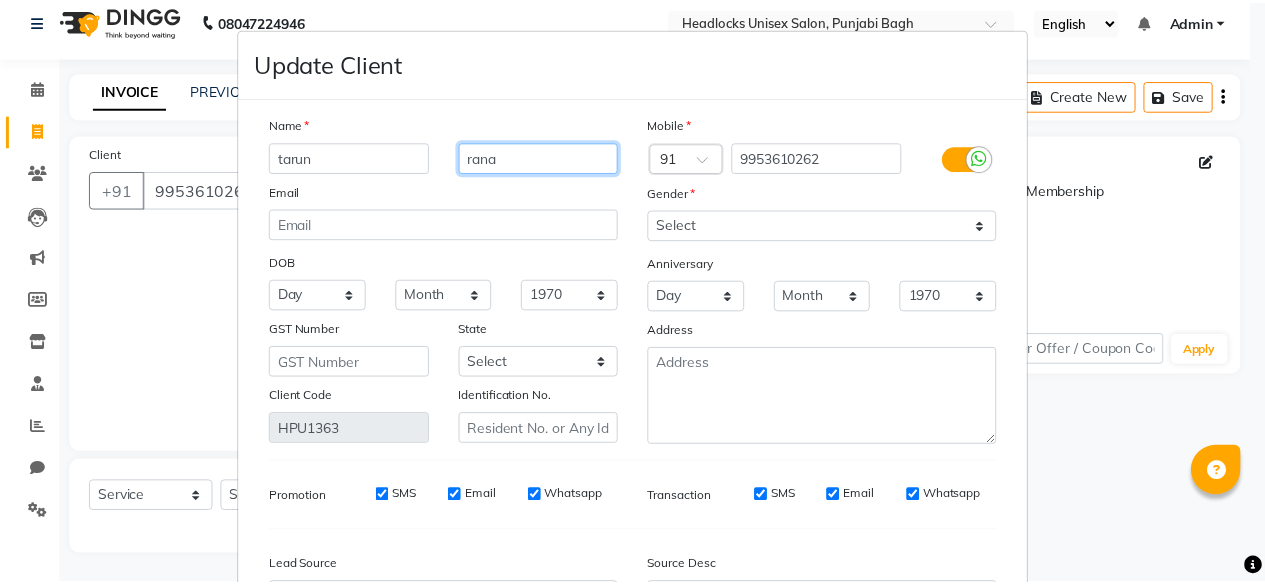 scroll, scrollTop: 224, scrollLeft: 0, axis: vertical 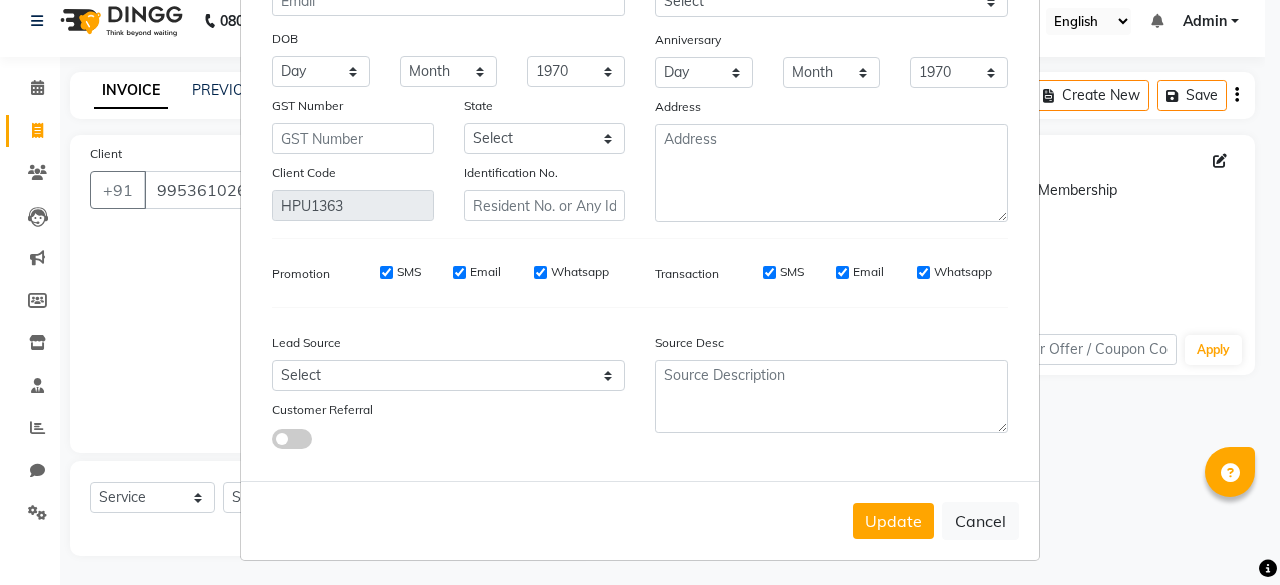 click on "Update" at bounding box center [893, 521] 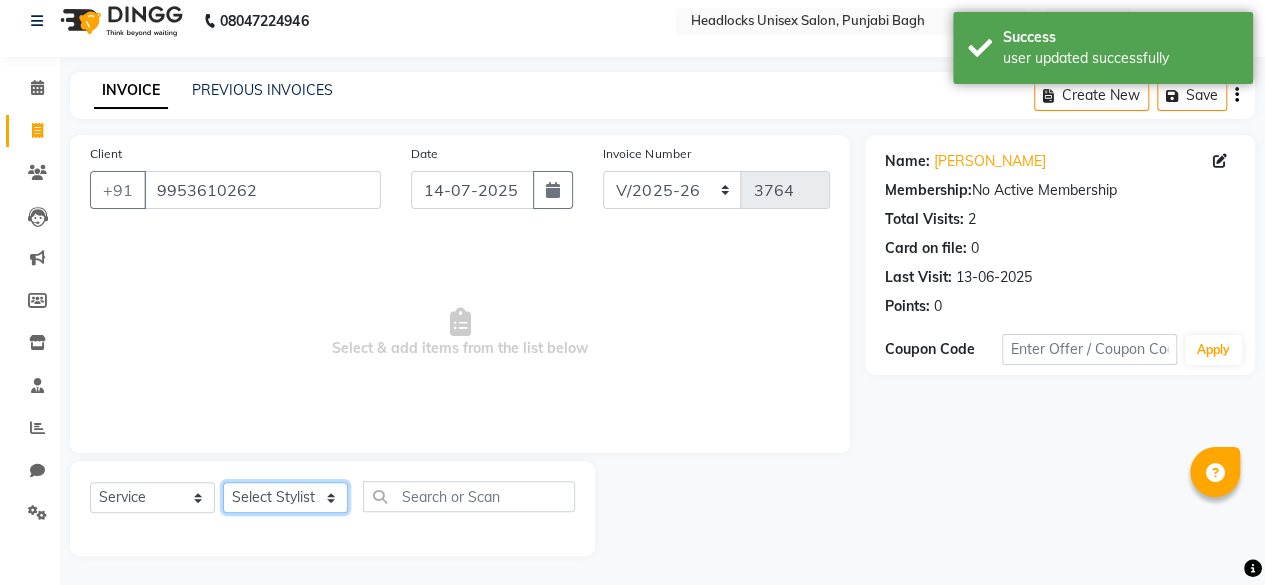 click on "Select Stylist ⁠Agnies ⁠[PERSON_NAME] [PERSON_NAME] [PERSON_NAME] kunal [PERSON_NAME] mercy ⁠Minto ⁠[PERSON_NAME]  [PERSON_NAME] priyanka [PERSON_NAME] ⁠[PERSON_NAME] ⁠[PERSON_NAME] [PERSON_NAME] [PERSON_NAME]  Sunny ⁠[PERSON_NAME] ⁠[PERSON_NAME]" 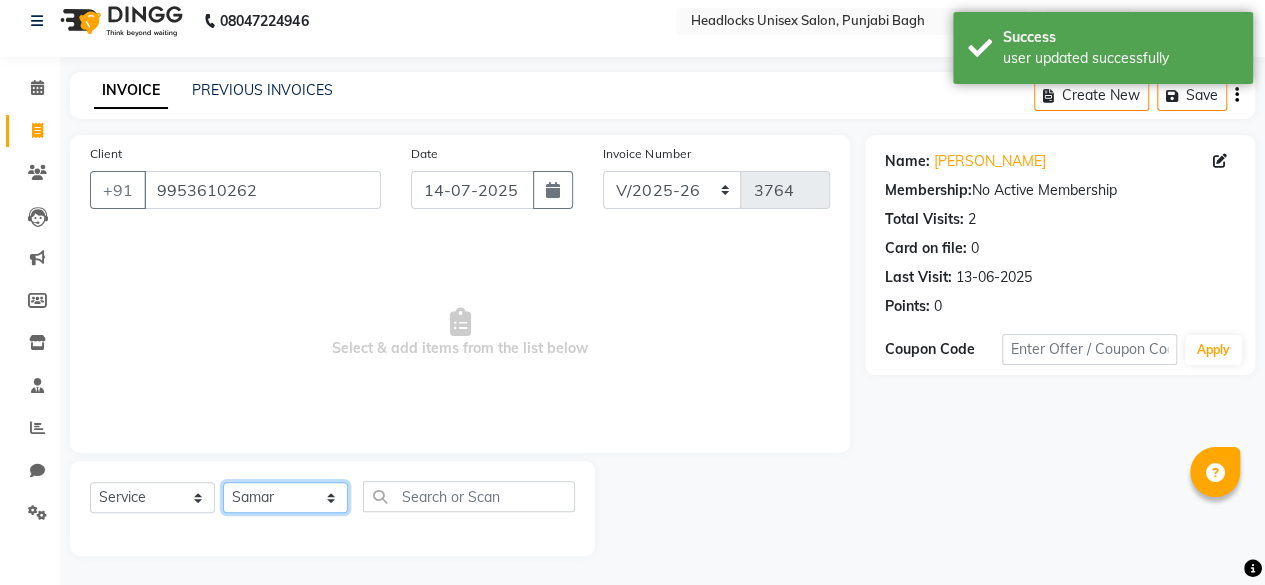 click on "Select Stylist ⁠Agnies ⁠[PERSON_NAME] [PERSON_NAME] [PERSON_NAME] kunal [PERSON_NAME] mercy ⁠Minto ⁠[PERSON_NAME]  [PERSON_NAME] priyanka [PERSON_NAME] ⁠[PERSON_NAME] ⁠[PERSON_NAME] [PERSON_NAME] [PERSON_NAME]  Sunny ⁠[PERSON_NAME] ⁠[PERSON_NAME]" 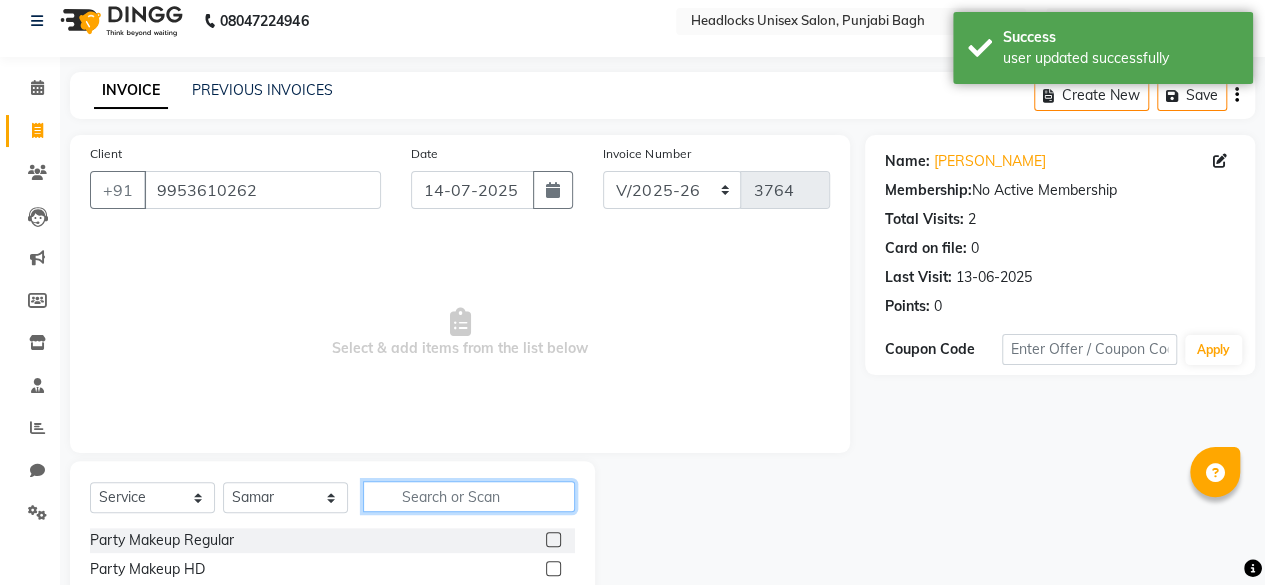 click 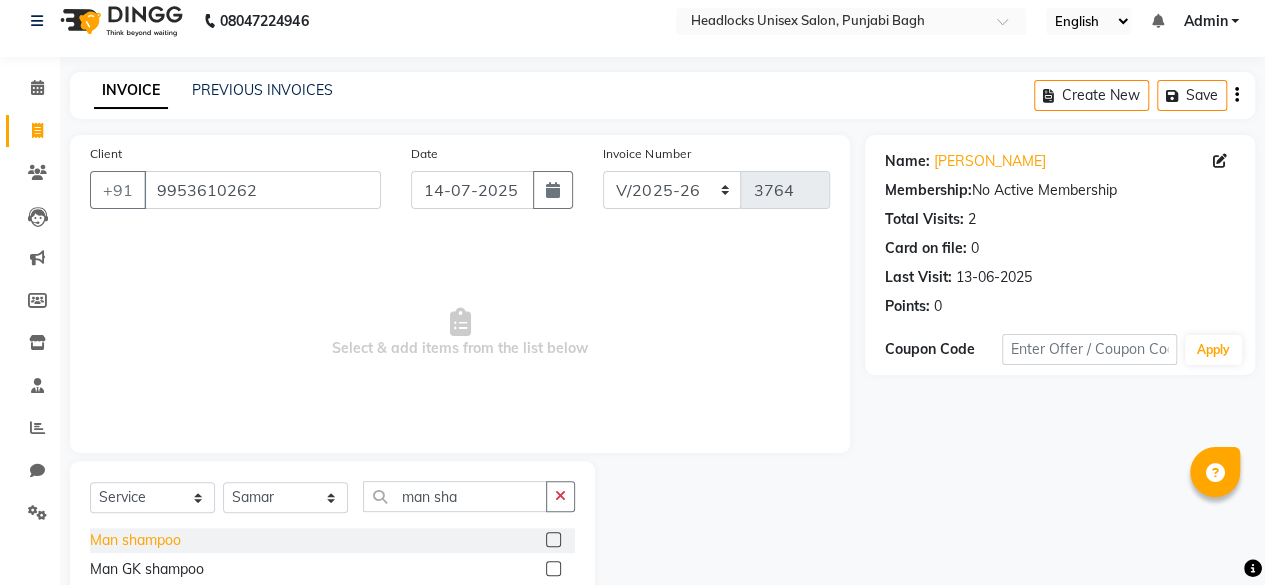 click on "Man shampoo" 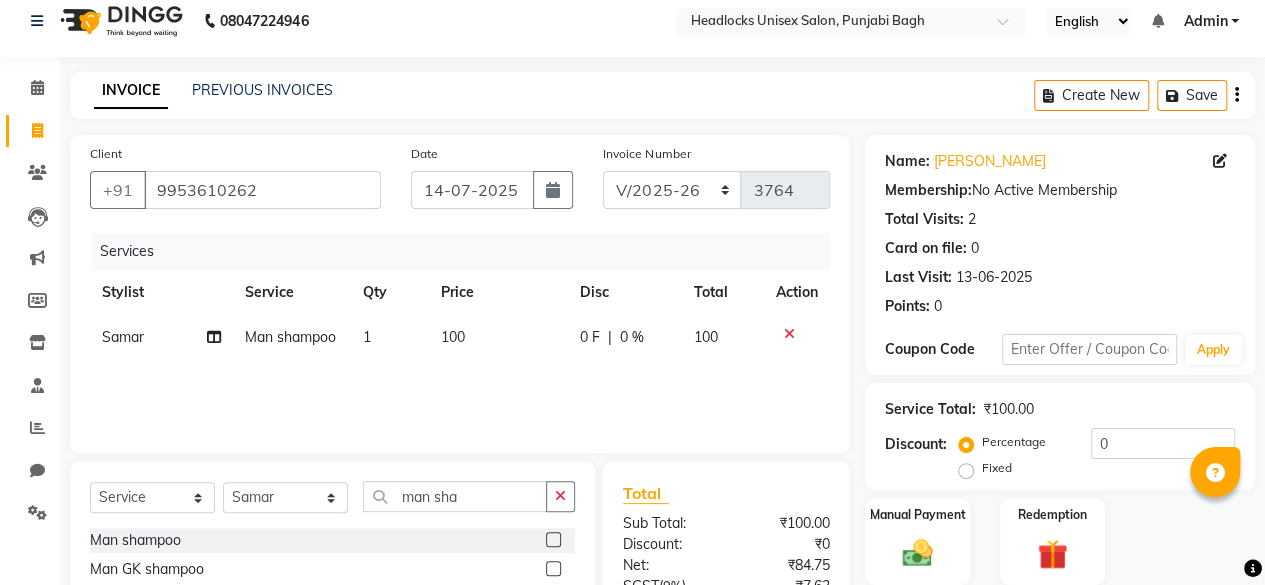 scroll, scrollTop: 213, scrollLeft: 0, axis: vertical 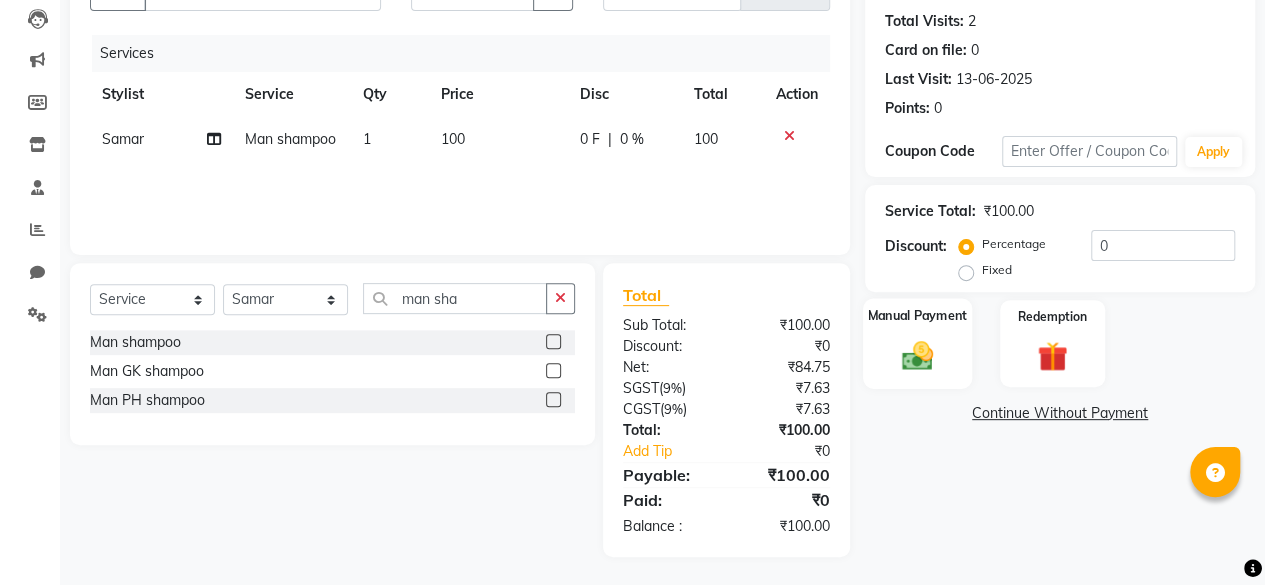 click on "Manual Payment" 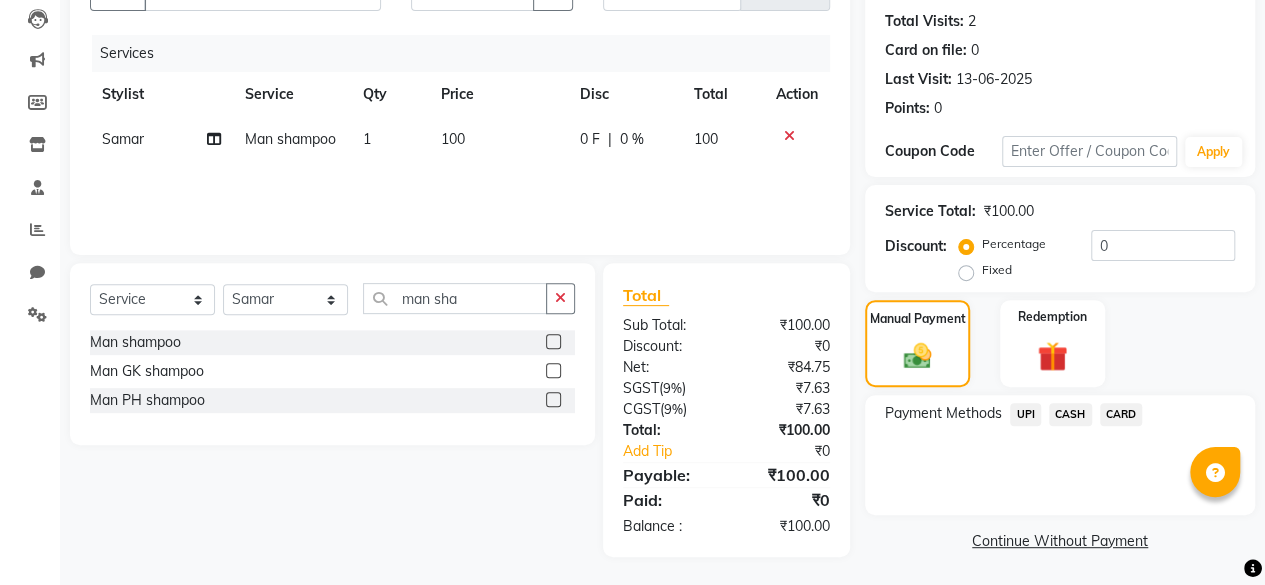 click on "CASH" 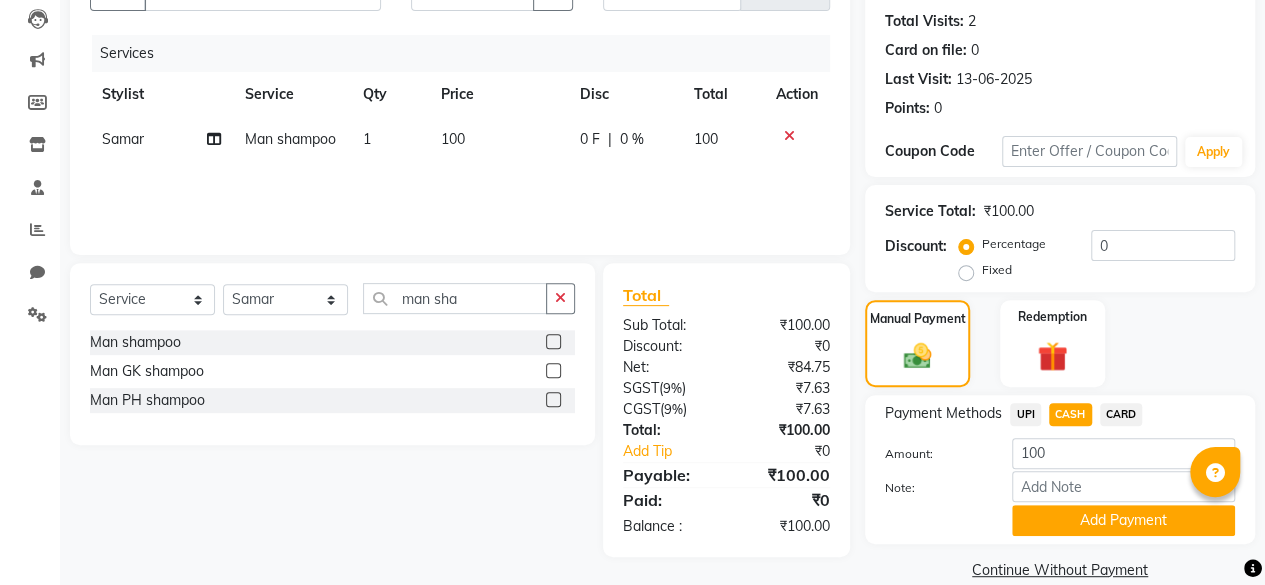 scroll, scrollTop: 242, scrollLeft: 0, axis: vertical 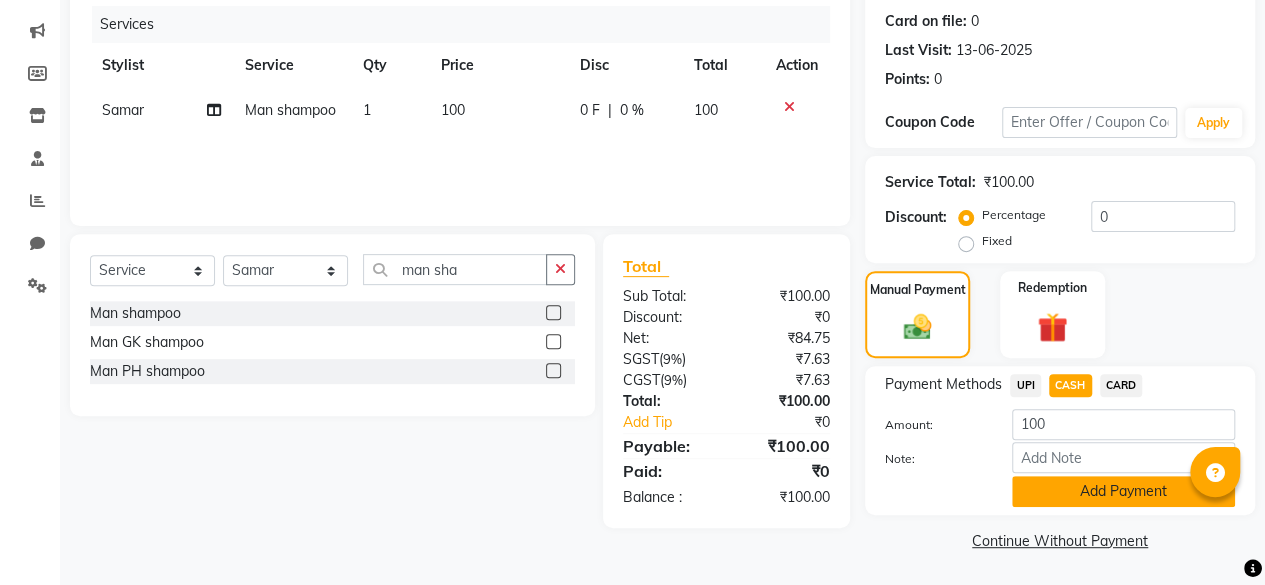 click on "Add Payment" 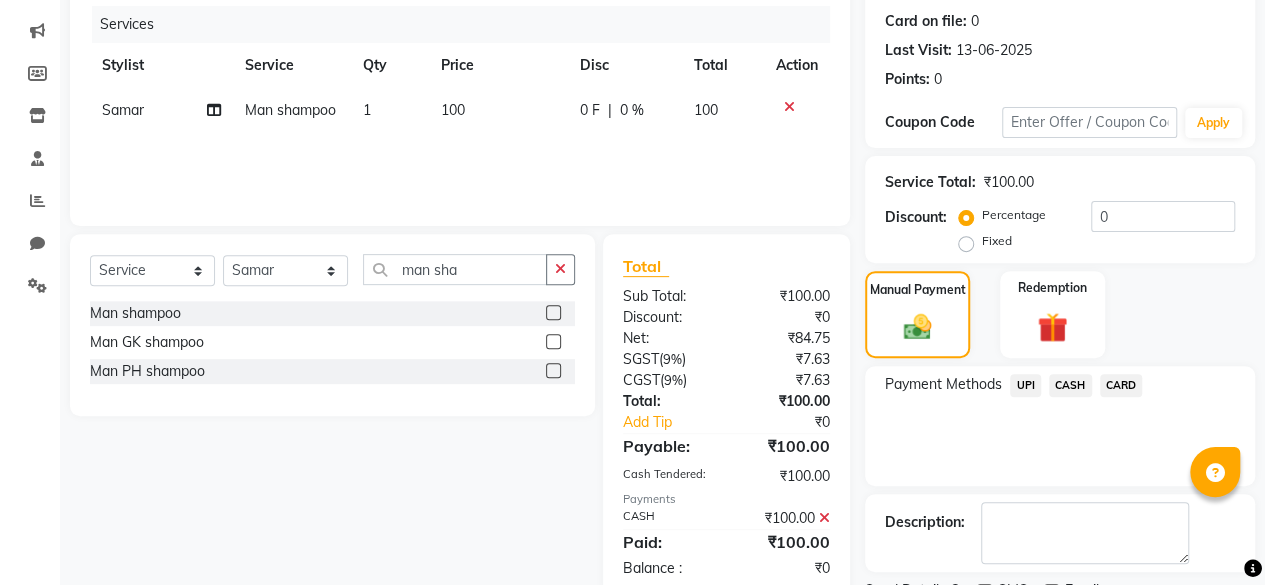 scroll, scrollTop: 318, scrollLeft: 0, axis: vertical 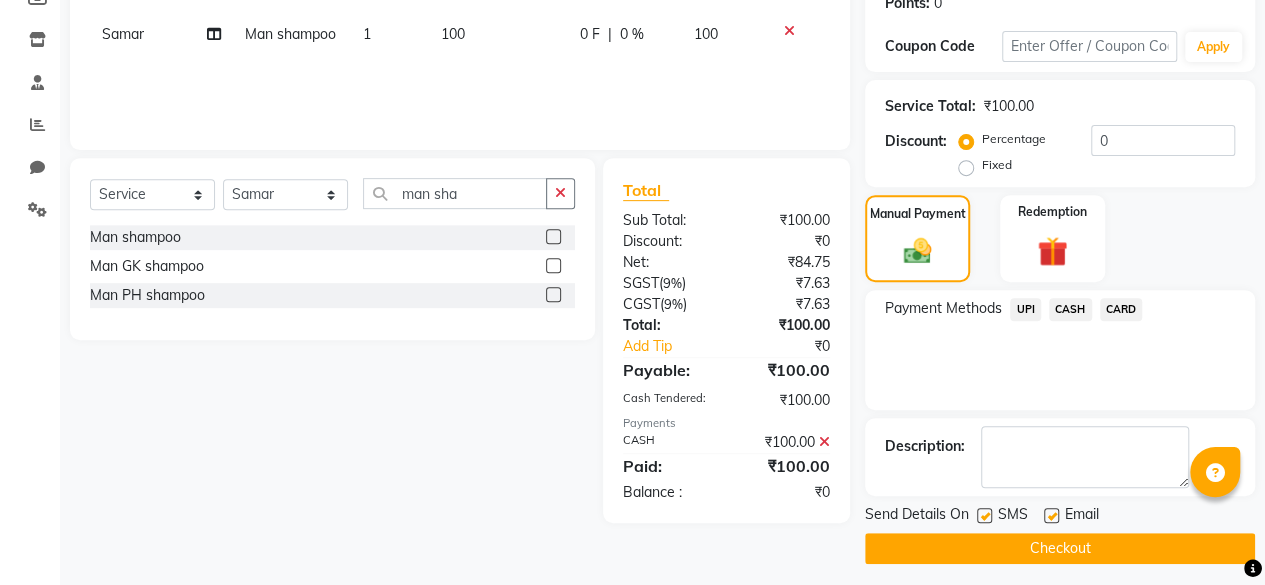 click 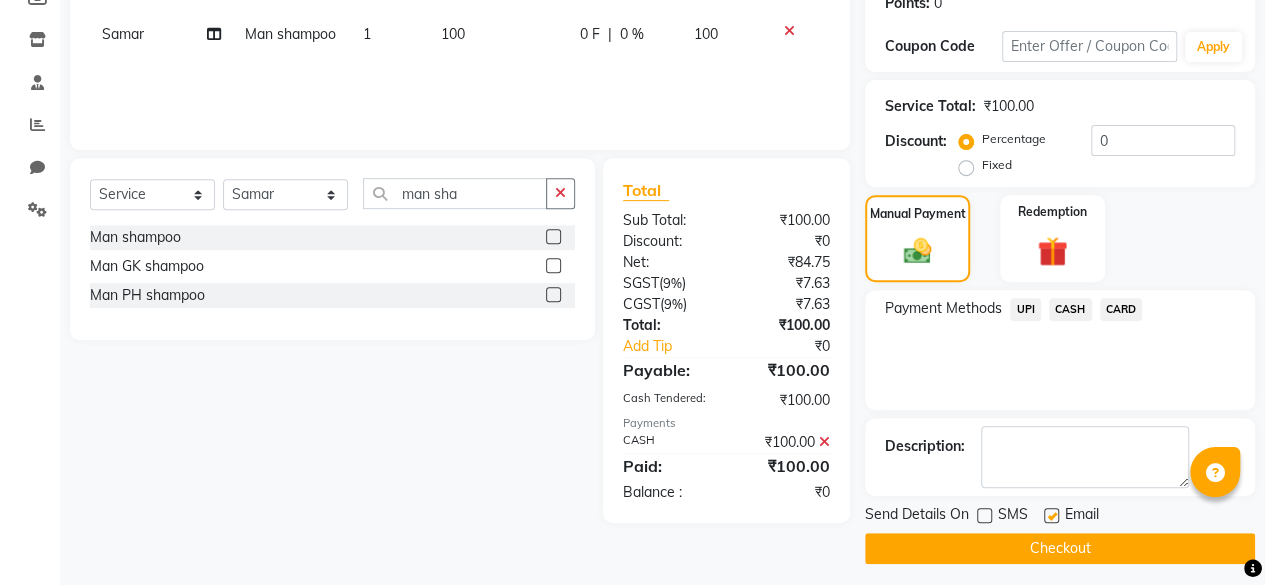 click on "Checkout" 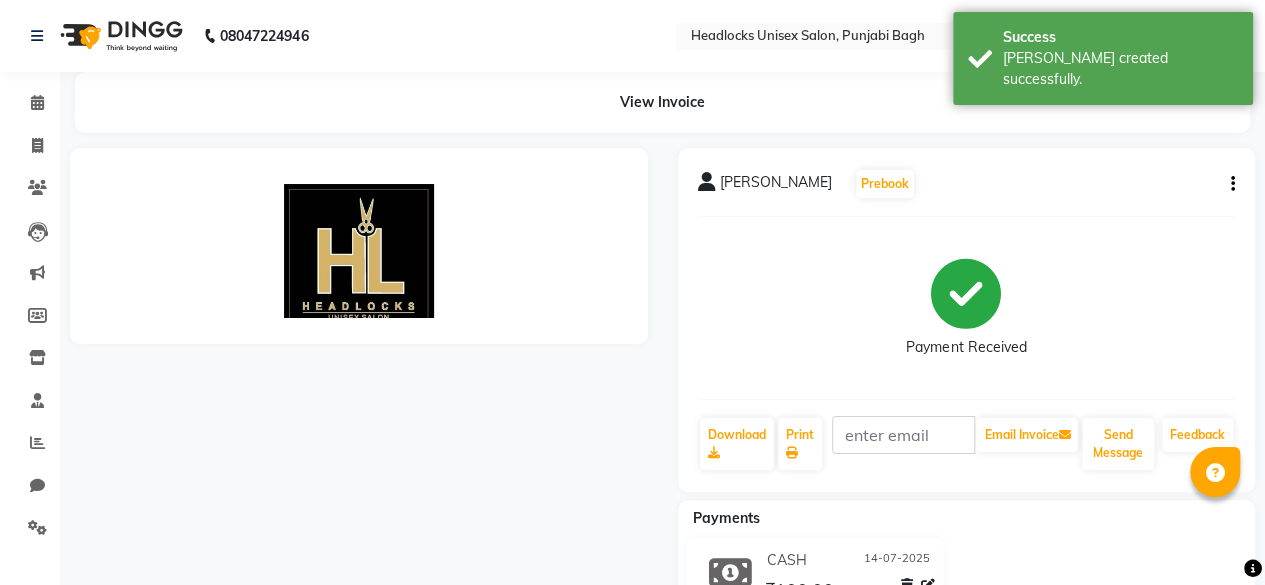 scroll, scrollTop: 0, scrollLeft: 0, axis: both 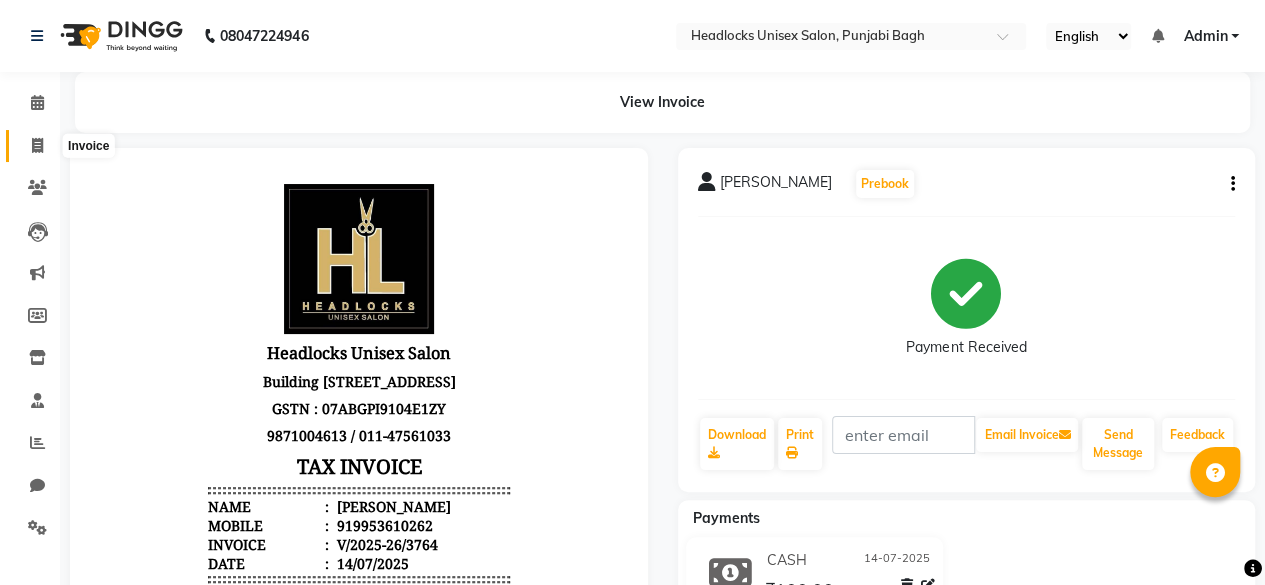 click 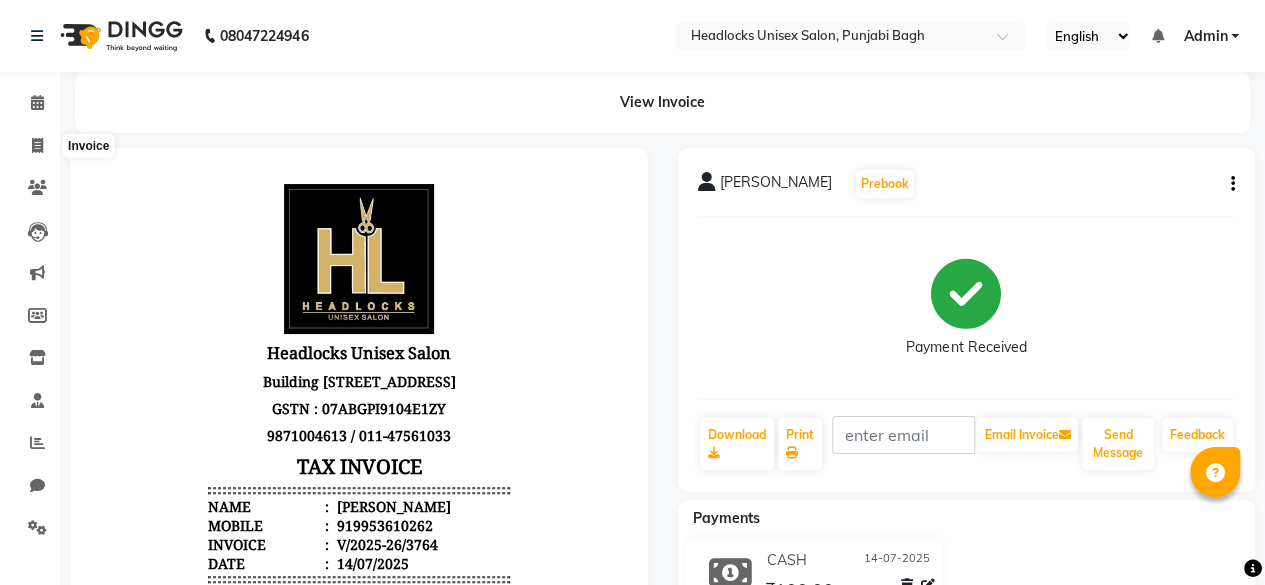scroll, scrollTop: 15, scrollLeft: 0, axis: vertical 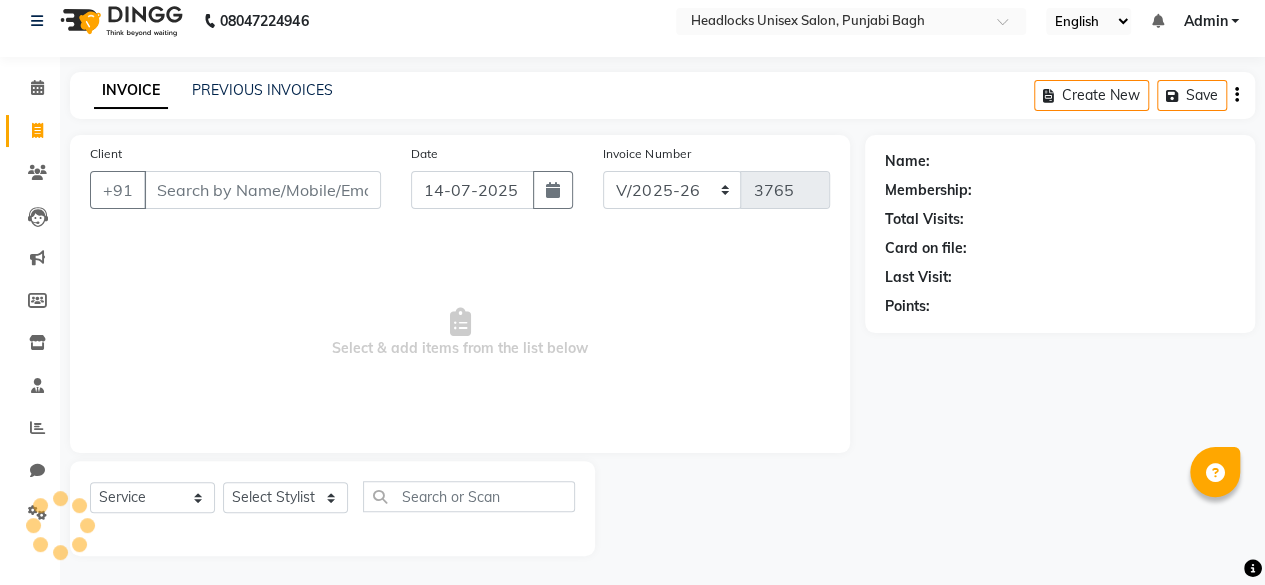 click on "Client +91" 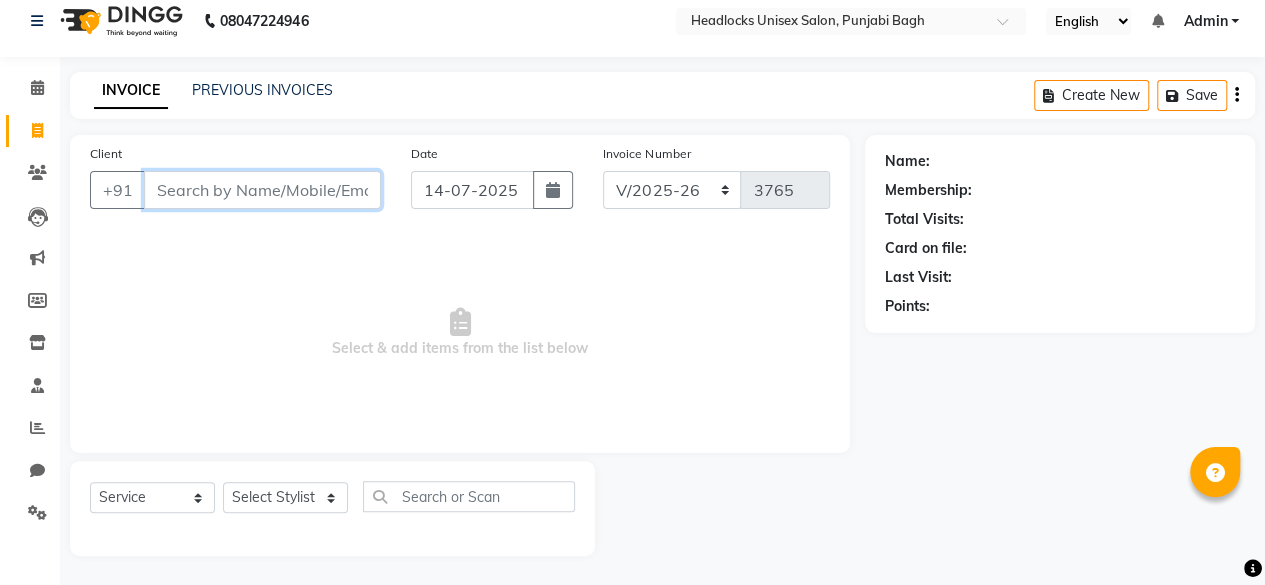 click on "Client" at bounding box center [262, 190] 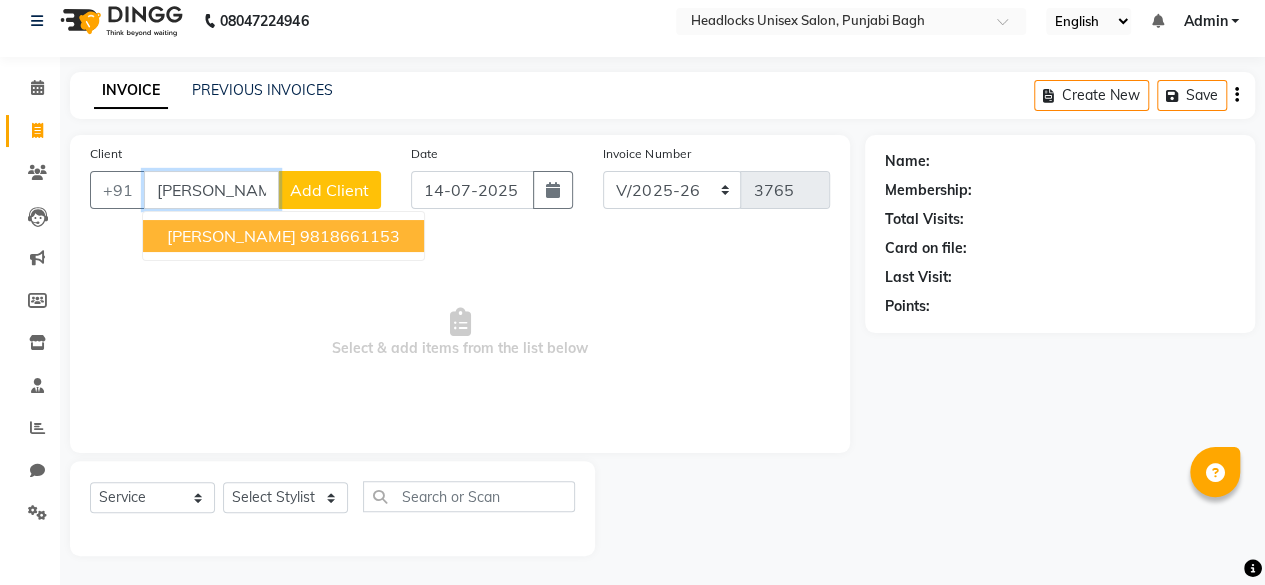 click on "[PERSON_NAME]" at bounding box center (231, 236) 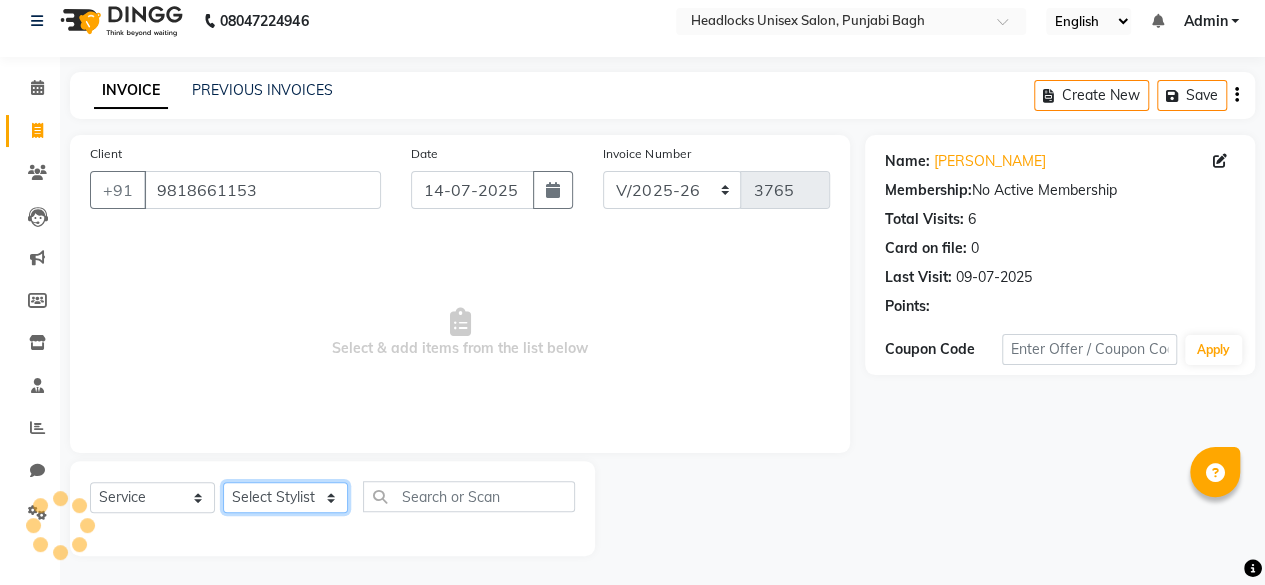 click on "Select Stylist ⁠Agnies ⁠[PERSON_NAME] [PERSON_NAME] [PERSON_NAME] kunal [PERSON_NAME] mercy ⁠Minto ⁠[PERSON_NAME]  [PERSON_NAME] priyanka [PERSON_NAME] ⁠[PERSON_NAME] ⁠[PERSON_NAME] [PERSON_NAME] [PERSON_NAME]  Sunny ⁠[PERSON_NAME] ⁠[PERSON_NAME]" 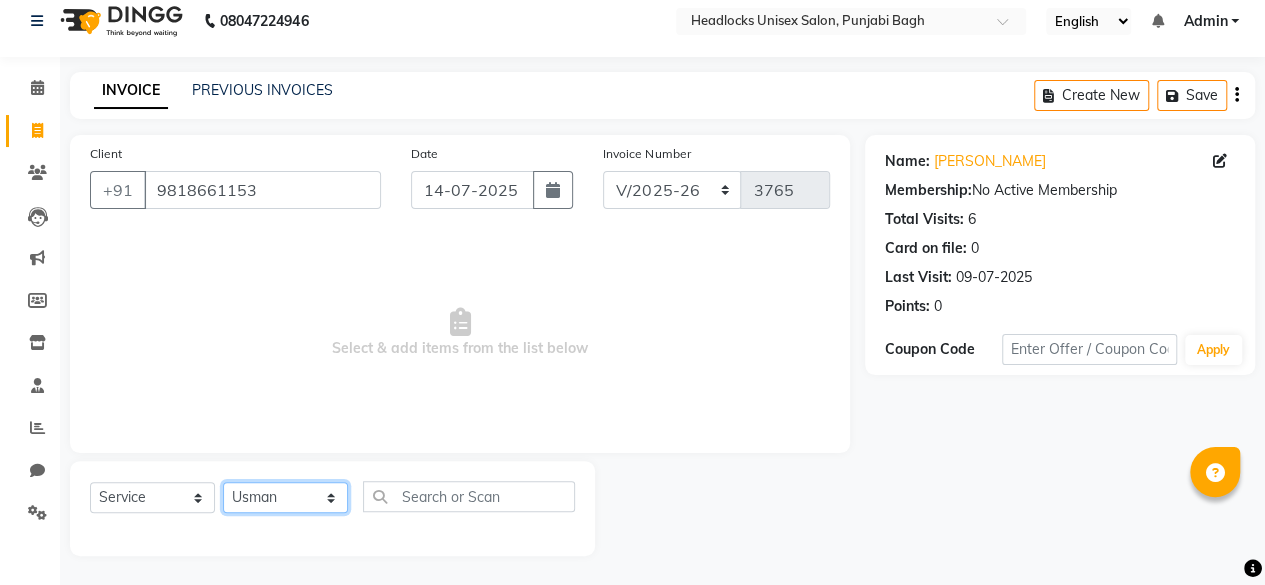 click on "Select Stylist ⁠Agnies ⁠[PERSON_NAME] [PERSON_NAME] [PERSON_NAME] kunal [PERSON_NAME] mercy ⁠Minto ⁠[PERSON_NAME]  [PERSON_NAME] priyanka [PERSON_NAME] ⁠[PERSON_NAME] ⁠[PERSON_NAME] [PERSON_NAME] [PERSON_NAME]  Sunny ⁠[PERSON_NAME] ⁠[PERSON_NAME]" 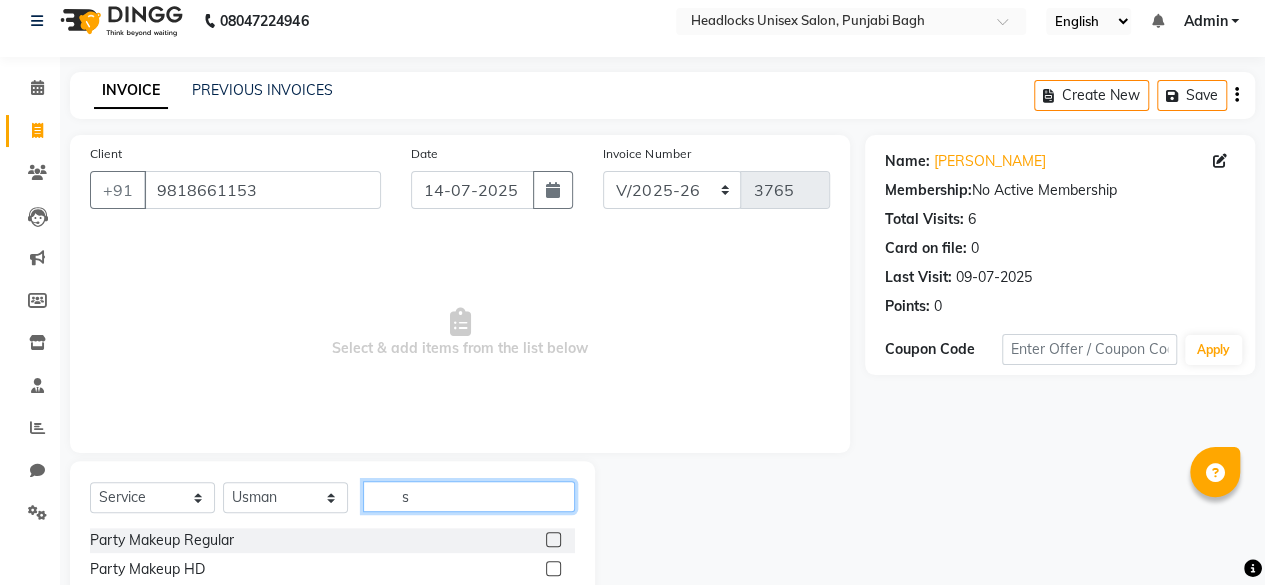 click on "s" 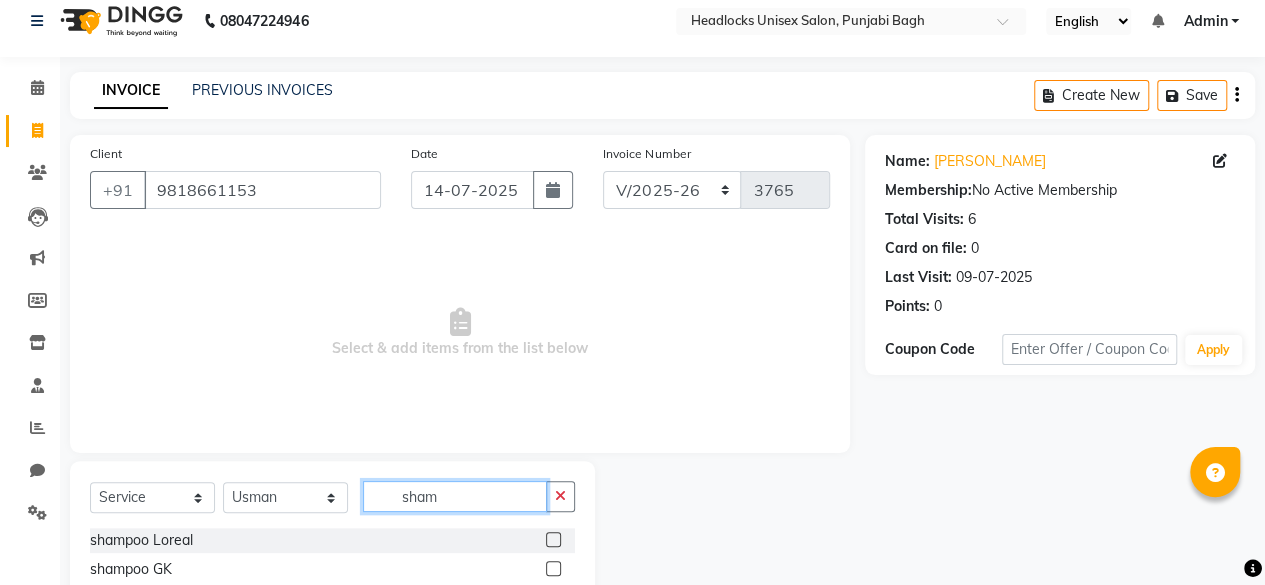 scroll, scrollTop: 215, scrollLeft: 0, axis: vertical 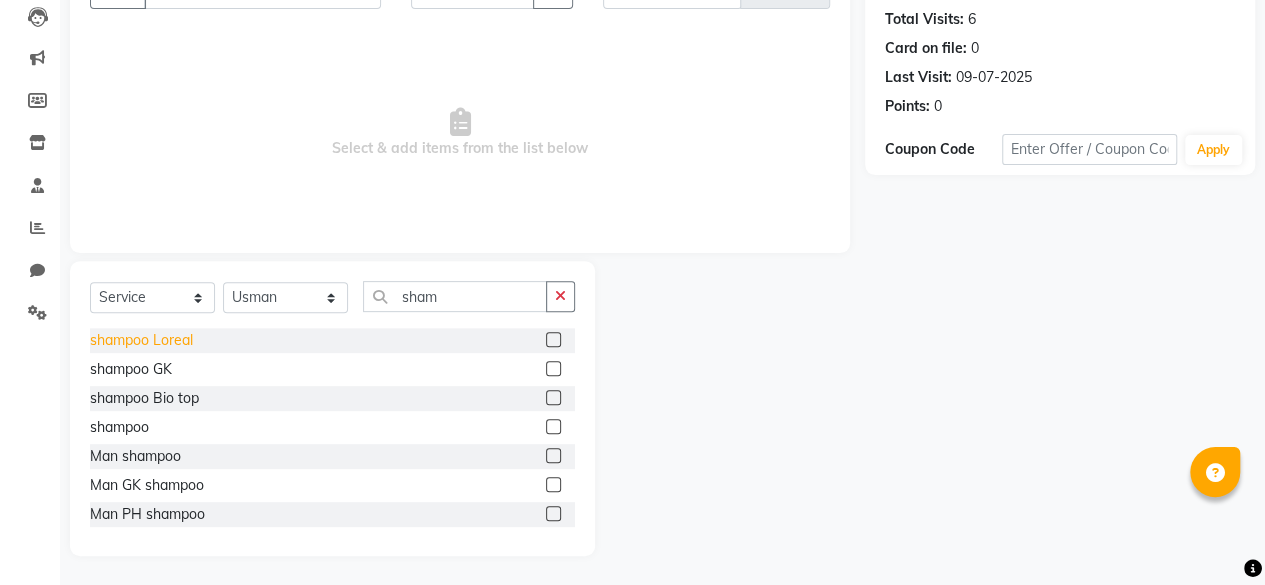 click on "shampoo Loreal" 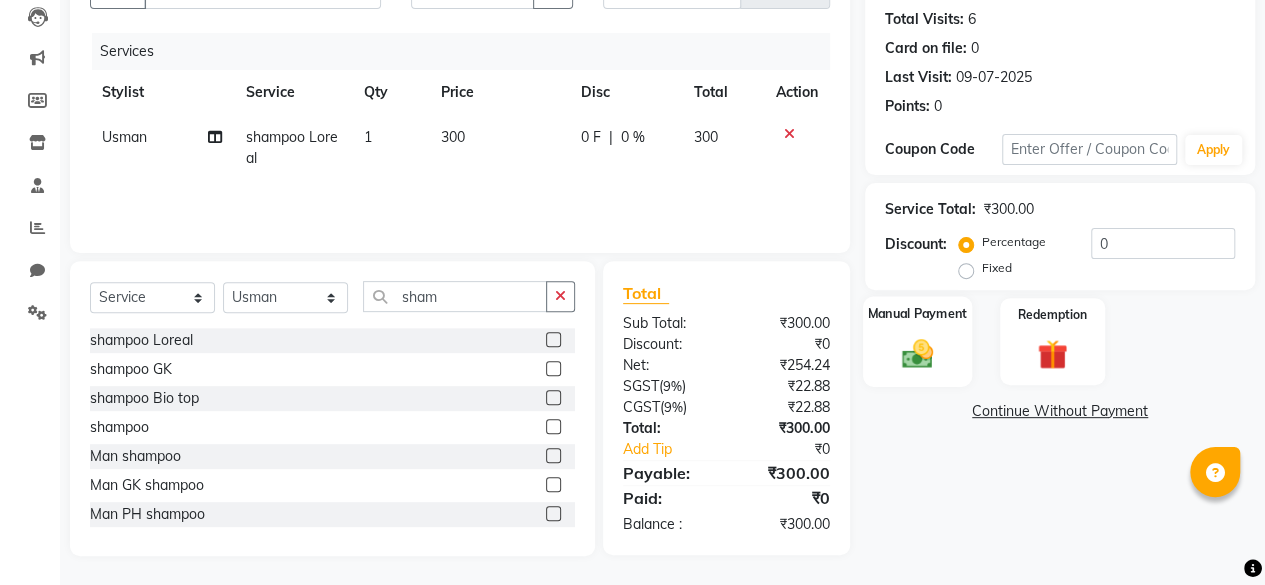 click on "Manual Payment" 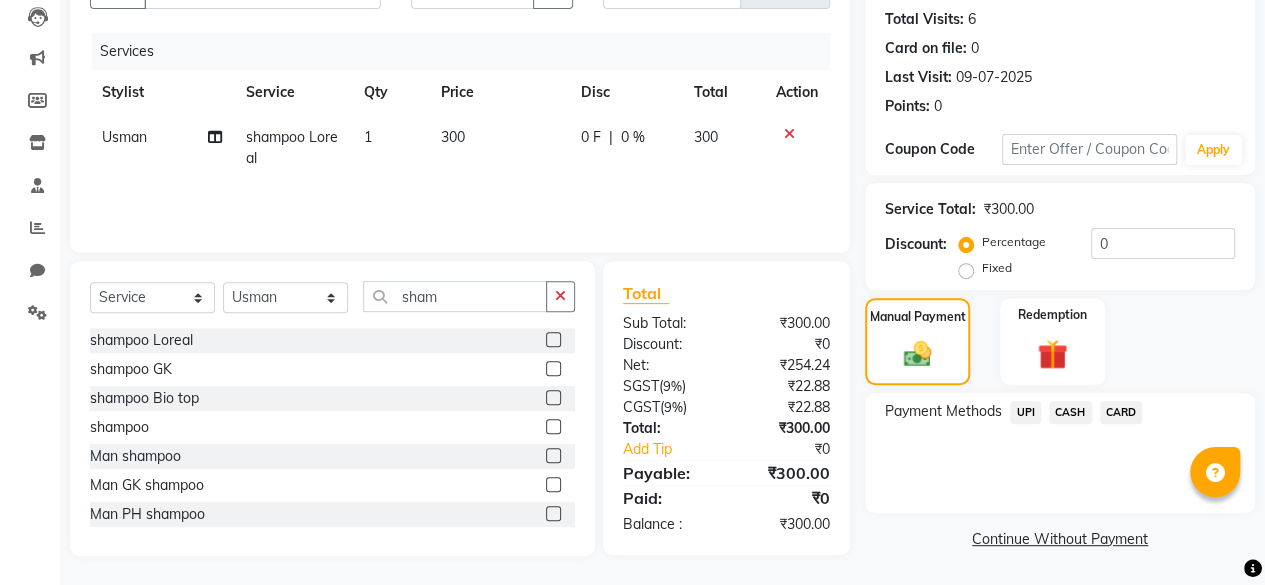 click on "CASH" 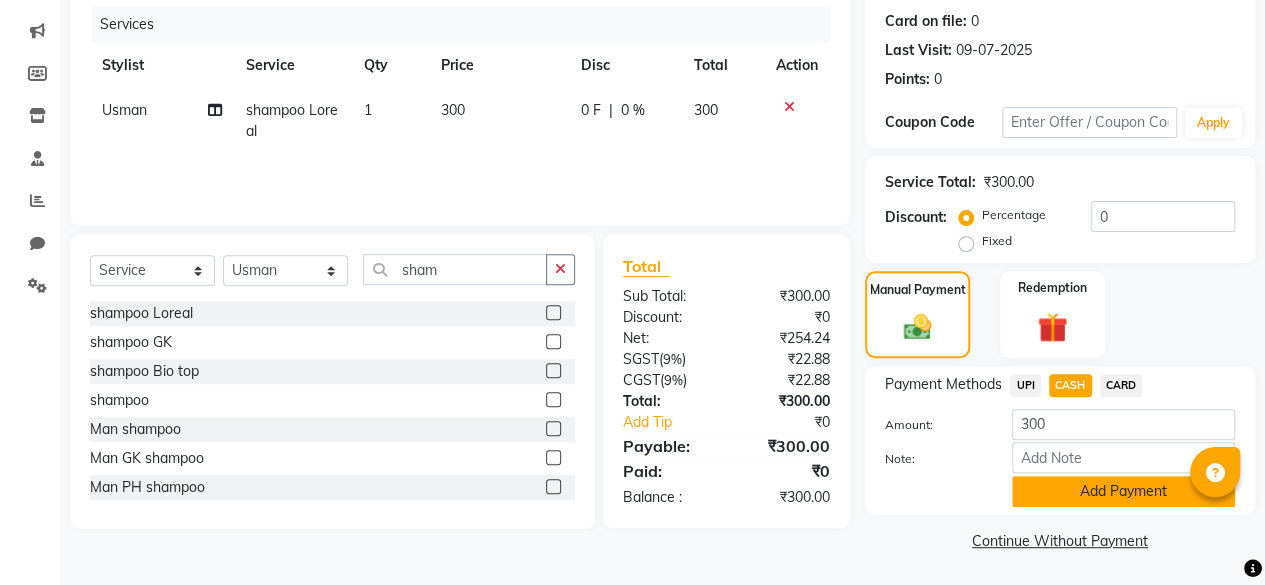 click on "Add Payment" 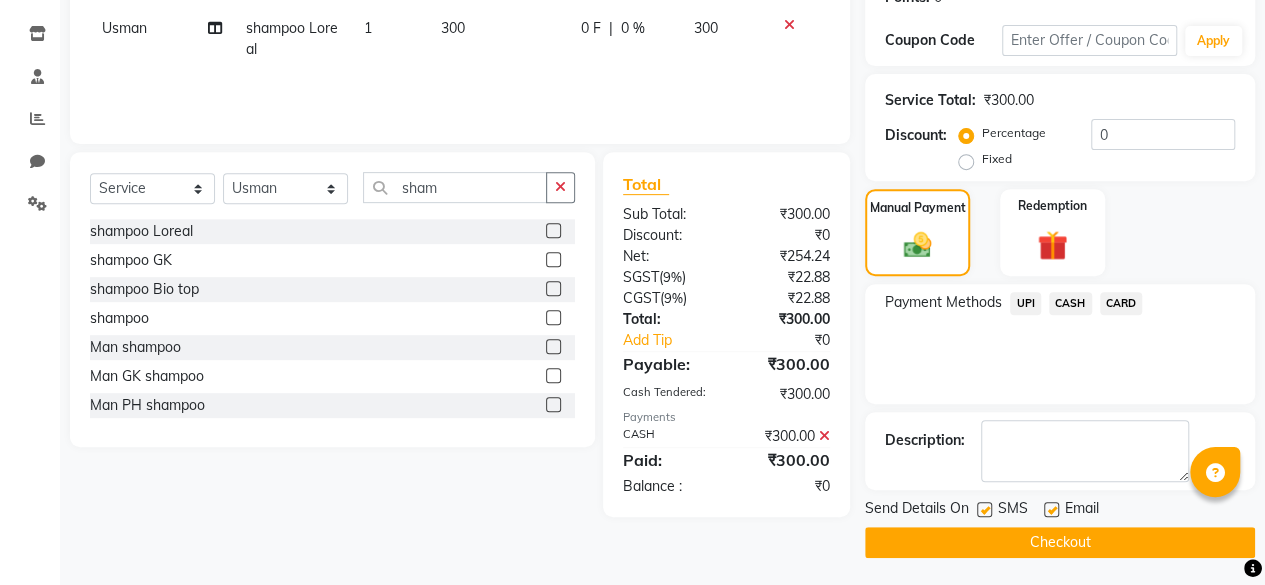 click 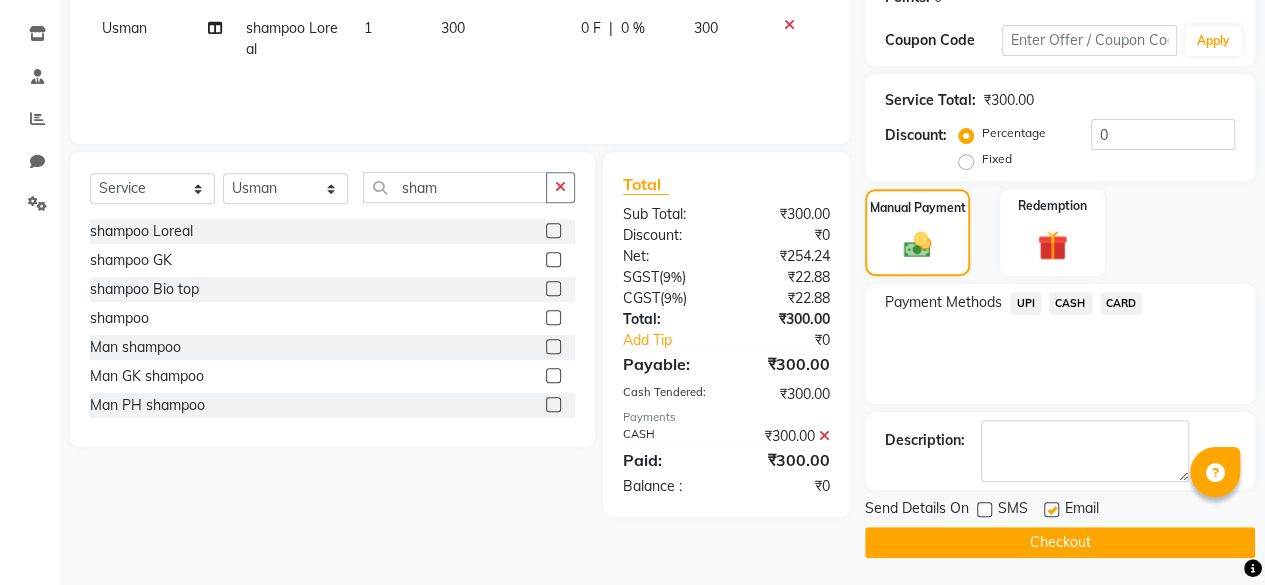 click on "Checkout" 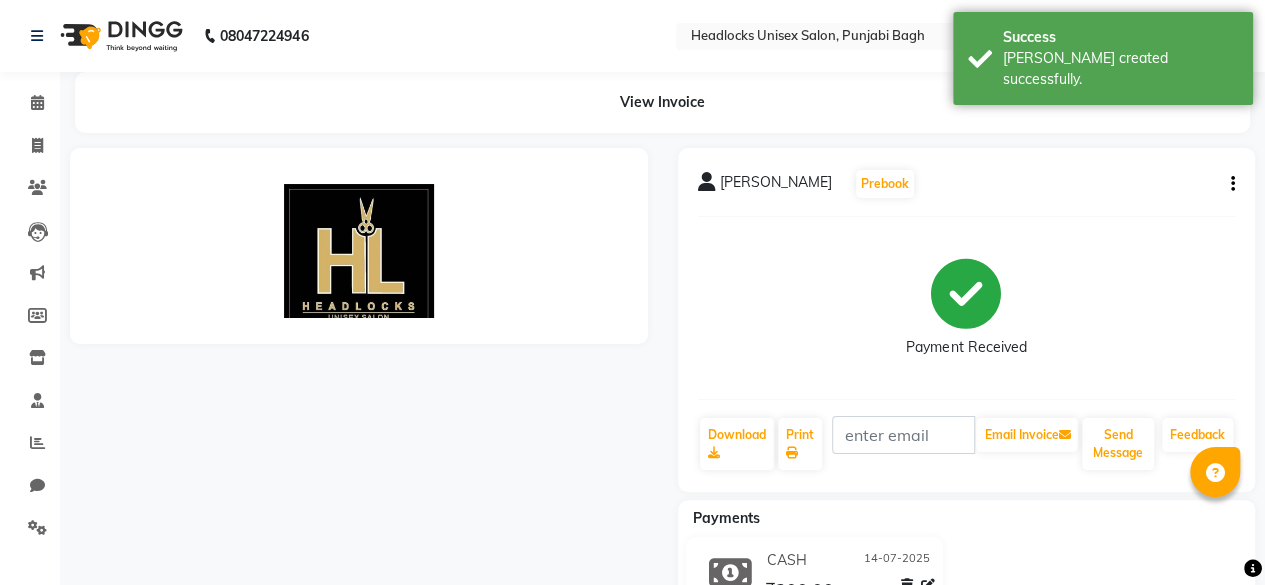 scroll, scrollTop: 0, scrollLeft: 0, axis: both 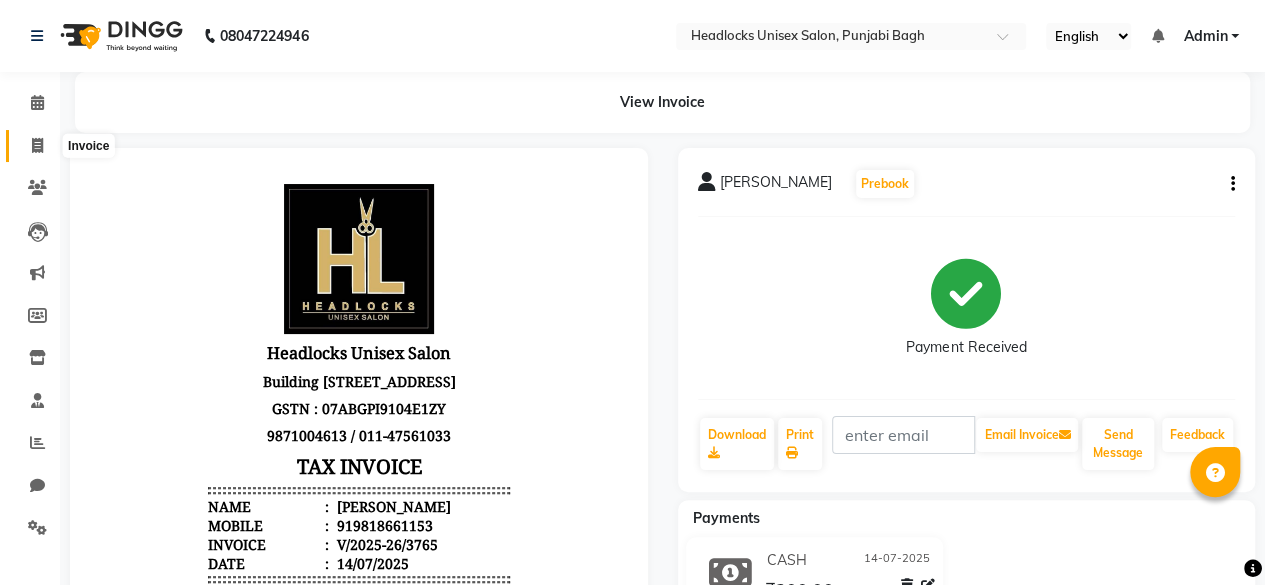 click 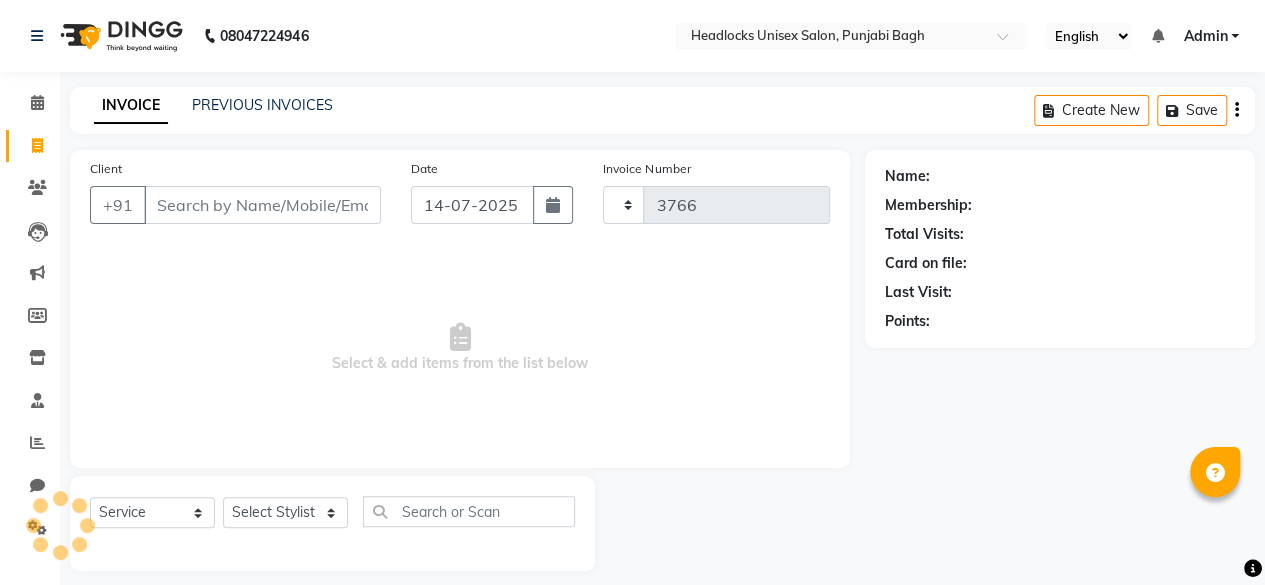 scroll, scrollTop: 15, scrollLeft: 0, axis: vertical 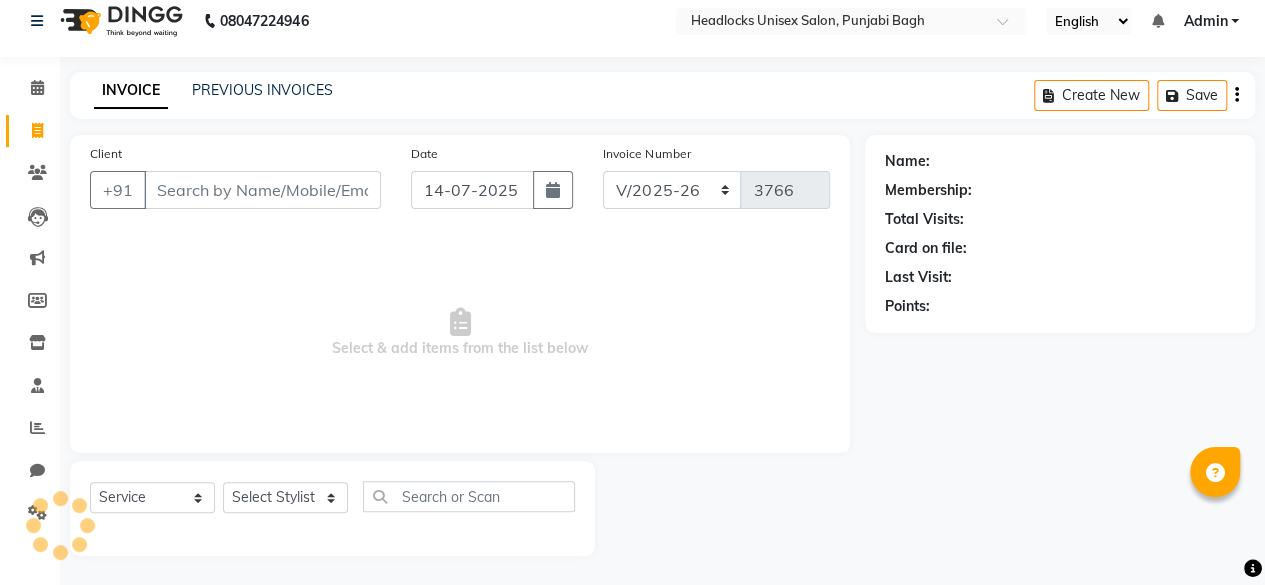 click on "Client" at bounding box center (262, 190) 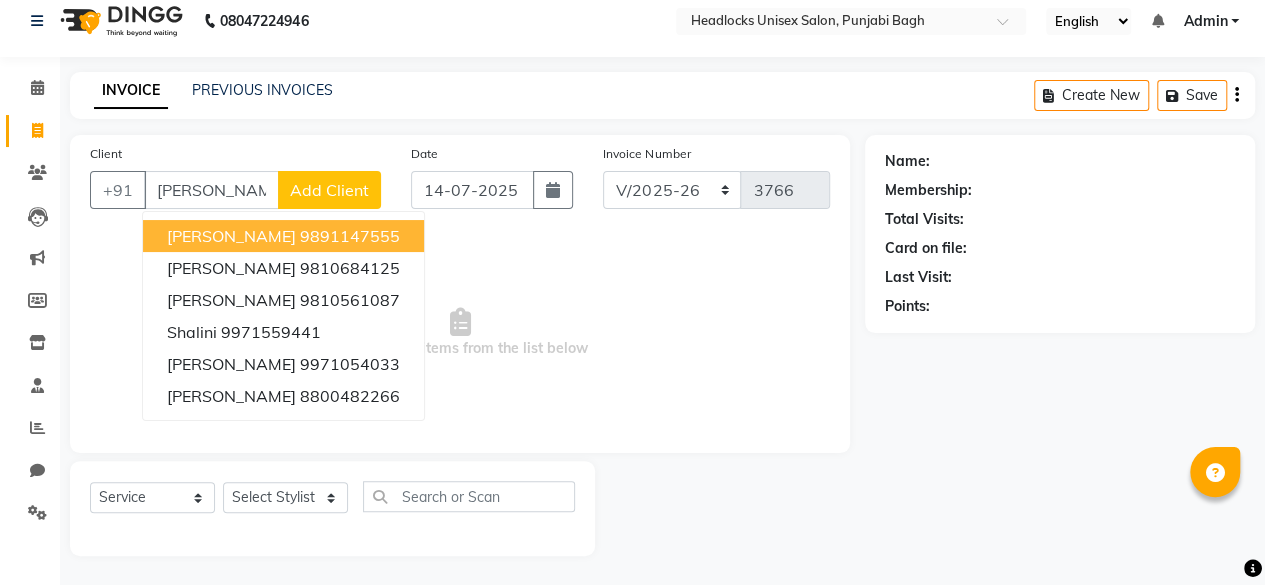 click on "[PERSON_NAME]" at bounding box center (231, 236) 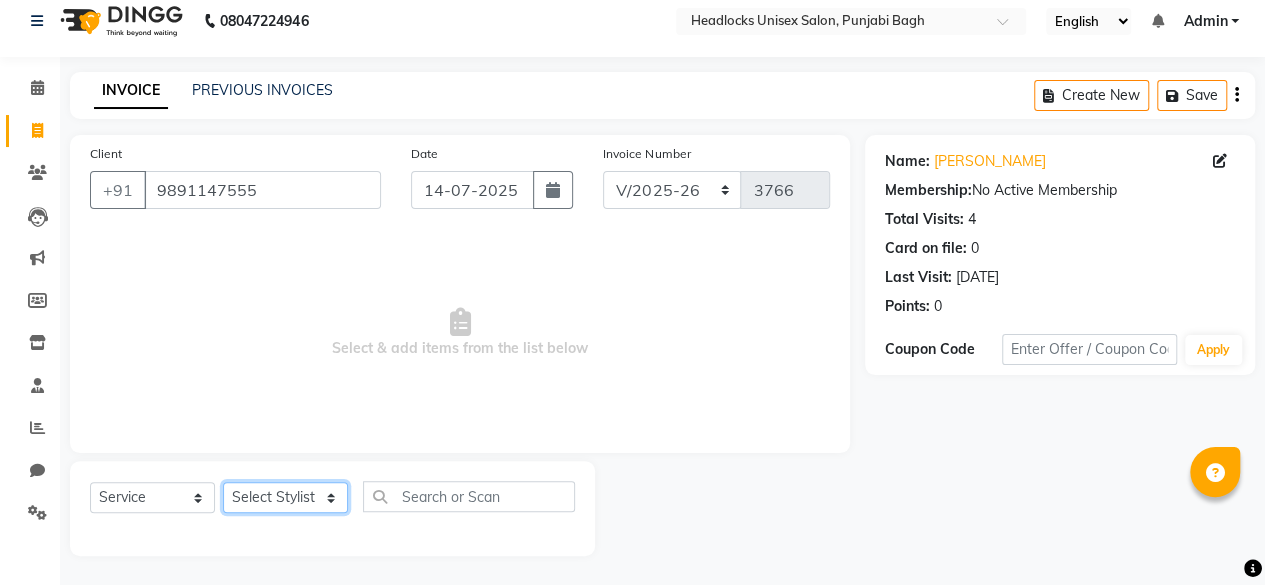 click on "Select Stylist ⁠Agnies ⁠[PERSON_NAME] [PERSON_NAME] [PERSON_NAME] kunal [PERSON_NAME] mercy ⁠Minto ⁠[PERSON_NAME]  [PERSON_NAME] priyanka [PERSON_NAME] ⁠[PERSON_NAME] ⁠[PERSON_NAME] [PERSON_NAME] [PERSON_NAME]  Sunny ⁠[PERSON_NAME] ⁠[PERSON_NAME]" 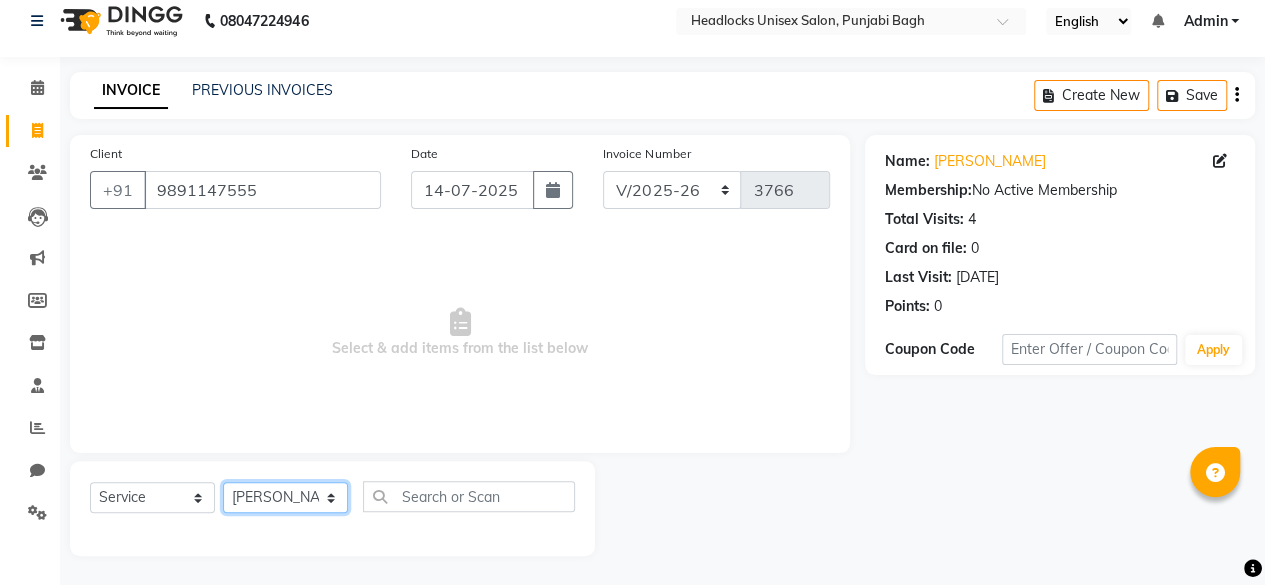 click on "Select Stylist ⁠Agnies ⁠[PERSON_NAME] [PERSON_NAME] [PERSON_NAME] kunal [PERSON_NAME] mercy ⁠Minto ⁠[PERSON_NAME]  [PERSON_NAME] priyanka [PERSON_NAME] ⁠[PERSON_NAME] ⁠[PERSON_NAME] [PERSON_NAME] [PERSON_NAME]  Sunny ⁠[PERSON_NAME] ⁠[PERSON_NAME]" 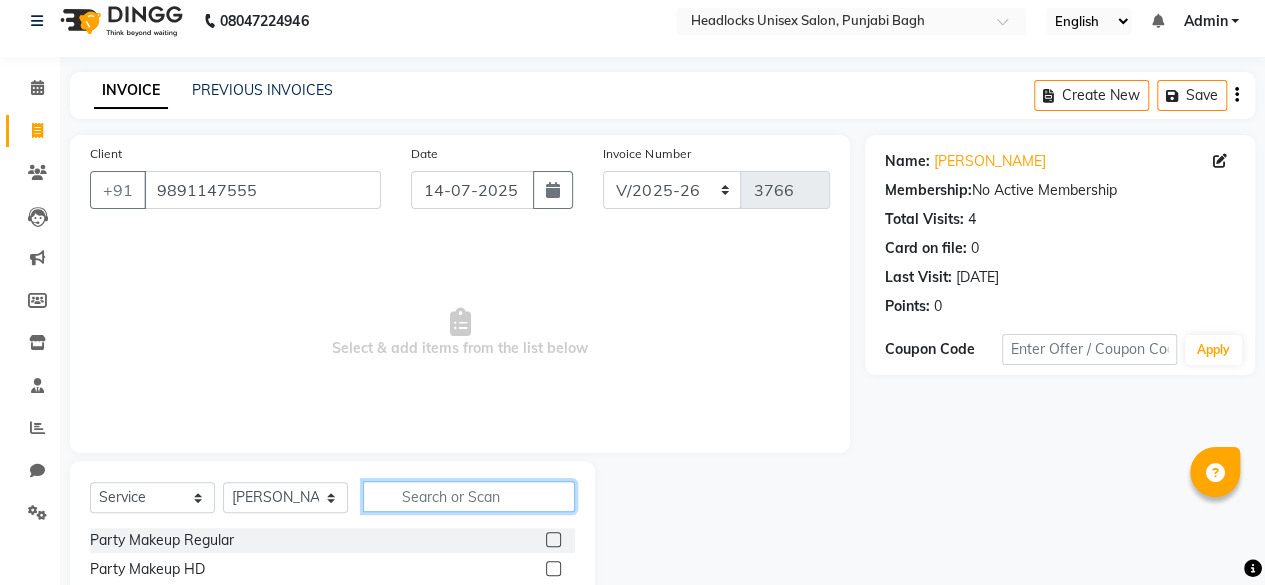 click 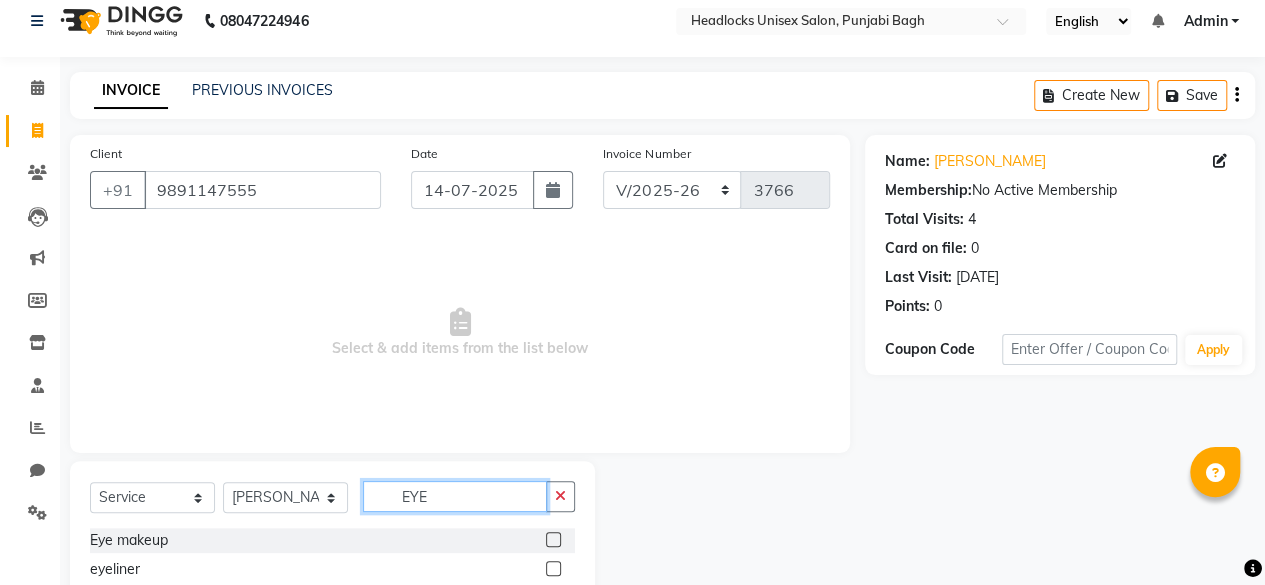 scroll, scrollTop: 160, scrollLeft: 0, axis: vertical 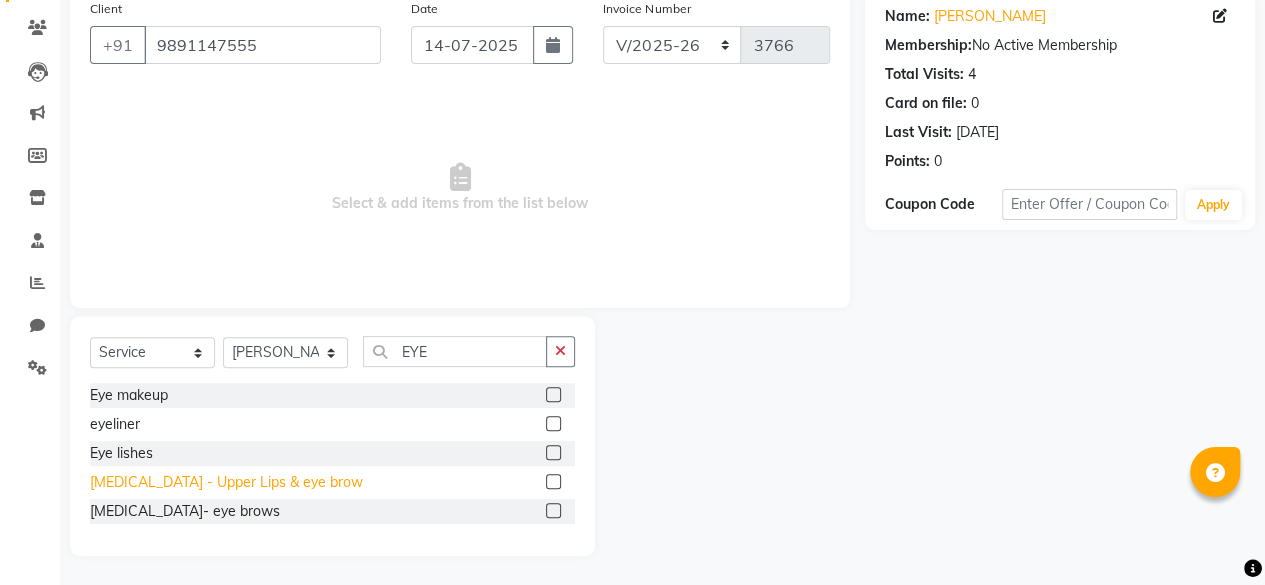 click on "[MEDICAL_DATA] - Upper Lips & eye brow" 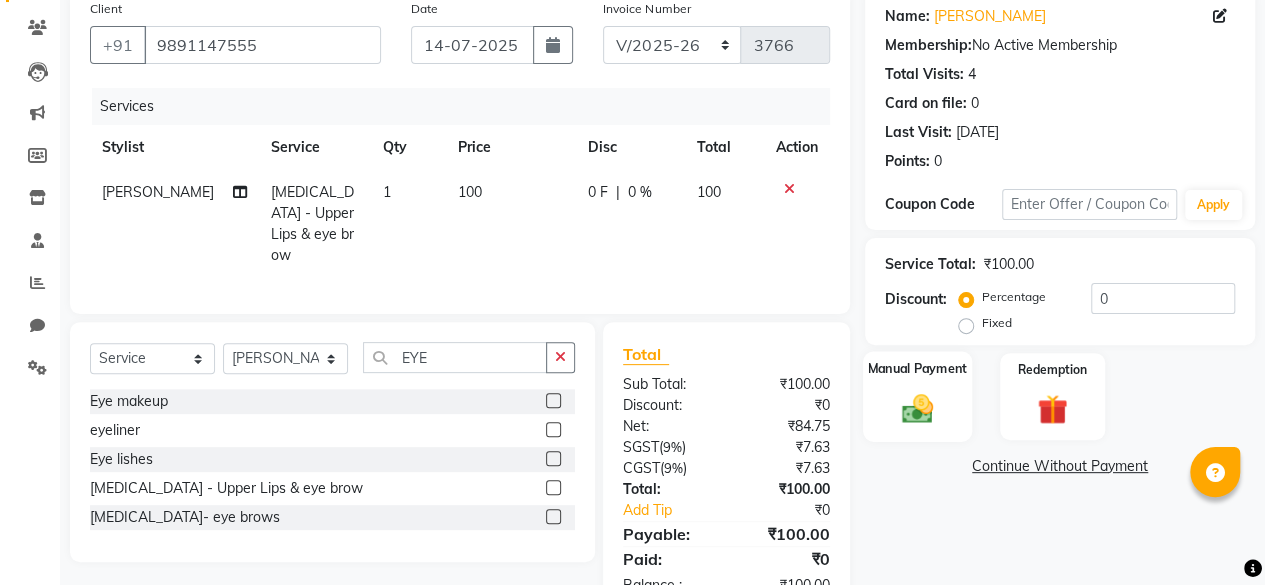 click on "Manual Payment" 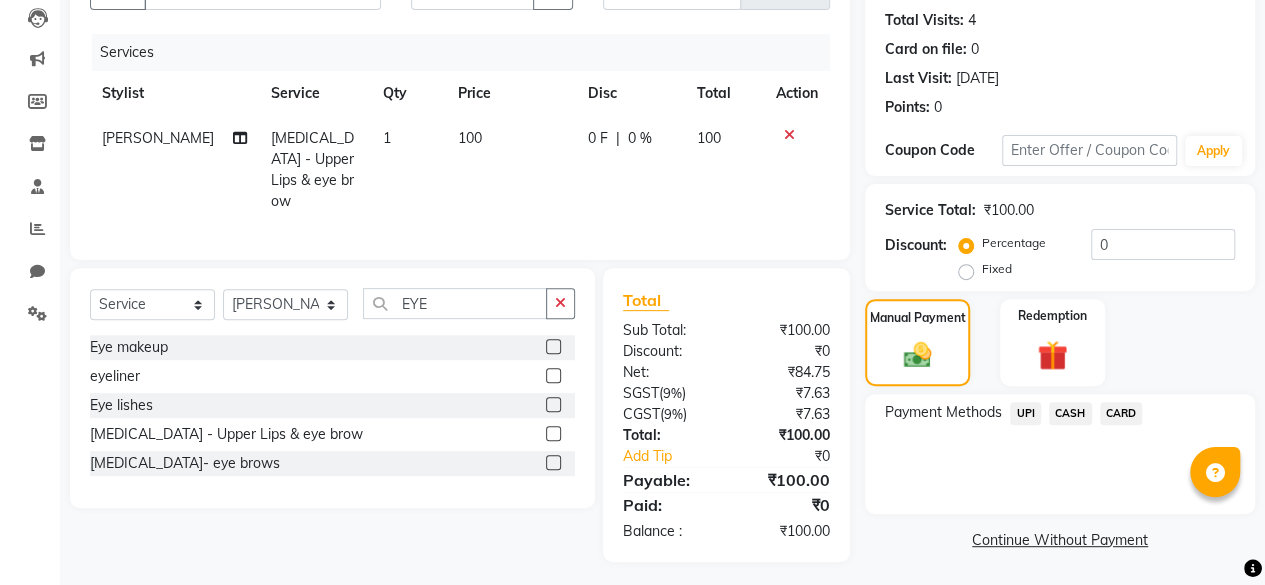 click on "CASH" 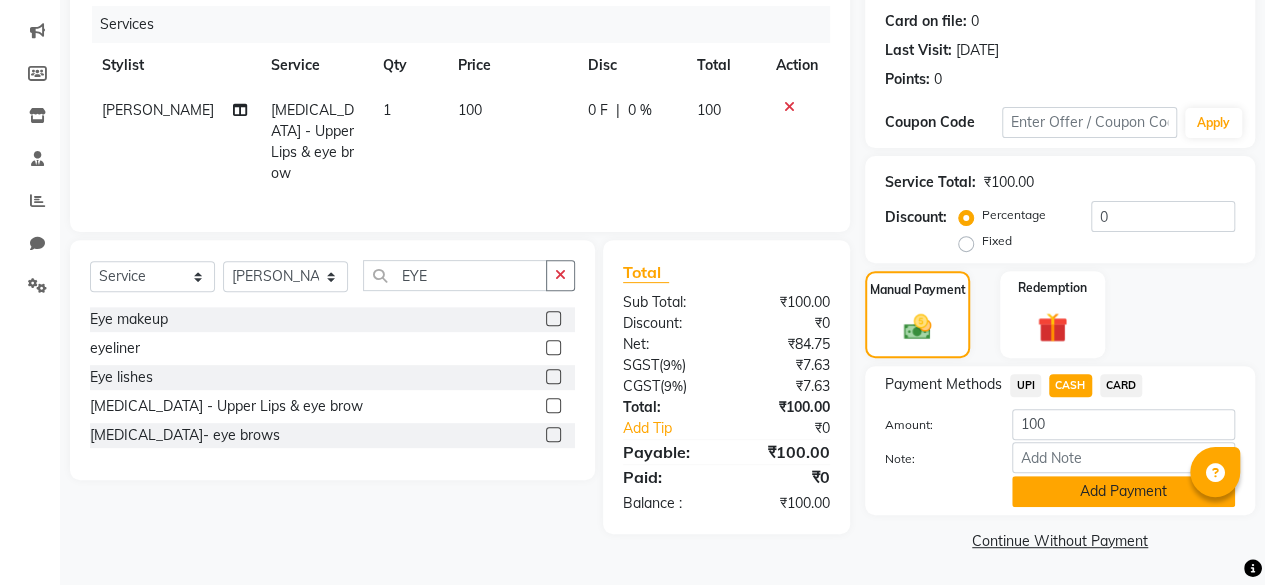 click on "Add Payment" 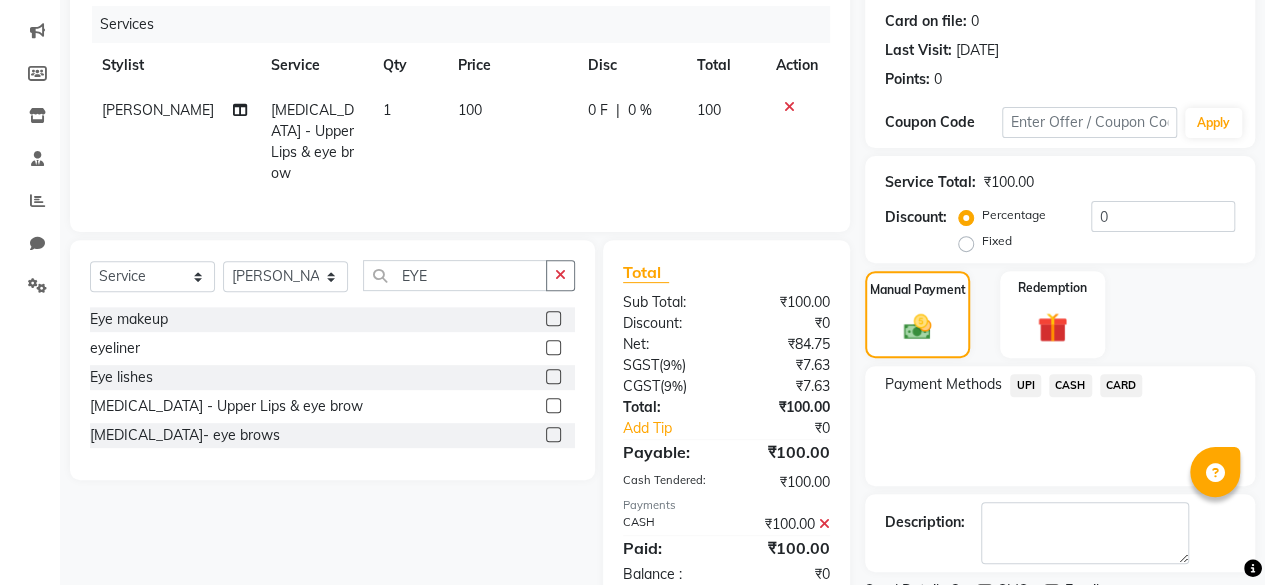 scroll, scrollTop: 324, scrollLeft: 0, axis: vertical 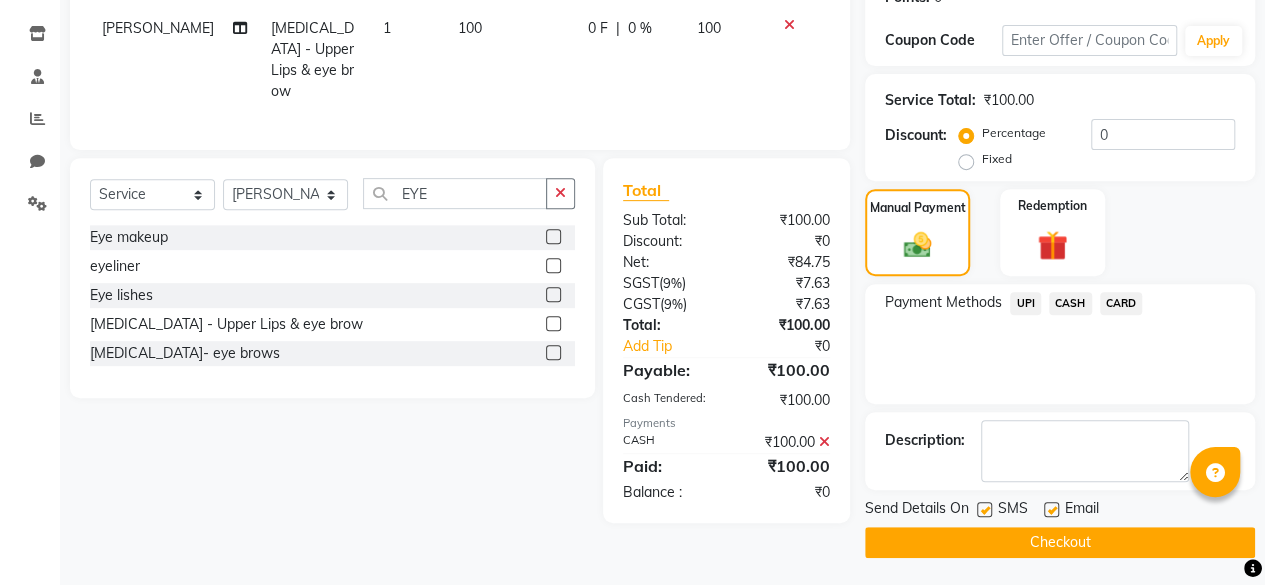 click 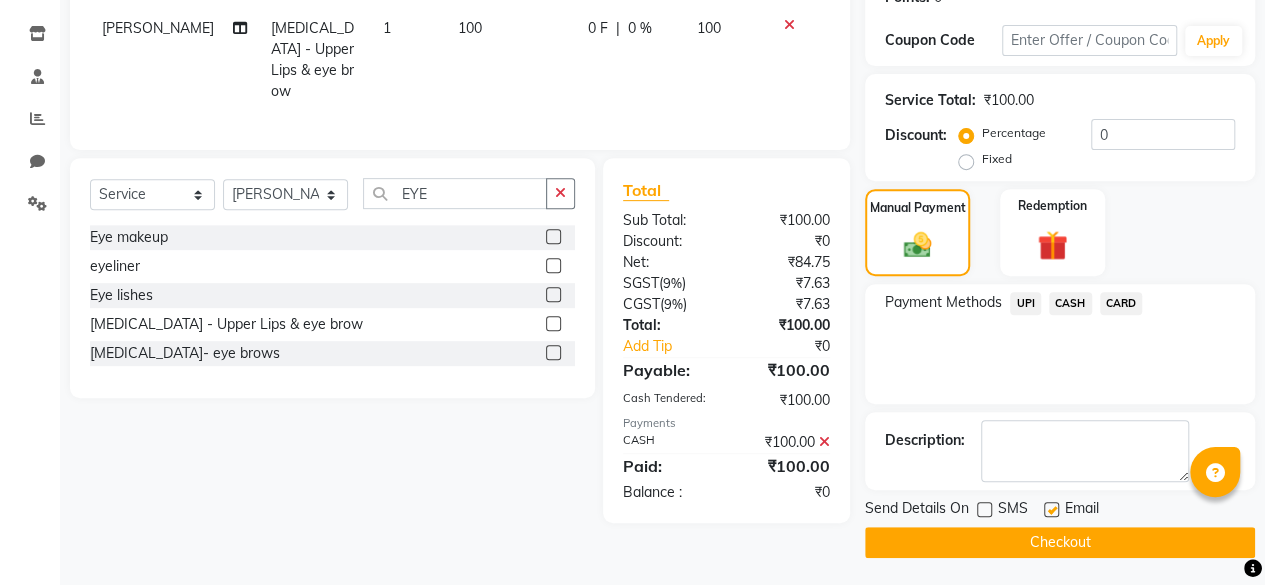 click on "INVOICE PREVIOUS INVOICES Create New   Save  Client [PHONE_NUMBER] Date [DATE] Invoice Number csh/2025-26 V/2025 V/[PHONE_NUMBER] Services Stylist Service Qty Price Disc Total Action [PERSON_NAME] [MEDICAL_DATA] - Upper Lips & eye brow 1 100 0 F | 0 % 100 Select  Service  Product  Membership  Package Voucher Prepaid Gift Card  Select Stylist ⁠Agnies ⁠Akash Arjun  Ashi Cefrina  [PERSON_NAME] [PERSON_NAME] [PERSON_NAME] kunal [PERSON_NAME] mercy ⁠Minto ⁠[PERSON_NAME]  [PERSON_NAME] priyanka [PERSON_NAME] ⁠[PERSON_NAME] ⁠[PERSON_NAME] [PERSON_NAME] [PERSON_NAME]  Sunny ⁠[PERSON_NAME]  ⁠Usman ⁠Vikas Vikram EYE Eye makeup  eyeliner  Eye lishes  [MEDICAL_DATA] - Upper Lips & eye brow  [MEDICAL_DATA]- eye brows  Total Sub Total: ₹100.00 Discount: ₹0 Net: ₹84.75 SGST  ( 9% ) ₹7.63 CGST  ( 9% ) ₹7.63 Total: ₹100.00 Add Tip ₹0 Payable: ₹100.00 Cash Tendered: ₹100.00 Payments CASH ₹100.00  Paid: ₹100.00 Balance   : ₹0 Name: [PERSON_NAME] Membership:  No Active Membership  Total Visits:  4 Card on file:  0 Last Visit:   [DATE]" 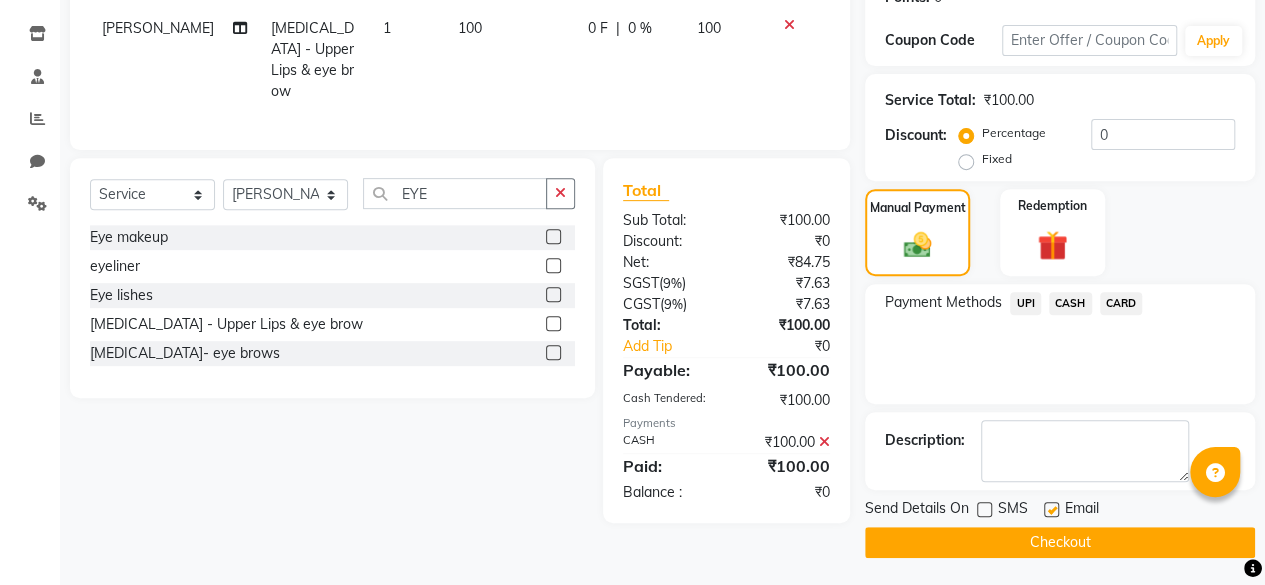 click on "Checkout" 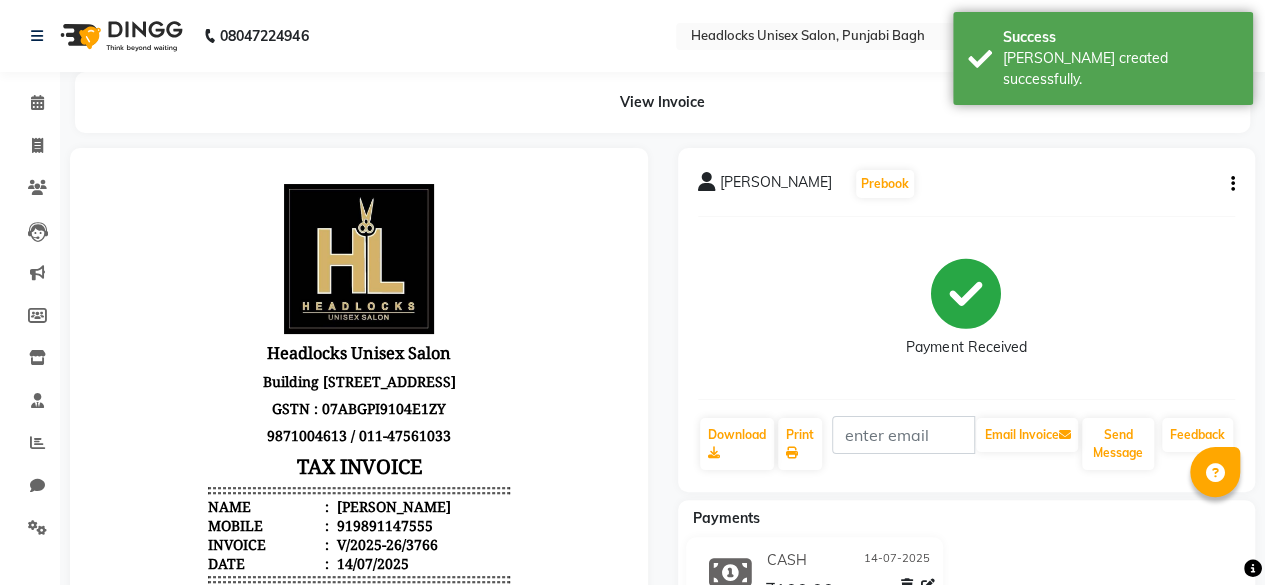 scroll, scrollTop: 0, scrollLeft: 0, axis: both 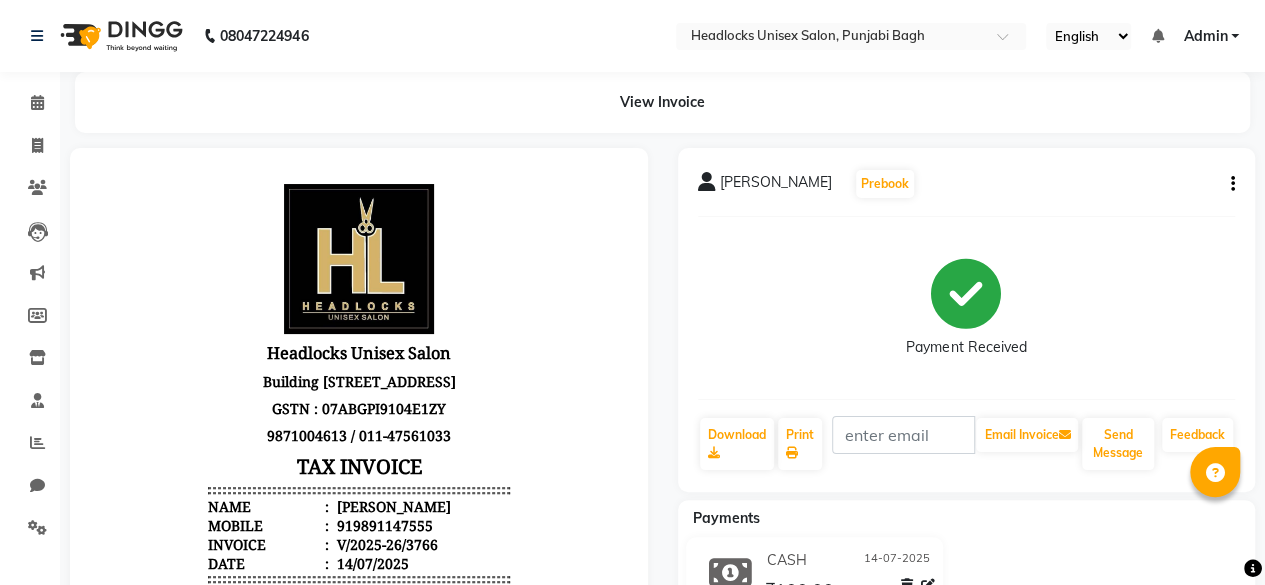 click on "Payments" 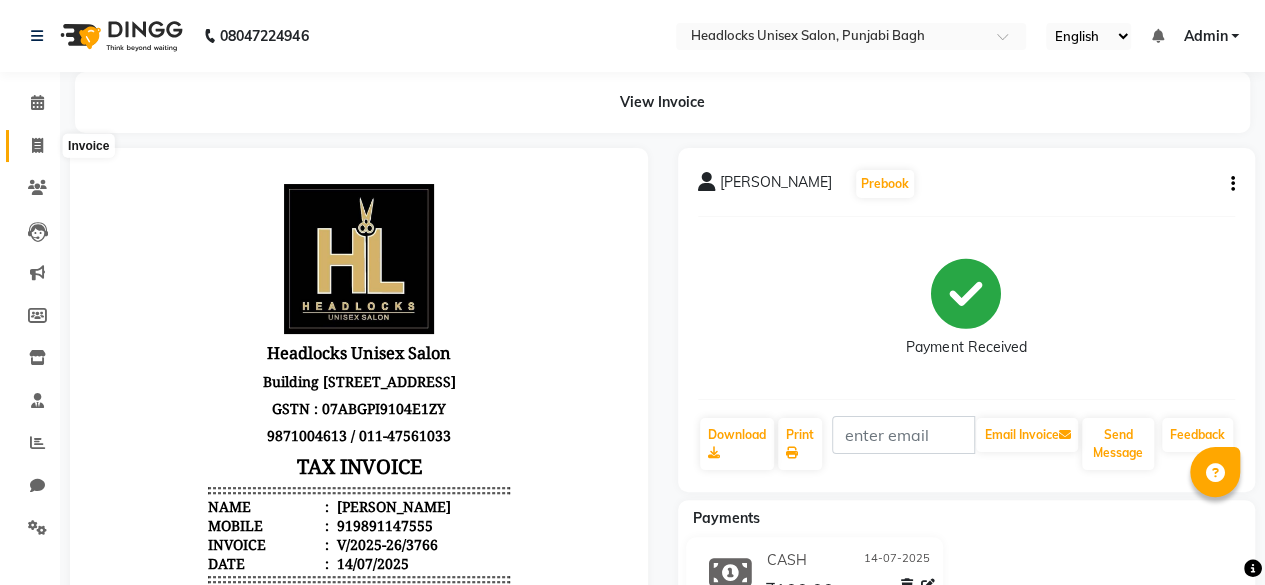 click 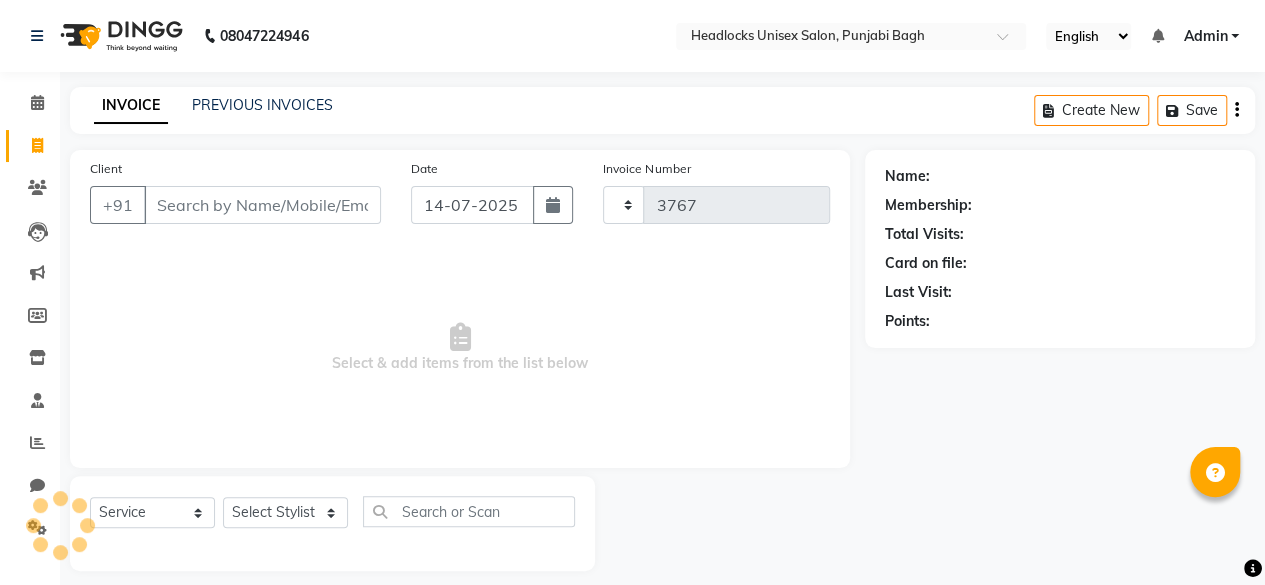 scroll, scrollTop: 15, scrollLeft: 0, axis: vertical 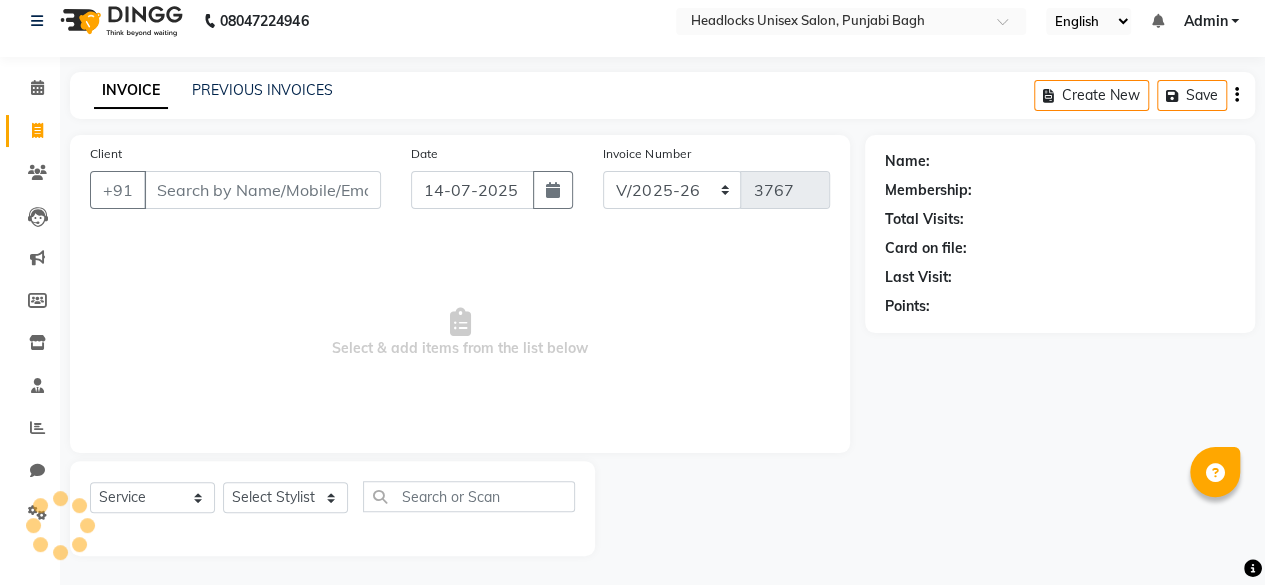 click on "Client" at bounding box center (262, 190) 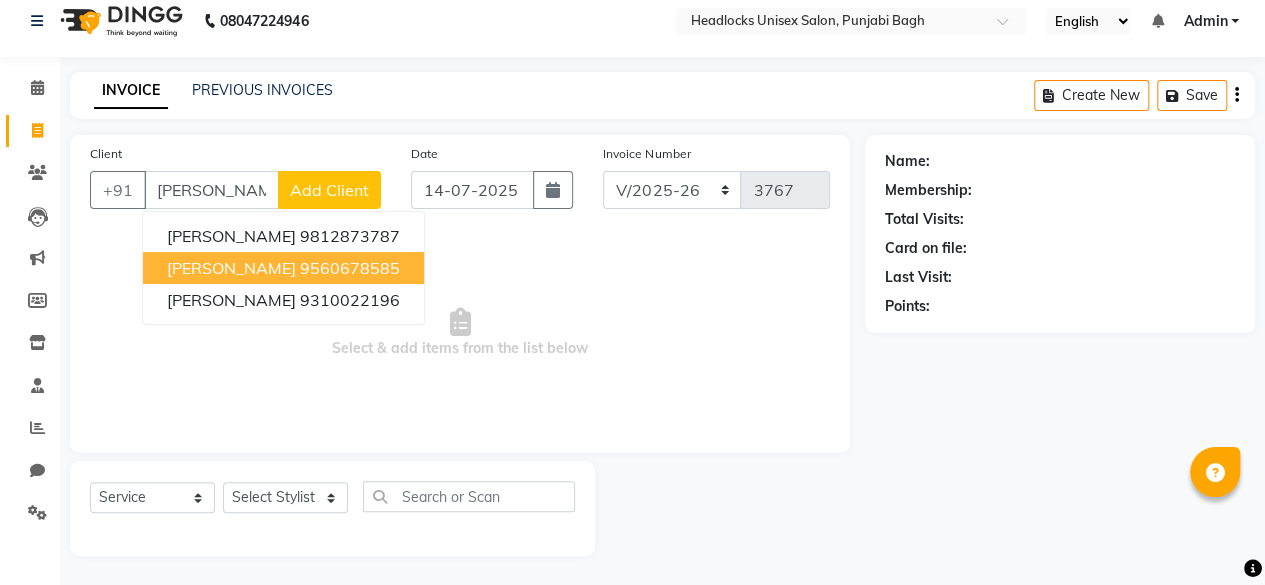 click on "9560678585" at bounding box center [350, 268] 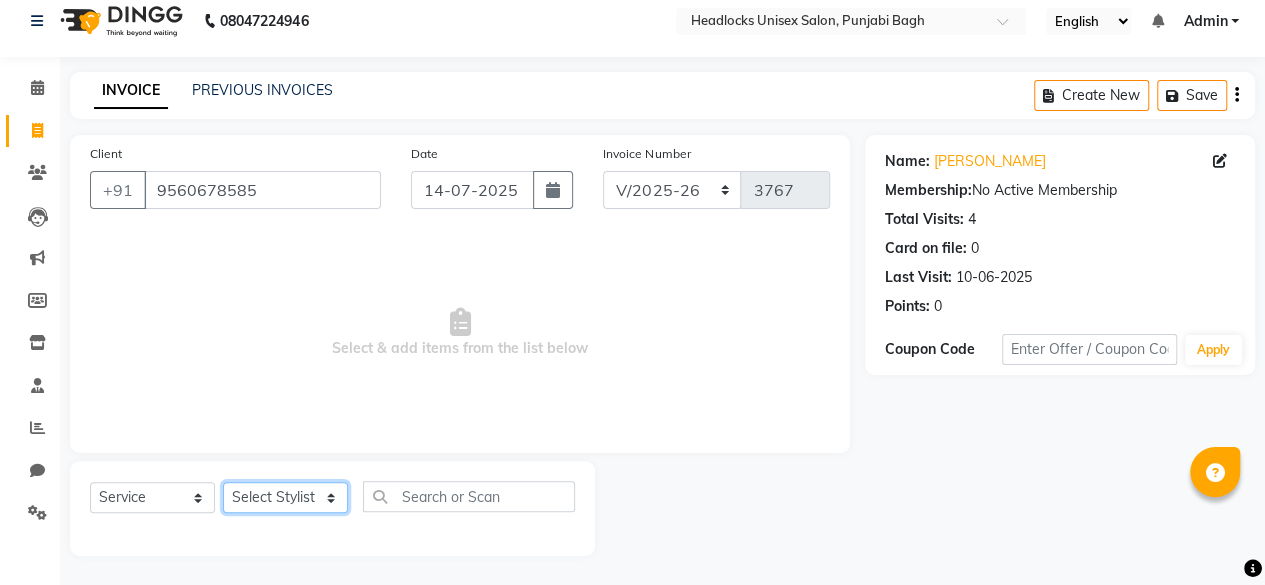 click on "Select Stylist ⁠Agnies ⁠[PERSON_NAME] [PERSON_NAME] [PERSON_NAME] kunal [PERSON_NAME] mercy ⁠Minto ⁠[PERSON_NAME]  [PERSON_NAME] priyanka [PERSON_NAME] ⁠[PERSON_NAME] ⁠[PERSON_NAME] [PERSON_NAME] [PERSON_NAME]  Sunny ⁠[PERSON_NAME] ⁠[PERSON_NAME]" 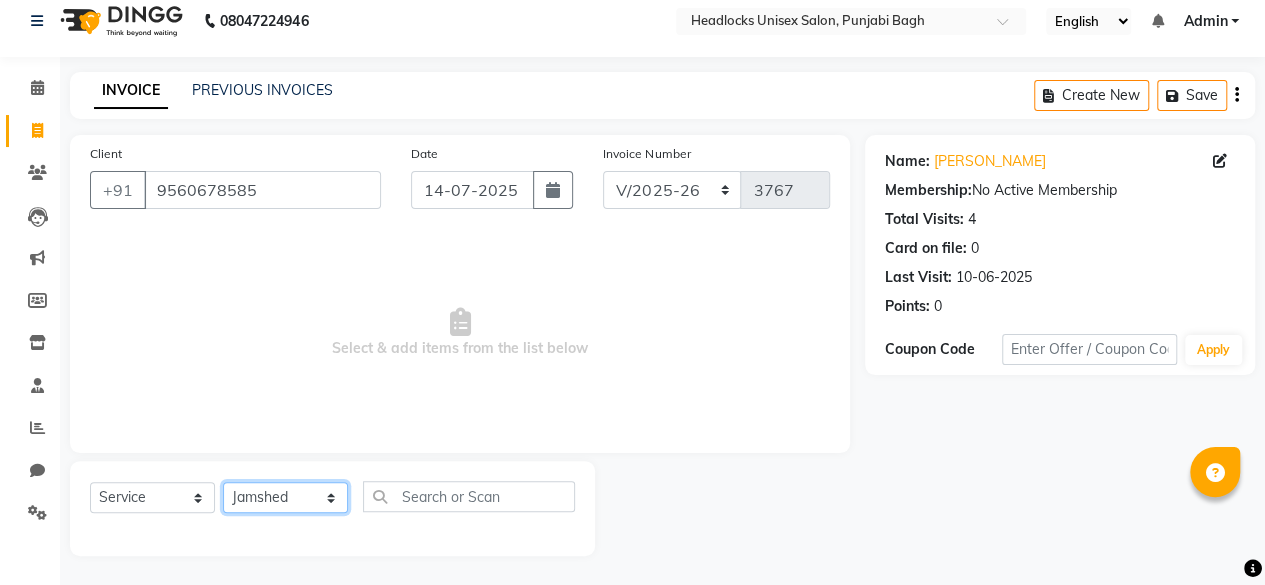 click on "Select Stylist ⁠Agnies ⁠[PERSON_NAME] [PERSON_NAME] [PERSON_NAME] kunal [PERSON_NAME] mercy ⁠Minto ⁠[PERSON_NAME]  [PERSON_NAME] priyanka [PERSON_NAME] ⁠[PERSON_NAME] ⁠[PERSON_NAME] [PERSON_NAME] [PERSON_NAME]  Sunny ⁠[PERSON_NAME] ⁠[PERSON_NAME]" 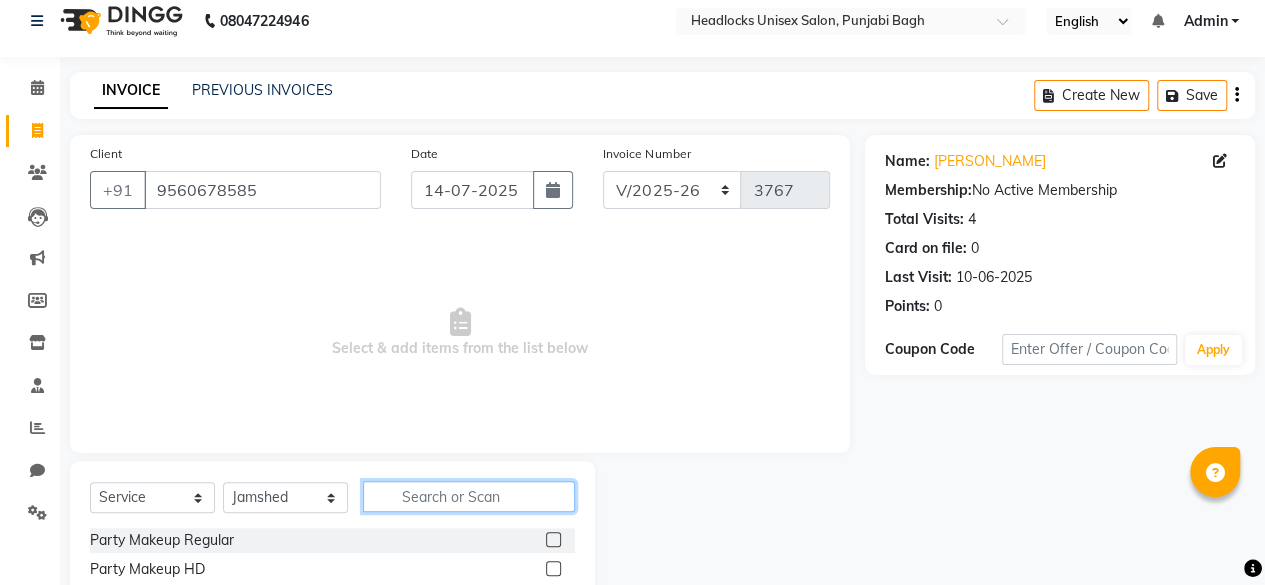click 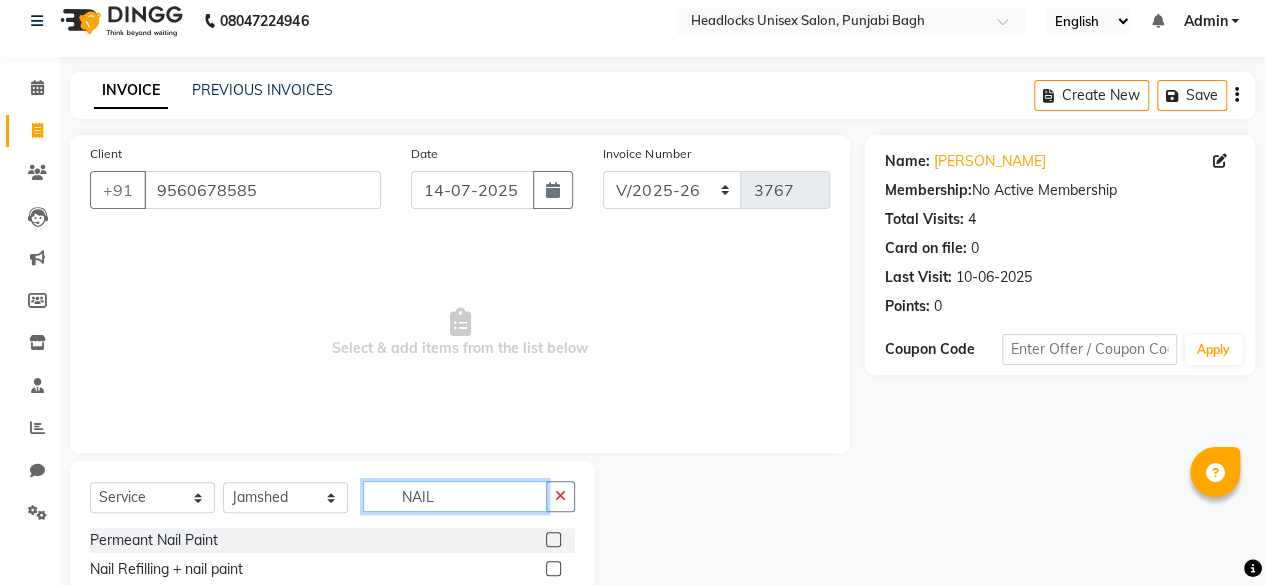 scroll, scrollTop: 215, scrollLeft: 0, axis: vertical 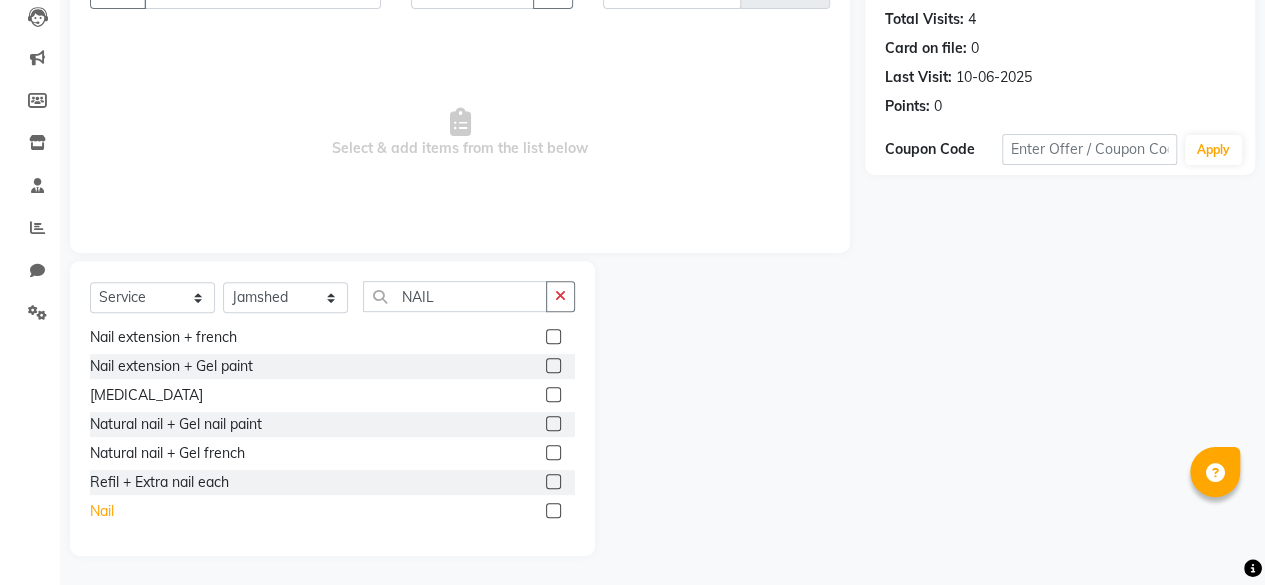 click on "Nail" 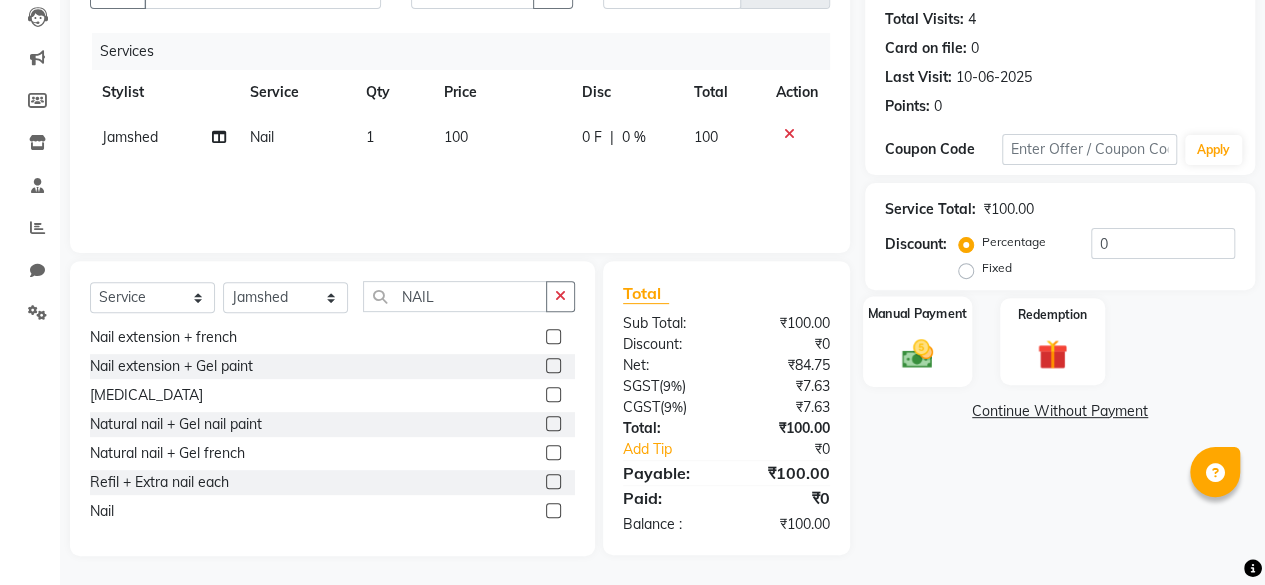 click 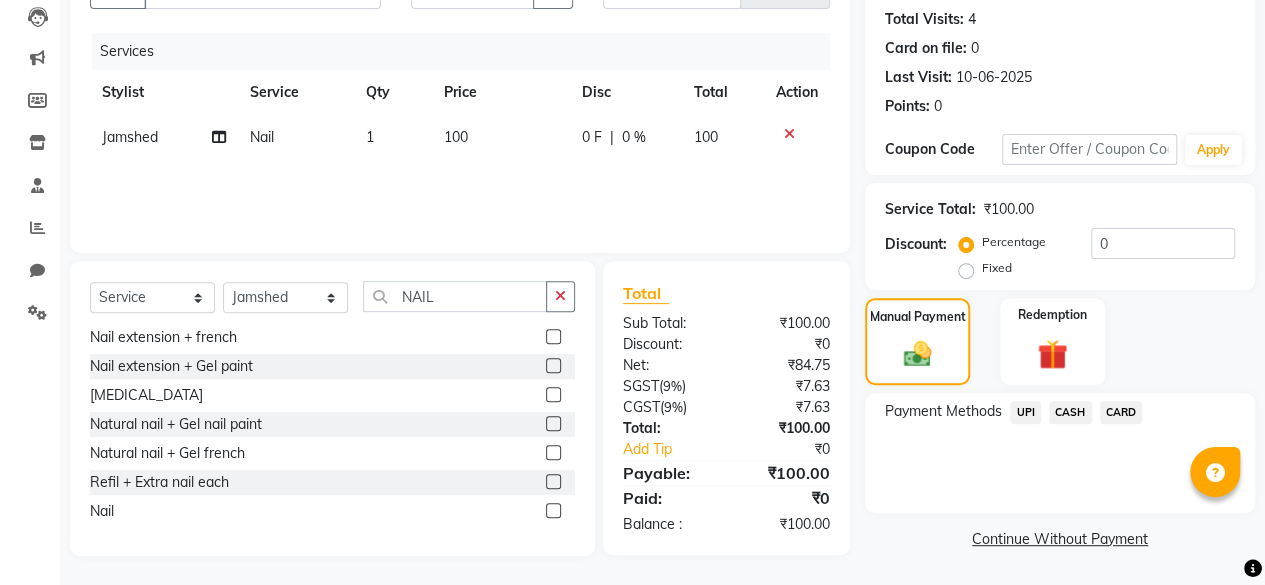 click on "CASH" 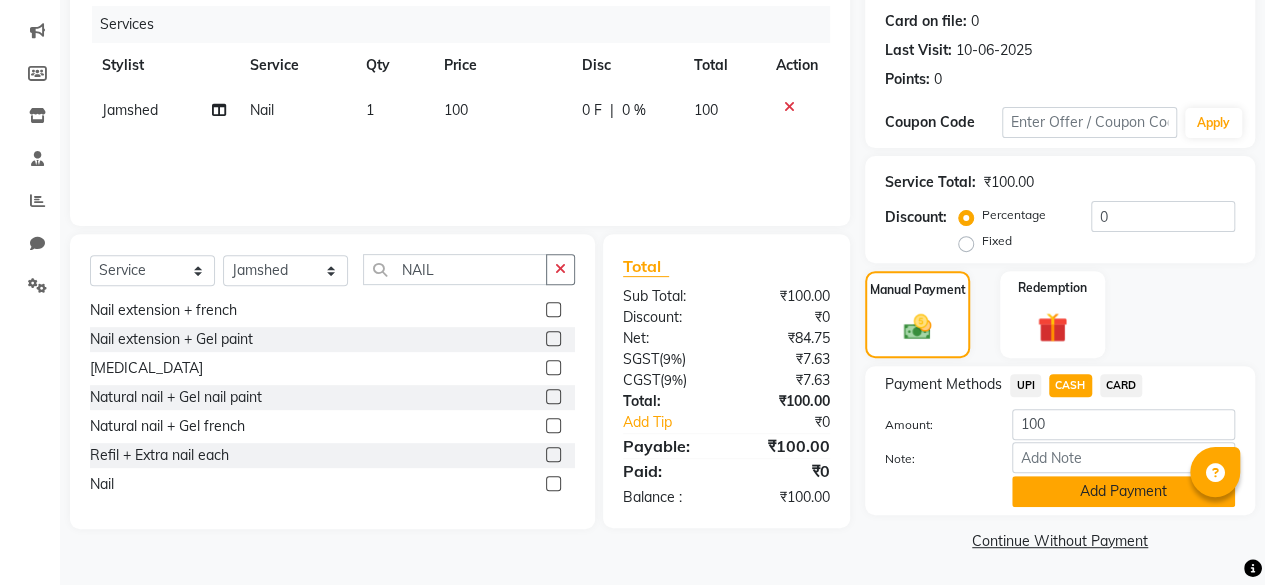 click on "Add Payment" 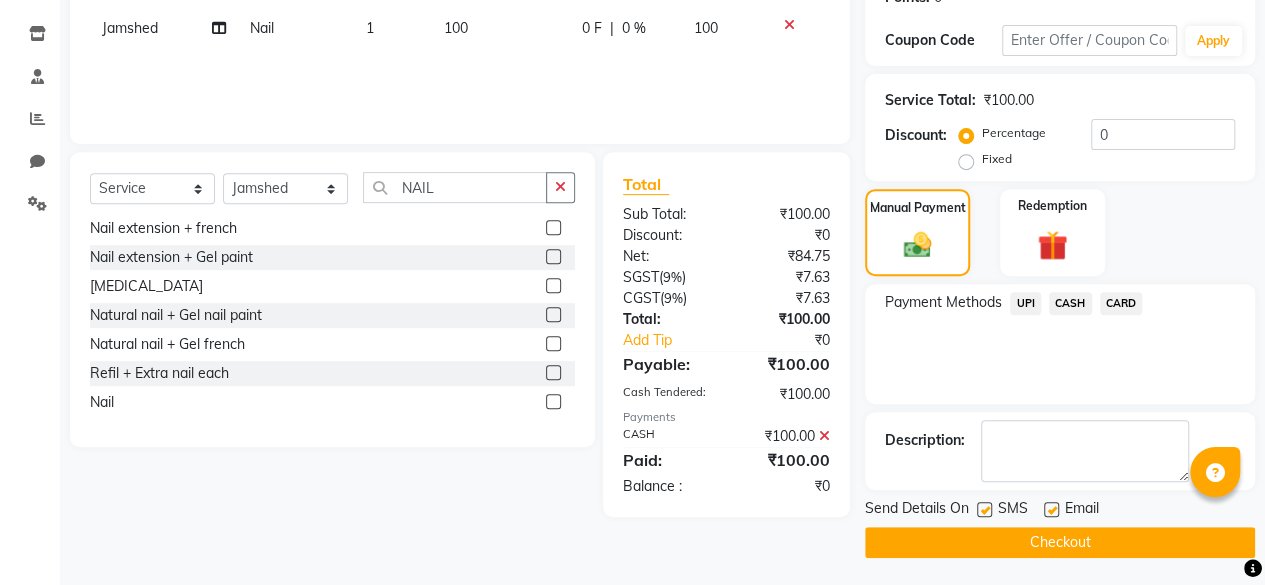 click 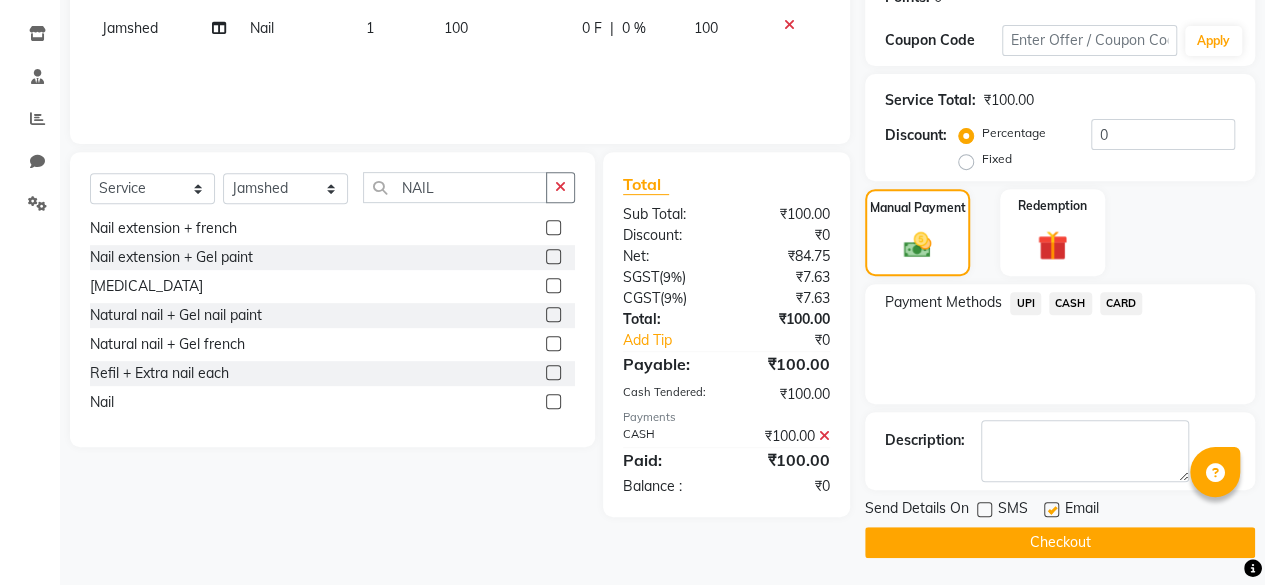 click on "Checkout" 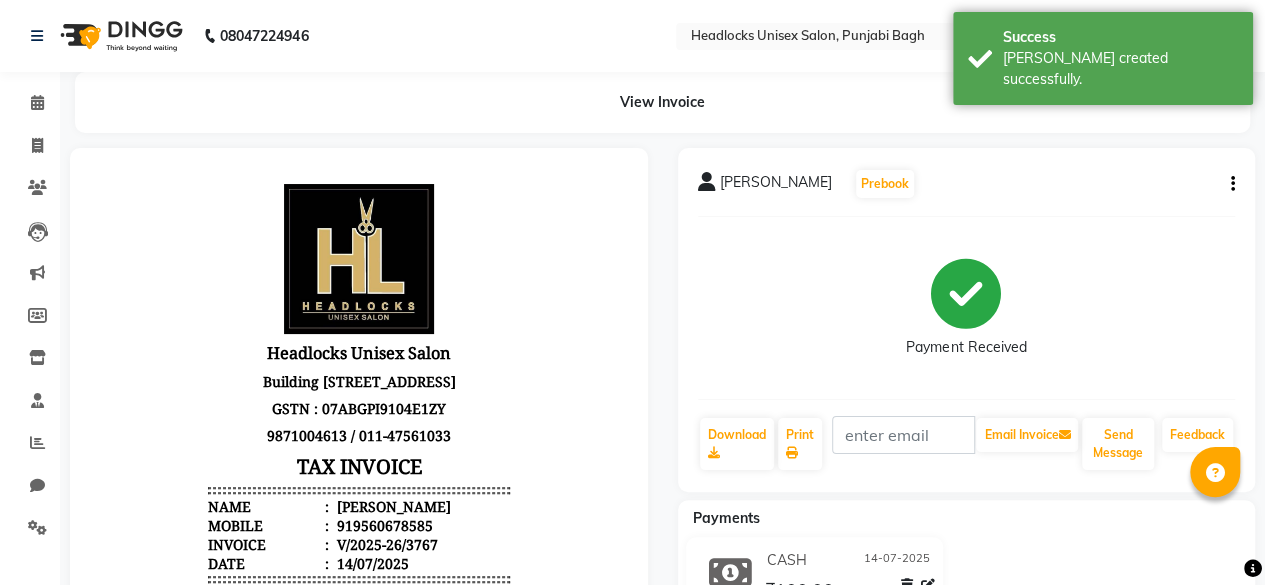scroll, scrollTop: 0, scrollLeft: 0, axis: both 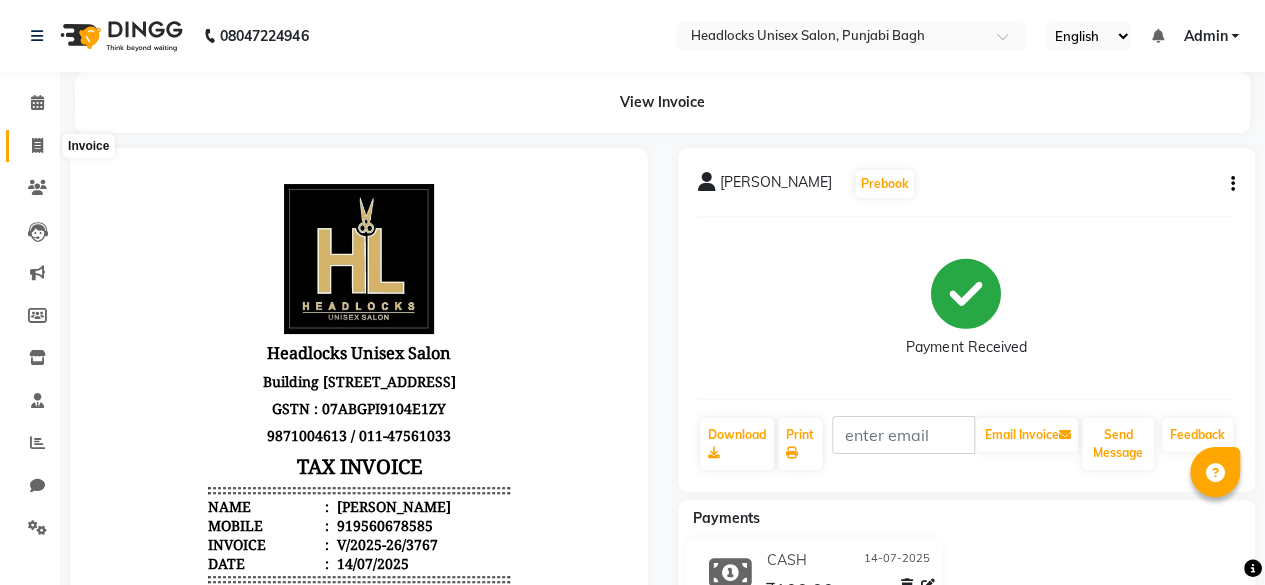 click 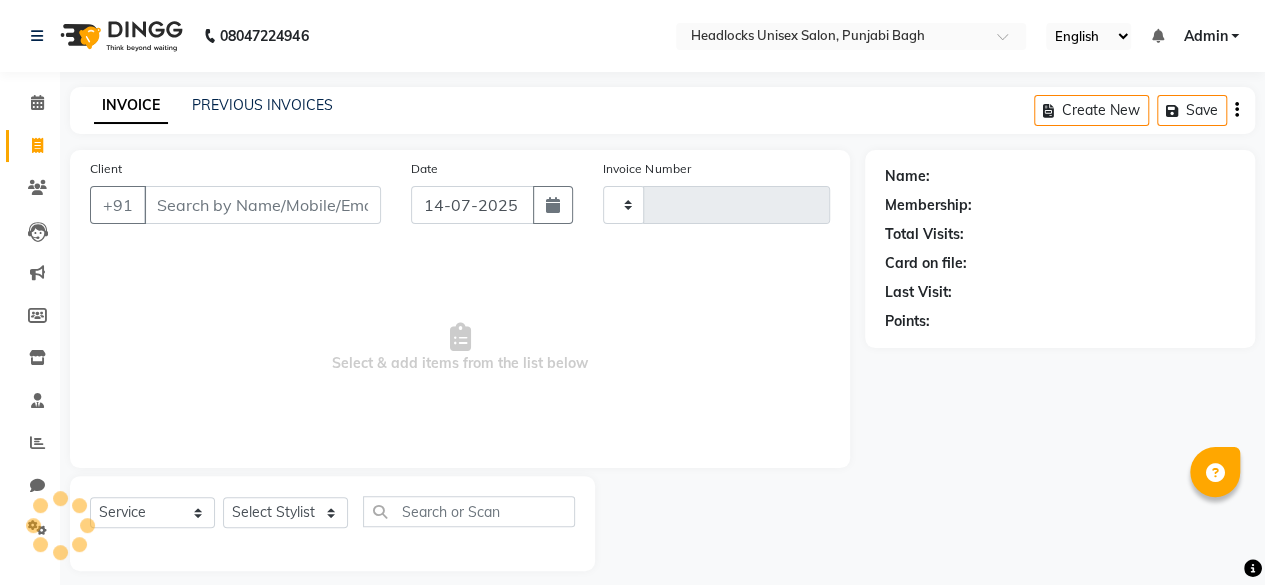 scroll, scrollTop: 15, scrollLeft: 0, axis: vertical 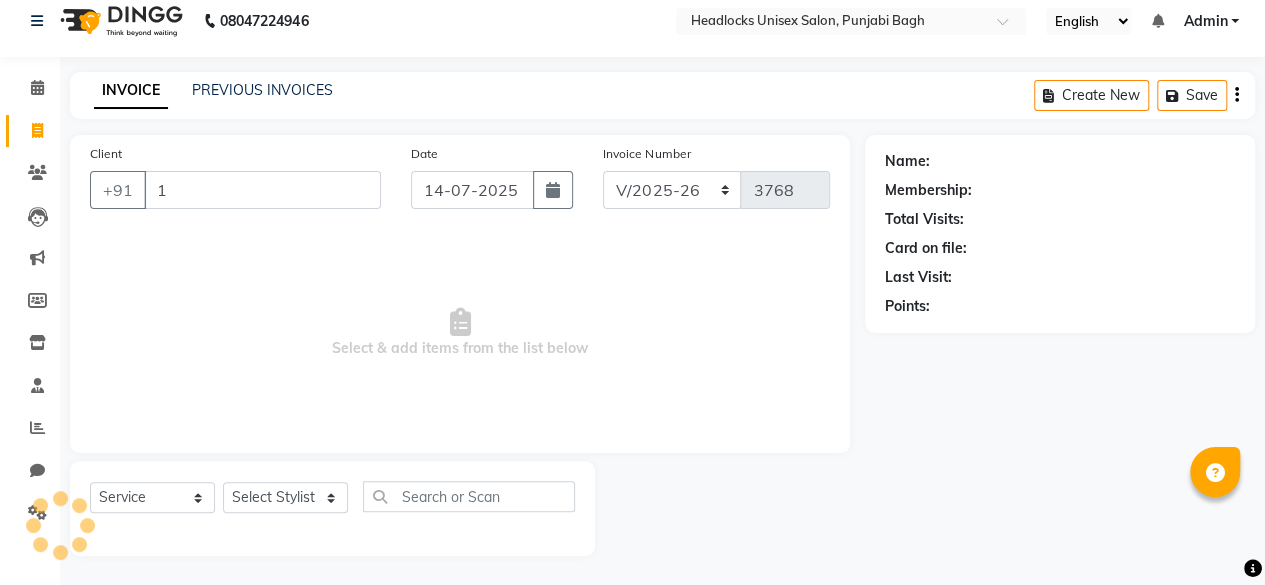 click on "1" at bounding box center (262, 190) 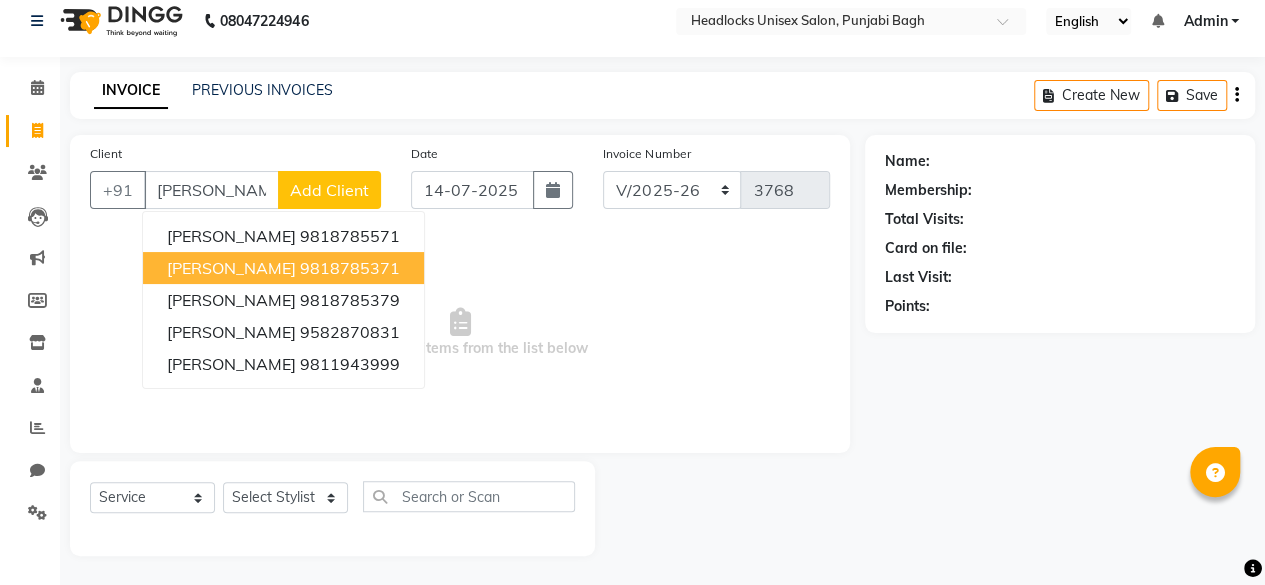 click on "[PERSON_NAME]" at bounding box center [231, 268] 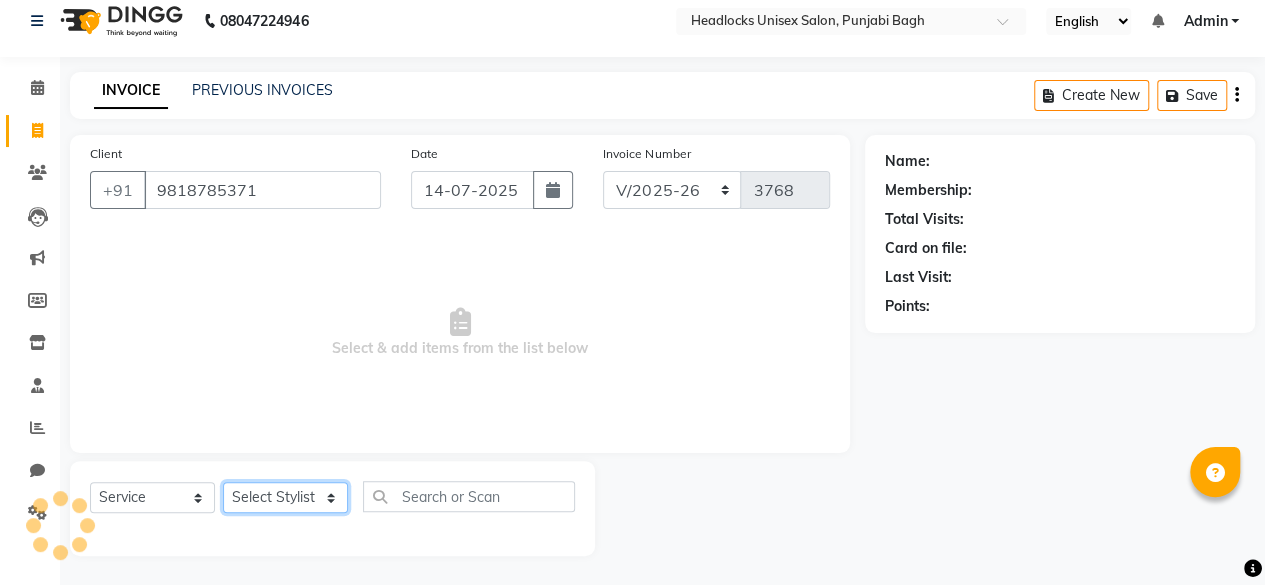 click on "Select Stylist ⁠Agnies ⁠[PERSON_NAME] [PERSON_NAME] [PERSON_NAME] kunal [PERSON_NAME] mercy ⁠Minto ⁠[PERSON_NAME]  [PERSON_NAME] priyanka [PERSON_NAME] ⁠[PERSON_NAME] ⁠[PERSON_NAME] [PERSON_NAME] [PERSON_NAME]  Sunny ⁠[PERSON_NAME] ⁠[PERSON_NAME]" 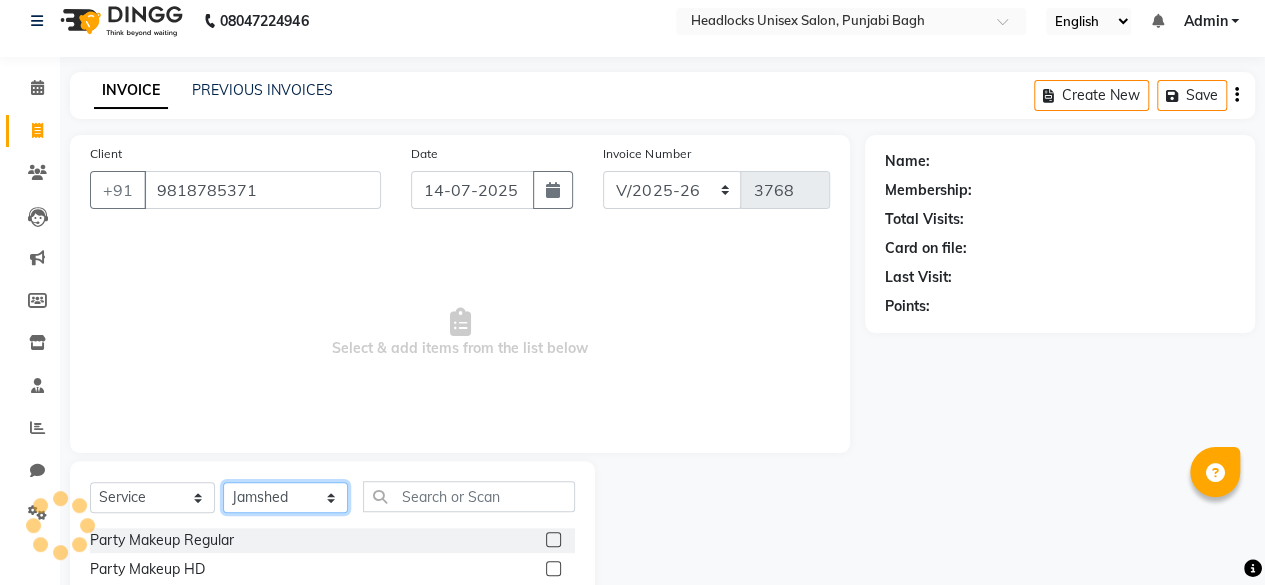 click on "Select Stylist ⁠Agnies ⁠[PERSON_NAME] [PERSON_NAME] [PERSON_NAME] kunal [PERSON_NAME] mercy ⁠Minto ⁠[PERSON_NAME]  [PERSON_NAME] priyanka [PERSON_NAME] ⁠[PERSON_NAME] ⁠[PERSON_NAME] [PERSON_NAME] [PERSON_NAME]  Sunny ⁠[PERSON_NAME] ⁠[PERSON_NAME]" 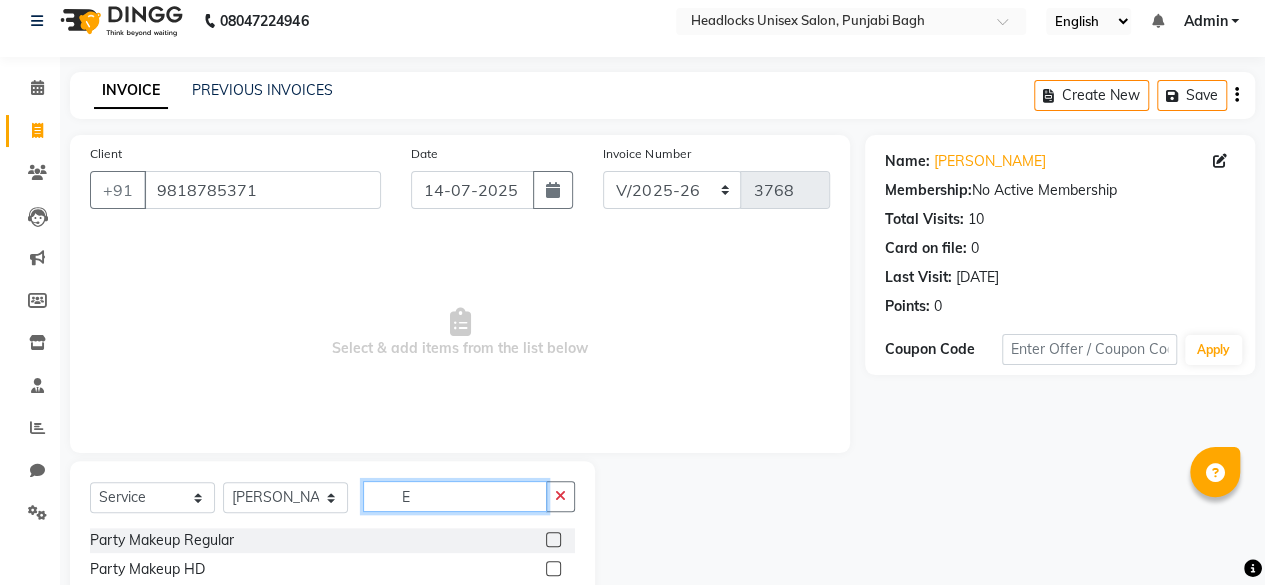 click on "E" 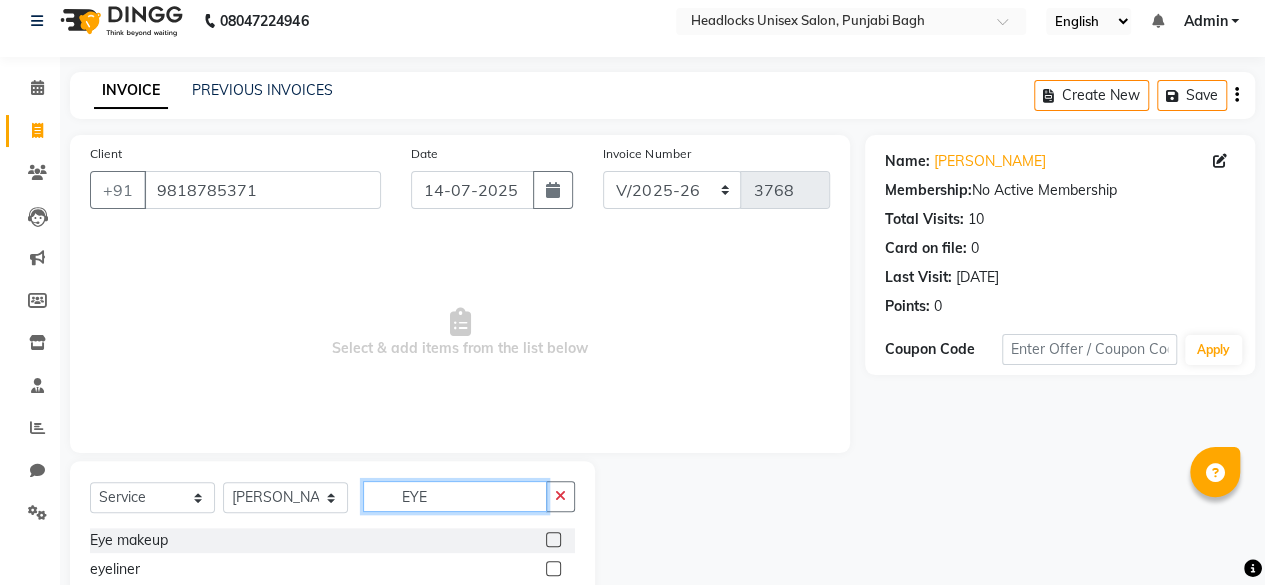 scroll, scrollTop: 160, scrollLeft: 0, axis: vertical 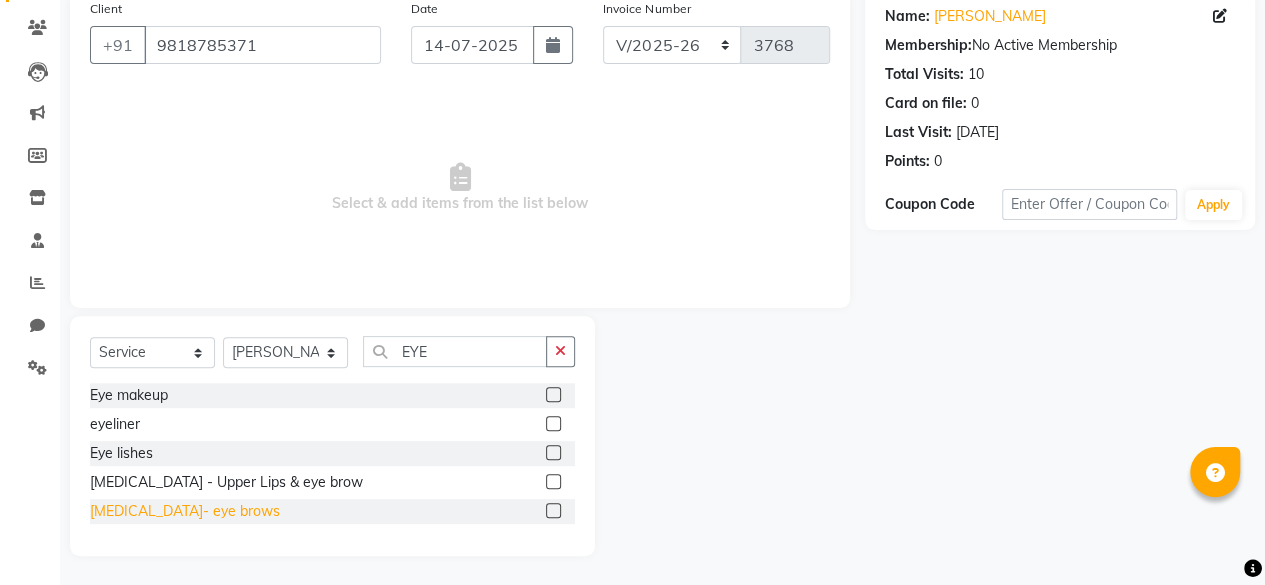 click on "[MEDICAL_DATA]- eye brows" 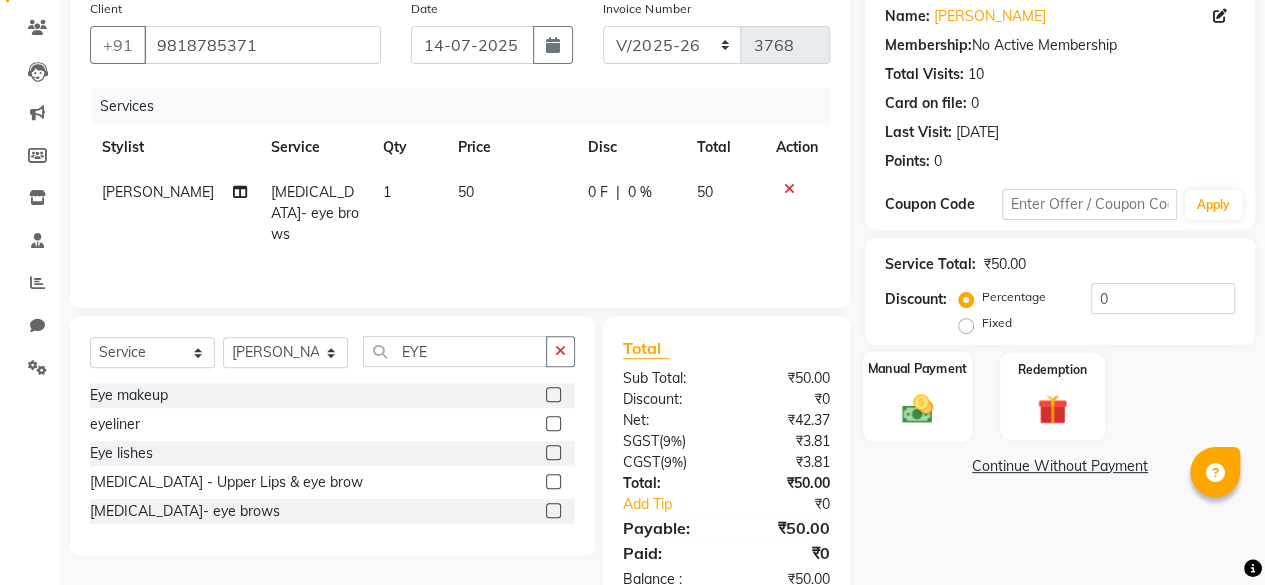 click on "Manual Payment" 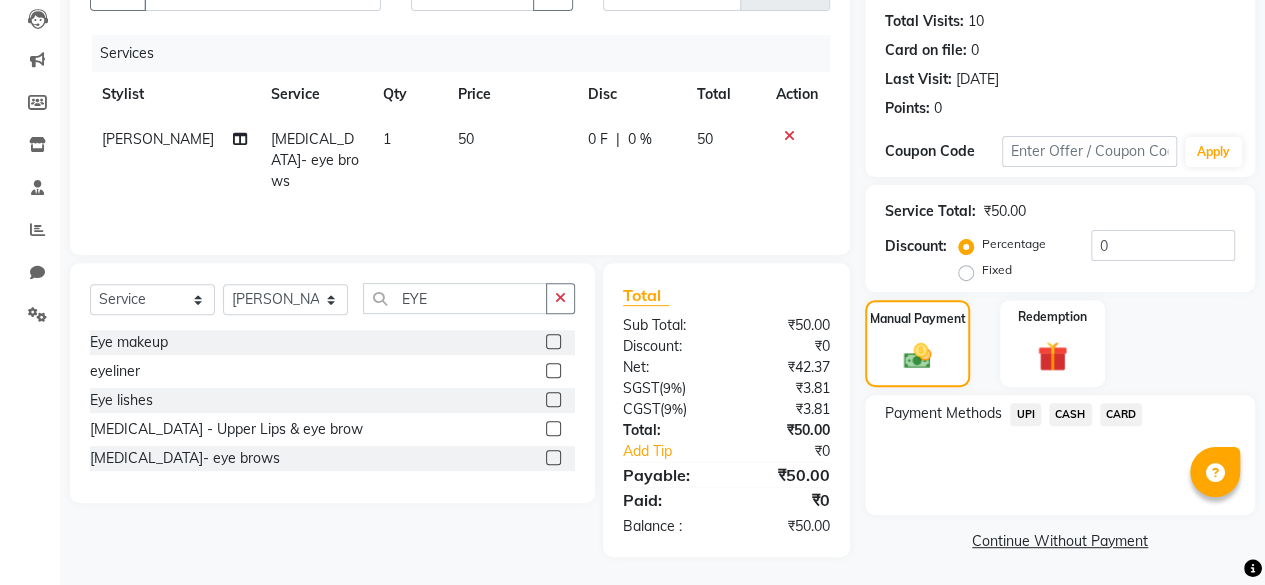click on "CASH" 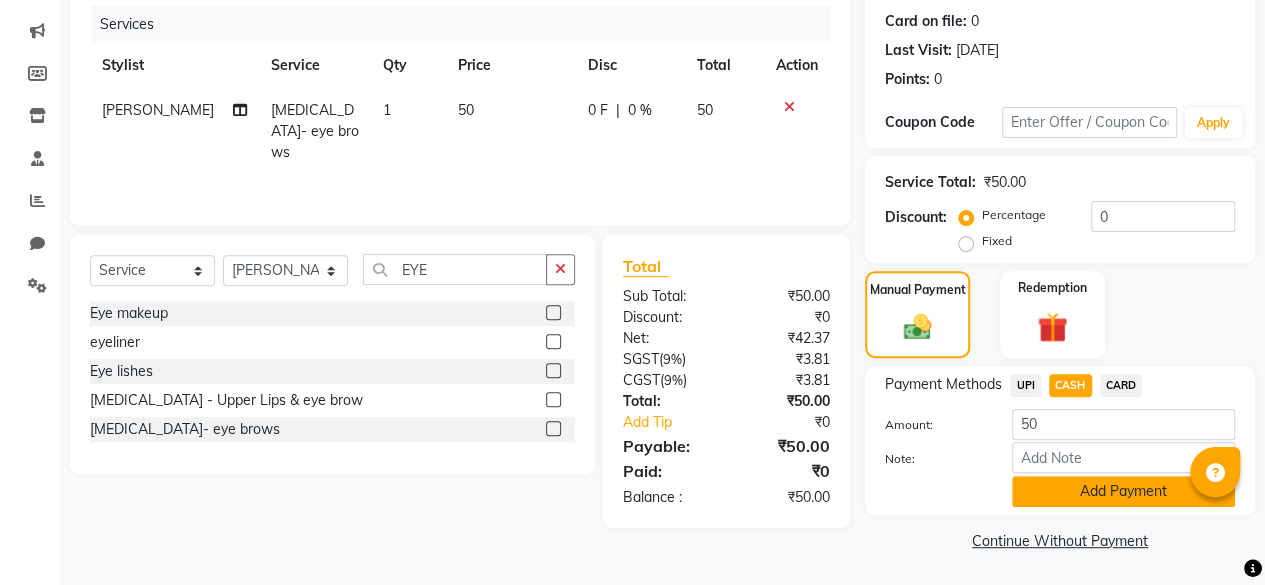 click on "Add Payment" 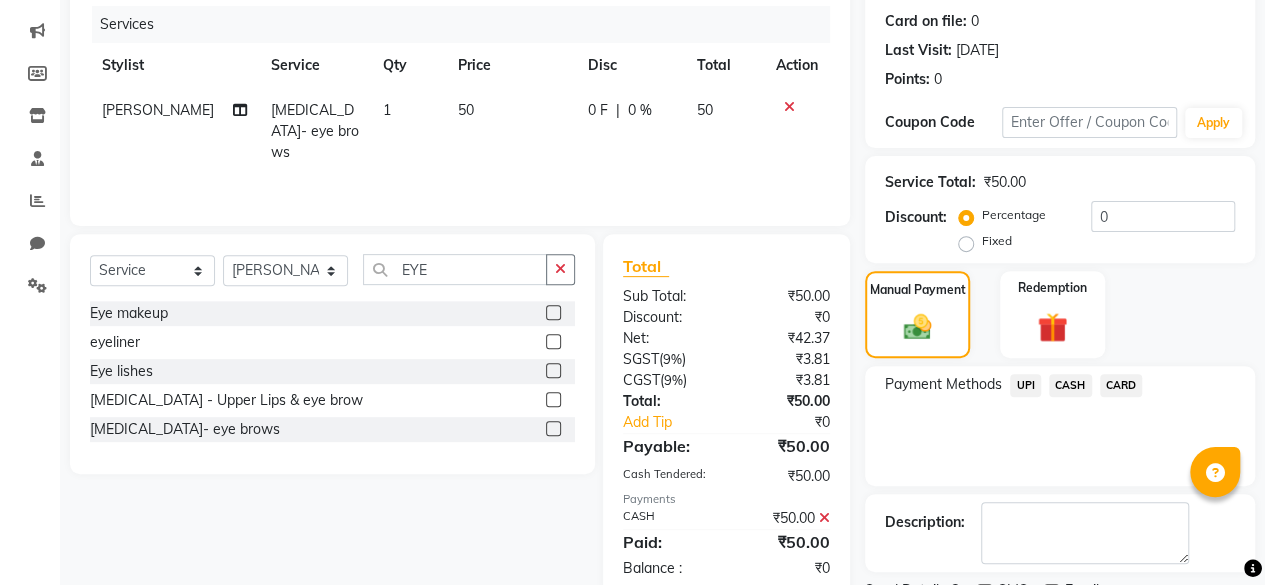 scroll, scrollTop: 324, scrollLeft: 0, axis: vertical 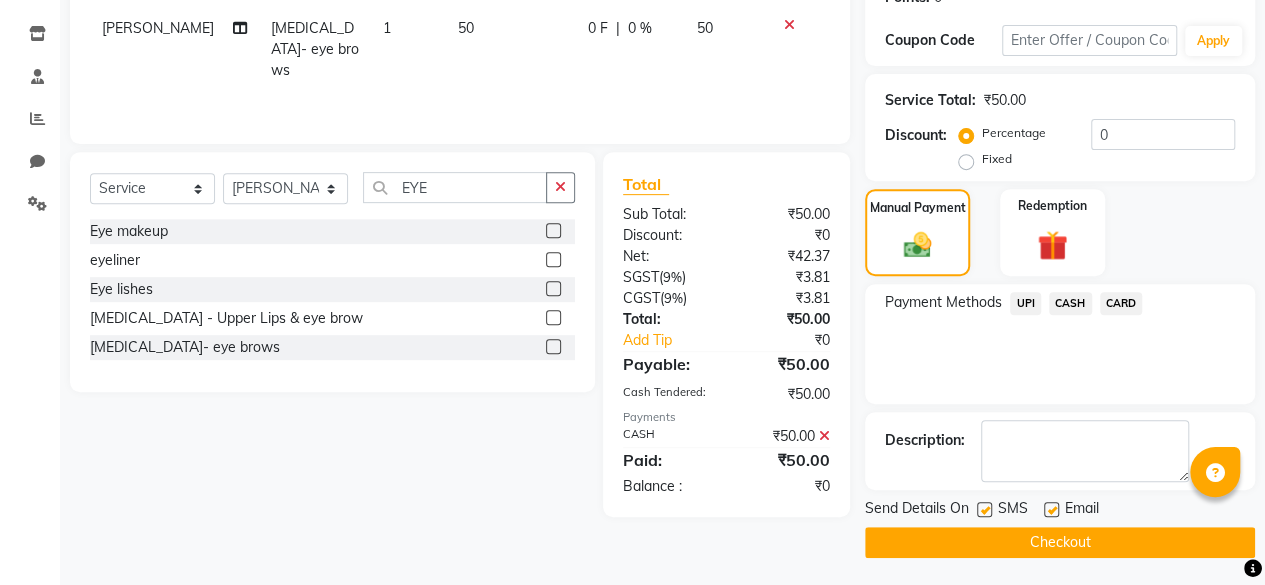 click 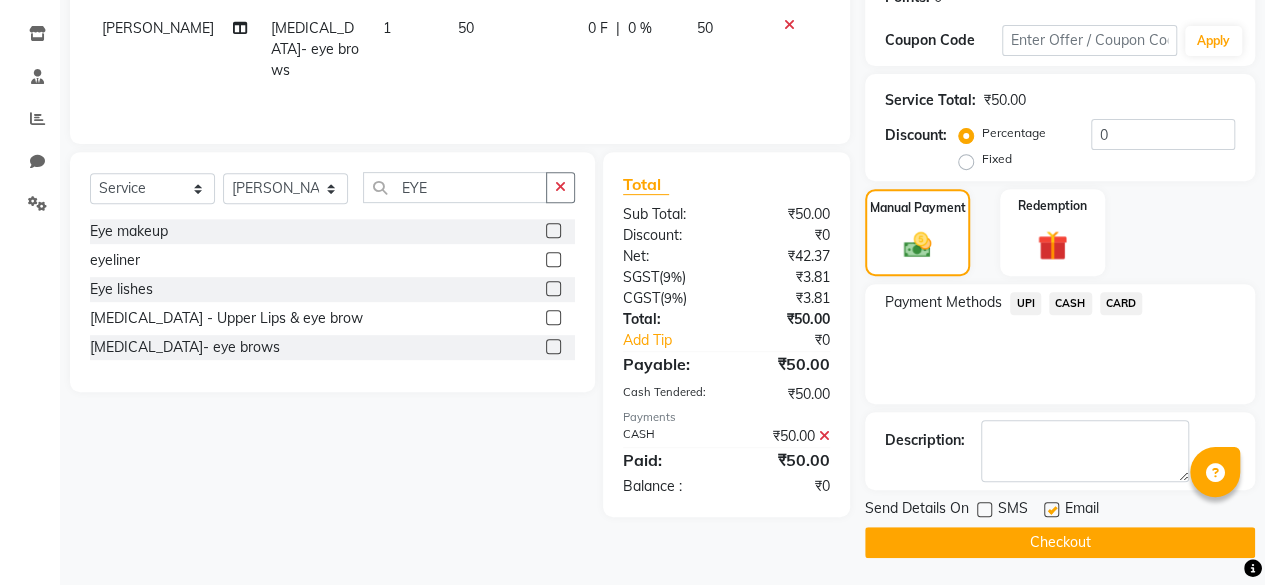 click on "Checkout" 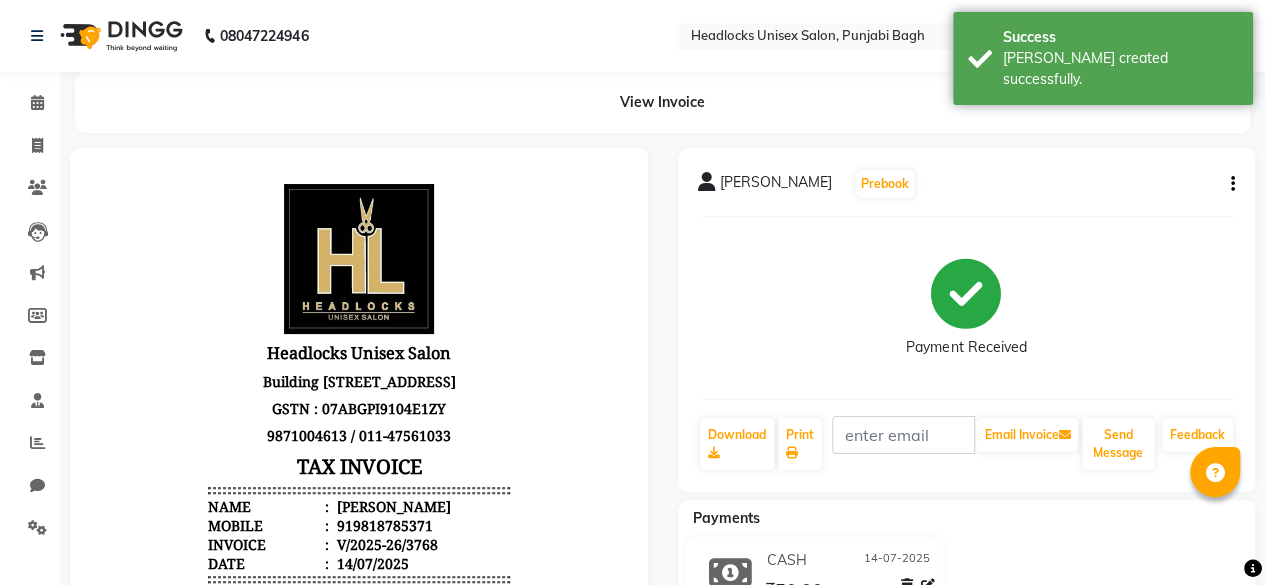 scroll, scrollTop: 0, scrollLeft: 0, axis: both 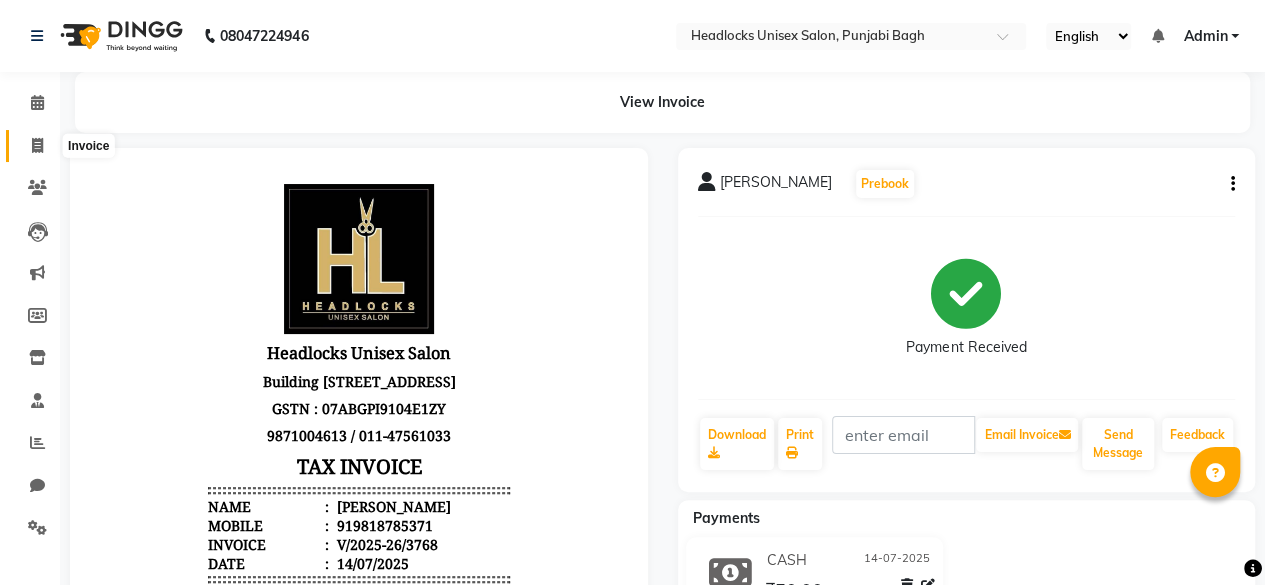 click 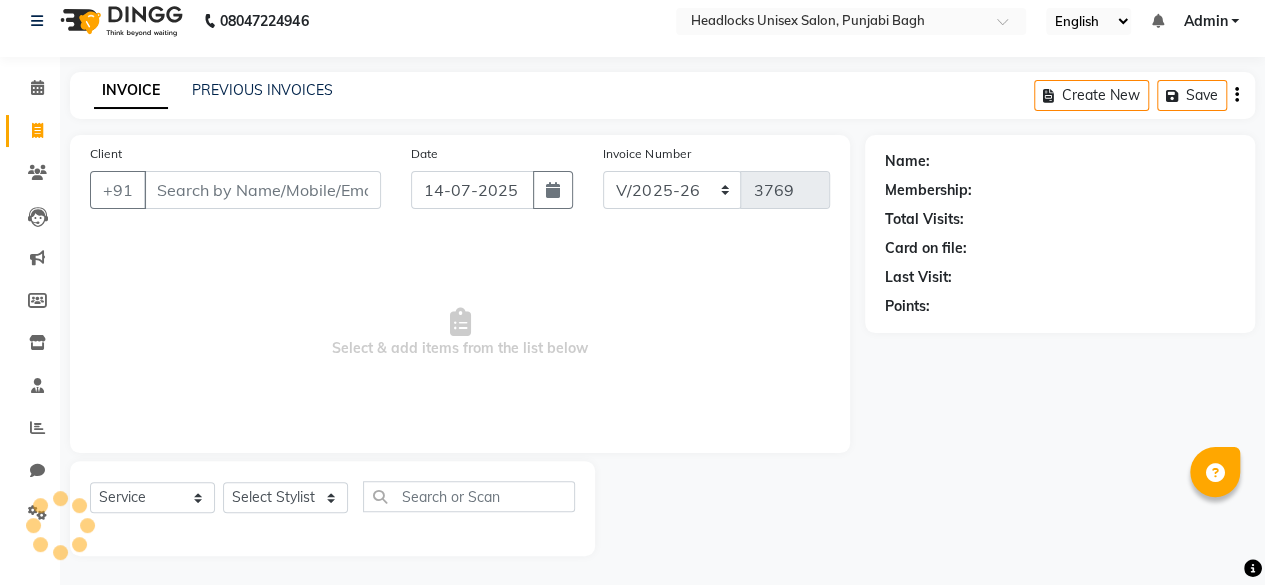 click on "Client" at bounding box center [262, 190] 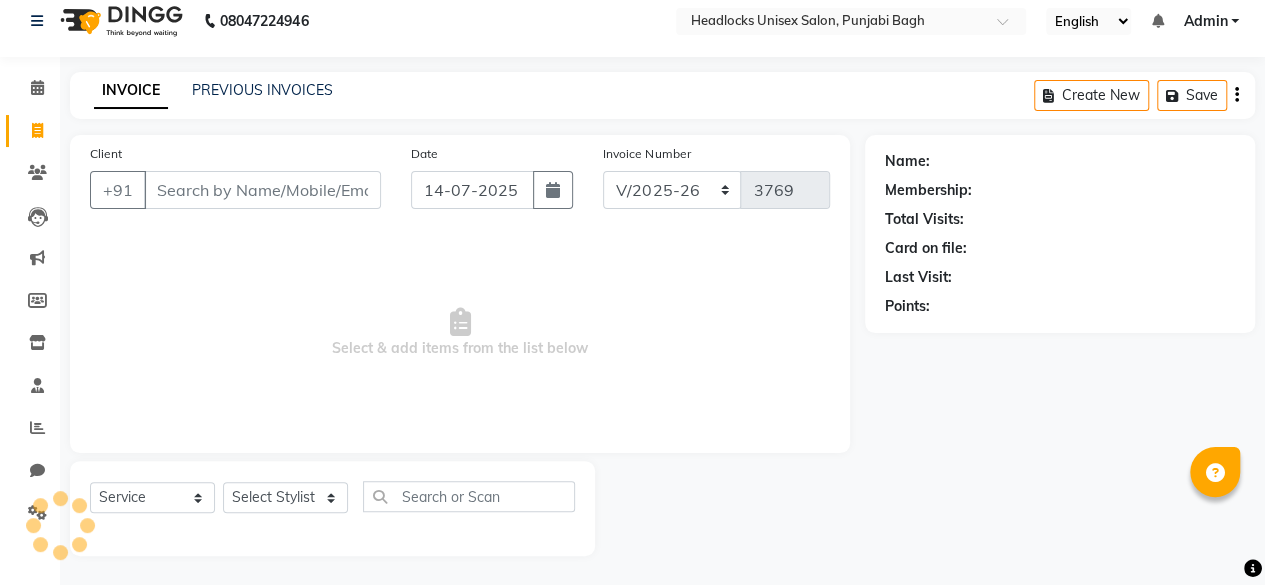 click on "Client" at bounding box center (262, 190) 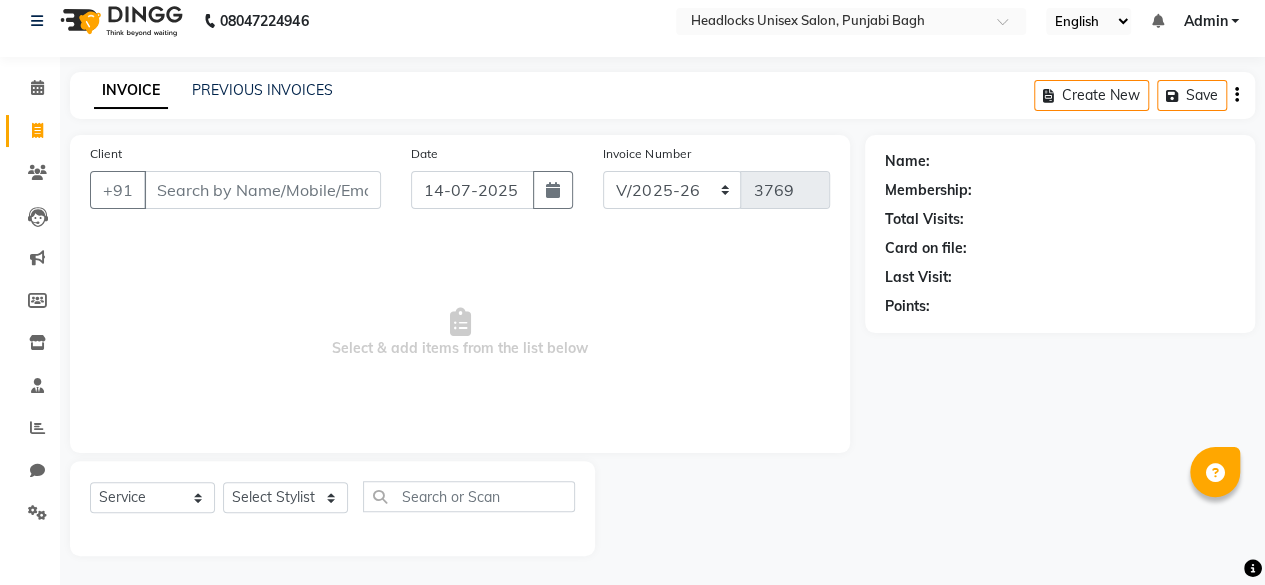 click on "Client" at bounding box center [262, 190] 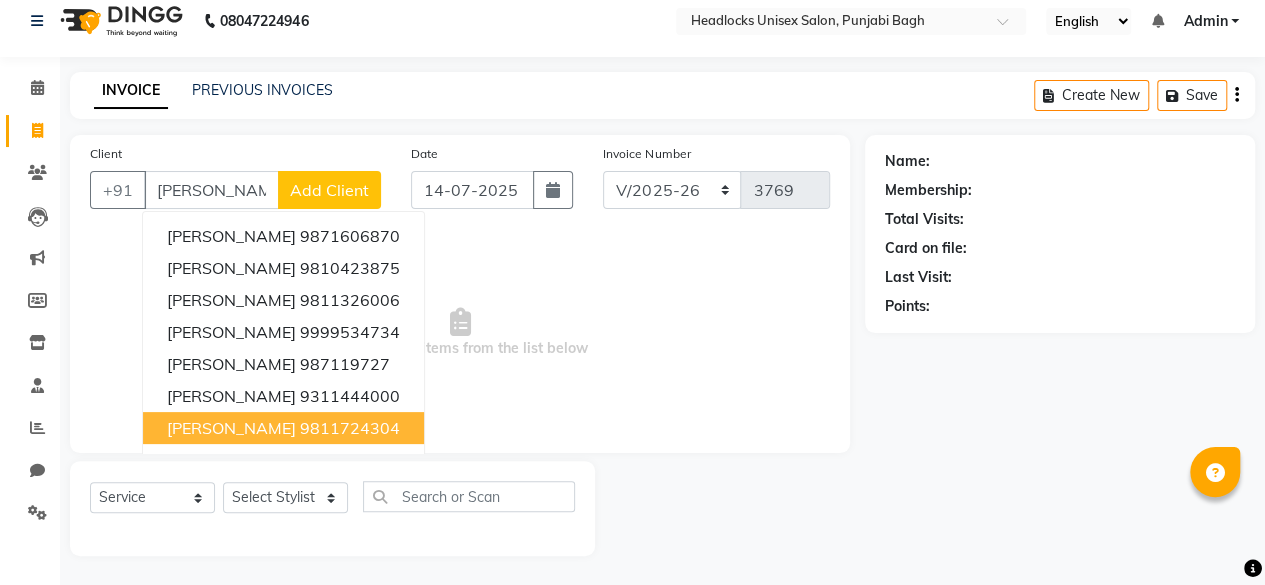 click on "9811724304" at bounding box center (350, 428) 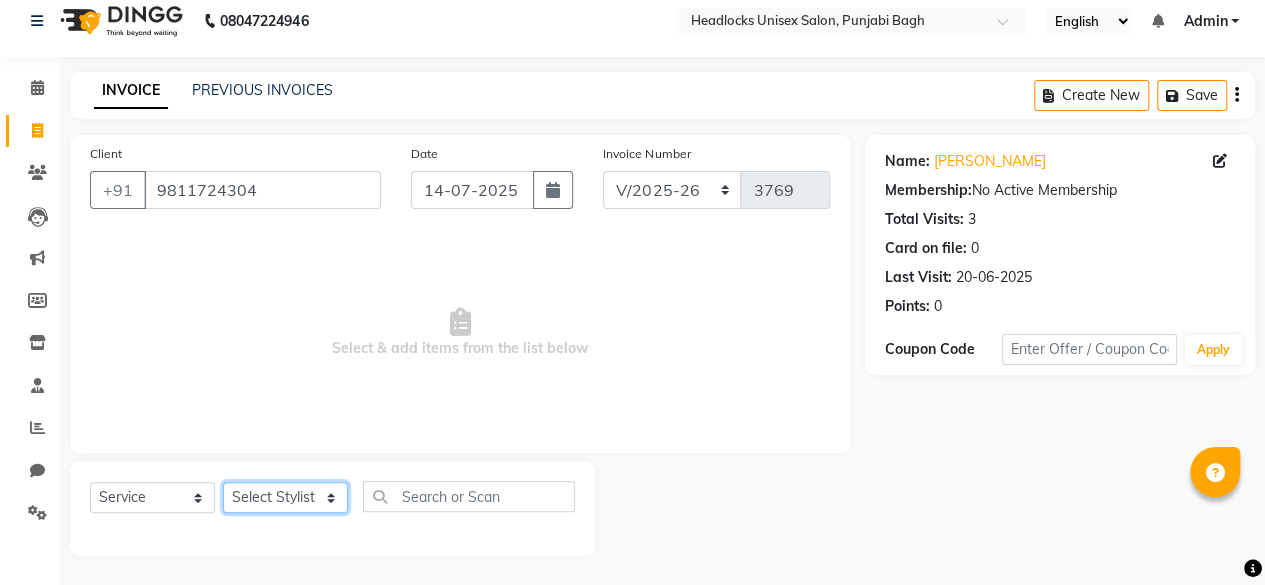 click on "Select Stylist ⁠Agnies ⁠[PERSON_NAME] [PERSON_NAME] [PERSON_NAME] kunal [PERSON_NAME] mercy ⁠Minto ⁠[PERSON_NAME]  [PERSON_NAME] priyanka [PERSON_NAME] ⁠[PERSON_NAME] ⁠[PERSON_NAME] [PERSON_NAME] [PERSON_NAME]  Sunny ⁠[PERSON_NAME] ⁠[PERSON_NAME]" 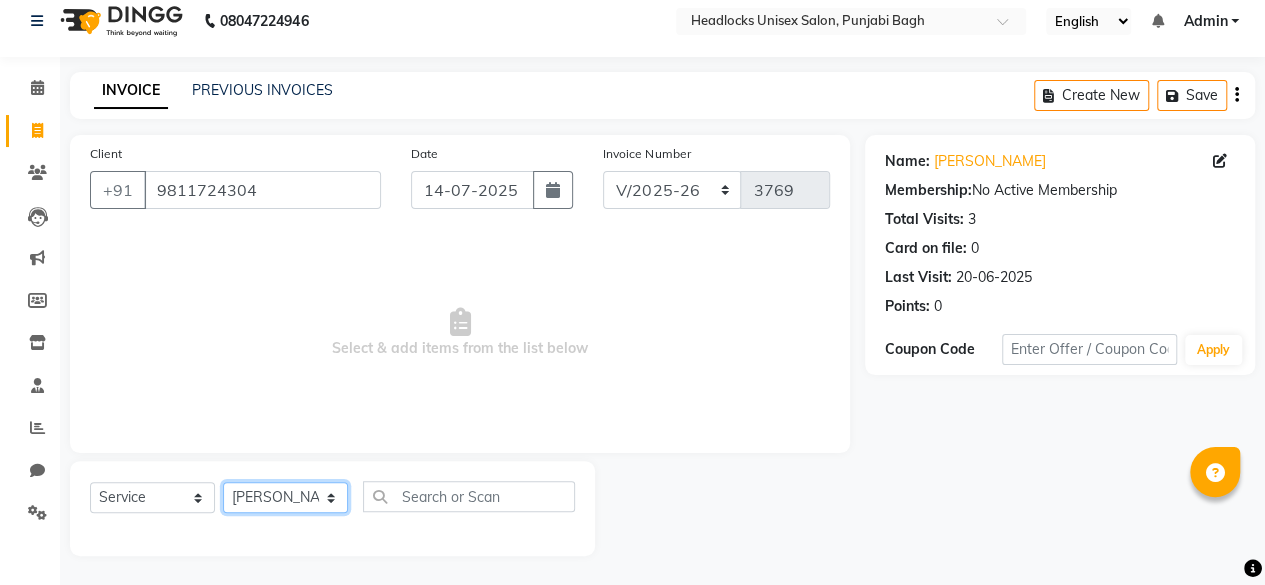 click on "Select Stylist ⁠Agnies ⁠[PERSON_NAME] [PERSON_NAME] [PERSON_NAME] kunal [PERSON_NAME] mercy ⁠Minto ⁠[PERSON_NAME]  [PERSON_NAME] priyanka [PERSON_NAME] ⁠[PERSON_NAME] ⁠[PERSON_NAME] [PERSON_NAME] [PERSON_NAME]  Sunny ⁠[PERSON_NAME] ⁠[PERSON_NAME]" 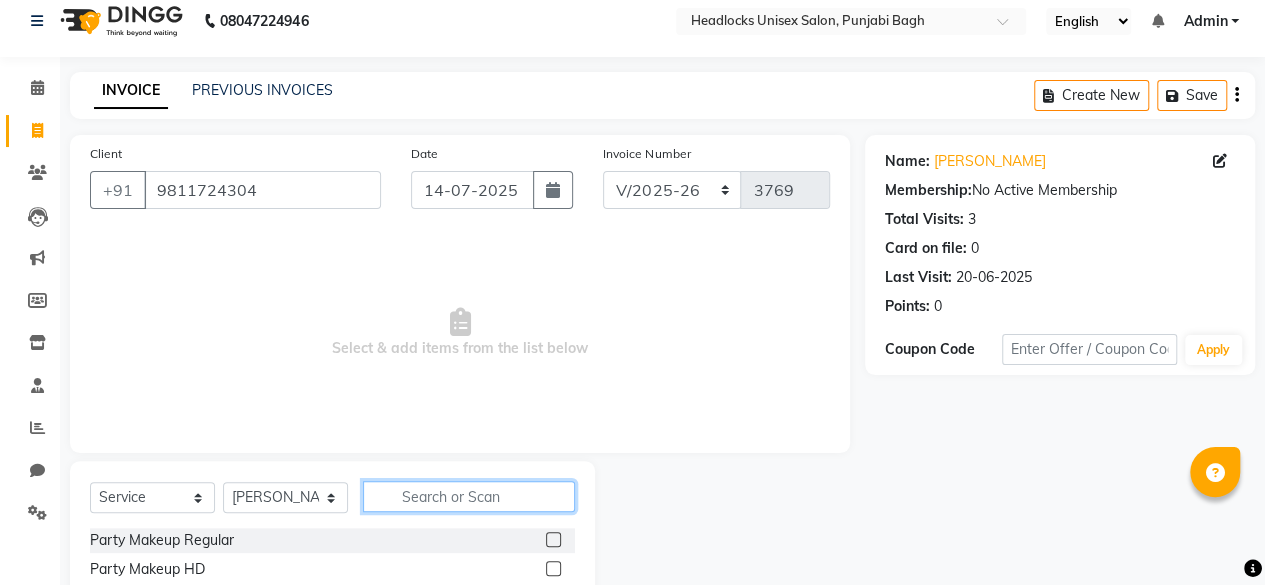 click 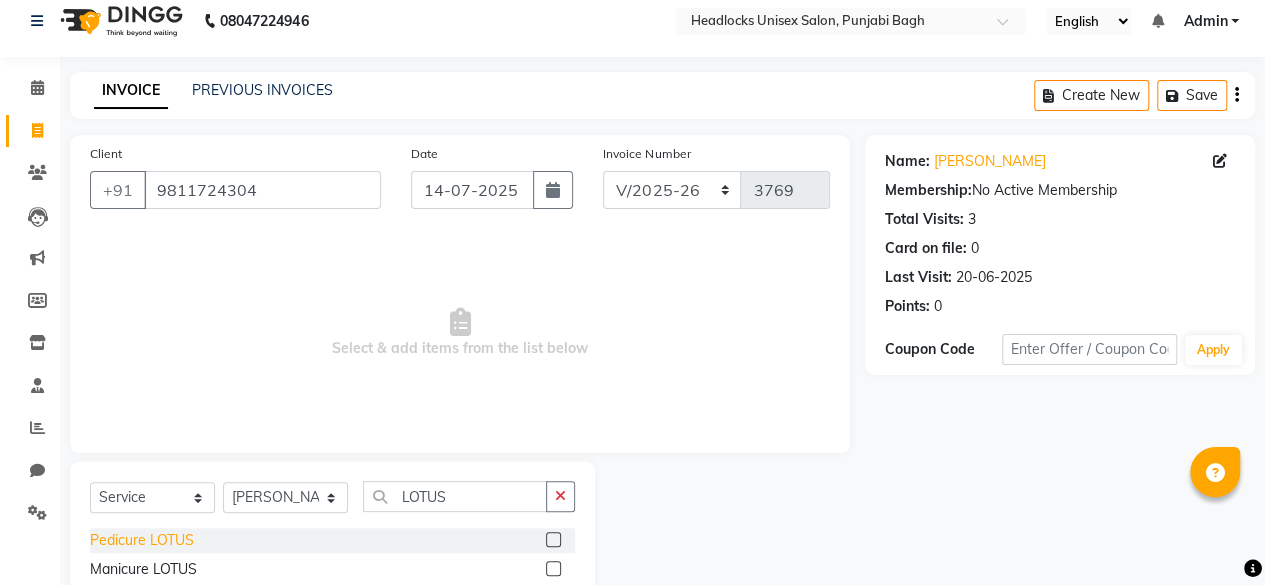 click on "Pedicure LOTUS" 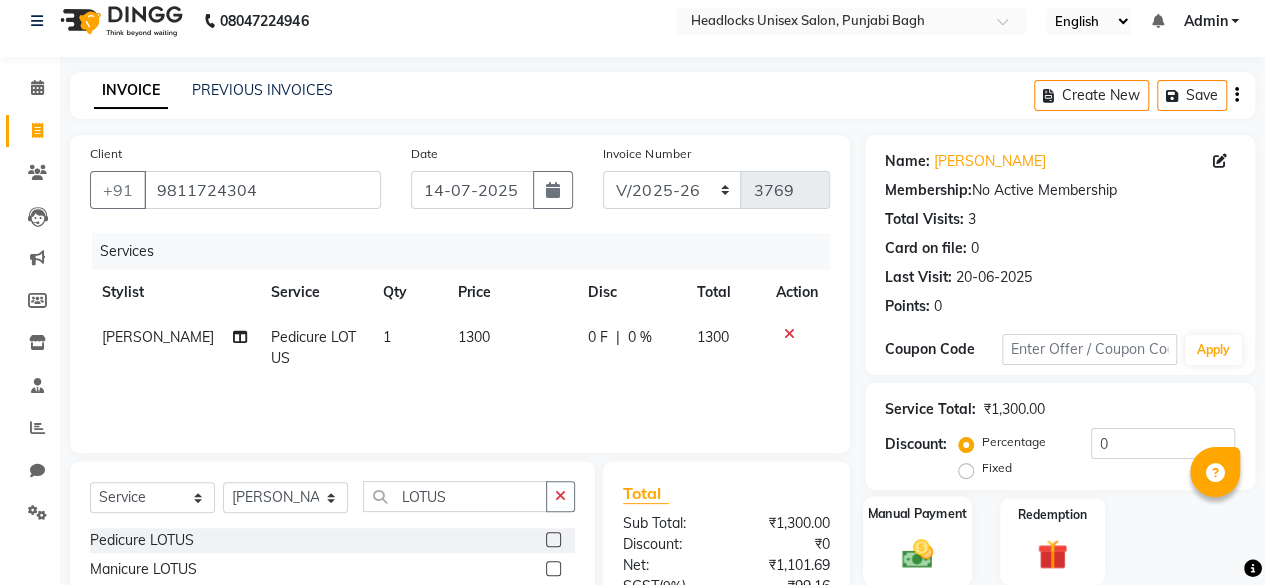 click on "Manual Payment" 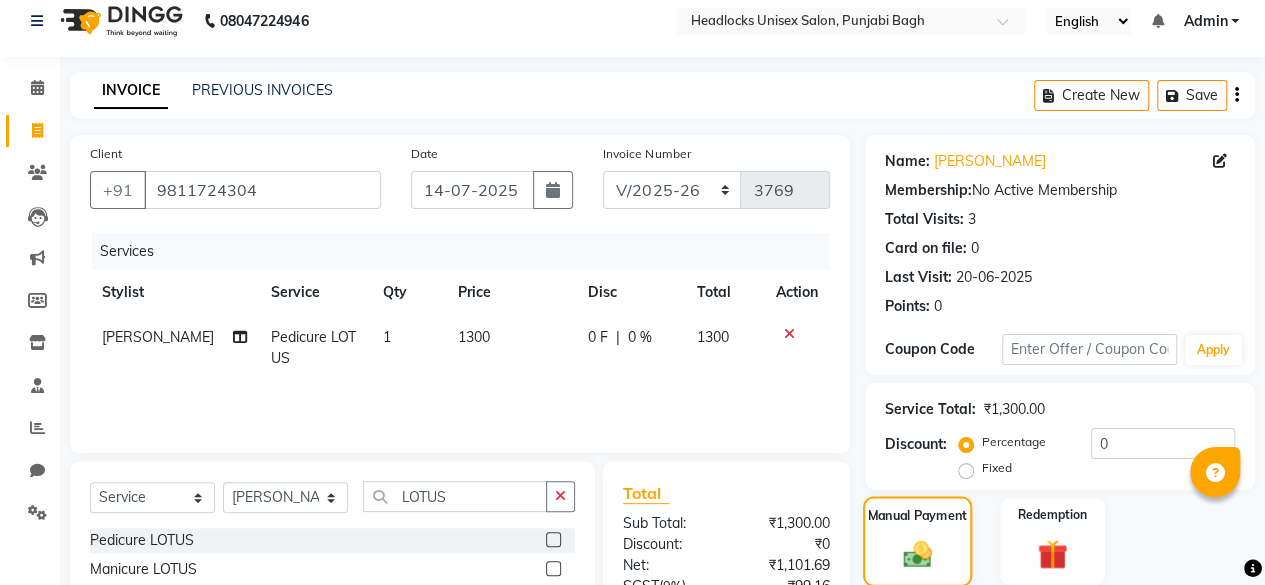 scroll, scrollTop: 213, scrollLeft: 0, axis: vertical 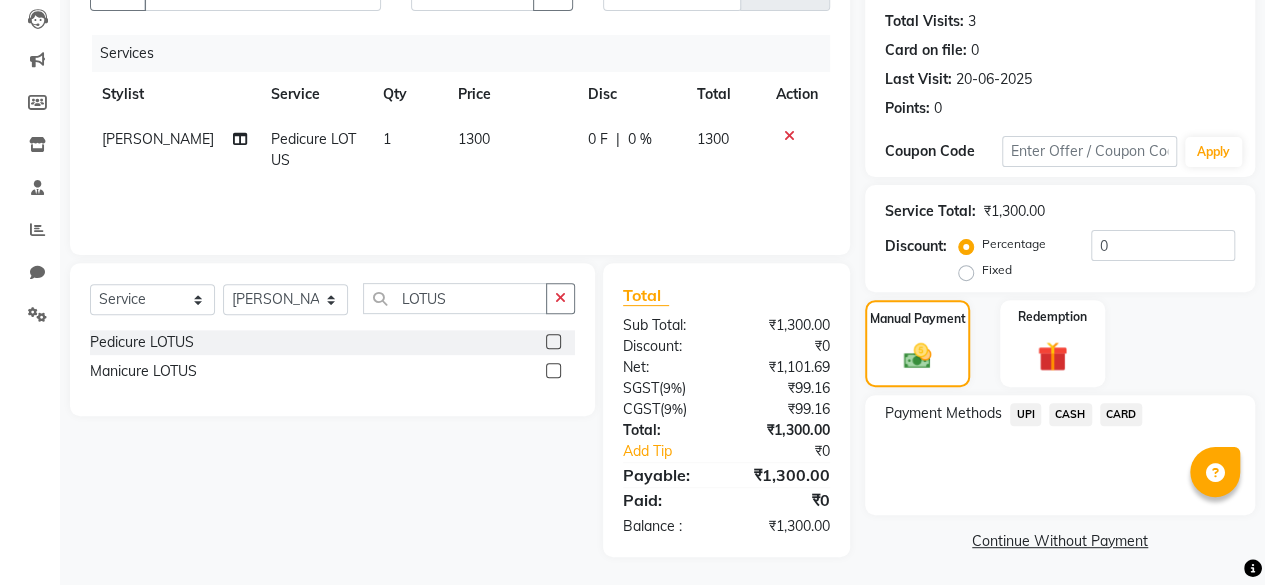 click on "CARD" 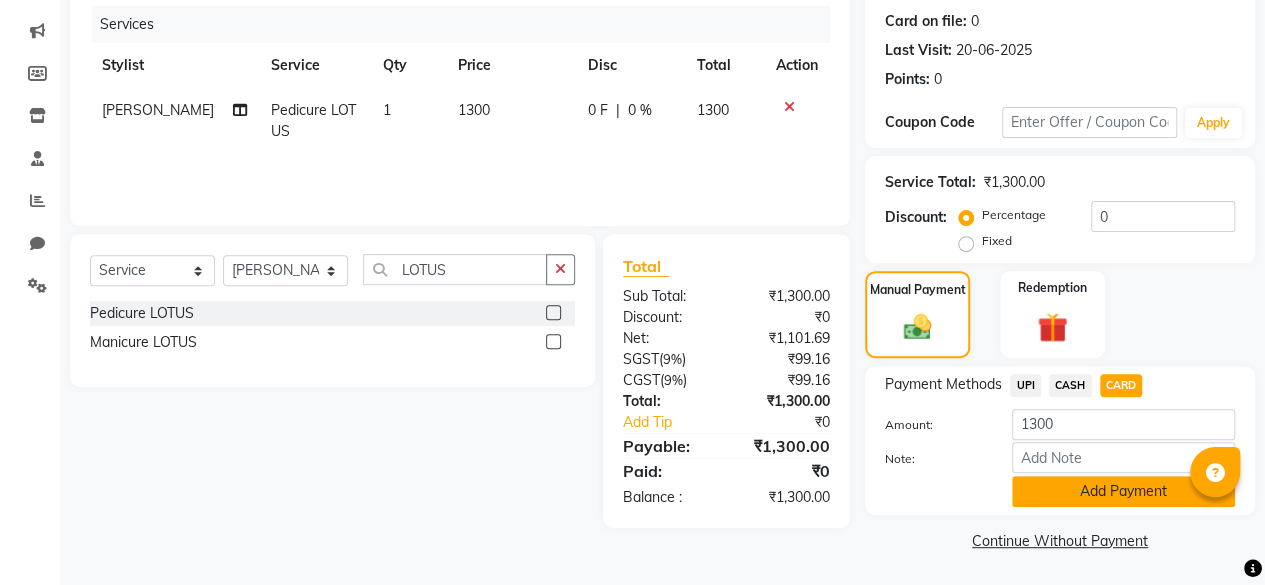 click on "Add Payment" 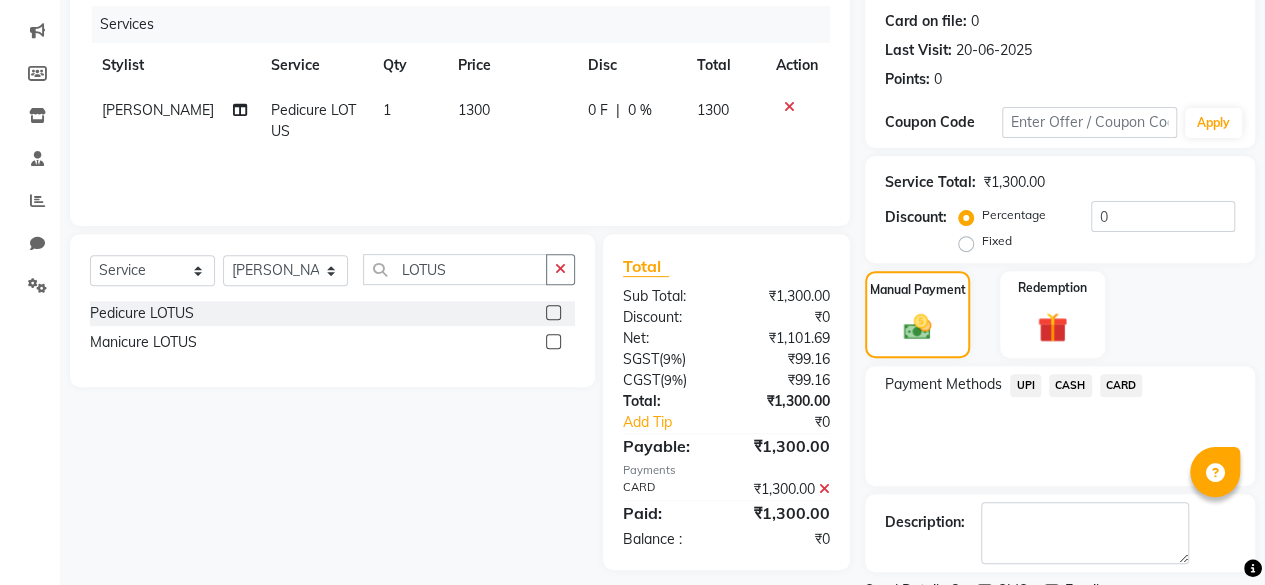 scroll, scrollTop: 324, scrollLeft: 0, axis: vertical 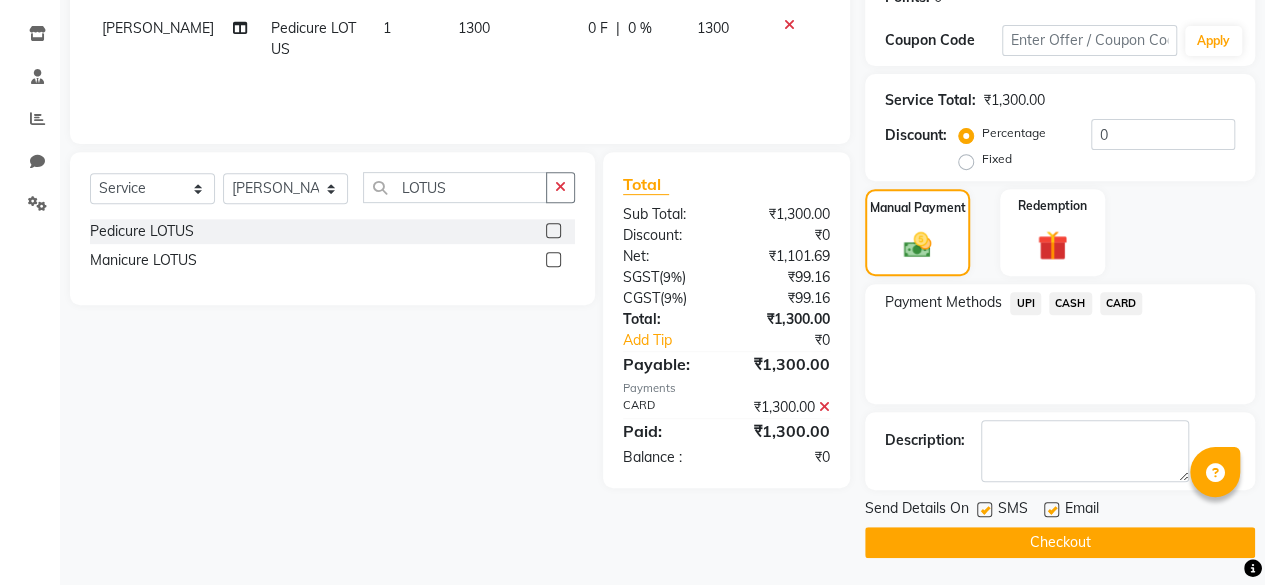 click 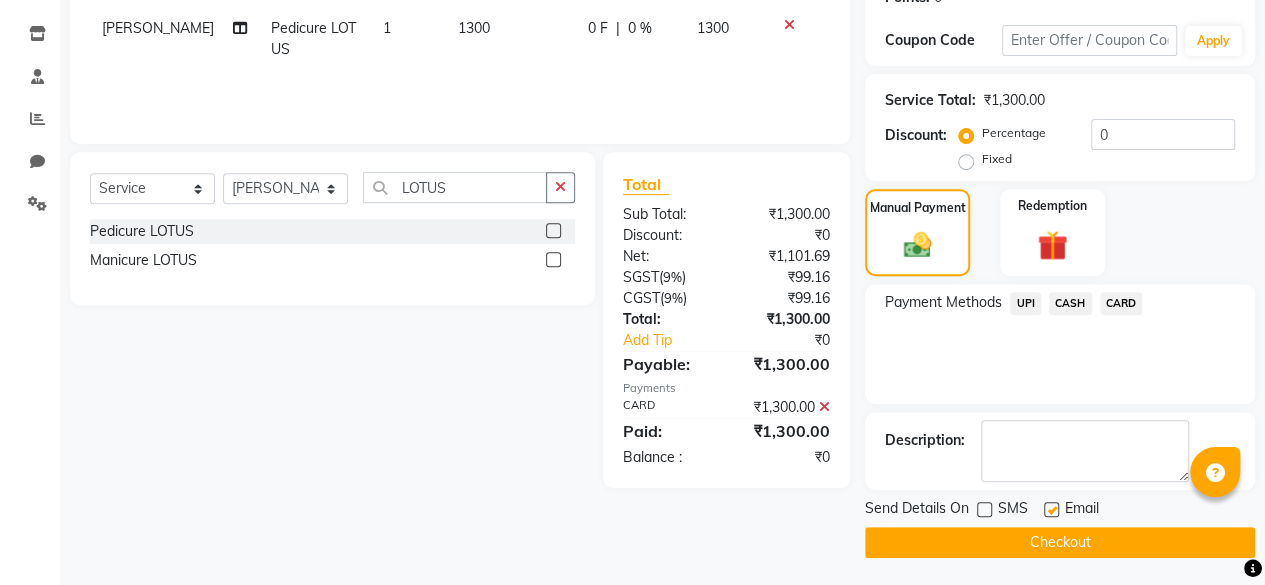 click on "Checkout" 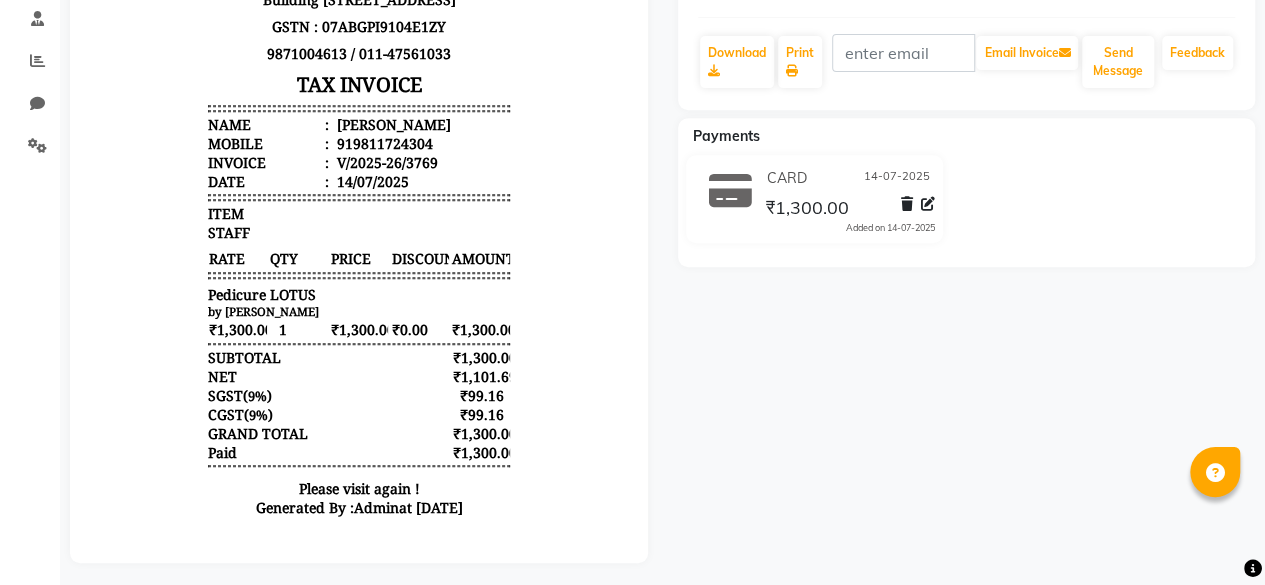 scroll, scrollTop: 404, scrollLeft: 0, axis: vertical 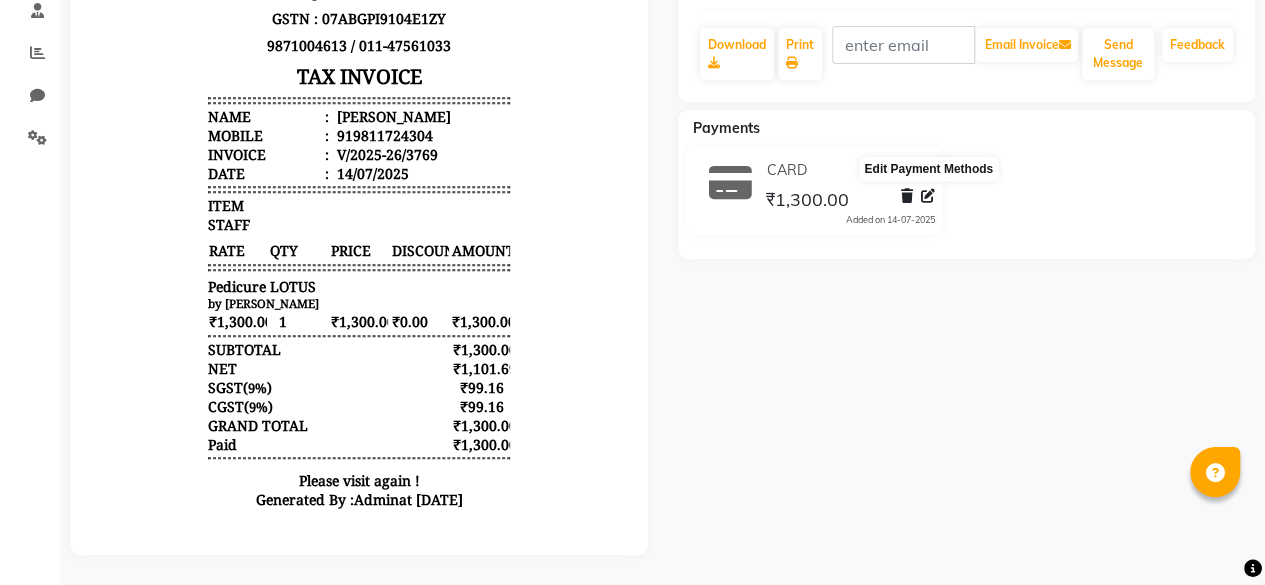 click 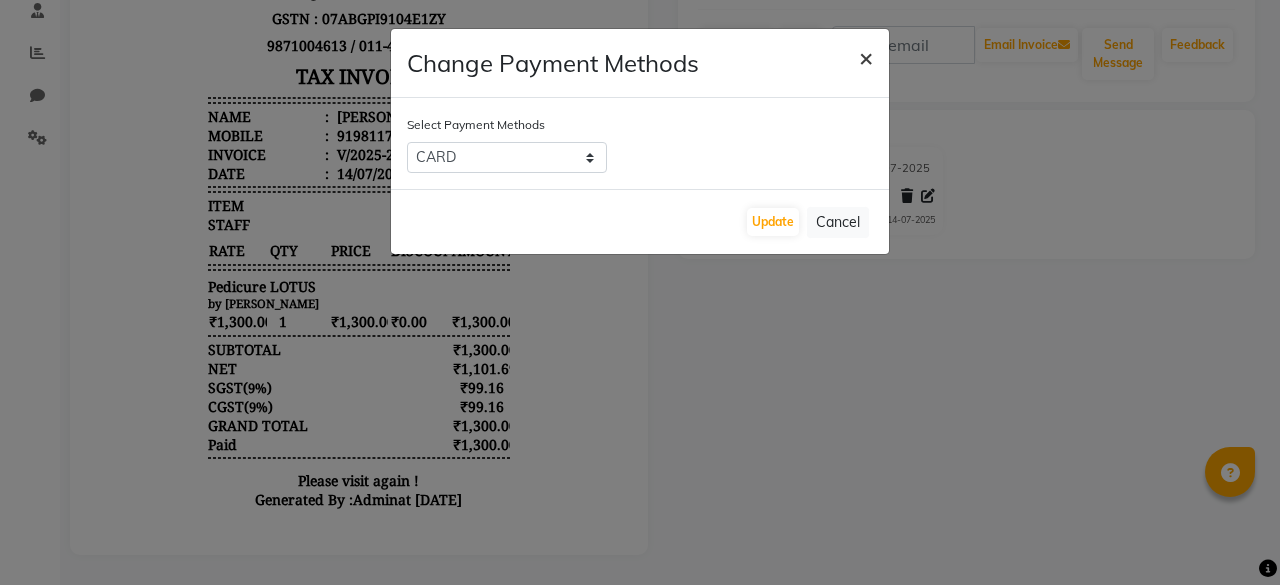 click on "×" 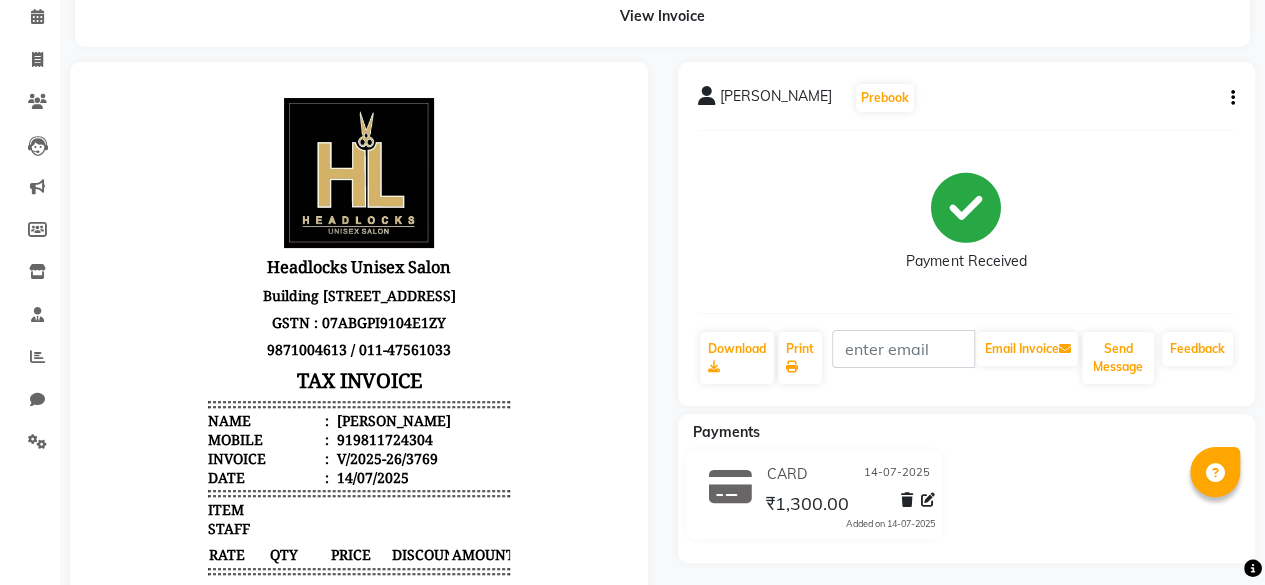 scroll, scrollTop: 0, scrollLeft: 0, axis: both 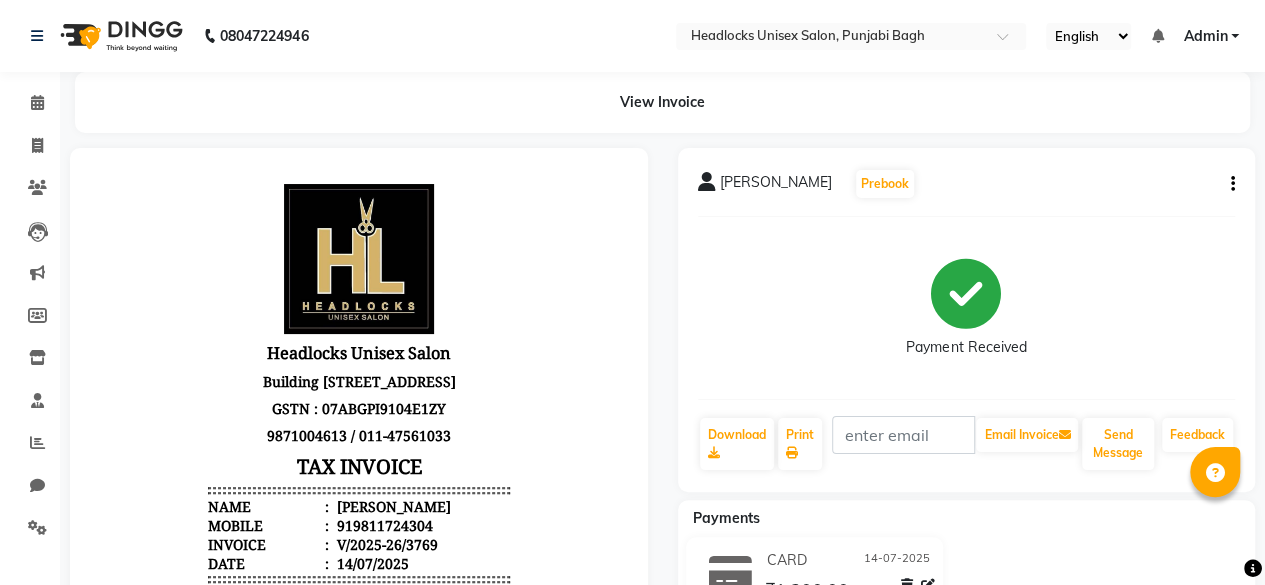 click 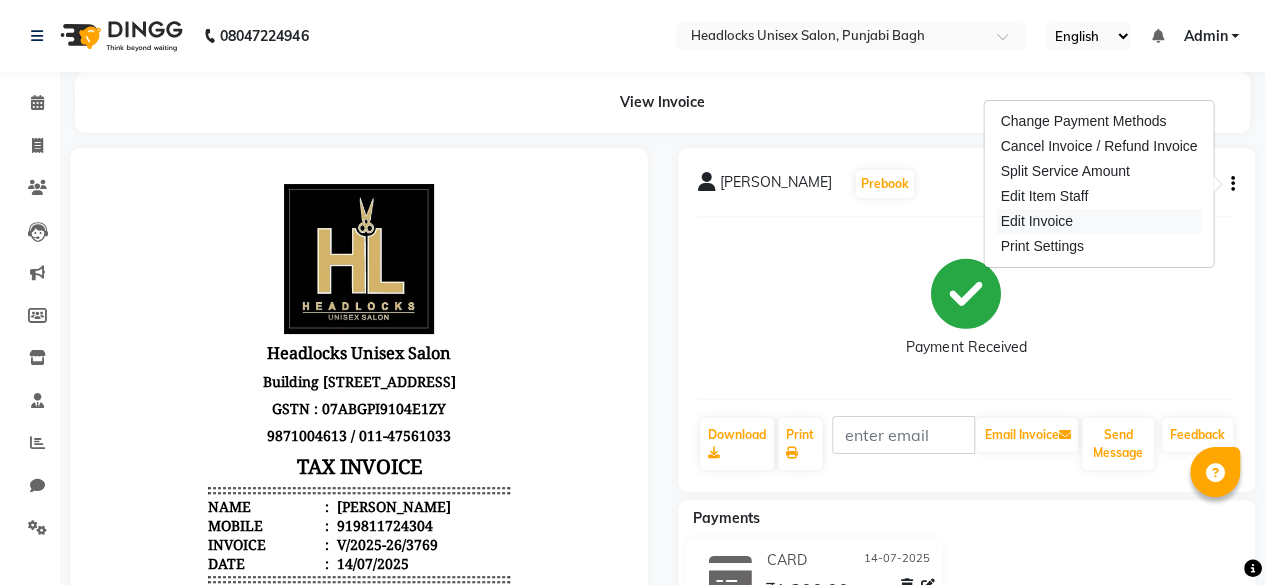 click on "Edit Invoice" at bounding box center [1098, 221] 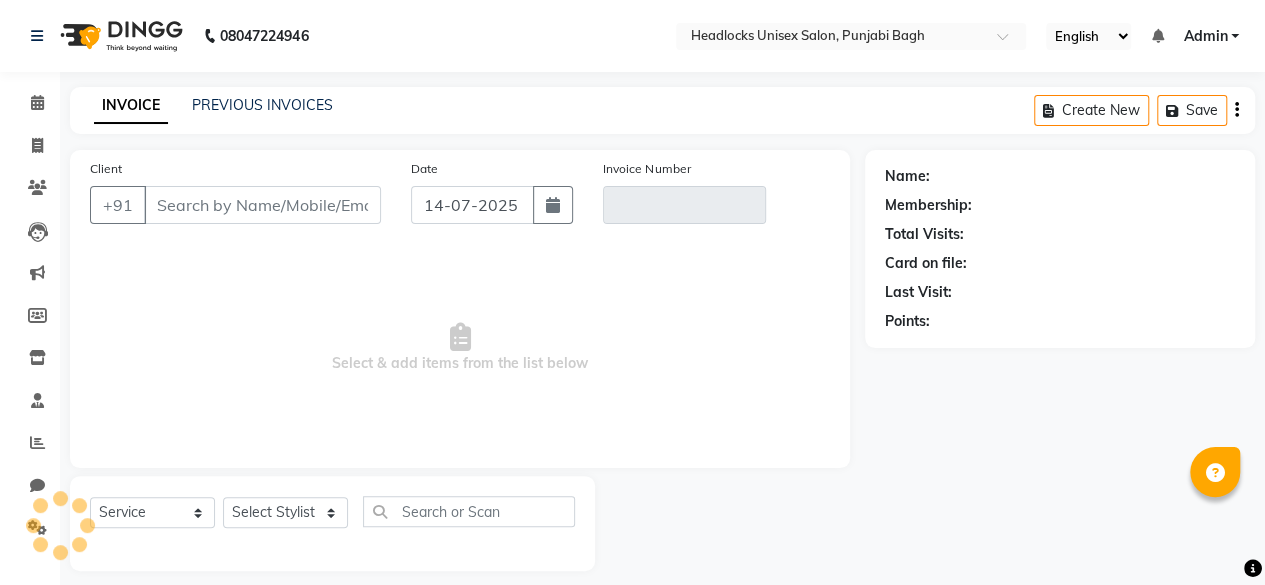 scroll, scrollTop: 15, scrollLeft: 0, axis: vertical 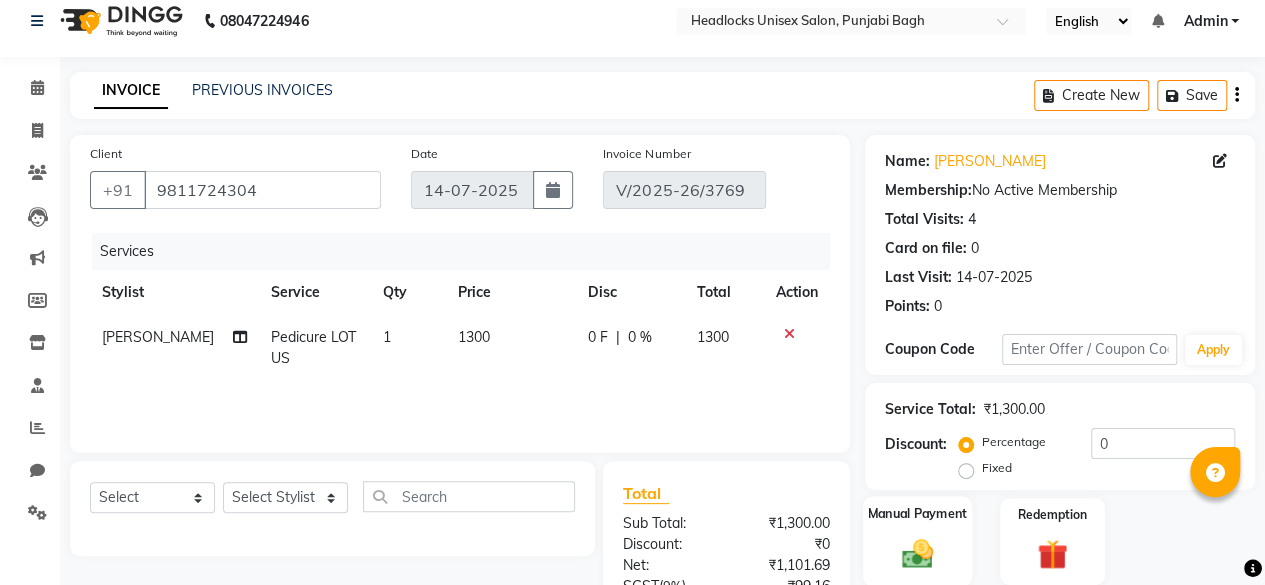 click on "Manual Payment" 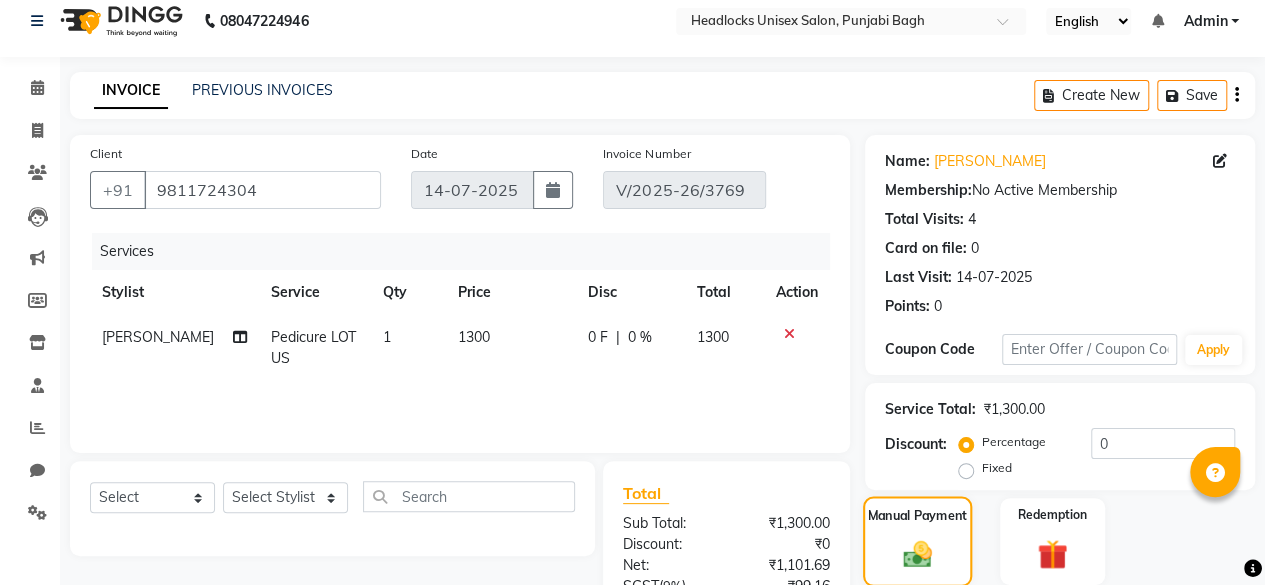 scroll, scrollTop: 296, scrollLeft: 0, axis: vertical 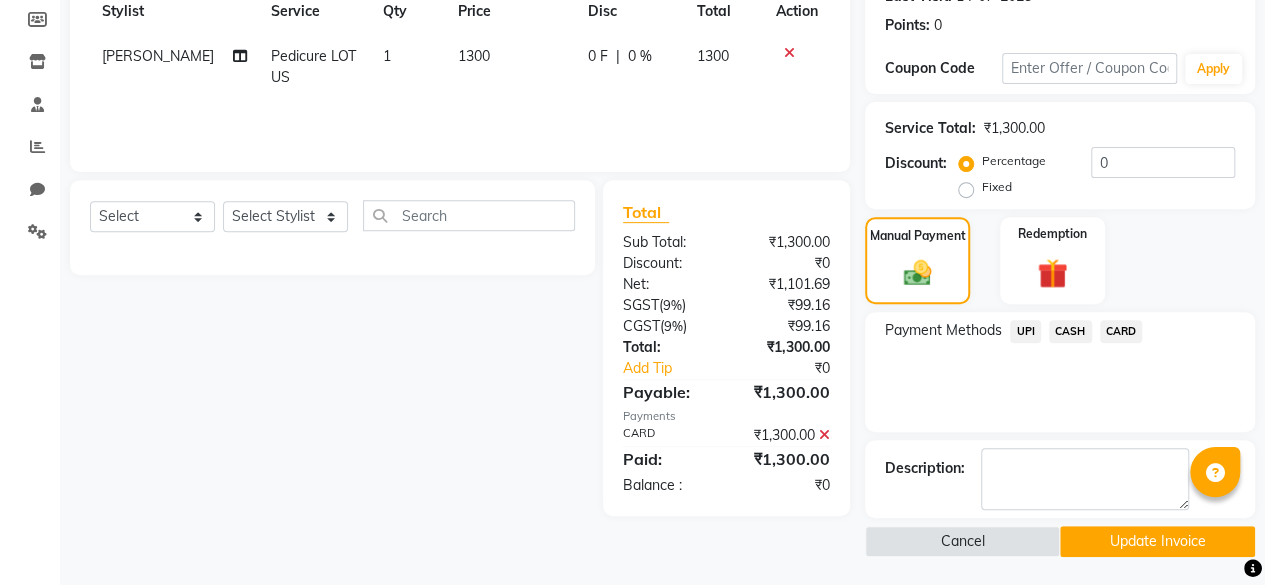 click on "CARD" 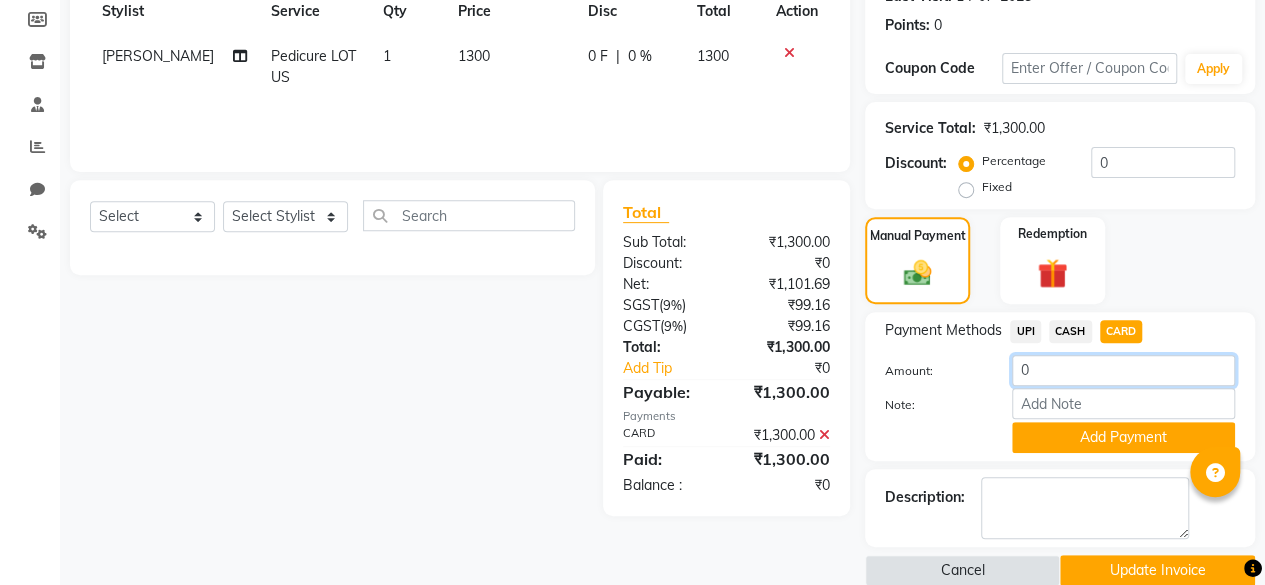 click on "0" 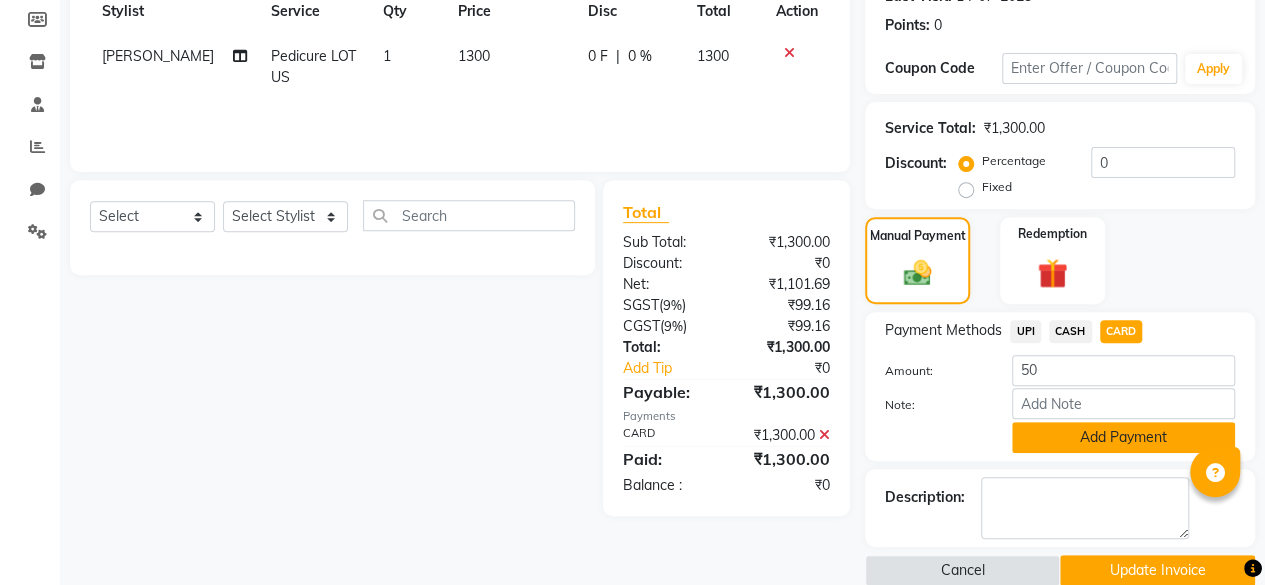 click on "Add Payment" 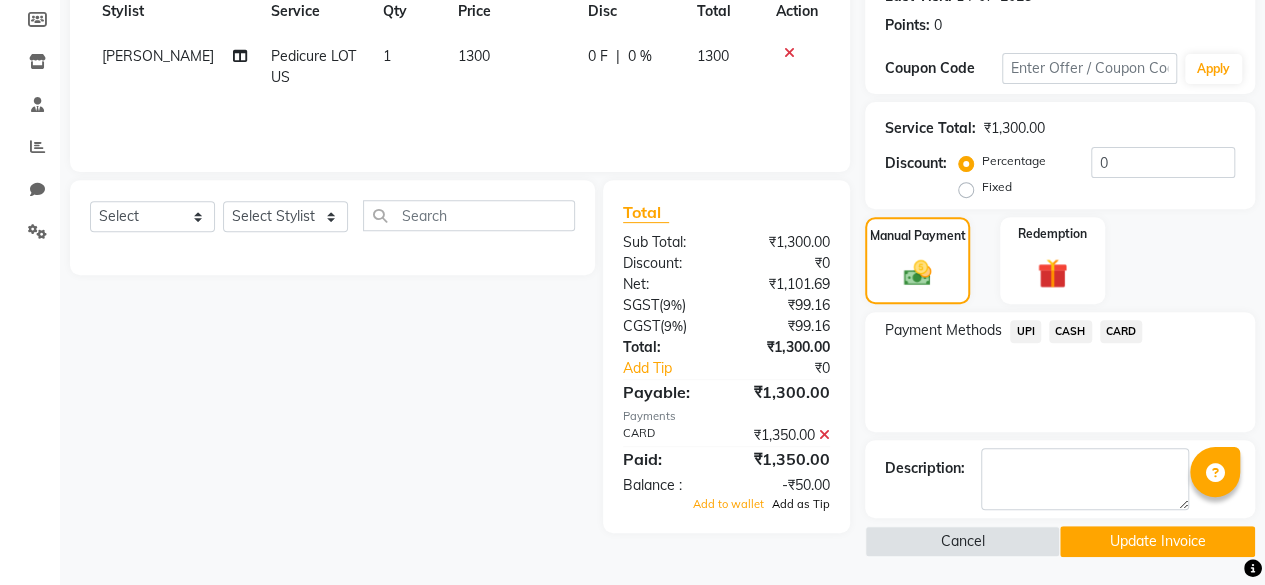 click on "Add as Tip" 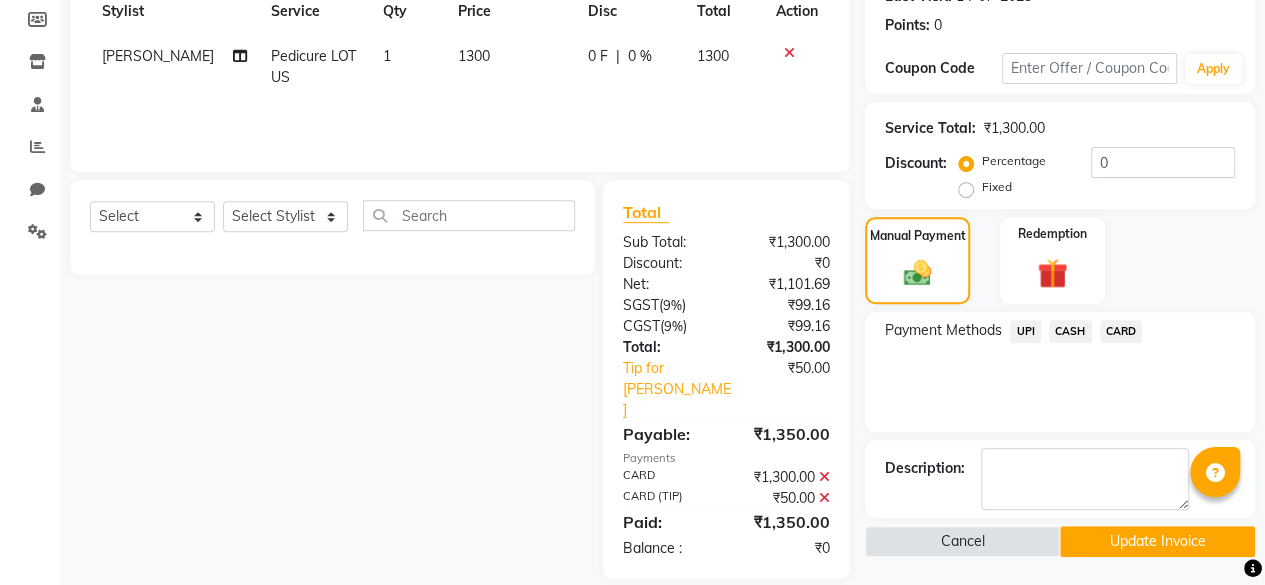 click on "Update Invoice" 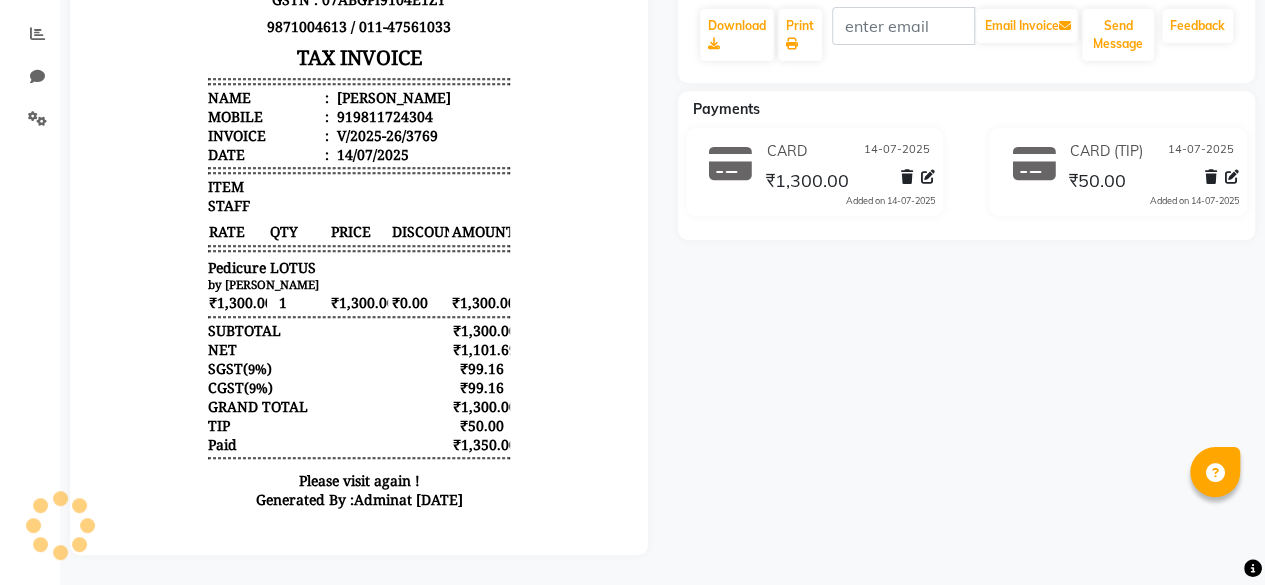 scroll, scrollTop: 0, scrollLeft: 0, axis: both 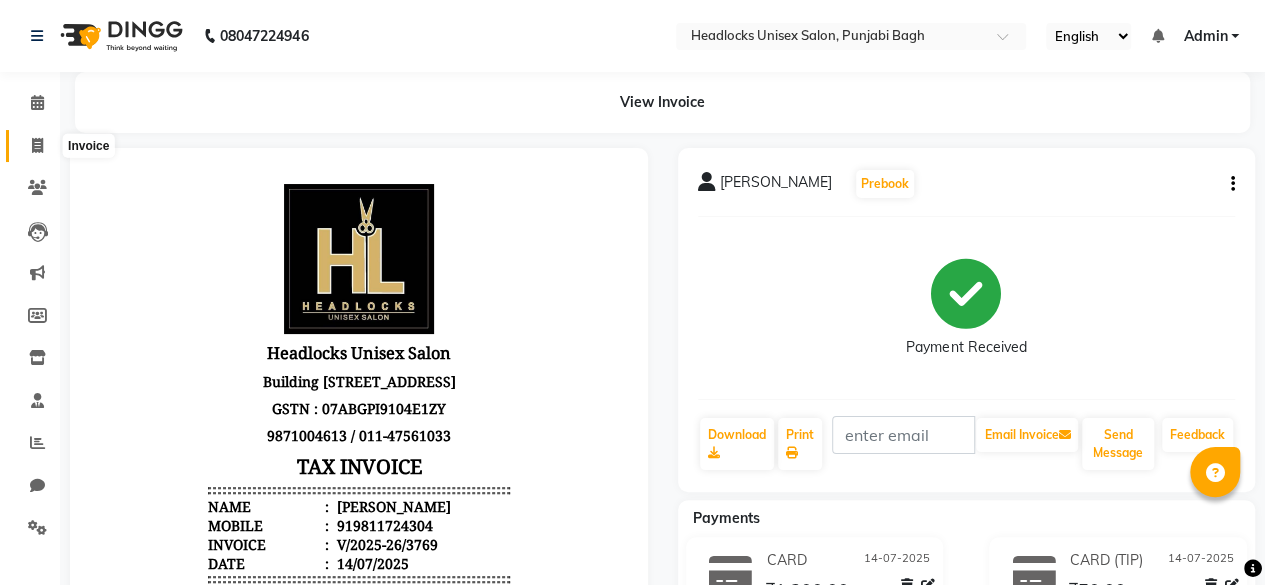 click 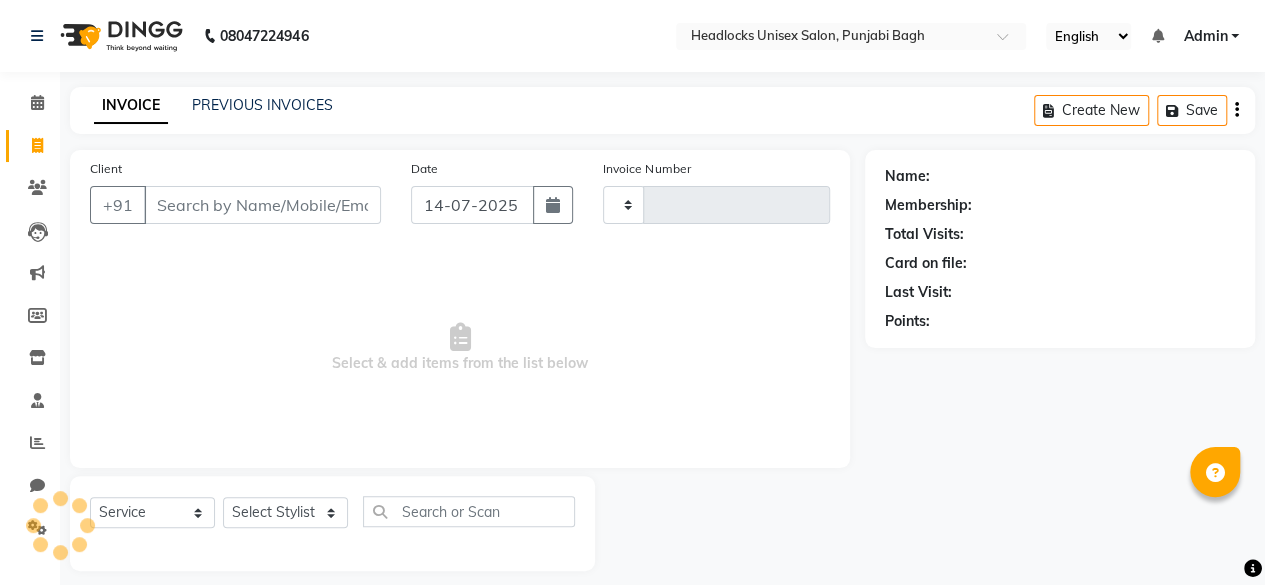 scroll, scrollTop: 15, scrollLeft: 0, axis: vertical 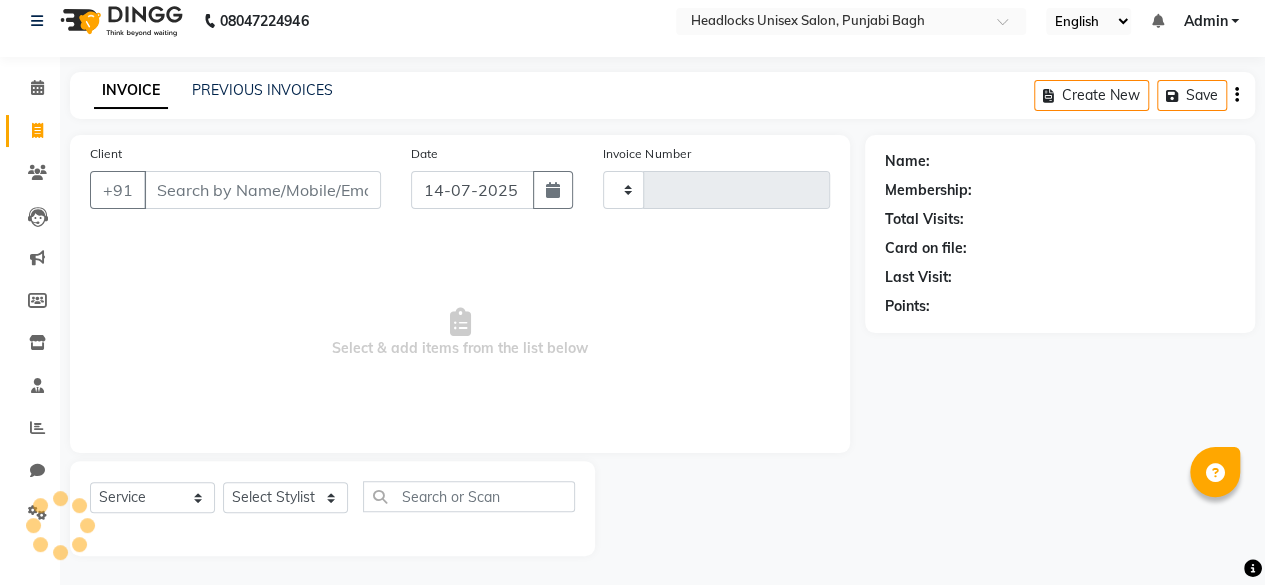 click on "Client" at bounding box center [262, 190] 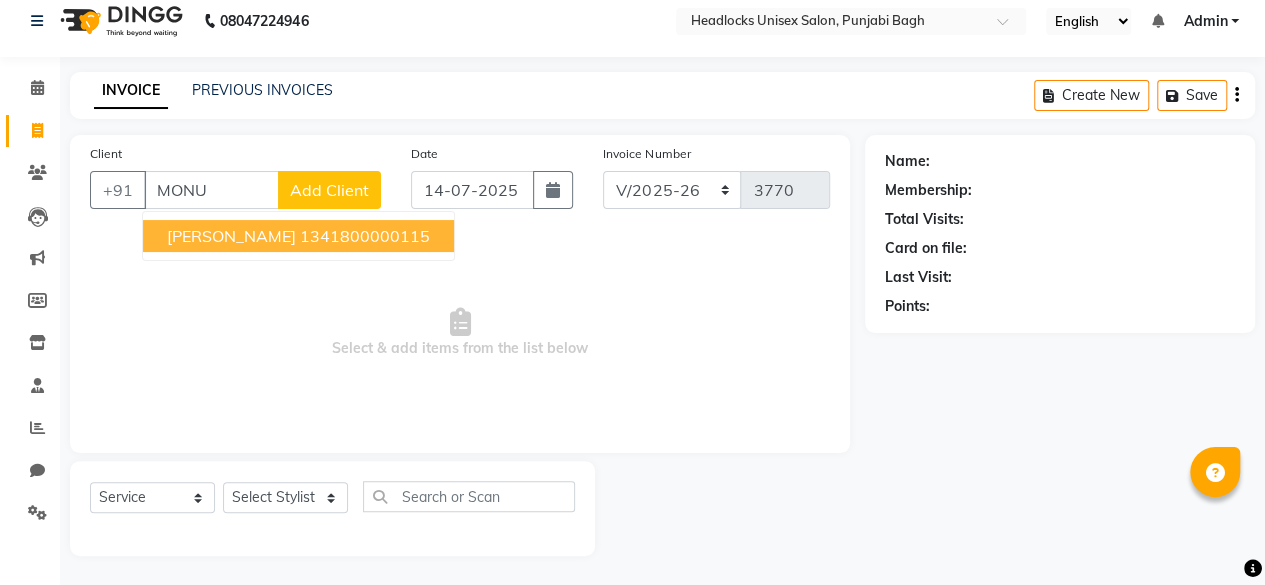 click on "1341800000115" at bounding box center (365, 236) 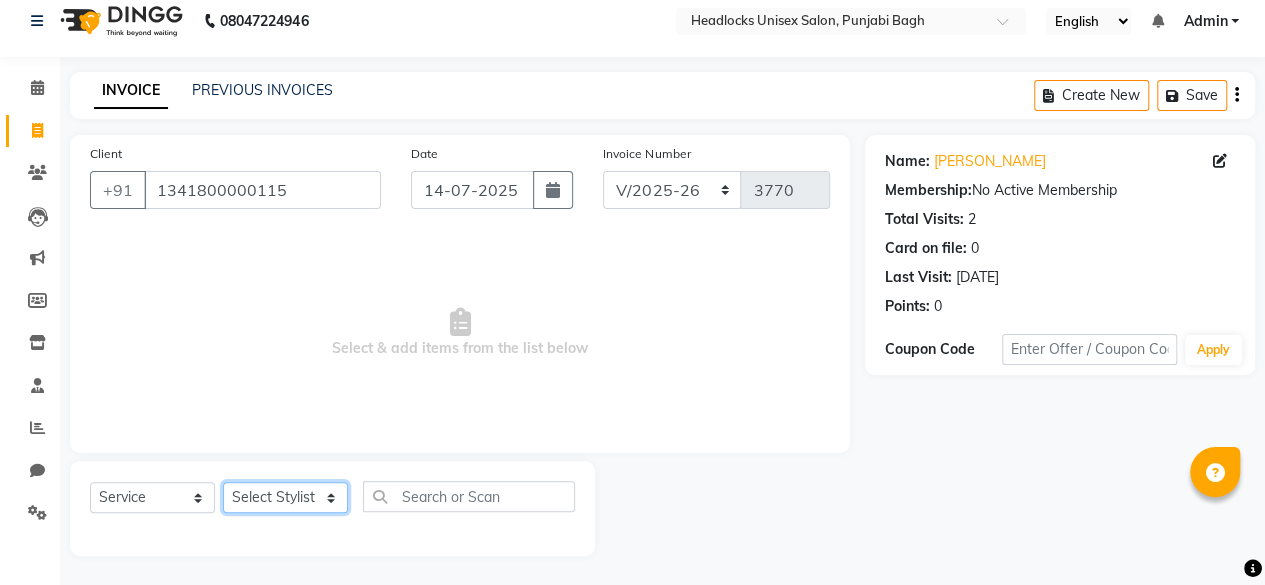 click on "Select Stylist ⁠Agnies ⁠[PERSON_NAME] [PERSON_NAME] [PERSON_NAME] kunal [PERSON_NAME] mercy ⁠Minto ⁠[PERSON_NAME]  [PERSON_NAME] priyanka [PERSON_NAME] ⁠[PERSON_NAME] ⁠[PERSON_NAME] [PERSON_NAME] [PERSON_NAME]  Sunny ⁠[PERSON_NAME] ⁠[PERSON_NAME]" 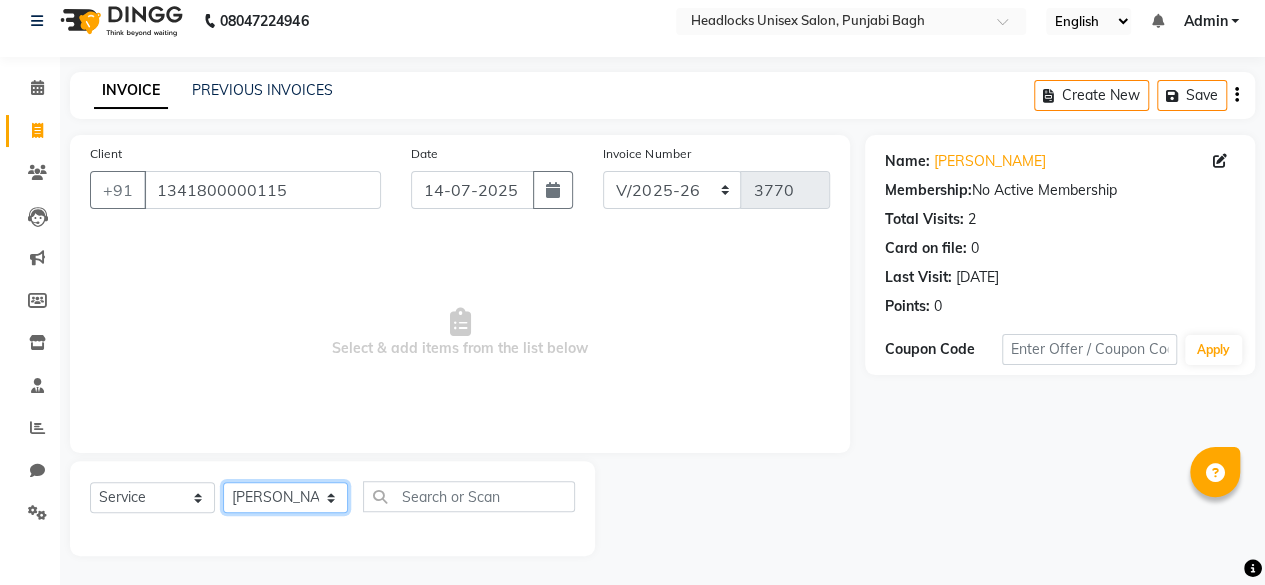 click on "Select Stylist ⁠Agnies ⁠[PERSON_NAME] [PERSON_NAME] [PERSON_NAME] kunal [PERSON_NAME] mercy ⁠Minto ⁠[PERSON_NAME]  [PERSON_NAME] priyanka [PERSON_NAME] ⁠[PERSON_NAME] ⁠[PERSON_NAME] [PERSON_NAME] [PERSON_NAME]  Sunny ⁠[PERSON_NAME] ⁠[PERSON_NAME]" 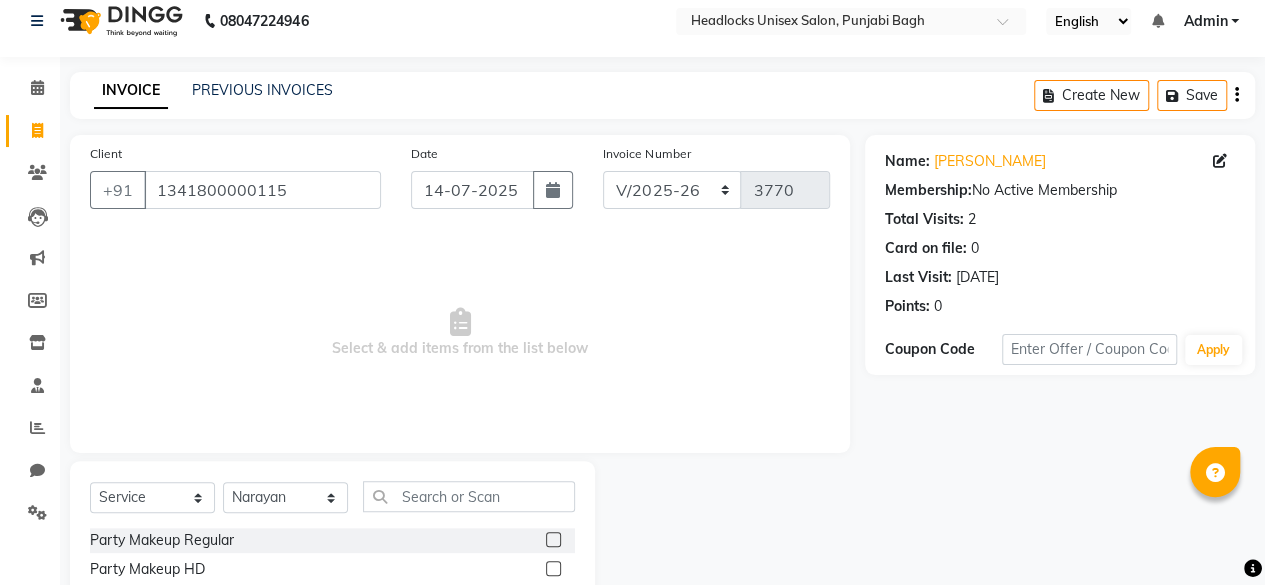 click on "Select  Service  Product  Membership  Package Voucher Prepaid Gift Card  Select Stylist ⁠Agnies ⁠[PERSON_NAME] [PERSON_NAME] [PERSON_NAME] kunal [PERSON_NAME] mercy ⁠Minto ⁠[PERSON_NAME]  [PERSON_NAME] priyanka [PERSON_NAME] ⁠[PERSON_NAME] ⁠[PERSON_NAME] [PERSON_NAME] [PERSON_NAME]  Sunny ⁠[PERSON_NAME]  ⁠Usman ⁠[PERSON_NAME]" 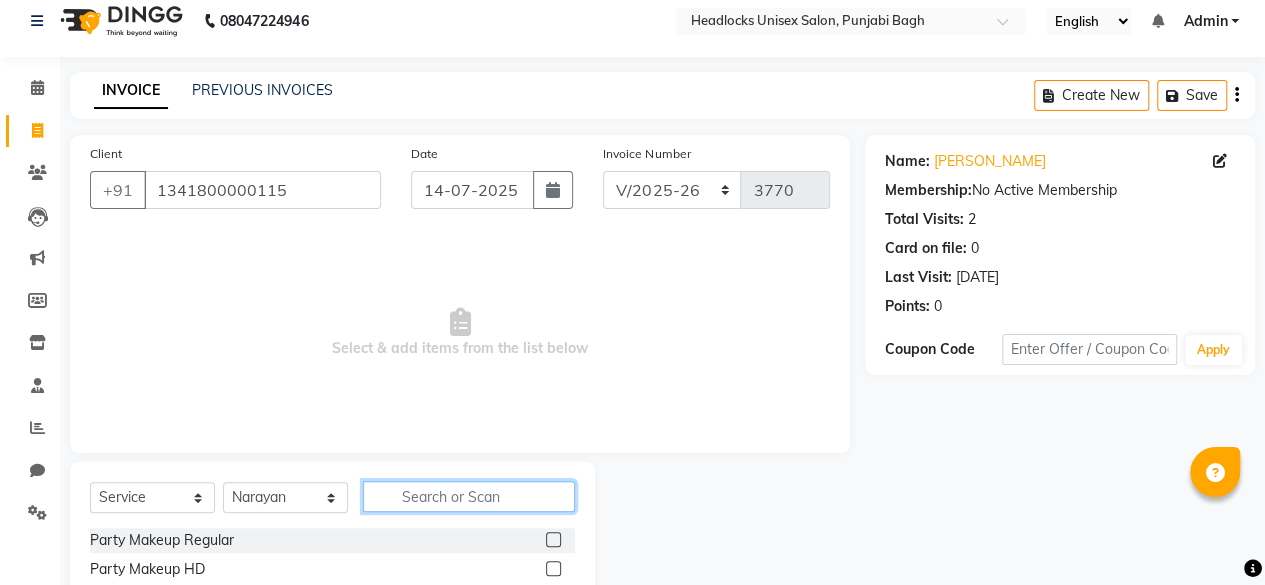 click 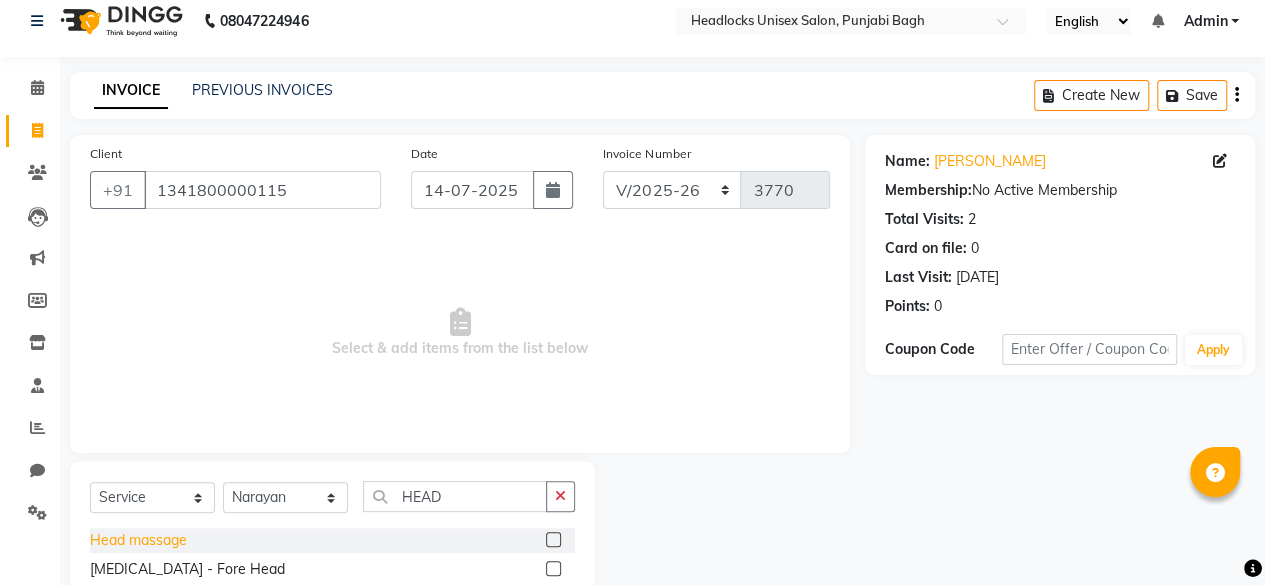 click on "Head massage" 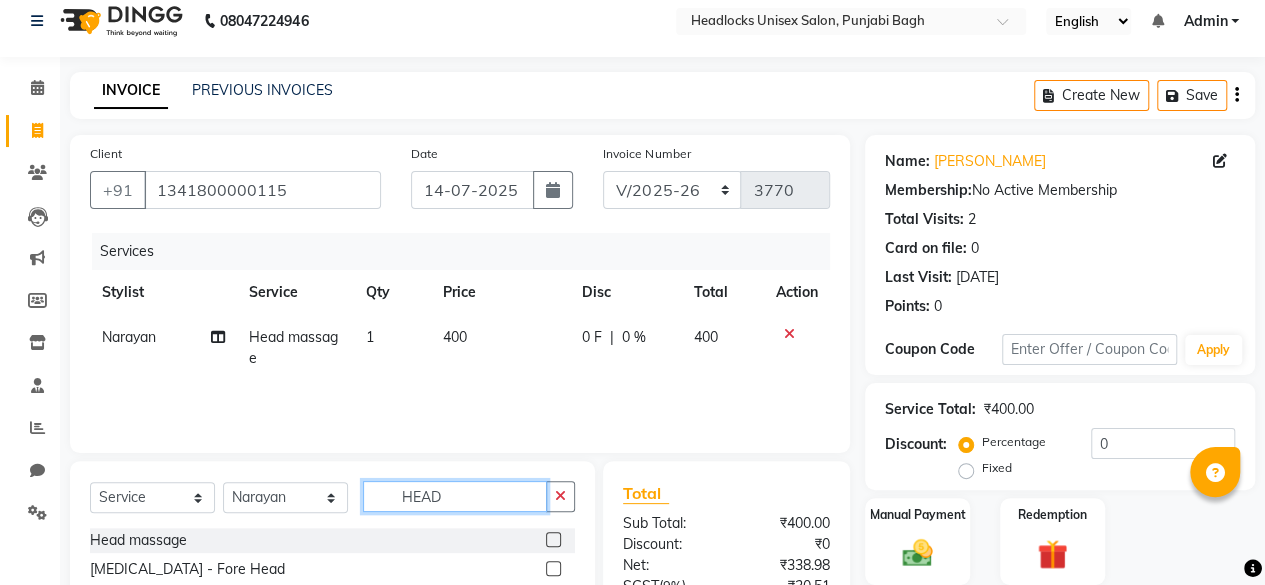 click on "HEAD" 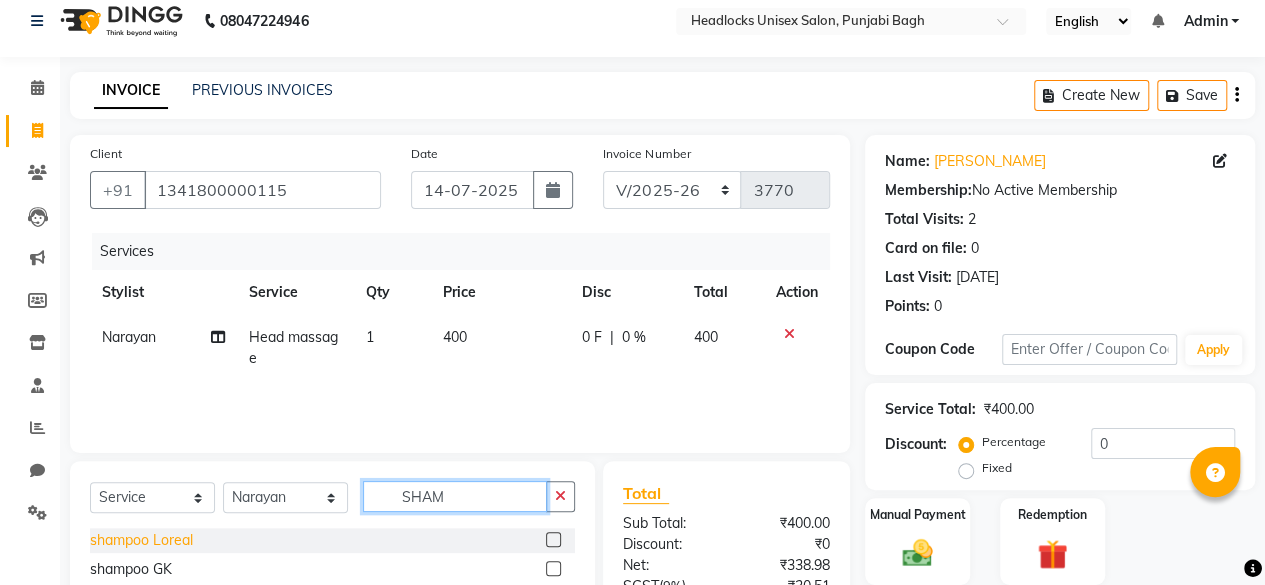 scroll, scrollTop: 2, scrollLeft: 0, axis: vertical 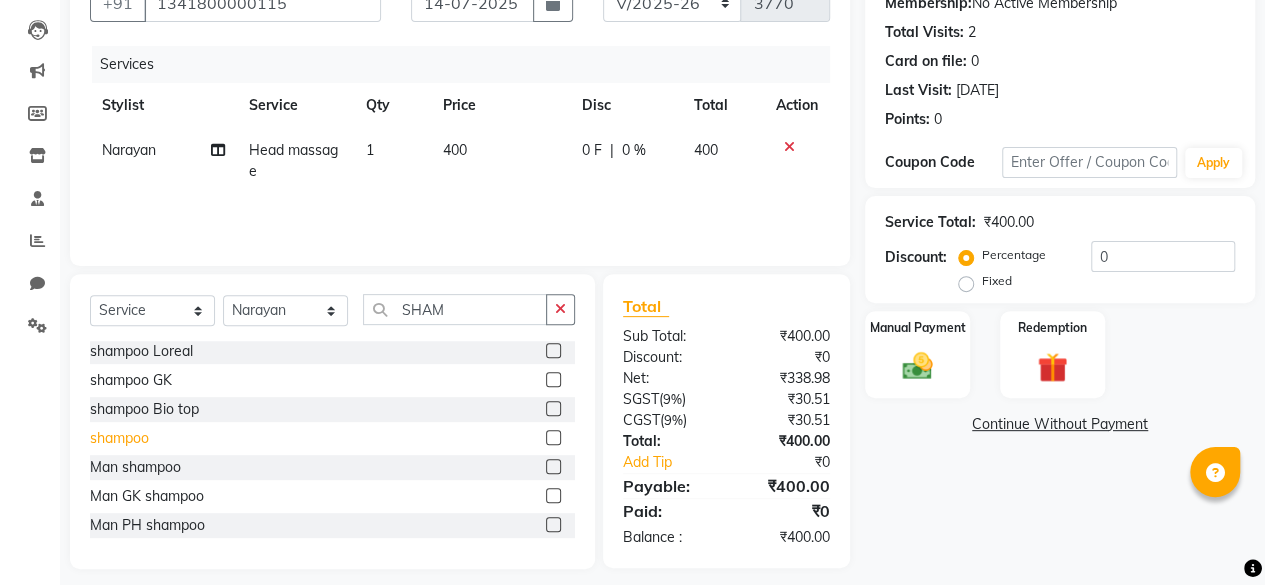 click on "shampoo" 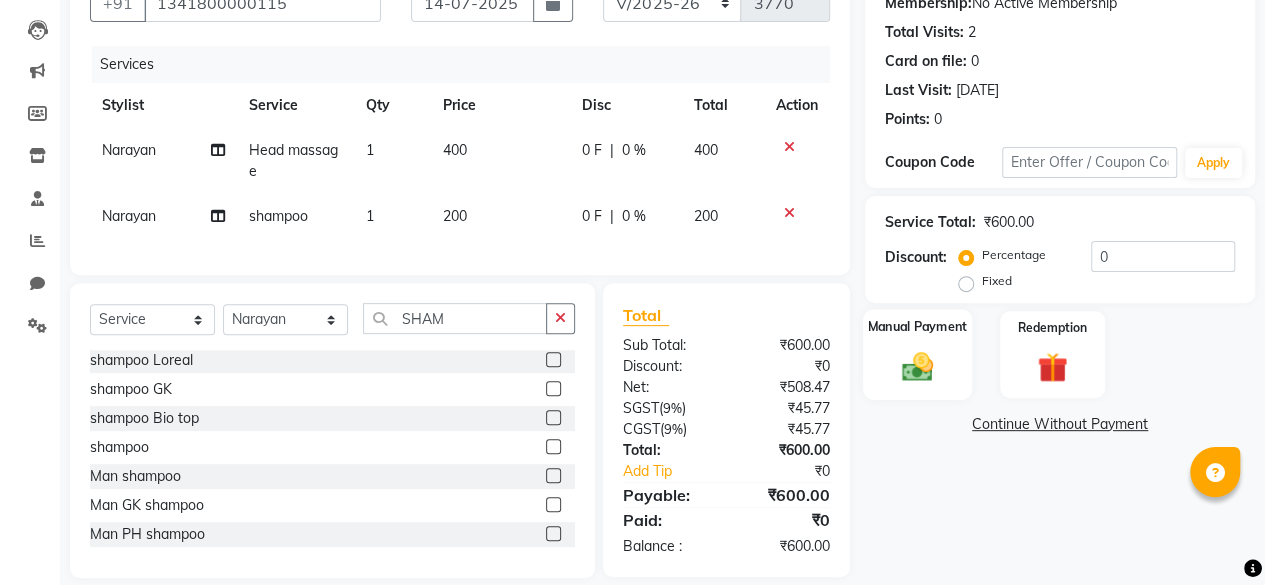 click on "Manual Payment" 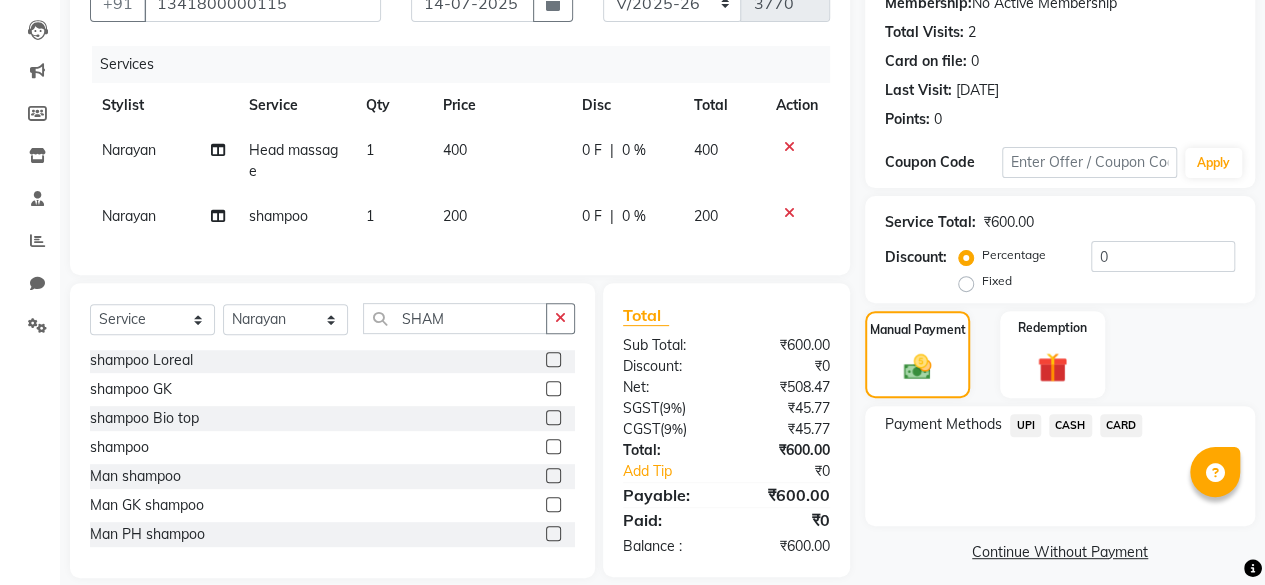 click on "UPI" 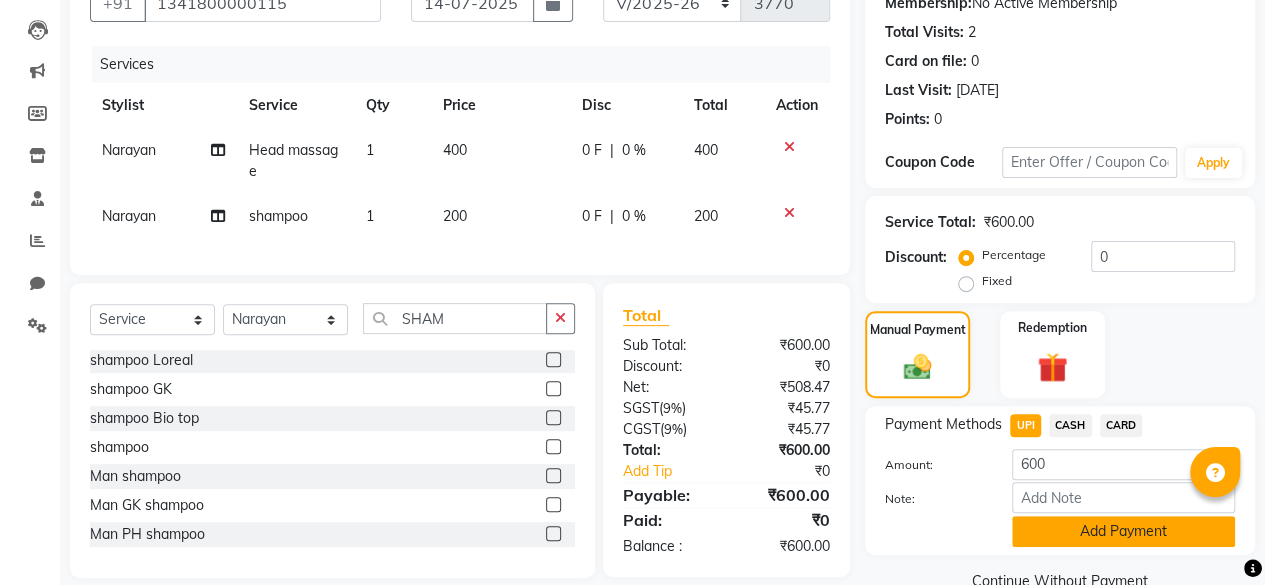 click on "Add Payment" 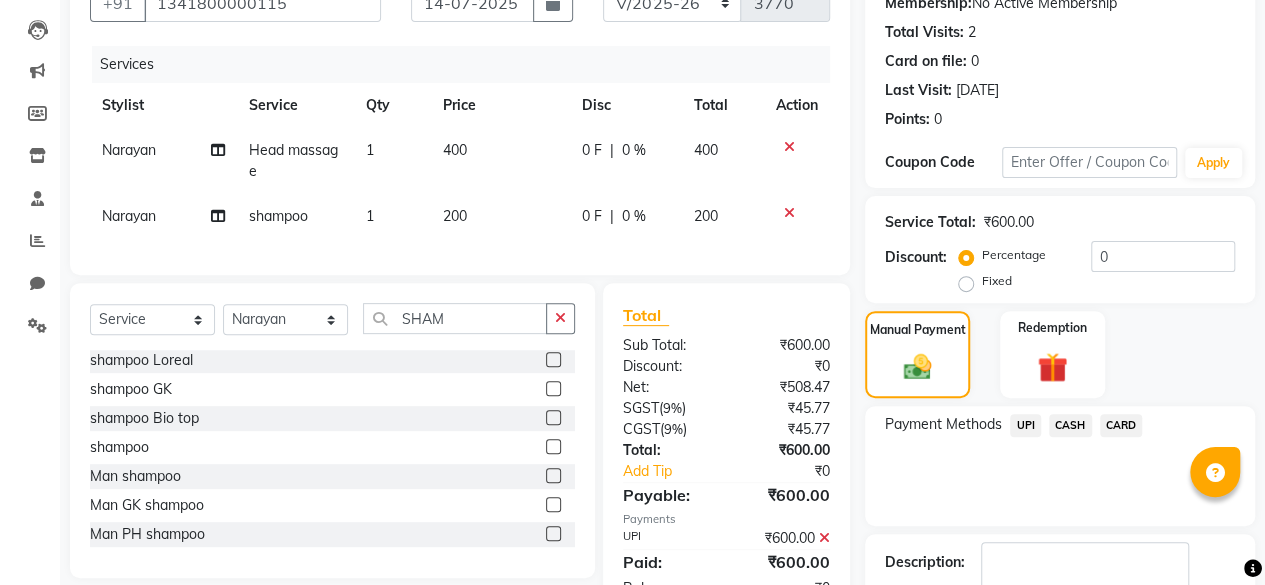 click on "UPI" 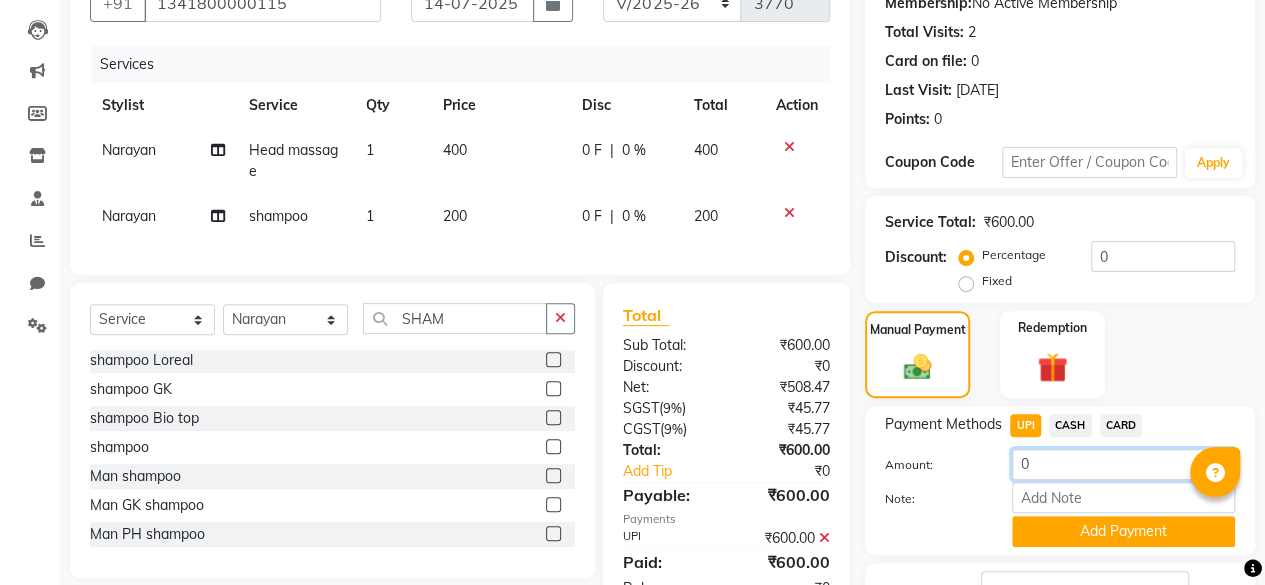click on "0" 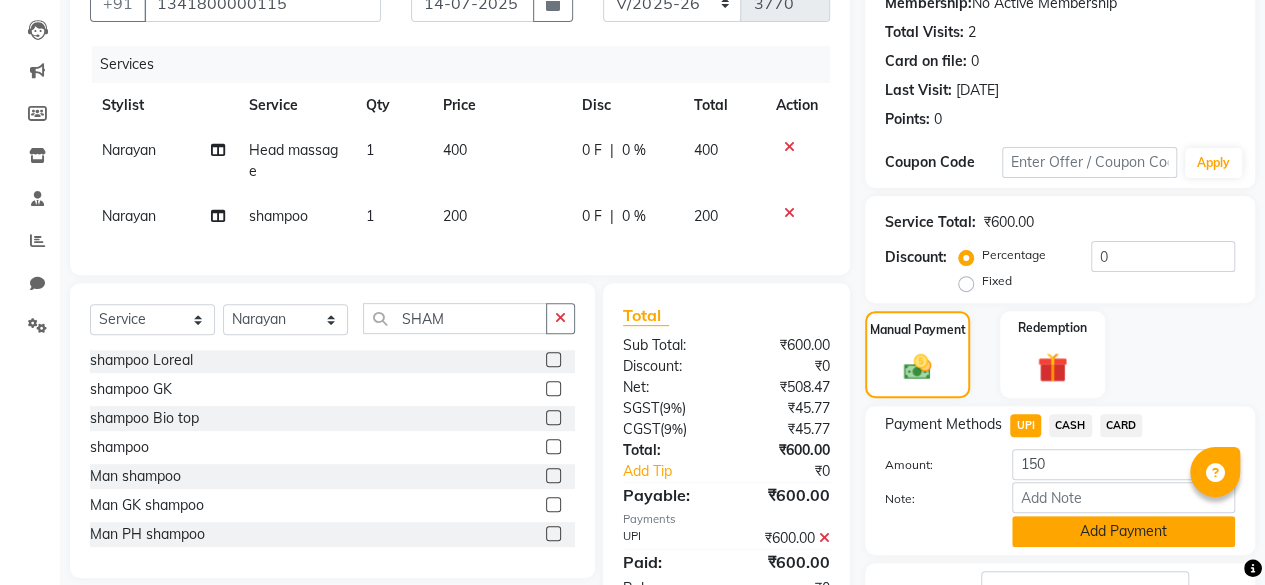 click on "Add Payment" 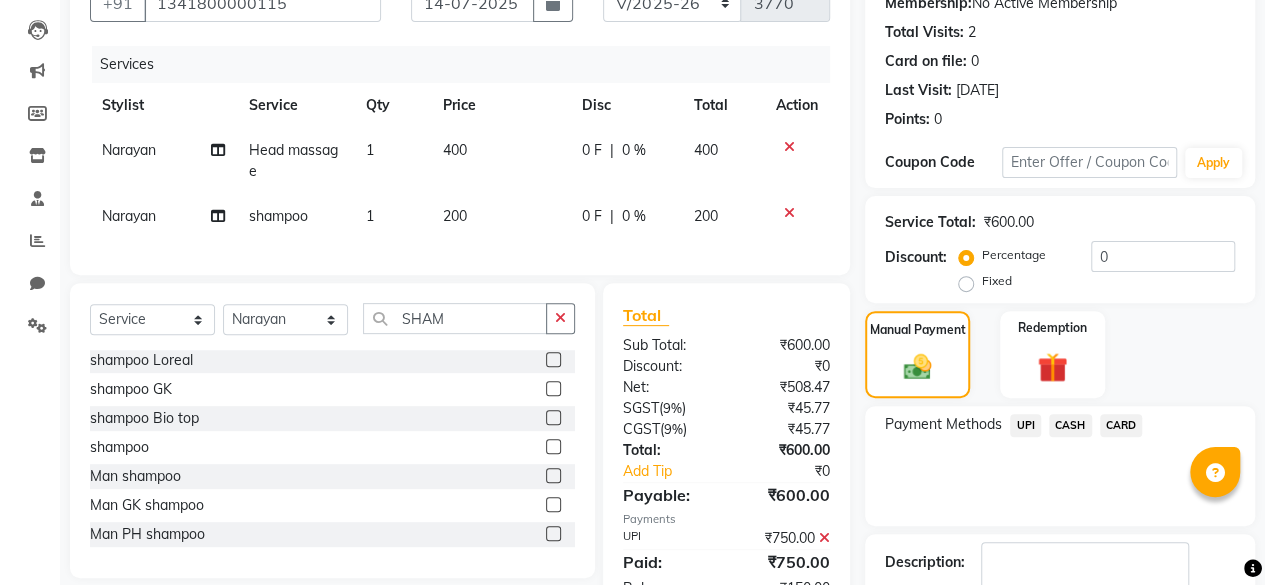 scroll, scrollTop: 324, scrollLeft: 0, axis: vertical 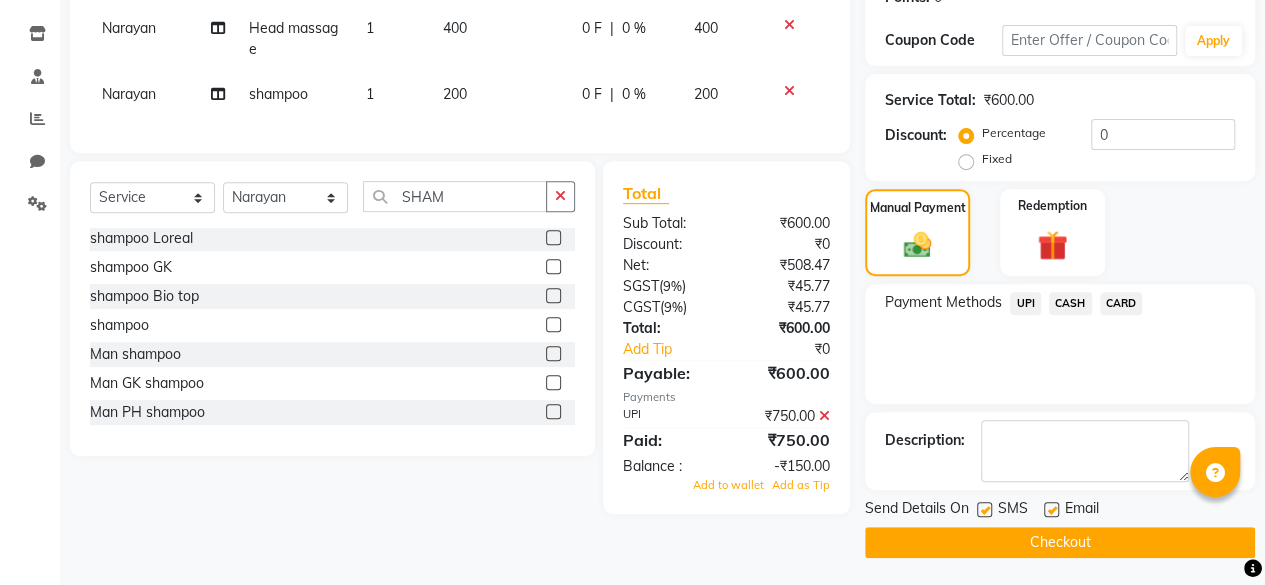 click 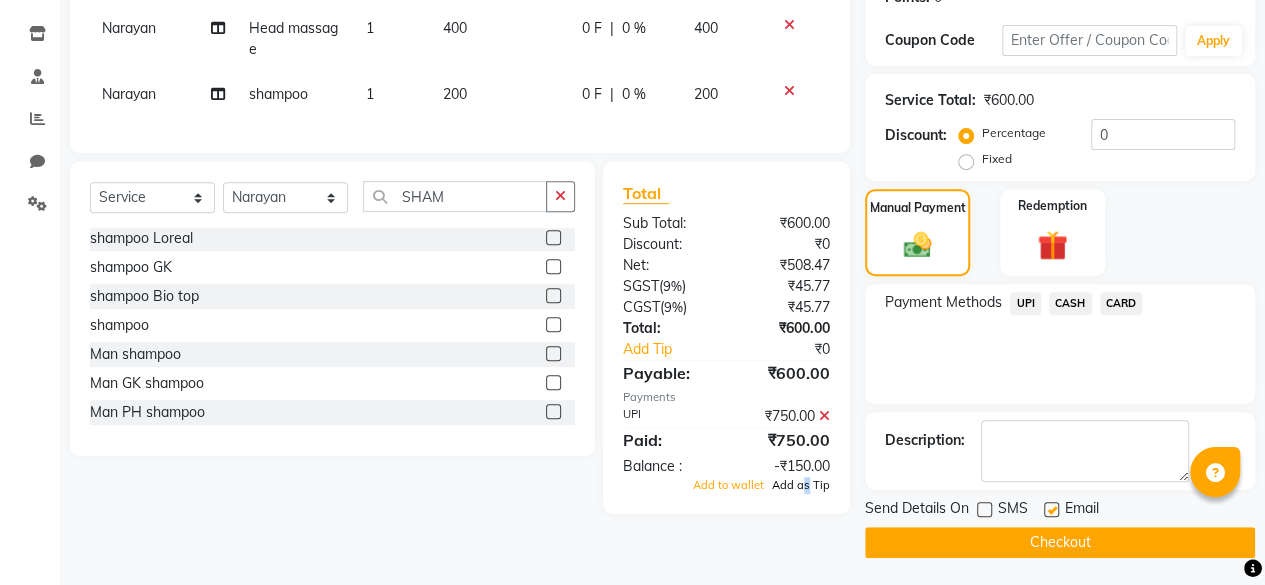 click on "Add to wallet Add as Tip" 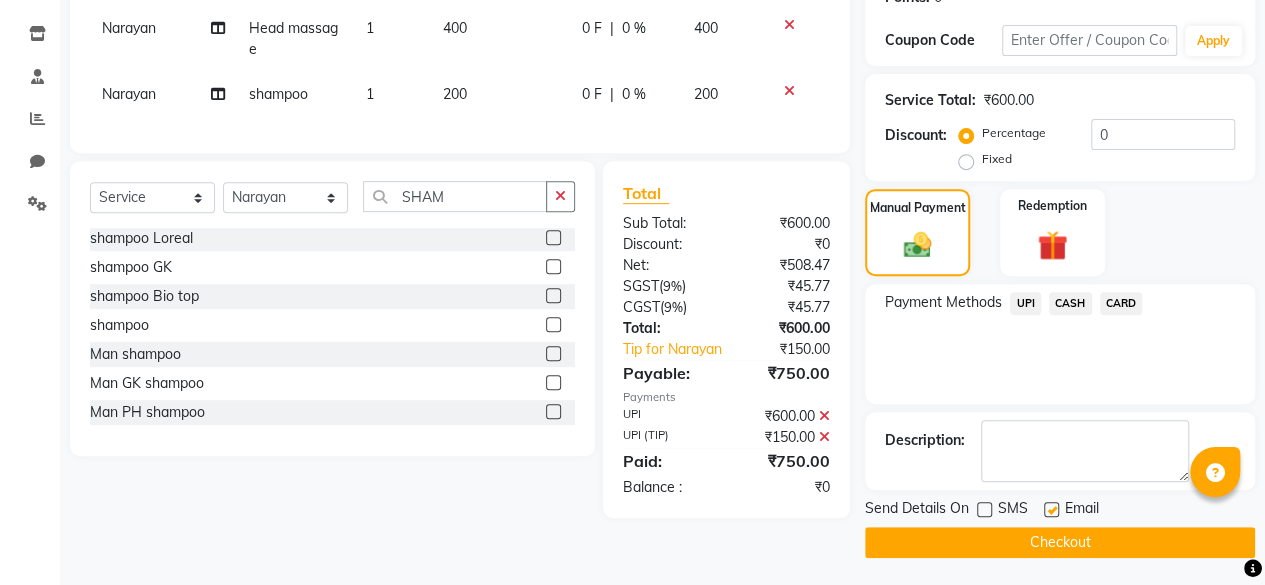 click on "Checkout" 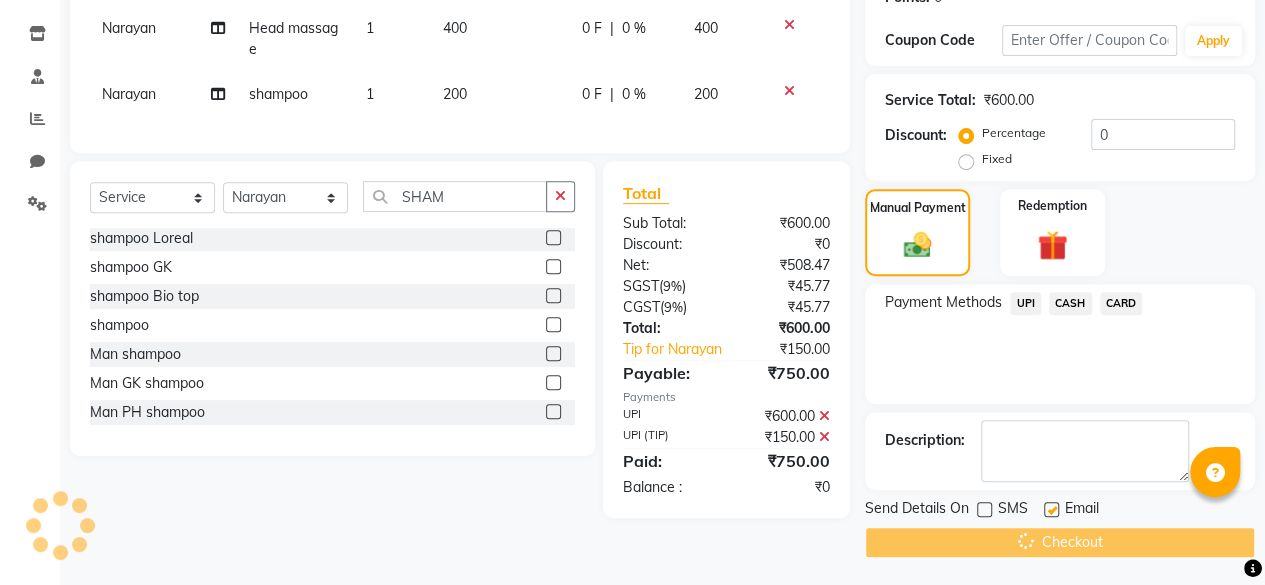 scroll, scrollTop: 0, scrollLeft: 0, axis: both 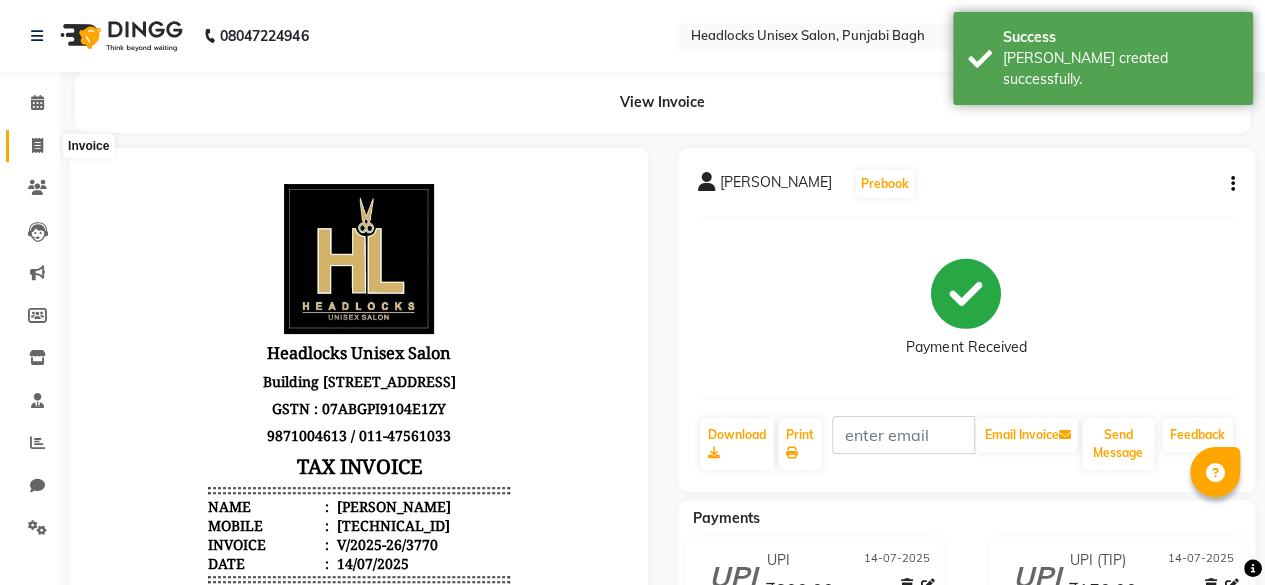 click 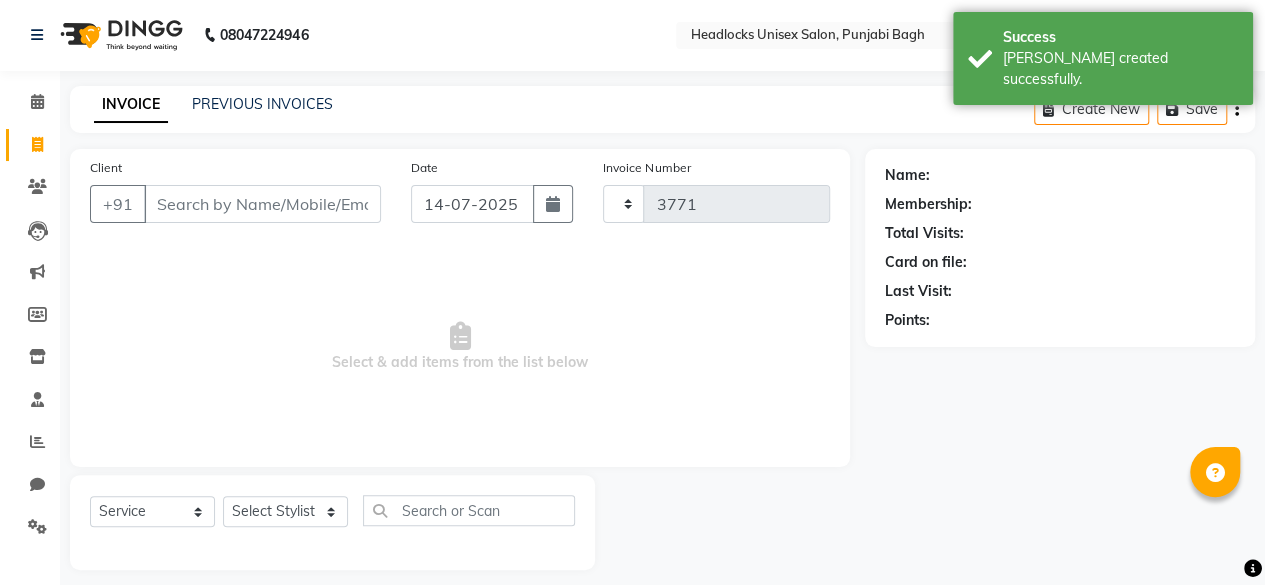 scroll, scrollTop: 15, scrollLeft: 0, axis: vertical 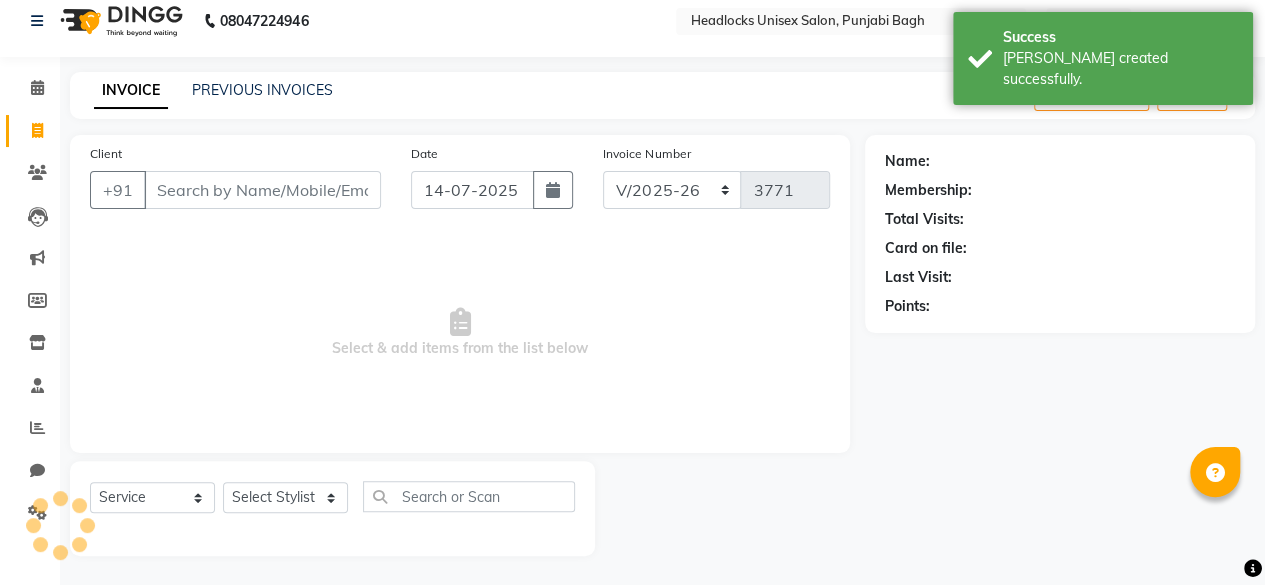 click on "Client" at bounding box center [262, 190] 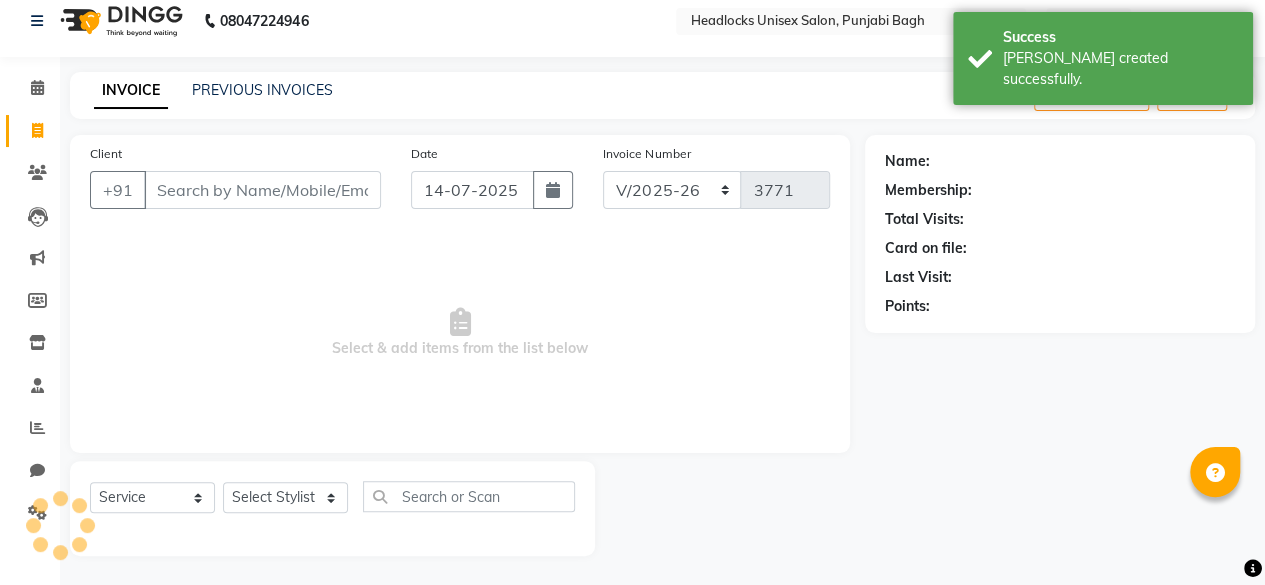 click on "Client" at bounding box center (262, 190) 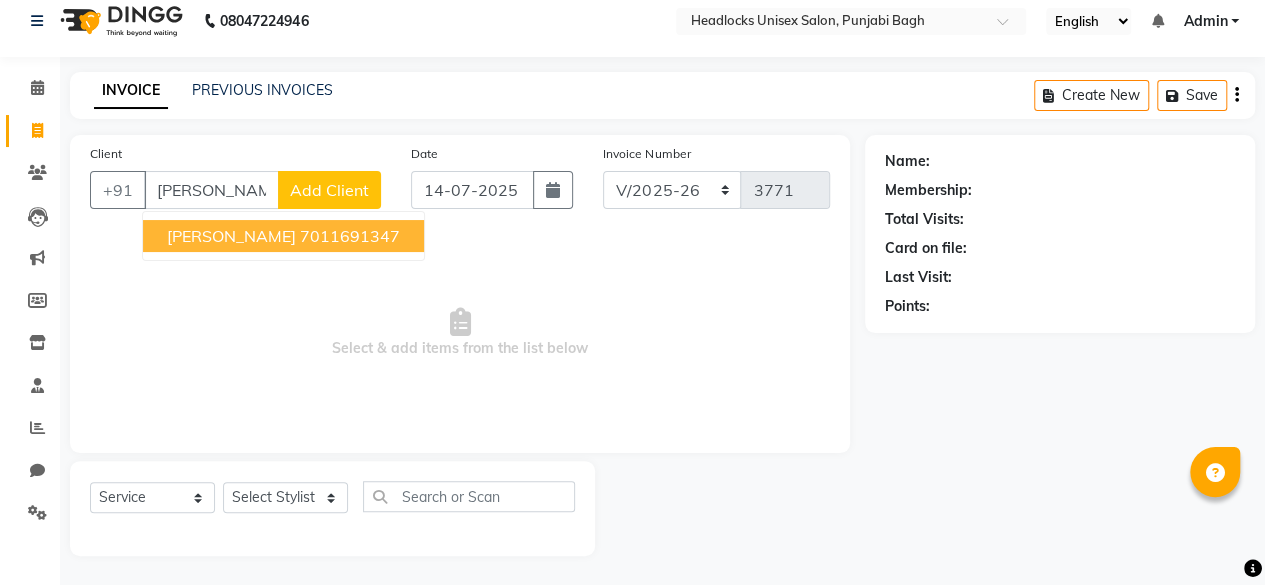 click on "[PERSON_NAME]" at bounding box center (231, 236) 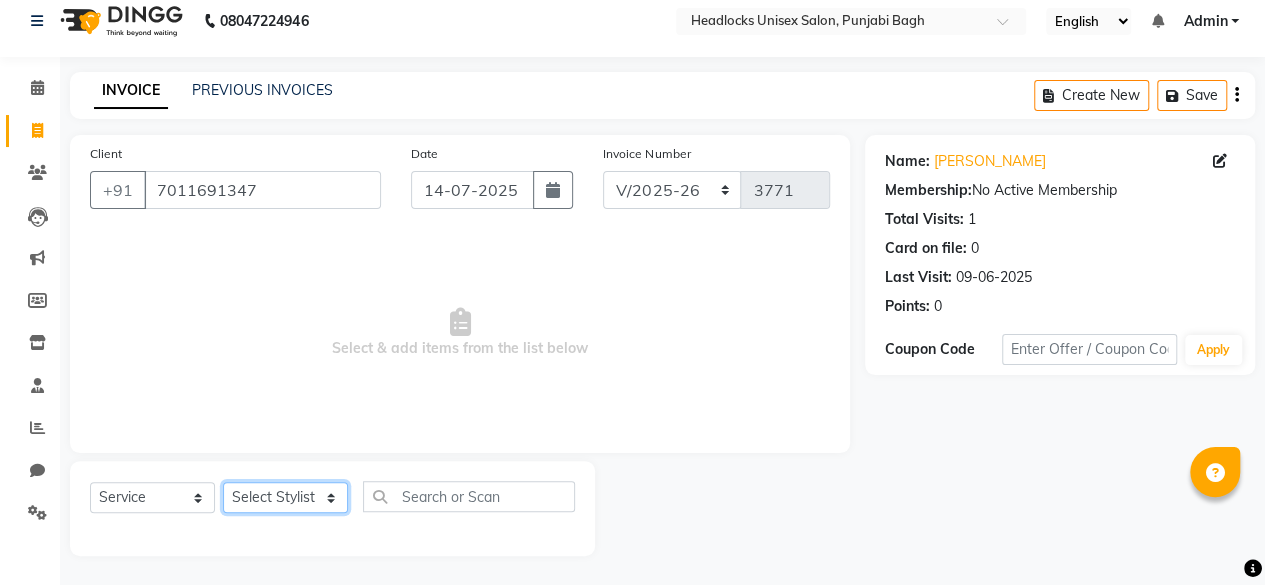 click on "Select Stylist ⁠Agnies ⁠[PERSON_NAME] [PERSON_NAME] [PERSON_NAME] kunal [PERSON_NAME] mercy ⁠Minto ⁠[PERSON_NAME]  [PERSON_NAME] priyanka [PERSON_NAME] ⁠[PERSON_NAME] ⁠[PERSON_NAME] [PERSON_NAME] [PERSON_NAME]  Sunny ⁠[PERSON_NAME] ⁠[PERSON_NAME]" 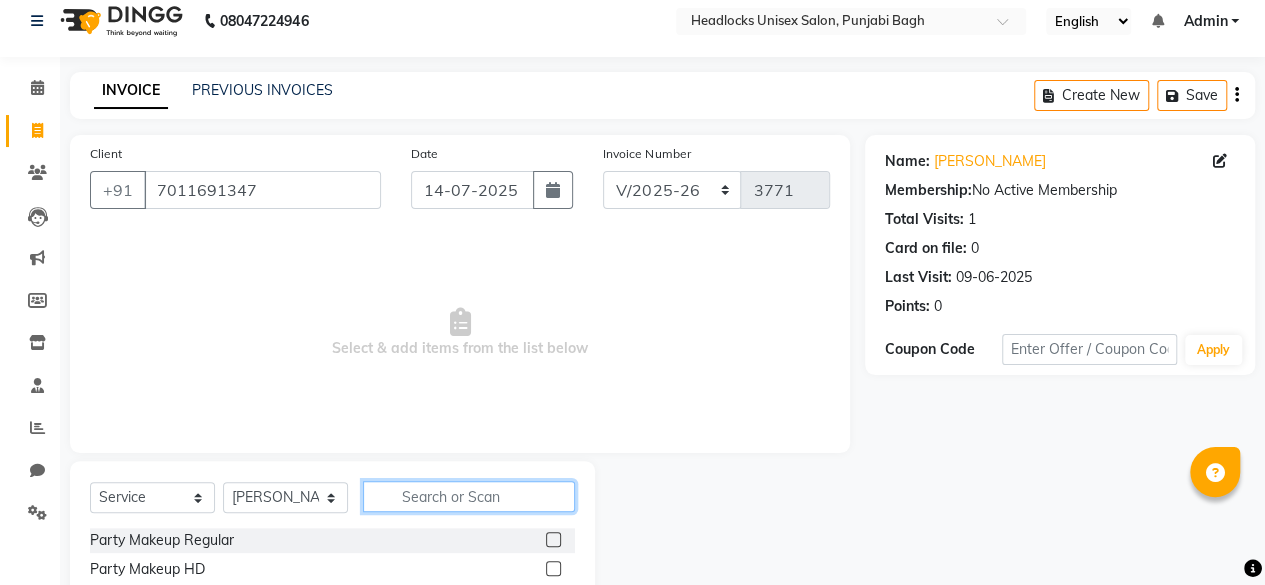 click 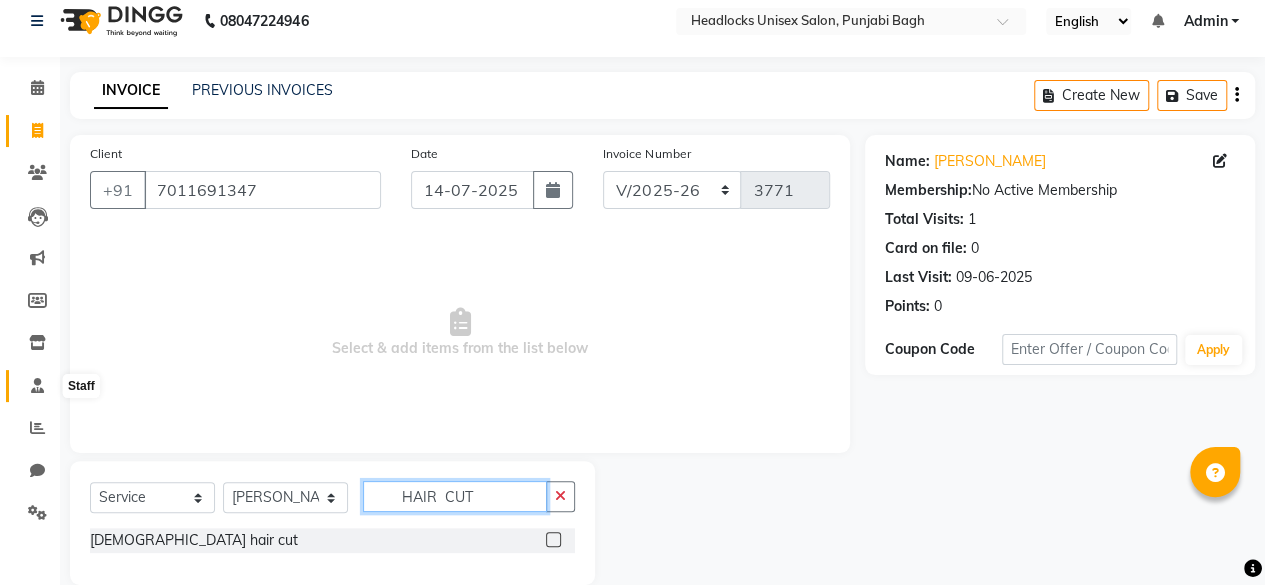 scroll, scrollTop: 44, scrollLeft: 0, axis: vertical 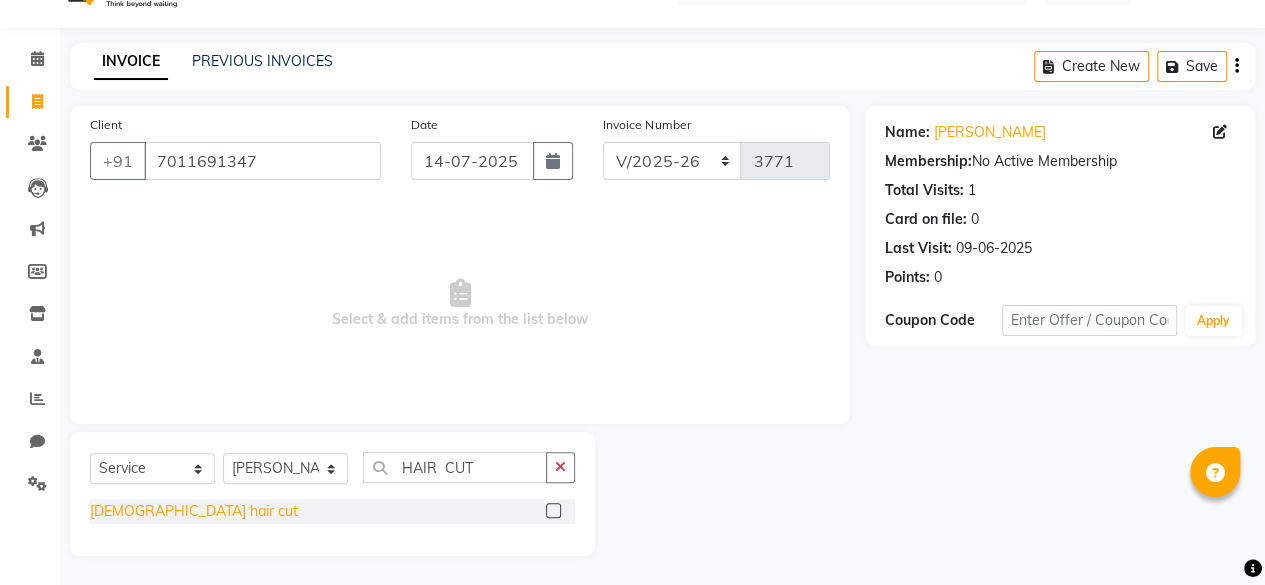 click on "[DEMOGRAPHIC_DATA] hair cut" 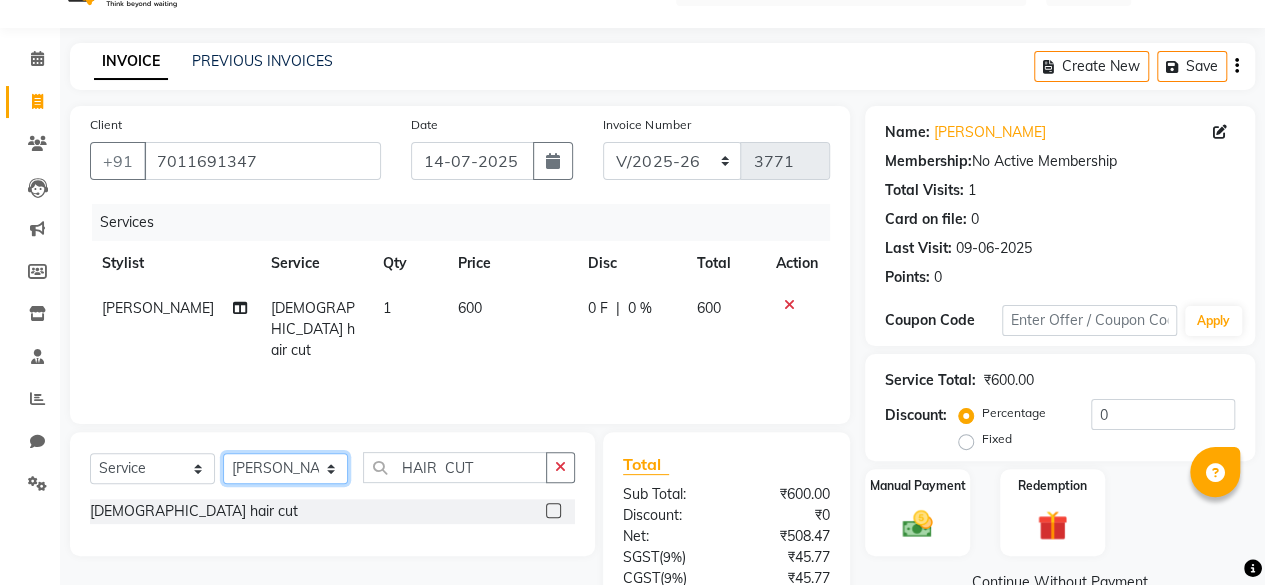 click on "Select Stylist ⁠Agnies ⁠[PERSON_NAME] [PERSON_NAME] [PERSON_NAME] kunal [PERSON_NAME] mercy ⁠Minto ⁠[PERSON_NAME]  [PERSON_NAME] priyanka [PERSON_NAME] ⁠[PERSON_NAME] ⁠[PERSON_NAME] [PERSON_NAME] [PERSON_NAME]  Sunny ⁠[PERSON_NAME] ⁠[PERSON_NAME]" 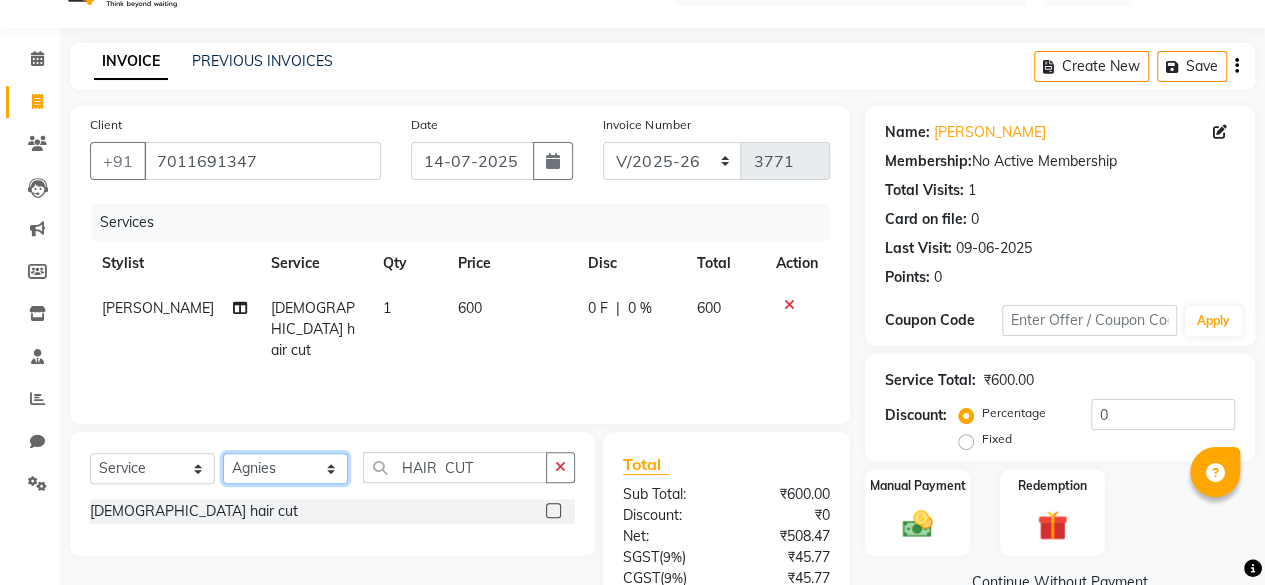 click on "Select Stylist ⁠Agnies ⁠[PERSON_NAME] [PERSON_NAME] [PERSON_NAME] kunal [PERSON_NAME] mercy ⁠Minto ⁠[PERSON_NAME]  [PERSON_NAME] priyanka [PERSON_NAME] ⁠[PERSON_NAME] ⁠[PERSON_NAME] [PERSON_NAME] [PERSON_NAME]  Sunny ⁠[PERSON_NAME] ⁠[PERSON_NAME]" 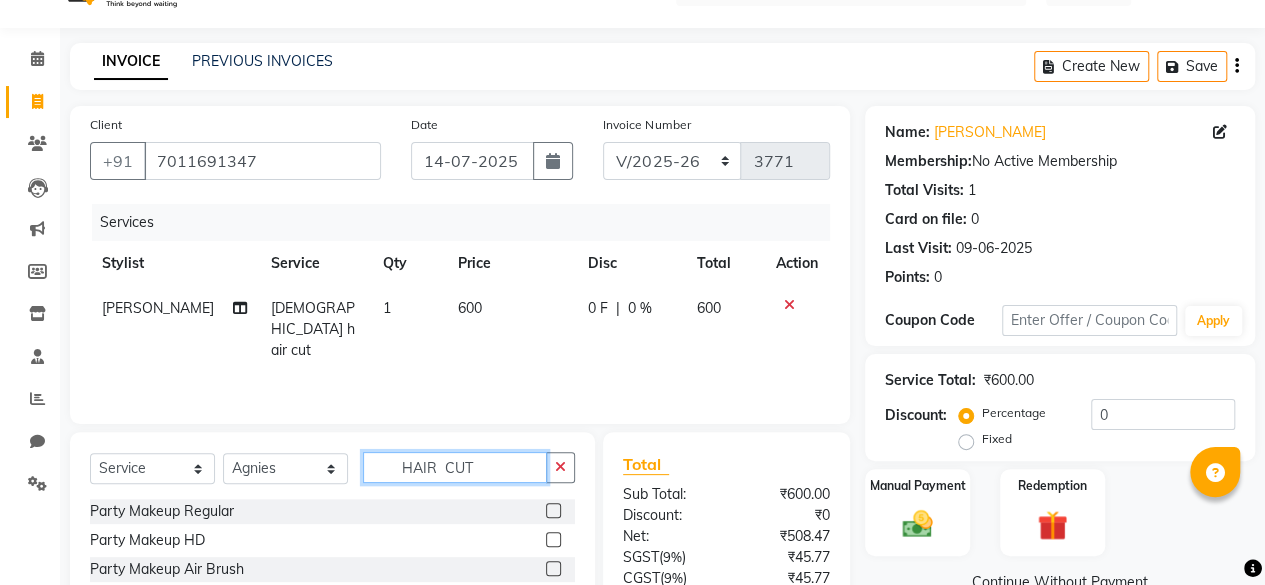 click on "HAIR  CUT" 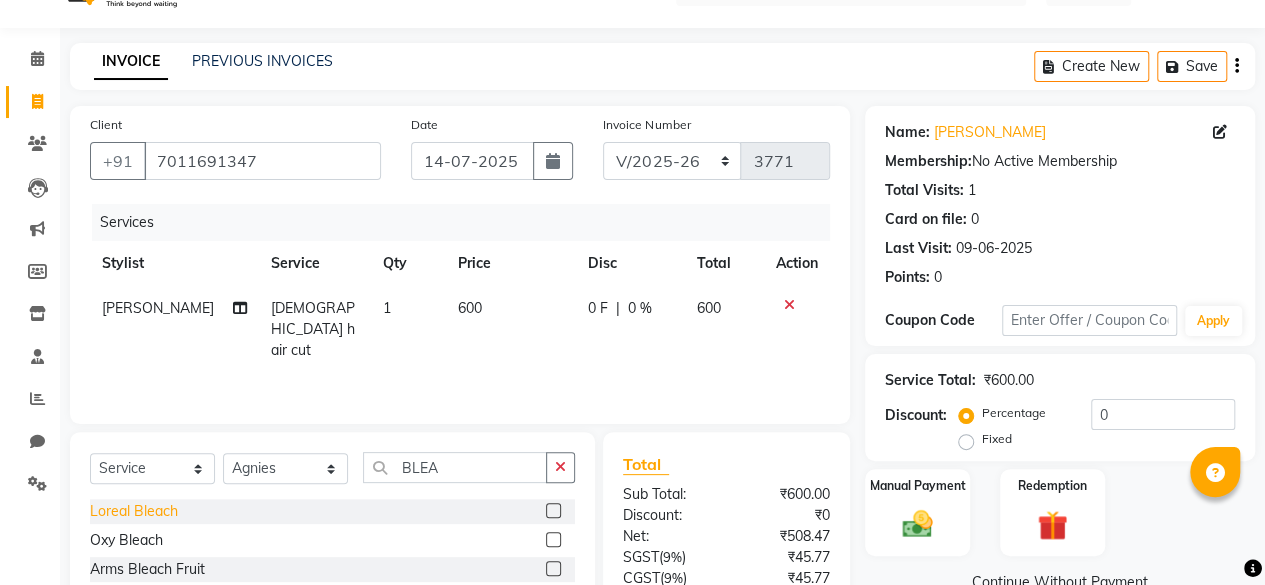 click on "Loreal Bleach" 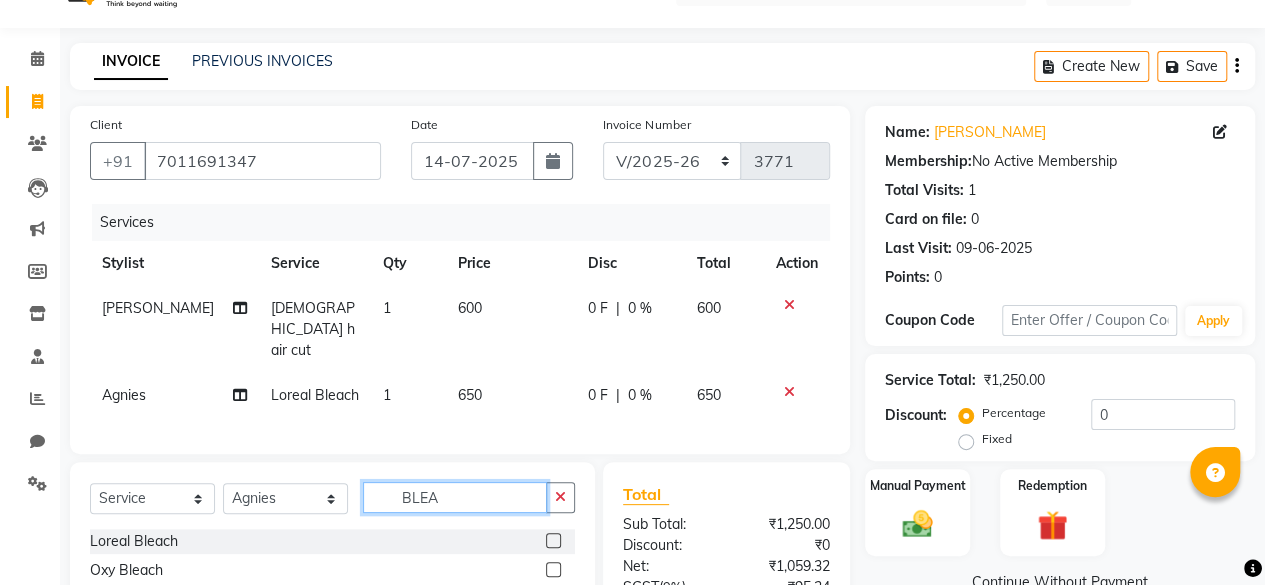 click on "BLEA" 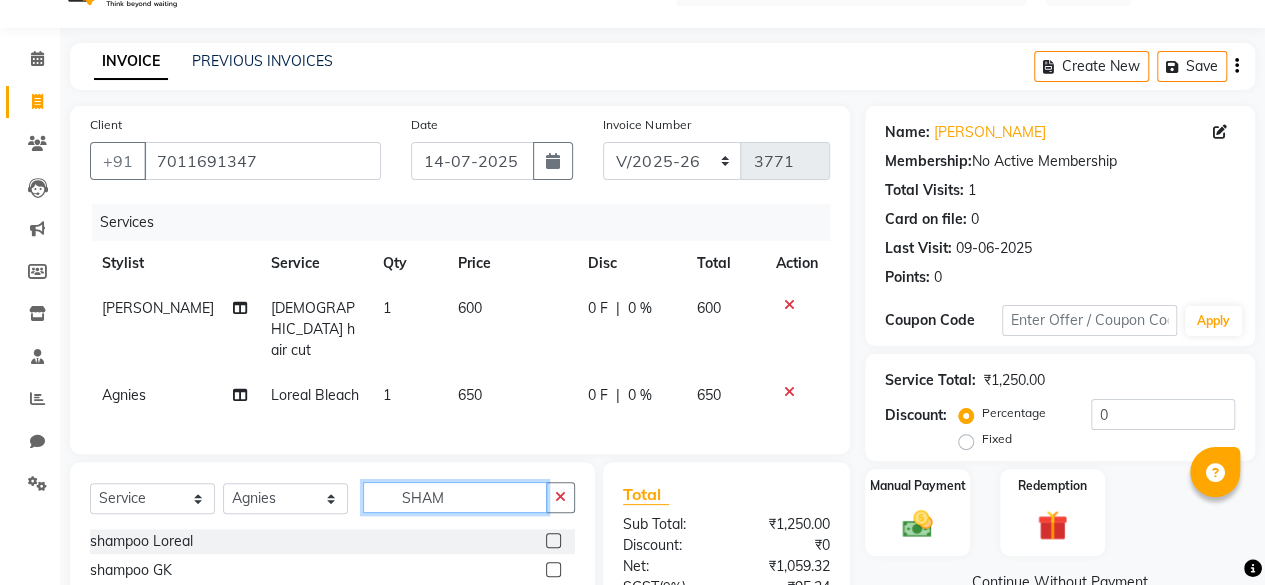 scroll, scrollTop: 239, scrollLeft: 0, axis: vertical 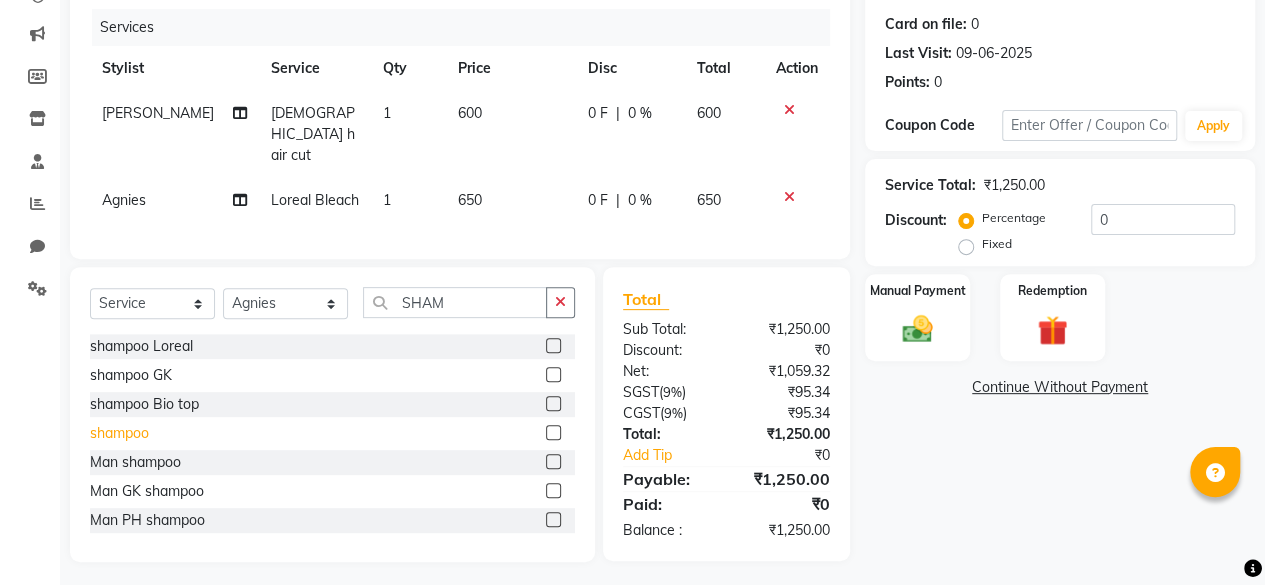 click on "shampoo" 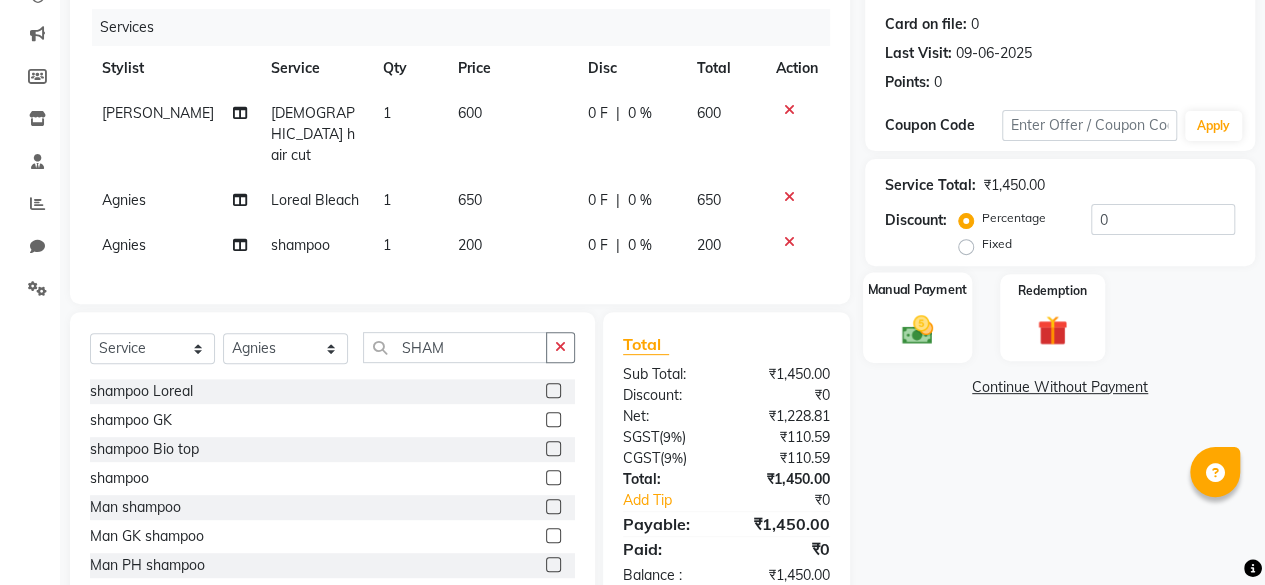 click 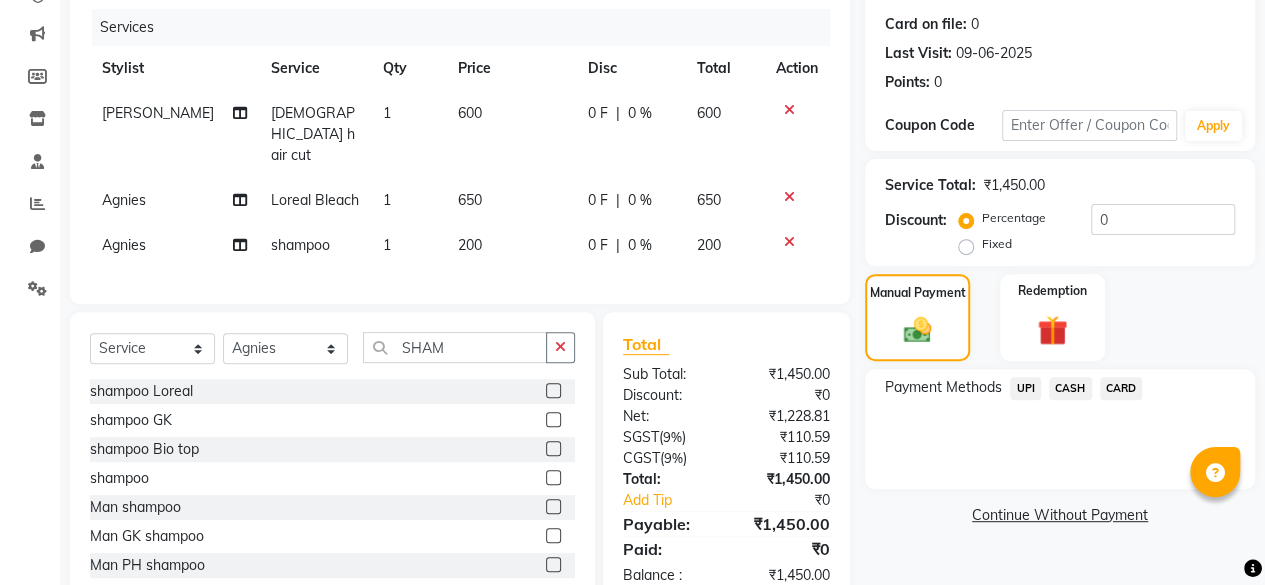 click on "UPI" 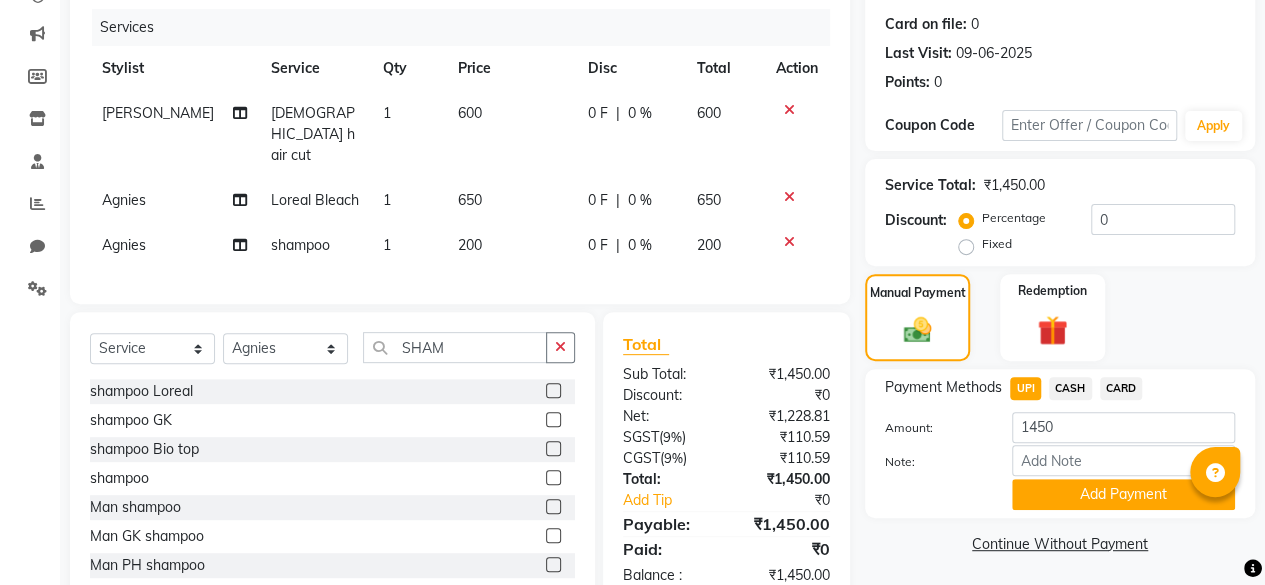 scroll, scrollTop: 284, scrollLeft: 0, axis: vertical 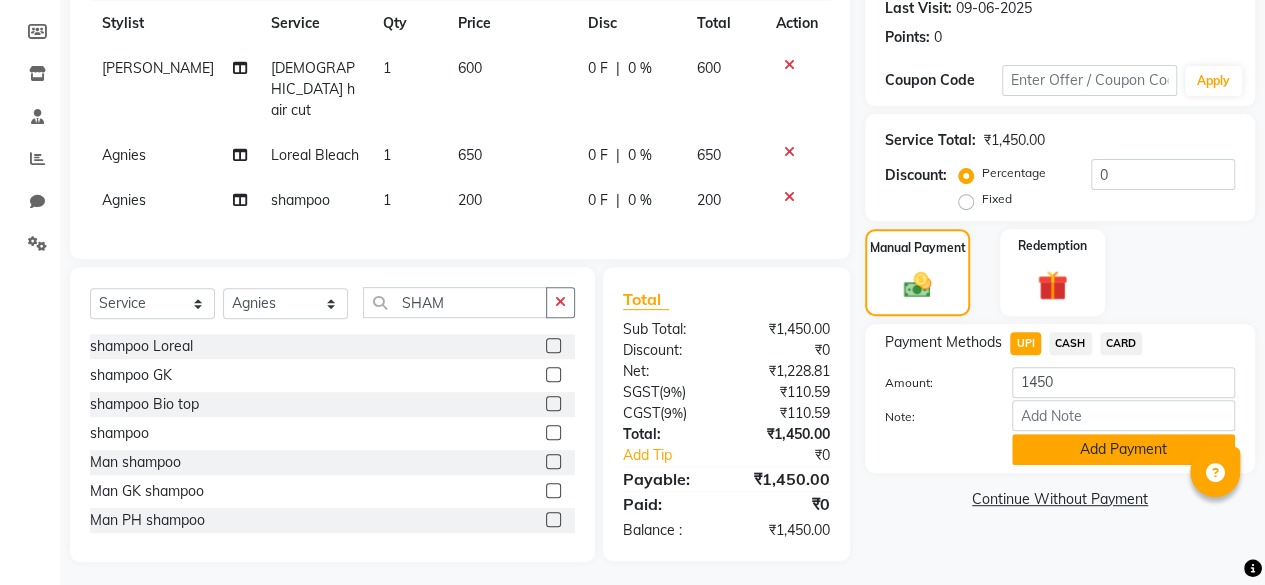 click on "Add Payment" 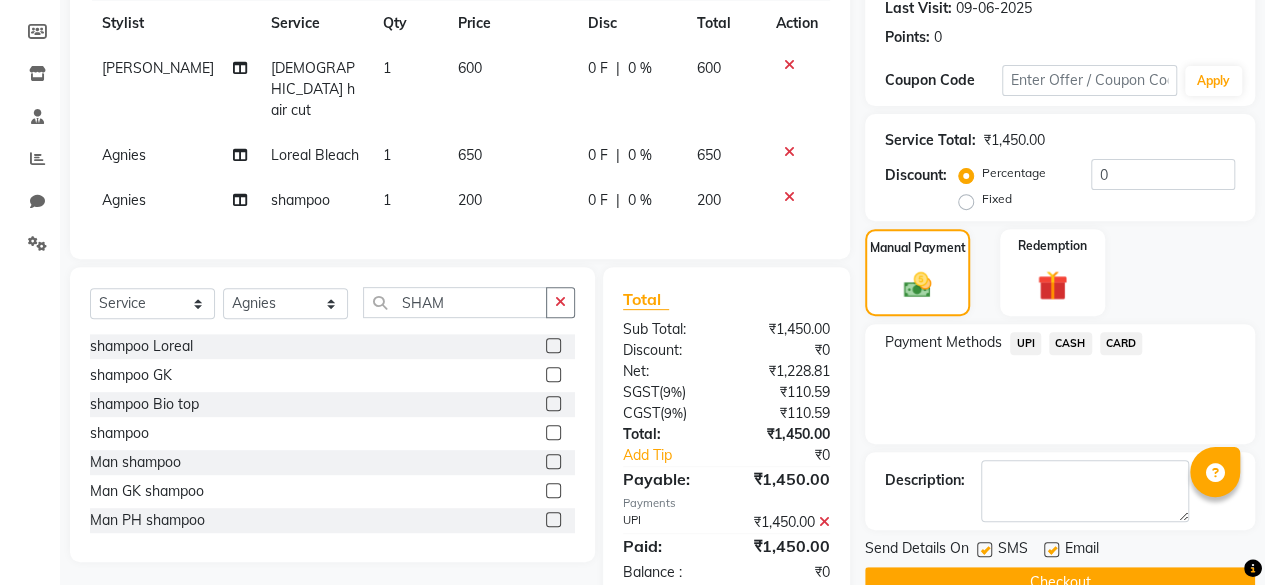 scroll, scrollTop: 324, scrollLeft: 0, axis: vertical 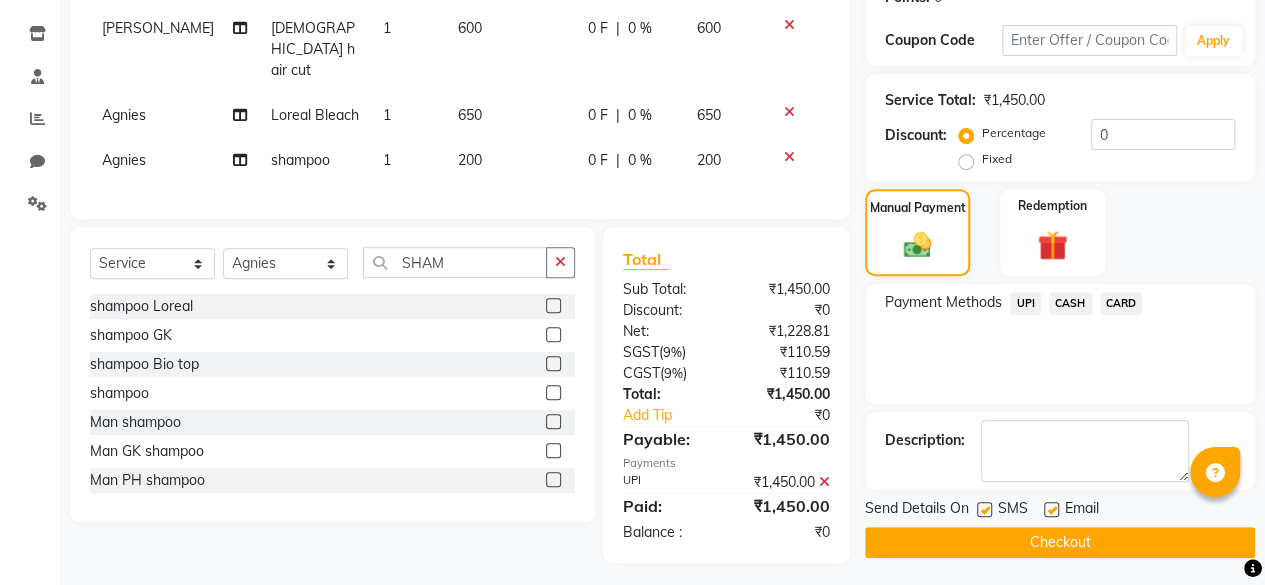 click 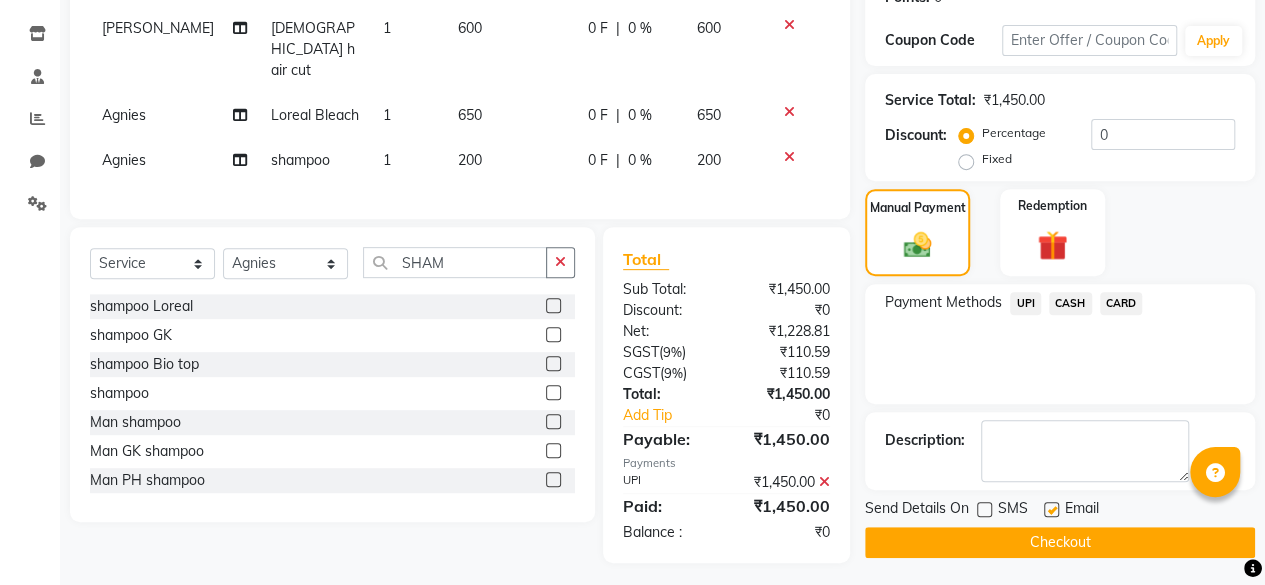 click on "Checkout" 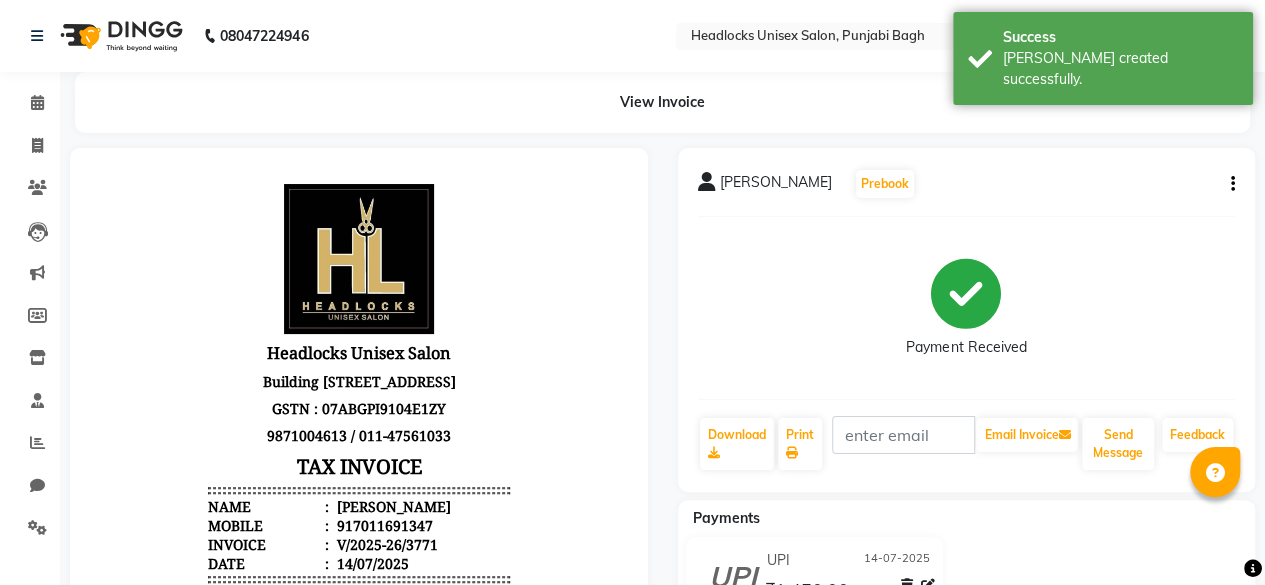 scroll, scrollTop: 0, scrollLeft: 0, axis: both 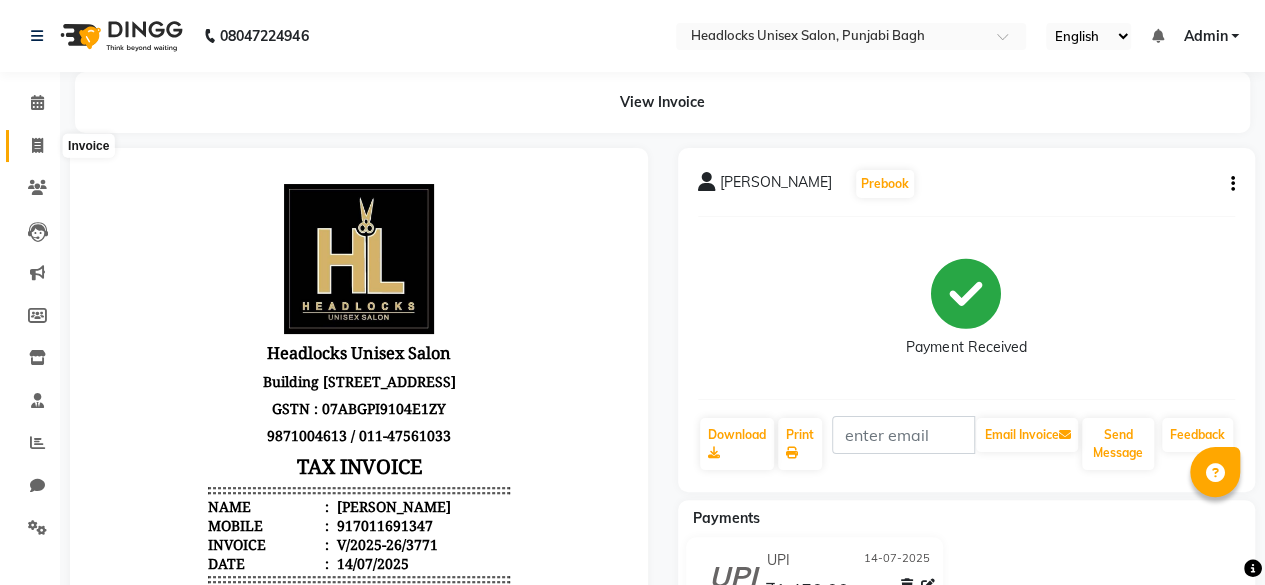 click 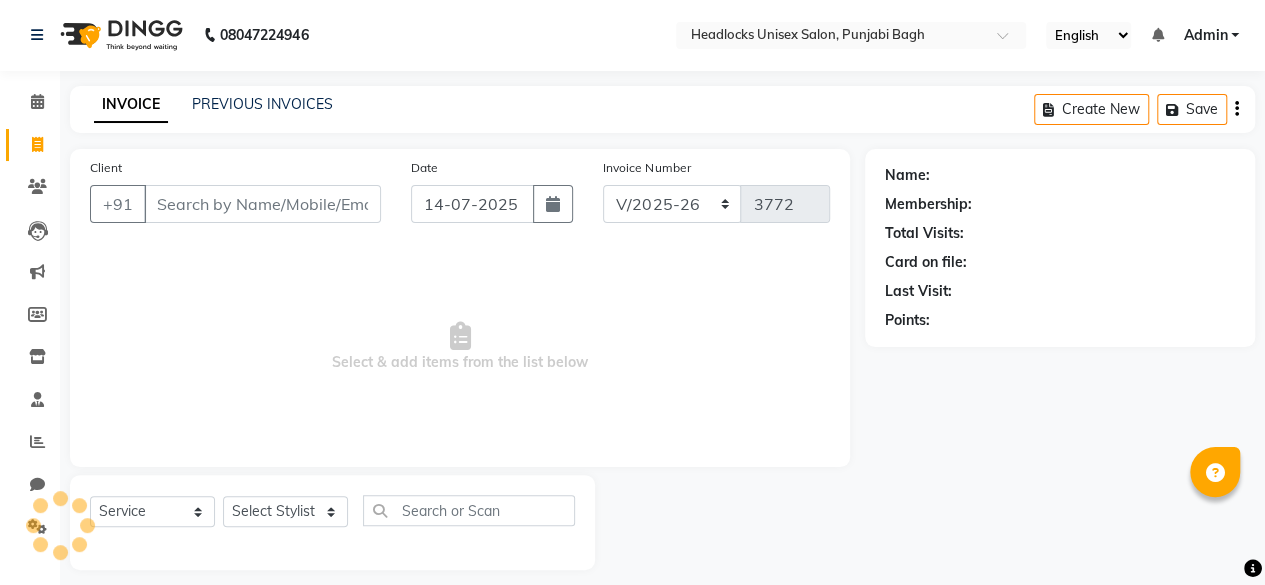 scroll, scrollTop: 15, scrollLeft: 0, axis: vertical 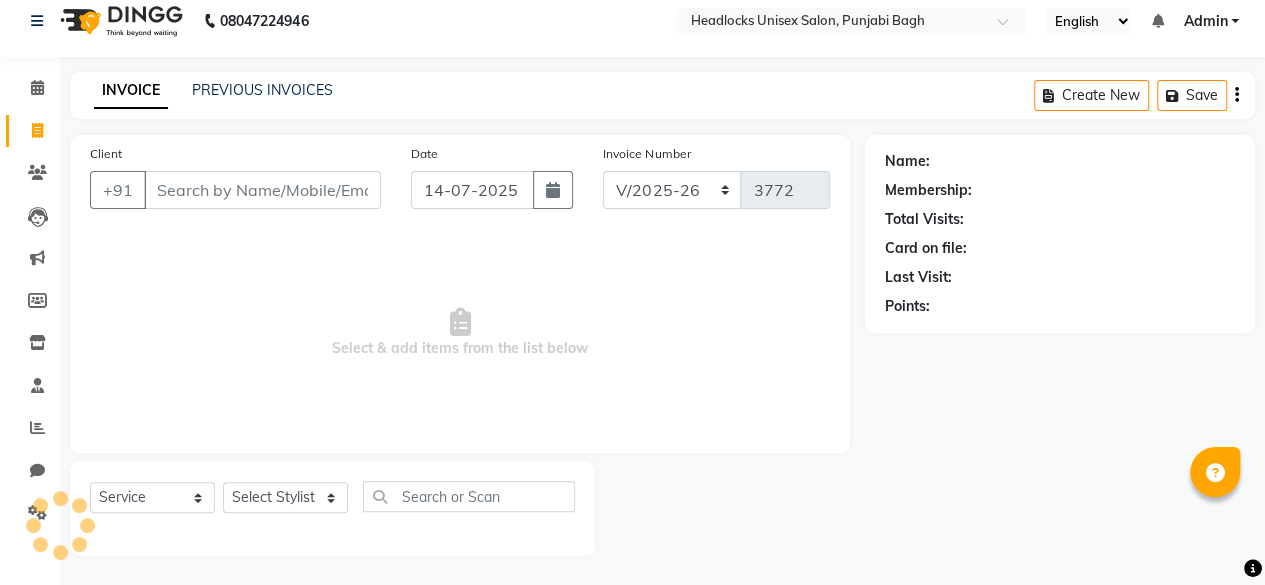 click on "Client" at bounding box center (262, 190) 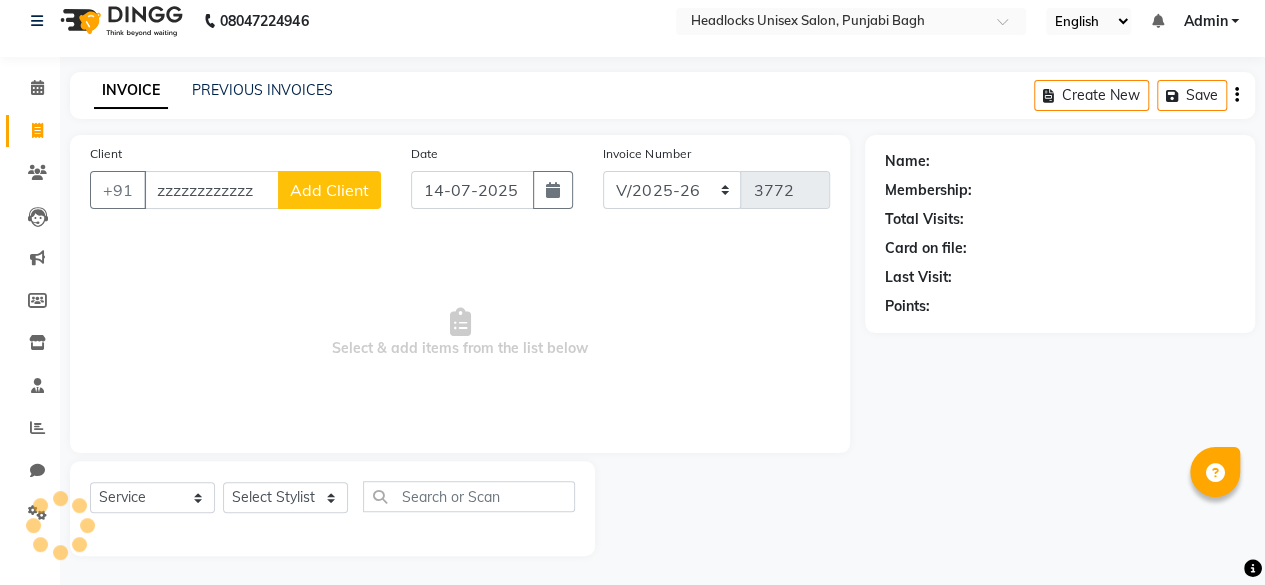 scroll, scrollTop: 0, scrollLeft: 0, axis: both 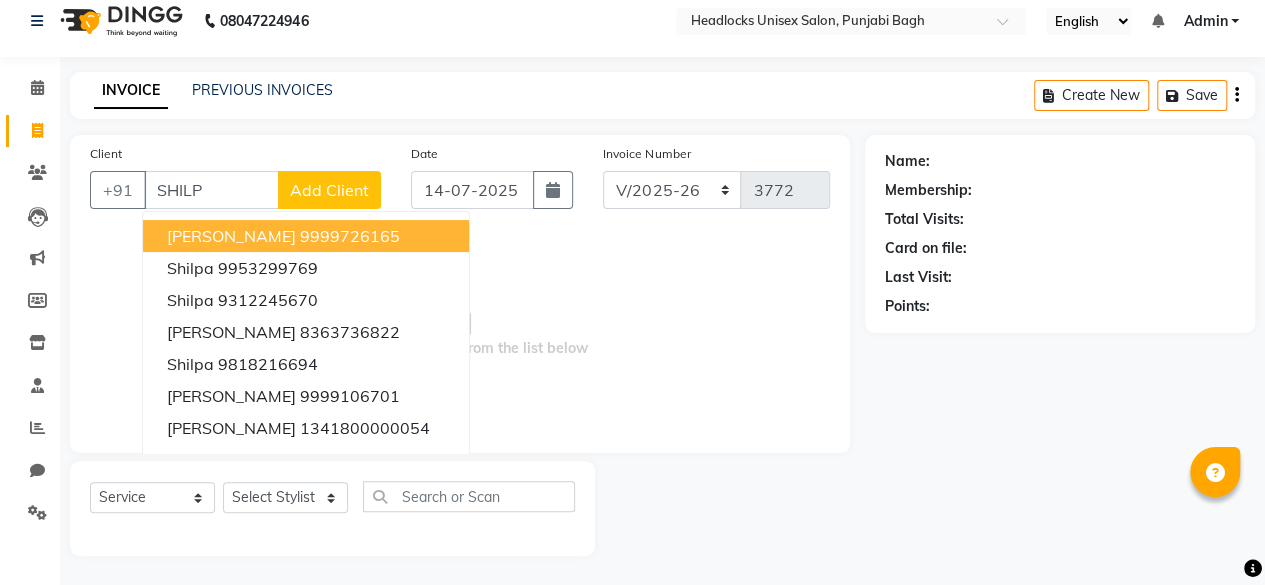 click on "[PERSON_NAME]" at bounding box center (231, 236) 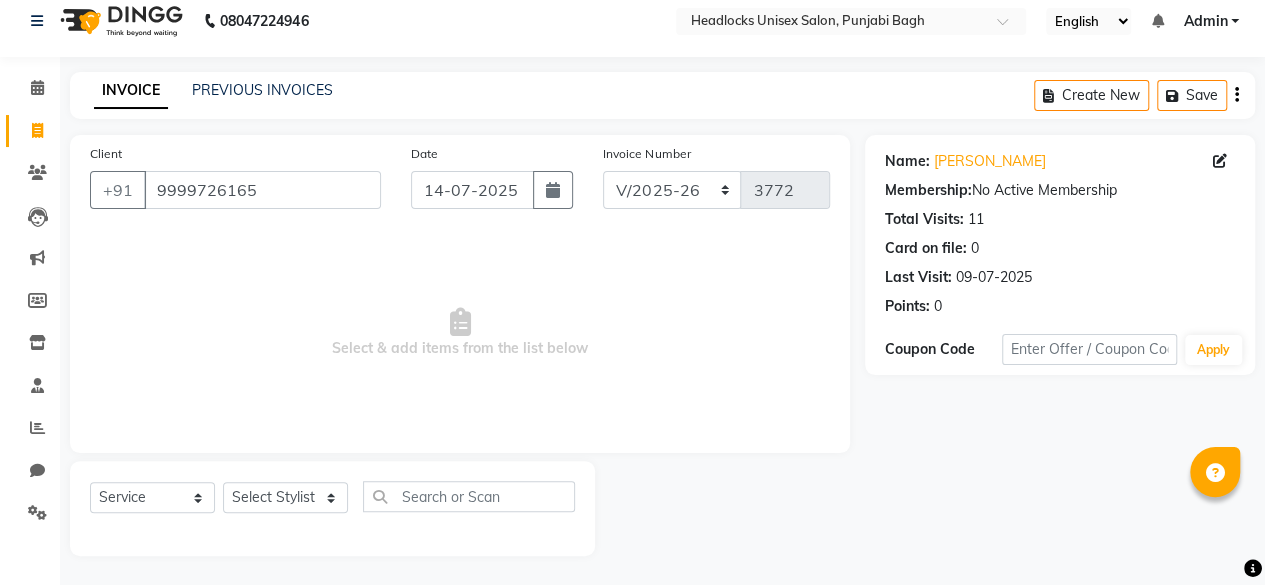 click on "Client [PHONE_NUMBER] Date [DATE] Invoice Number csh/2025-26 V/2025 V/[PHONE_NUMBER]  Select & add items from the list below" 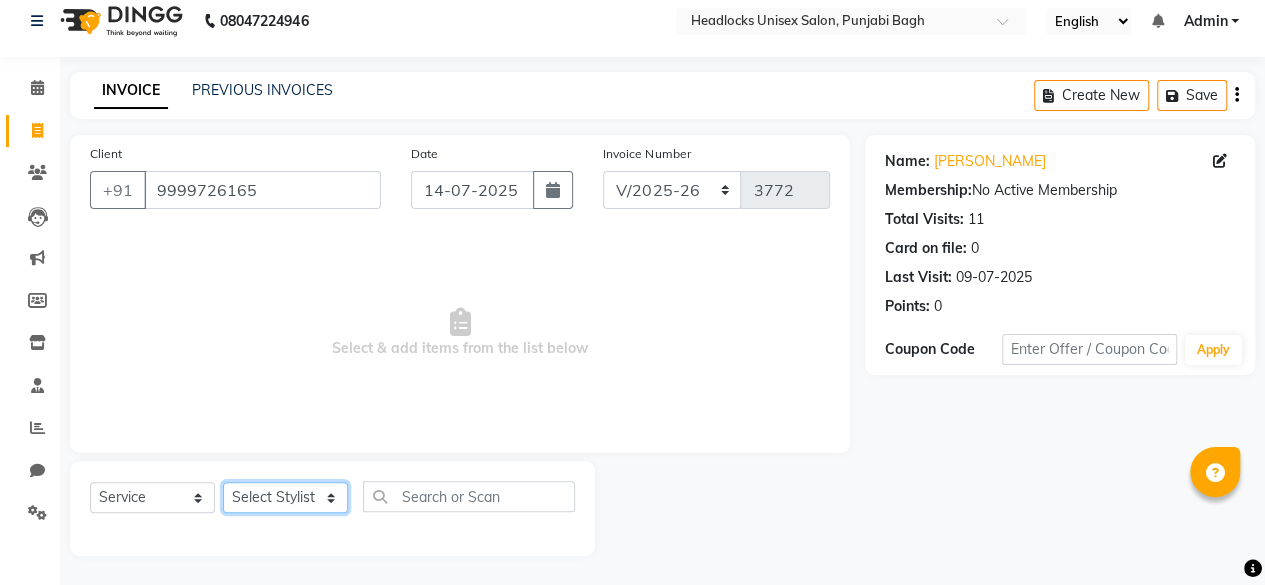 click on "Select Stylist ⁠Agnies ⁠[PERSON_NAME] [PERSON_NAME] [PERSON_NAME] kunal [PERSON_NAME] mercy ⁠Minto ⁠[PERSON_NAME]  [PERSON_NAME] priyanka [PERSON_NAME] ⁠[PERSON_NAME] ⁠[PERSON_NAME] [PERSON_NAME] [PERSON_NAME]  Sunny ⁠[PERSON_NAME] ⁠[PERSON_NAME]" 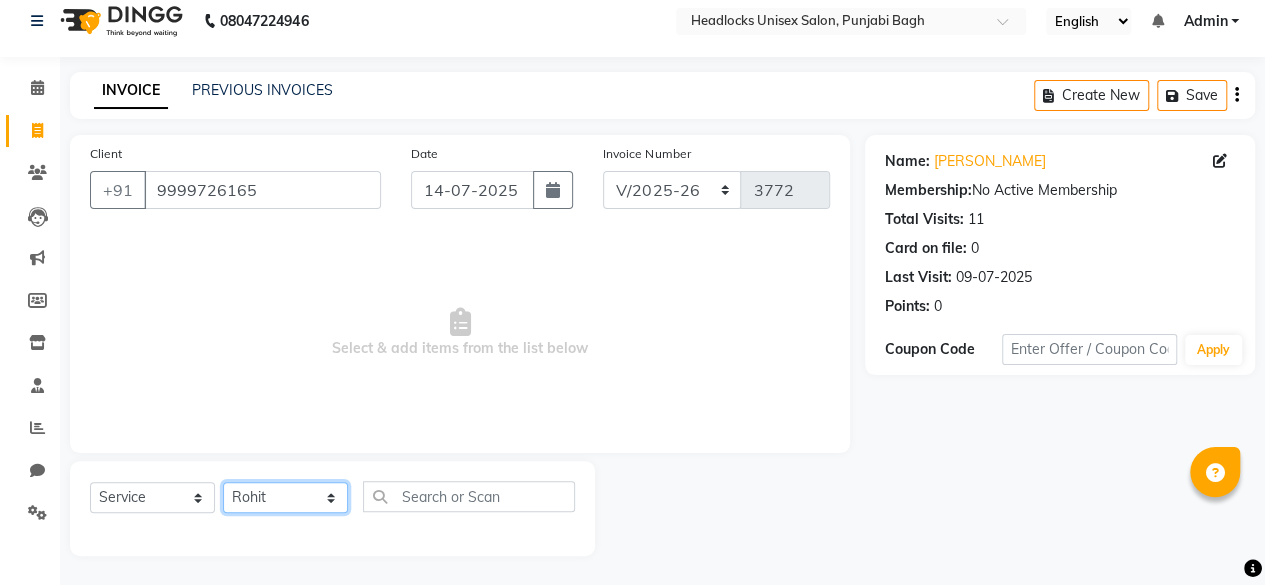 click on "Select Stylist ⁠Agnies ⁠[PERSON_NAME] [PERSON_NAME] [PERSON_NAME] kunal [PERSON_NAME] mercy ⁠Minto ⁠[PERSON_NAME]  [PERSON_NAME] priyanka [PERSON_NAME] ⁠[PERSON_NAME] ⁠[PERSON_NAME] [PERSON_NAME] [PERSON_NAME]  Sunny ⁠[PERSON_NAME] ⁠[PERSON_NAME]" 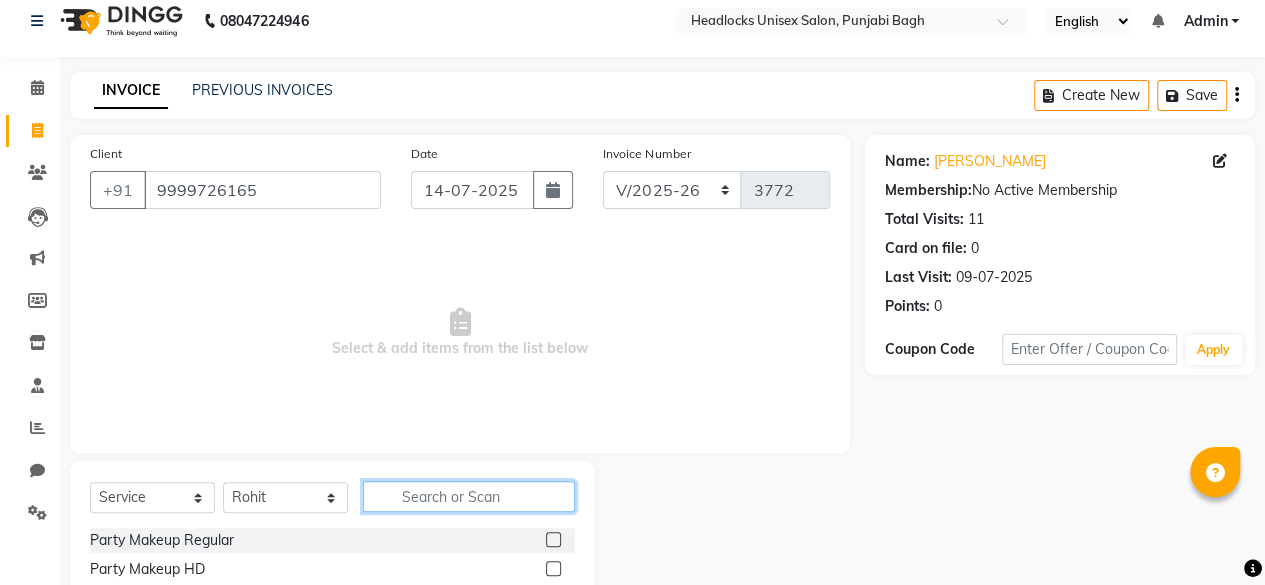 click 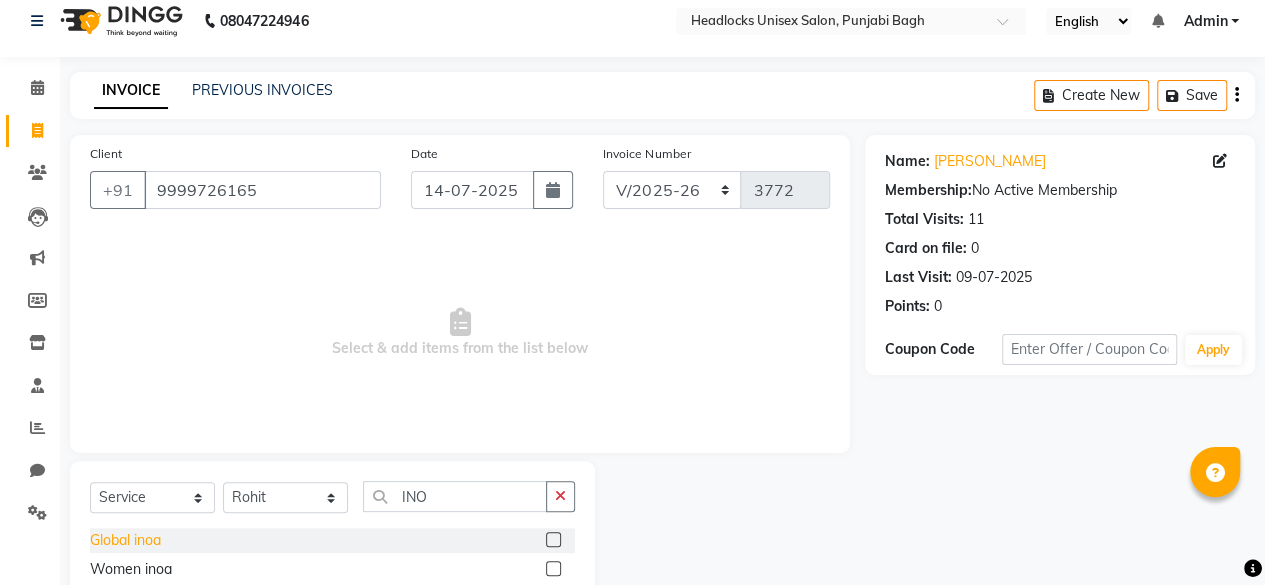 click on "Global inoa" 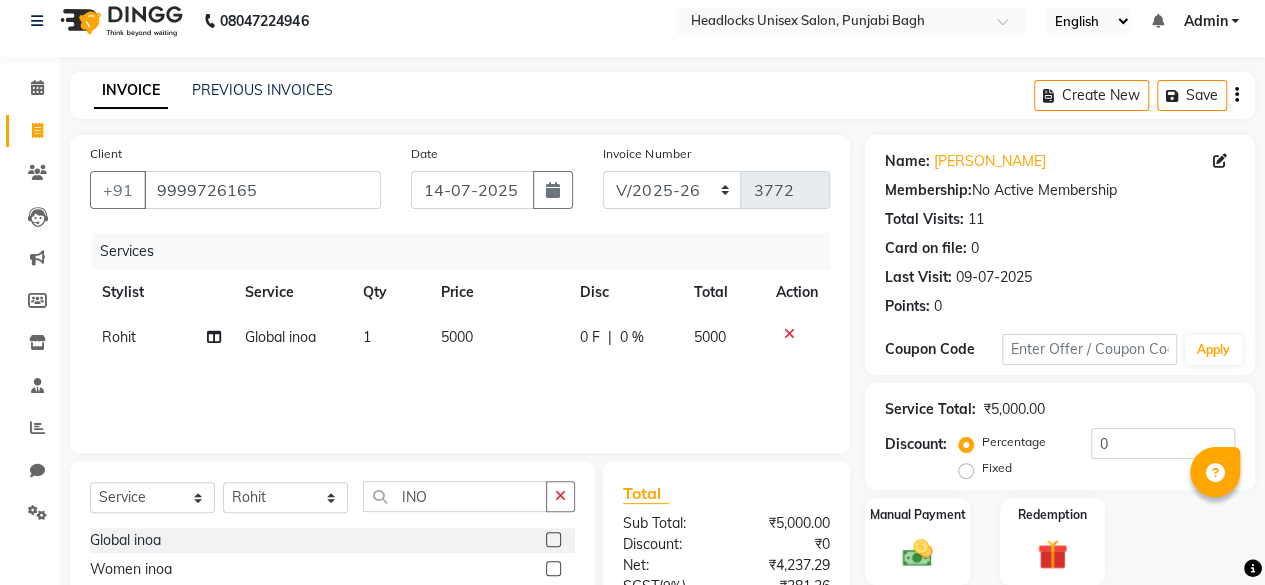 click 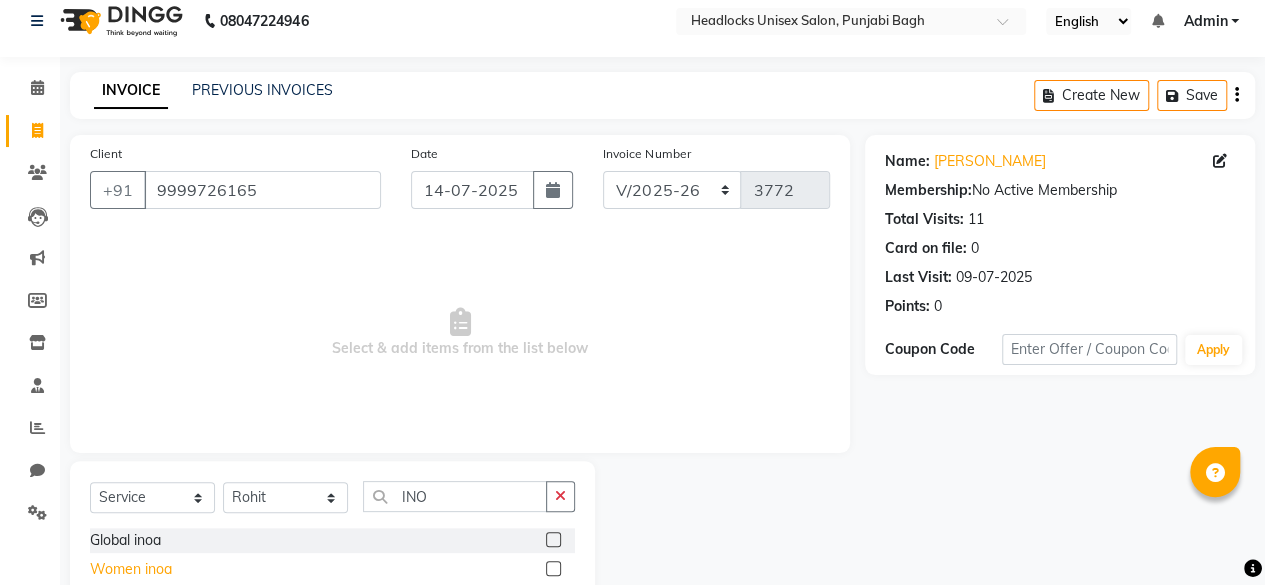 click on "Women inoa" 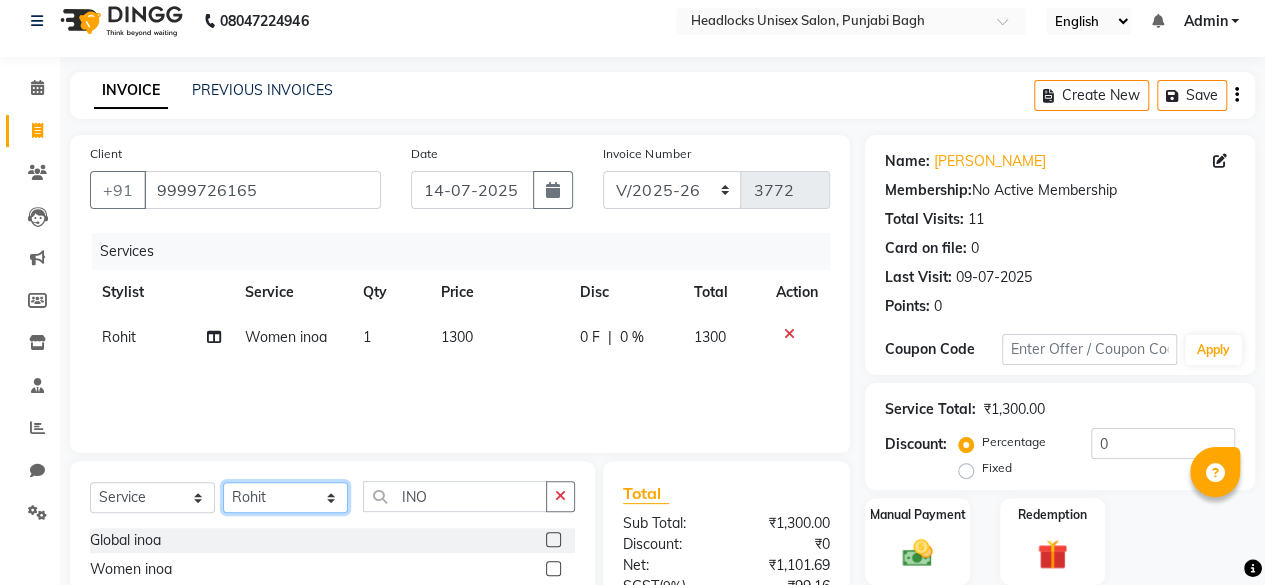 click on "Select Stylist ⁠Agnies ⁠[PERSON_NAME] [PERSON_NAME] [PERSON_NAME] kunal [PERSON_NAME] mercy ⁠Minto ⁠[PERSON_NAME]  [PERSON_NAME] priyanka [PERSON_NAME] ⁠[PERSON_NAME] ⁠[PERSON_NAME] [PERSON_NAME] [PERSON_NAME]  Sunny ⁠[PERSON_NAME] ⁠[PERSON_NAME]" 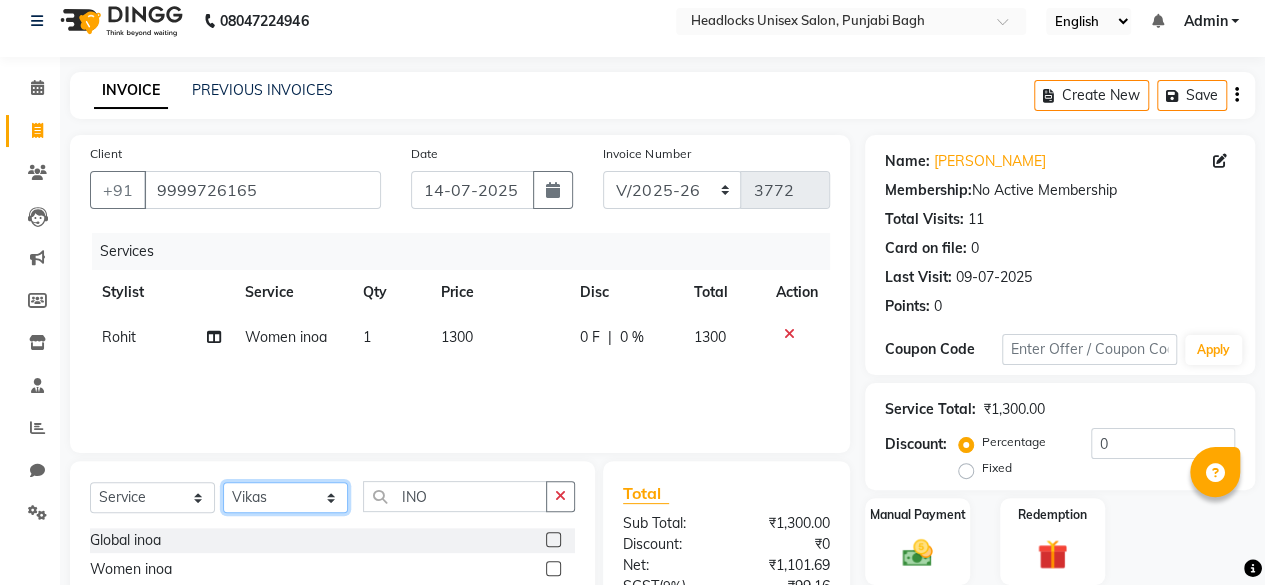 click on "Select Stylist ⁠Agnies ⁠[PERSON_NAME] [PERSON_NAME] [PERSON_NAME] kunal [PERSON_NAME] mercy ⁠Minto ⁠[PERSON_NAME]  [PERSON_NAME] priyanka [PERSON_NAME] ⁠[PERSON_NAME] ⁠[PERSON_NAME] [PERSON_NAME] [PERSON_NAME]  Sunny ⁠[PERSON_NAME] ⁠[PERSON_NAME]" 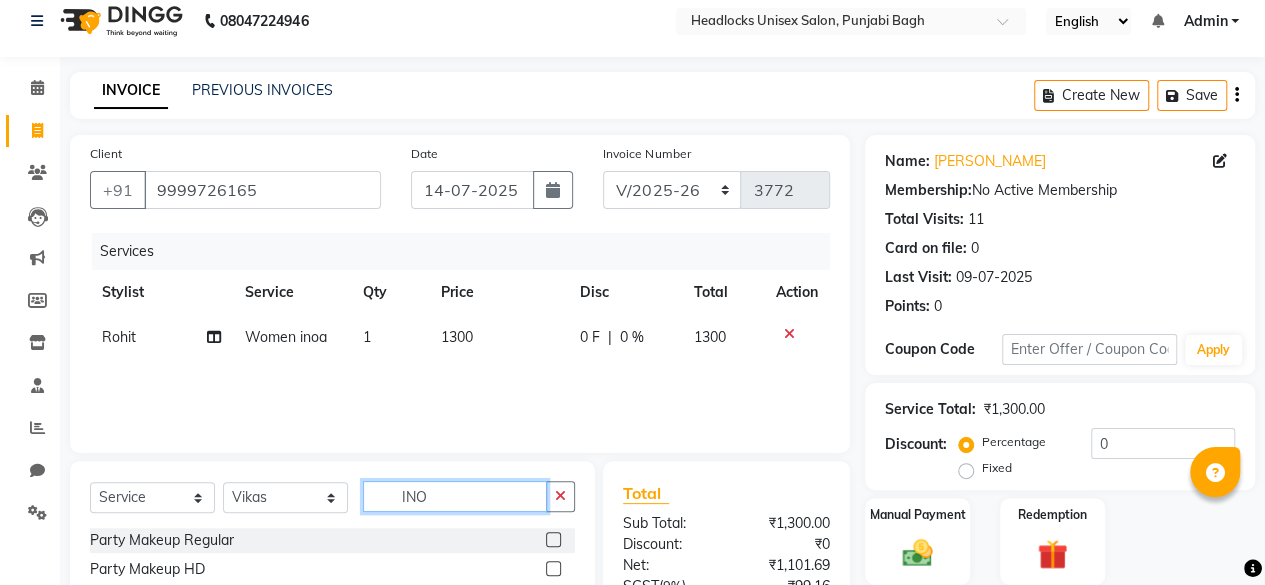 click on "INO" 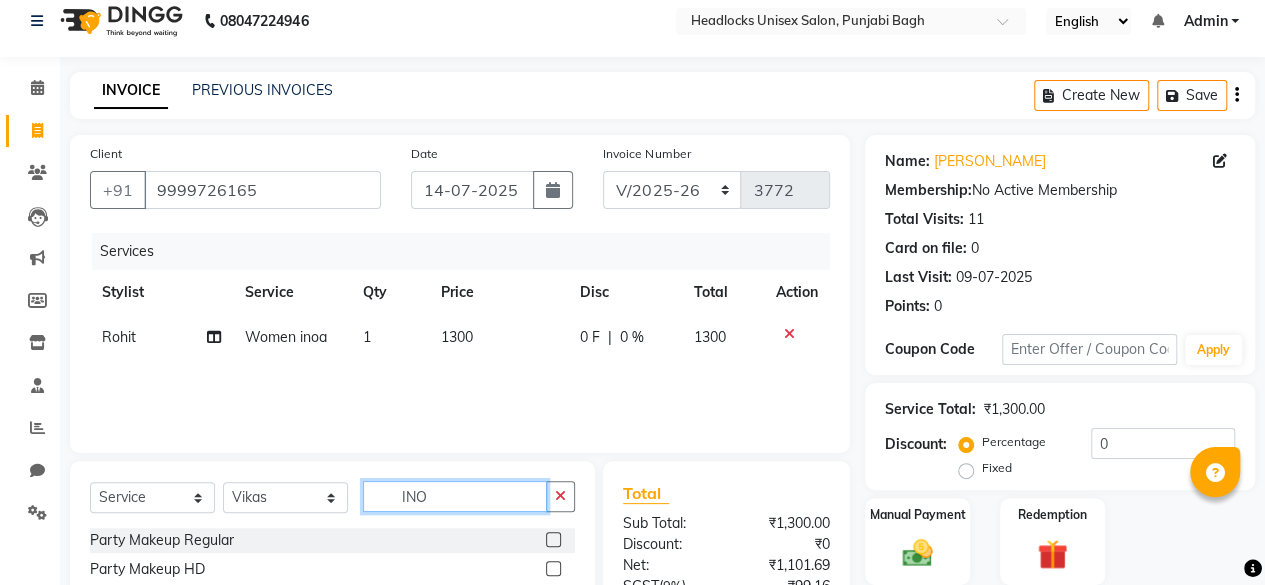 click on "INO" 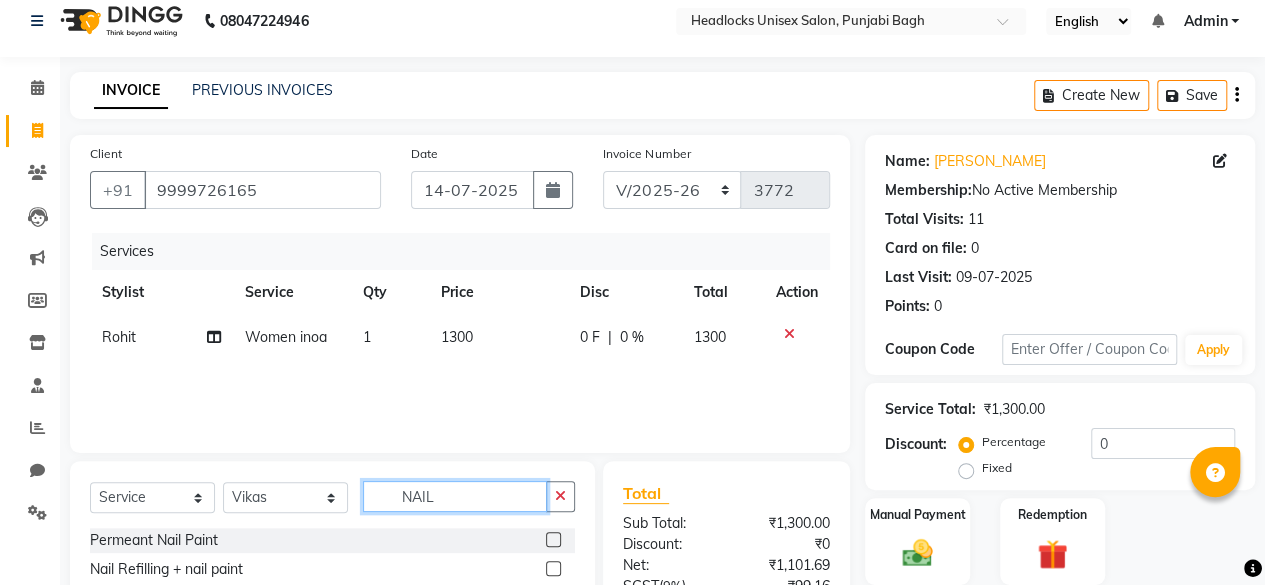 scroll, scrollTop: 215, scrollLeft: 0, axis: vertical 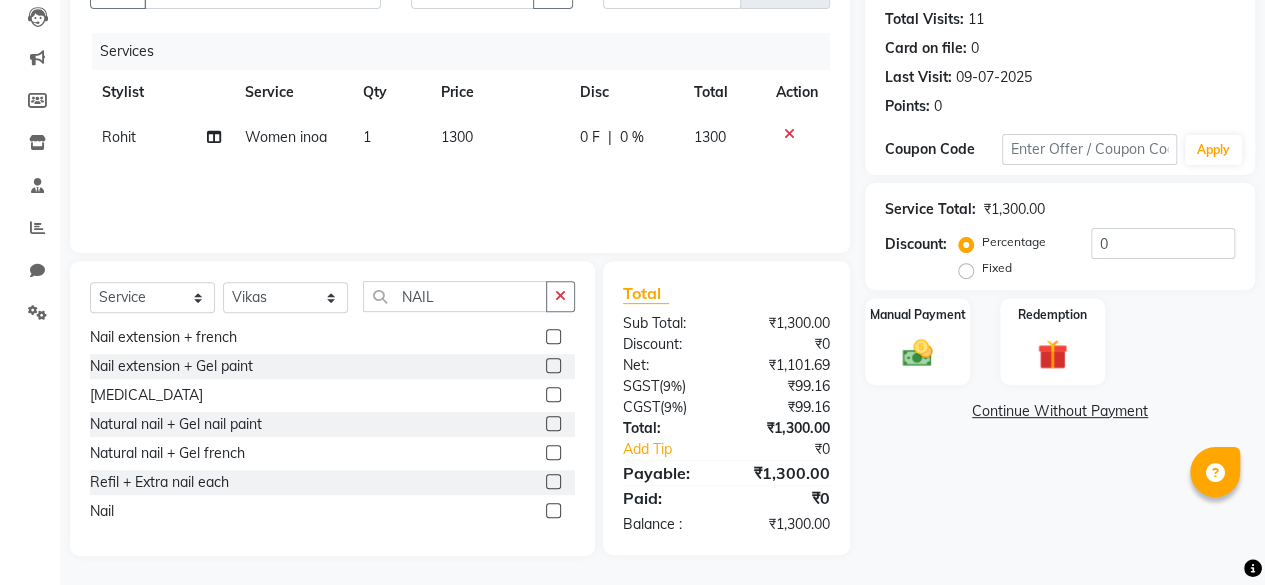 click on "Nail" 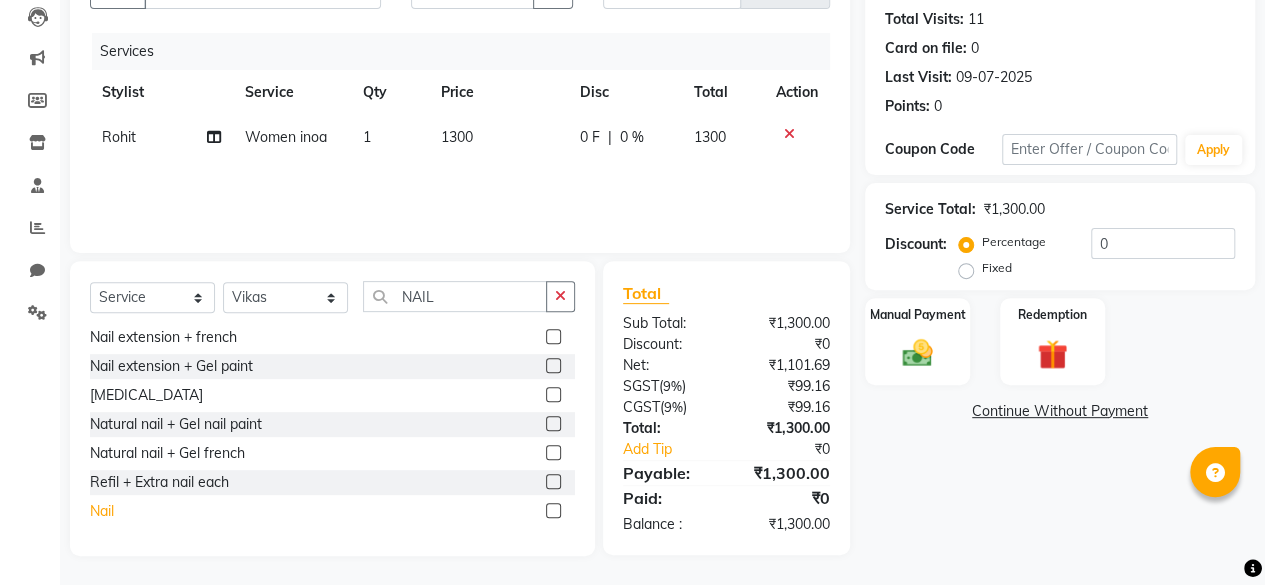 click on "Nail" 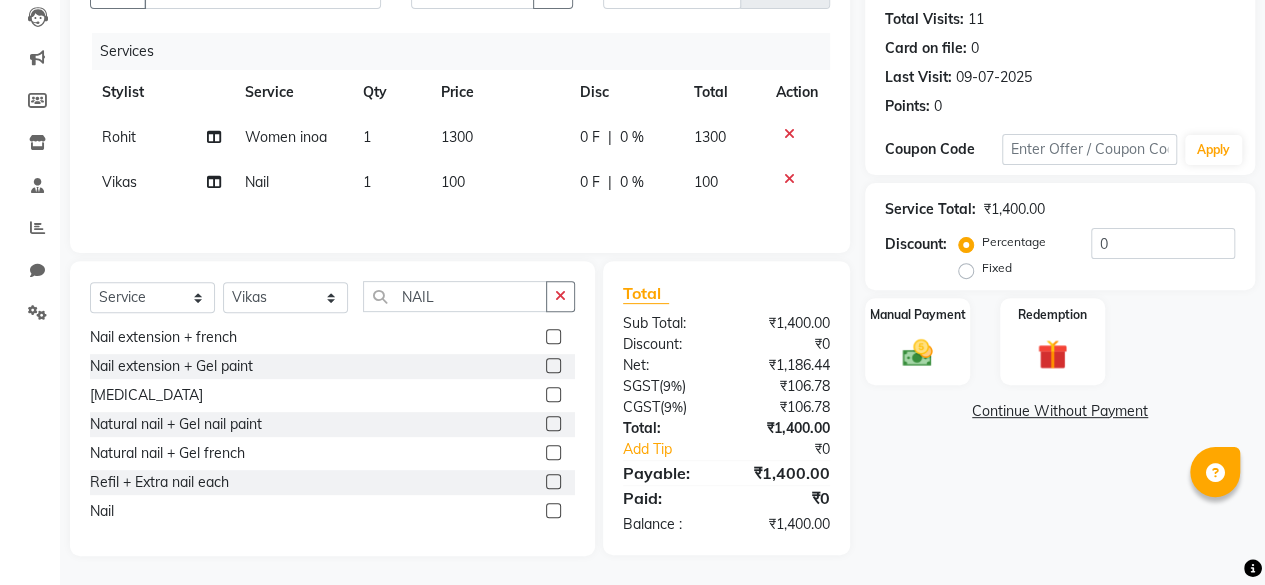 click on "100" 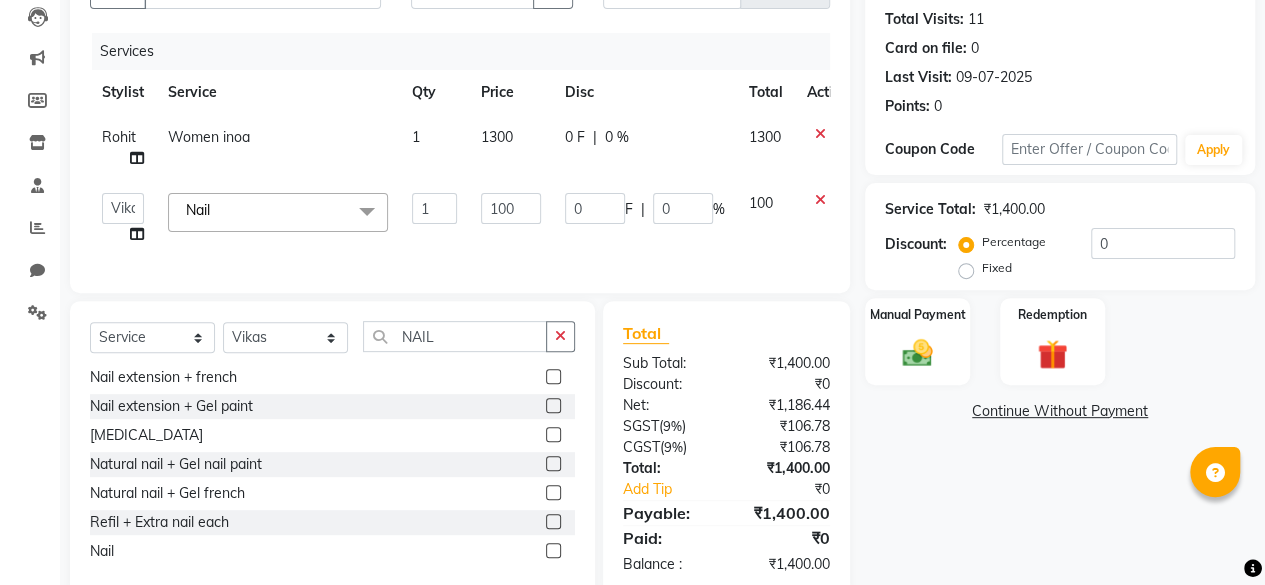 click on "1" 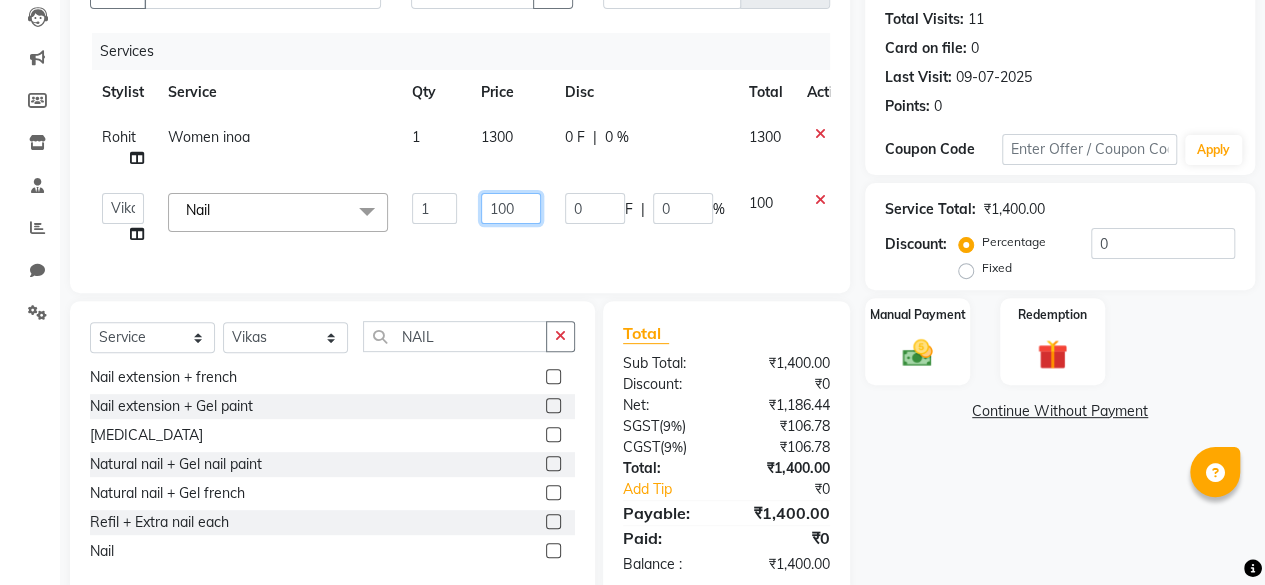 click on "100" 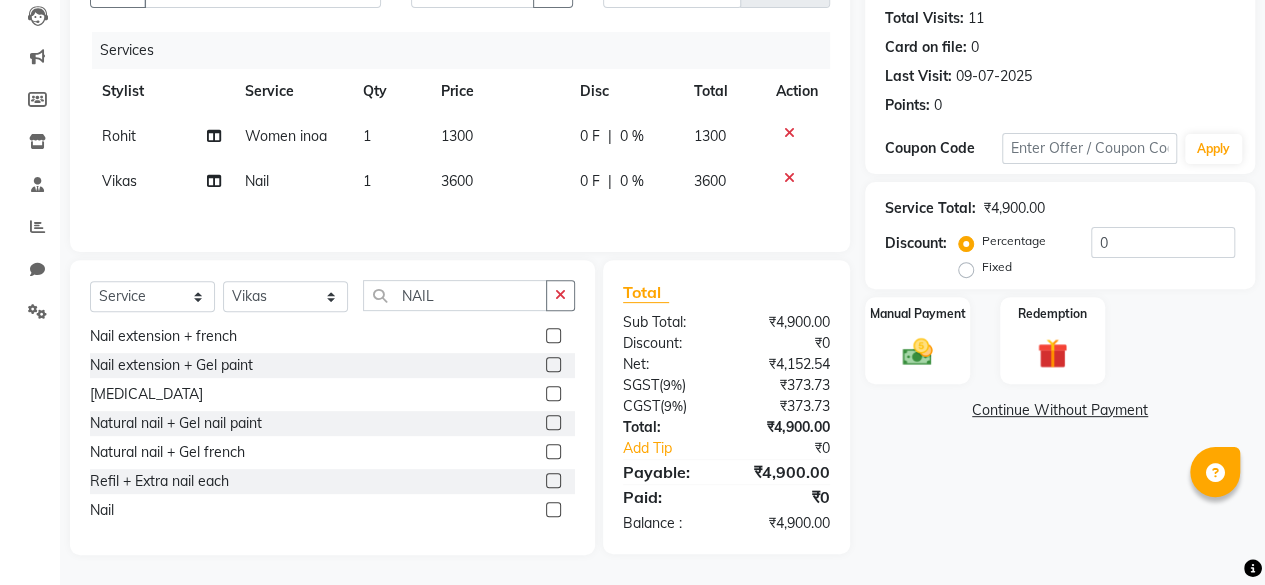 scroll, scrollTop: 218, scrollLeft: 0, axis: vertical 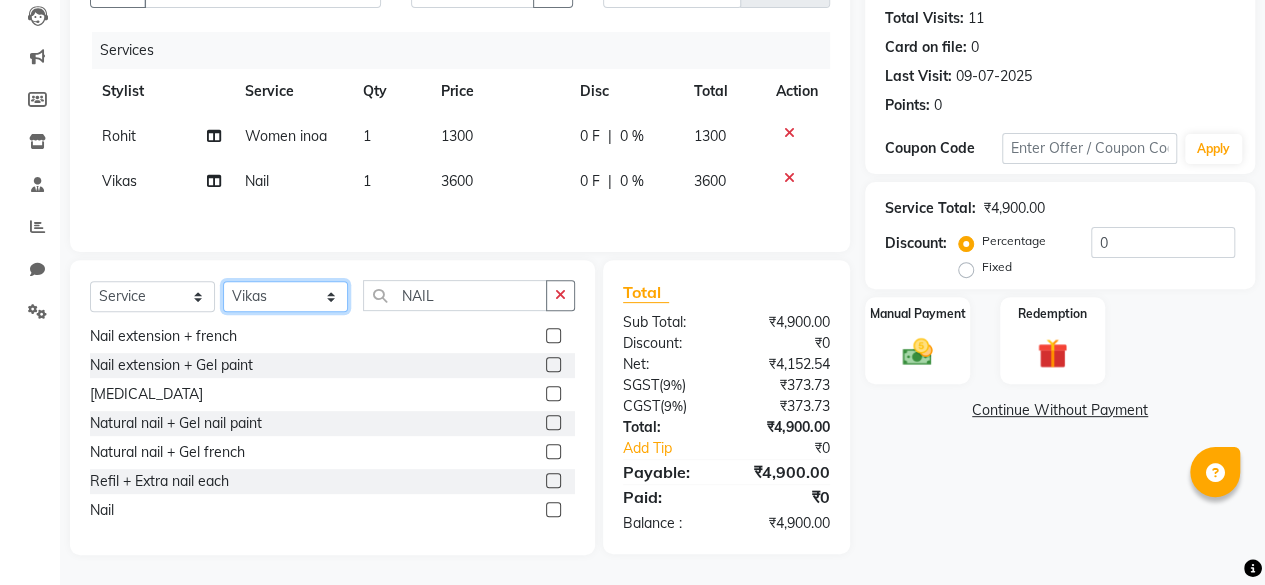 click on "Select Stylist ⁠Agnies ⁠[PERSON_NAME] [PERSON_NAME] [PERSON_NAME] kunal [PERSON_NAME] mercy ⁠Minto ⁠[PERSON_NAME]  [PERSON_NAME] priyanka [PERSON_NAME] ⁠[PERSON_NAME] ⁠[PERSON_NAME] [PERSON_NAME] [PERSON_NAME]  Sunny ⁠[PERSON_NAME] ⁠[PERSON_NAME]" 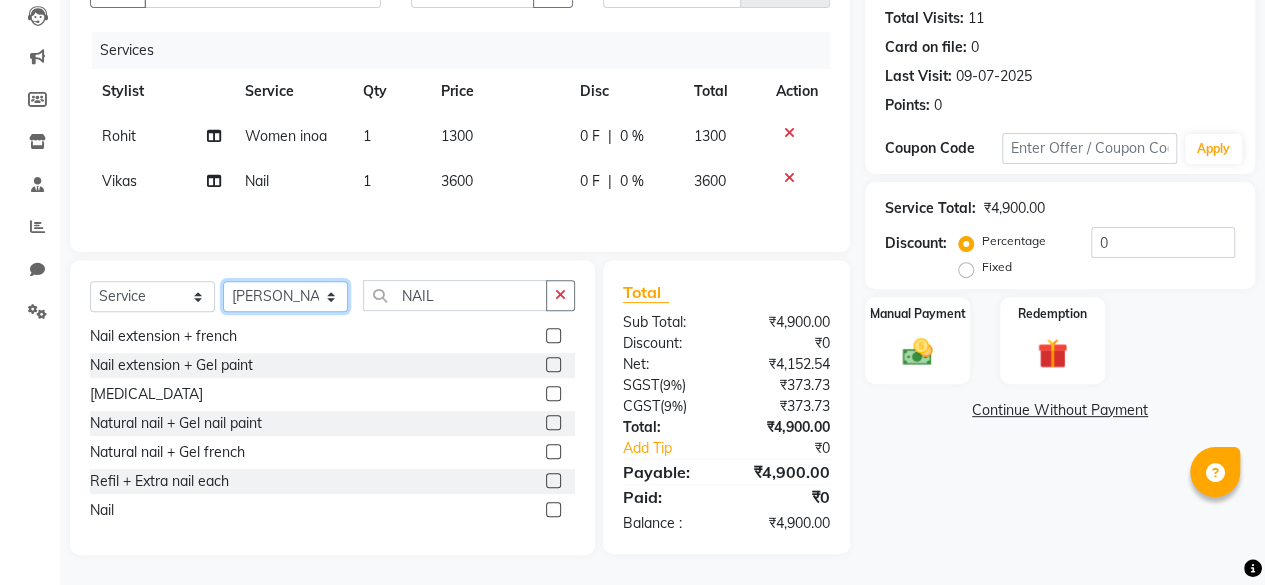 click on "Select Stylist ⁠Agnies ⁠[PERSON_NAME] [PERSON_NAME] [PERSON_NAME] kunal [PERSON_NAME] mercy ⁠Minto ⁠[PERSON_NAME]  [PERSON_NAME] priyanka [PERSON_NAME] ⁠[PERSON_NAME] ⁠[PERSON_NAME] [PERSON_NAME] [PERSON_NAME]  Sunny ⁠[PERSON_NAME] ⁠[PERSON_NAME]" 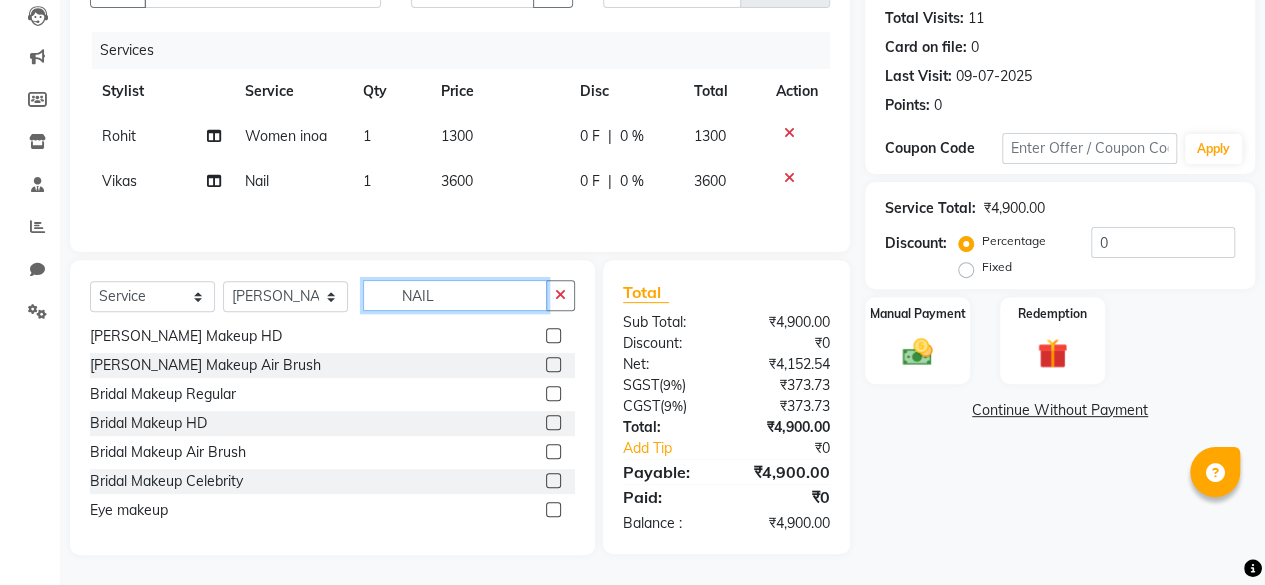 click on "NAIL" 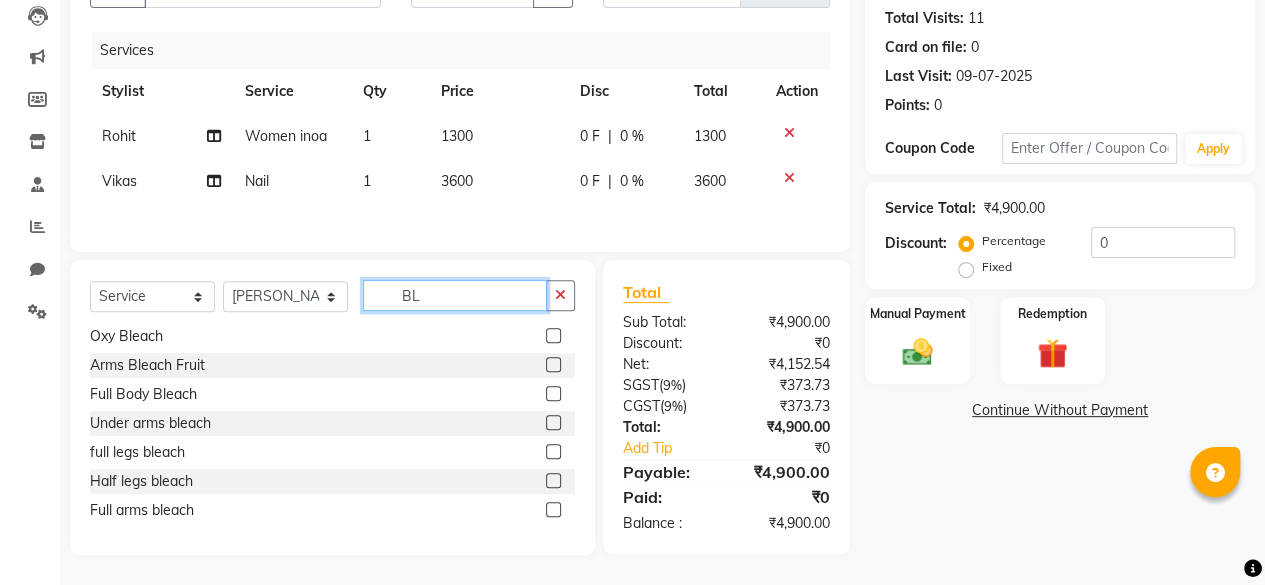 scroll, scrollTop: 0, scrollLeft: 0, axis: both 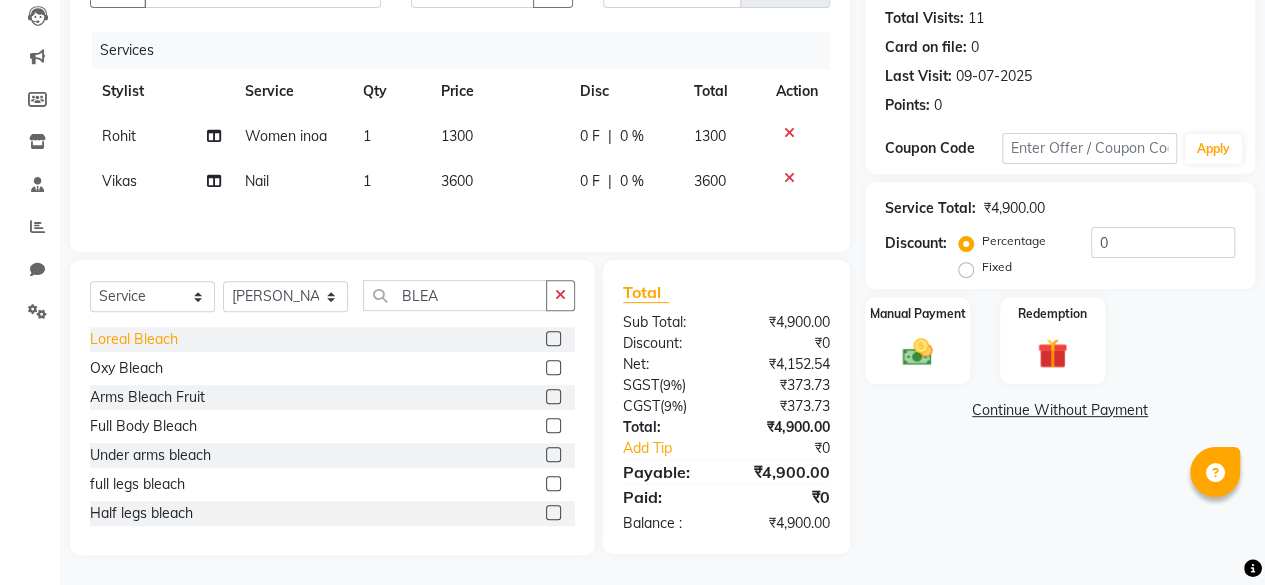 click on "Loreal Bleach" 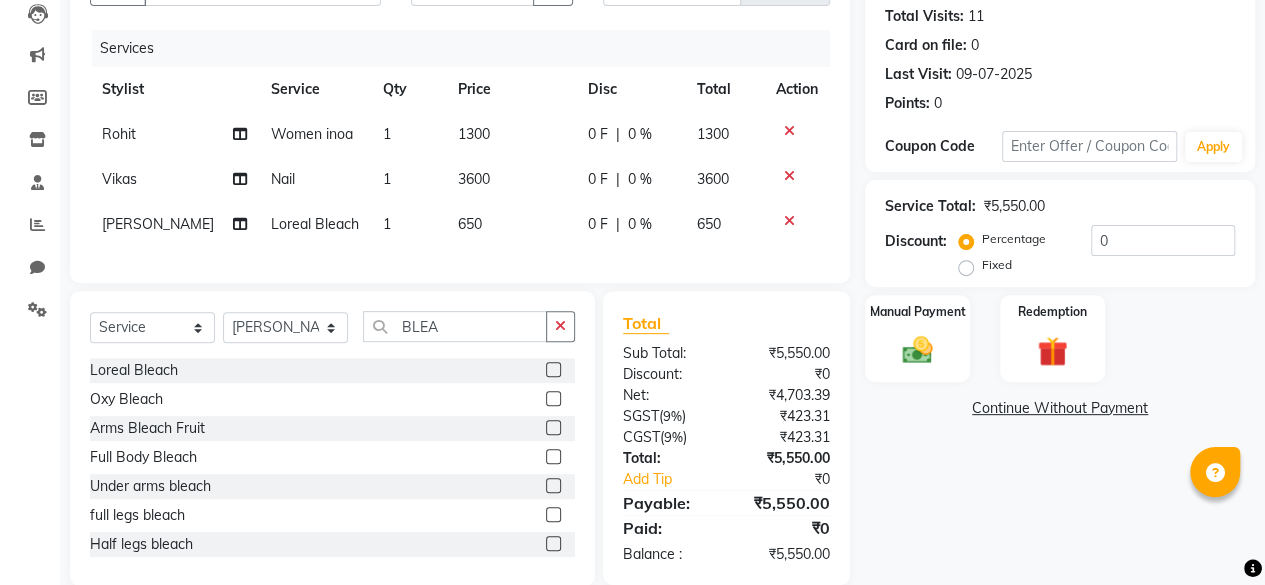 click on "650" 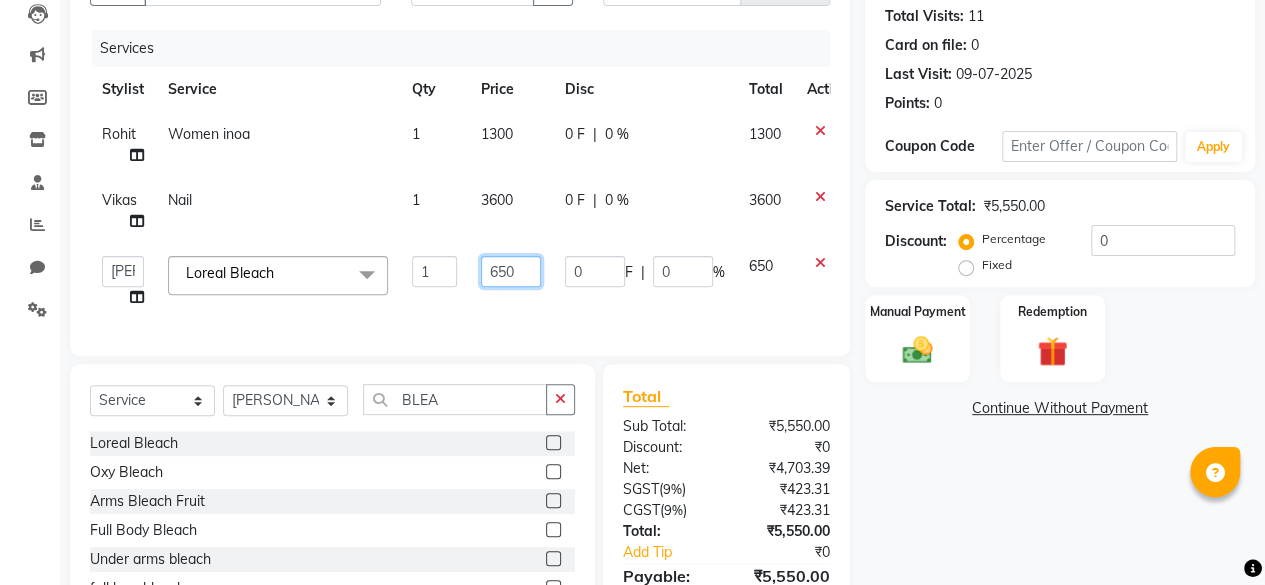 click on "650" 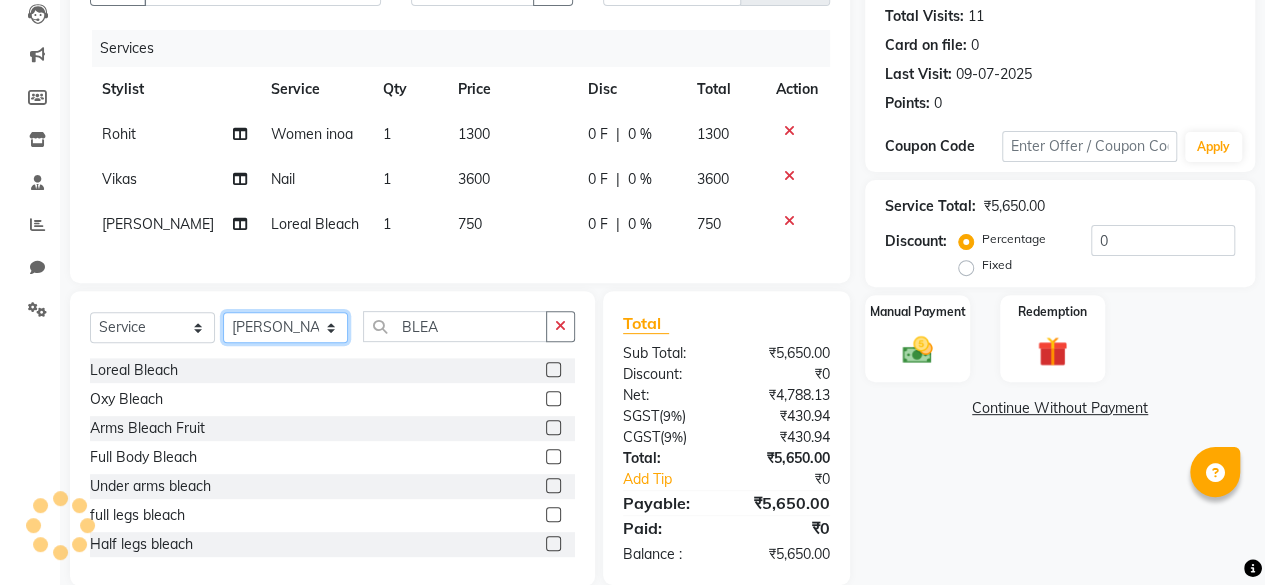 click on "Select  Service  Product  Membership  Package Voucher Prepaid Gift Card  Select Stylist ⁠Agnies ⁠Akash Arjun  Ashi Cefrina  [PERSON_NAME] [PERSON_NAME] [PERSON_NAME] kunal [PERSON_NAME] mercy ⁠Minto ⁠[PERSON_NAME]  [PERSON_NAME] priyanka [PERSON_NAME] ⁠[PERSON_NAME] ⁠[PERSON_NAME] [PERSON_NAME] [PERSON_NAME]  Sunny ⁠[PERSON_NAME]  ⁠Usman ⁠[PERSON_NAME] Loreal Bleach  Oxy Bleach  Arms Bleach Fruit  Full Body Bleach  Under arms bleach  full legs bleach   Half legs bleach   Full arms bleach  Half arms bleach   Full front bleach   Half arms bleach   Full body bleach   Stomach bleach" 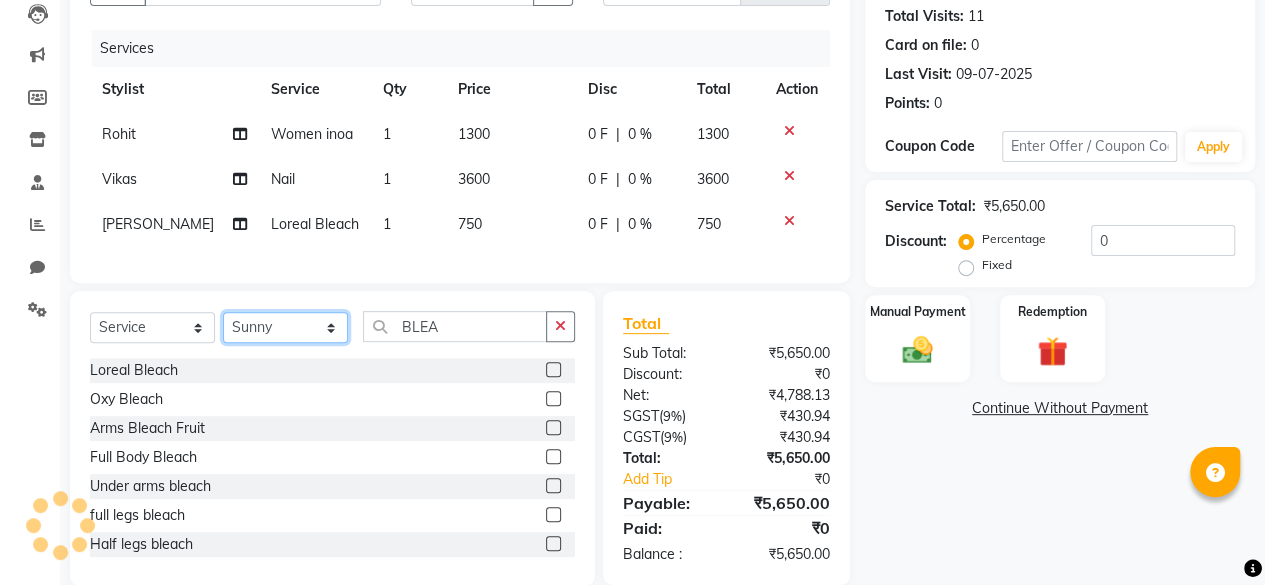 click on "Select Stylist ⁠Agnies ⁠[PERSON_NAME] [PERSON_NAME] [PERSON_NAME] kunal [PERSON_NAME] mercy ⁠Minto ⁠[PERSON_NAME]  [PERSON_NAME] priyanka [PERSON_NAME] ⁠[PERSON_NAME] ⁠[PERSON_NAME] [PERSON_NAME] [PERSON_NAME]  Sunny ⁠[PERSON_NAME] ⁠[PERSON_NAME]" 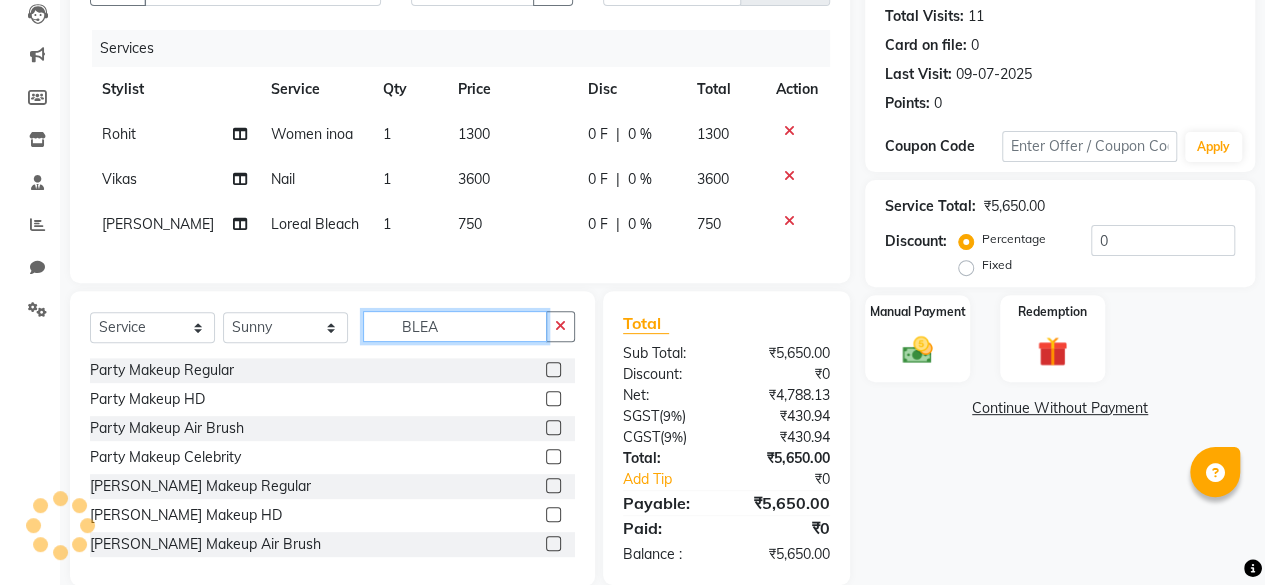 click on "BLEA" 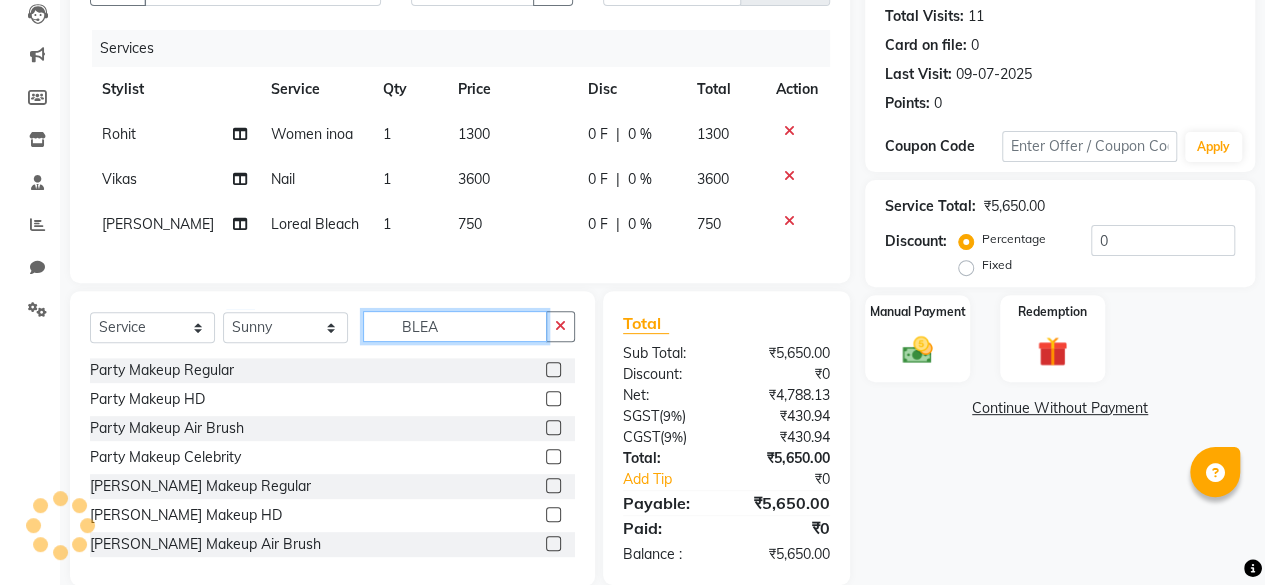 click on "BLEA" 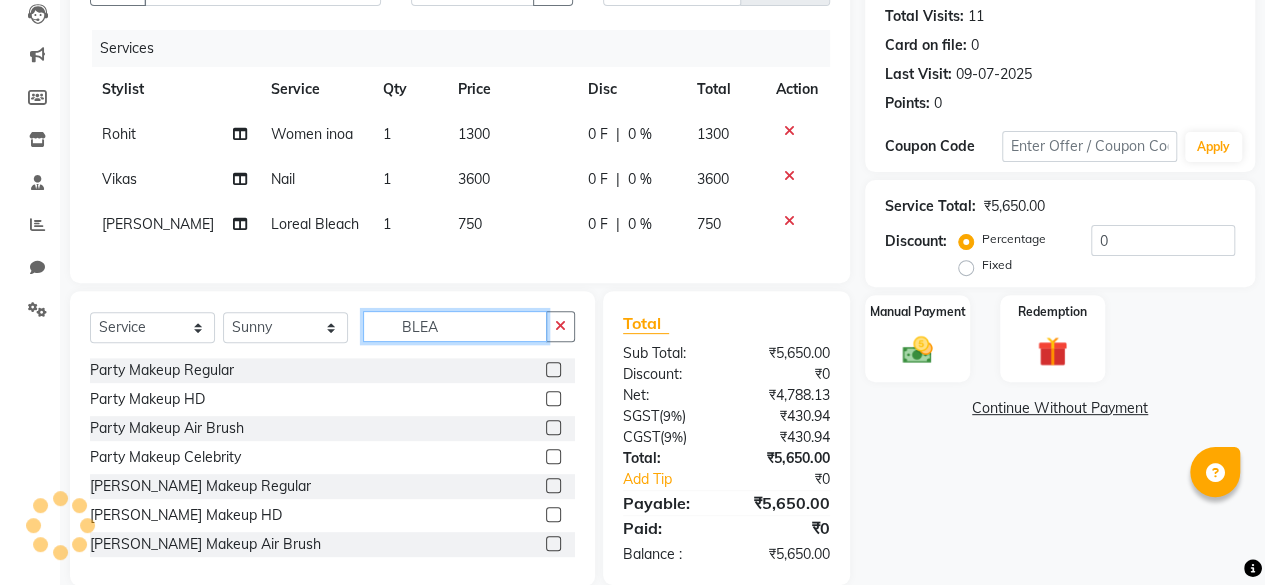 click on "BLEA" 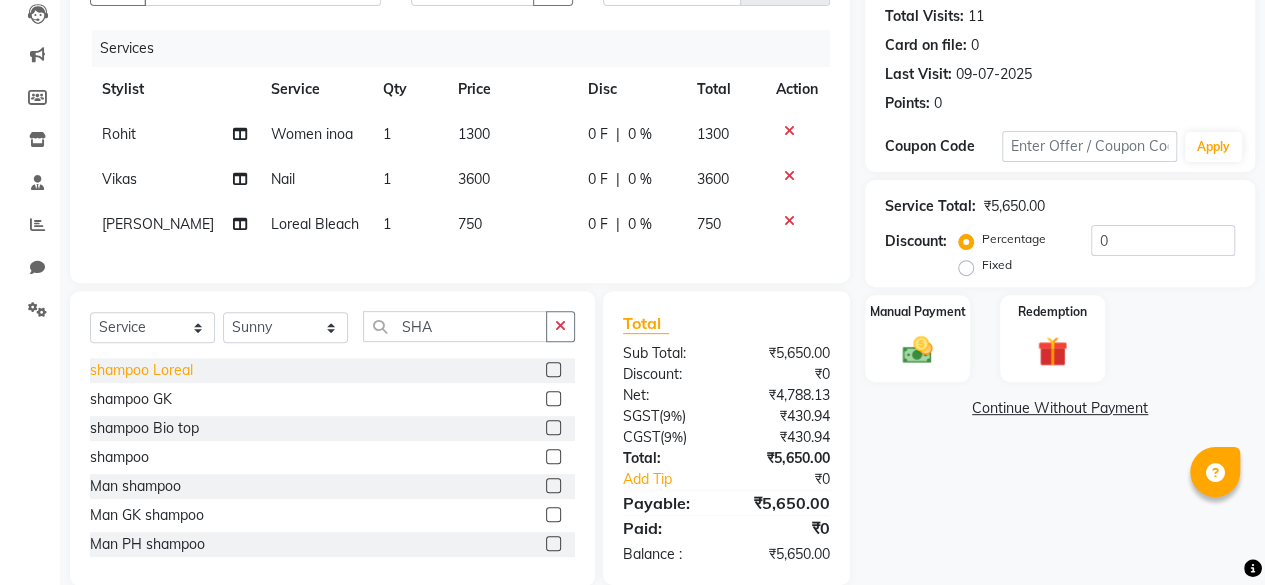 click on "shampoo Loreal" 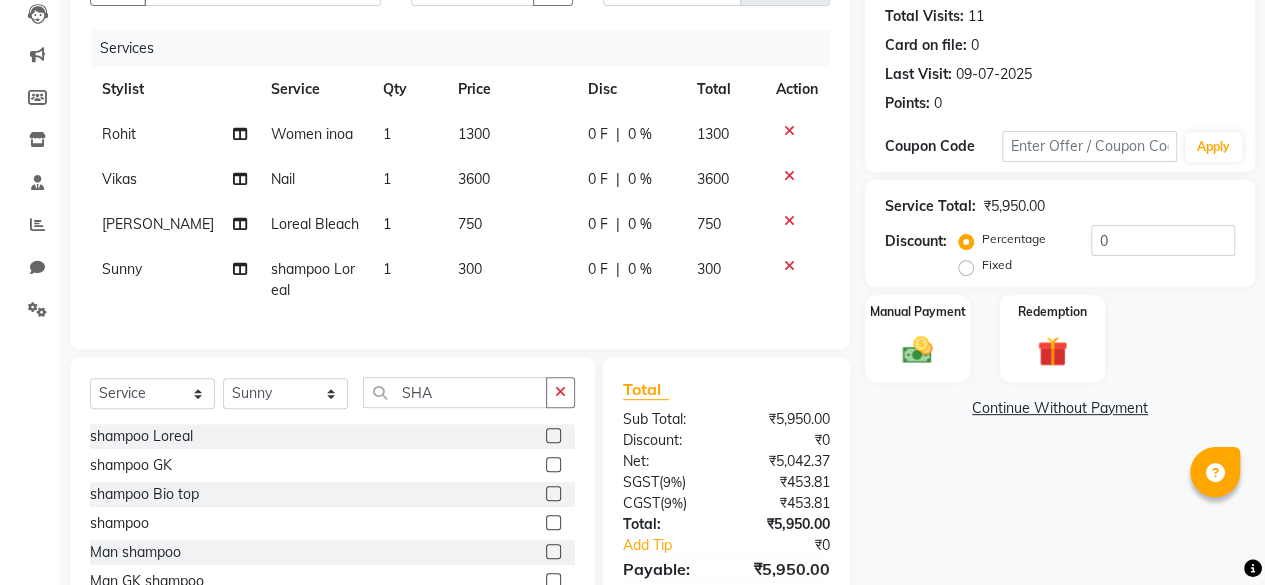 scroll, scrollTop: 329, scrollLeft: 0, axis: vertical 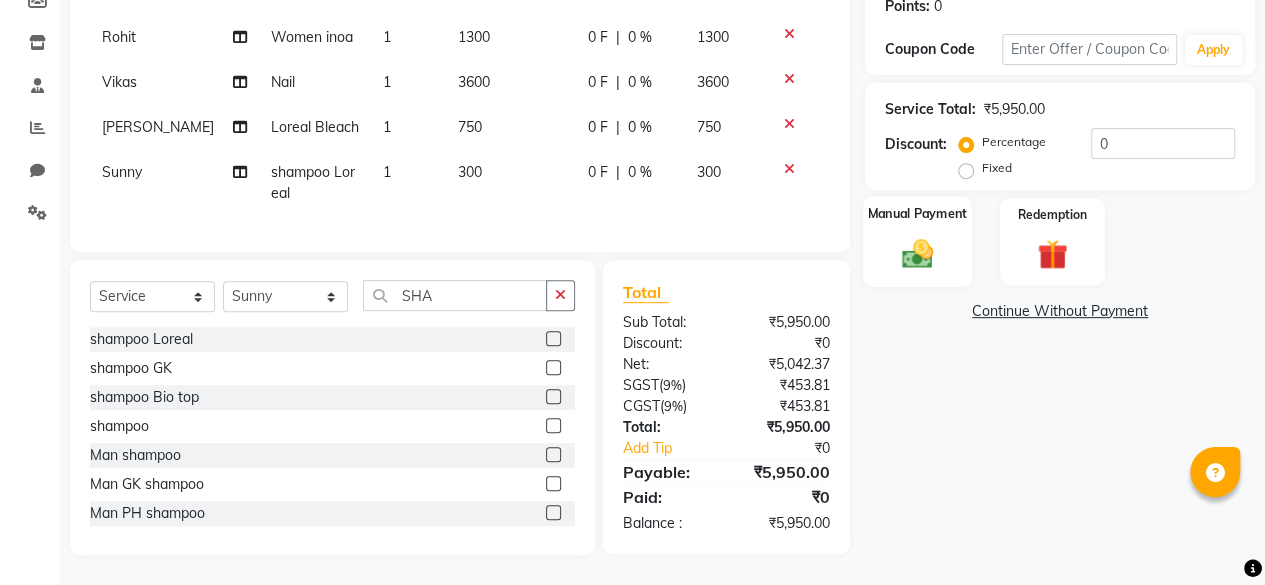 click on "Manual Payment" 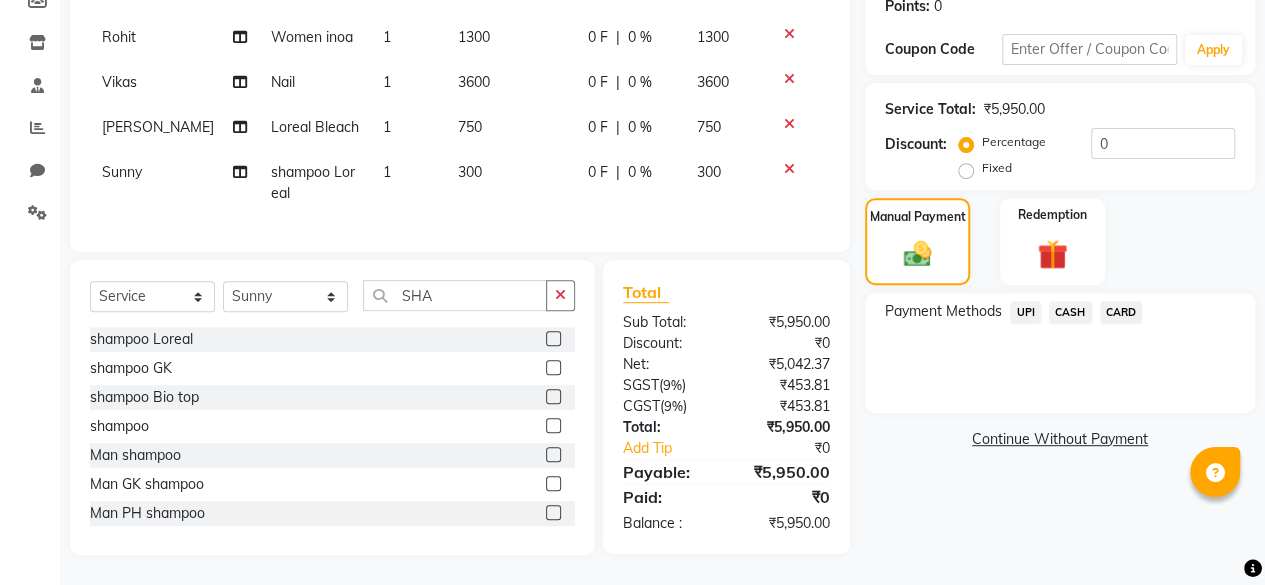 click on "UPI" 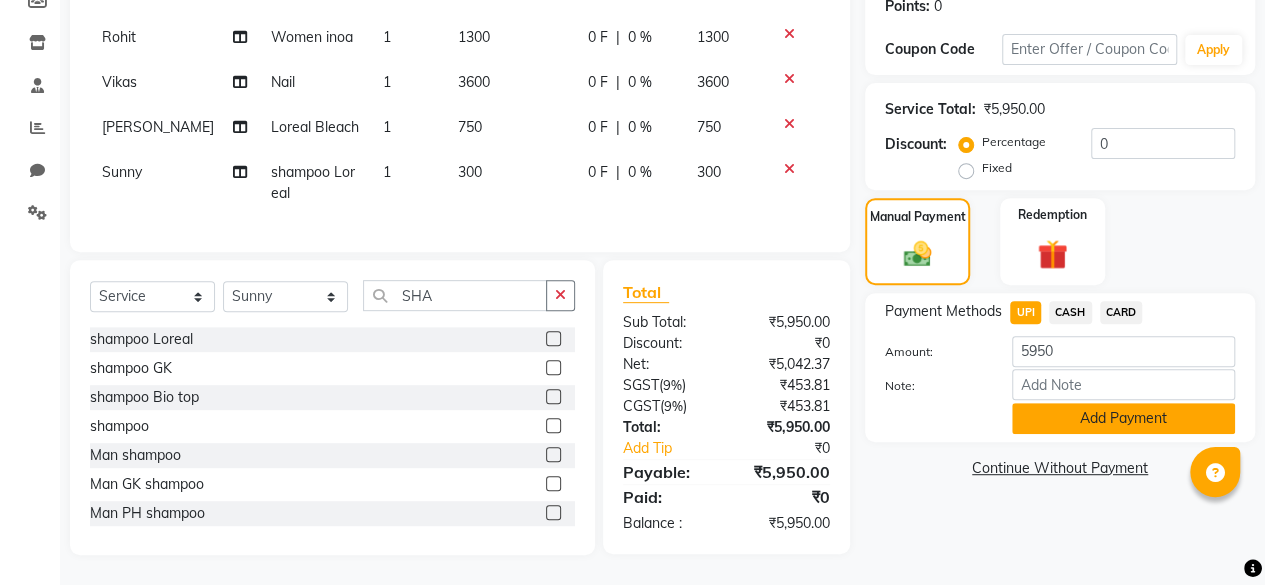click on "Add Payment" 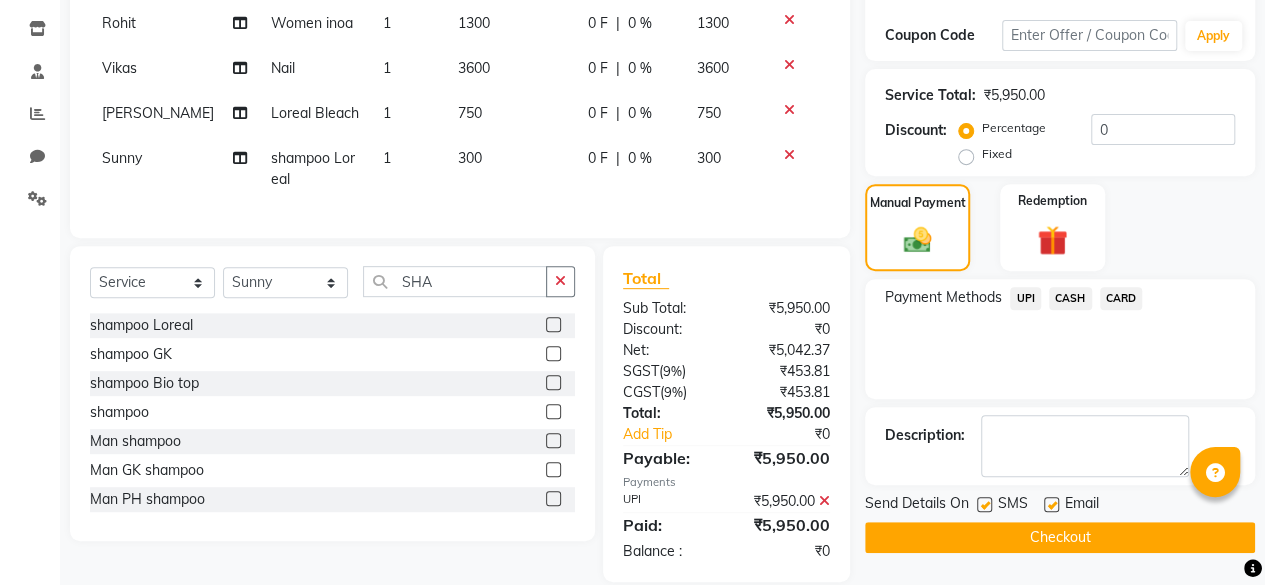 click on "UPI" 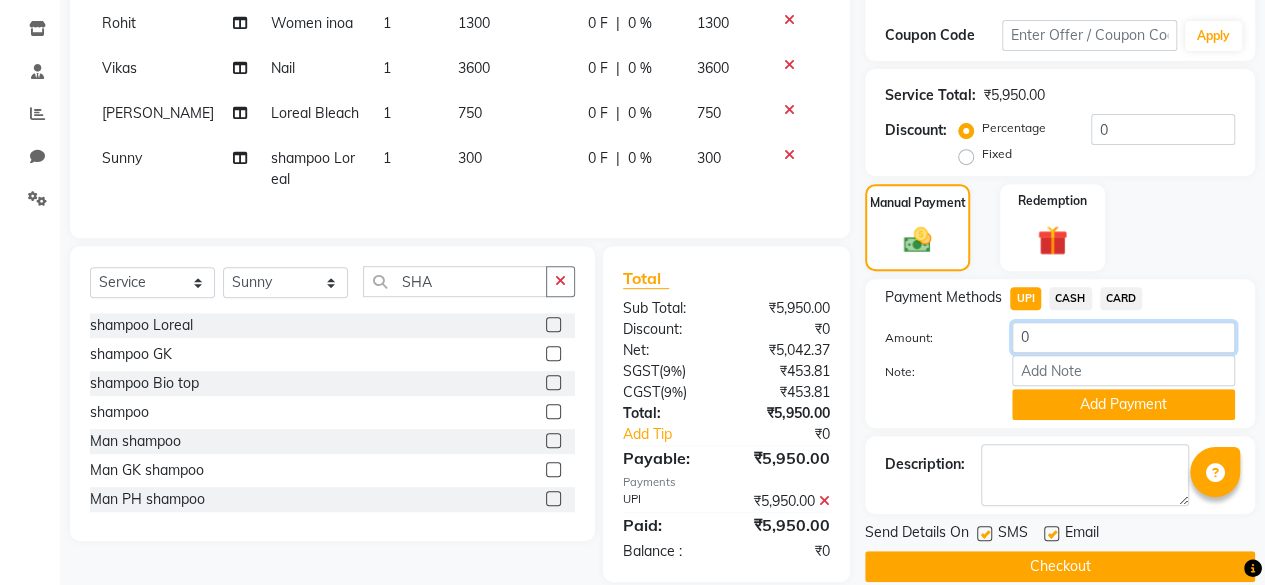 click on "0" 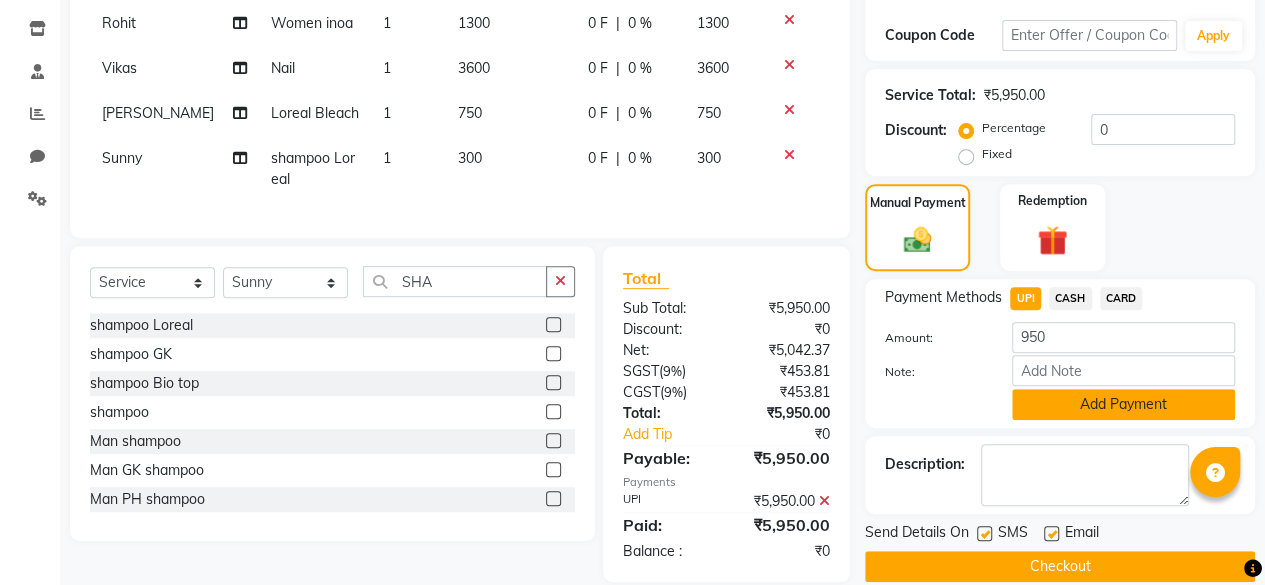 click on "Add Payment" 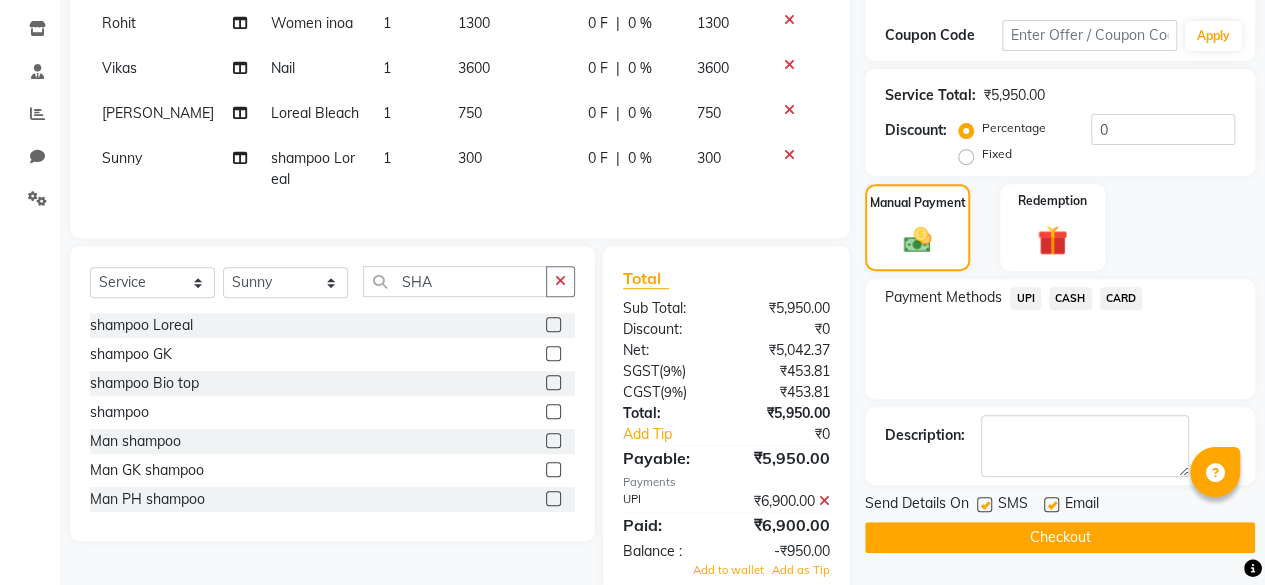 scroll, scrollTop: 386, scrollLeft: 0, axis: vertical 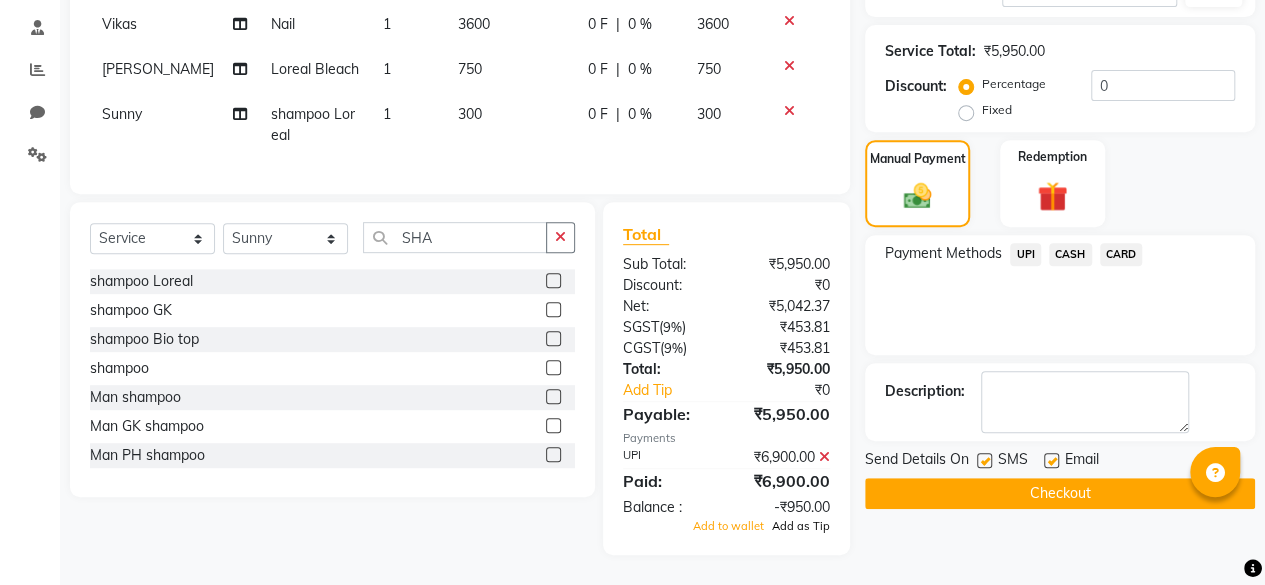 click on "Add as Tip" 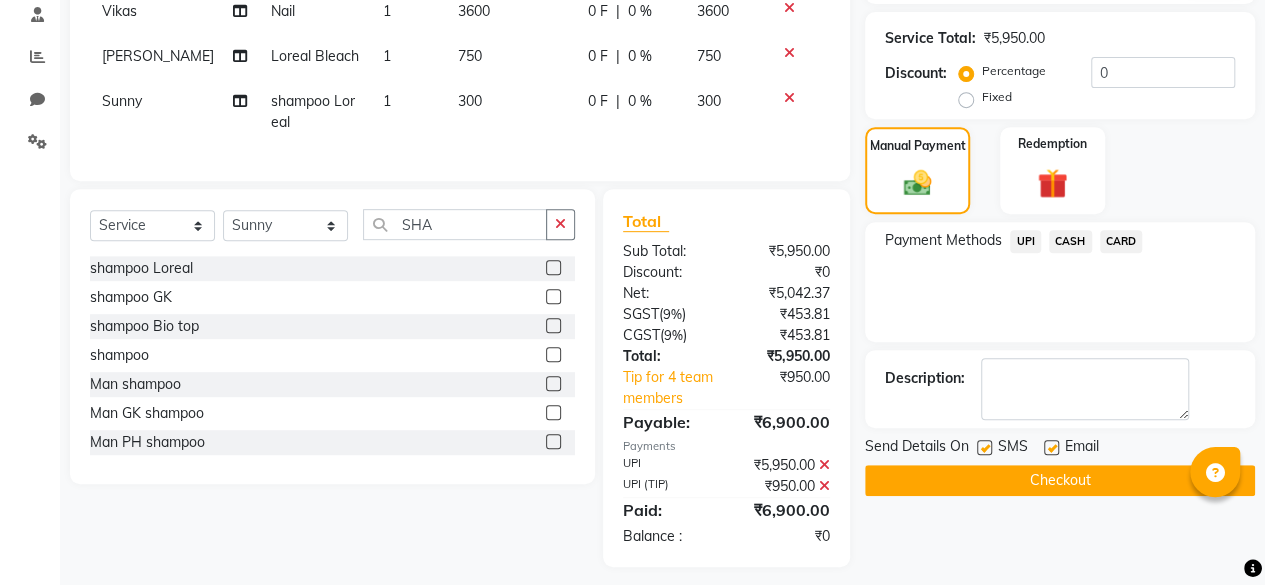 click 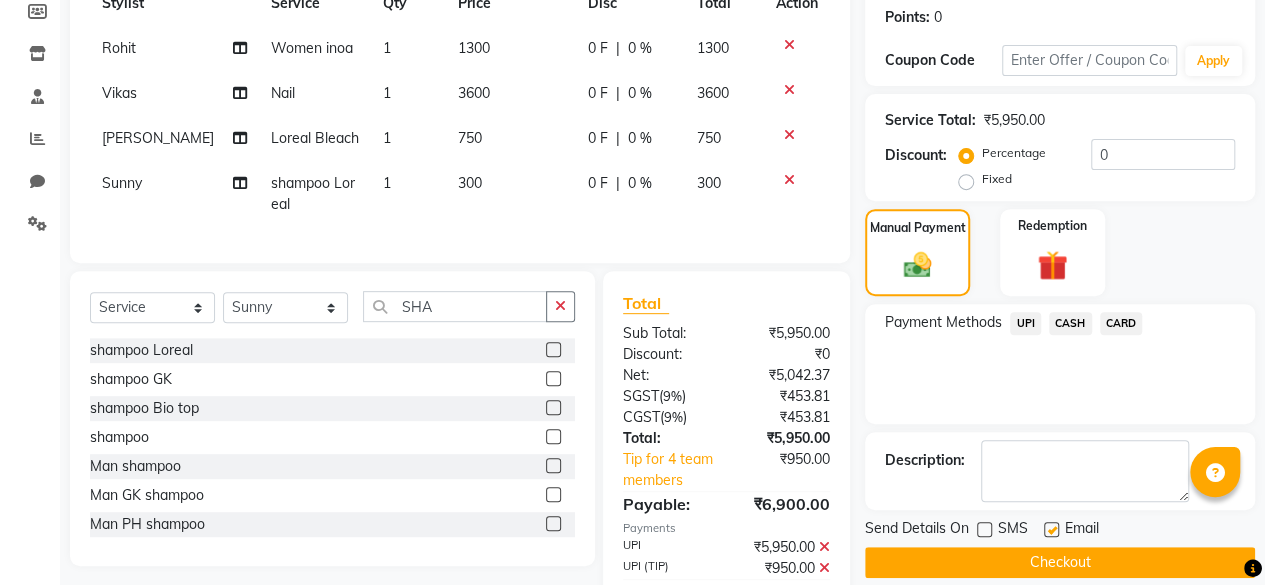 scroll, scrollTop: 411, scrollLeft: 0, axis: vertical 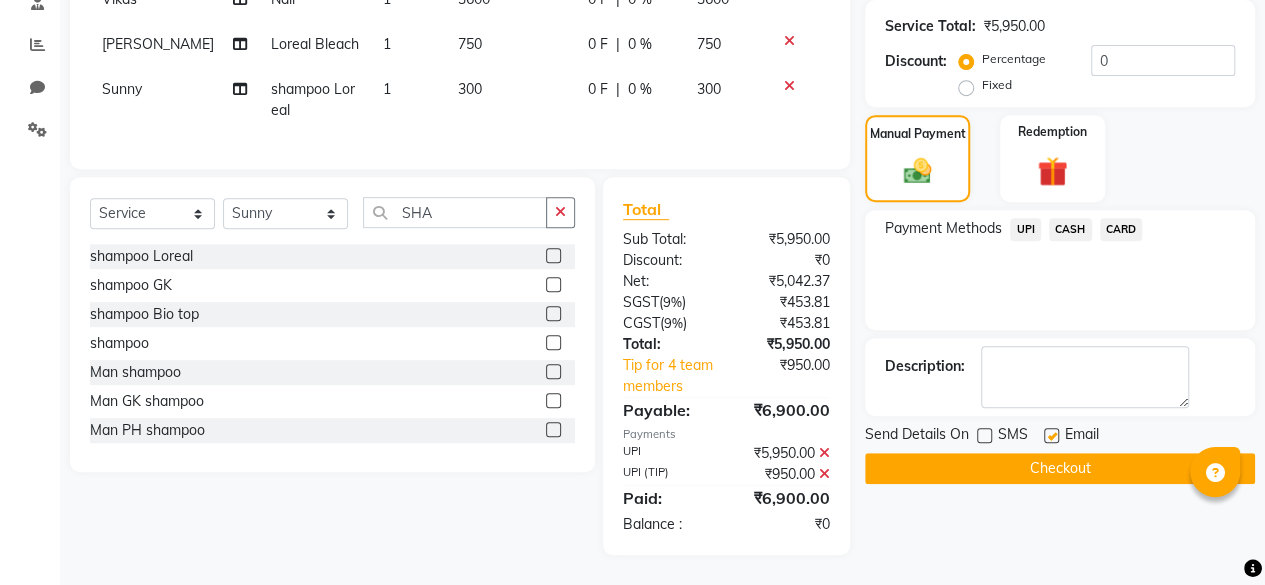 click on "Checkout" 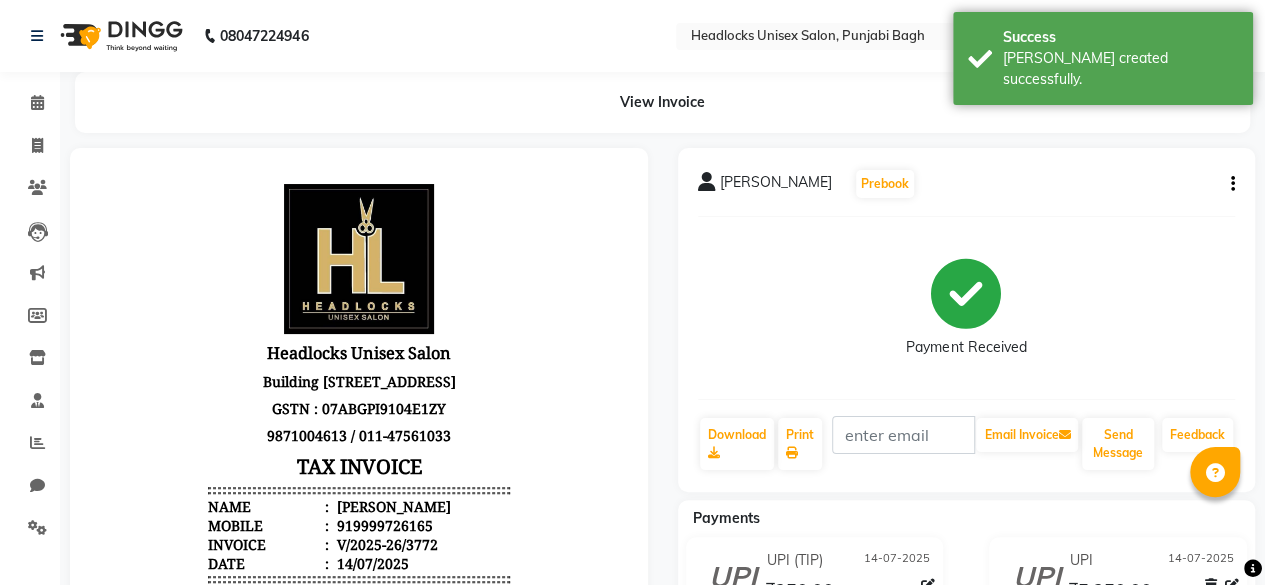 scroll, scrollTop: 0, scrollLeft: 0, axis: both 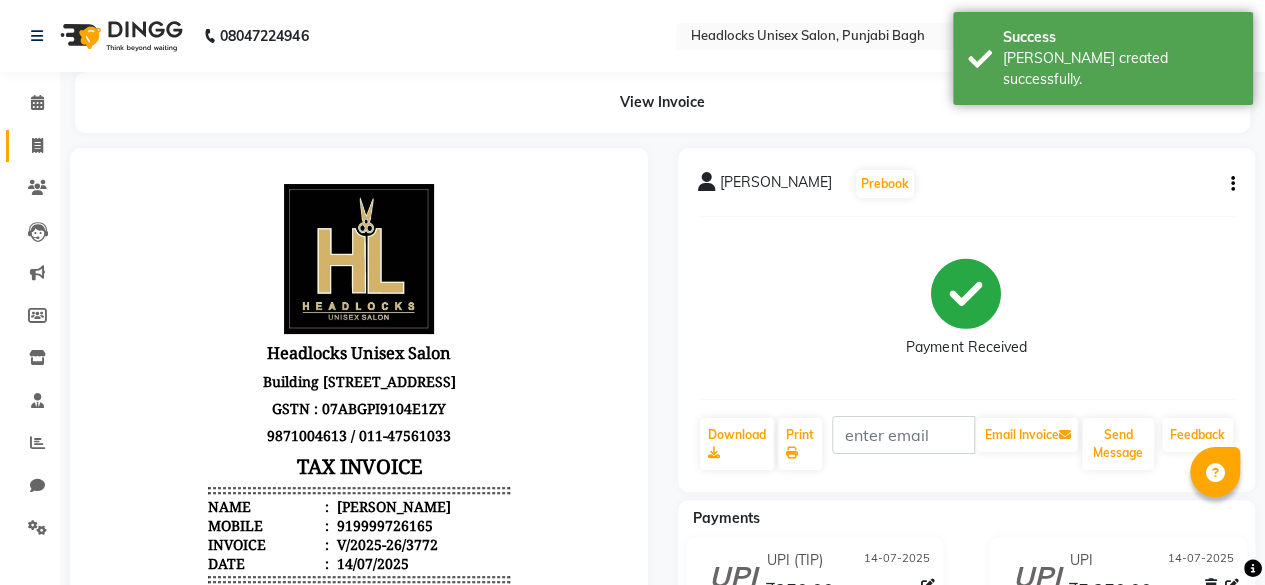 click 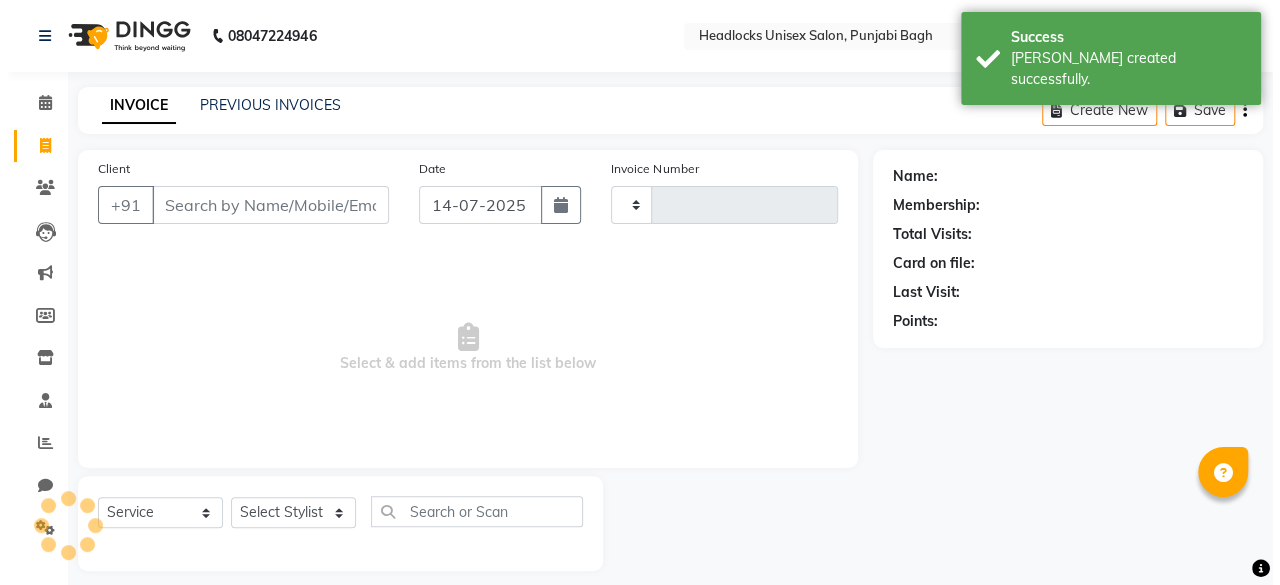 scroll, scrollTop: 15, scrollLeft: 0, axis: vertical 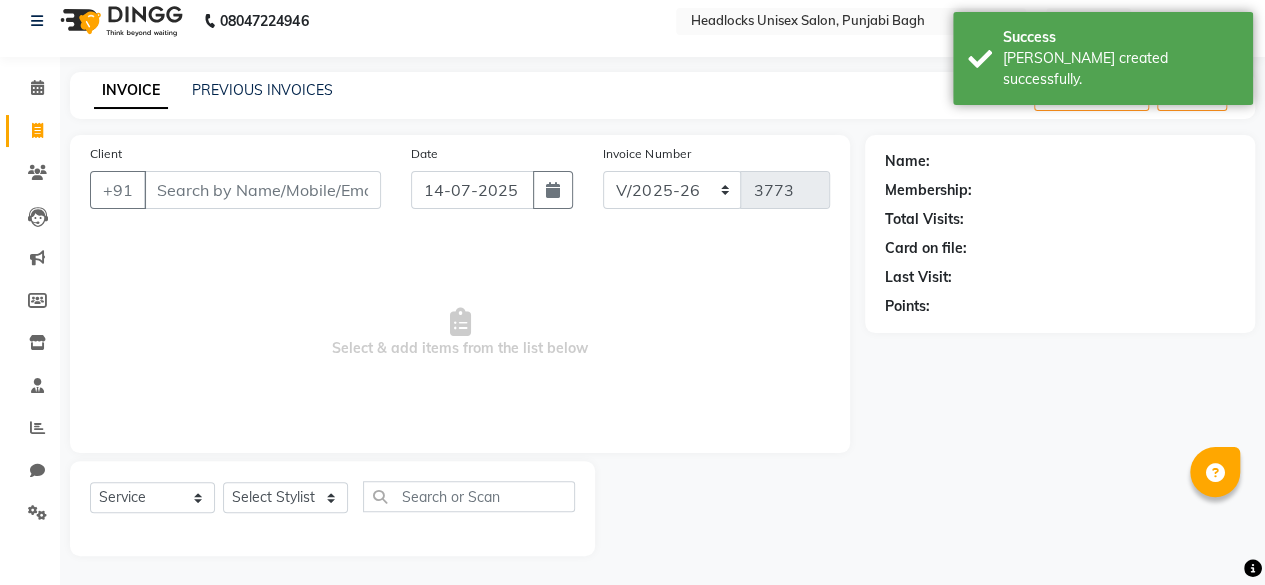 drag, startPoint x: 297, startPoint y: 163, endPoint x: 286, endPoint y: 181, distance: 21.095022 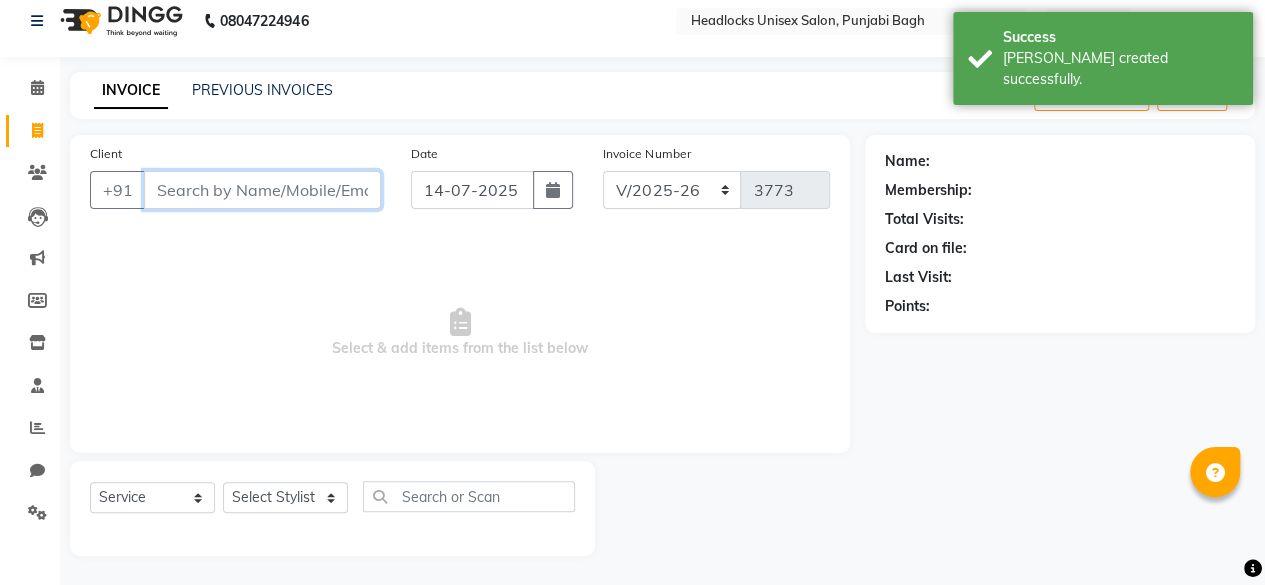 click on "Client" at bounding box center [262, 190] 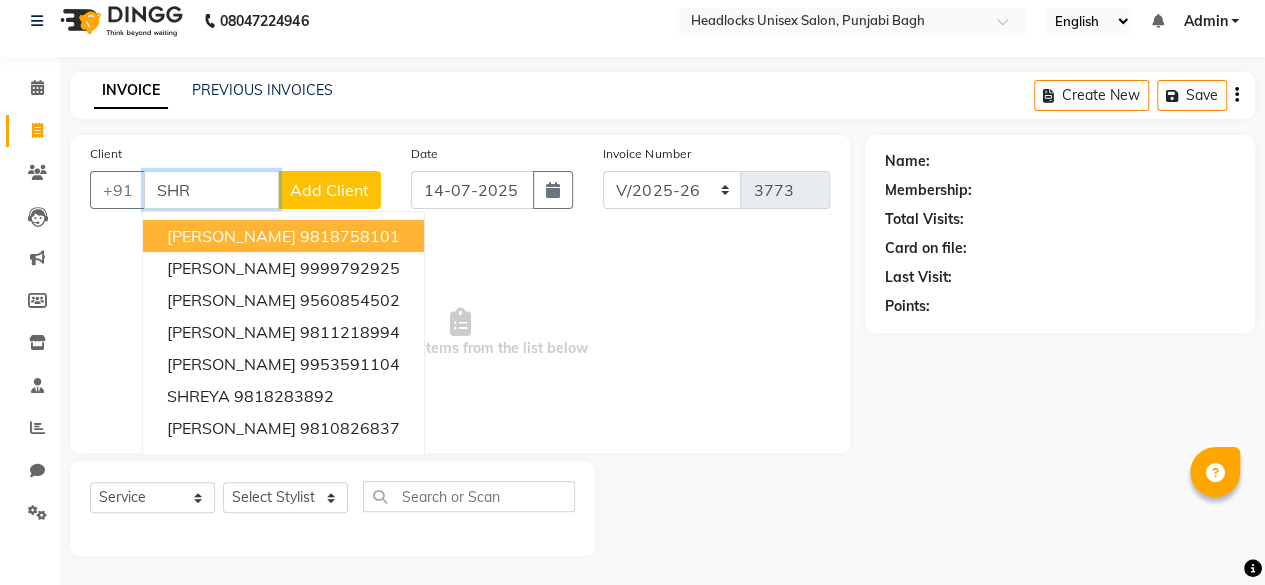 click on "SHR" at bounding box center [211, 190] 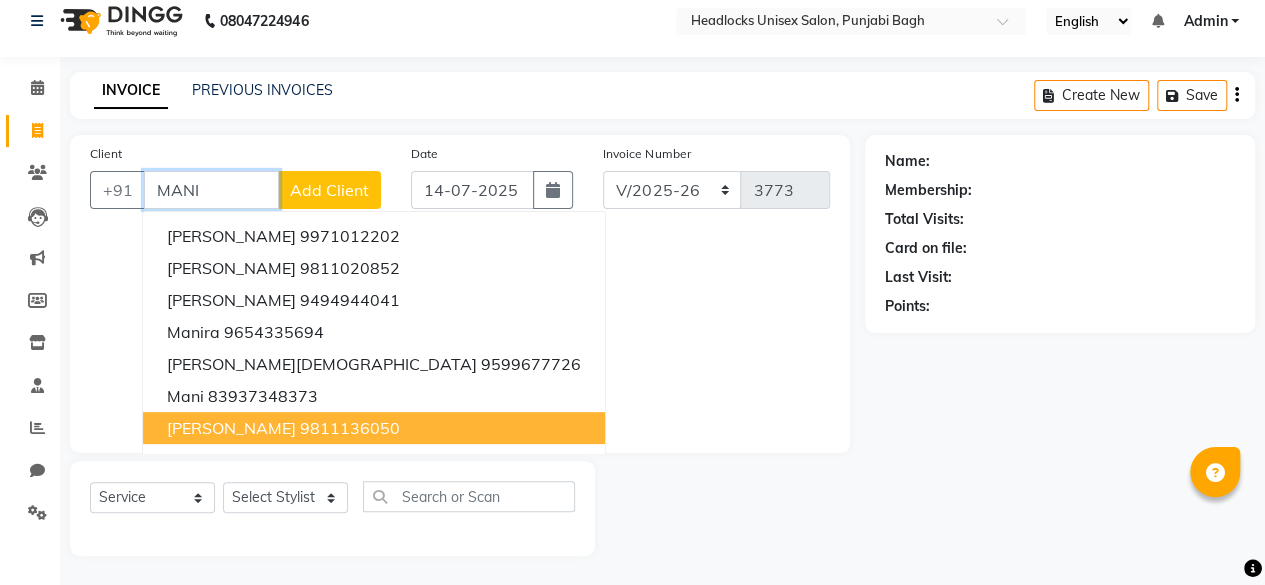 click on "[PERSON_NAME]" at bounding box center [231, 428] 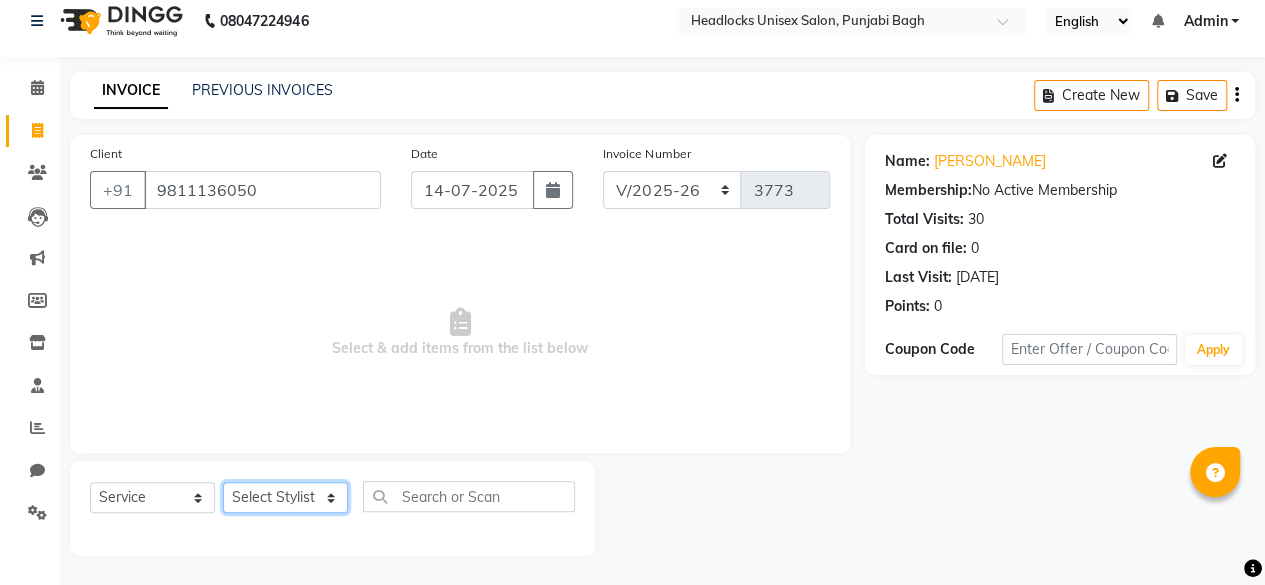click on "Select Stylist ⁠Agnies ⁠[PERSON_NAME] [PERSON_NAME] [PERSON_NAME] kunal [PERSON_NAME] mercy ⁠Minto ⁠[PERSON_NAME]  [PERSON_NAME] priyanka [PERSON_NAME] ⁠[PERSON_NAME] ⁠[PERSON_NAME] [PERSON_NAME] [PERSON_NAME]  Sunny ⁠[PERSON_NAME] ⁠[PERSON_NAME]" 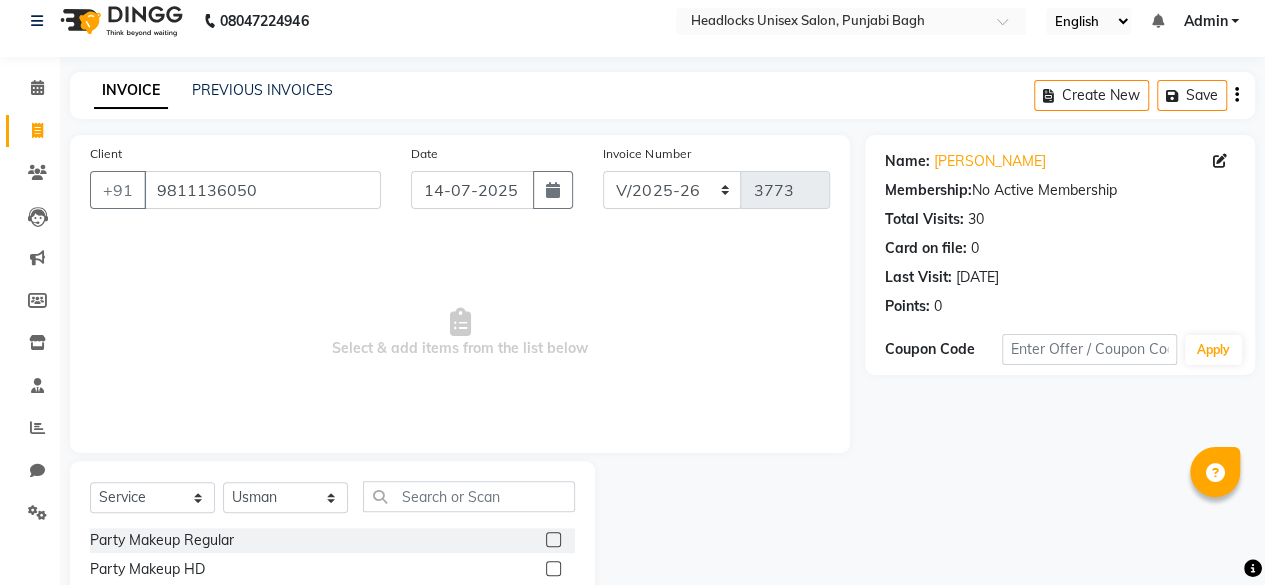 click on "Select & add items from the list below" at bounding box center (460, 333) 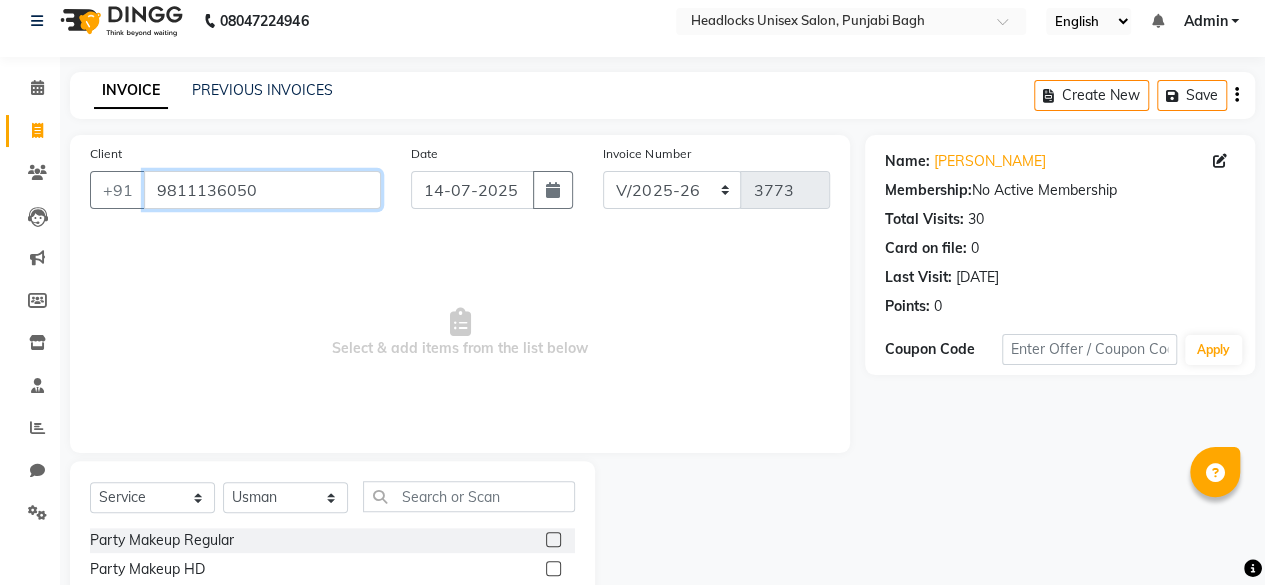 click on "9811136050" at bounding box center (262, 190) 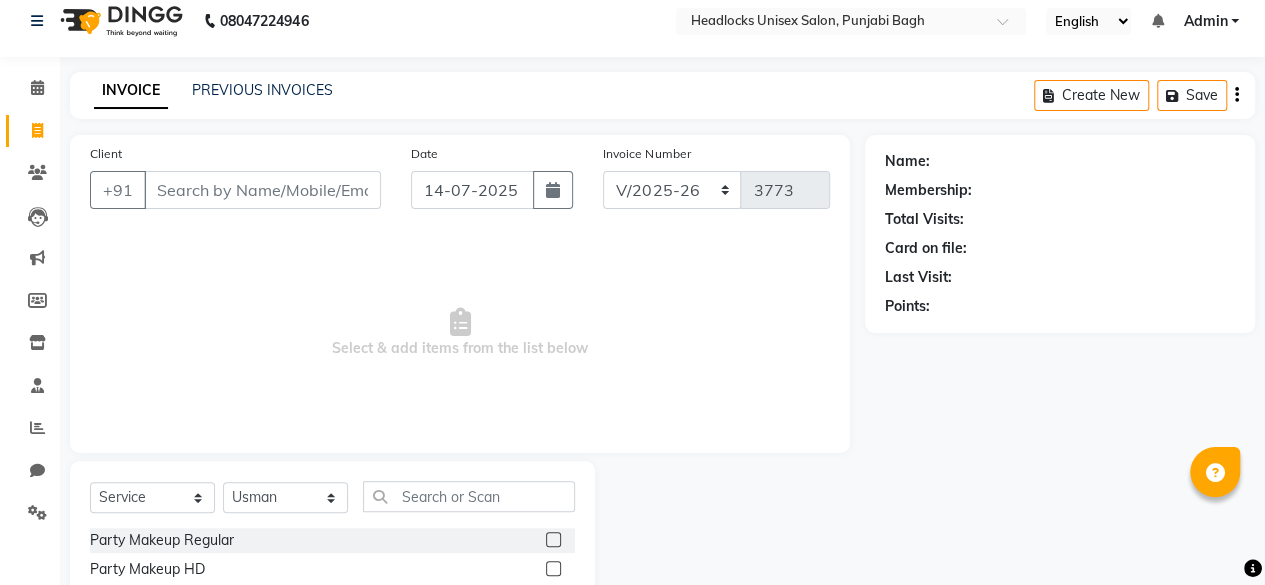 drag, startPoint x: 266, startPoint y: 209, endPoint x: 281, endPoint y: 195, distance: 20.518284 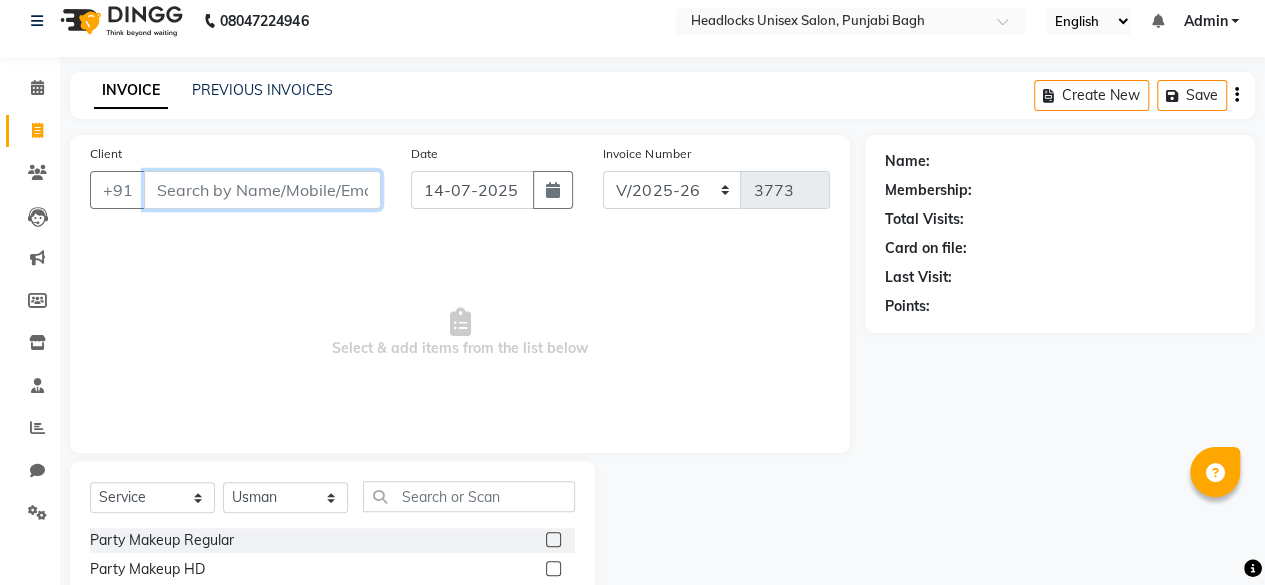 click on "Client" at bounding box center (262, 190) 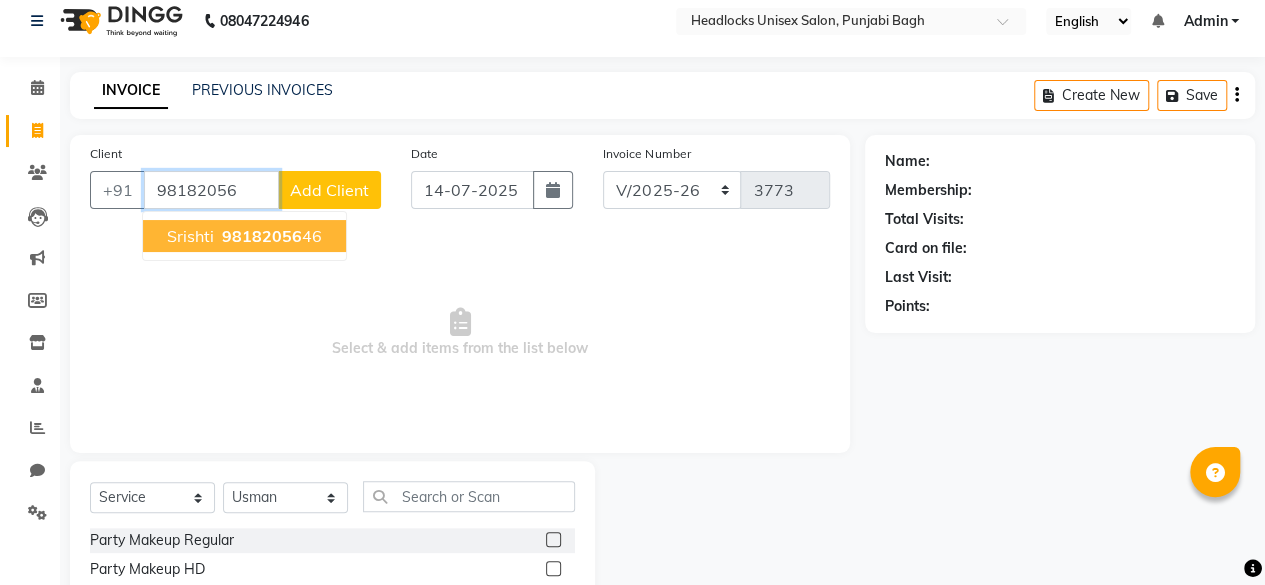 click on "98182056" at bounding box center (262, 236) 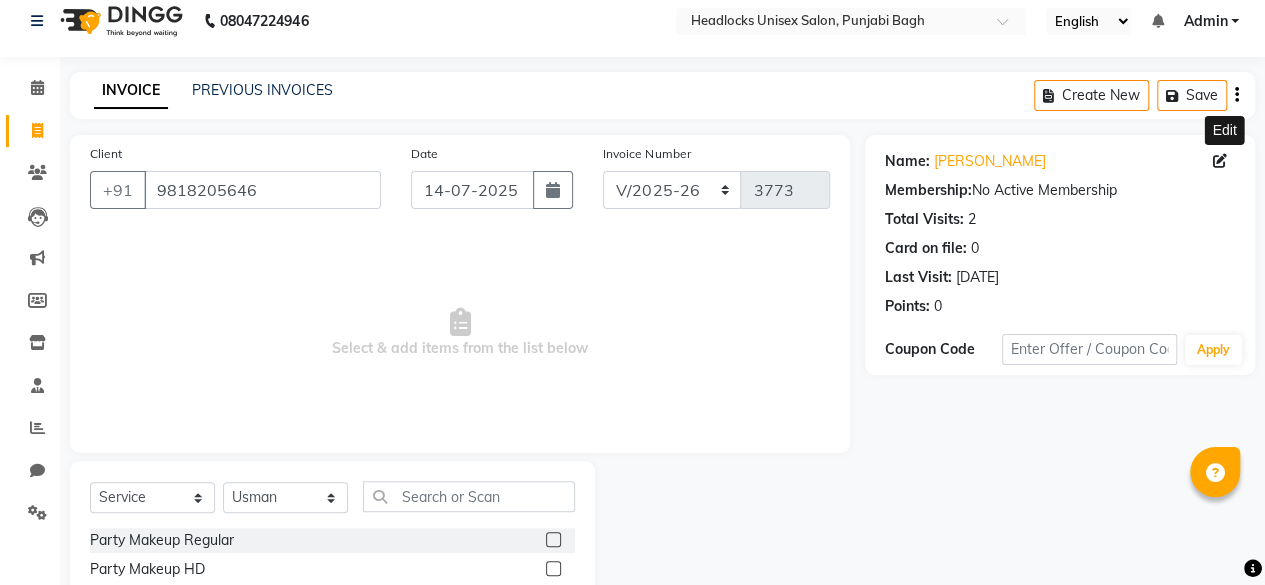 click 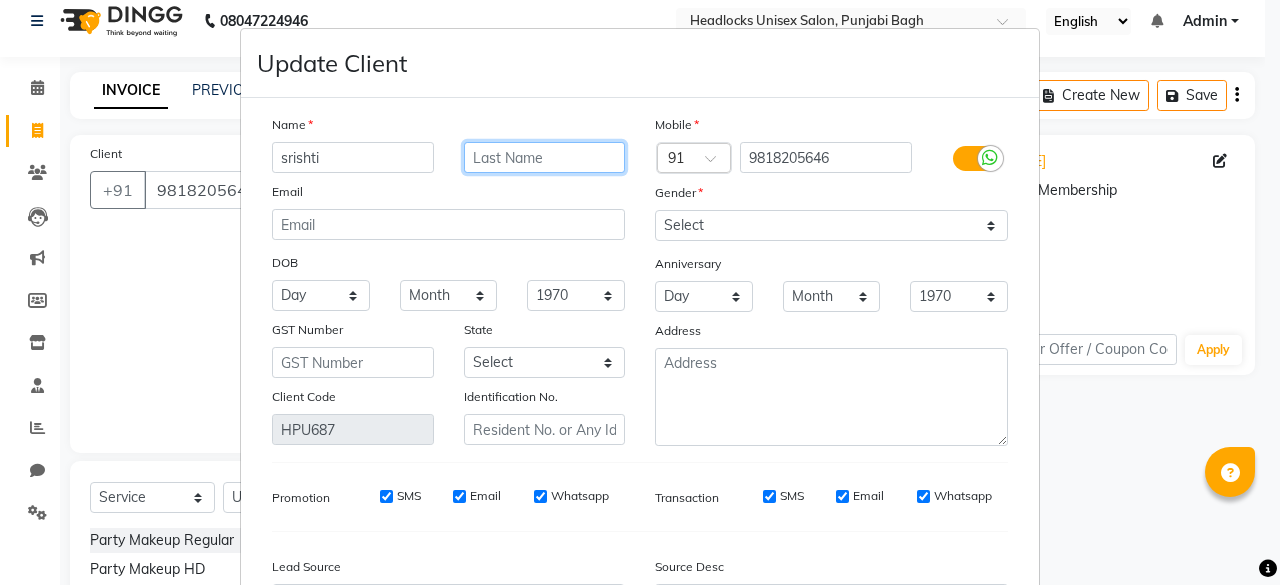 click at bounding box center (545, 157) 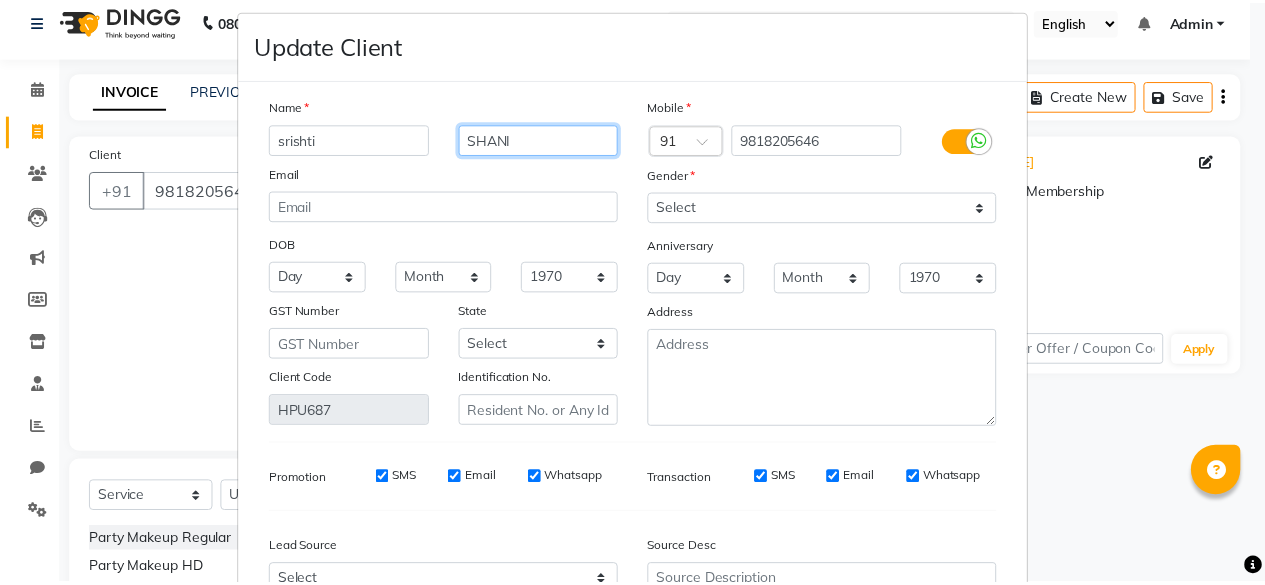 scroll, scrollTop: 224, scrollLeft: 0, axis: vertical 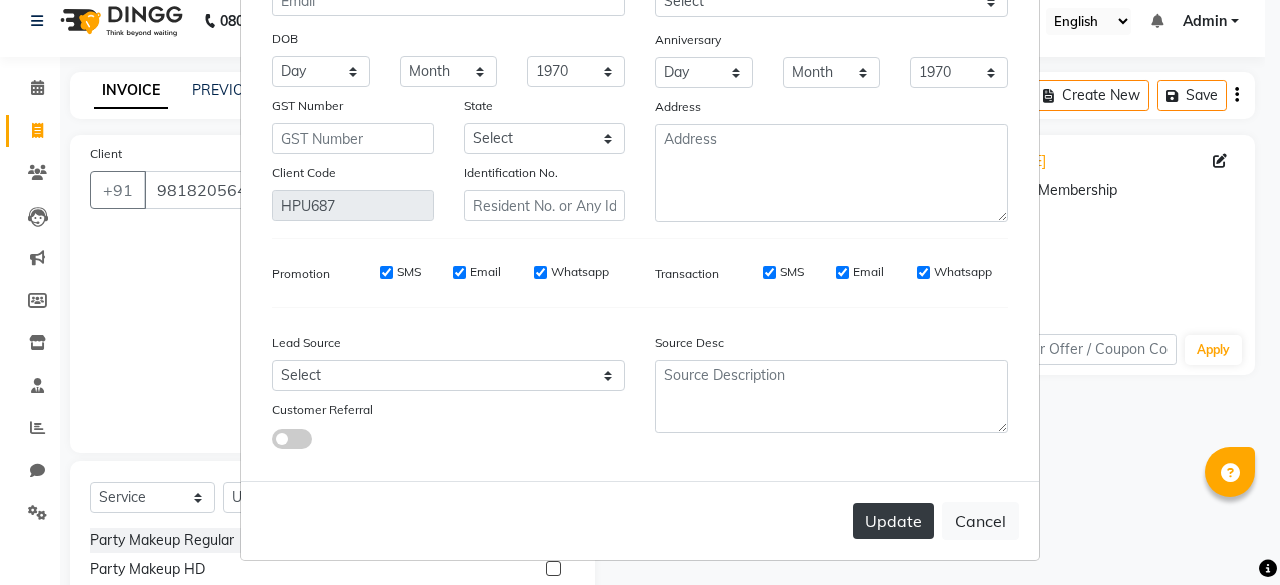 click on "Update" at bounding box center (893, 521) 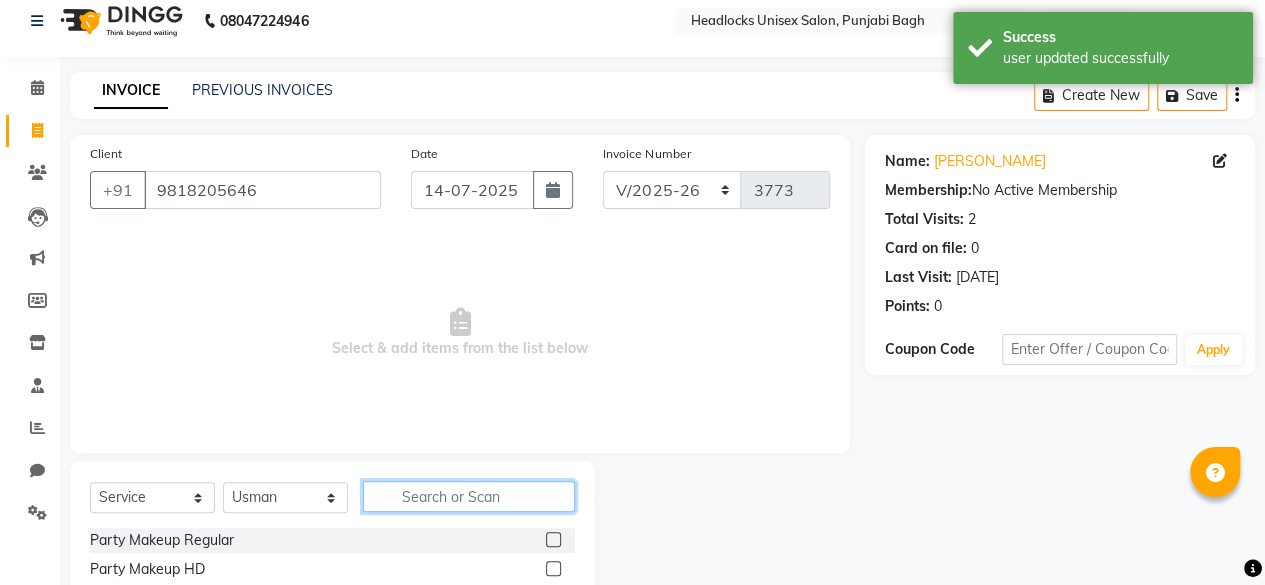 click 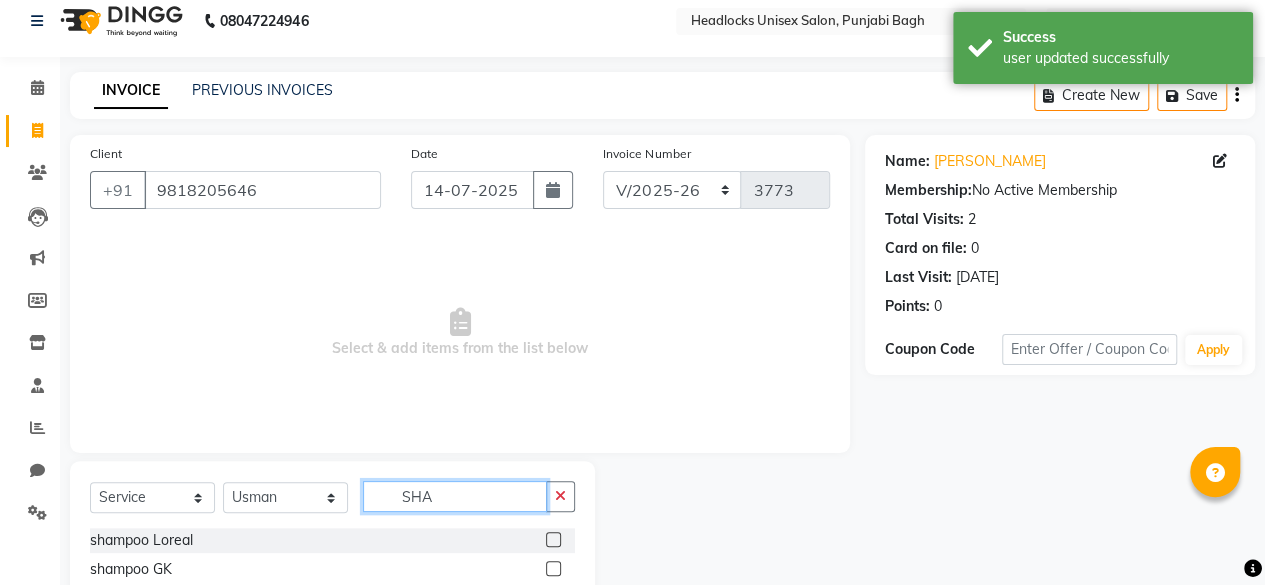 scroll, scrollTop: 215, scrollLeft: 0, axis: vertical 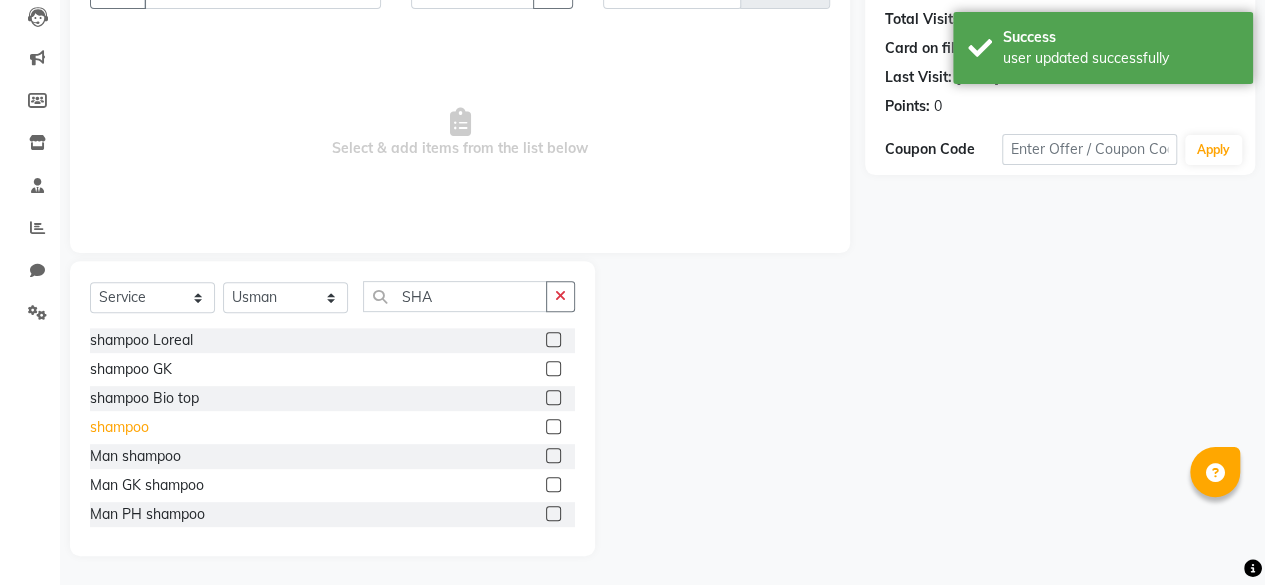click on "shampoo" 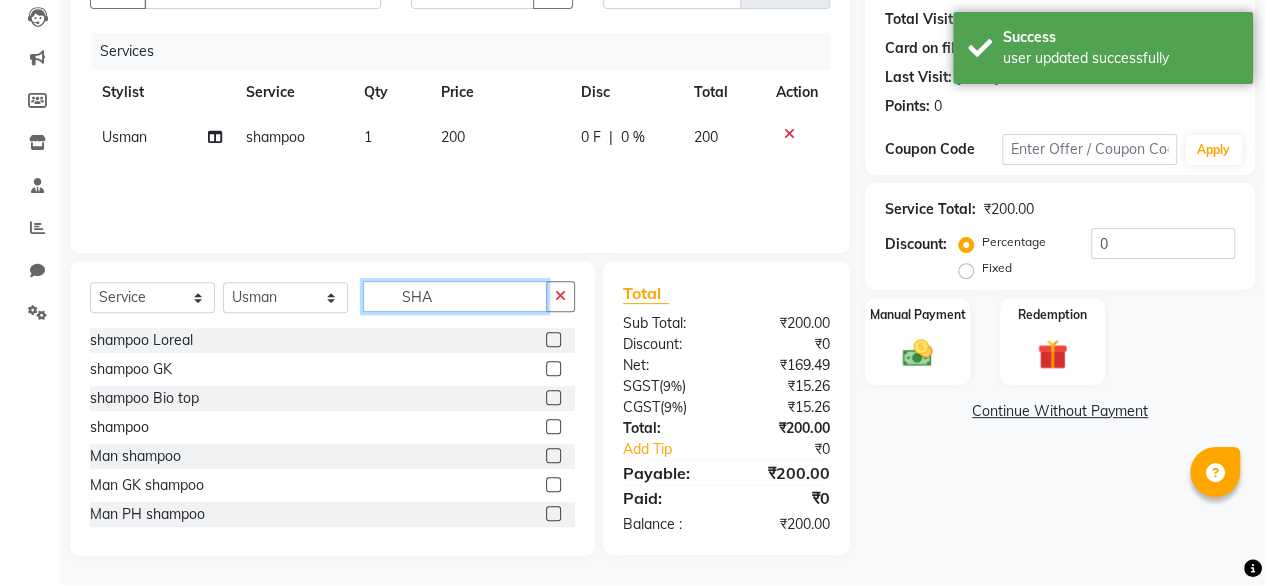 click on "SHA" 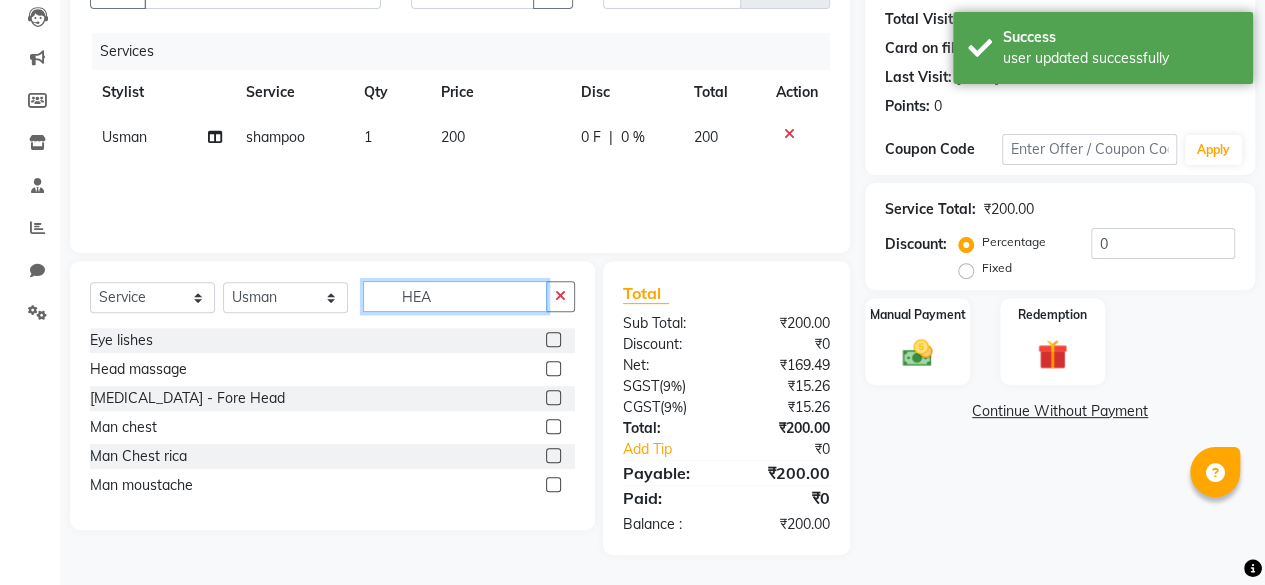 scroll, scrollTop: 213, scrollLeft: 0, axis: vertical 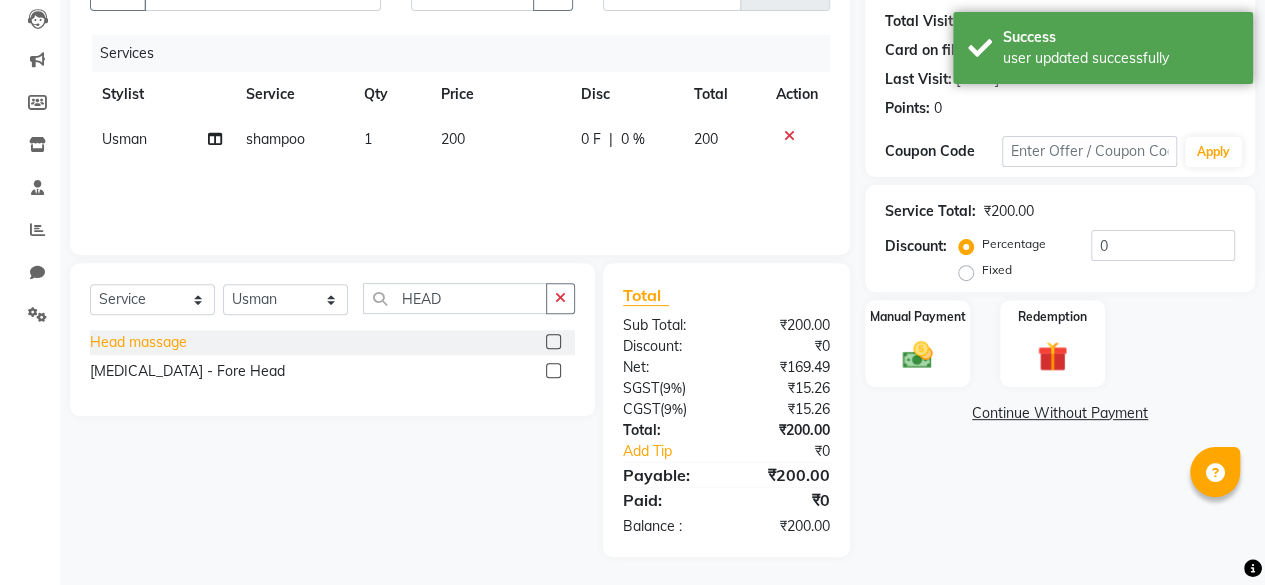 click on "Head massage" 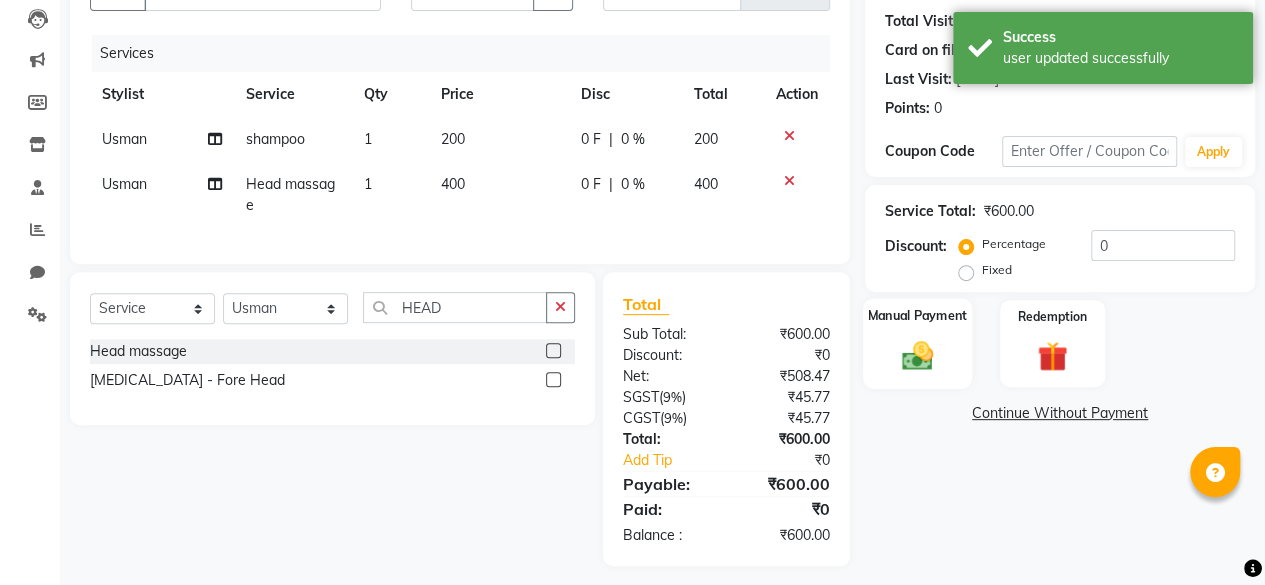 click on "Manual Payment" 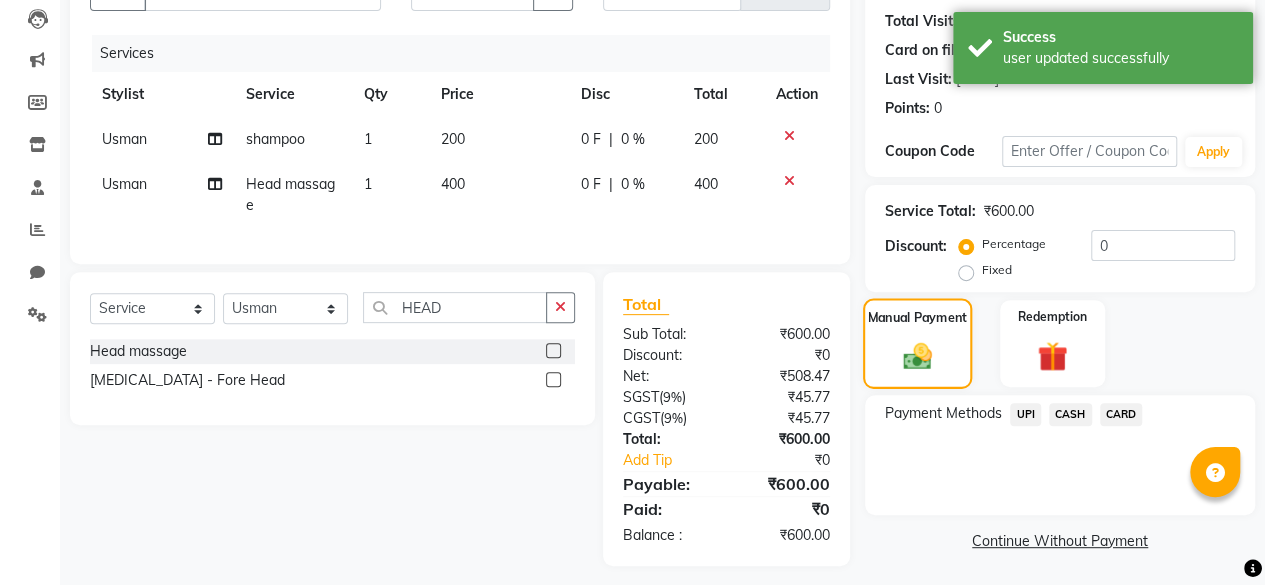 scroll, scrollTop: 238, scrollLeft: 0, axis: vertical 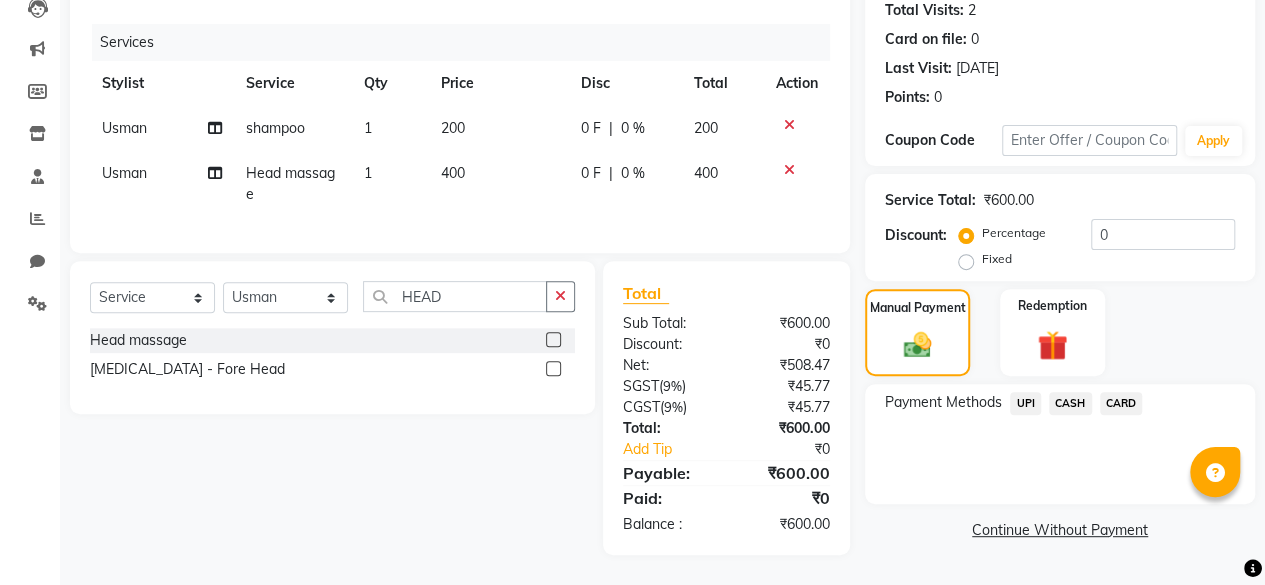 click on "UPI" 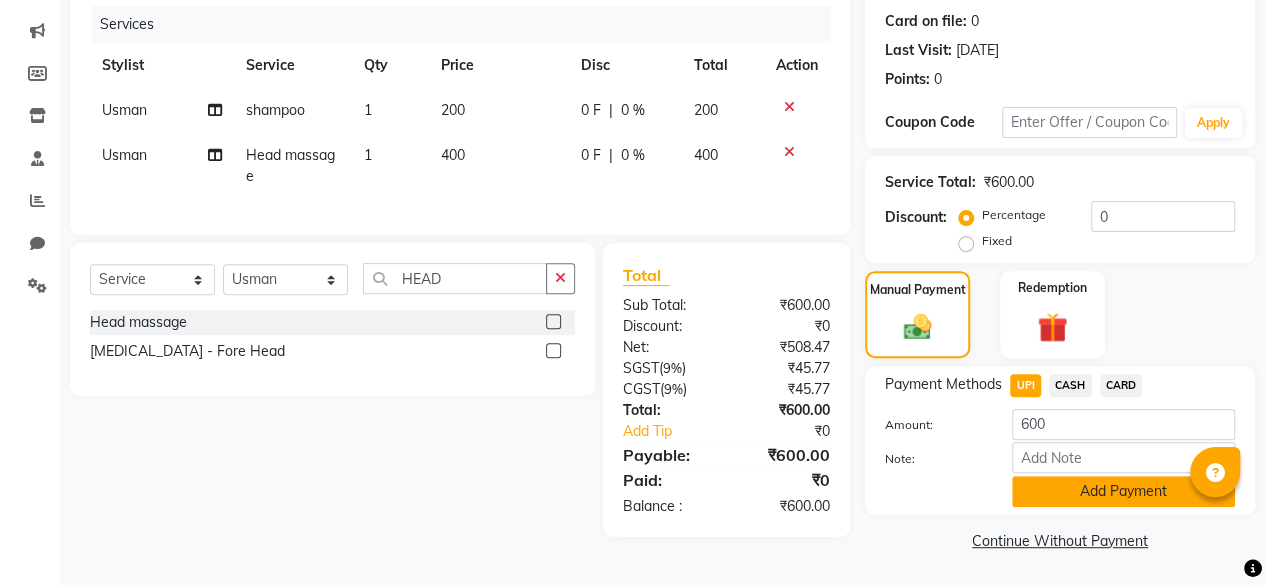 click on "Add Payment" 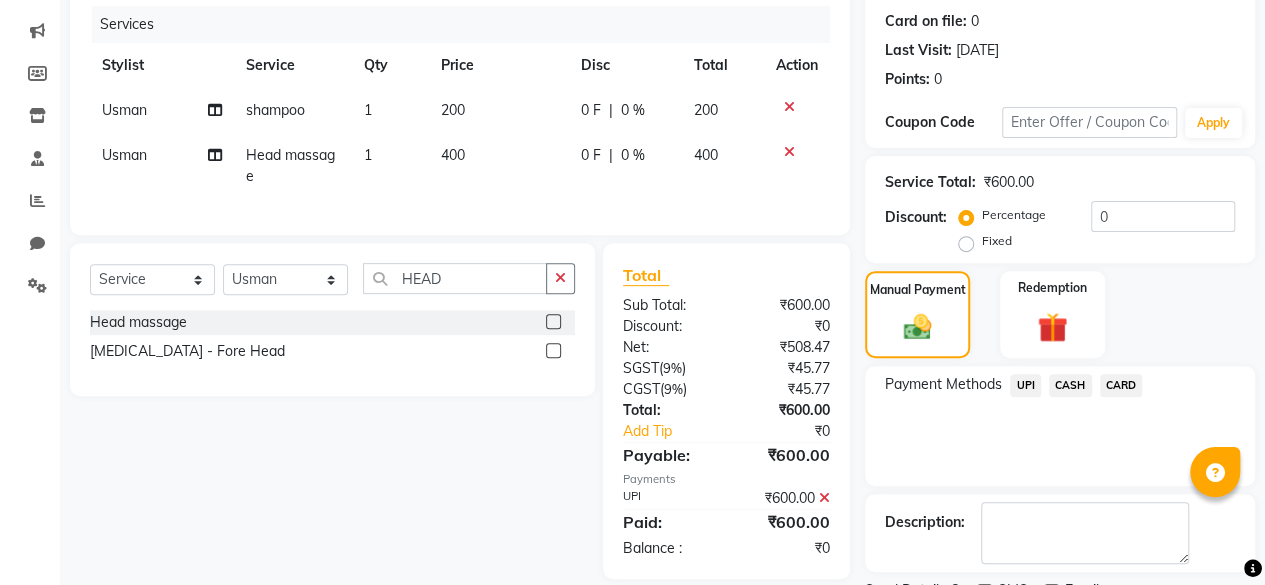 scroll, scrollTop: 324, scrollLeft: 0, axis: vertical 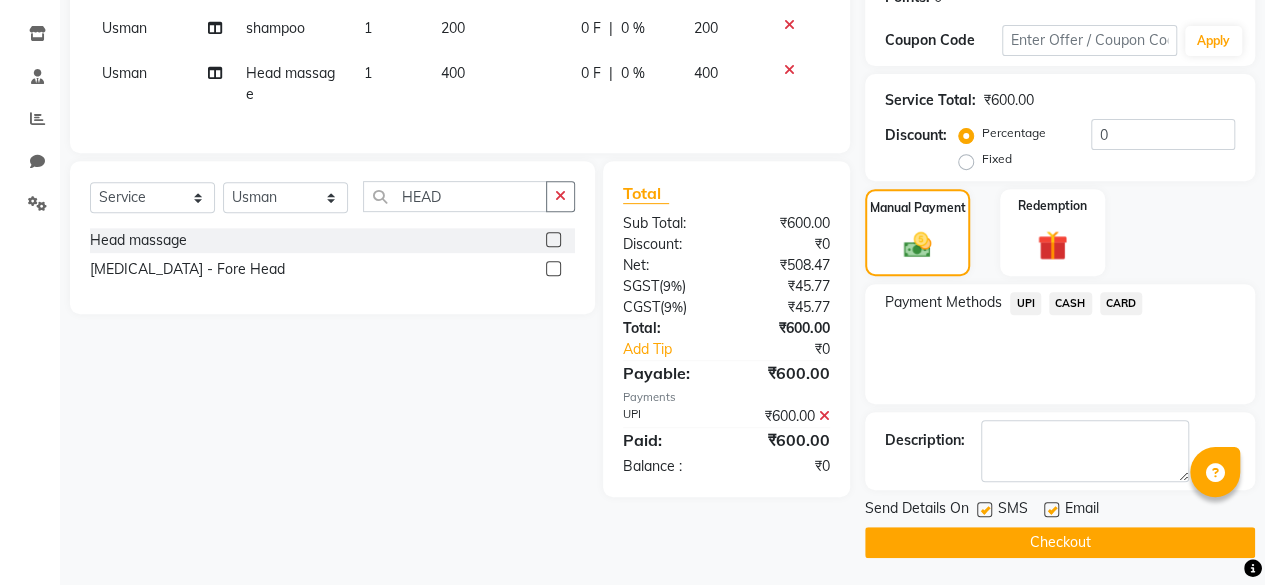 click 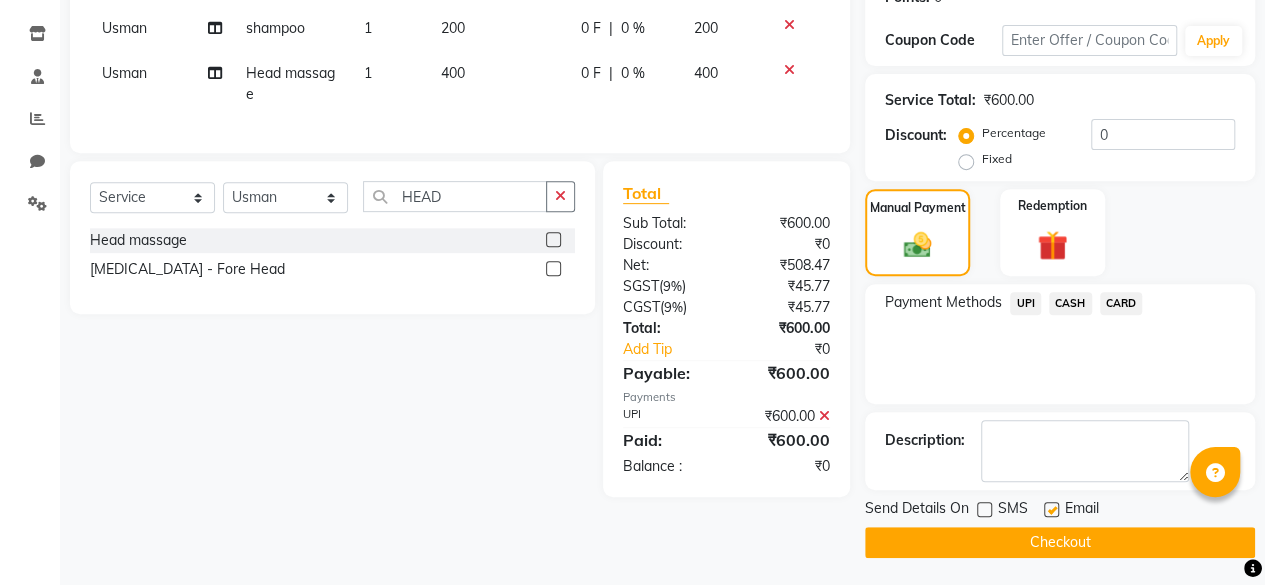 click on "Checkout" 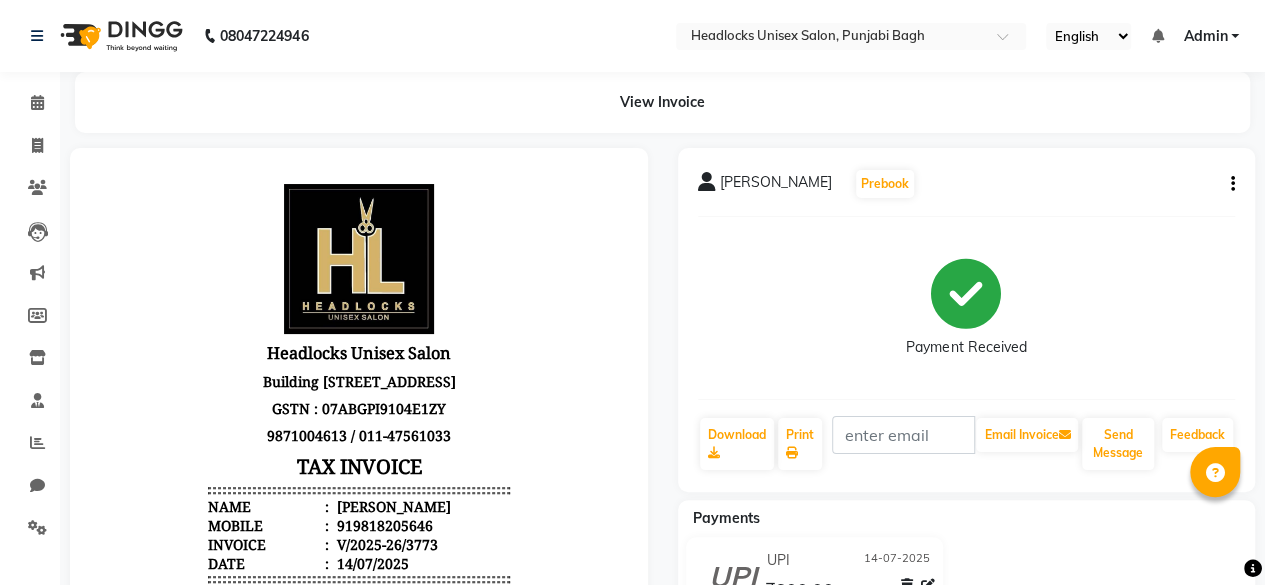 scroll, scrollTop: 466, scrollLeft: 0, axis: vertical 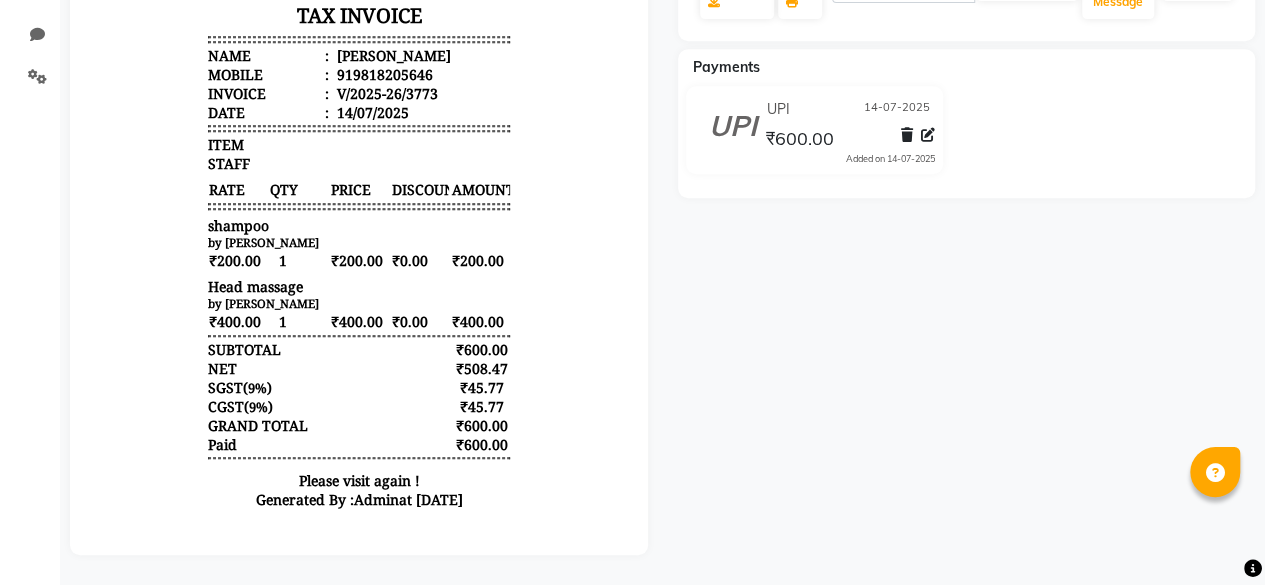 click on "Head massage" at bounding box center [359, 286] 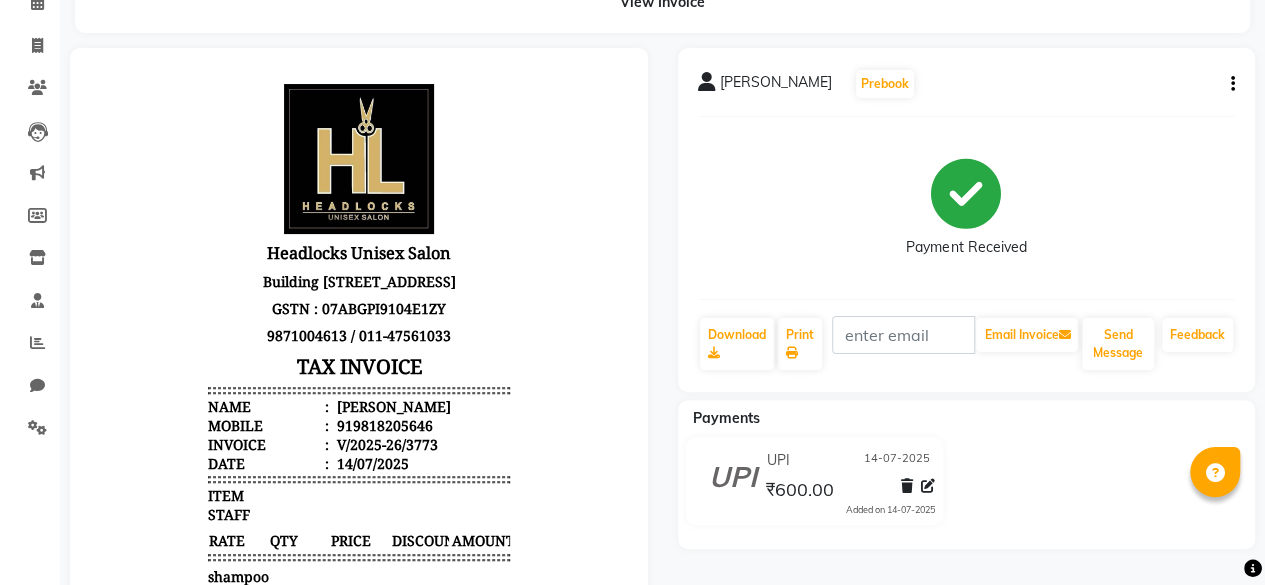scroll, scrollTop: 0, scrollLeft: 0, axis: both 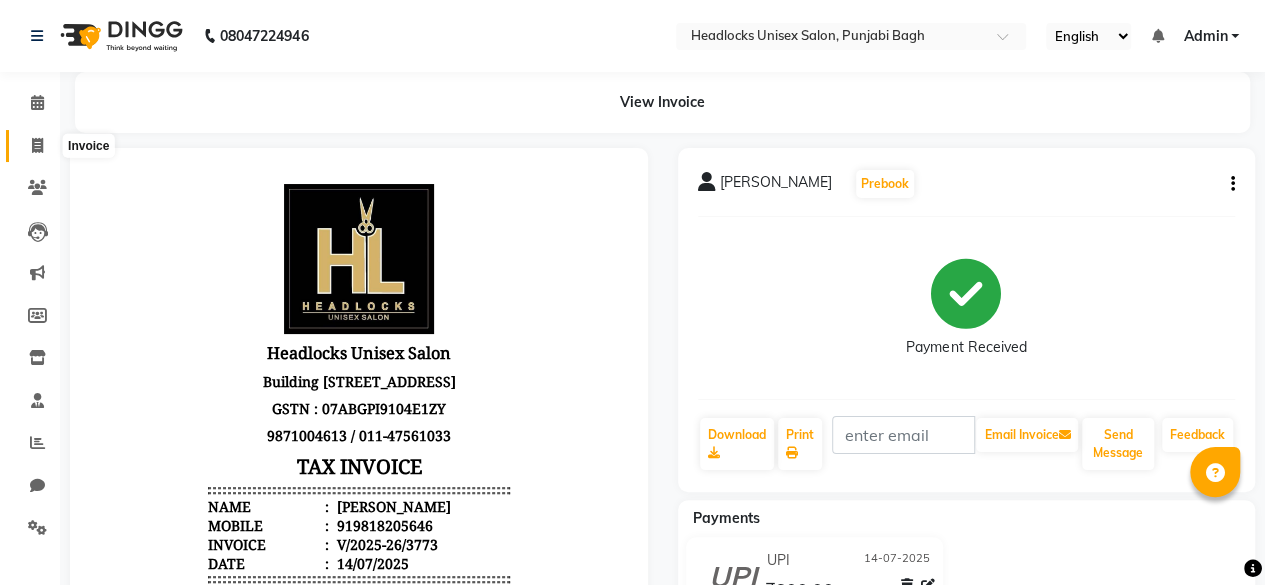 click 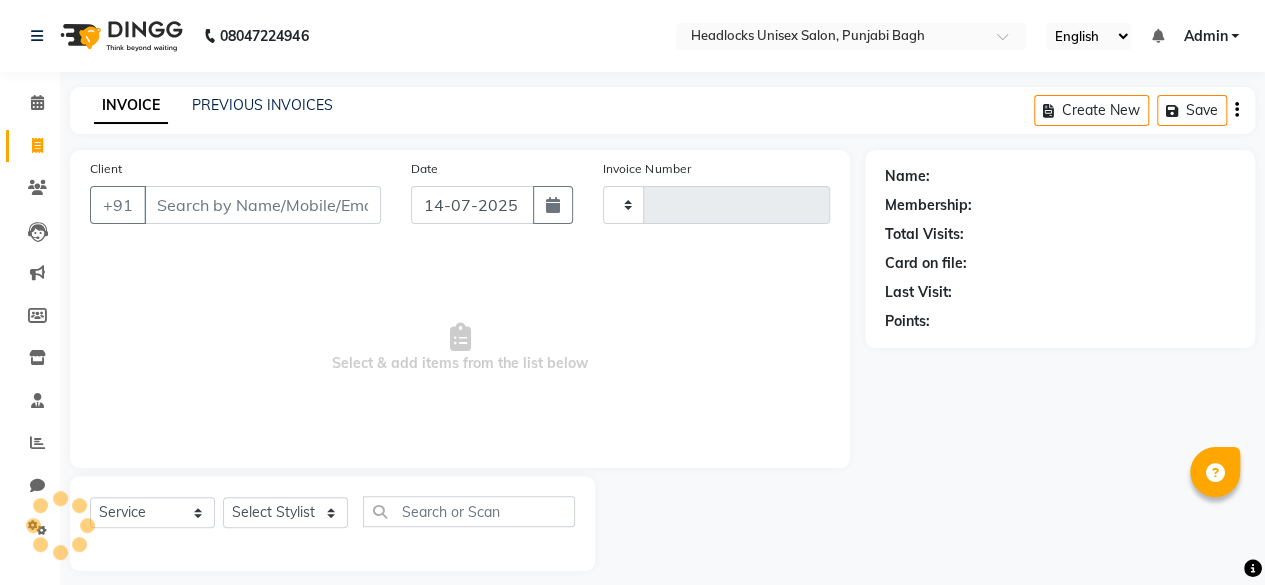 scroll, scrollTop: 15, scrollLeft: 0, axis: vertical 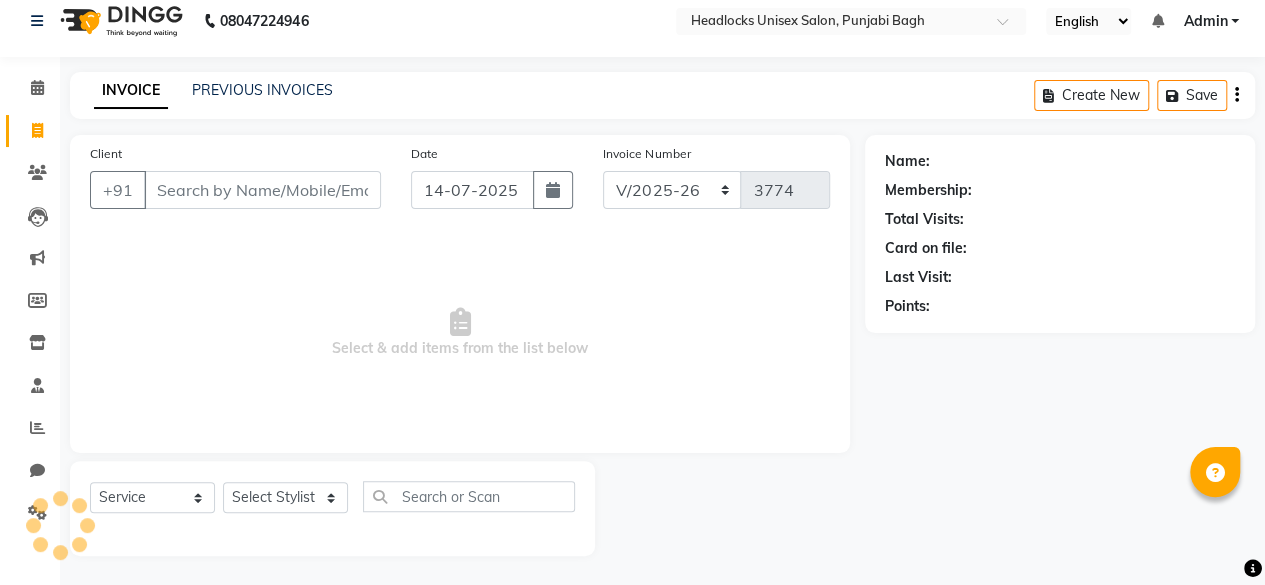 click on "Client" at bounding box center [262, 190] 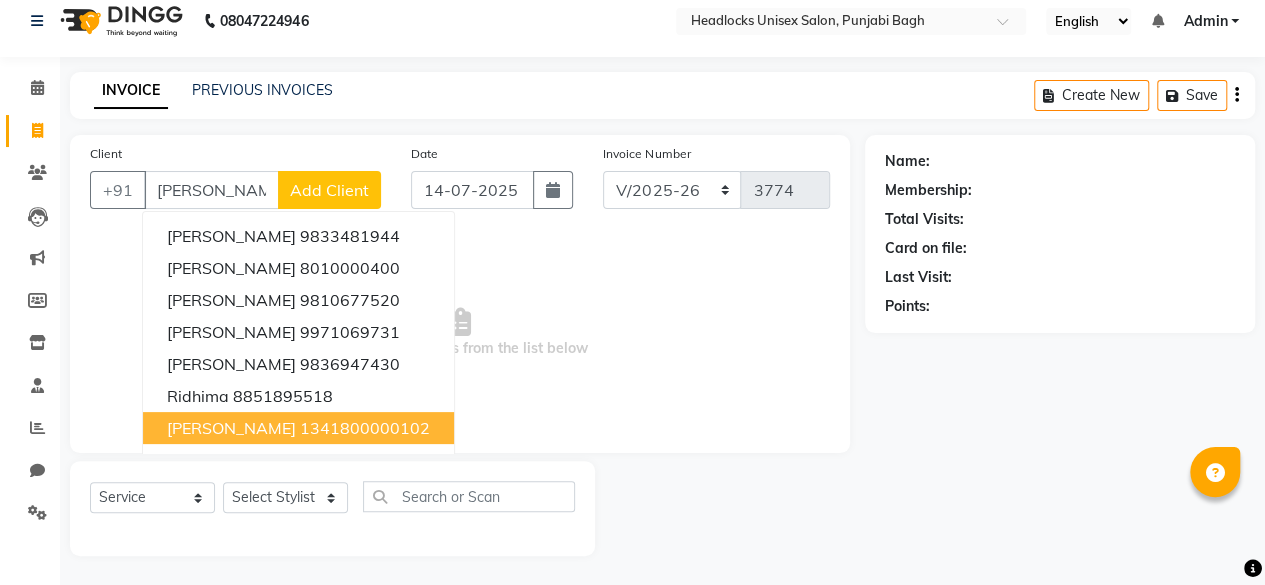 click on "[PERSON_NAME]" at bounding box center (231, 428) 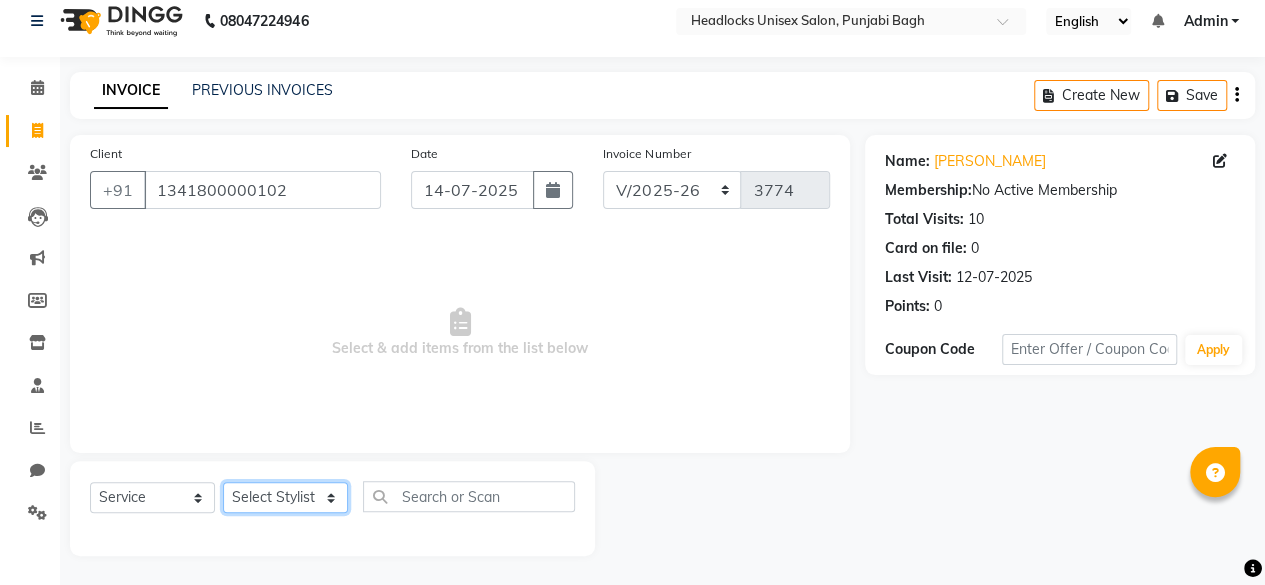 click on "Select Stylist ⁠Agnies ⁠[PERSON_NAME] [PERSON_NAME] [PERSON_NAME] kunal [PERSON_NAME] mercy ⁠Minto ⁠[PERSON_NAME]  [PERSON_NAME] priyanka [PERSON_NAME] ⁠[PERSON_NAME] ⁠[PERSON_NAME] [PERSON_NAME] [PERSON_NAME]  Sunny ⁠[PERSON_NAME] ⁠[PERSON_NAME]" 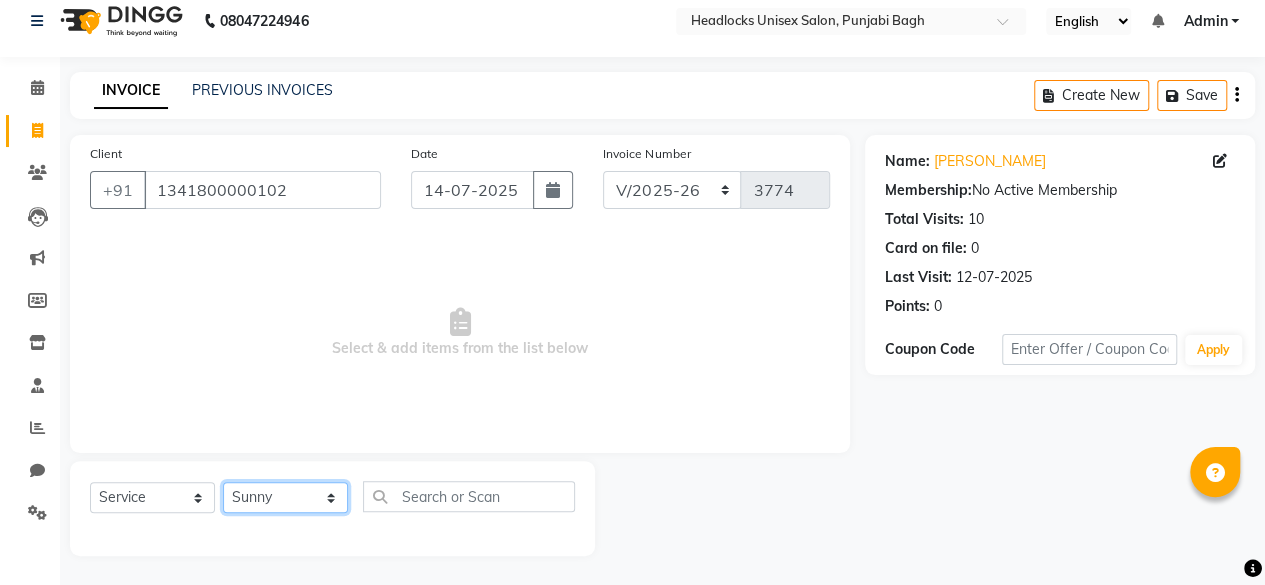 click on "Select Stylist ⁠Agnies ⁠[PERSON_NAME] [PERSON_NAME] [PERSON_NAME] kunal [PERSON_NAME] mercy ⁠Minto ⁠[PERSON_NAME]  [PERSON_NAME] priyanka [PERSON_NAME] ⁠[PERSON_NAME] ⁠[PERSON_NAME] [PERSON_NAME] [PERSON_NAME]  Sunny ⁠[PERSON_NAME] ⁠[PERSON_NAME]" 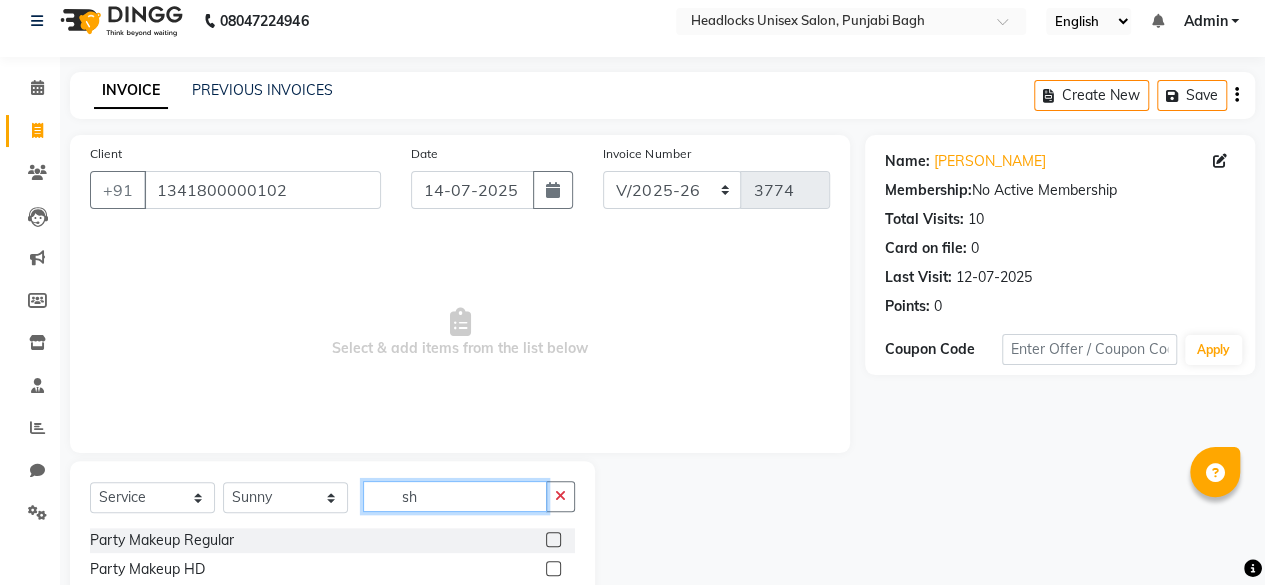 click on "sh" 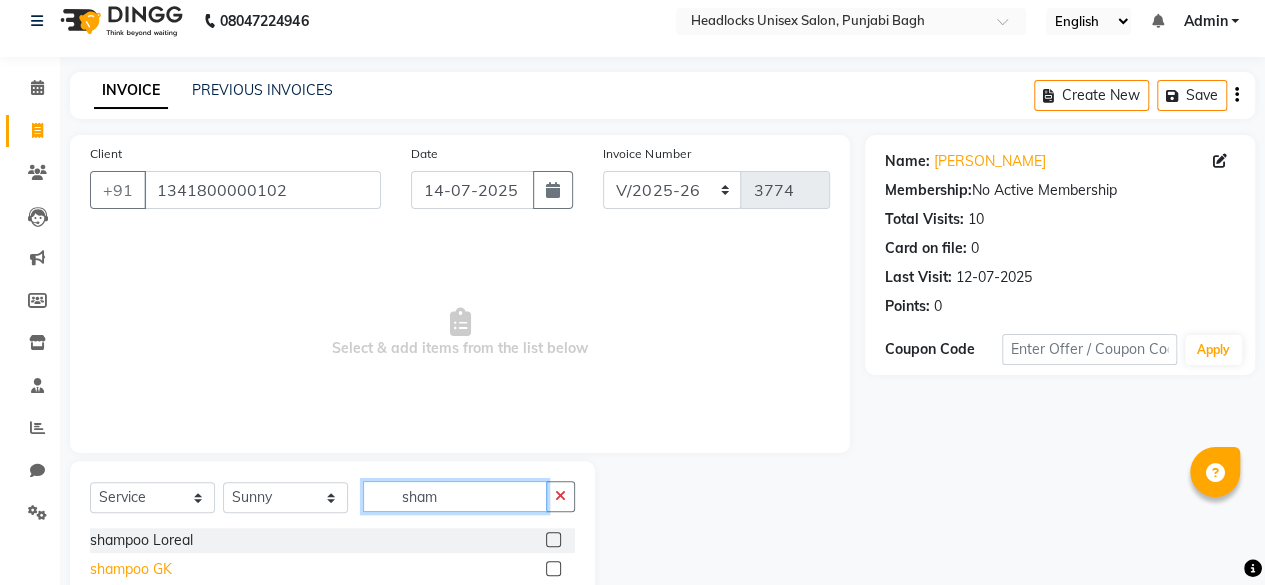 scroll, scrollTop: 2, scrollLeft: 0, axis: vertical 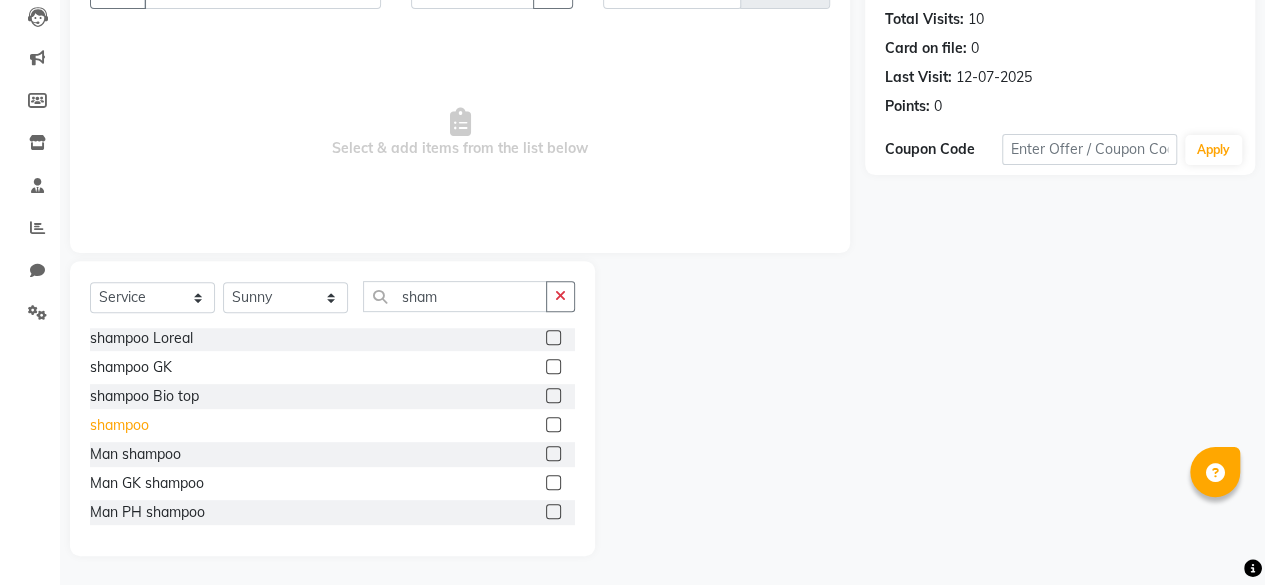 click on "shampoo" 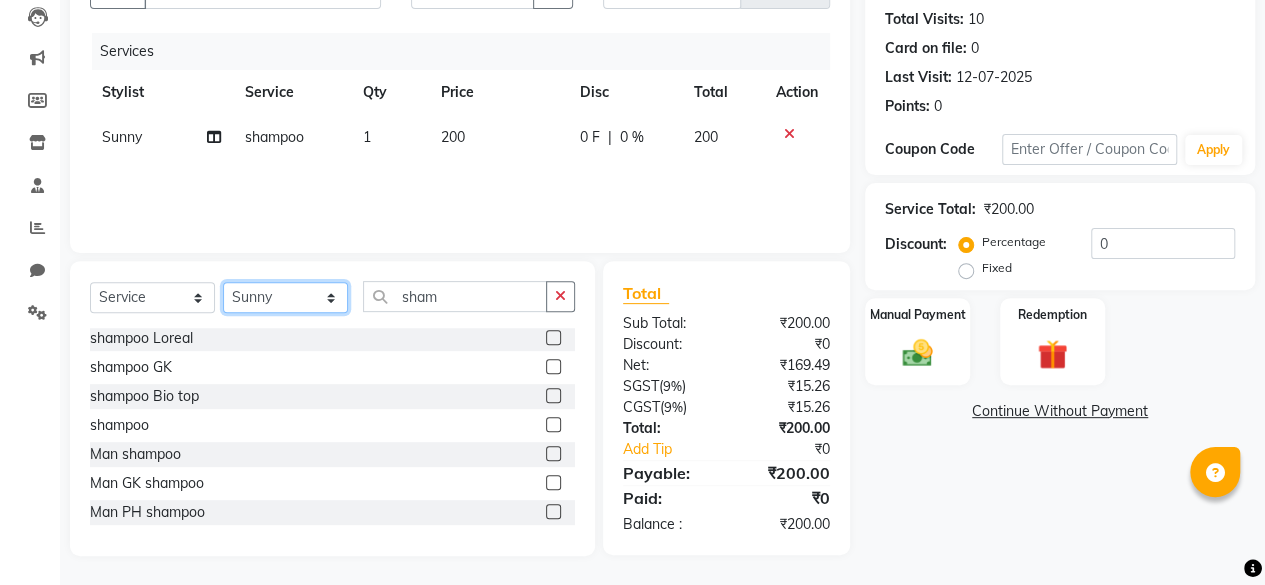 click on "Select Stylist ⁠Agnies ⁠[PERSON_NAME] [PERSON_NAME] [PERSON_NAME] kunal [PERSON_NAME] mercy ⁠Minto ⁠[PERSON_NAME]  [PERSON_NAME] priyanka [PERSON_NAME] ⁠[PERSON_NAME] ⁠[PERSON_NAME] [PERSON_NAME] [PERSON_NAME]  Sunny ⁠[PERSON_NAME] ⁠[PERSON_NAME]" 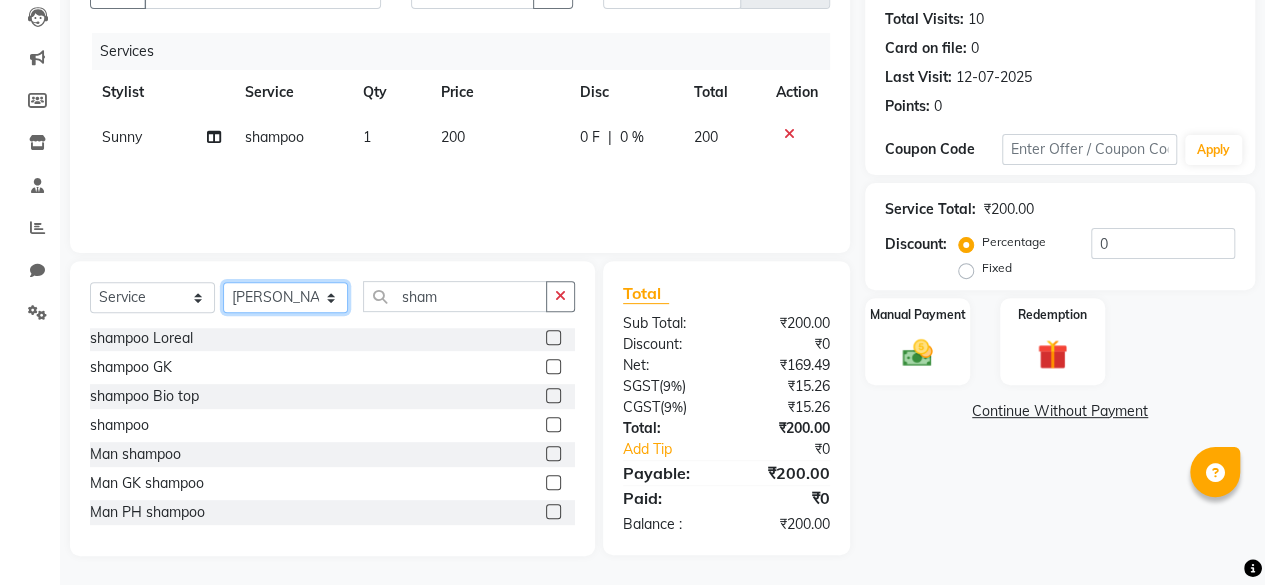 click on "Select Stylist ⁠Agnies ⁠[PERSON_NAME] [PERSON_NAME] [PERSON_NAME] kunal [PERSON_NAME] mercy ⁠Minto ⁠[PERSON_NAME]  [PERSON_NAME] priyanka [PERSON_NAME] ⁠[PERSON_NAME] ⁠[PERSON_NAME] [PERSON_NAME] [PERSON_NAME]  Sunny ⁠[PERSON_NAME] ⁠[PERSON_NAME]" 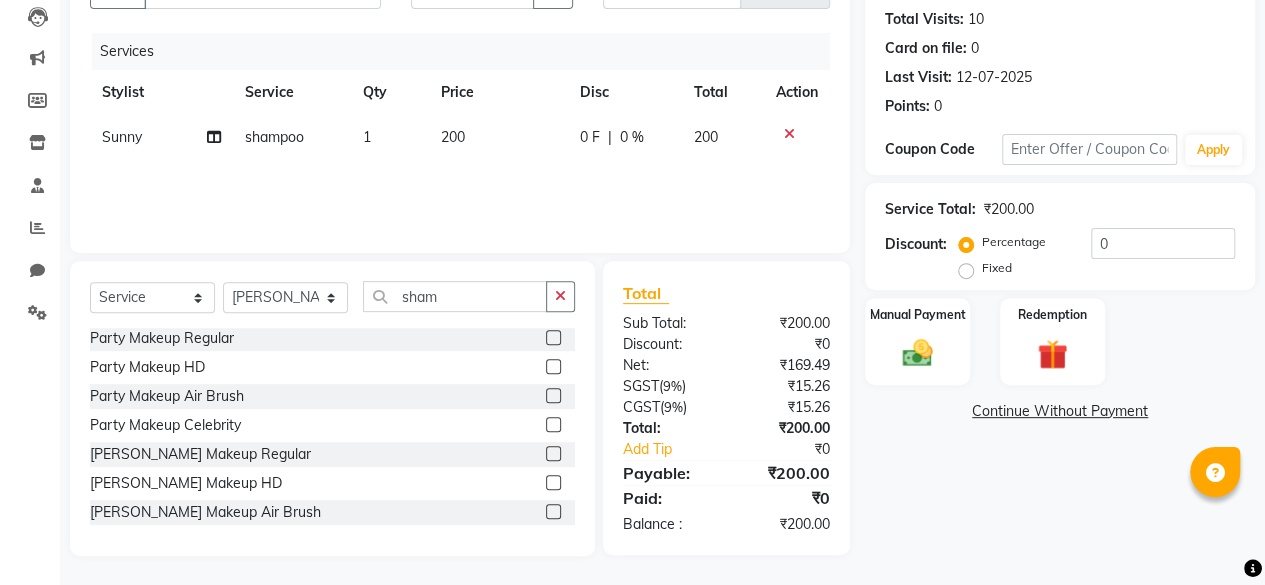 click on "Select  Service  Product  Membership  Package Voucher Prepaid Gift Card  Select Stylist ⁠Agnies ⁠[PERSON_NAME] [PERSON_NAME] [PERSON_NAME] kunal [PERSON_NAME] mercy ⁠Minto ⁠[PERSON_NAME]  [PERSON_NAME] priyanka [PERSON_NAME] ⁠[PERSON_NAME] ⁠[PERSON_NAME] [PERSON_NAME] [PERSON_NAME]  Sunny ⁠[PERSON_NAME]  ⁠Usman ⁠Vikas Vikram sham Party Makeup Regular  Party Makeup HD  Party Makeup Air Brush  Party Makeup Celebrity  [PERSON_NAME] Makeup Regular  [PERSON_NAME] Makeup HD  [PERSON_NAME] Makeup Air Brush  Bridal Makeup Regular  Bridal Makeup HD  Bridal Makeup Air Brush  Bridal Makeup Celebrity  Eye makeup  eyeliner  lipsticks  Dressing  Eye lishes  Saree driping   Loreal Bleach  Oxy Bleach  Arms Bleach Fruit  Full Body Bleach  Body Polishing  d tan  Under arms bleach  Body massage   full legs bleach   Half legs bleach   Full arms bleach  Half arms bleach   Full front bleach   Half arms bleach   Full body bleach   Body scrub  Stomach bleach  Back massage   Foot massage  Hand massage  Head massage  Dry massage  [MEDICAL_DATA]" 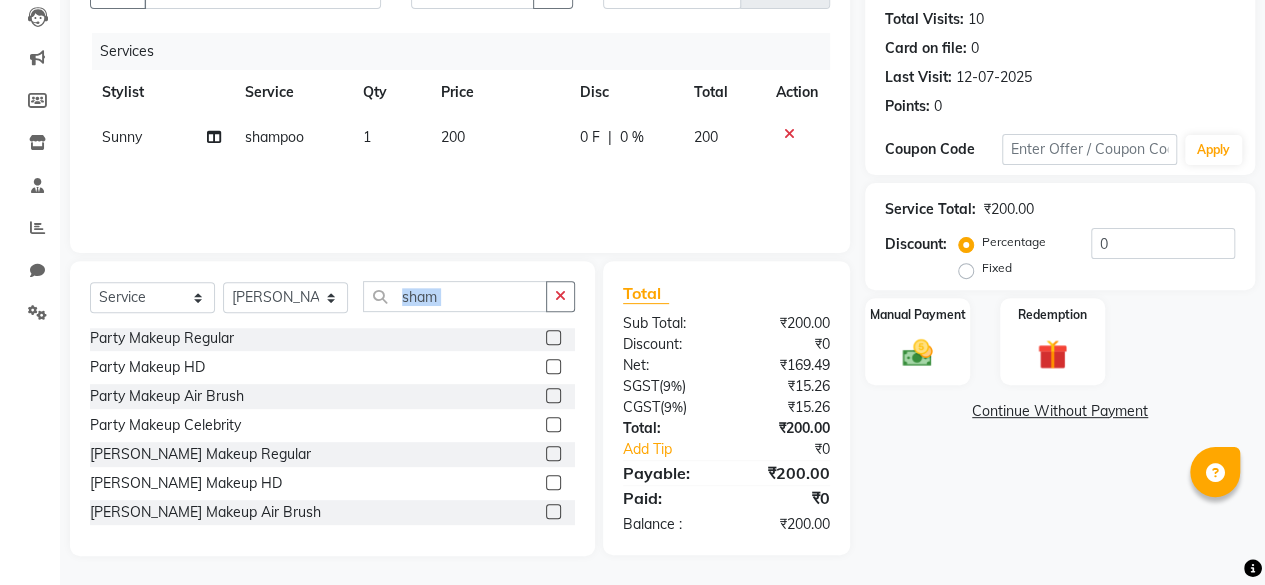 click on "Select  Service  Product  Membership  Package Voucher Prepaid Gift Card  Select Stylist ⁠Agnies ⁠[PERSON_NAME] [PERSON_NAME] [PERSON_NAME] kunal [PERSON_NAME] mercy ⁠Minto ⁠[PERSON_NAME]  [PERSON_NAME] priyanka [PERSON_NAME] ⁠[PERSON_NAME] ⁠[PERSON_NAME] [PERSON_NAME] [PERSON_NAME]  Sunny ⁠[PERSON_NAME]  ⁠Usman ⁠Vikas Vikram sham Party Makeup Regular  Party Makeup HD  Party Makeup Air Brush  Party Makeup Celebrity  [PERSON_NAME] Makeup Regular  [PERSON_NAME] Makeup HD  [PERSON_NAME] Makeup Air Brush  Bridal Makeup Regular  Bridal Makeup HD  Bridal Makeup Air Brush  Bridal Makeup Celebrity  Eye makeup  eyeliner  lipsticks  Dressing  Eye lishes  Saree driping   Loreal Bleach  Oxy Bleach  Arms Bleach Fruit  Full Body Bleach  Body Polishing  d tan  Under arms bleach  Body massage   full legs bleach   Half legs bleach   Full arms bleach  Half arms bleach   Full front bleach   Half arms bleach   Full body bleach   Body scrub  Stomach bleach  Back massage   Foot massage  Hand massage  Head massage  Dry massage  [MEDICAL_DATA]" 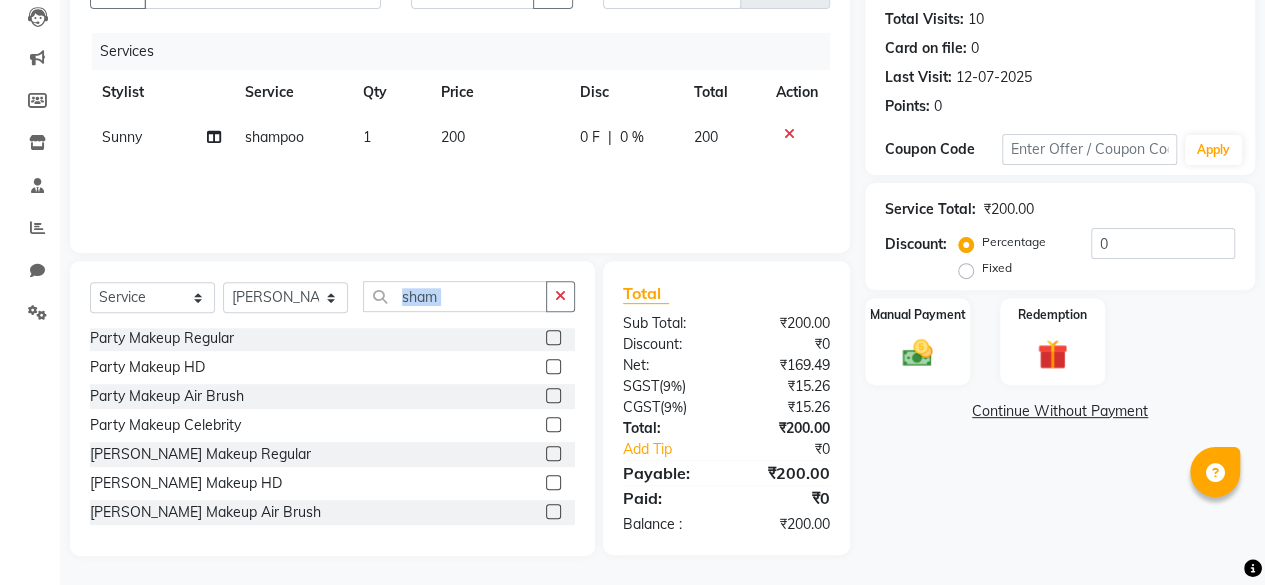 drag, startPoint x: 503, startPoint y: 274, endPoint x: 496, endPoint y: 292, distance: 19.313208 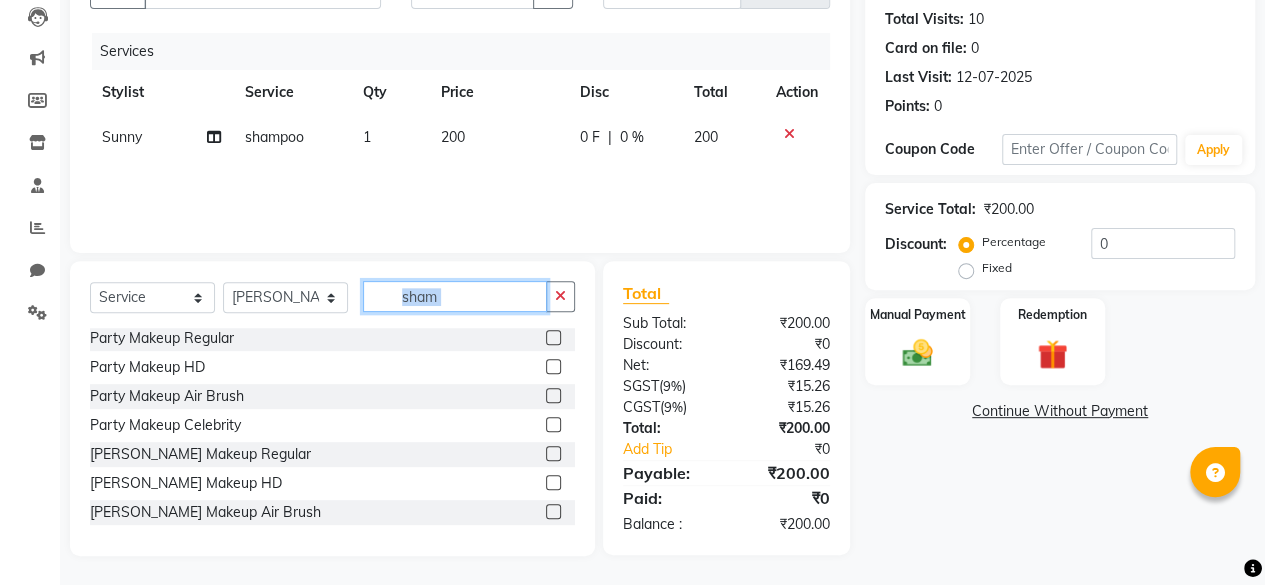 click on "sham" 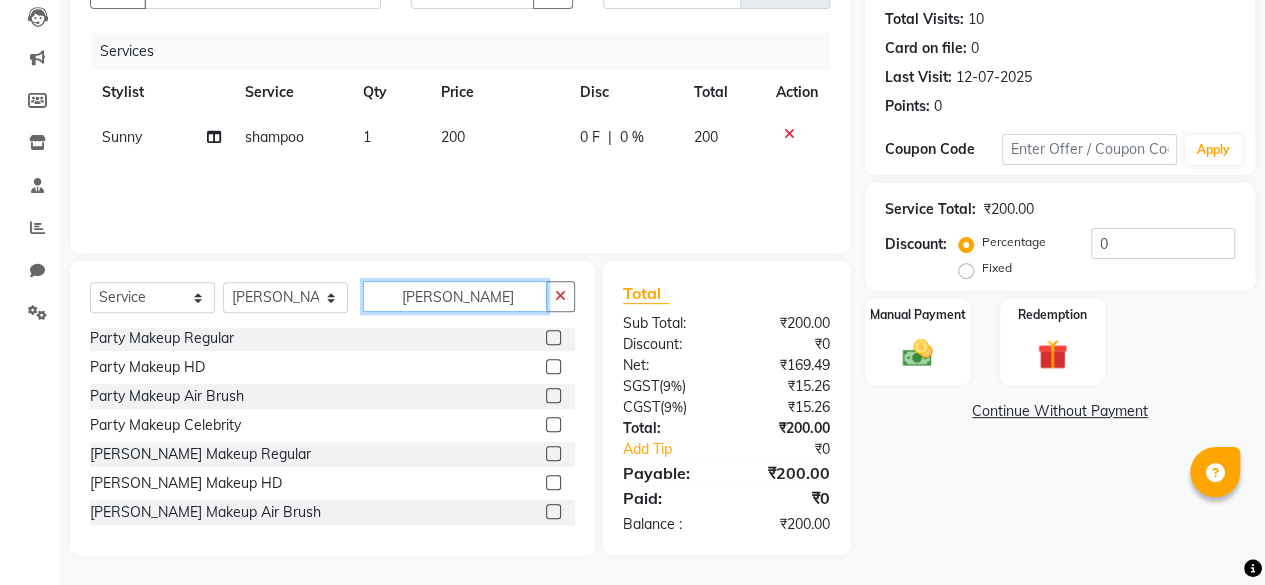 scroll, scrollTop: 0, scrollLeft: 0, axis: both 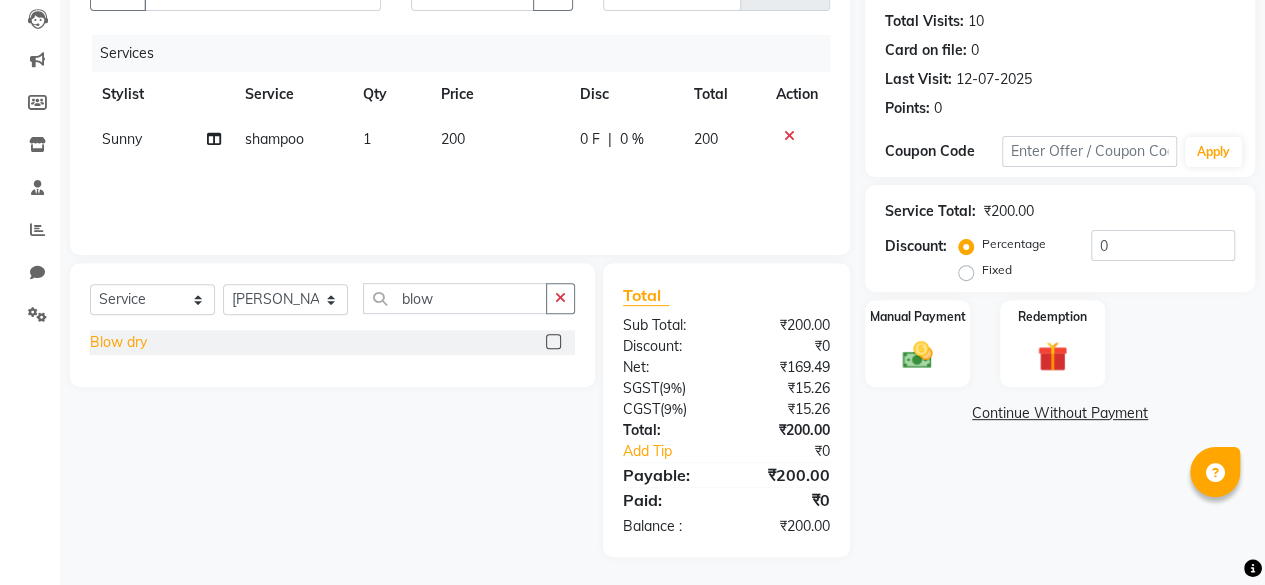 click on "Blow dry" 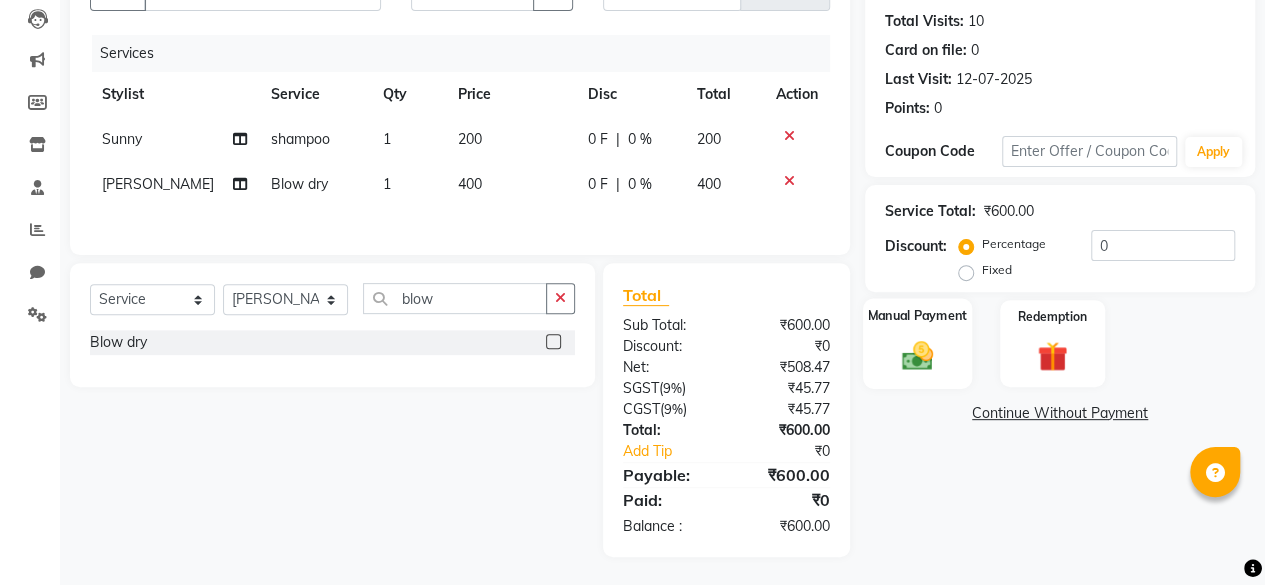 click 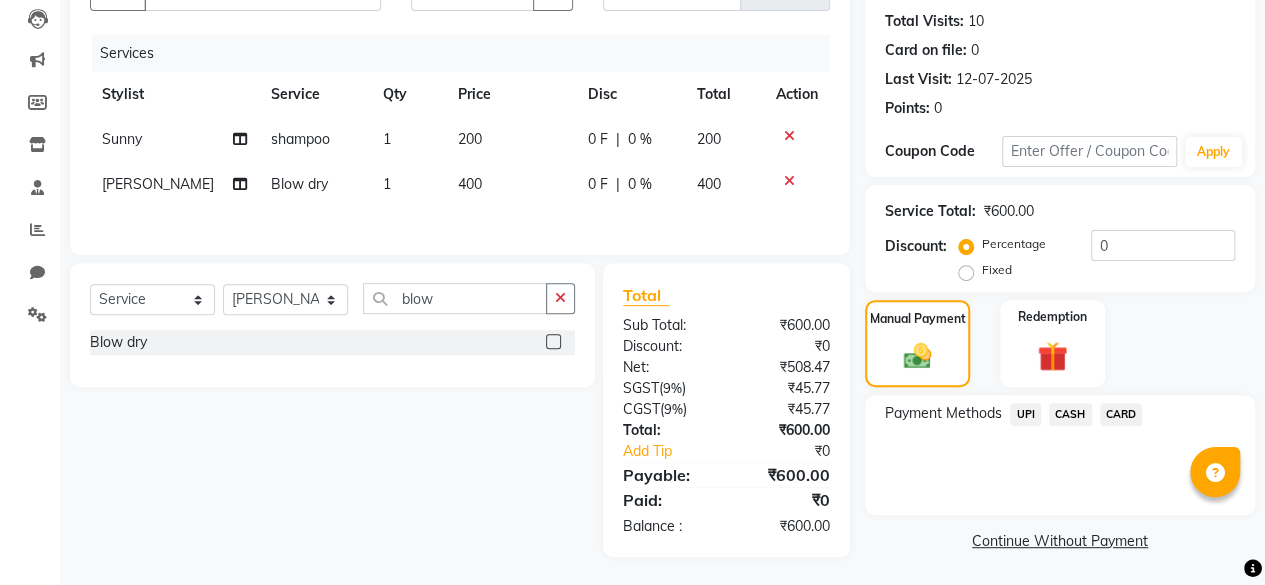 click on "CARD" 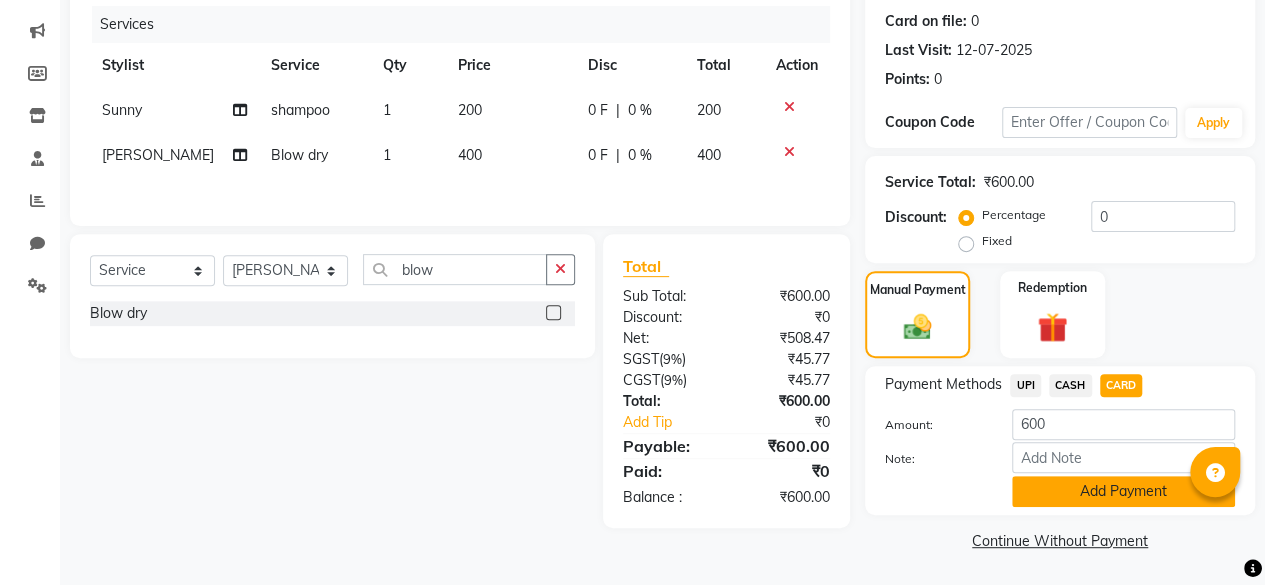 click on "Add Payment" 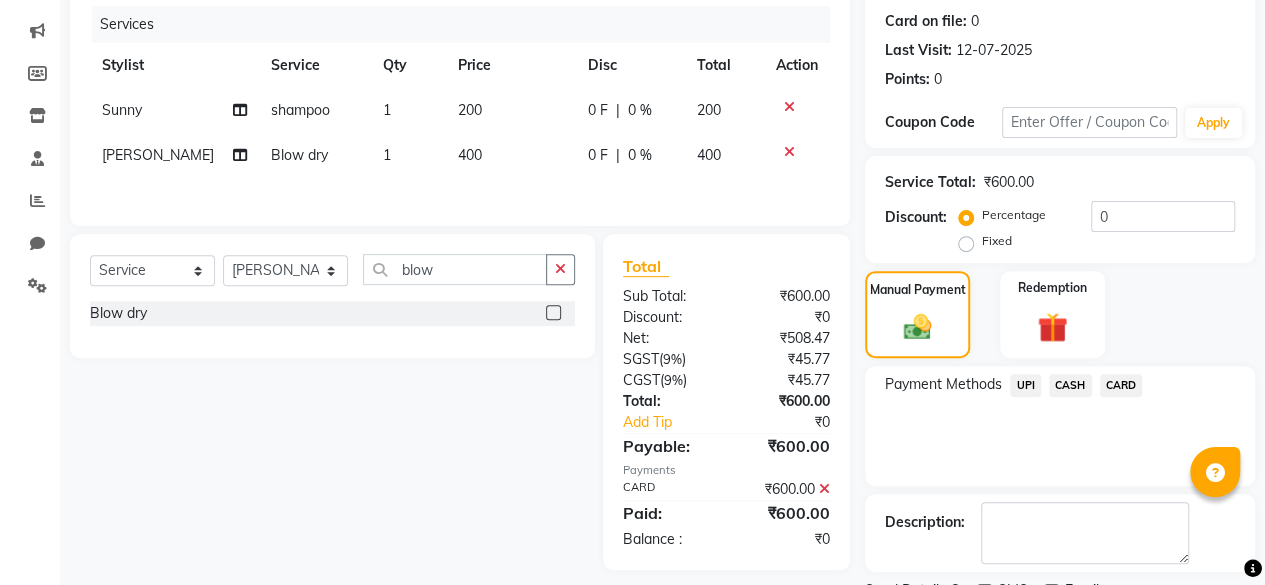 scroll, scrollTop: 324, scrollLeft: 0, axis: vertical 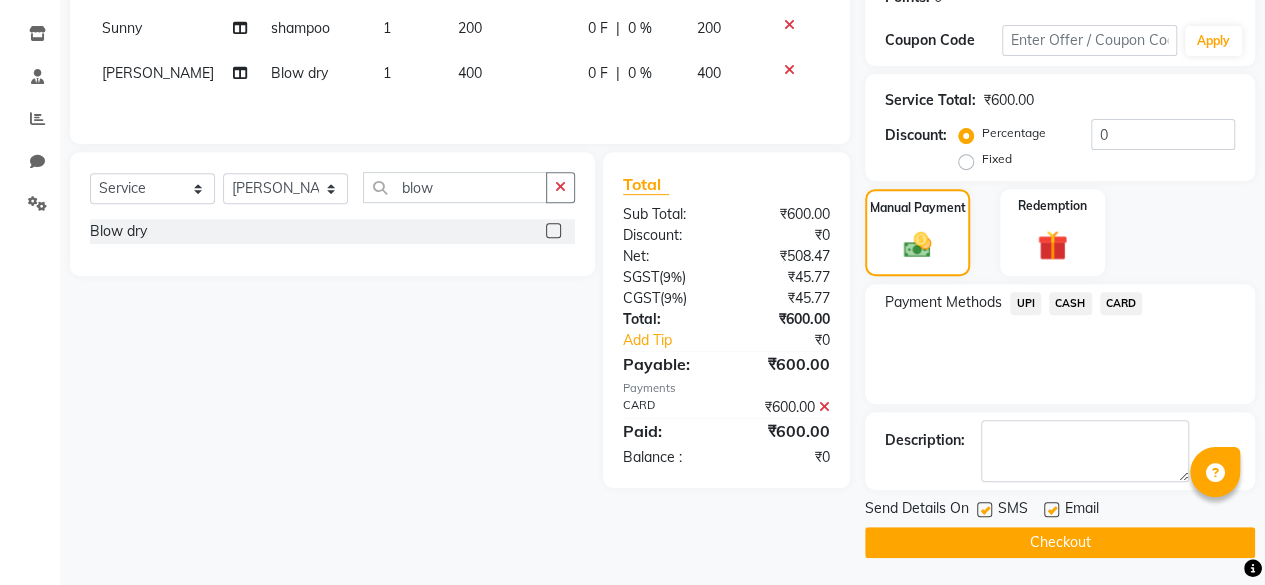 click 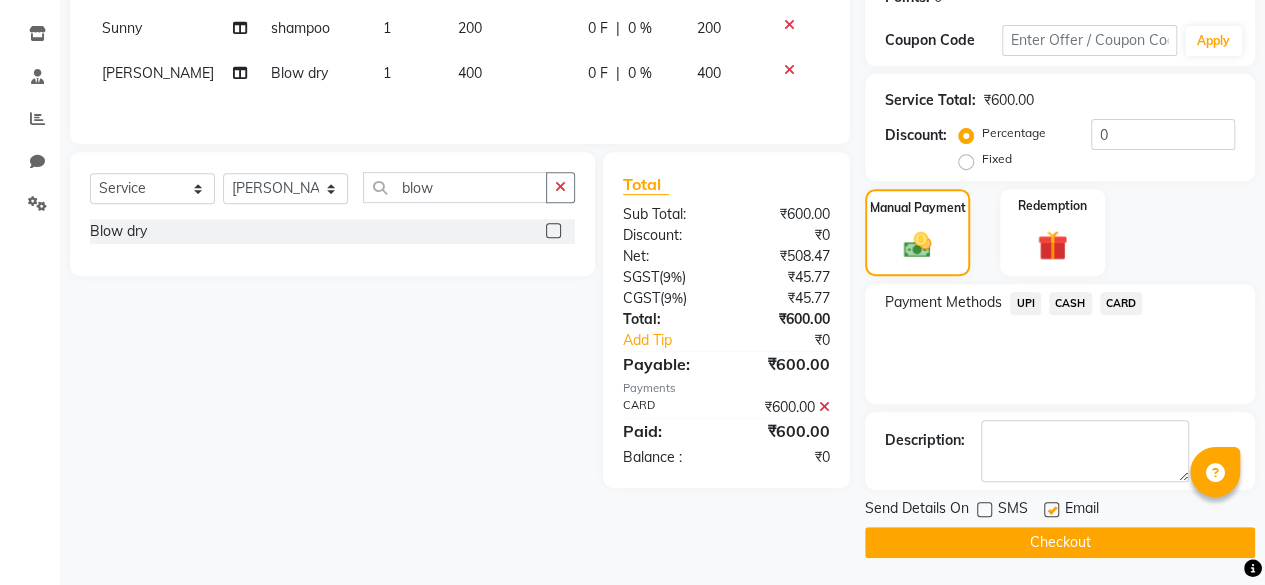 click on "Checkout" 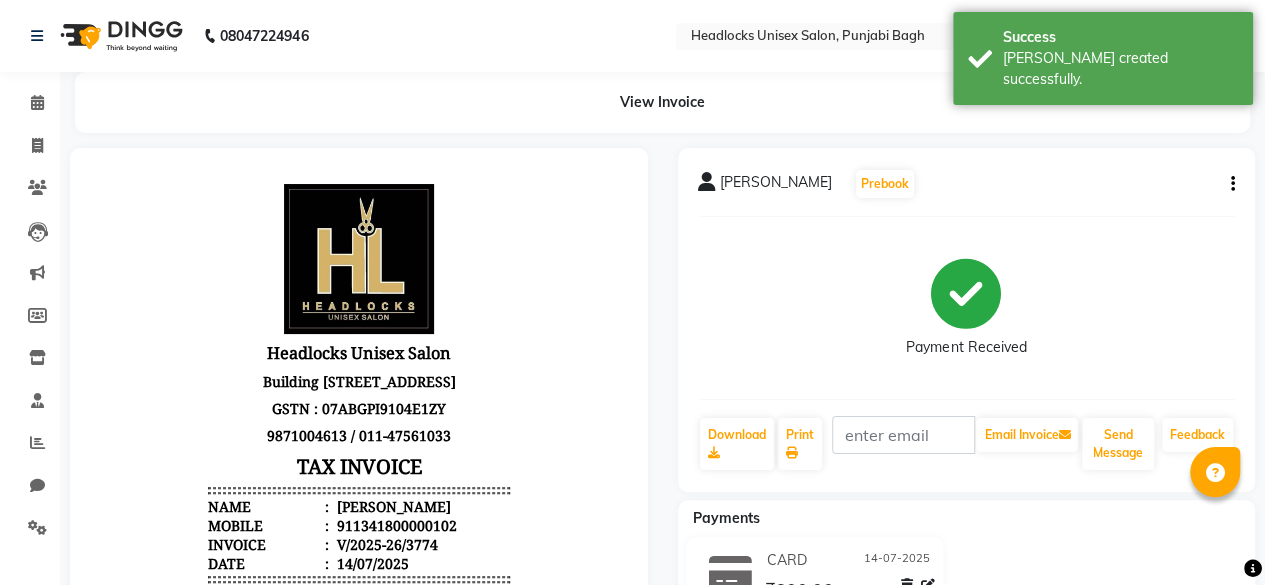 scroll, scrollTop: 0, scrollLeft: 0, axis: both 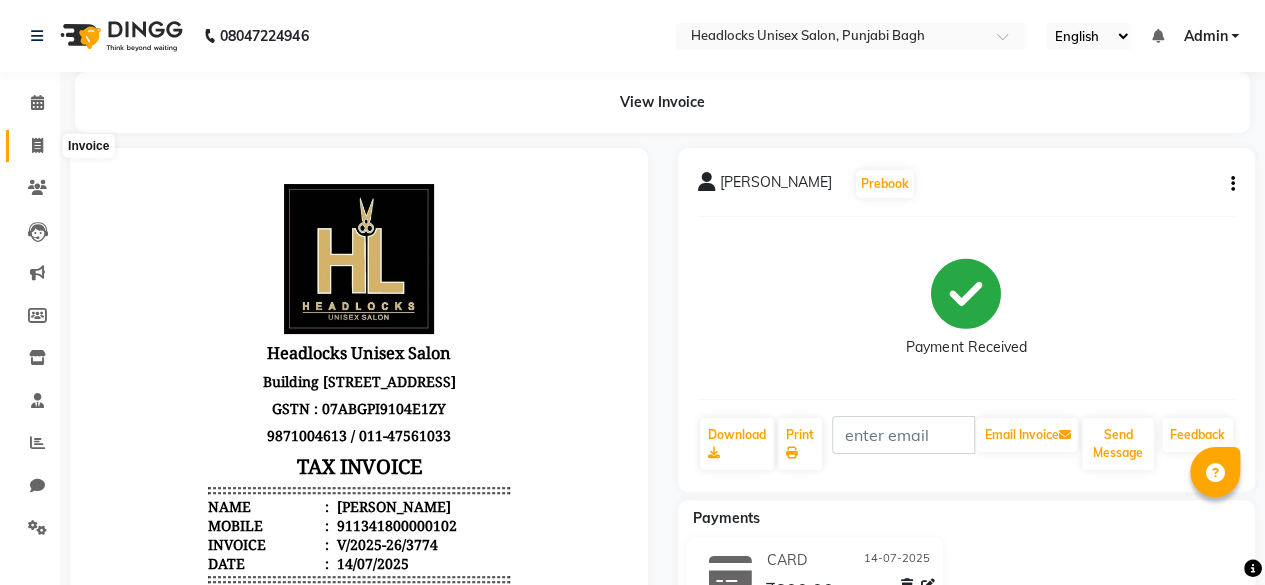 click 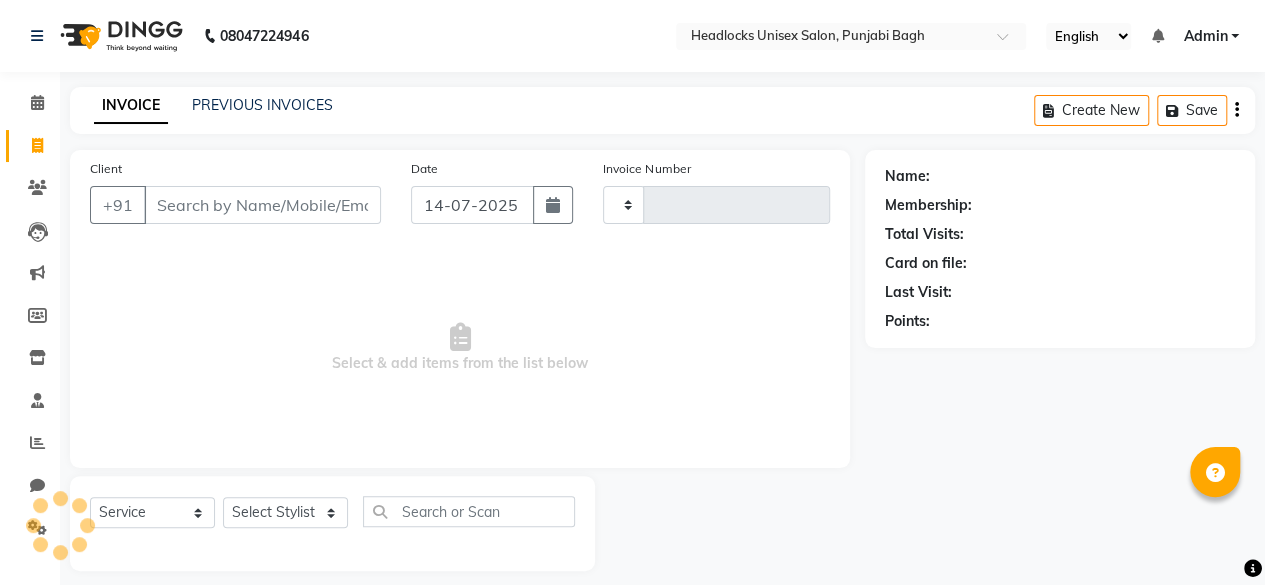 scroll, scrollTop: 15, scrollLeft: 0, axis: vertical 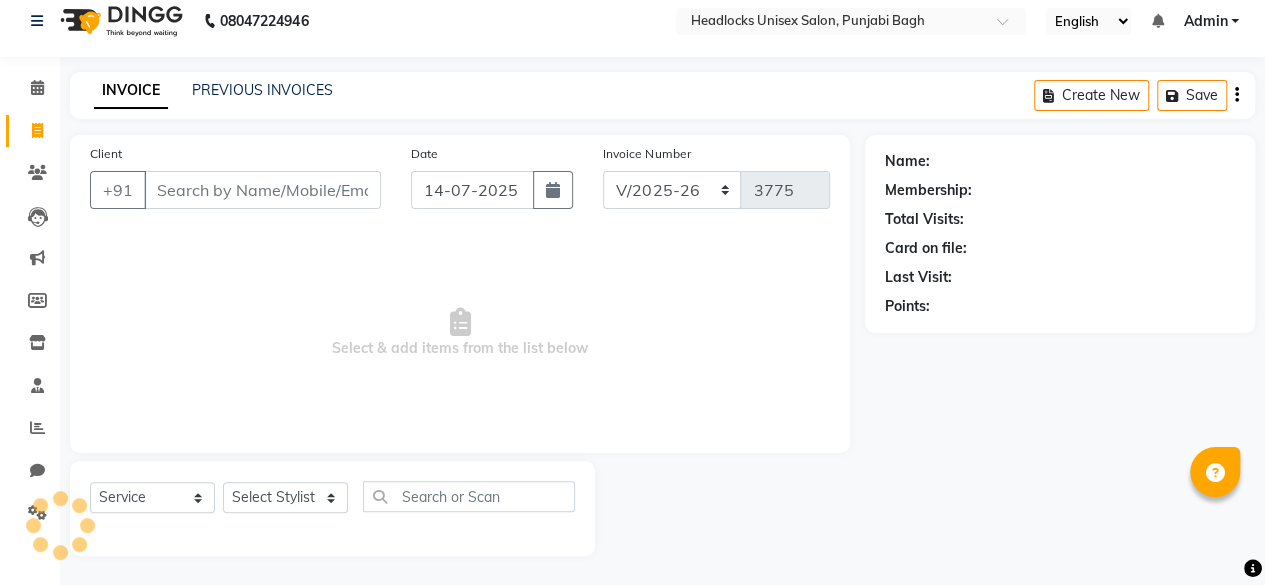 click on "Client" at bounding box center [262, 190] 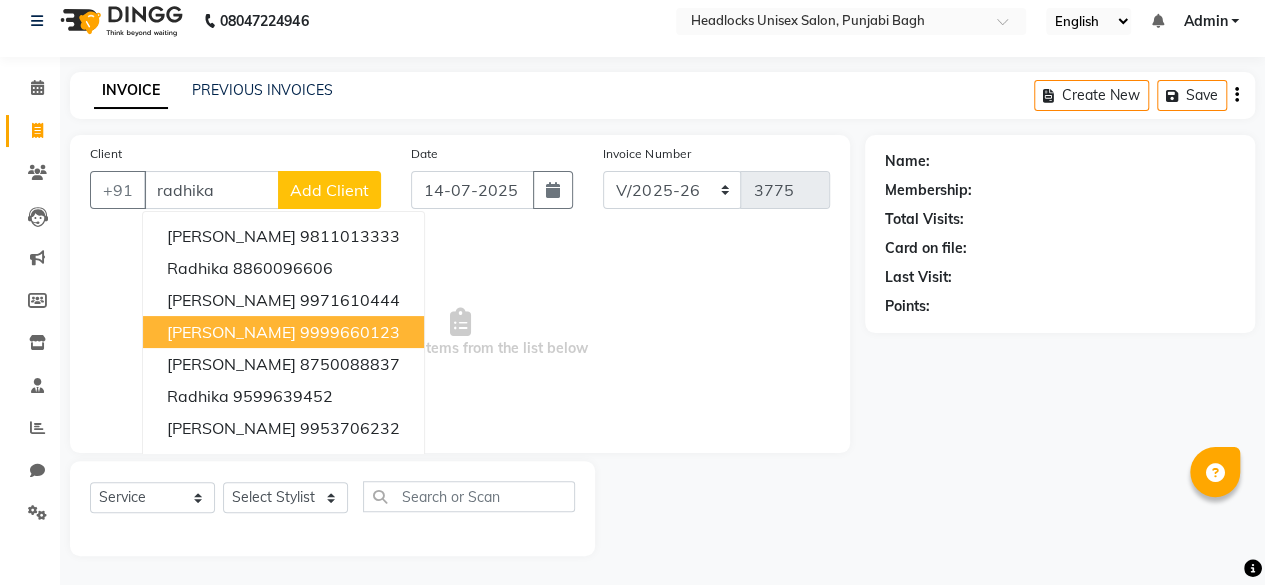 click on "[PERSON_NAME]" at bounding box center [231, 332] 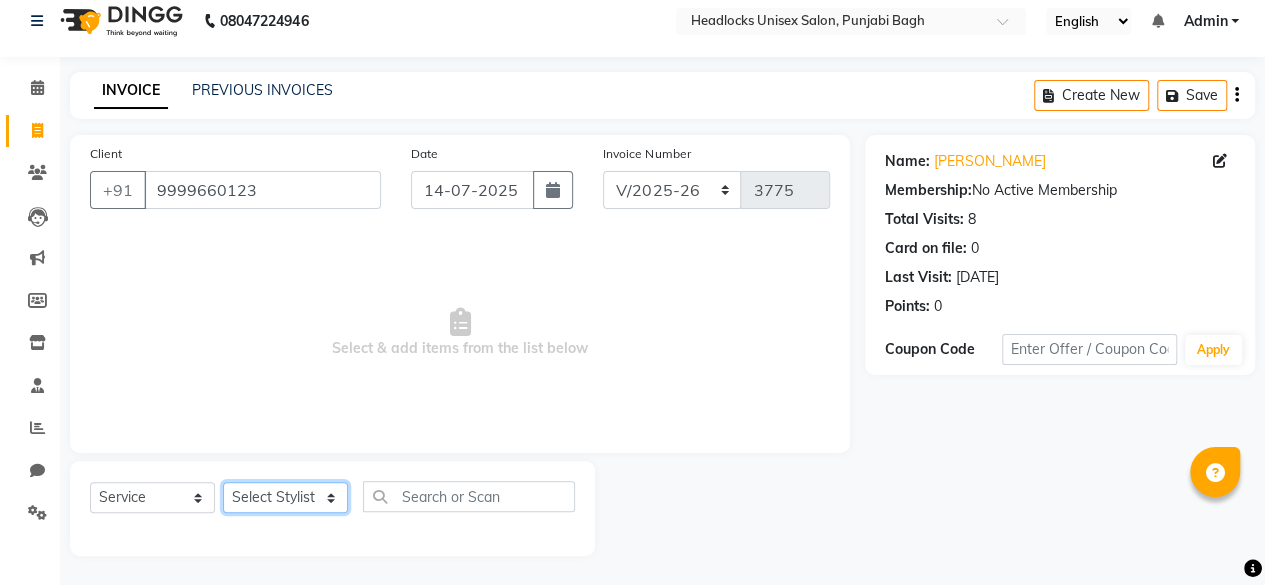 click on "Select Stylist ⁠Agnies ⁠[PERSON_NAME] [PERSON_NAME] [PERSON_NAME] kunal [PERSON_NAME] mercy ⁠Minto ⁠[PERSON_NAME]  [PERSON_NAME] priyanka [PERSON_NAME] ⁠[PERSON_NAME] ⁠[PERSON_NAME] [PERSON_NAME] [PERSON_NAME]  Sunny ⁠[PERSON_NAME] ⁠[PERSON_NAME]" 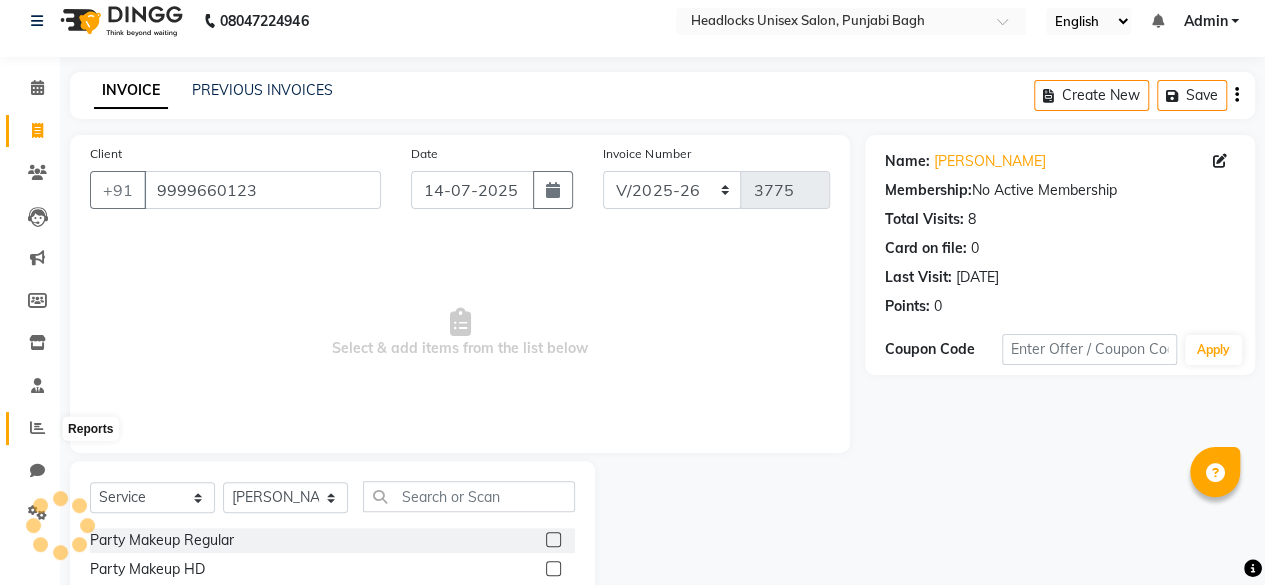 click 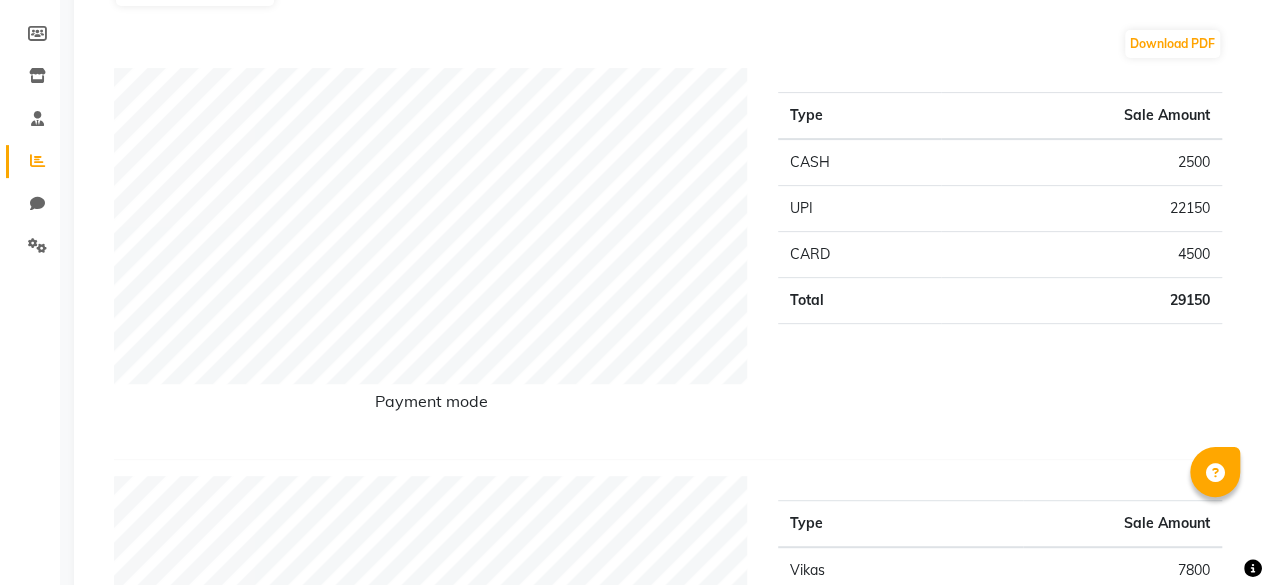 scroll, scrollTop: 0, scrollLeft: 0, axis: both 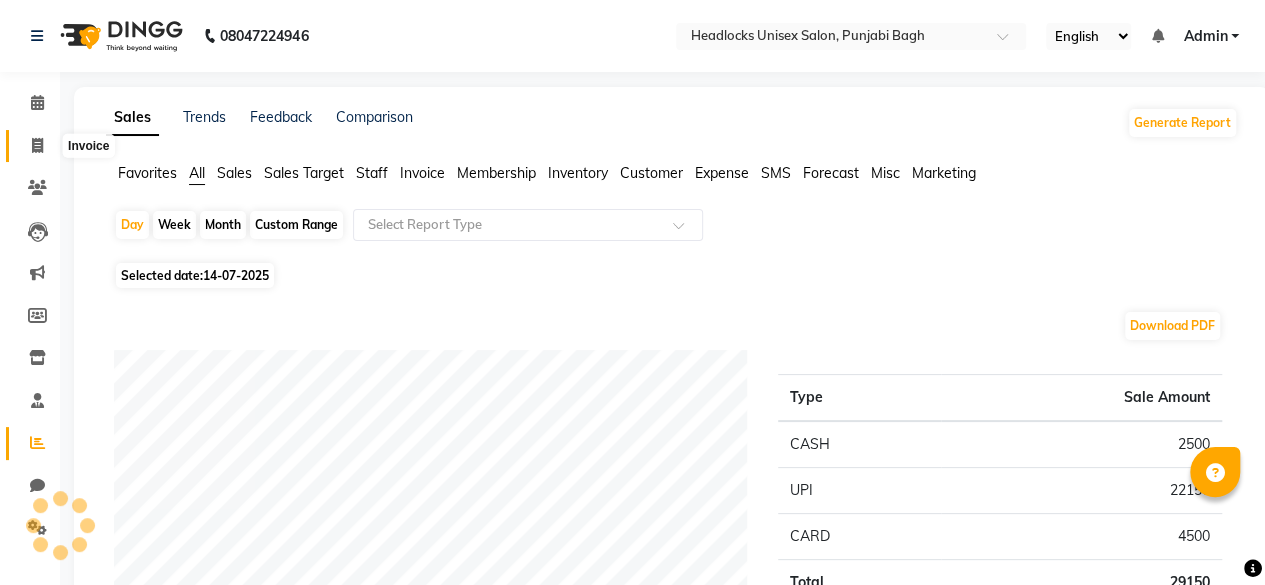 click 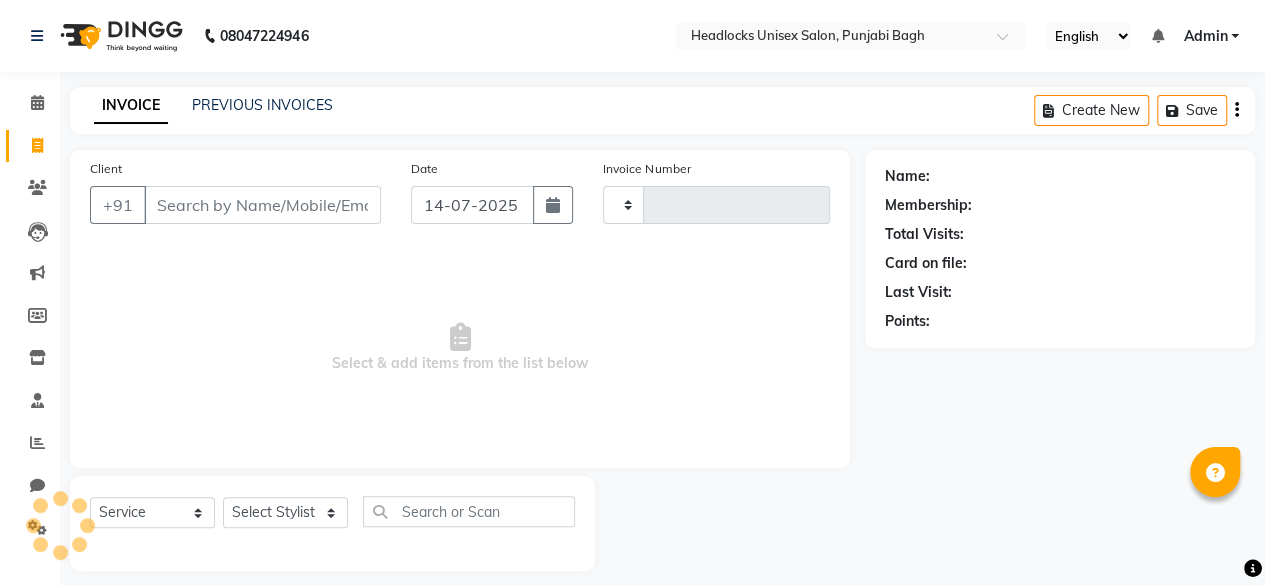 scroll, scrollTop: 15, scrollLeft: 0, axis: vertical 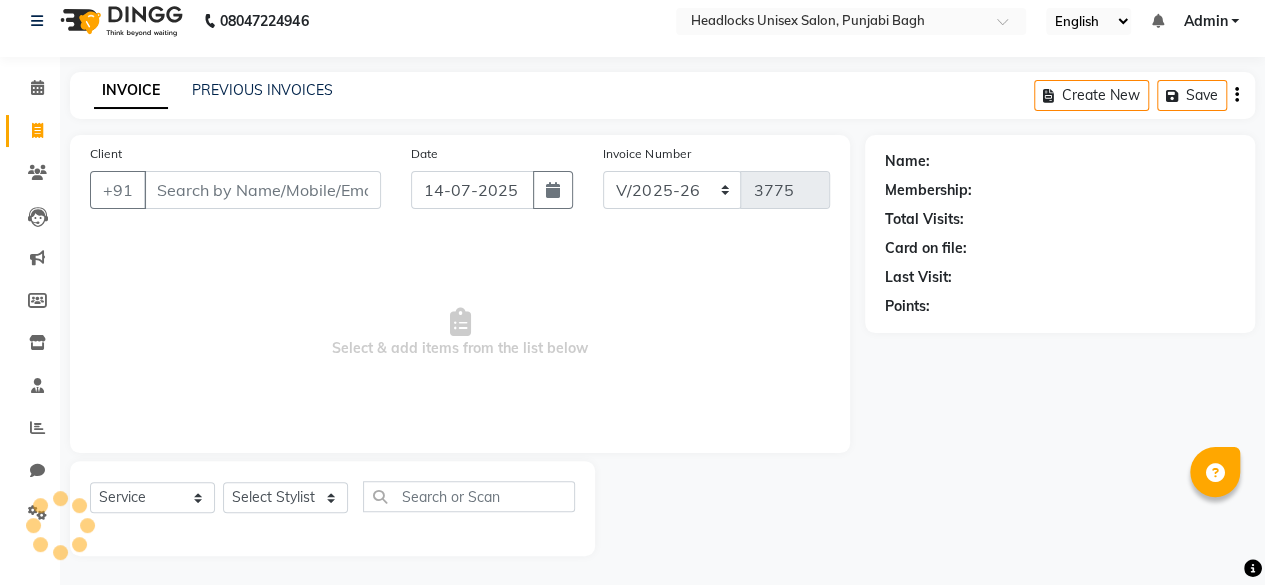click on "Client" at bounding box center (262, 190) 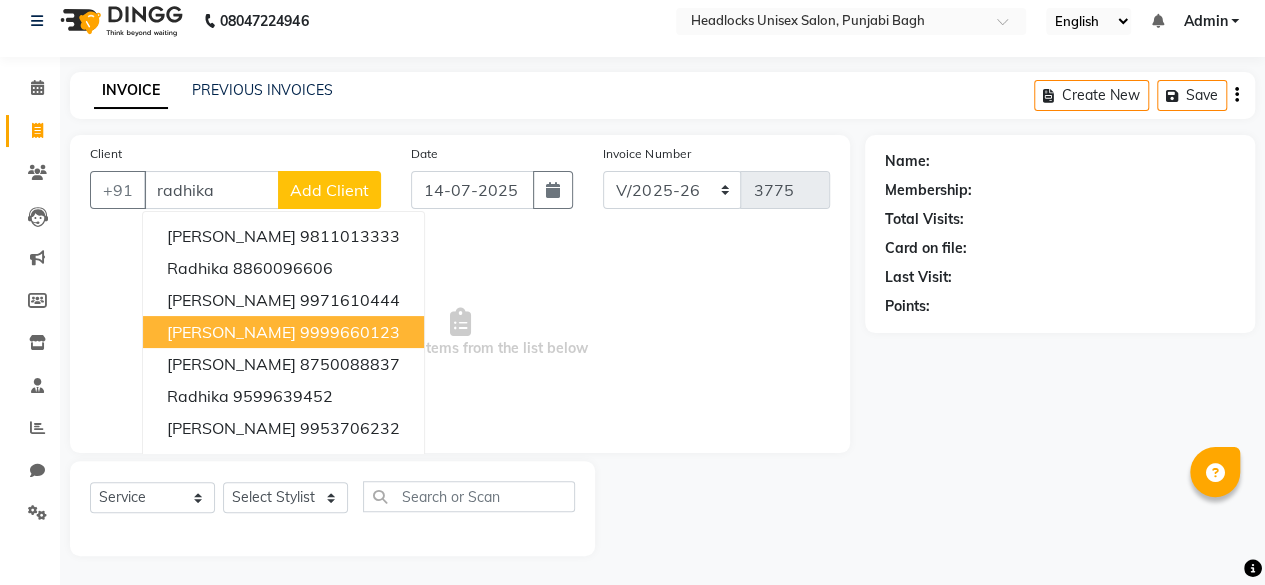 click on "[PERSON_NAME]  9999660123" at bounding box center [283, 332] 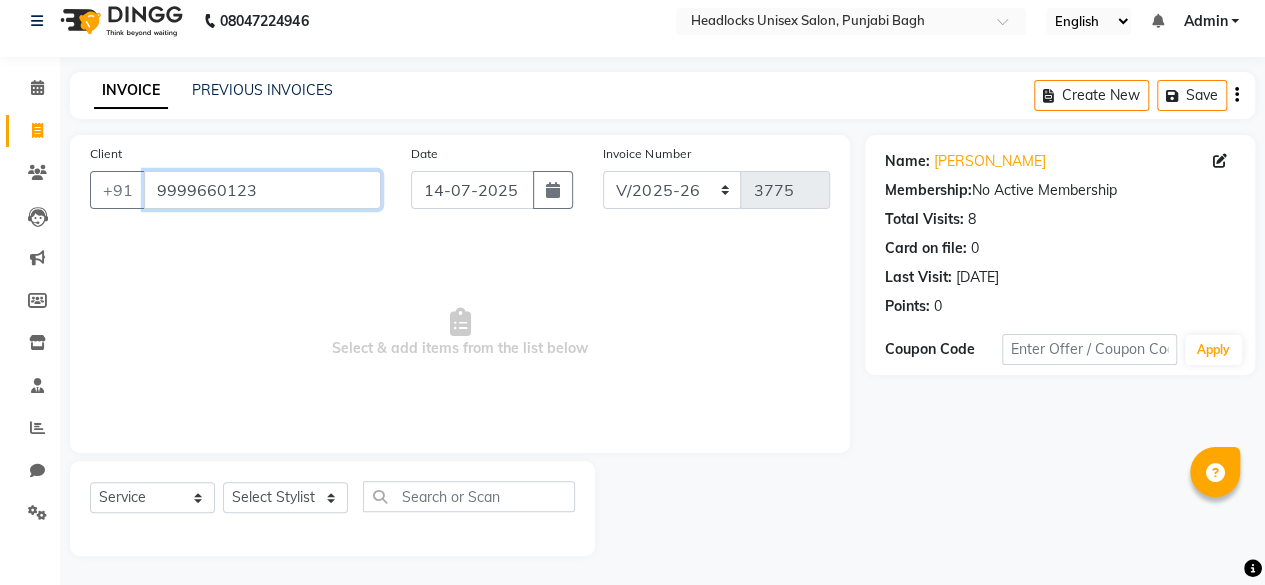click on "9999660123" at bounding box center (262, 190) 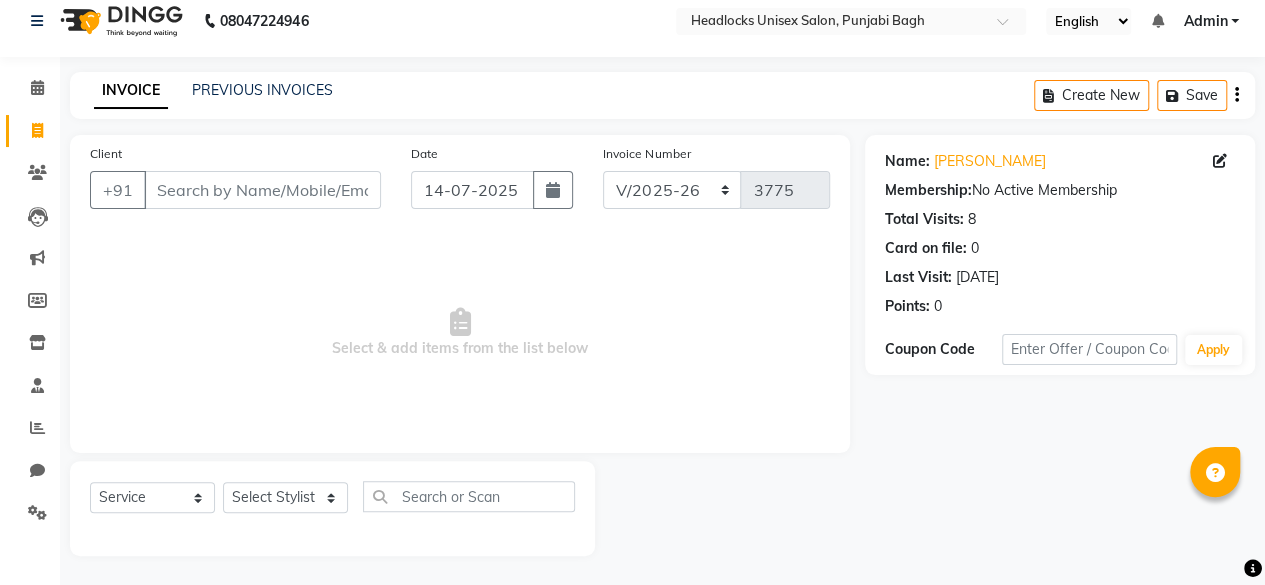 click on "Client +91" 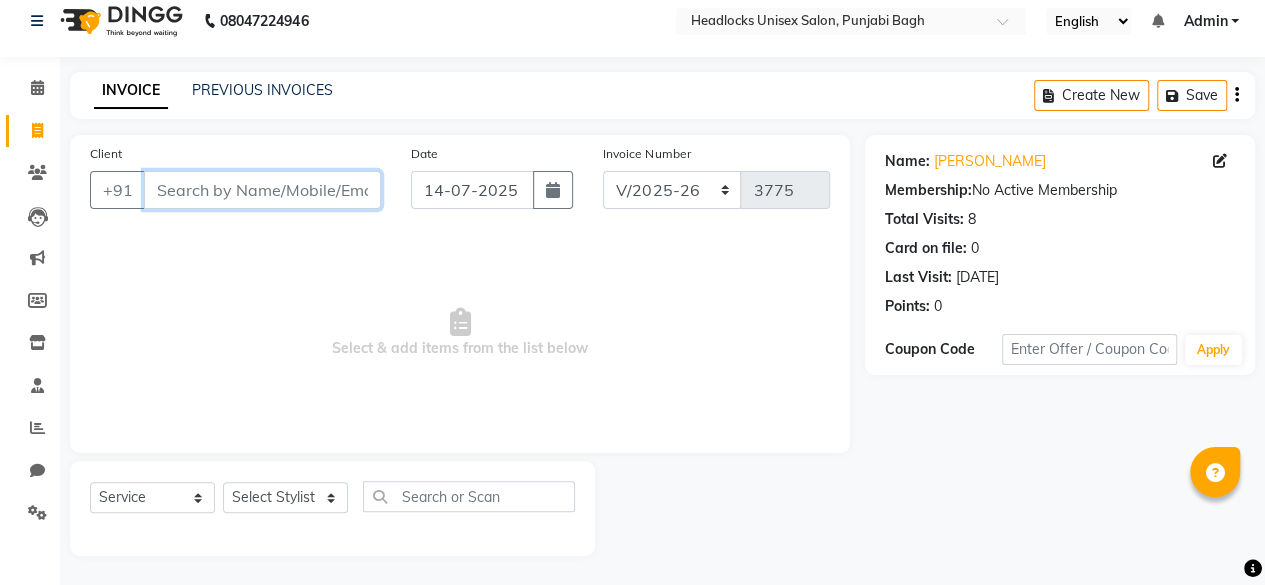 click on "Client" at bounding box center [262, 190] 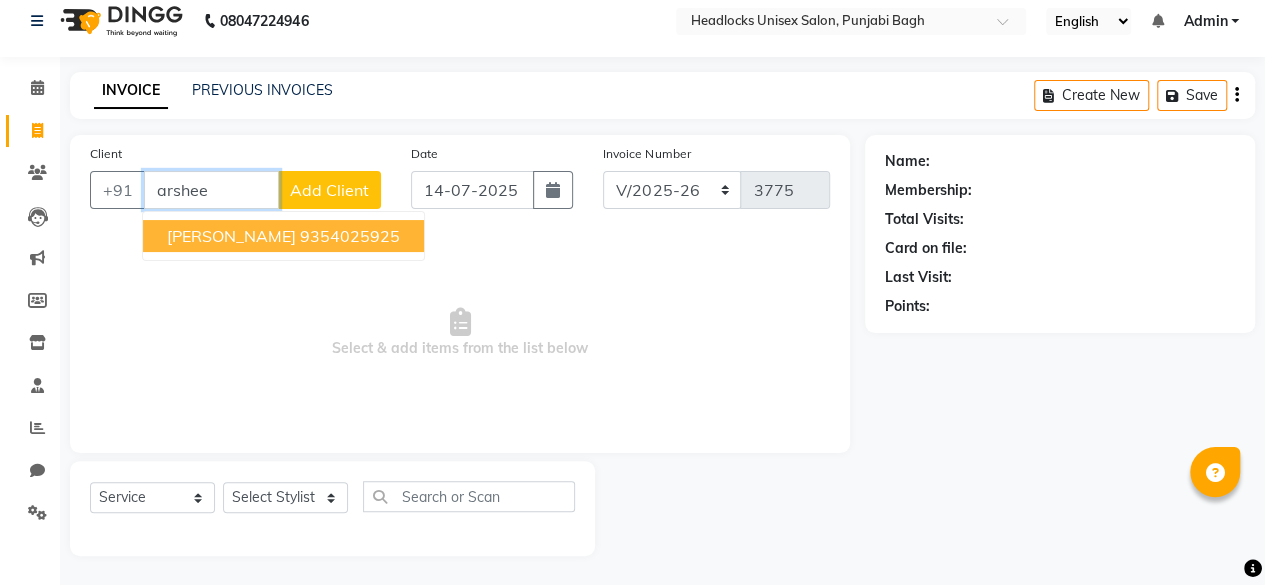 click on "arshee" at bounding box center [211, 190] 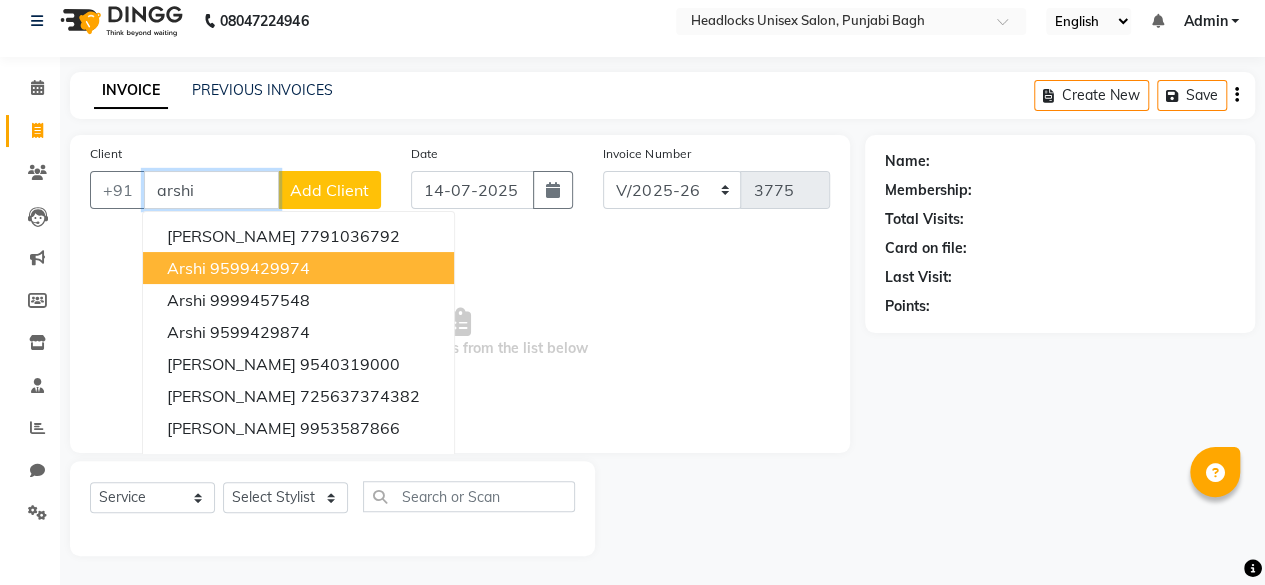 click on "9599429974" at bounding box center (260, 268) 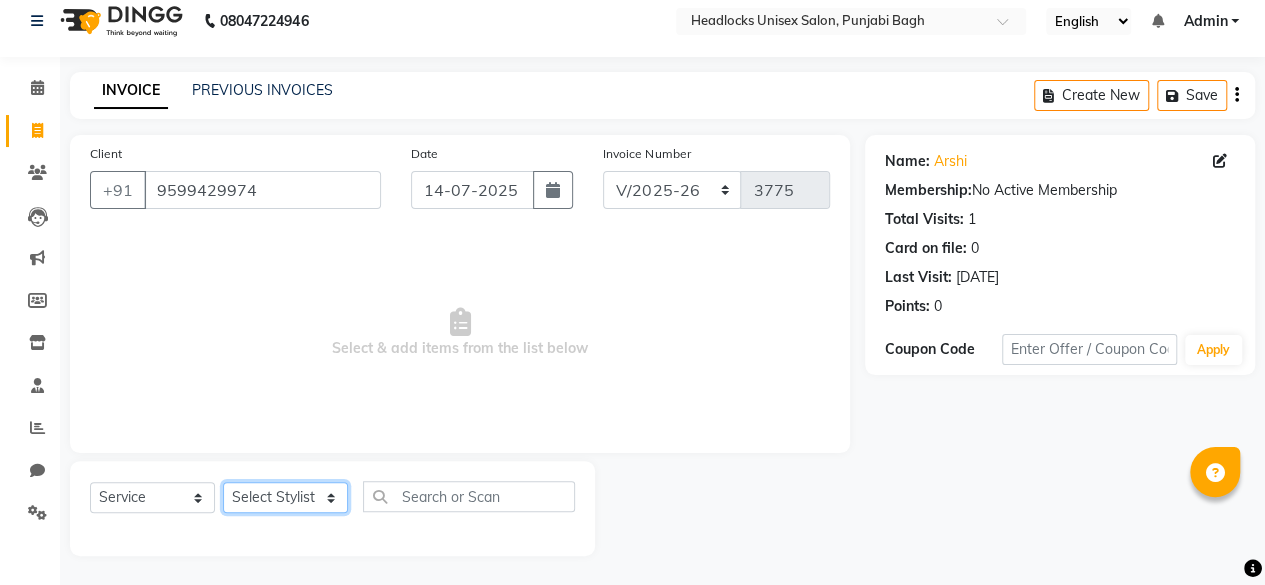 click on "Select Stylist ⁠Agnies ⁠[PERSON_NAME] [PERSON_NAME] [PERSON_NAME] kunal [PERSON_NAME] mercy ⁠Minto ⁠[PERSON_NAME]  [PERSON_NAME] priyanka [PERSON_NAME] ⁠[PERSON_NAME] ⁠[PERSON_NAME] [PERSON_NAME] [PERSON_NAME]  Sunny ⁠[PERSON_NAME] ⁠[PERSON_NAME]" 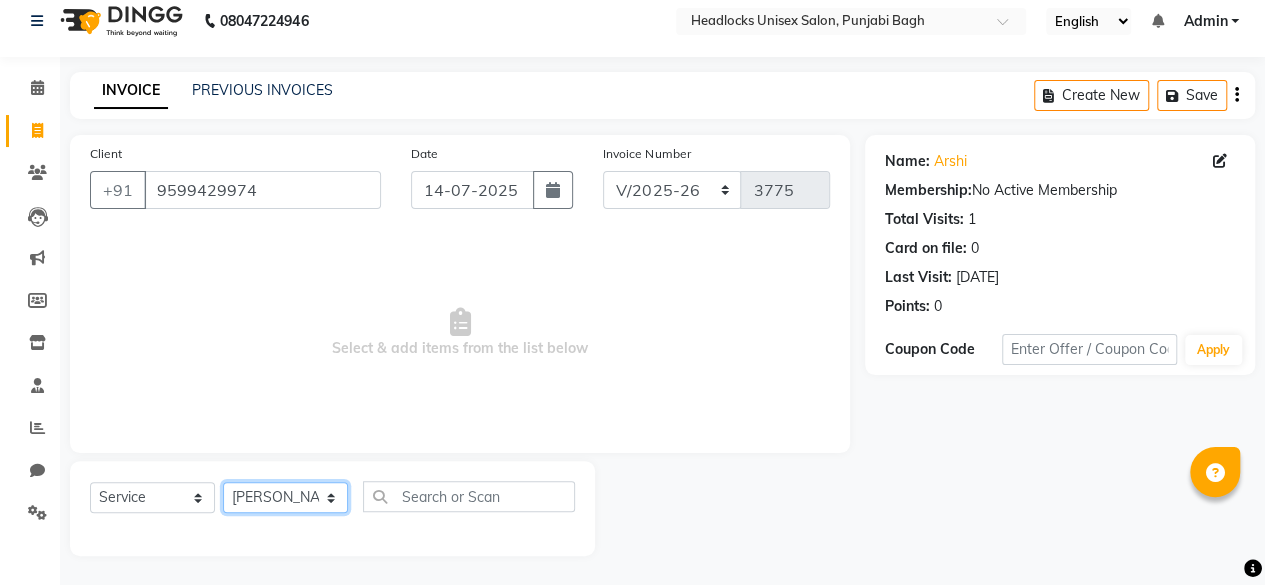 click on "Select Stylist ⁠Agnies ⁠[PERSON_NAME] [PERSON_NAME] [PERSON_NAME] kunal [PERSON_NAME] mercy ⁠Minto ⁠[PERSON_NAME]  [PERSON_NAME] priyanka [PERSON_NAME] ⁠[PERSON_NAME] ⁠[PERSON_NAME] [PERSON_NAME] [PERSON_NAME]  Sunny ⁠[PERSON_NAME] ⁠[PERSON_NAME]" 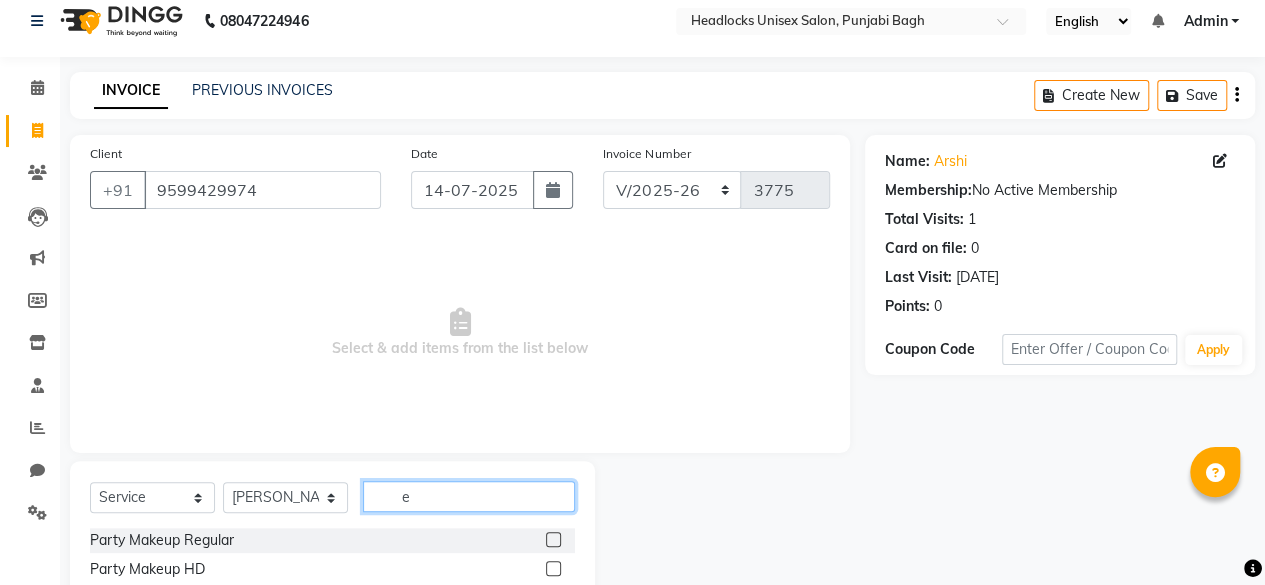 click on "e" 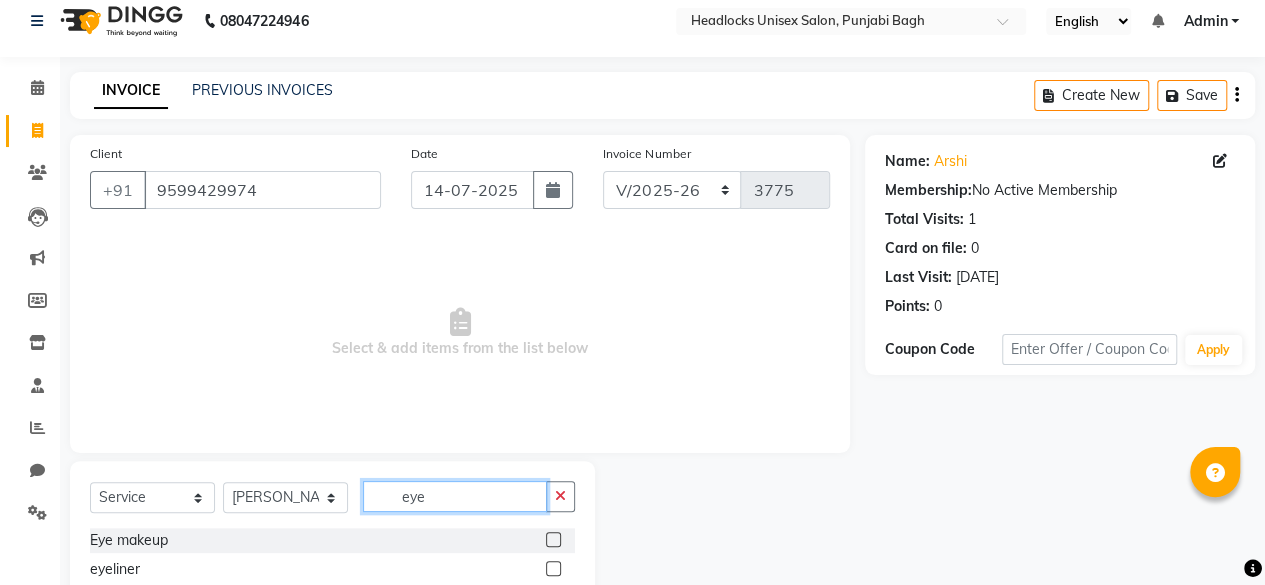 scroll, scrollTop: 160, scrollLeft: 0, axis: vertical 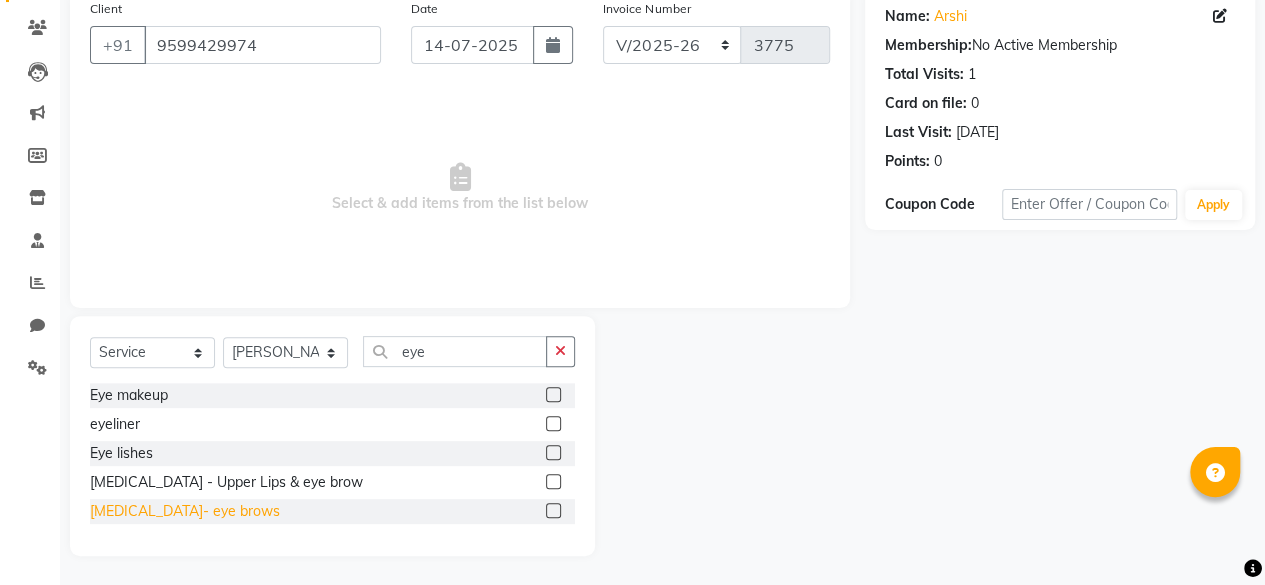 click on "[MEDICAL_DATA]- eye brows" 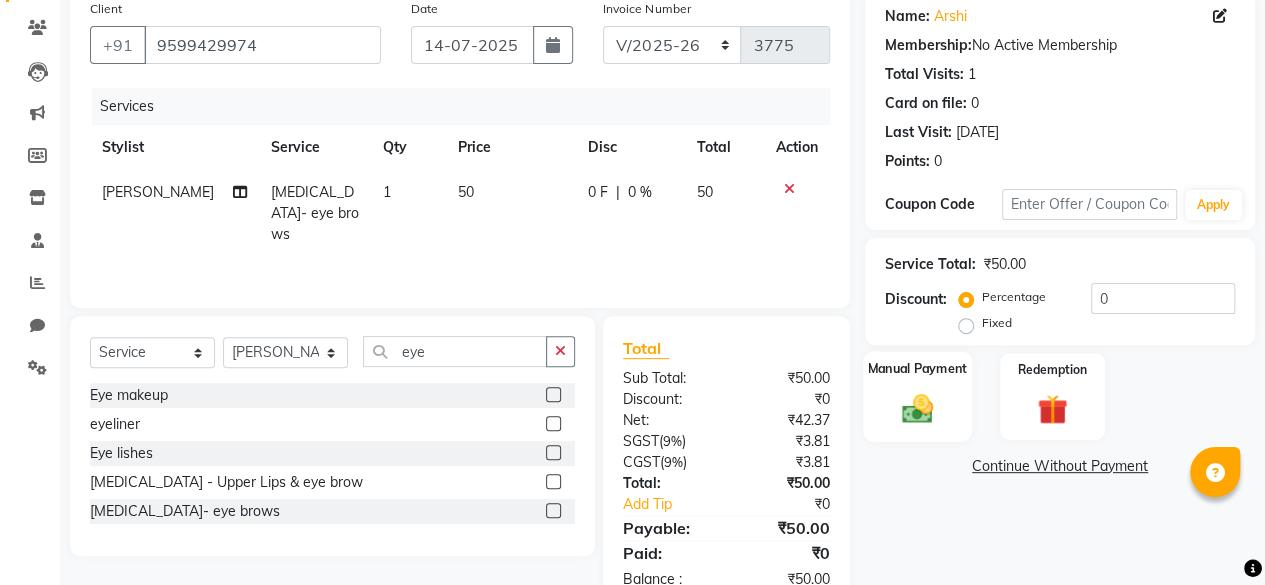 click on "Manual Payment" 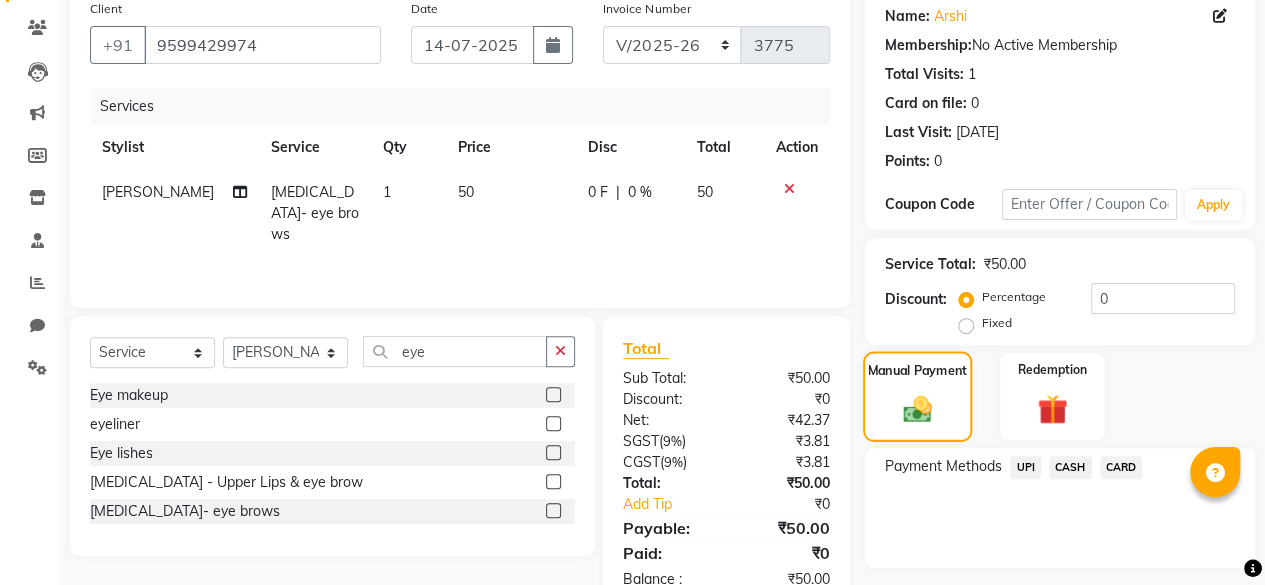 scroll, scrollTop: 213, scrollLeft: 0, axis: vertical 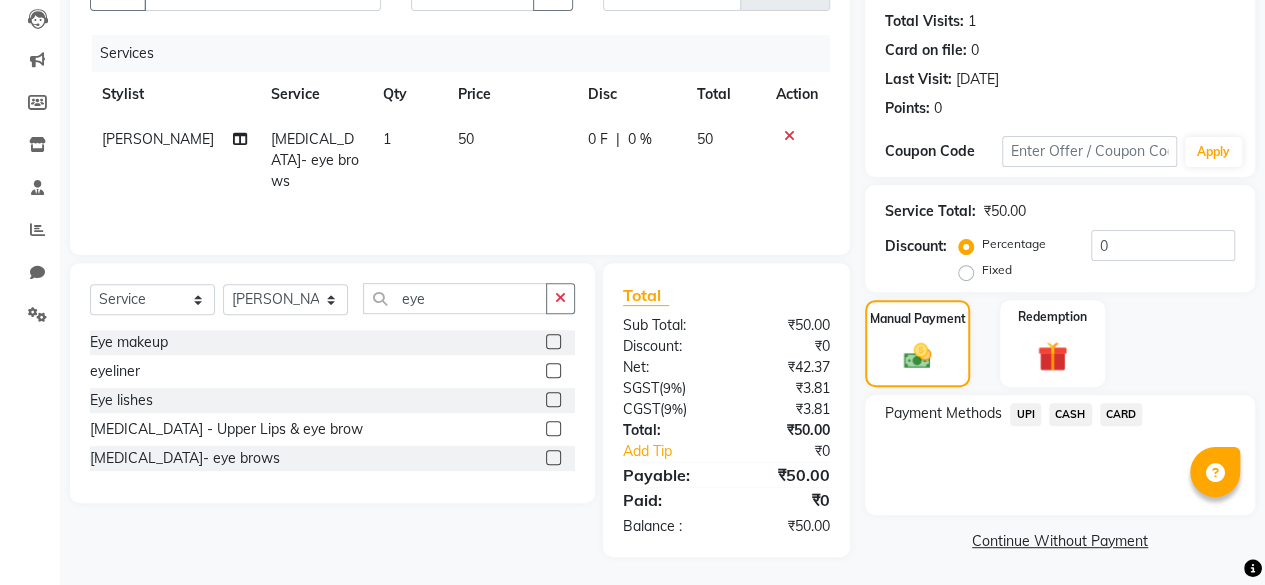 click on "CASH" 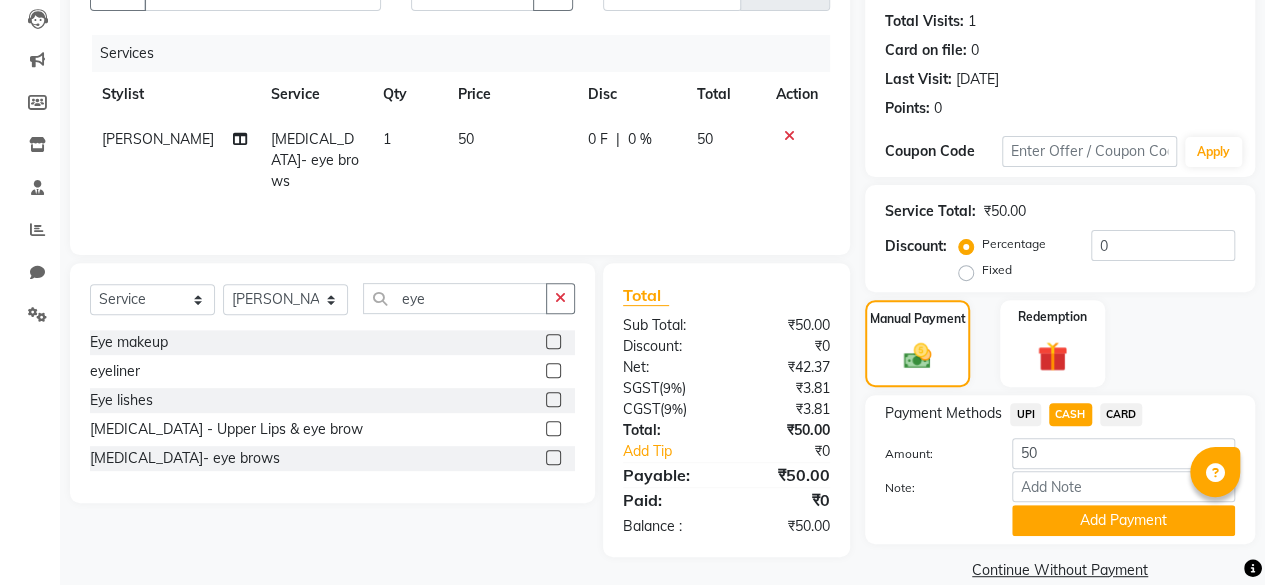 scroll, scrollTop: 242, scrollLeft: 0, axis: vertical 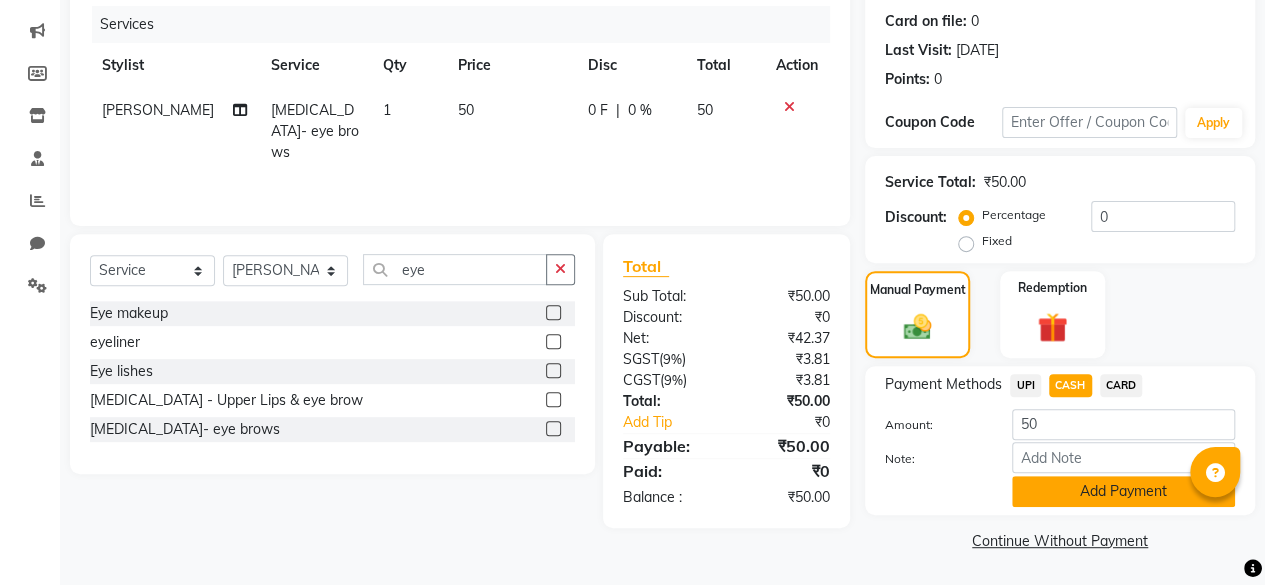 click on "Add Payment" 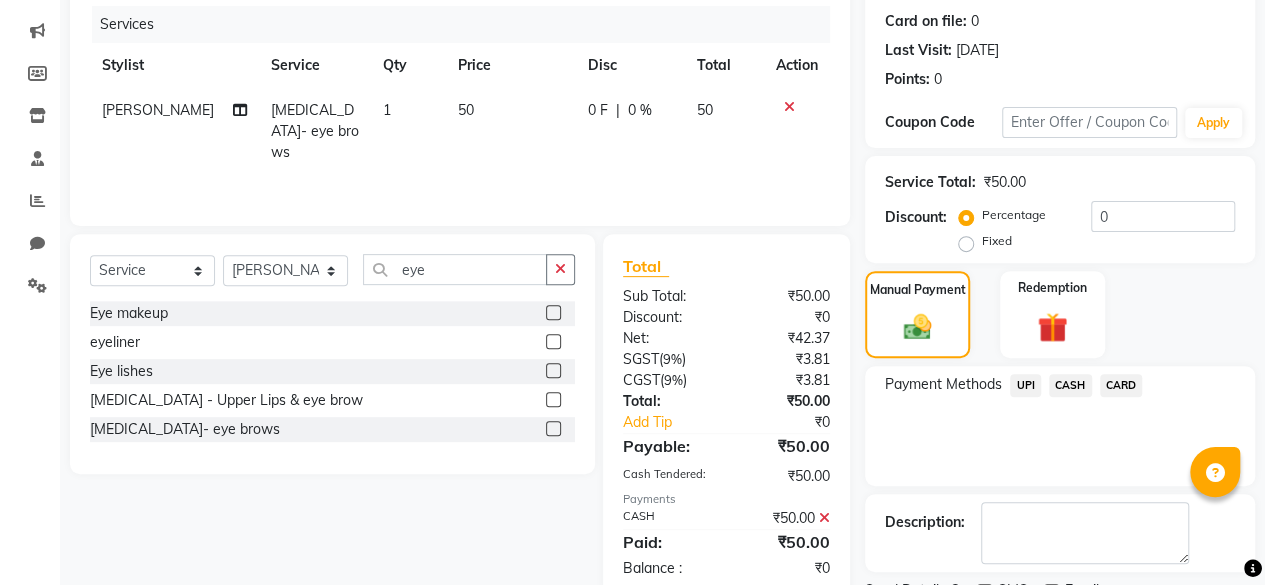 scroll, scrollTop: 324, scrollLeft: 0, axis: vertical 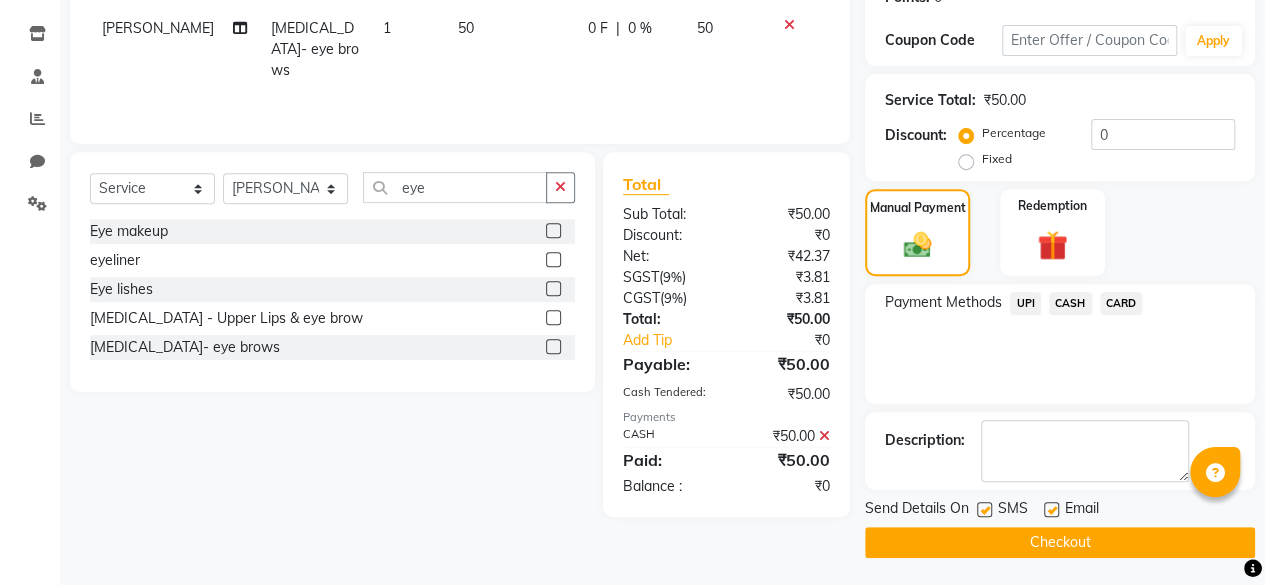 click 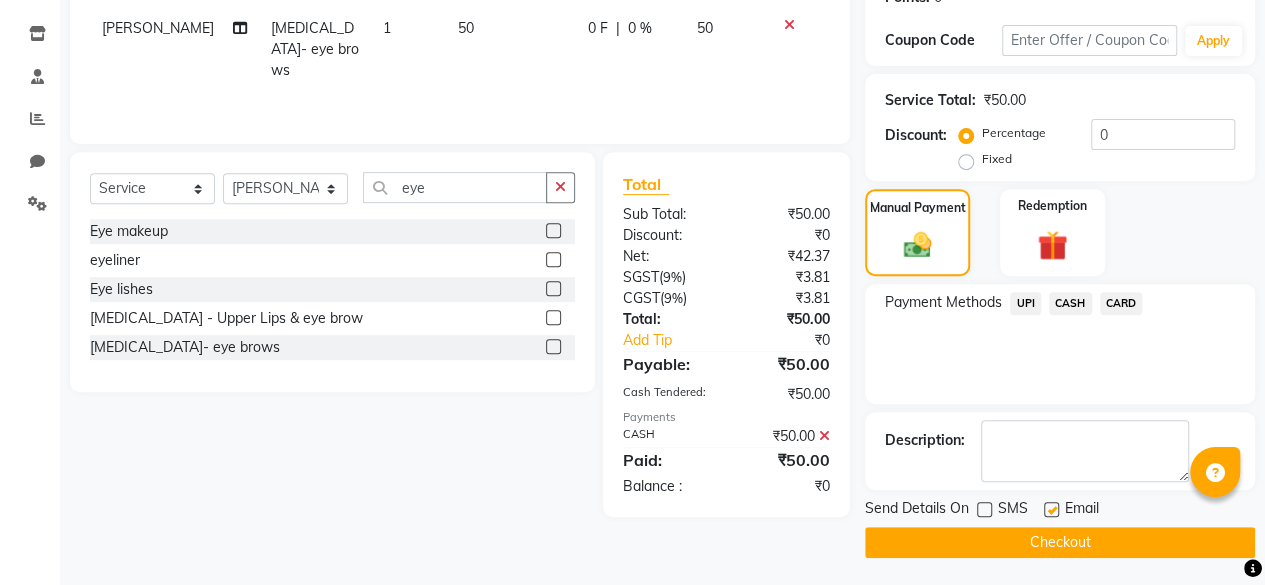 click on "Checkout" 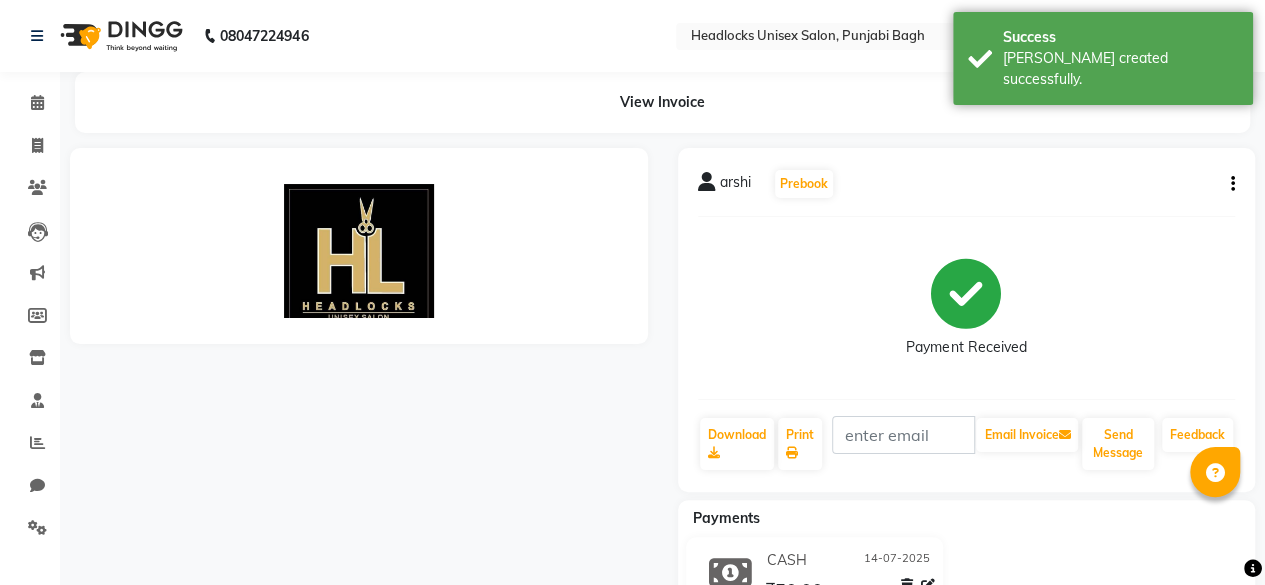 scroll, scrollTop: 0, scrollLeft: 0, axis: both 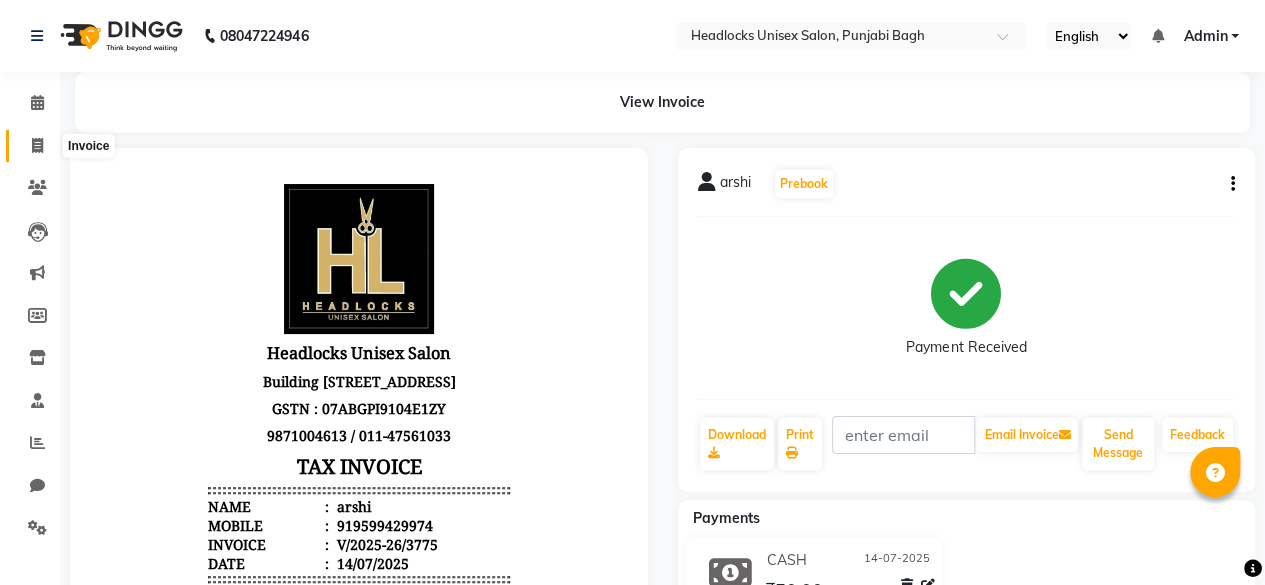 click 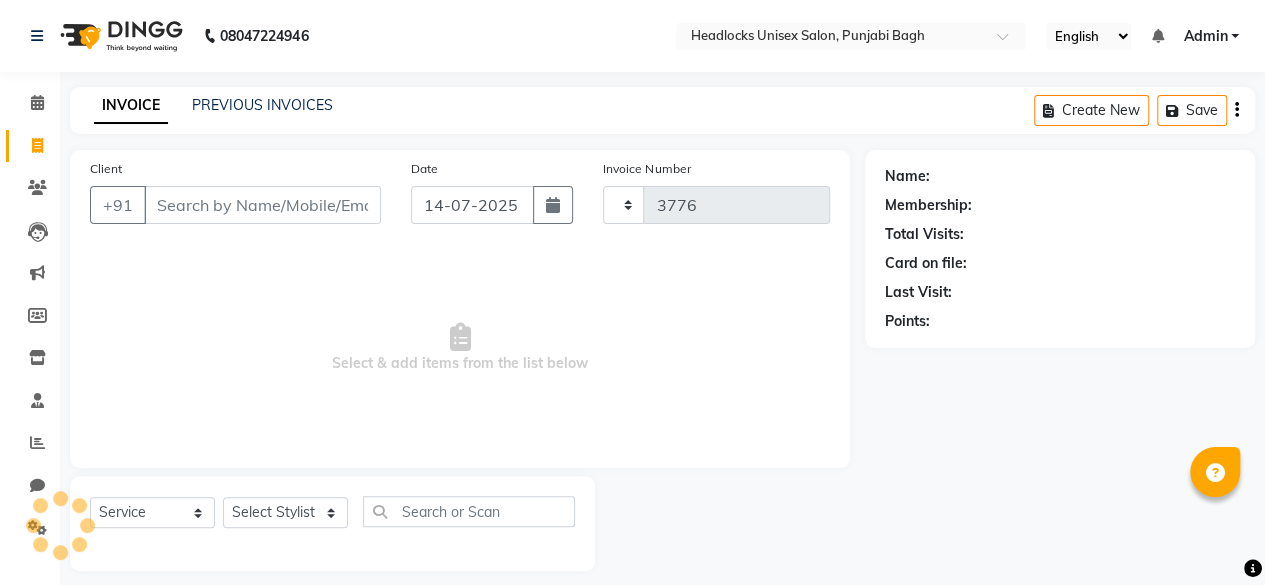 scroll, scrollTop: 15, scrollLeft: 0, axis: vertical 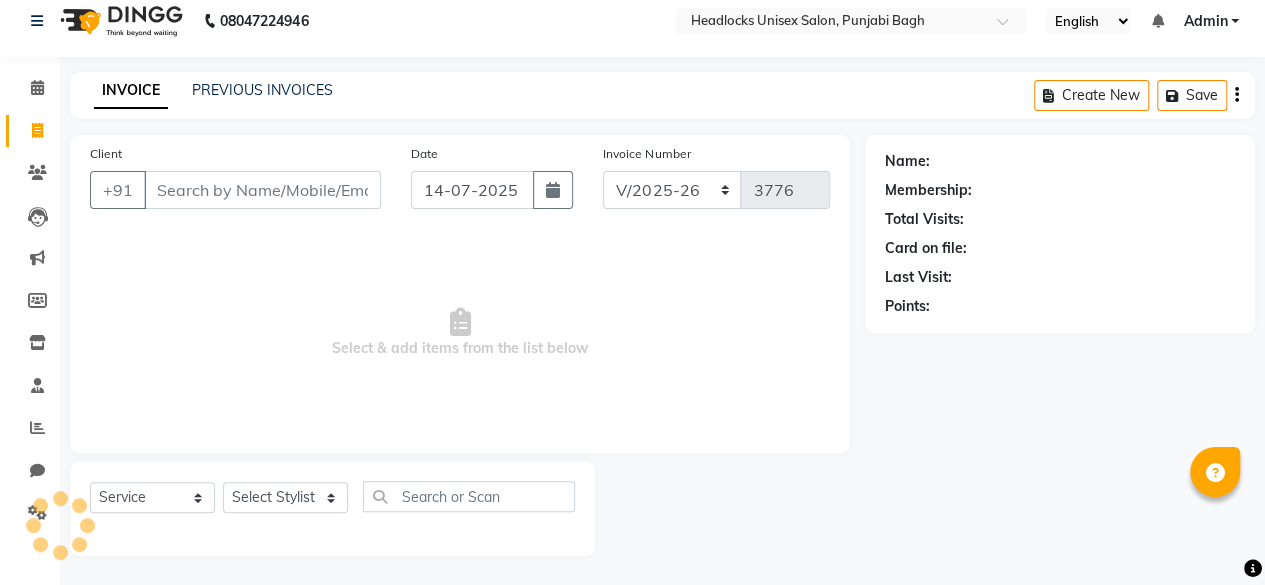 click on "Client" at bounding box center (262, 190) 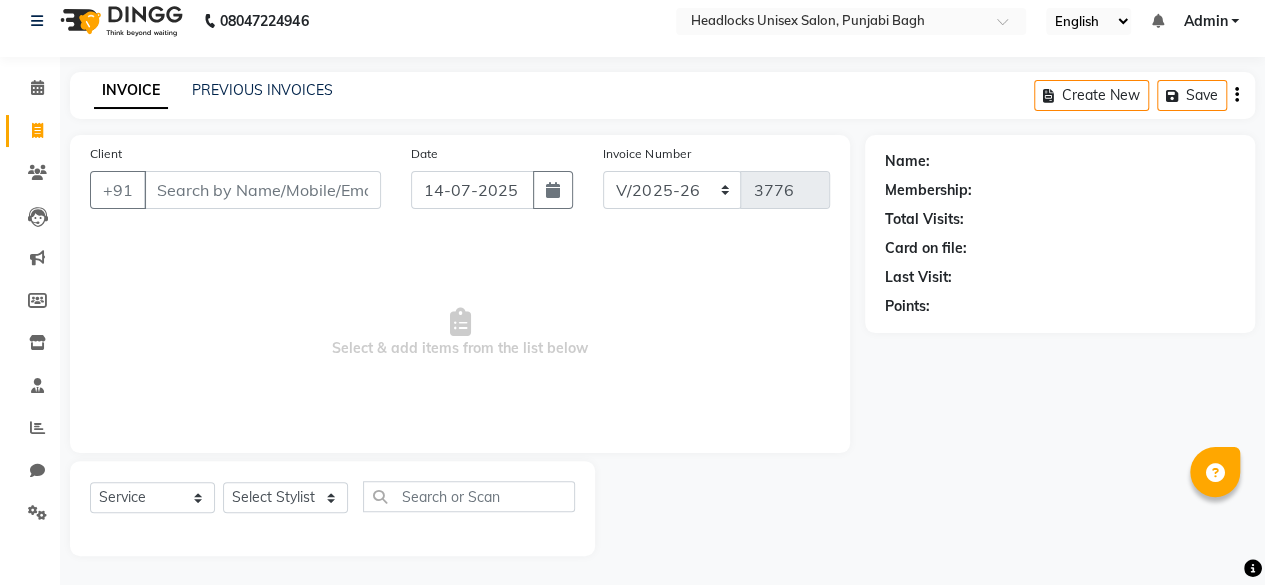 click on "Client" at bounding box center (262, 190) 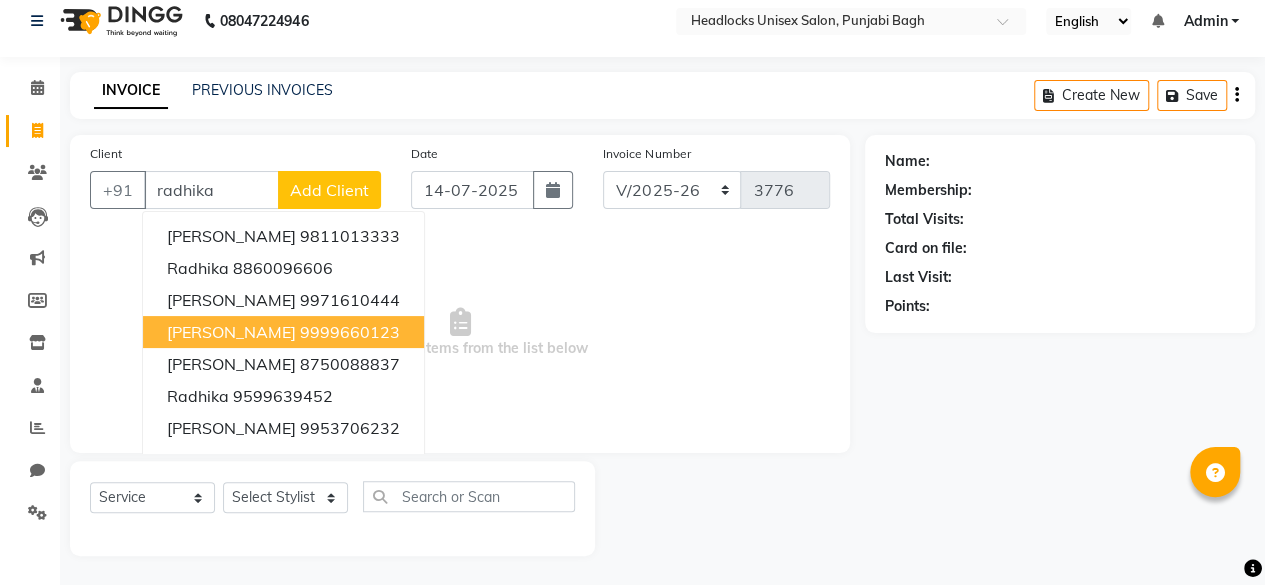 click on "[PERSON_NAME]" at bounding box center (231, 332) 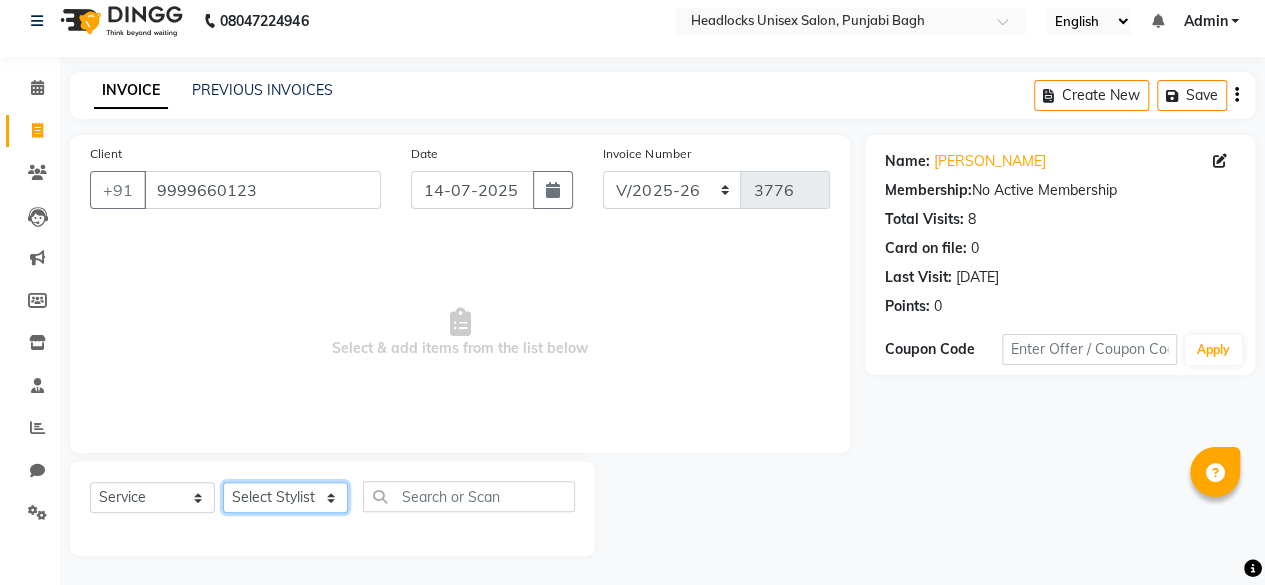 click on "Select Stylist ⁠Agnies ⁠[PERSON_NAME] [PERSON_NAME] [PERSON_NAME] kunal [PERSON_NAME] mercy ⁠Minto ⁠[PERSON_NAME]  [PERSON_NAME] priyanka [PERSON_NAME] ⁠[PERSON_NAME] ⁠[PERSON_NAME] [PERSON_NAME] [PERSON_NAME]  Sunny ⁠[PERSON_NAME] ⁠[PERSON_NAME]" 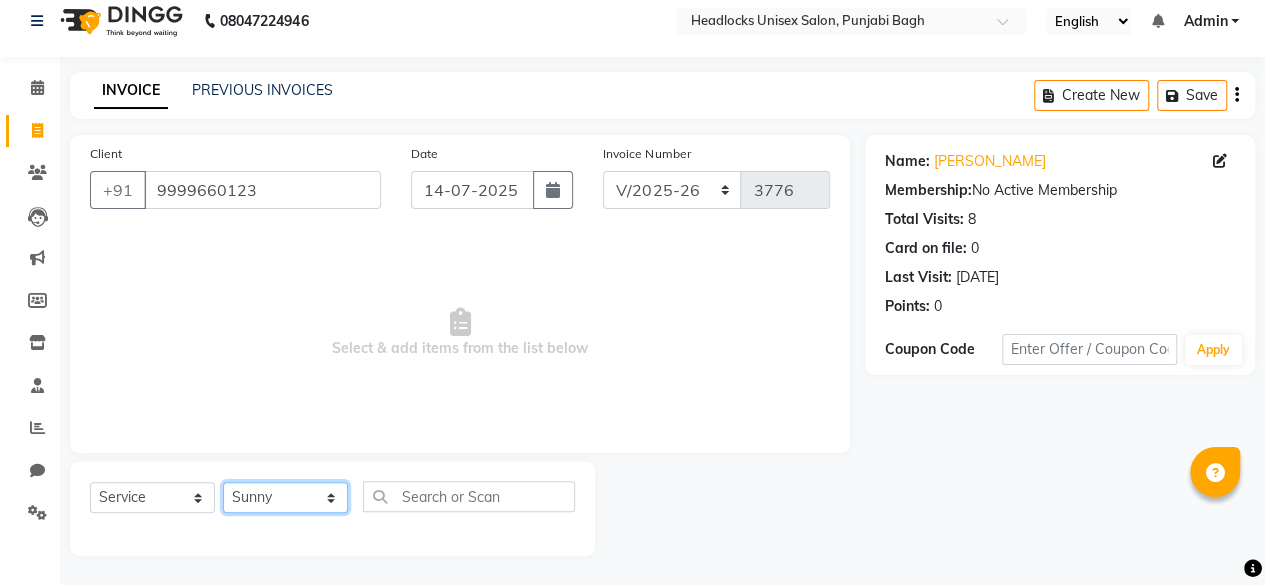 click on "Select Stylist ⁠Agnies ⁠[PERSON_NAME] [PERSON_NAME] [PERSON_NAME] kunal [PERSON_NAME] mercy ⁠Minto ⁠[PERSON_NAME]  [PERSON_NAME] priyanka [PERSON_NAME] ⁠[PERSON_NAME] ⁠[PERSON_NAME] [PERSON_NAME] [PERSON_NAME]  Sunny ⁠[PERSON_NAME] ⁠[PERSON_NAME]" 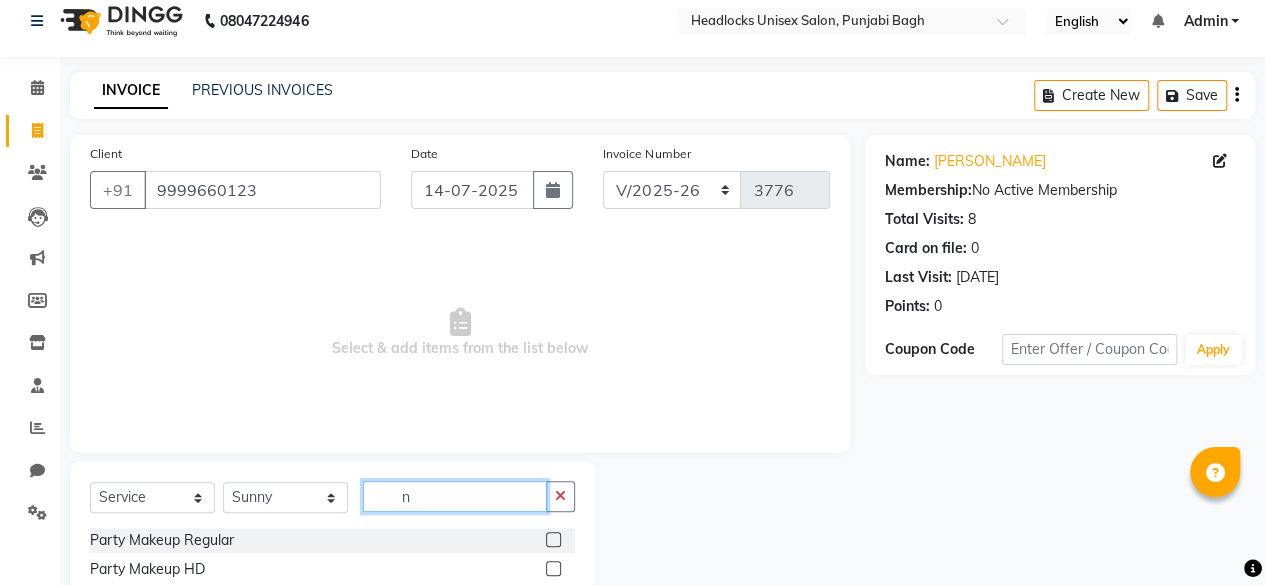 click on "n" 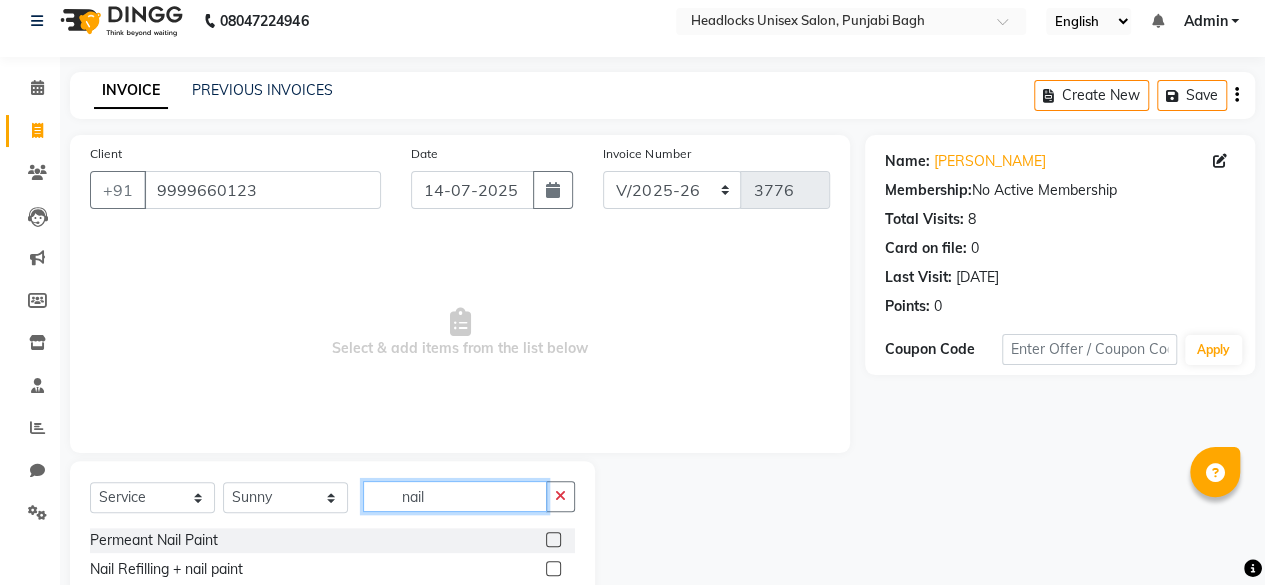 scroll, scrollTop: 215, scrollLeft: 0, axis: vertical 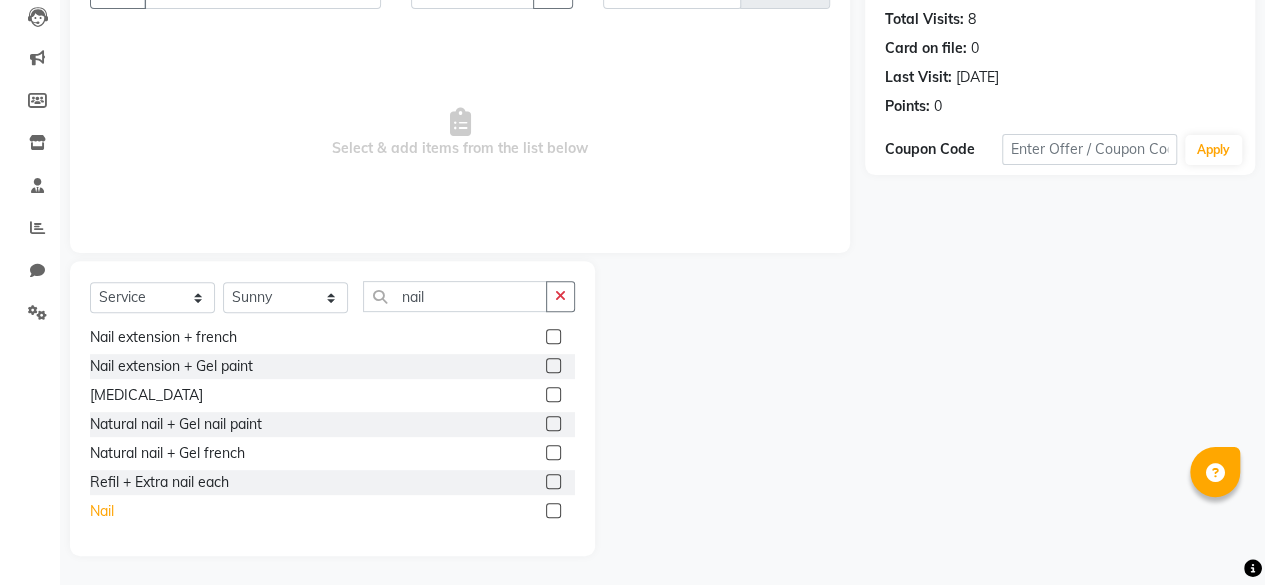 click on "Nail" 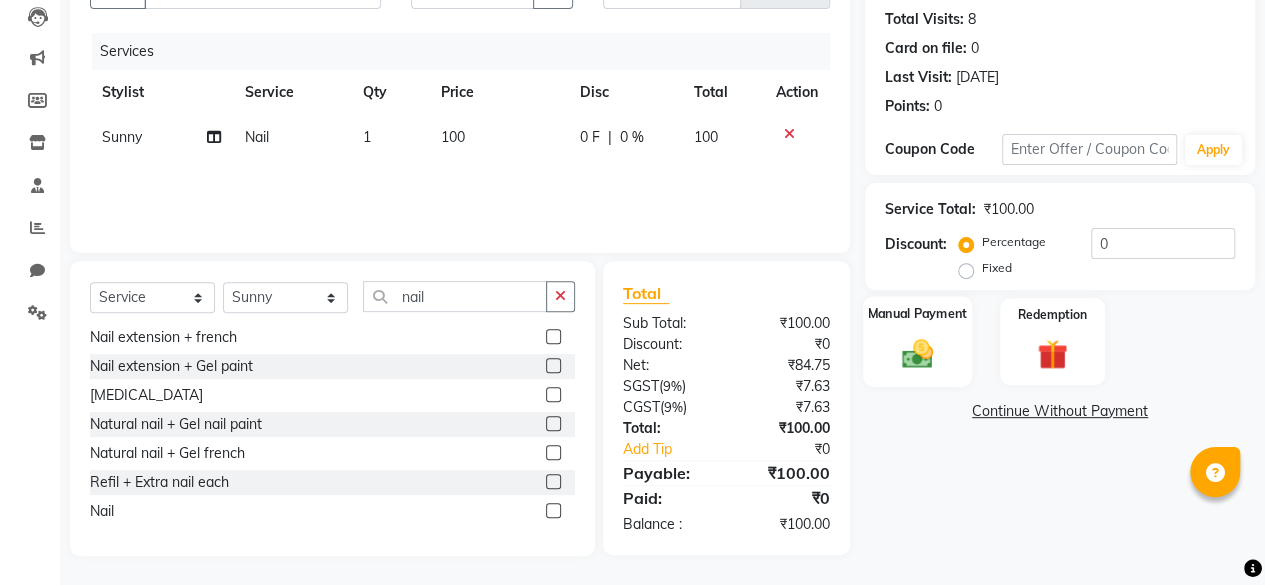 click on "Manual Payment" 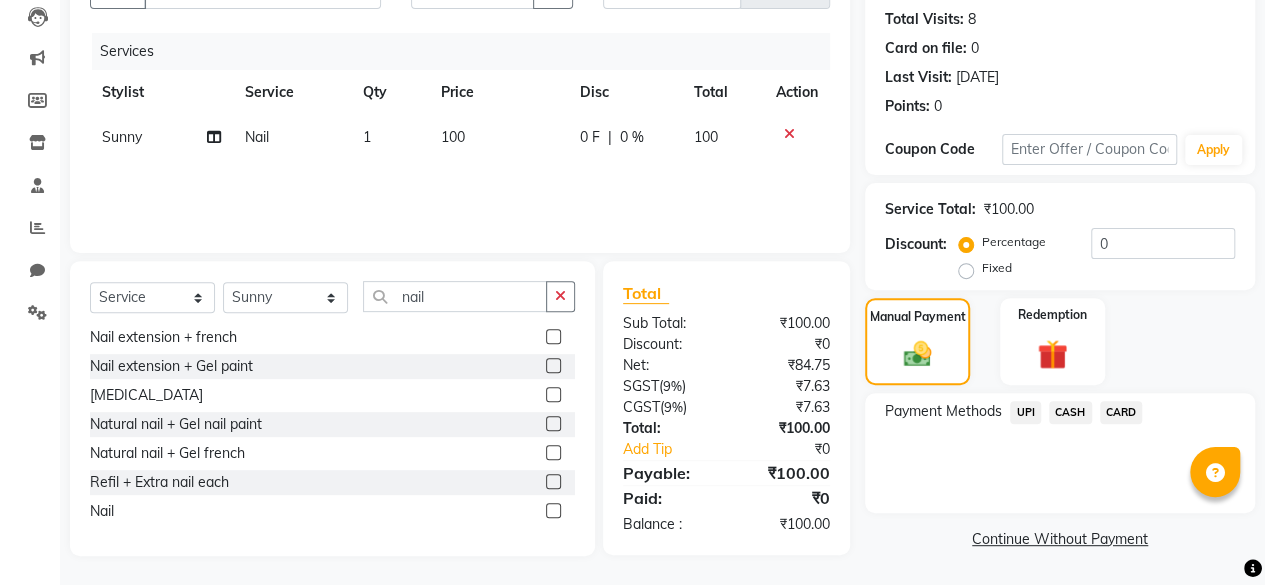 click on "CASH" 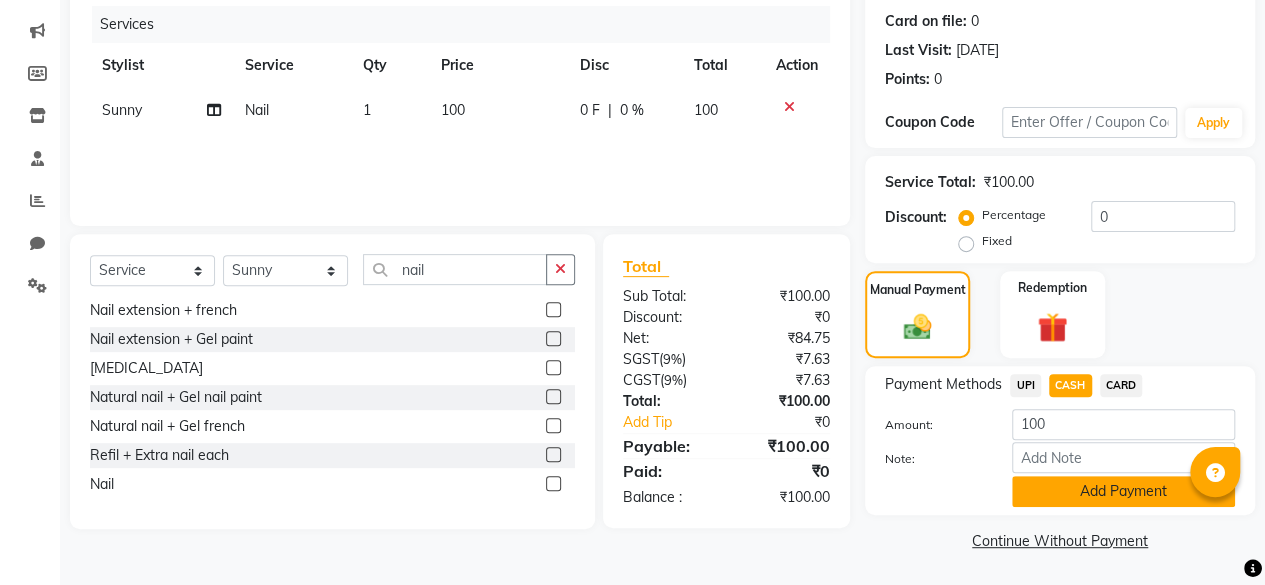 click on "Add Payment" 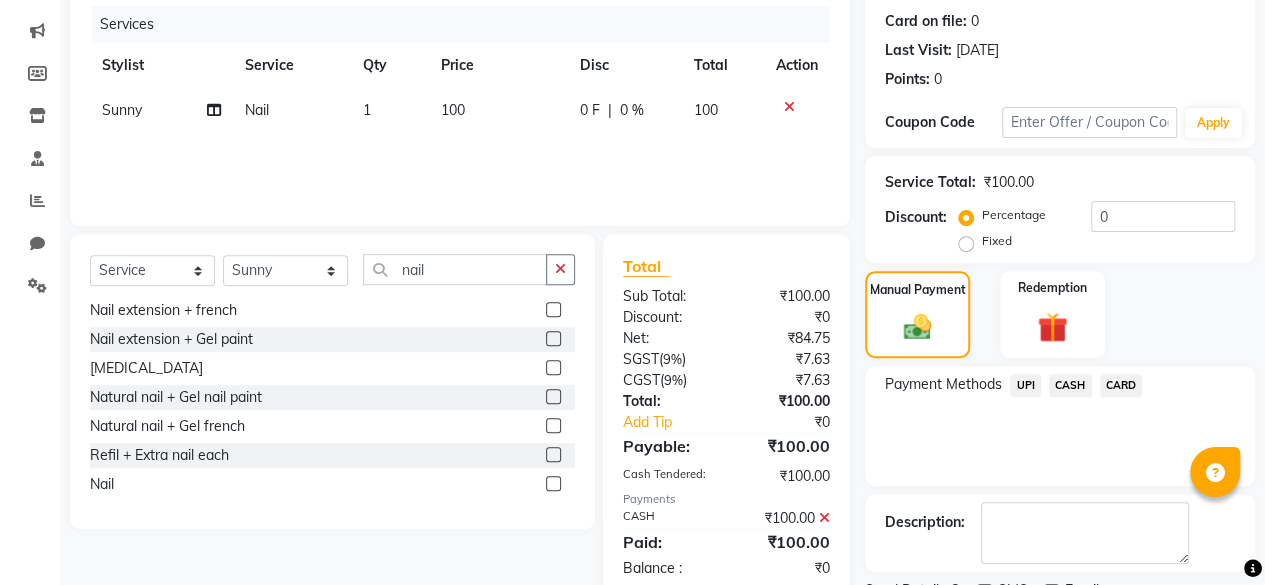 scroll, scrollTop: 324, scrollLeft: 0, axis: vertical 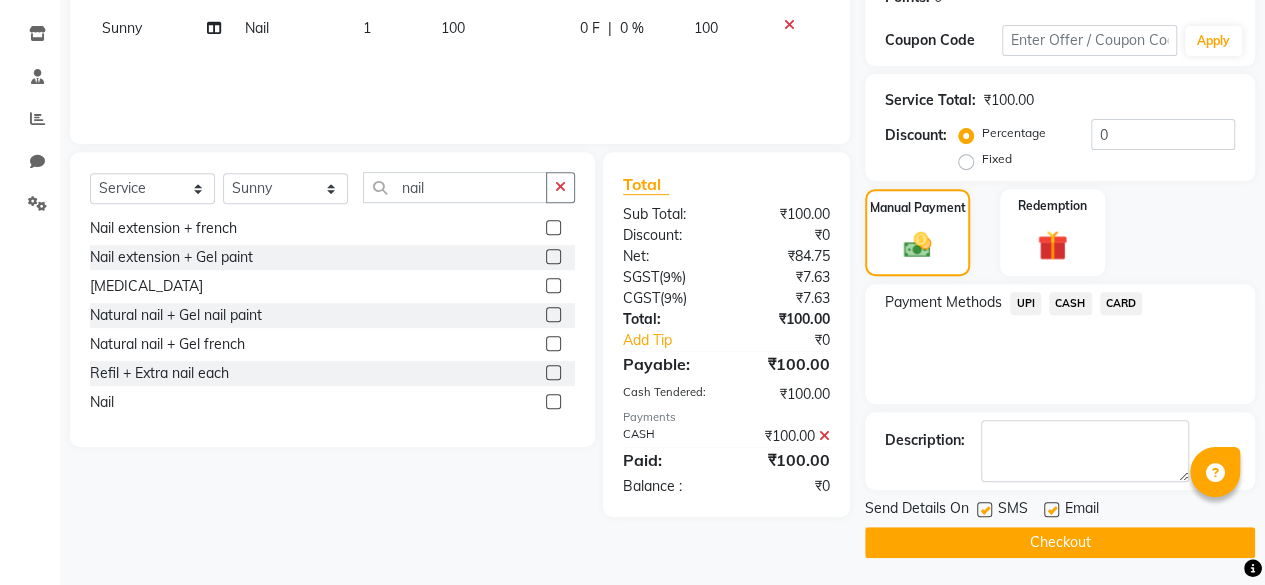 click 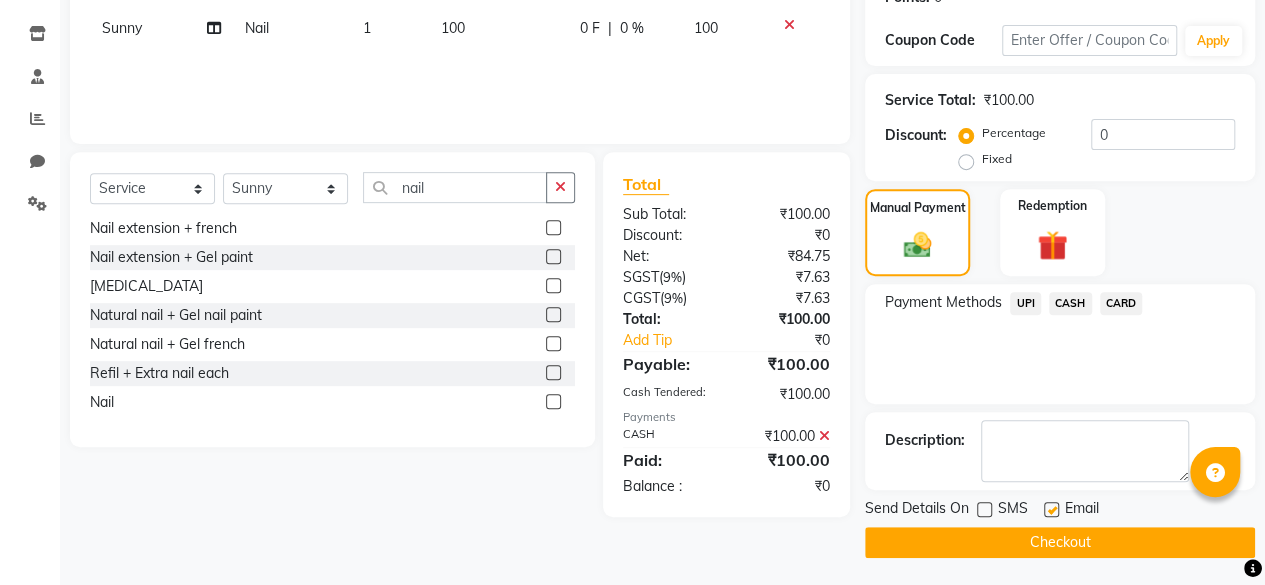 click on "Checkout" 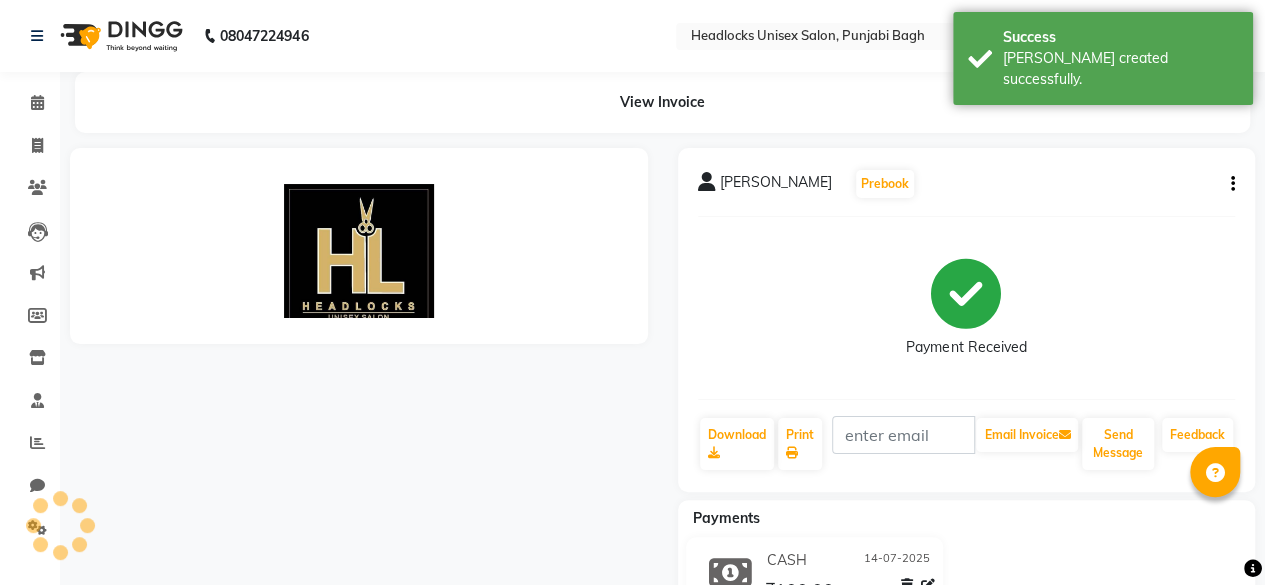 scroll, scrollTop: 0, scrollLeft: 0, axis: both 